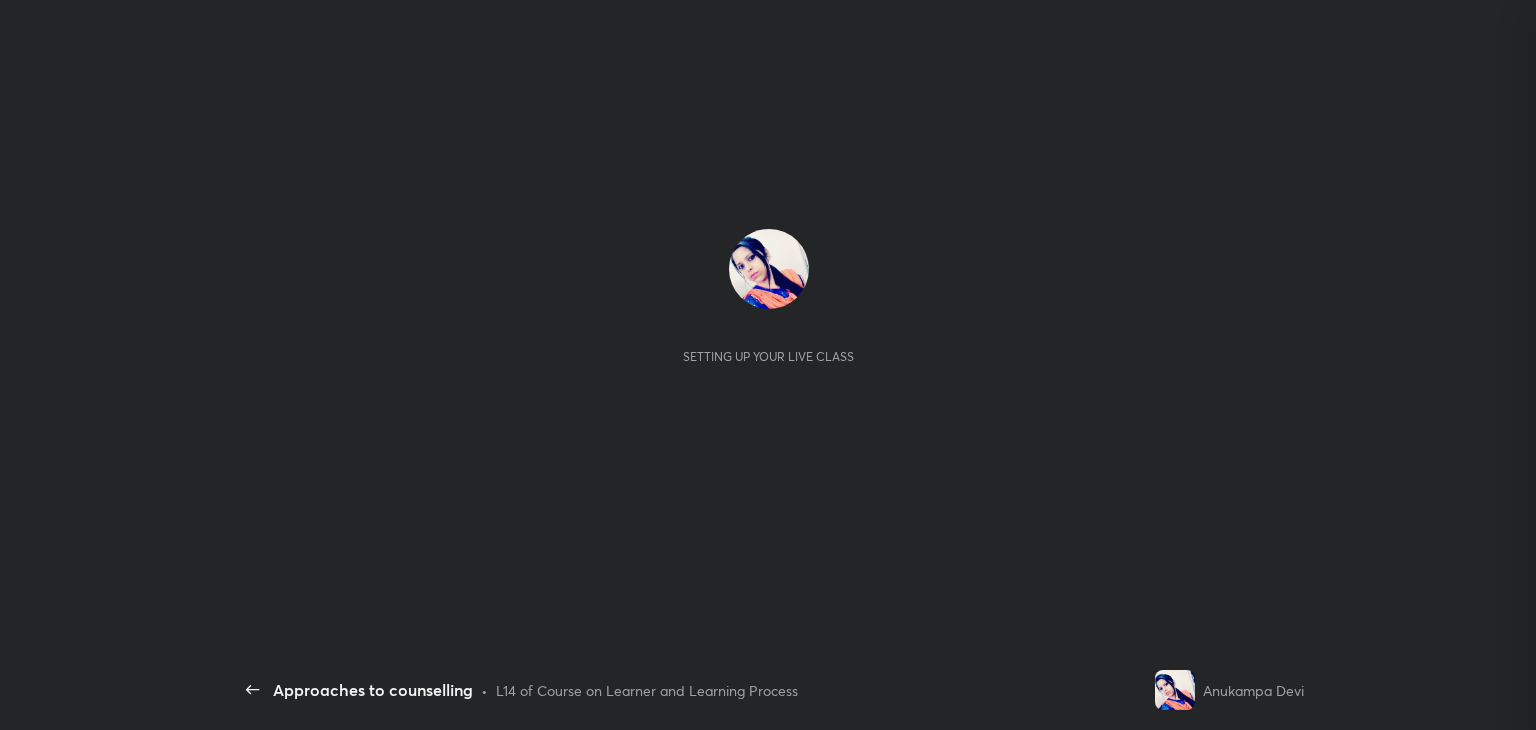 scroll, scrollTop: 0, scrollLeft: 0, axis: both 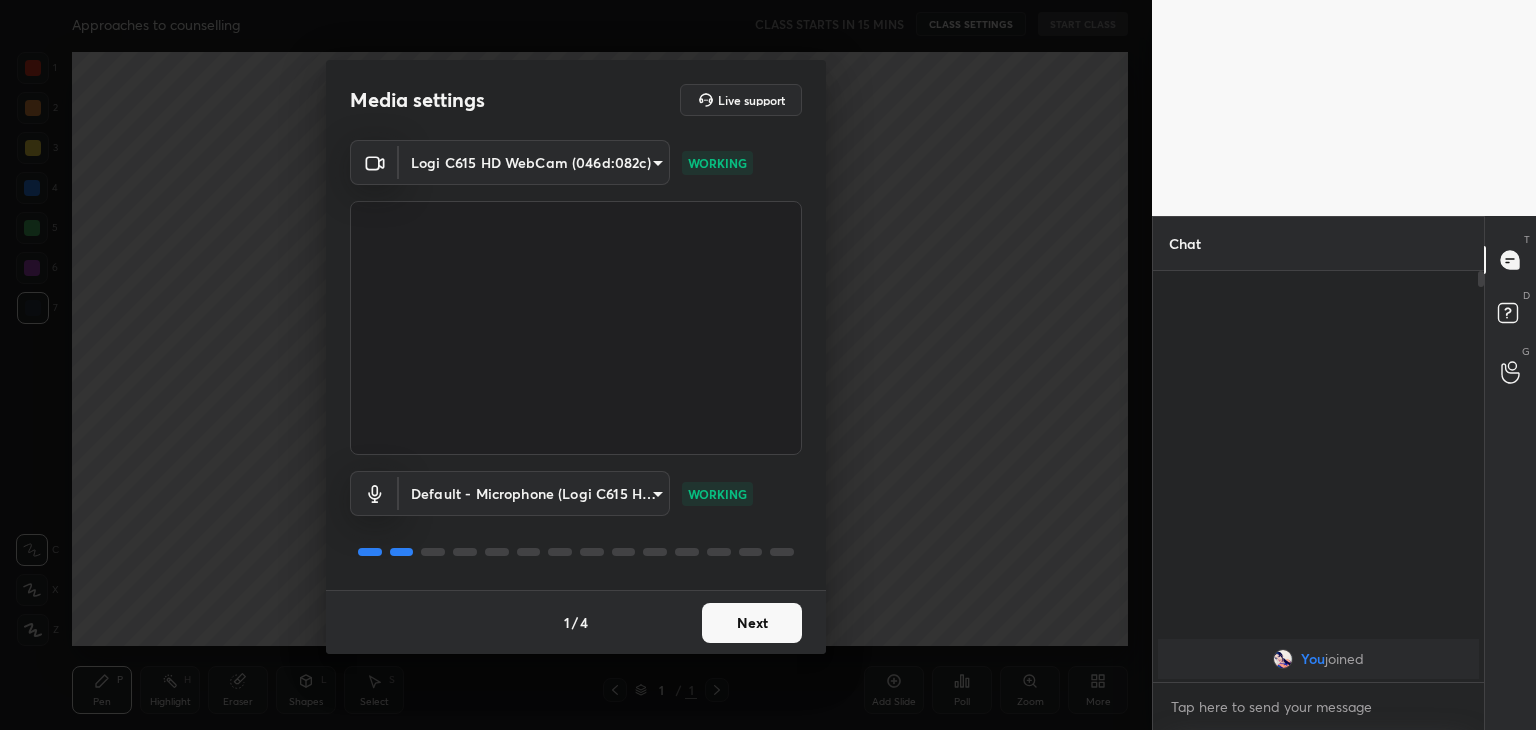 click on "Next" at bounding box center (752, 623) 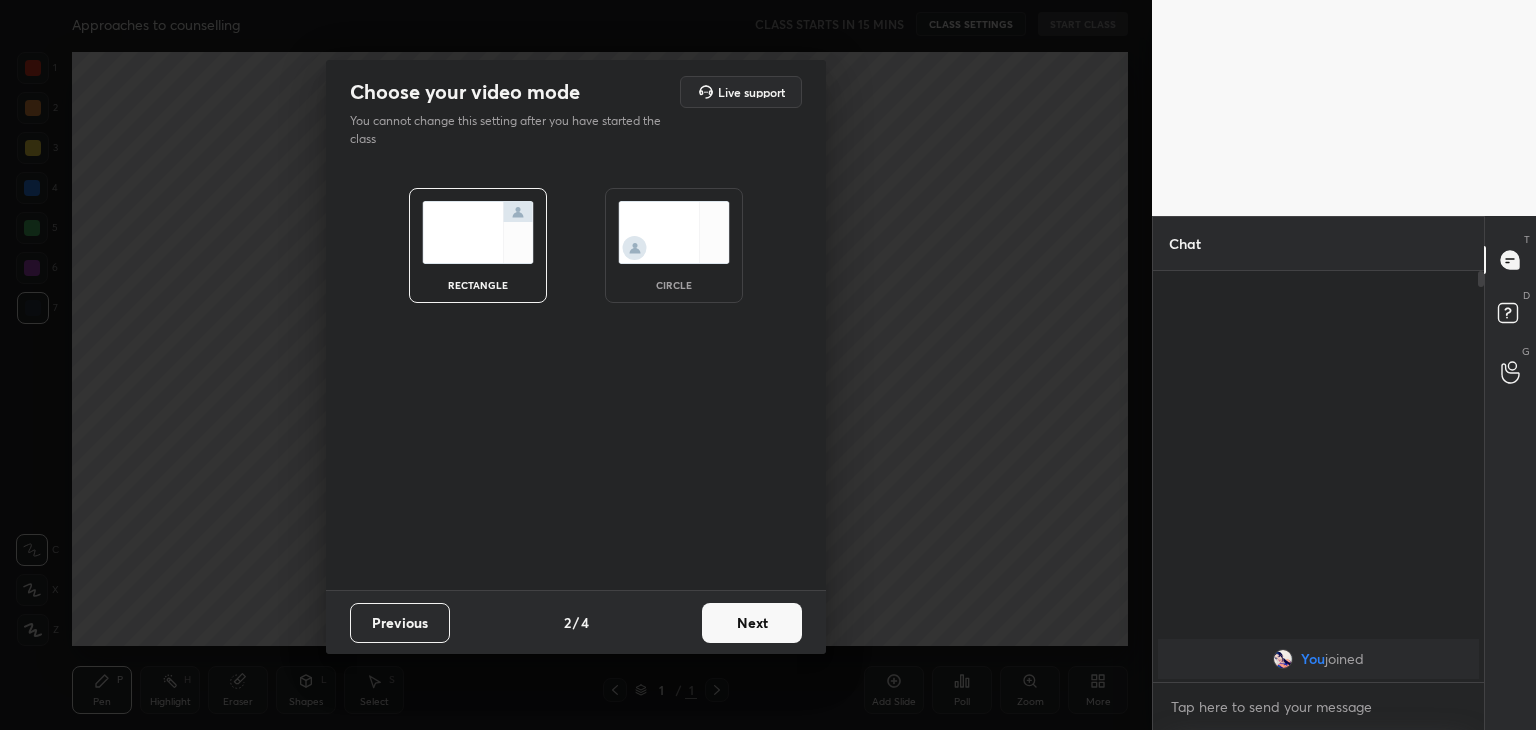 click on "Next" at bounding box center [752, 623] 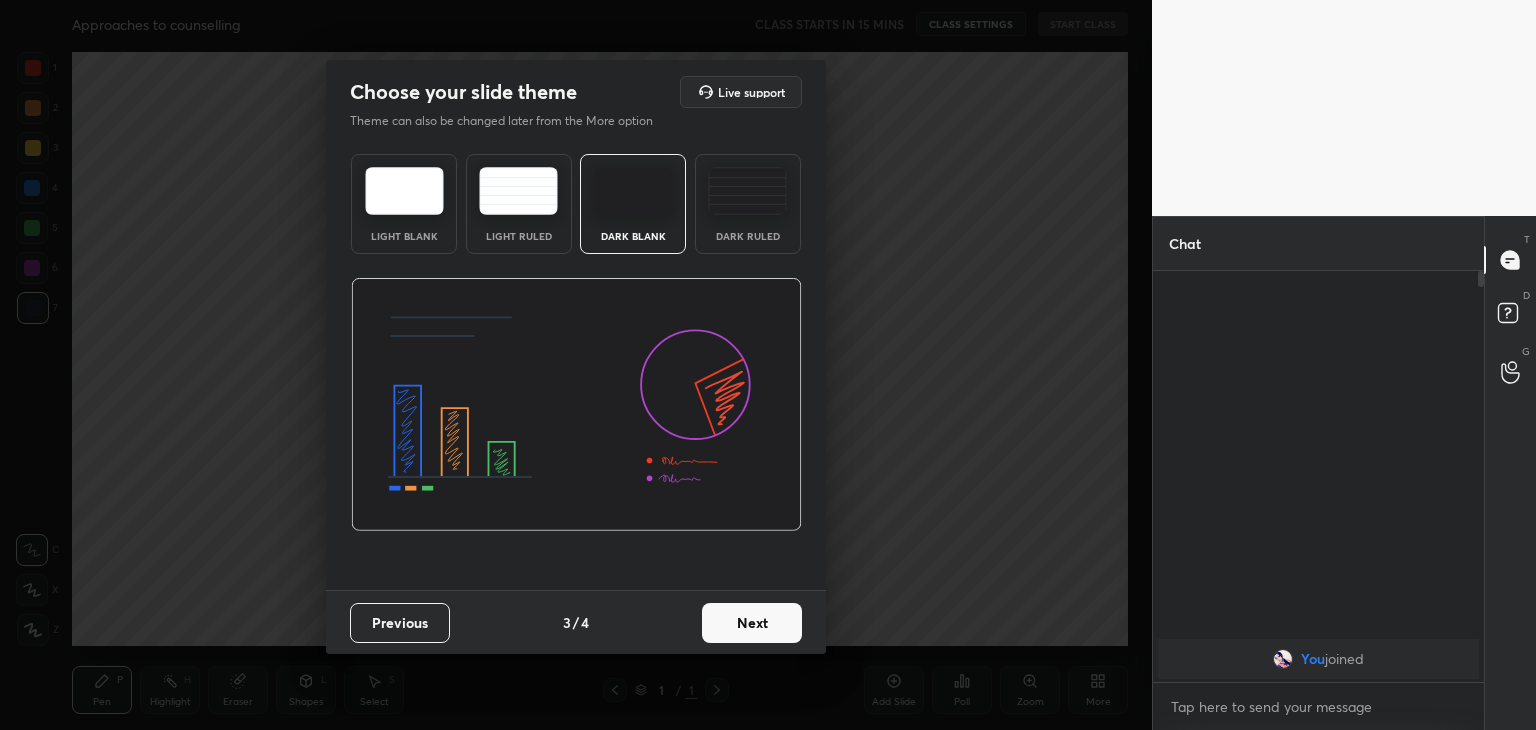 click at bounding box center (747, 191) 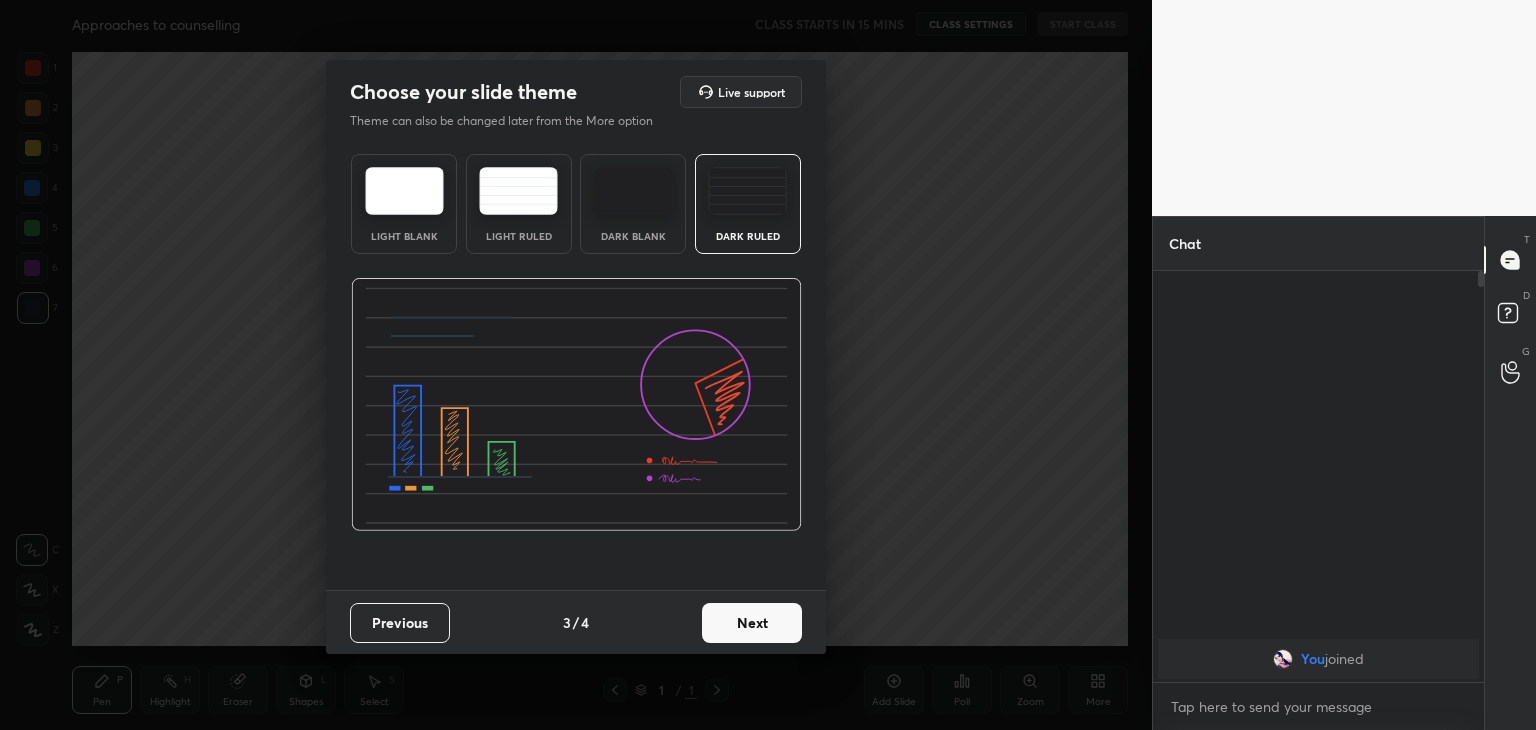 click on "Next" at bounding box center [752, 623] 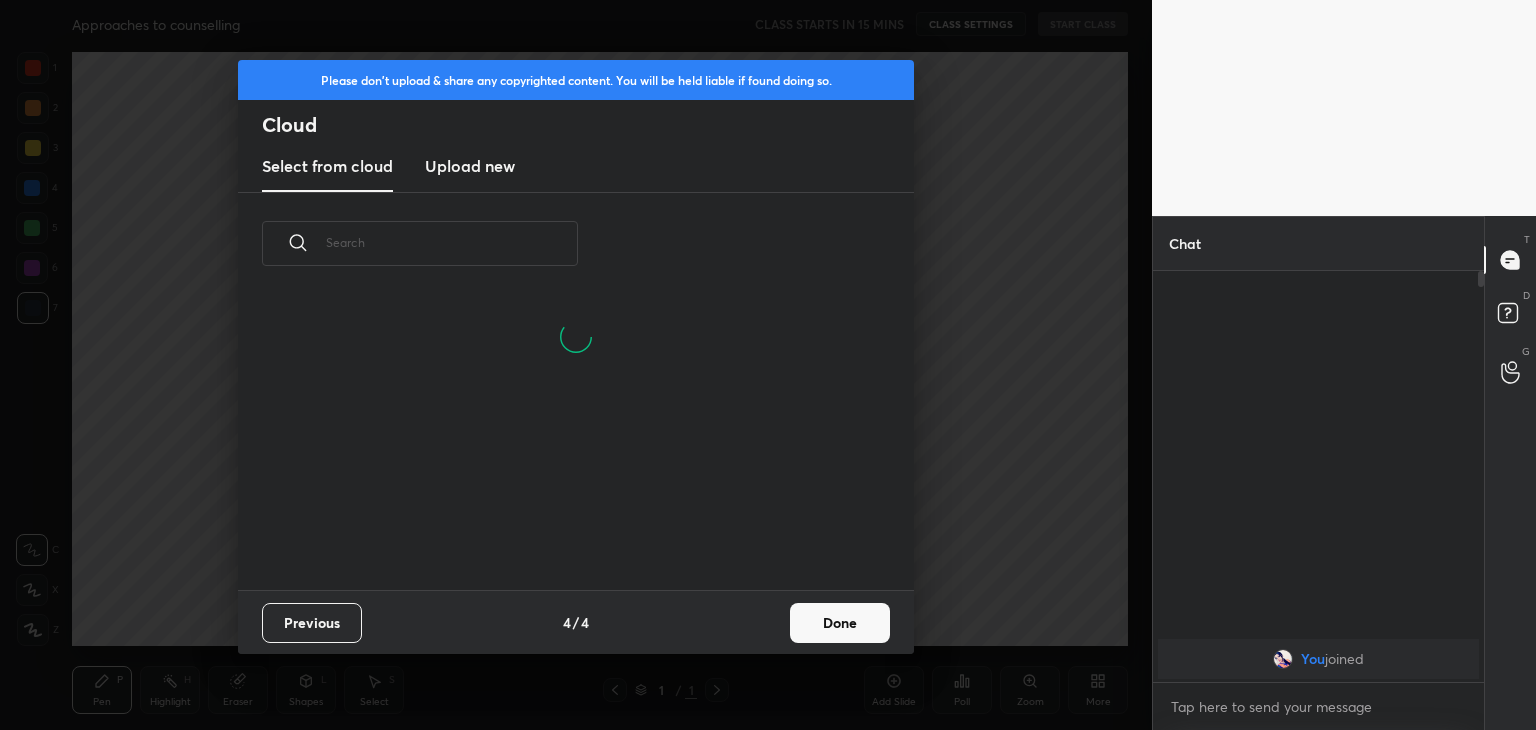 scroll, scrollTop: 6, scrollLeft: 10, axis: both 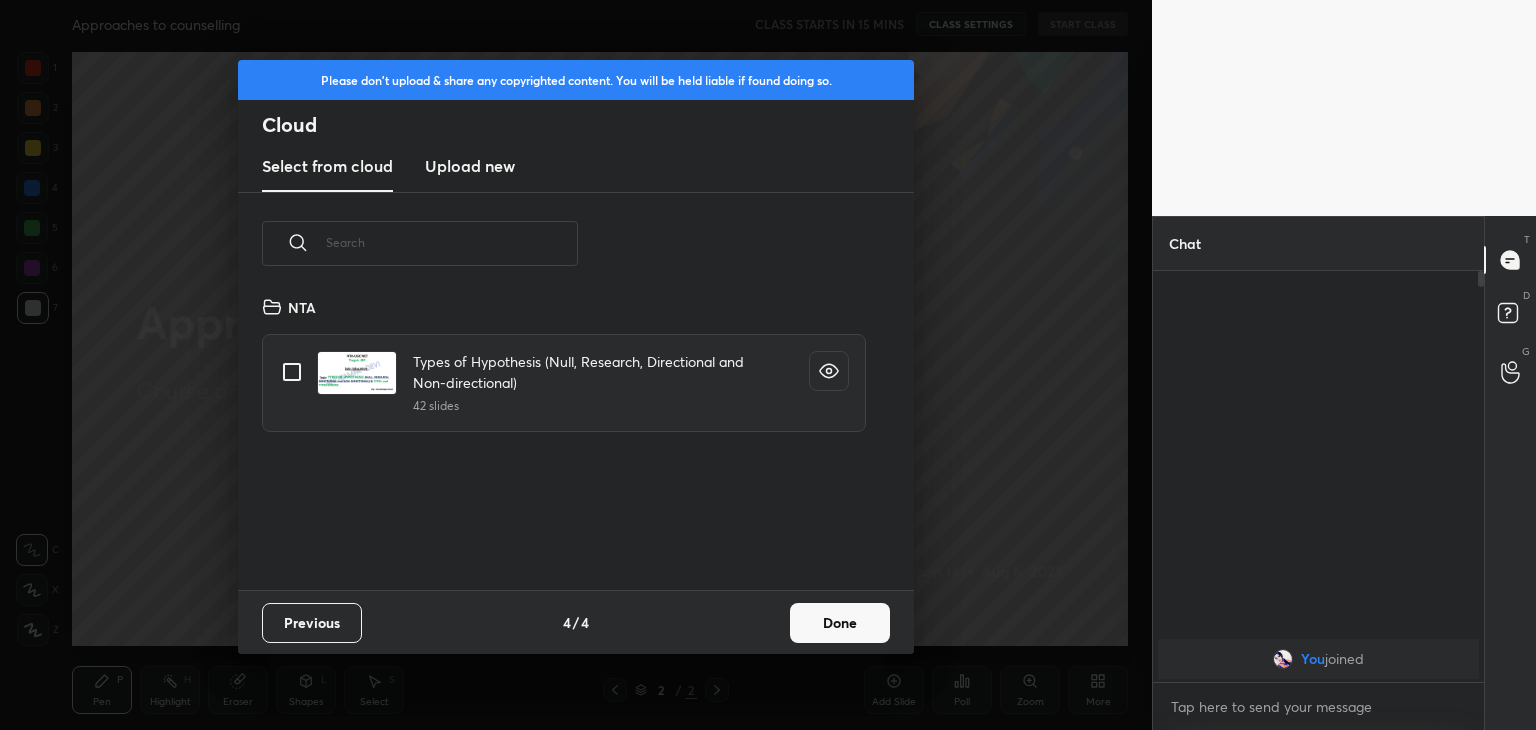 click on "Upload new" at bounding box center [470, 166] 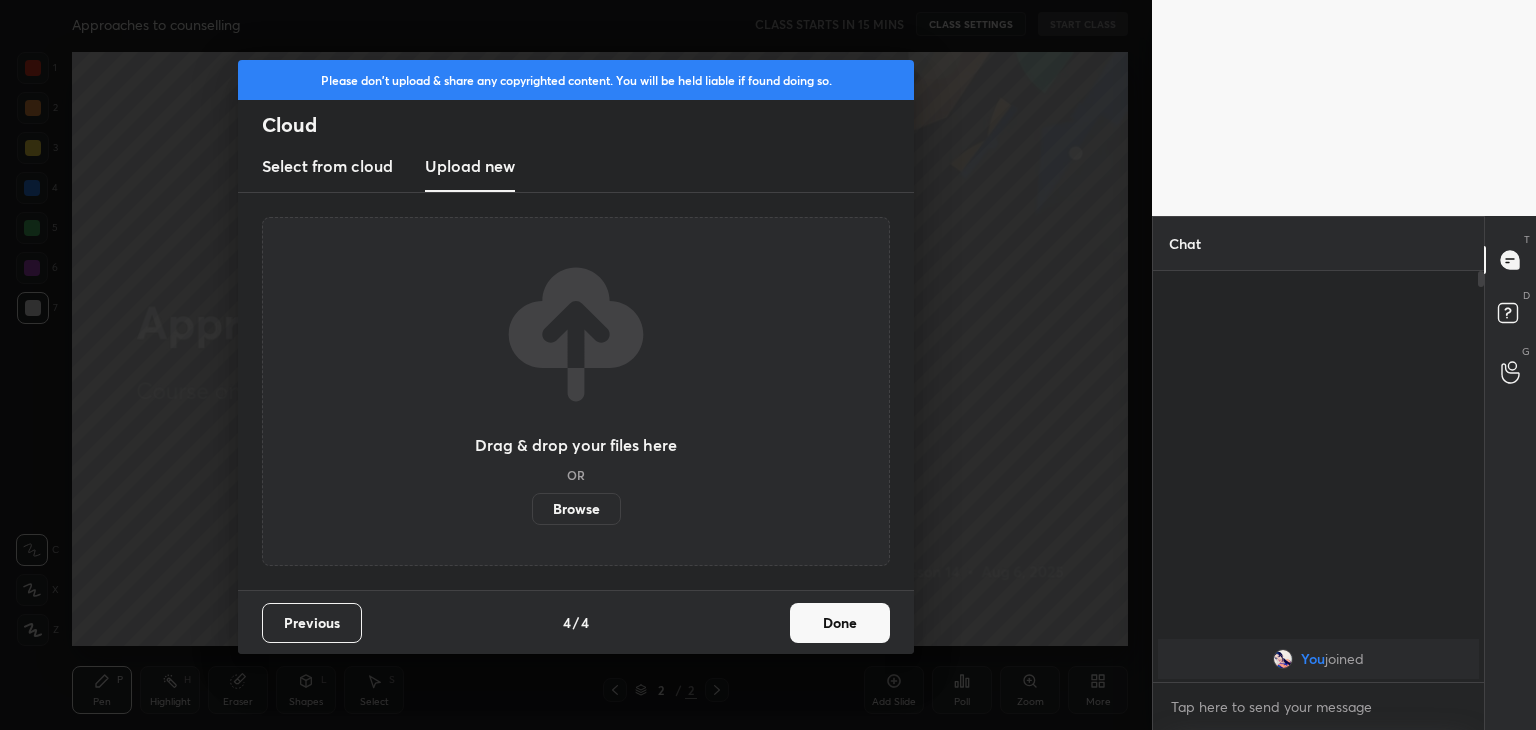 click on "Browse" at bounding box center [576, 509] 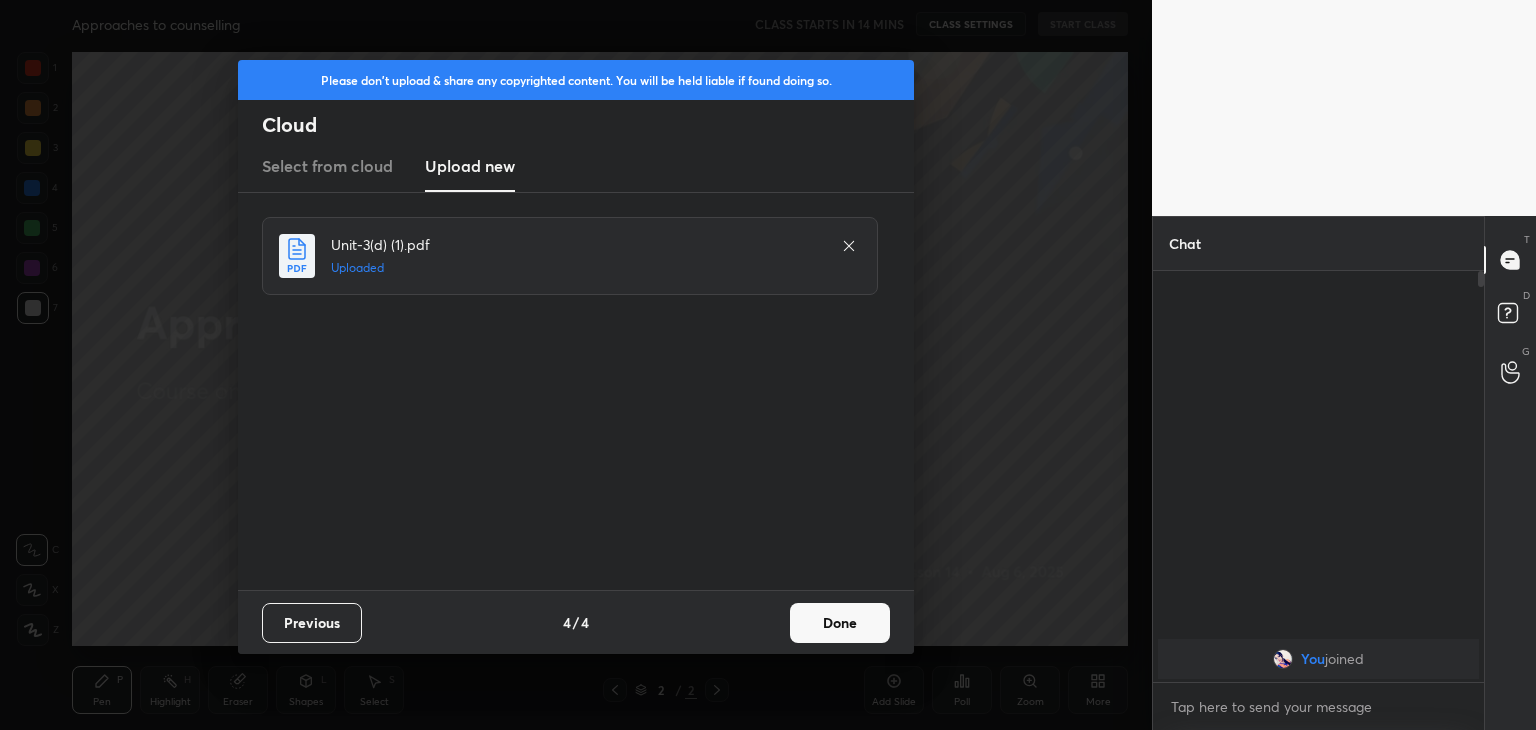 click on "Done" at bounding box center (840, 623) 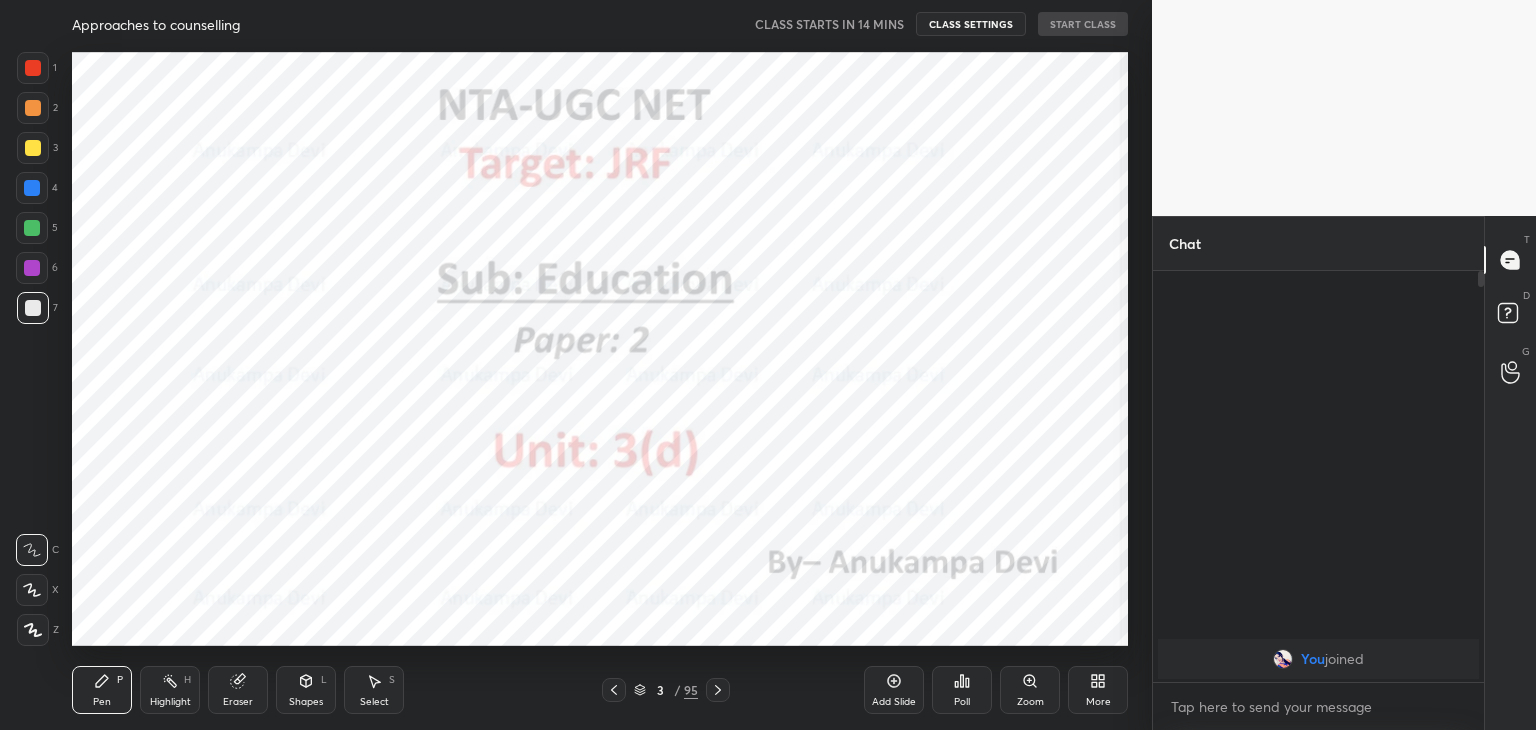 click 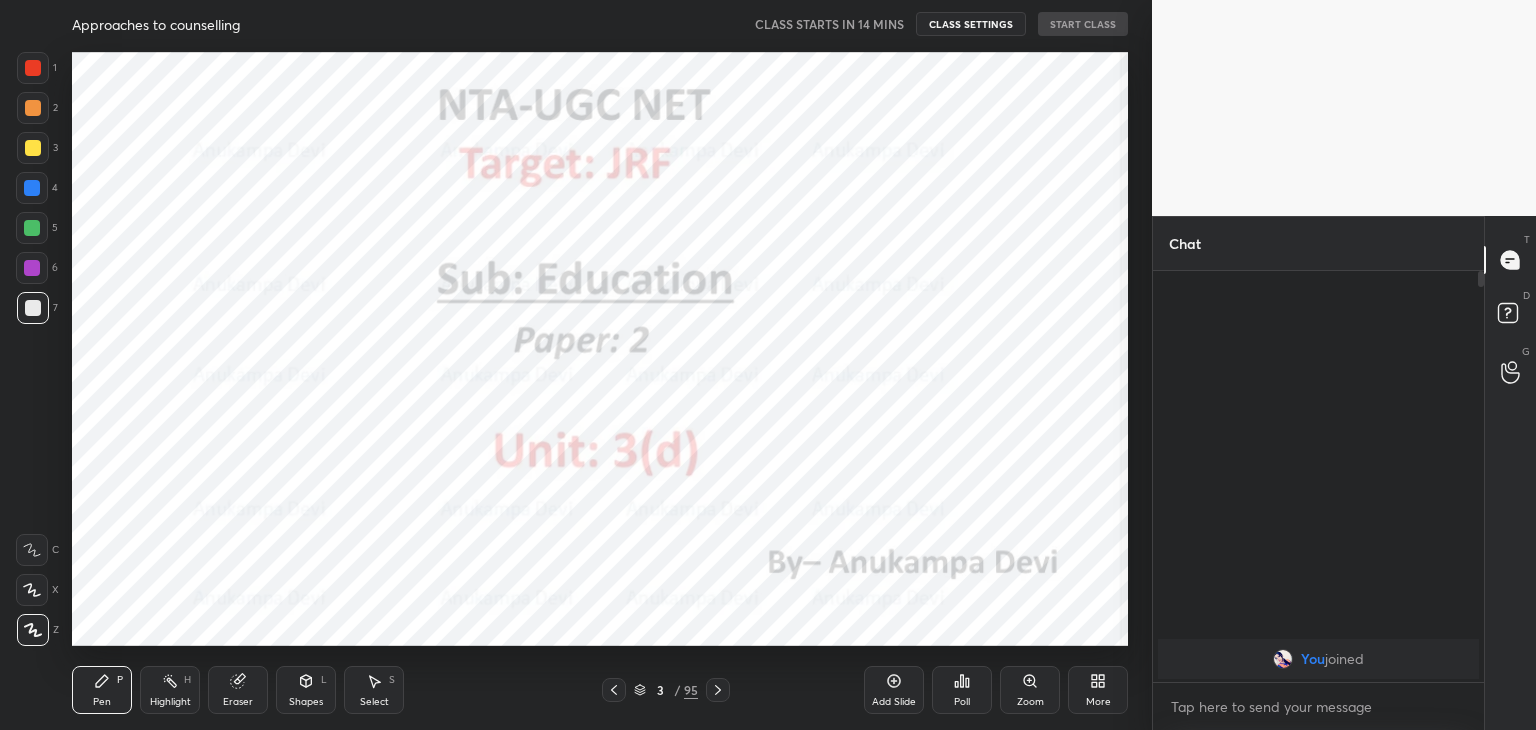 click at bounding box center [32, 268] 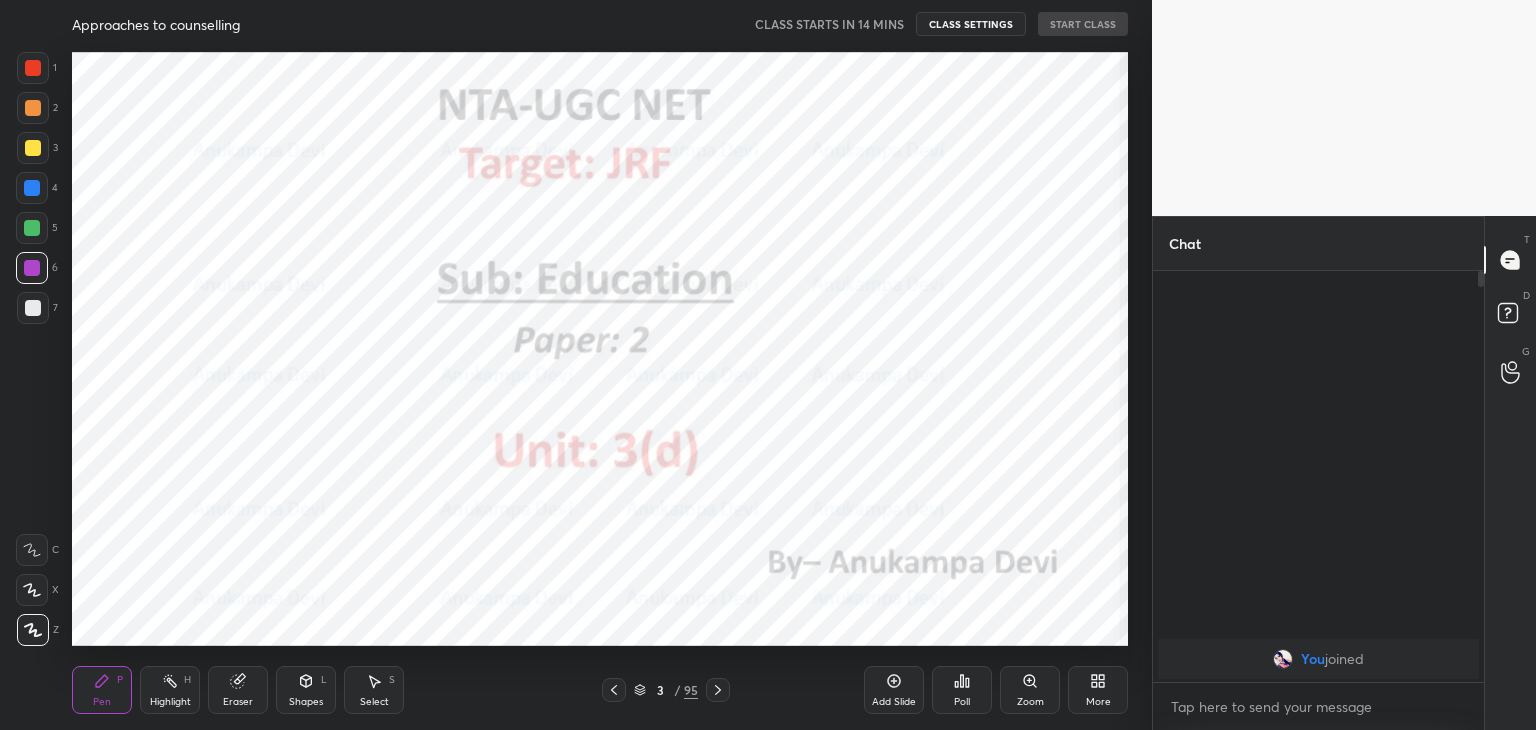 click 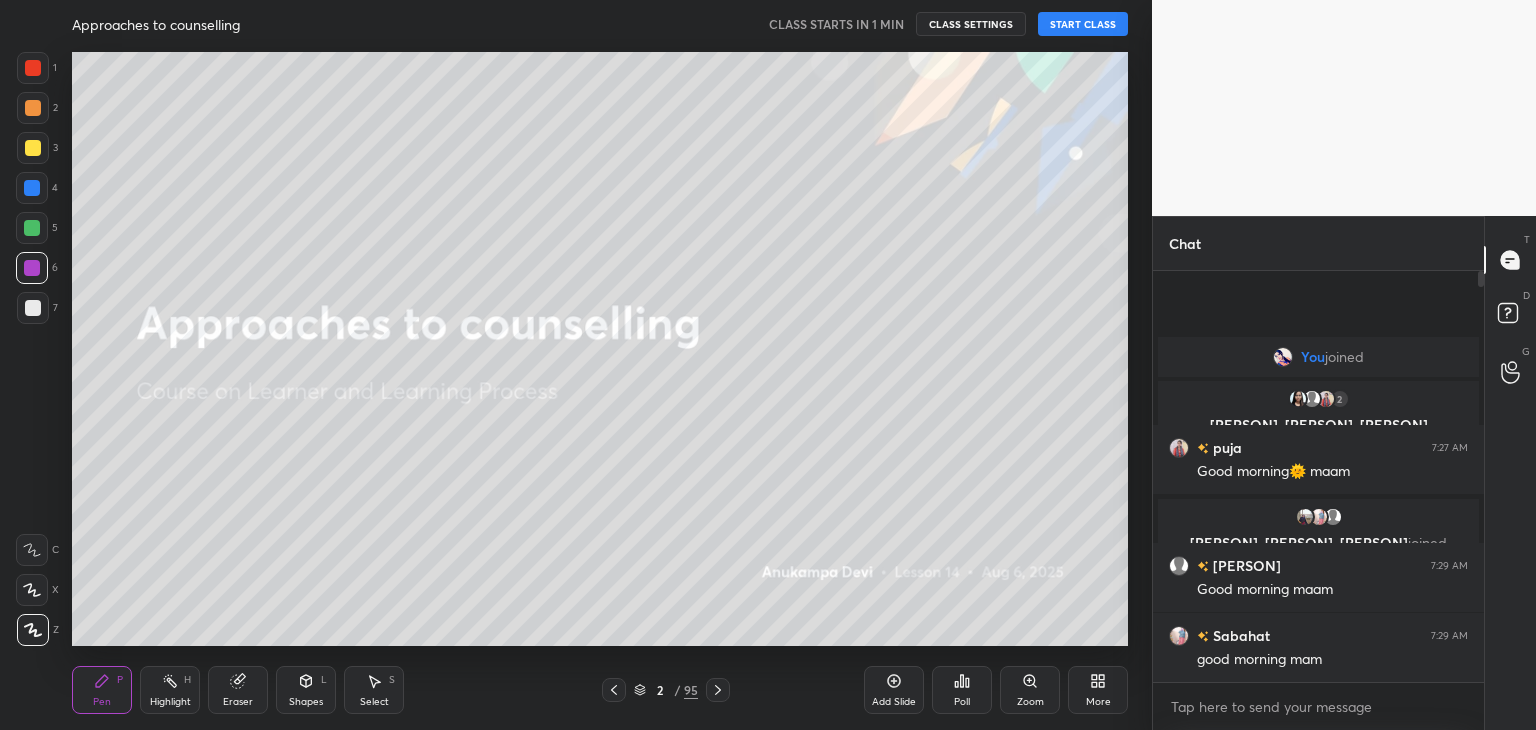 click on "START CLASS" at bounding box center (1083, 24) 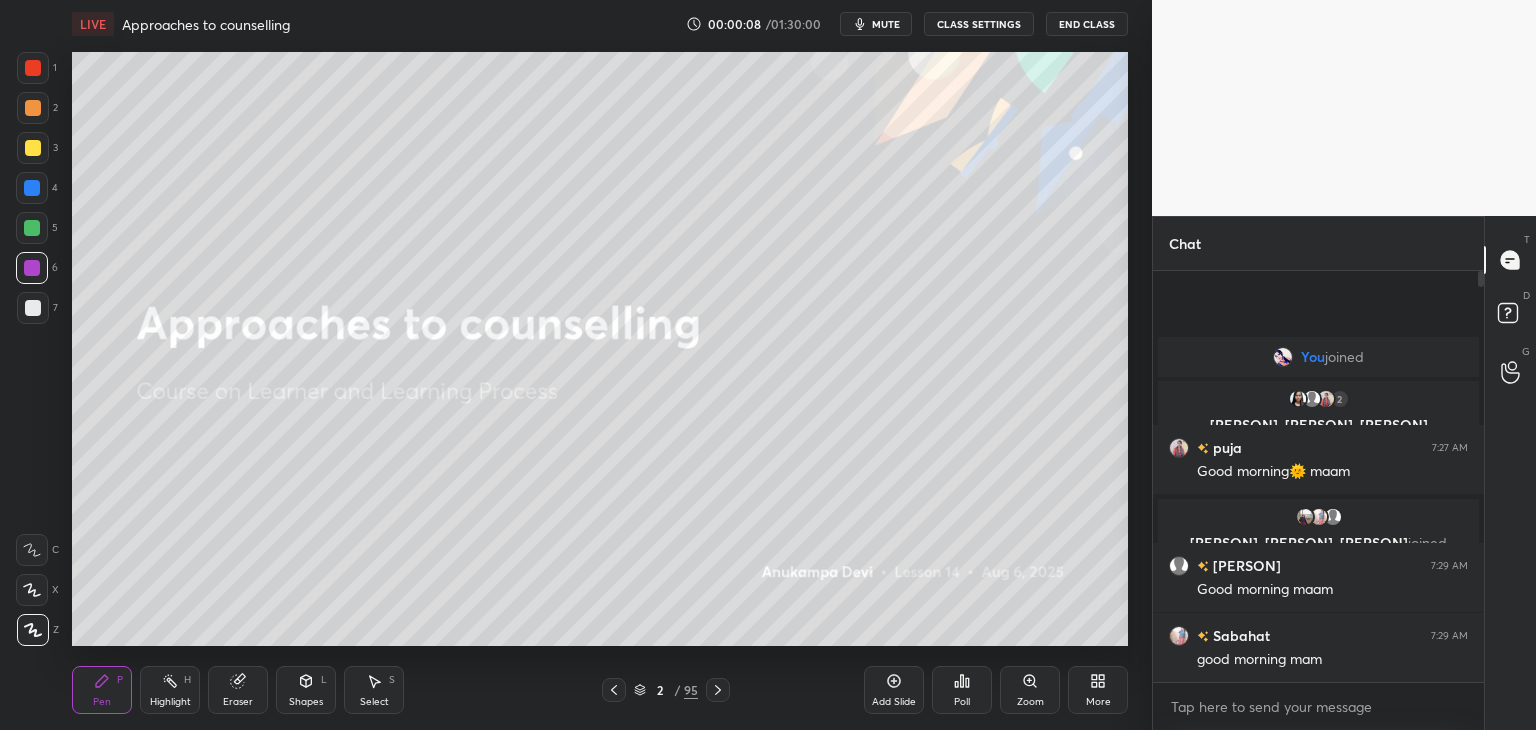click at bounding box center (32, 228) 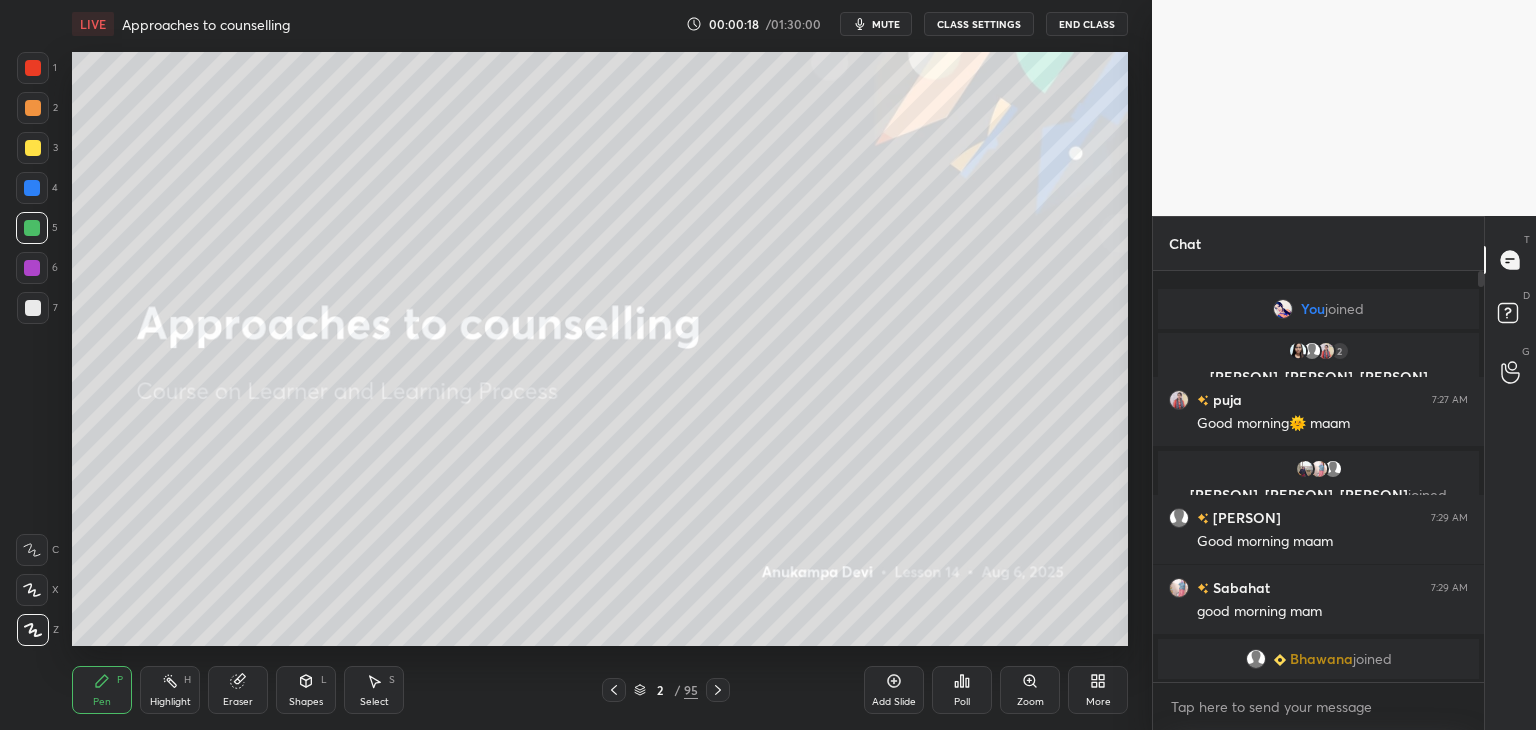 click on "Shapes" at bounding box center (306, 702) 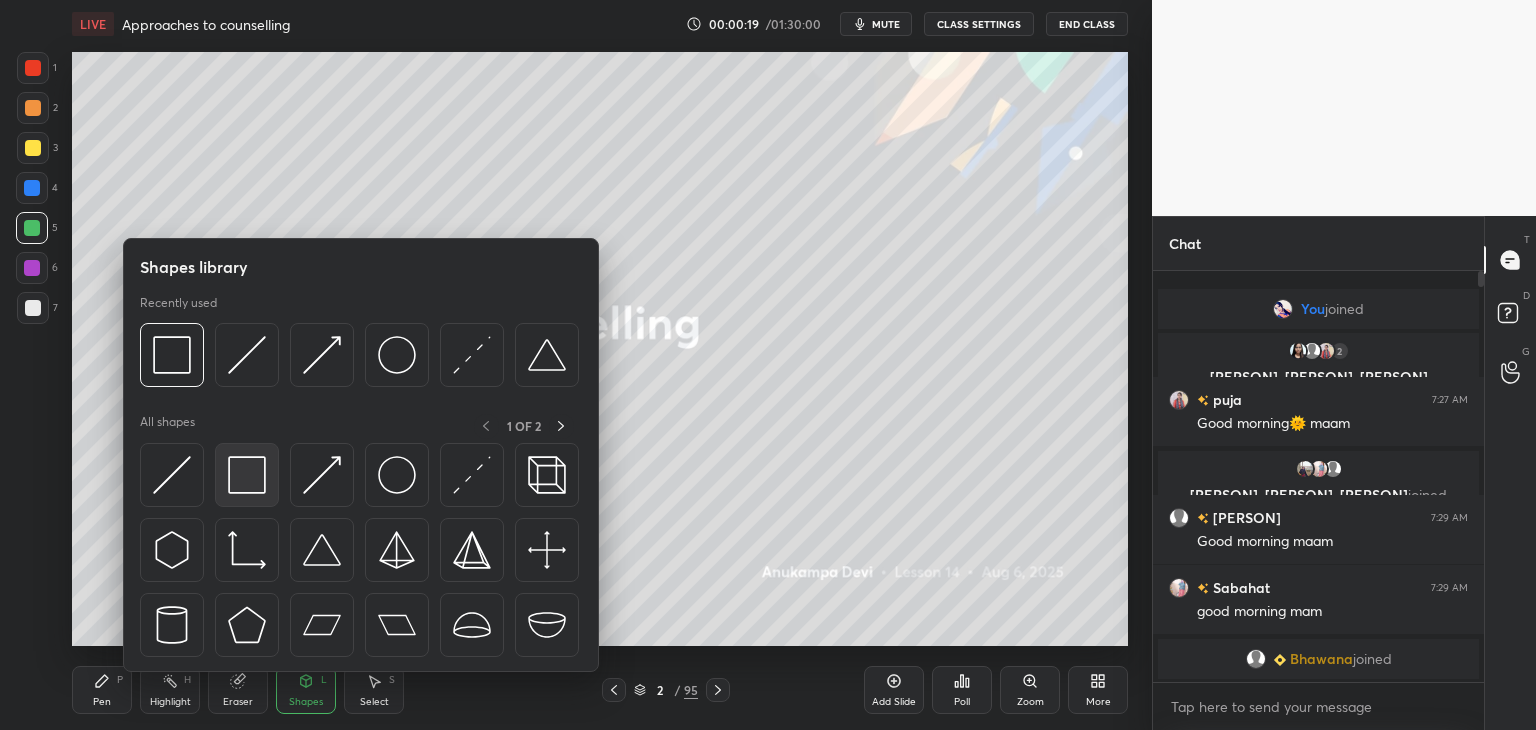 click at bounding box center [247, 475] 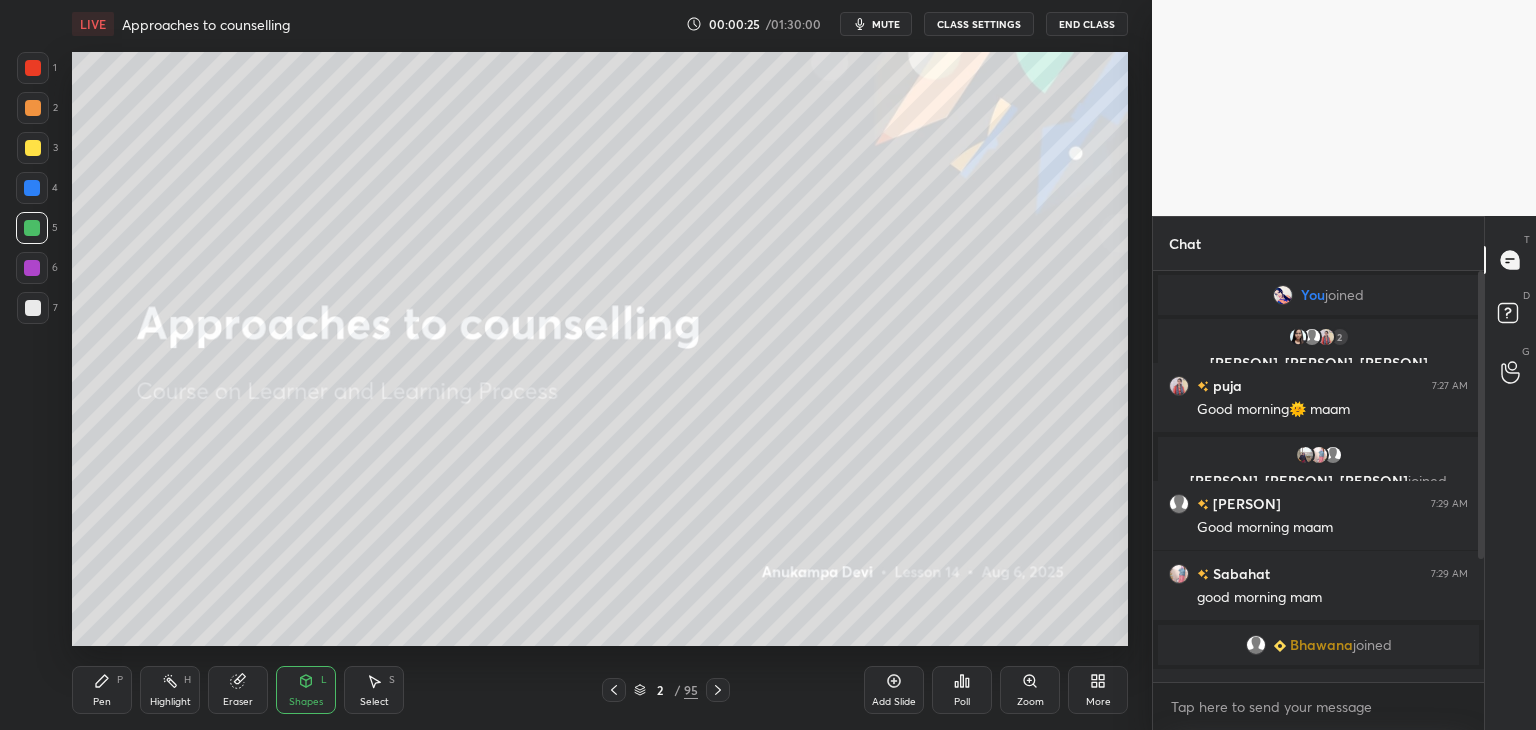 click on "Pen P" at bounding box center (102, 690) 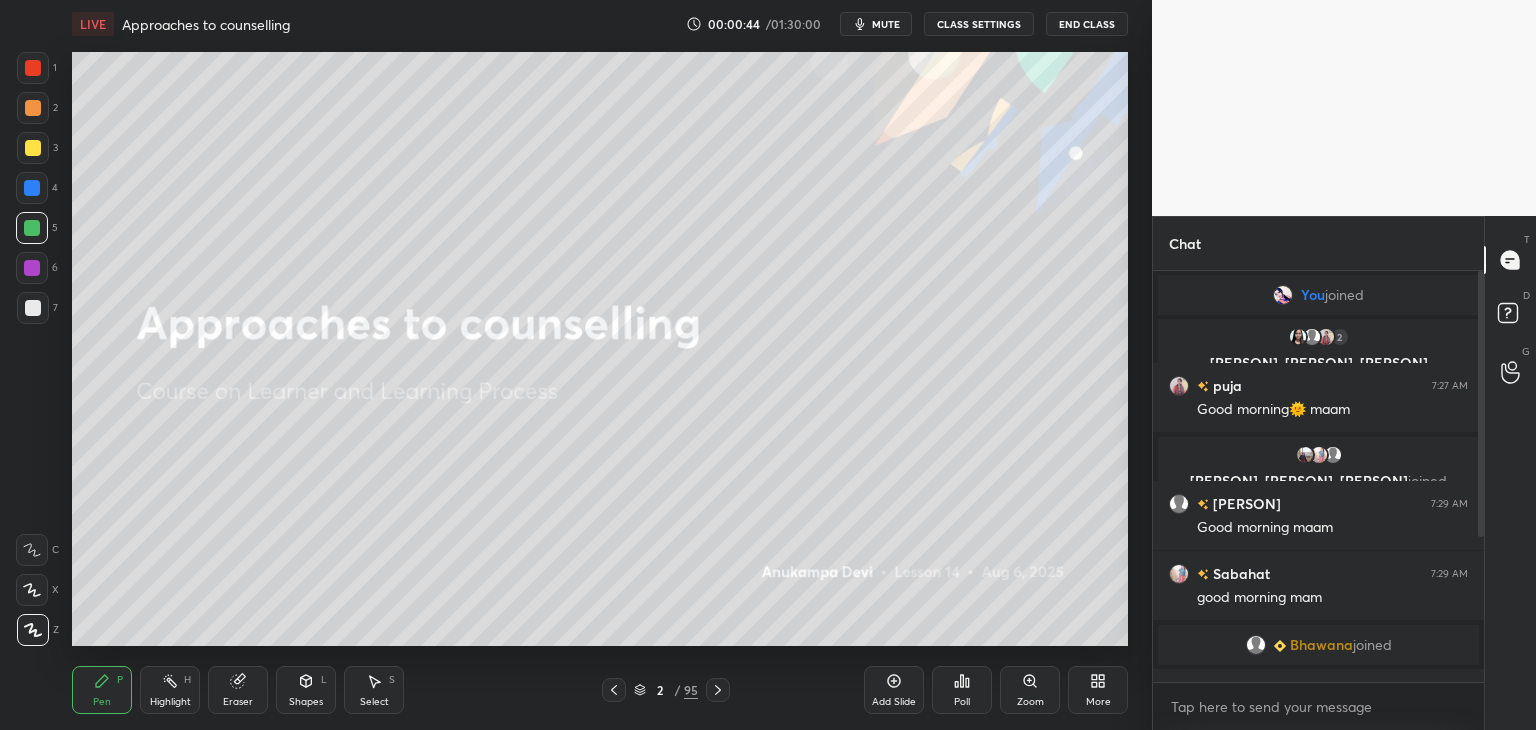 scroll, scrollTop: 244, scrollLeft: 0, axis: vertical 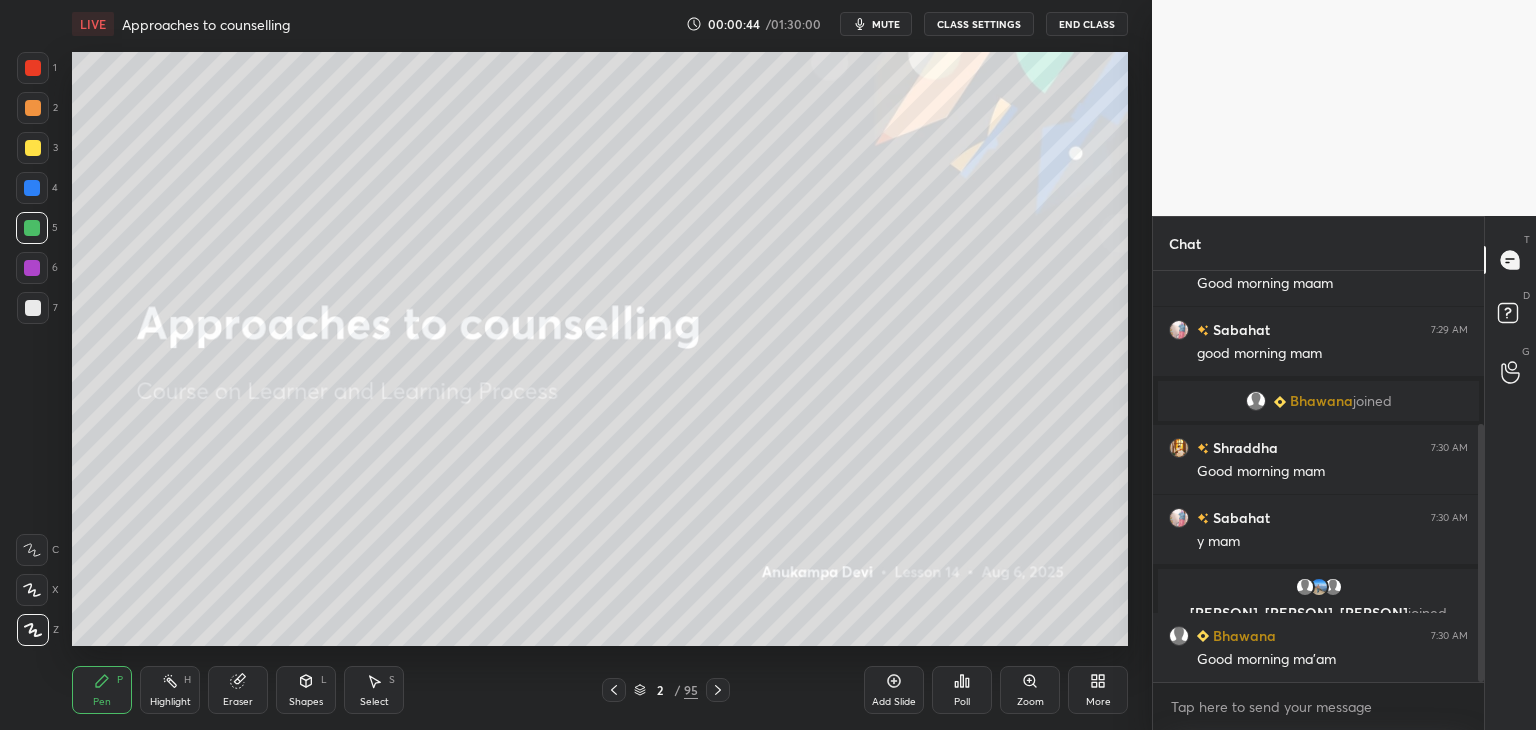 click at bounding box center (1481, 553) 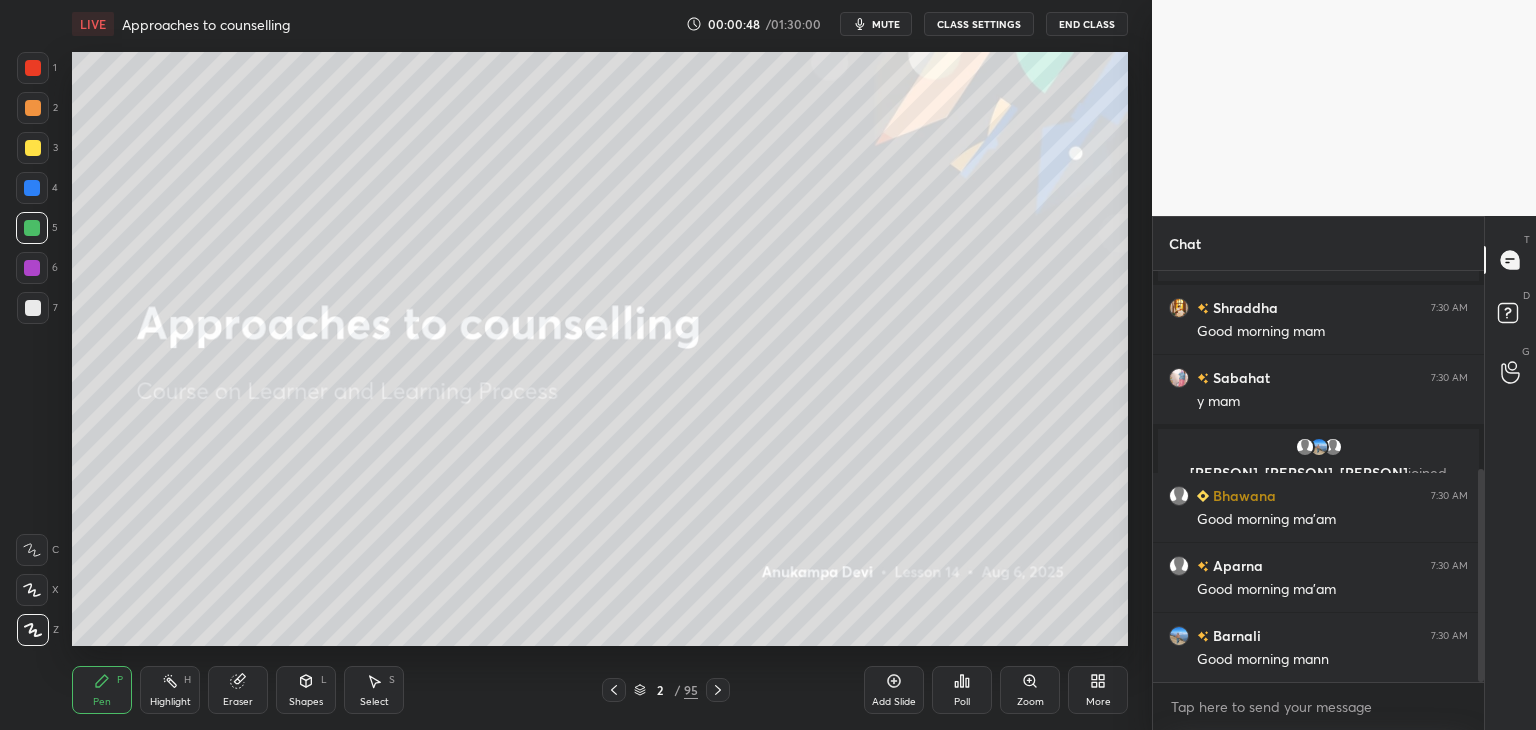 scroll, scrollTop: 454, scrollLeft: 0, axis: vertical 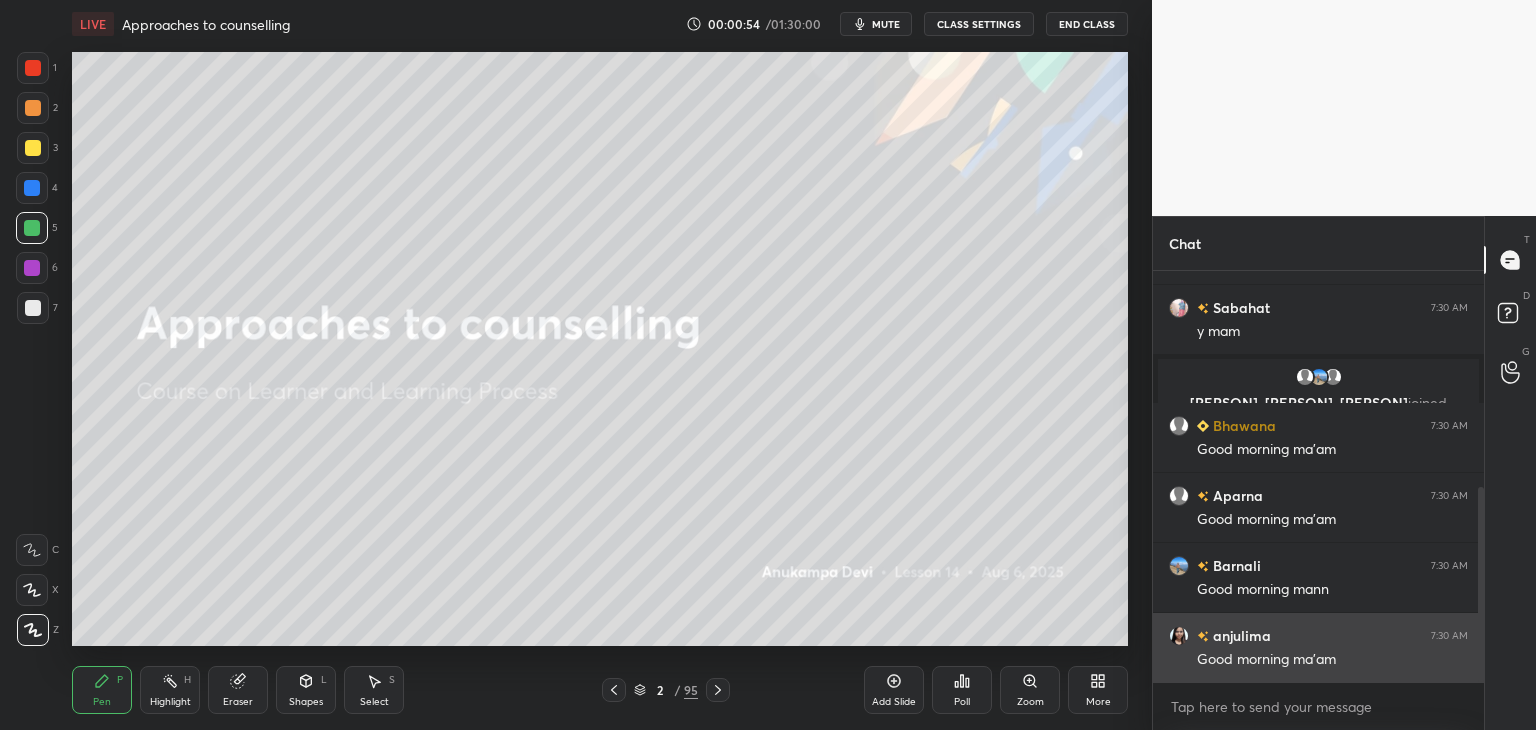 drag, startPoint x: 1481, startPoint y: 527, endPoint x: 1408, endPoint y: 632, distance: 127.88276 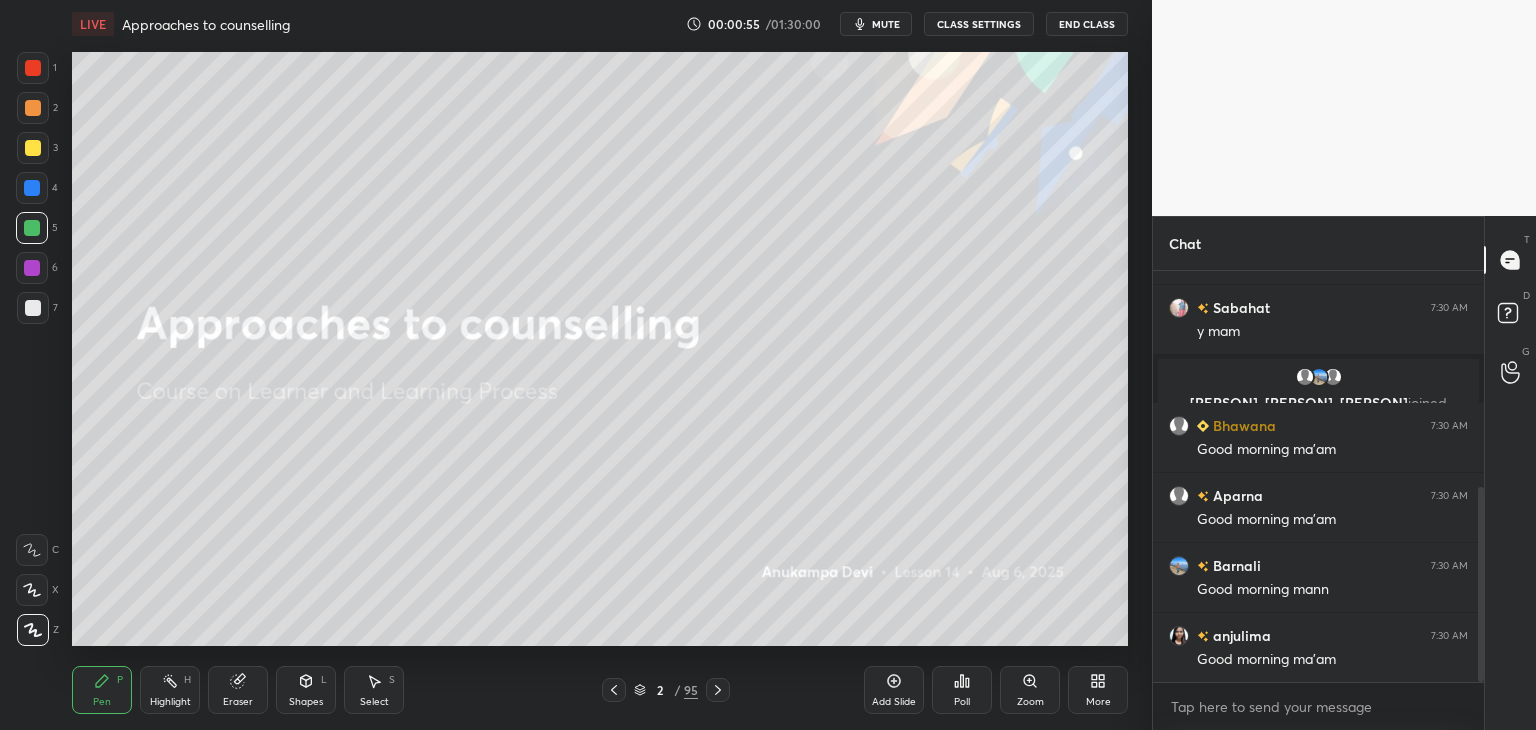 click 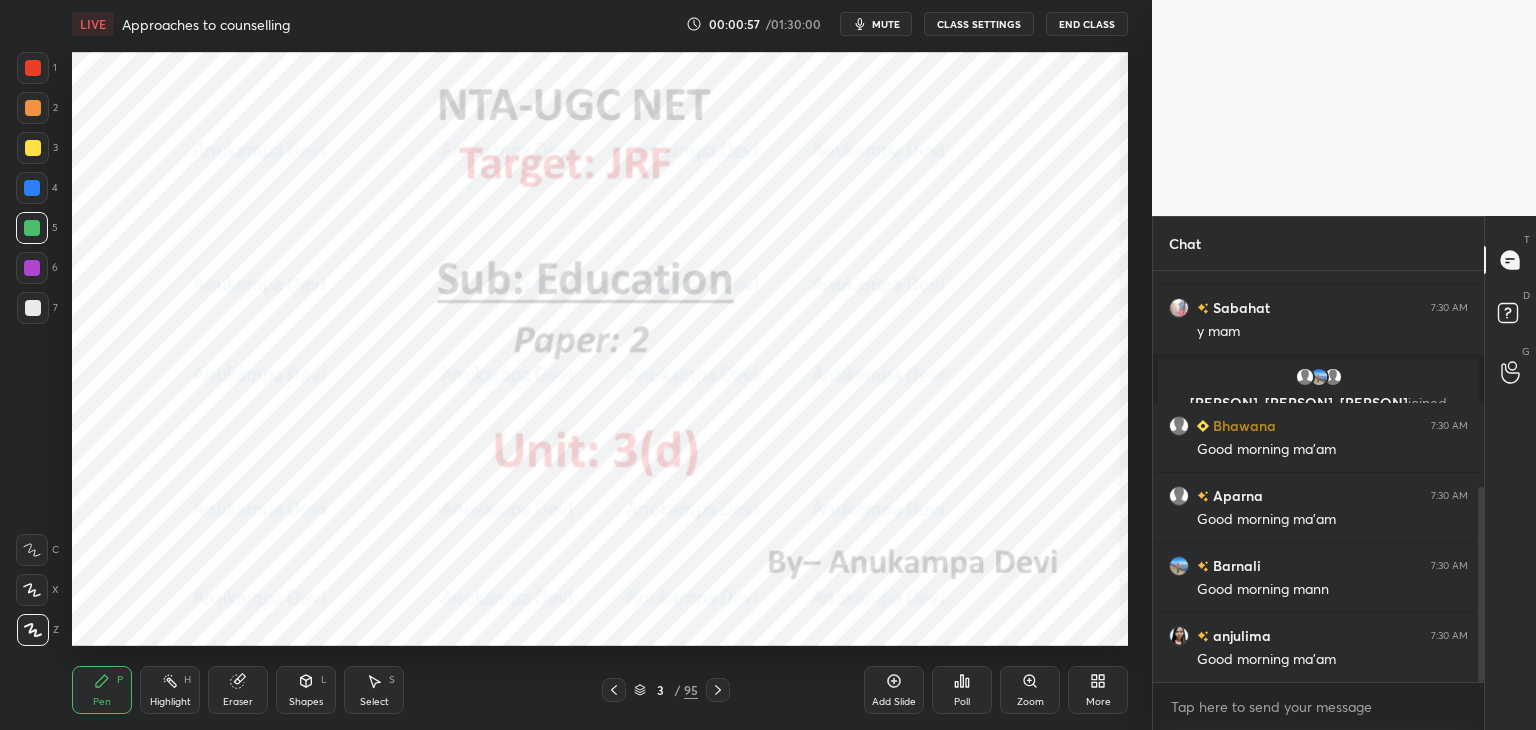 click 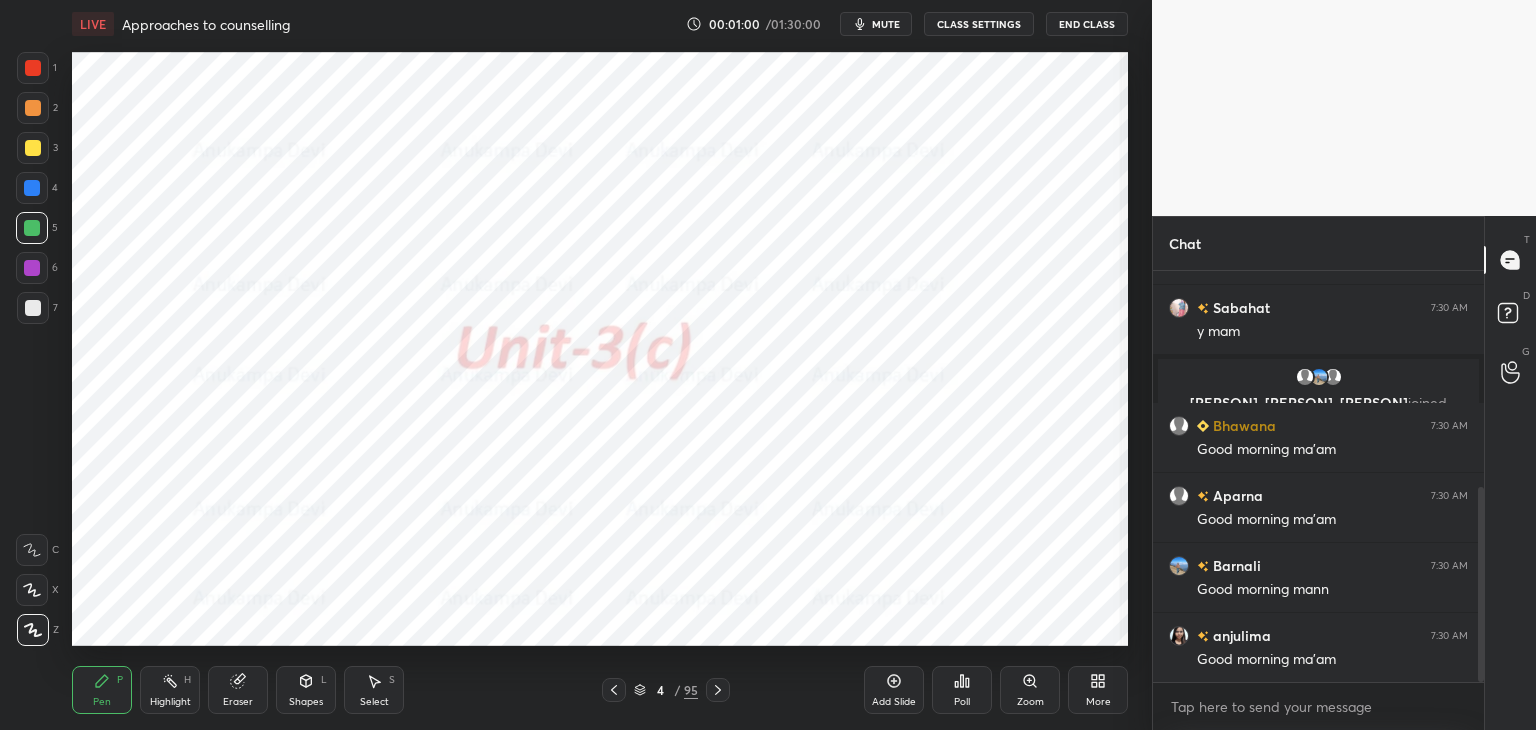 click 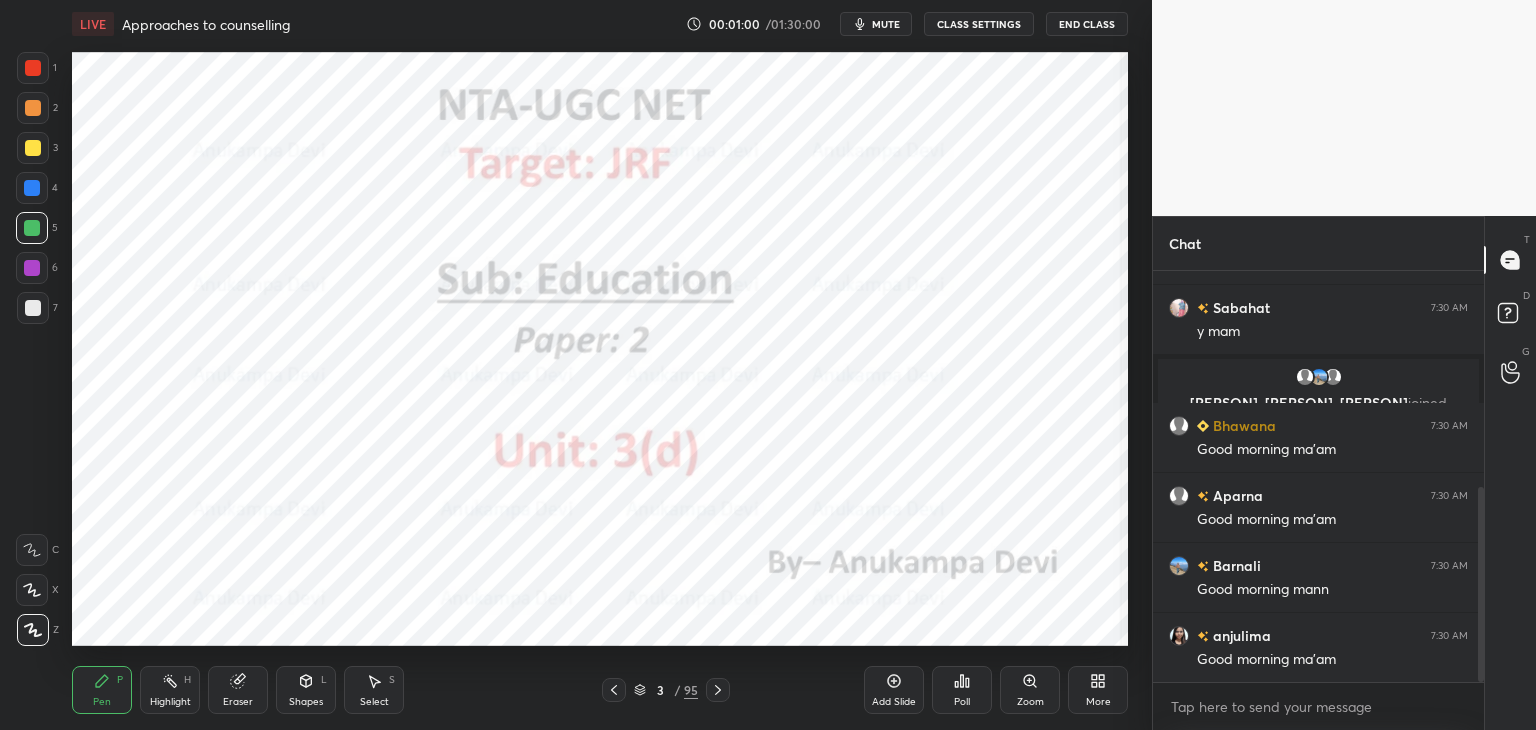 click 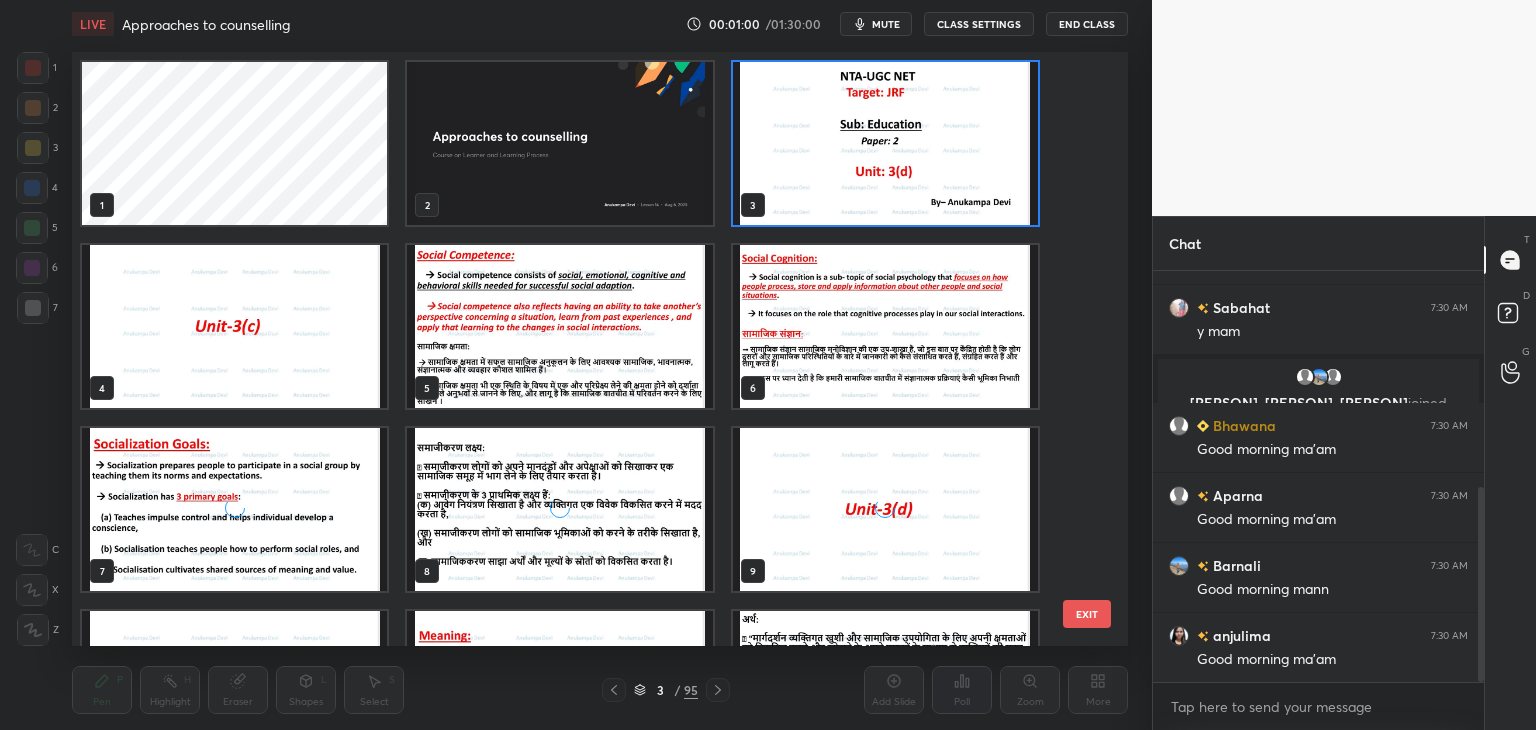 scroll, scrollTop: 6, scrollLeft: 10, axis: both 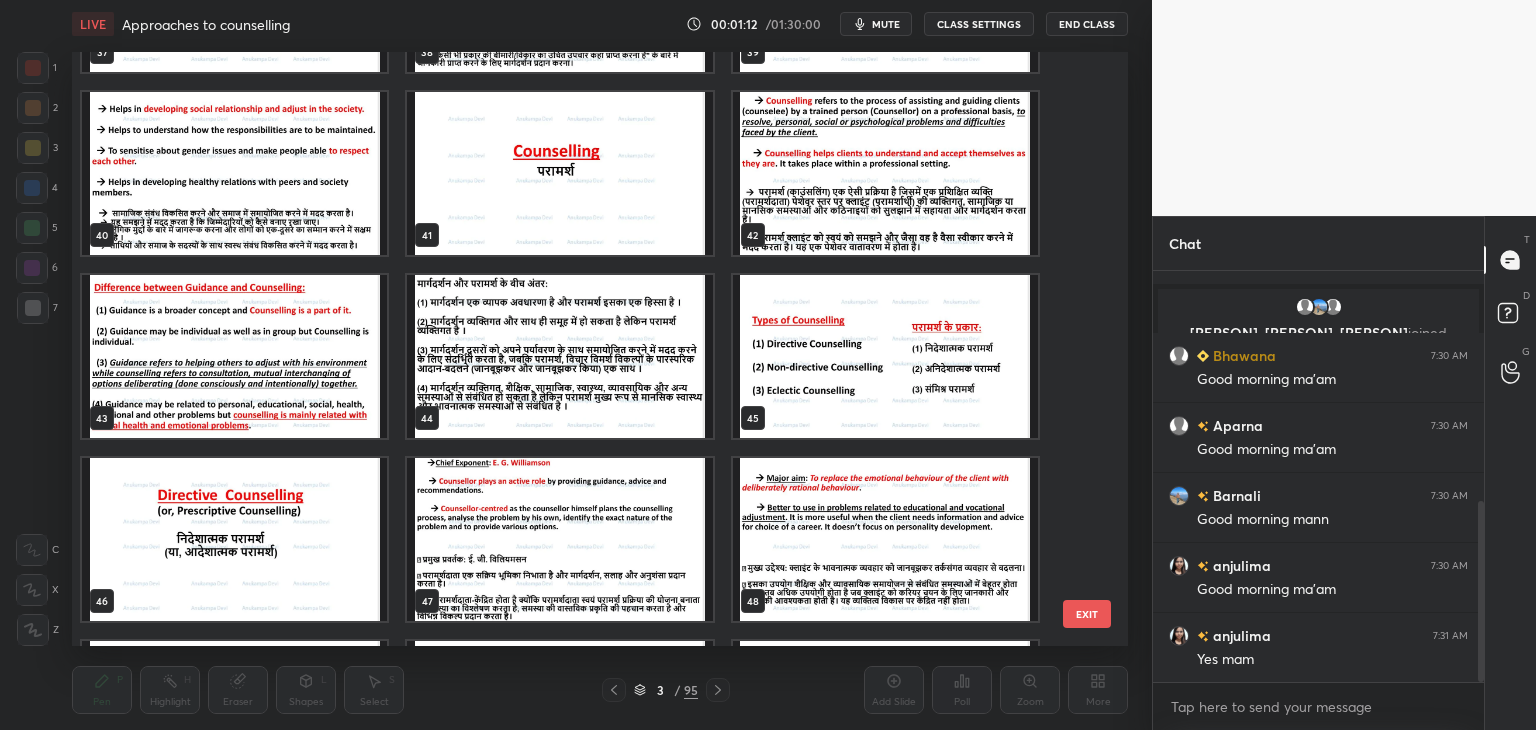 click at bounding box center [559, 173] 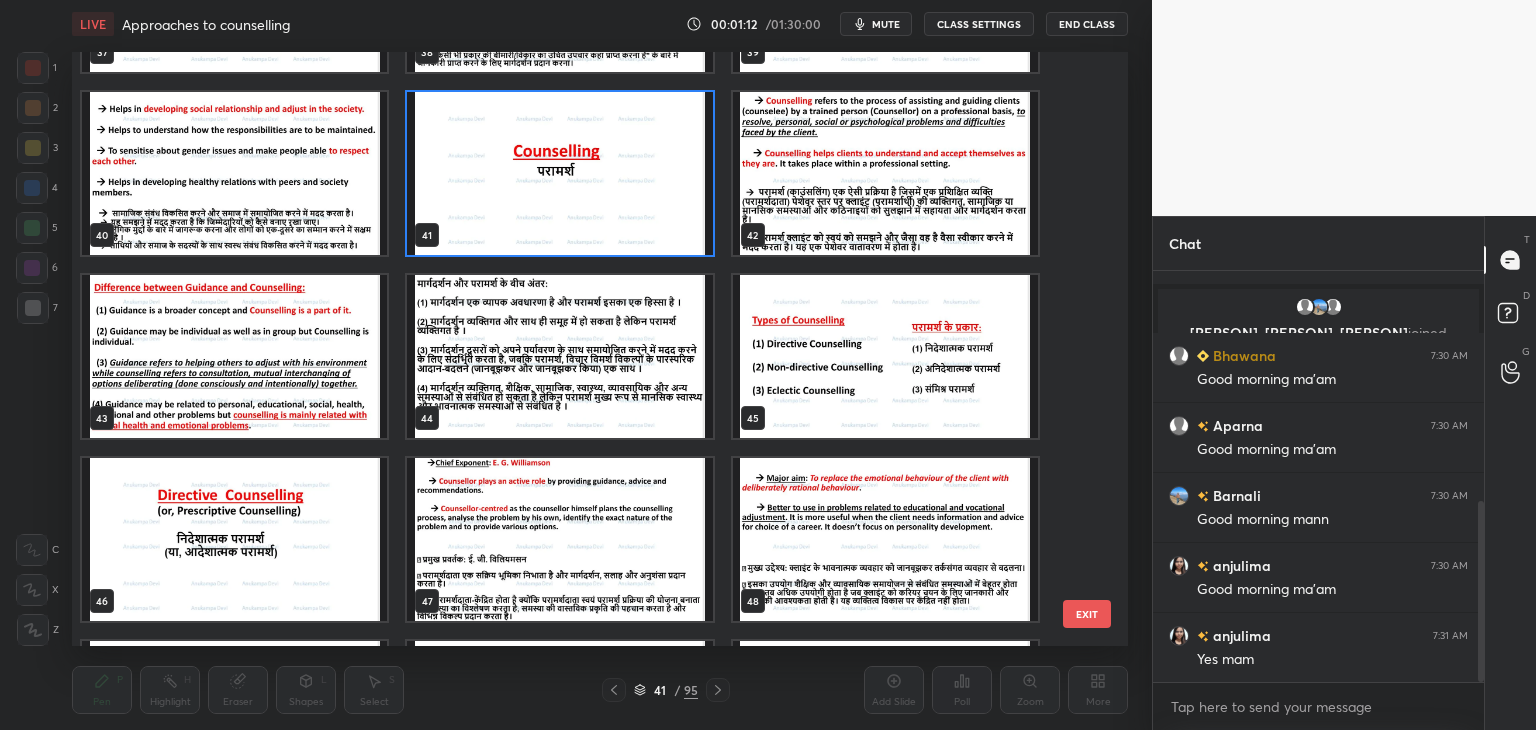 click at bounding box center (559, 173) 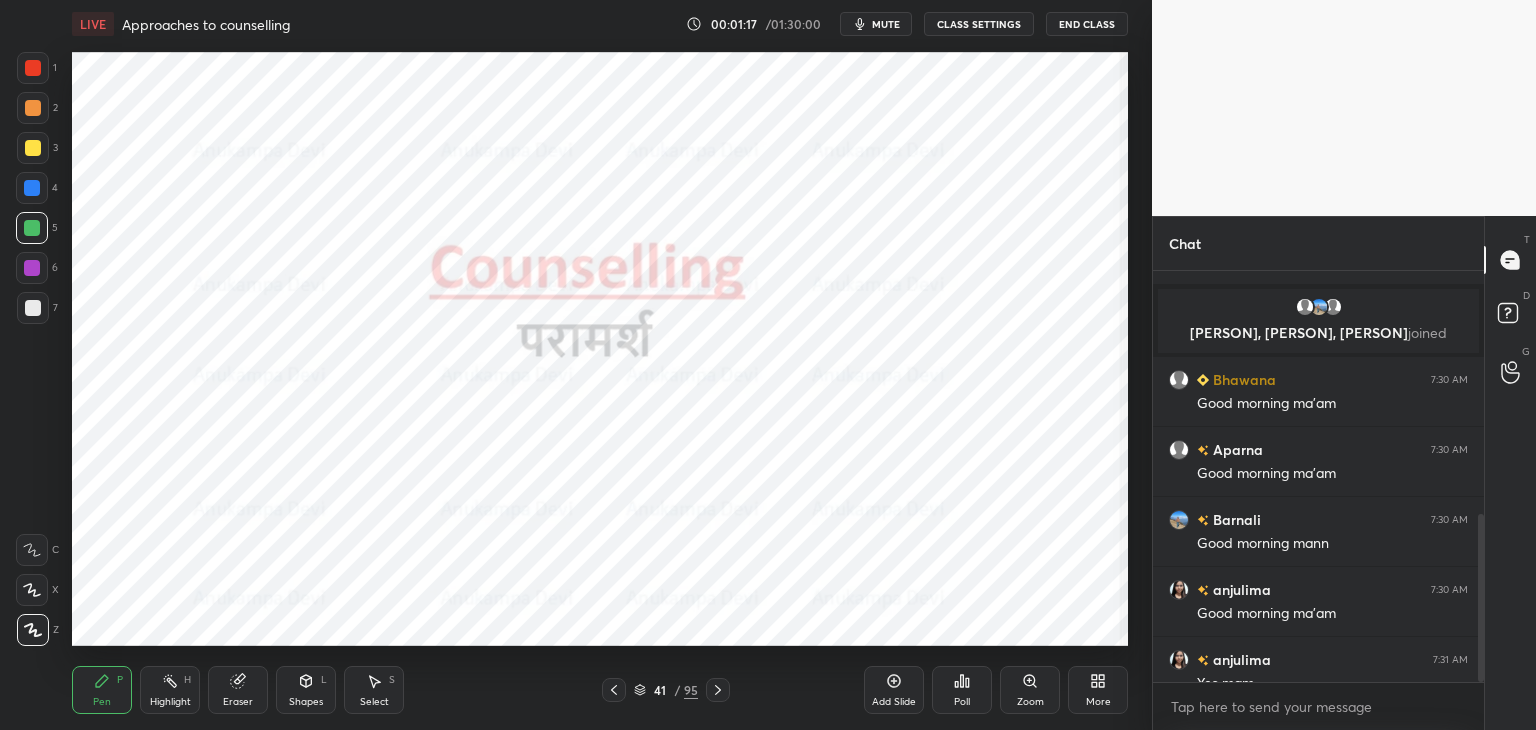 scroll, scrollTop: 596, scrollLeft: 0, axis: vertical 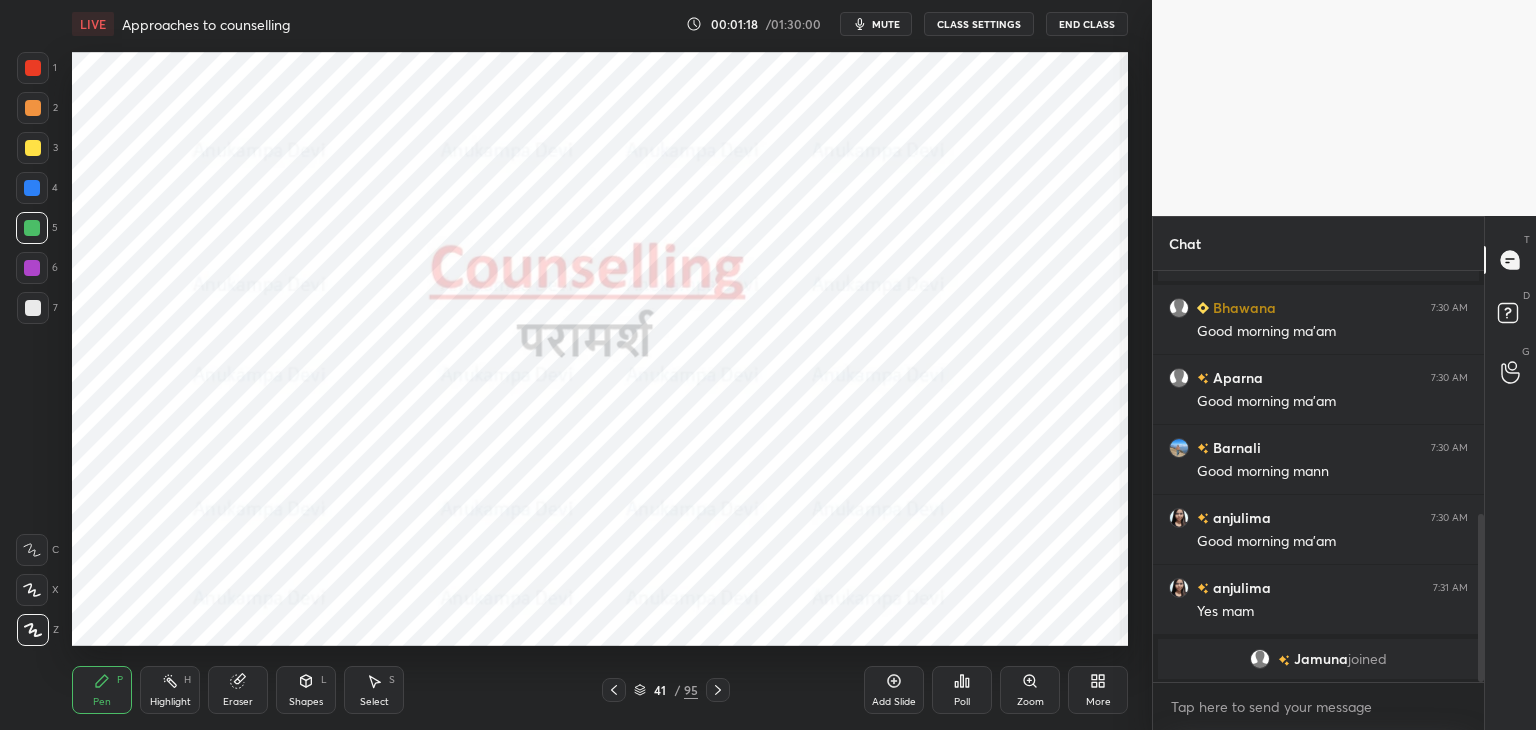 click 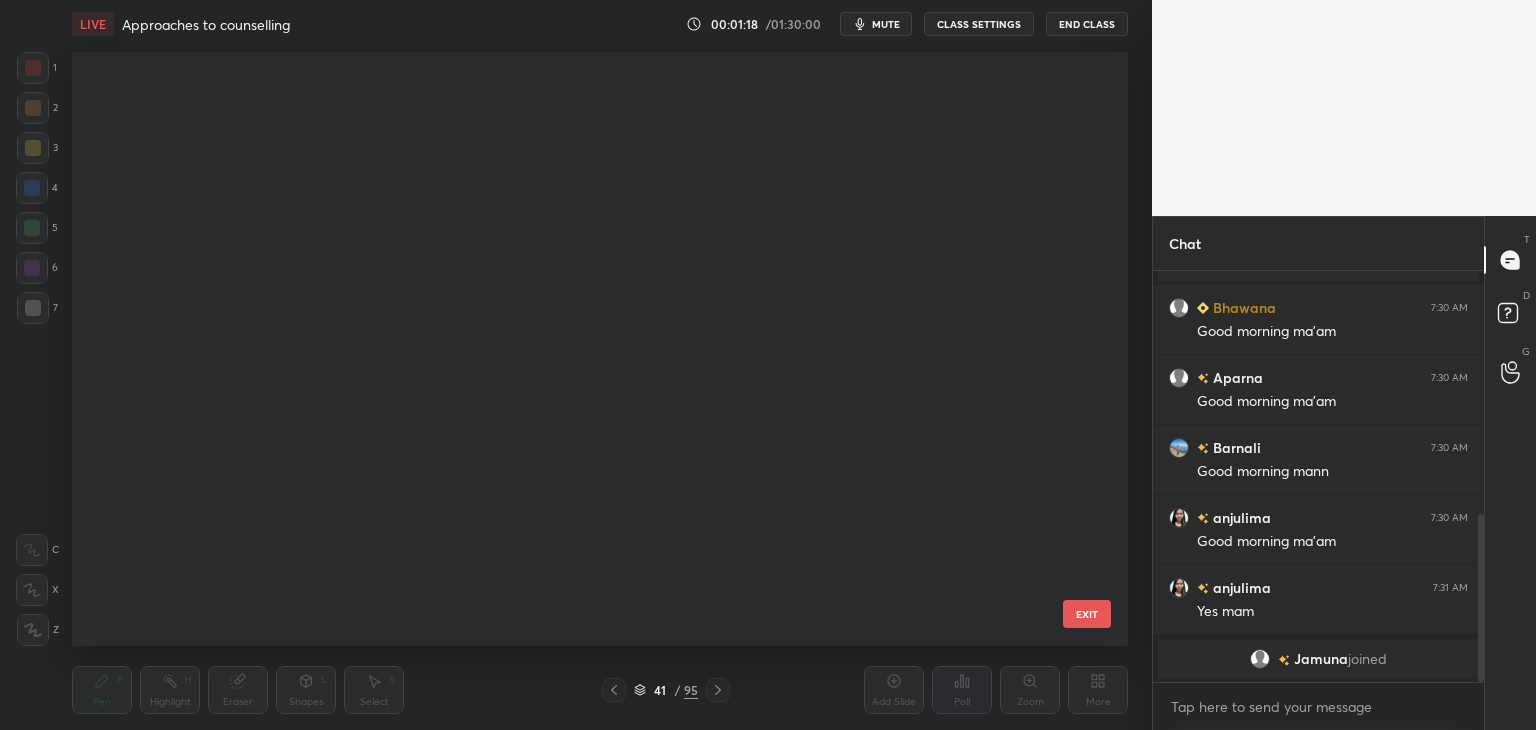 scroll, scrollTop: 1968, scrollLeft: 0, axis: vertical 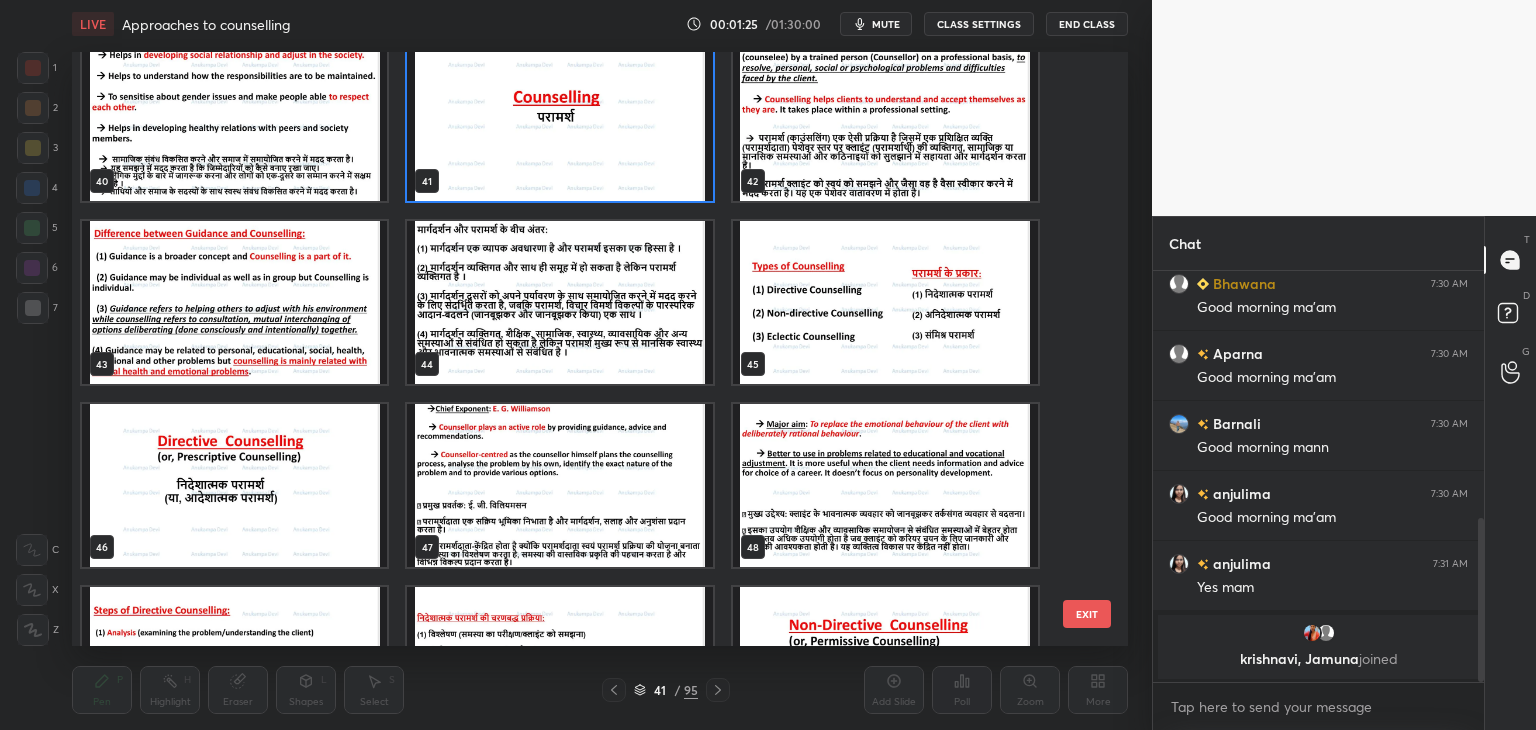 click at bounding box center [559, 119] 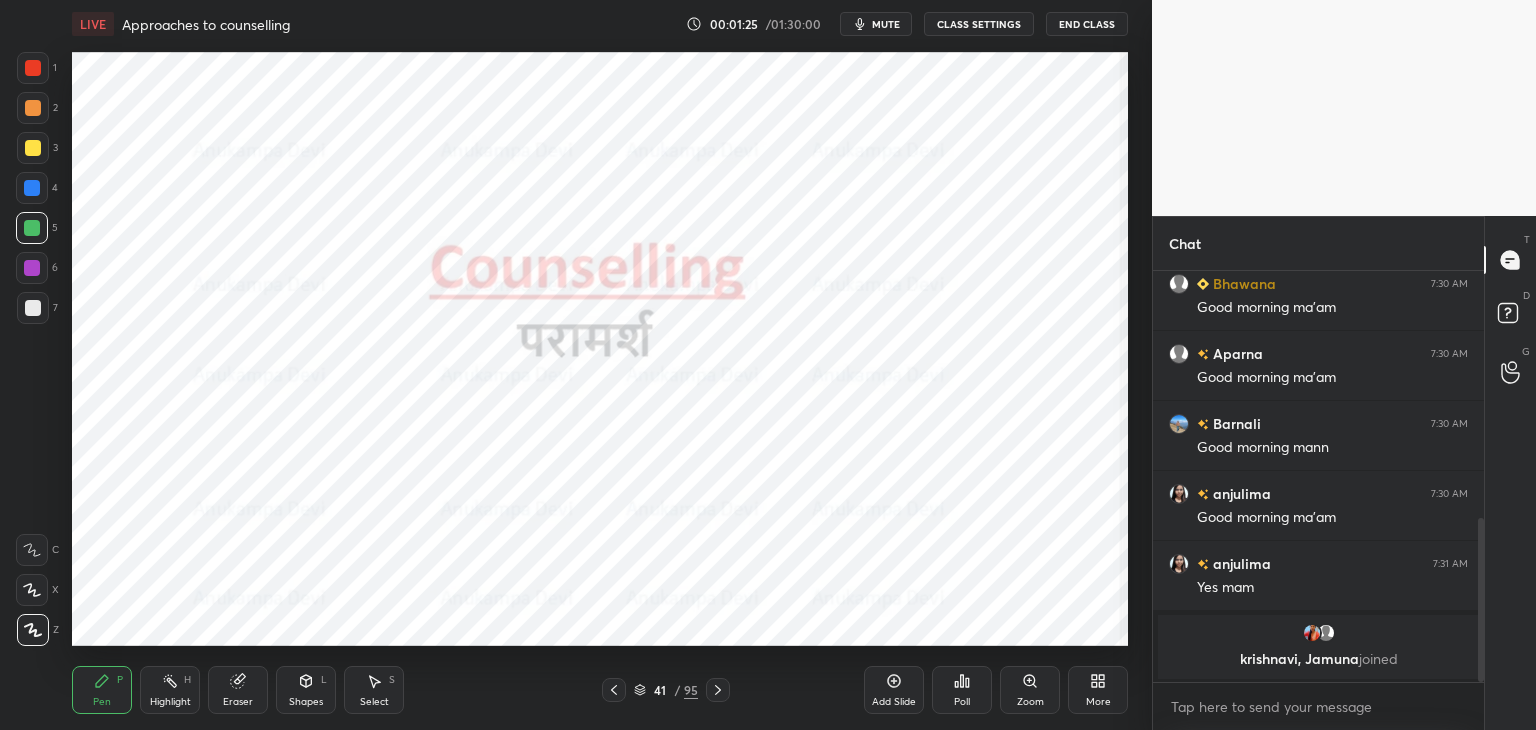 click at bounding box center [559, 119] 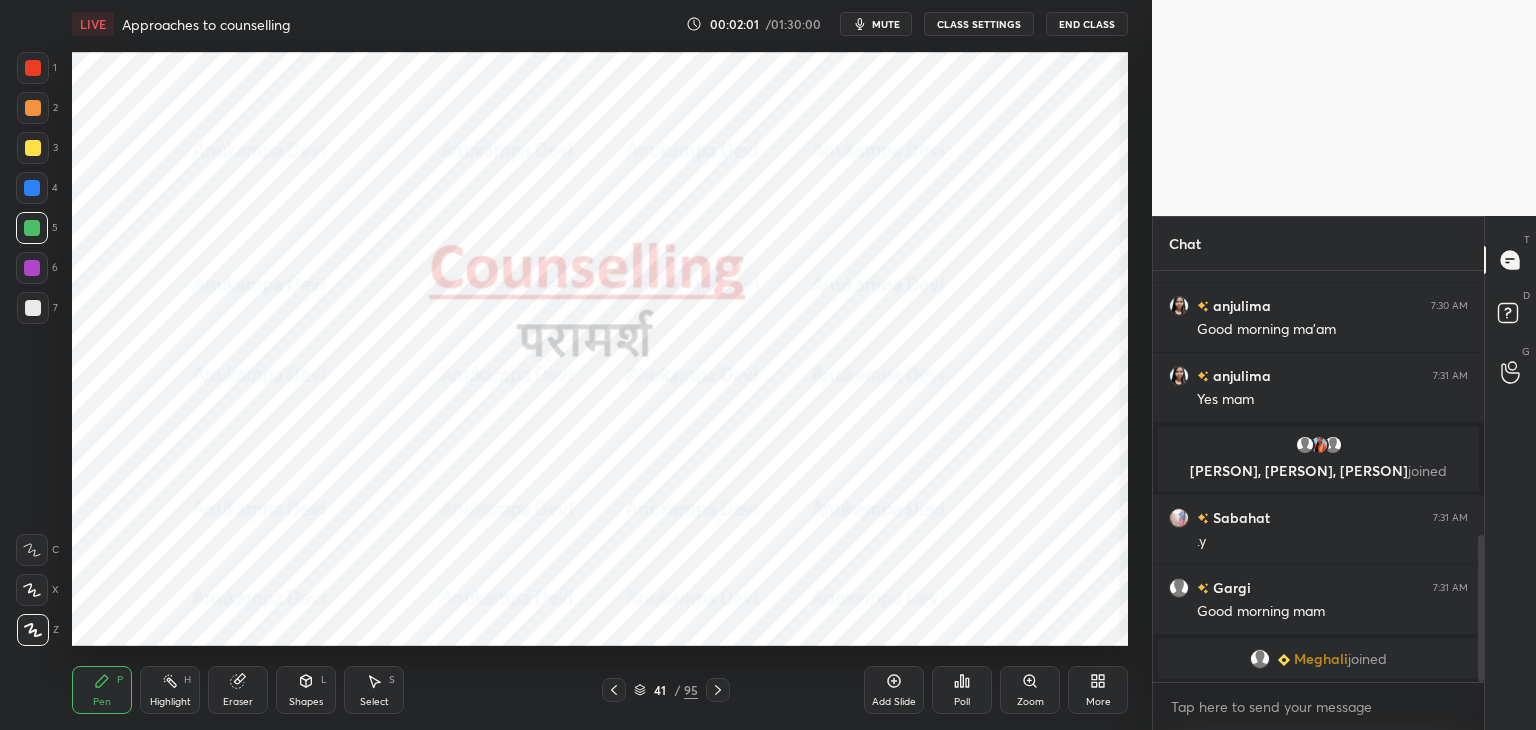 scroll, scrollTop: 748, scrollLeft: 0, axis: vertical 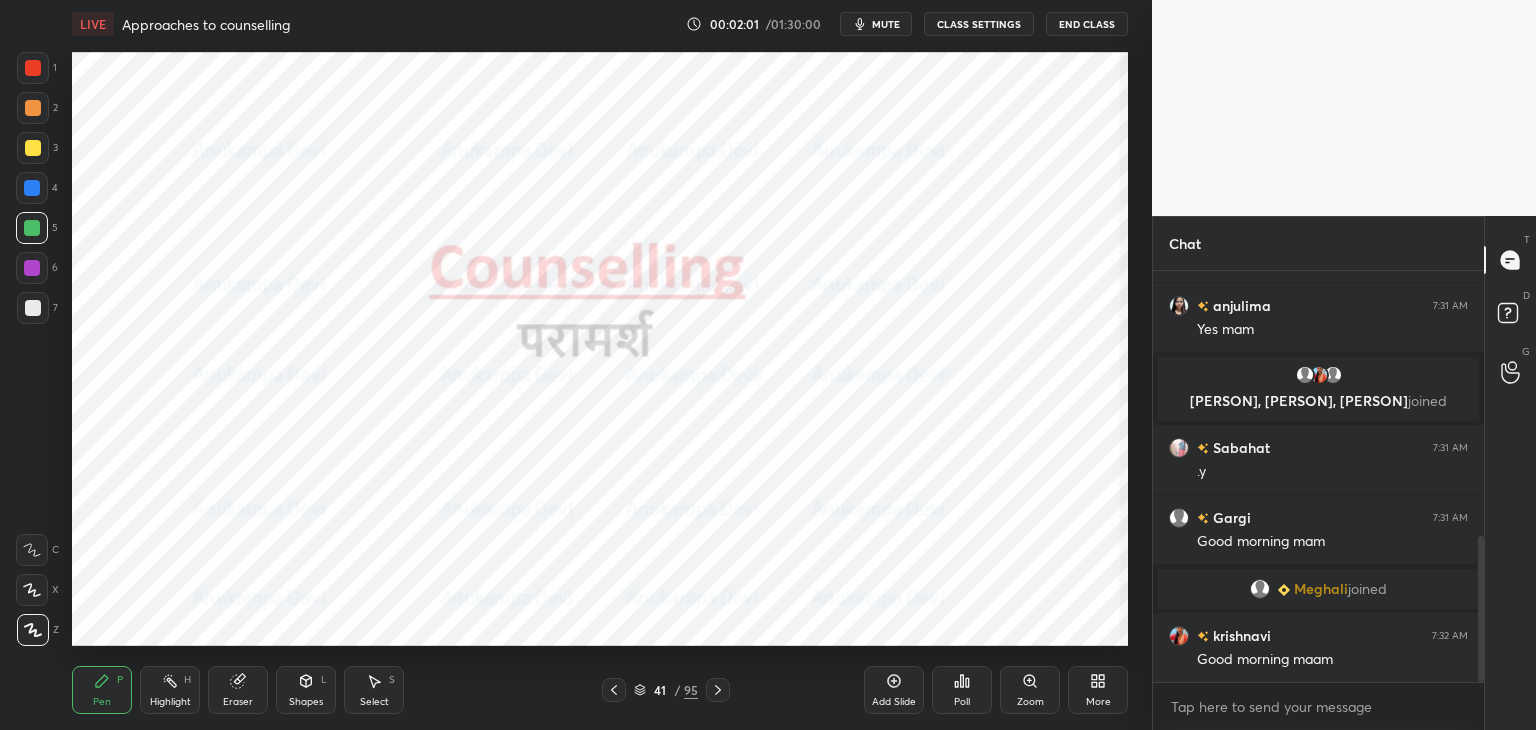 click 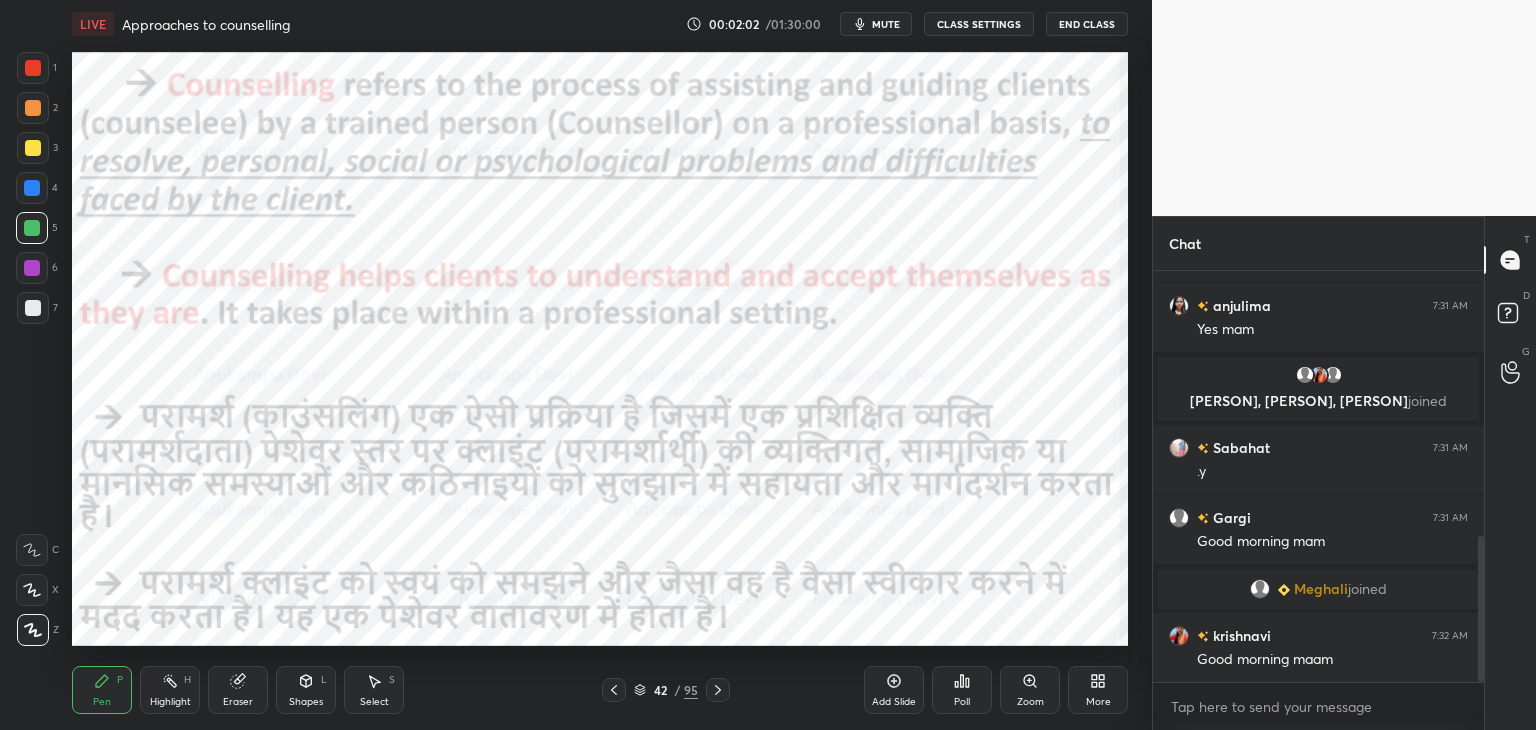 scroll, scrollTop: 796, scrollLeft: 0, axis: vertical 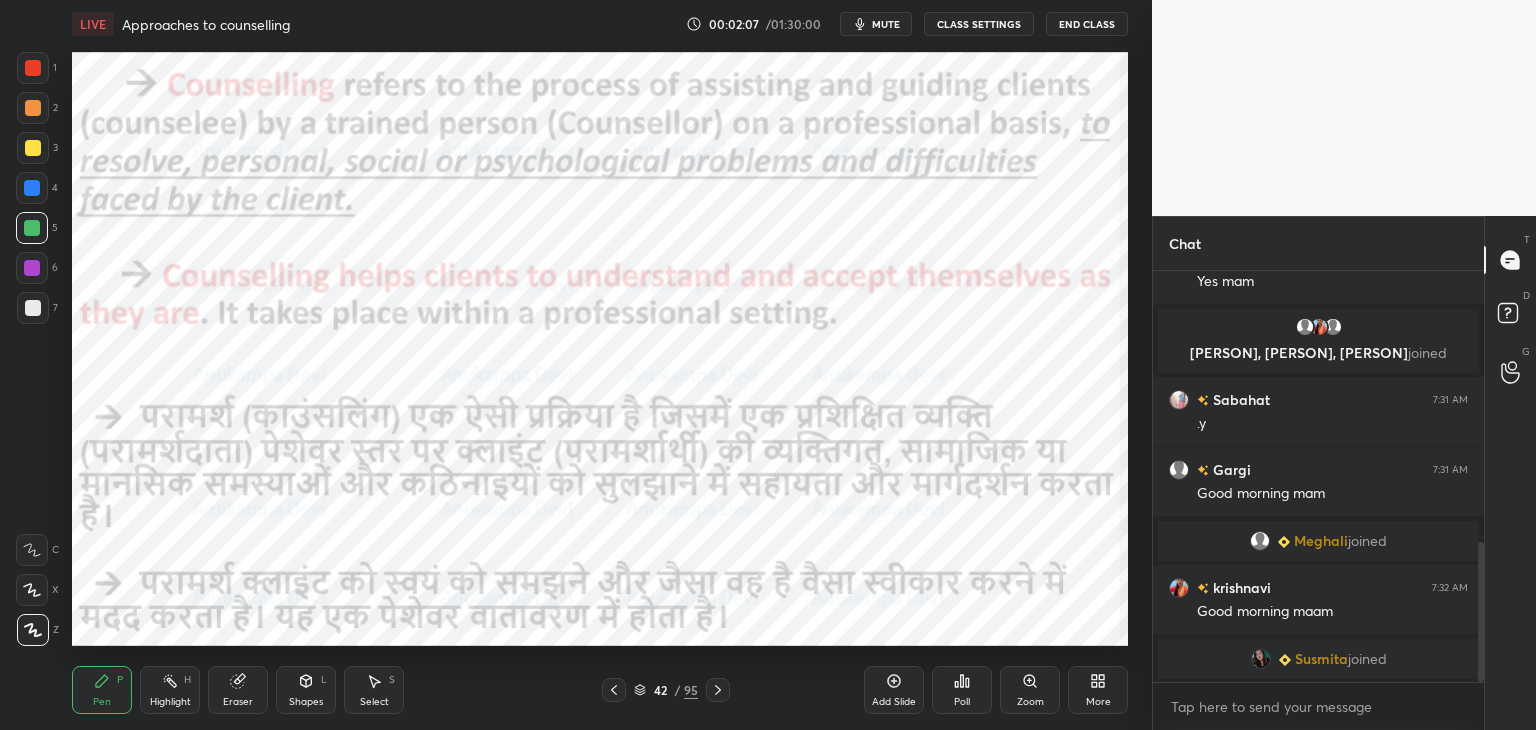 click 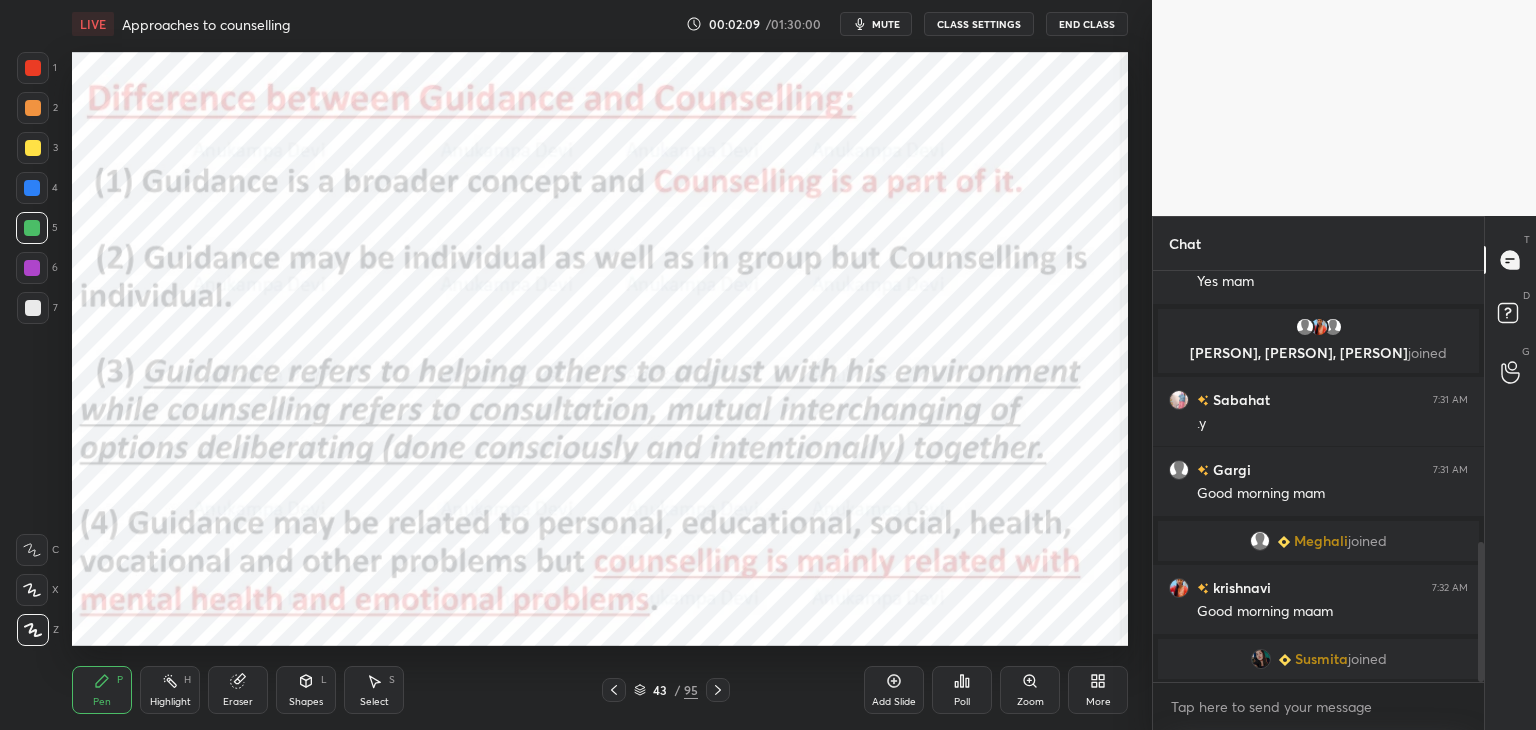 click 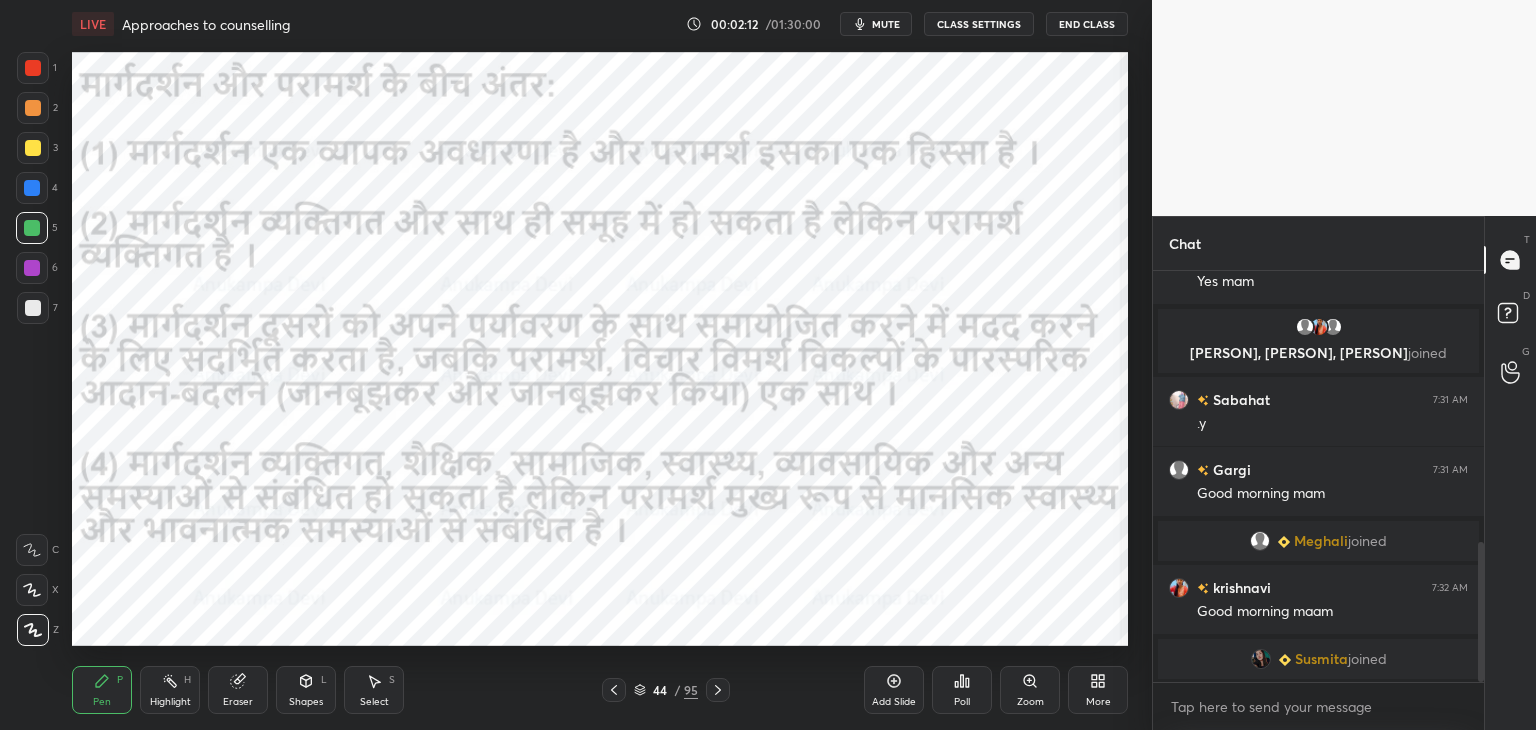click 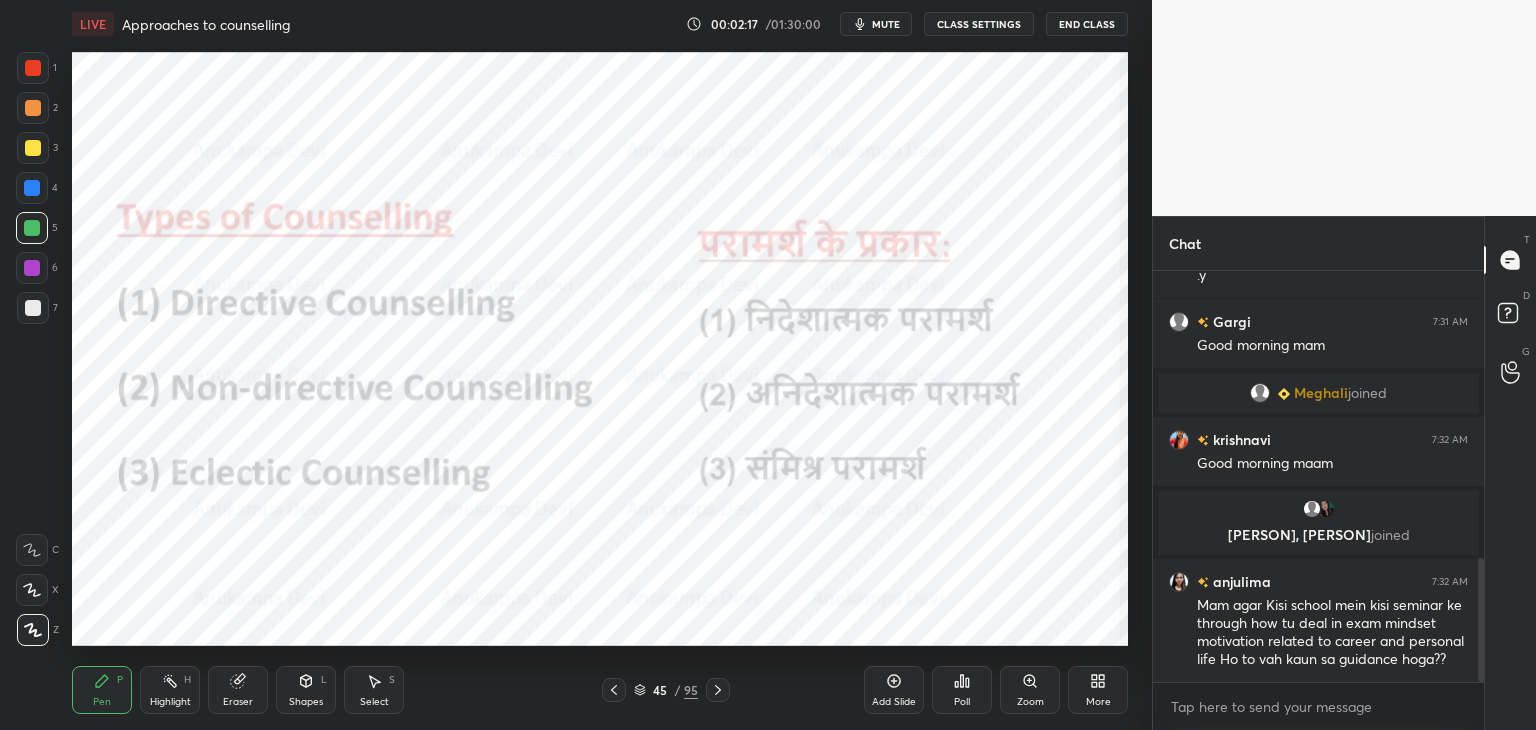 scroll, scrollTop: 952, scrollLeft: 0, axis: vertical 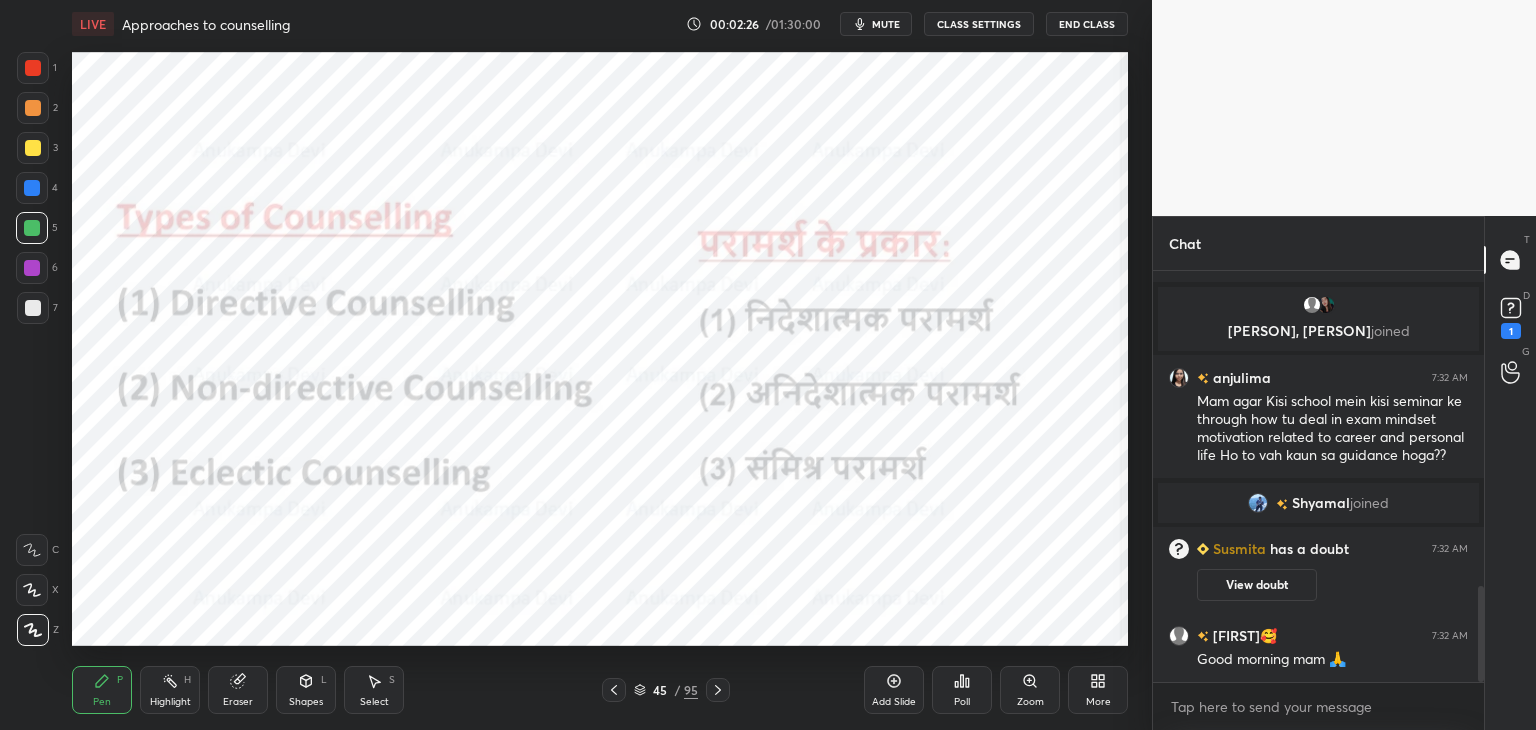 drag, startPoint x: 1483, startPoint y: 614, endPoint x: 1469, endPoint y: 725, distance: 111.8794 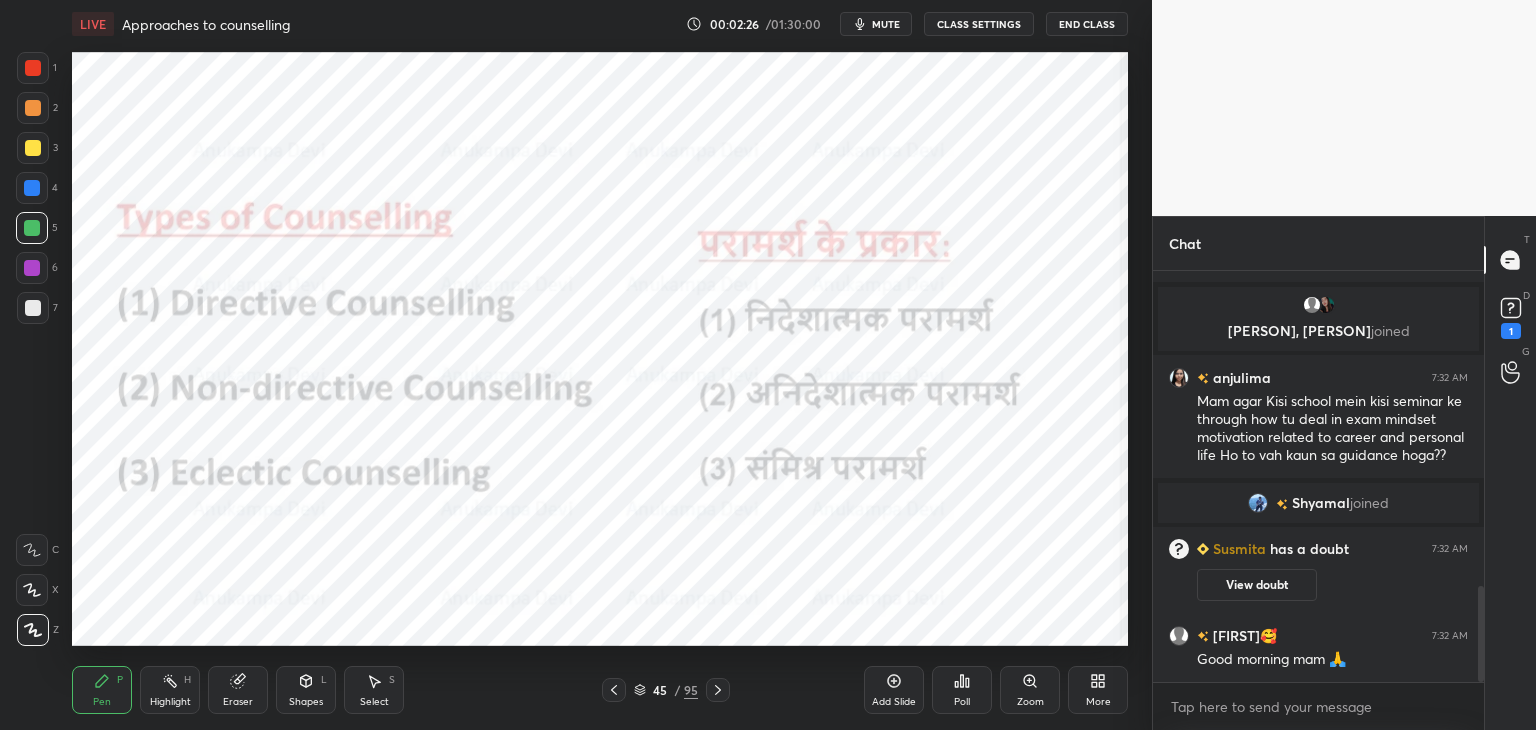 click on "[PERSON]  joined [PERSON] 7:32 AM Good morning maam [PERSON]🥰, [PERSON]  joined [PERSON] 7:32 AM Mam agar Kisi school mein kisi seminar ke through how tu deal in exam mindset motivation related to career and personal life Ho to vah kaun sa guidance hoga?? [PERSON]  joined [PERSON]   has a doubt 7:32 AM View doubt [PERSON]🥰 7:32 AM Good morning mam 🙏 JUMP TO LATEST Enable hand raising Enable raise hand to speak to learners. Once enabled, chat will be turned off temporarily. Enable x" at bounding box center [1318, 500] 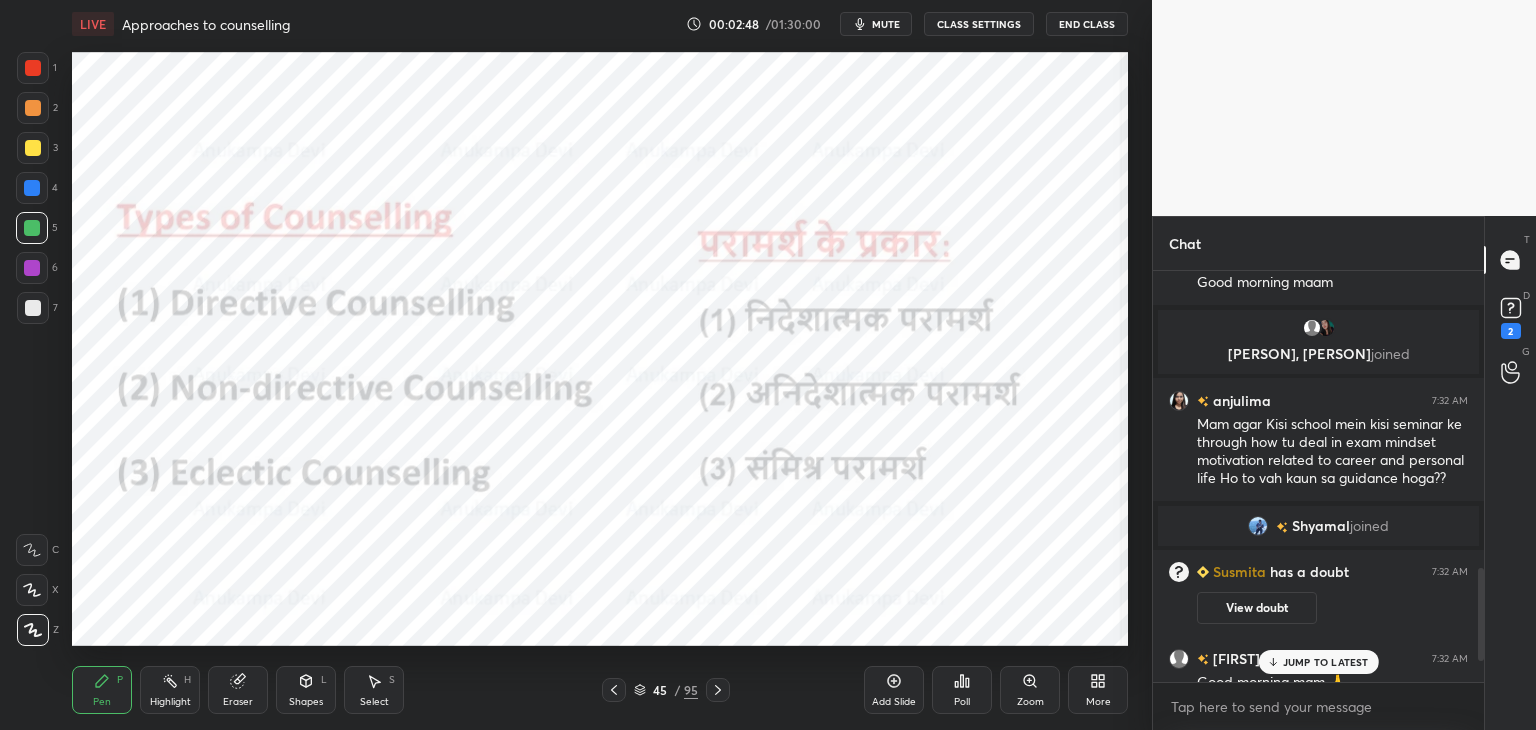 scroll, scrollTop: 1312, scrollLeft: 0, axis: vertical 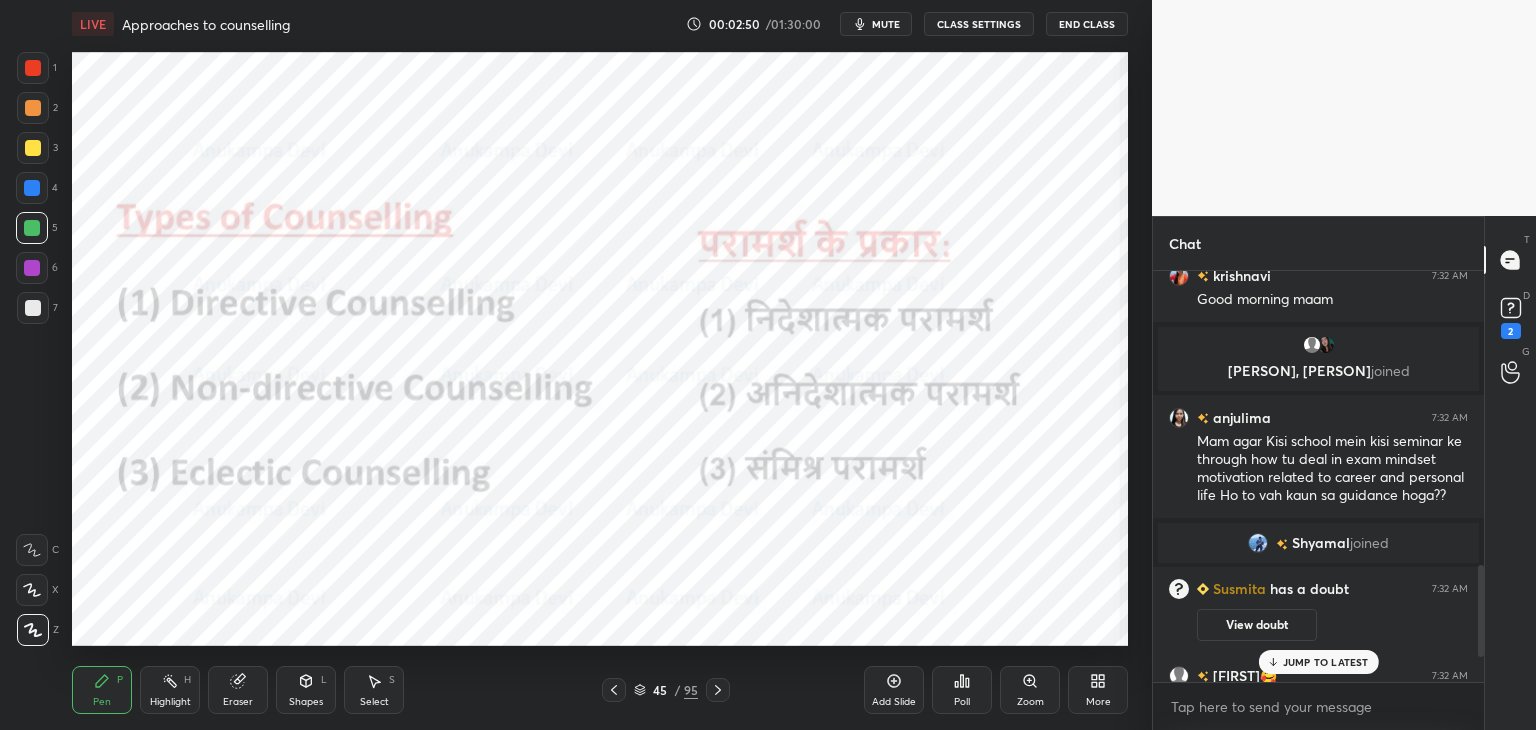 drag, startPoint x: 1477, startPoint y: 608, endPoint x: 1472, endPoint y: 597, distance: 12.083046 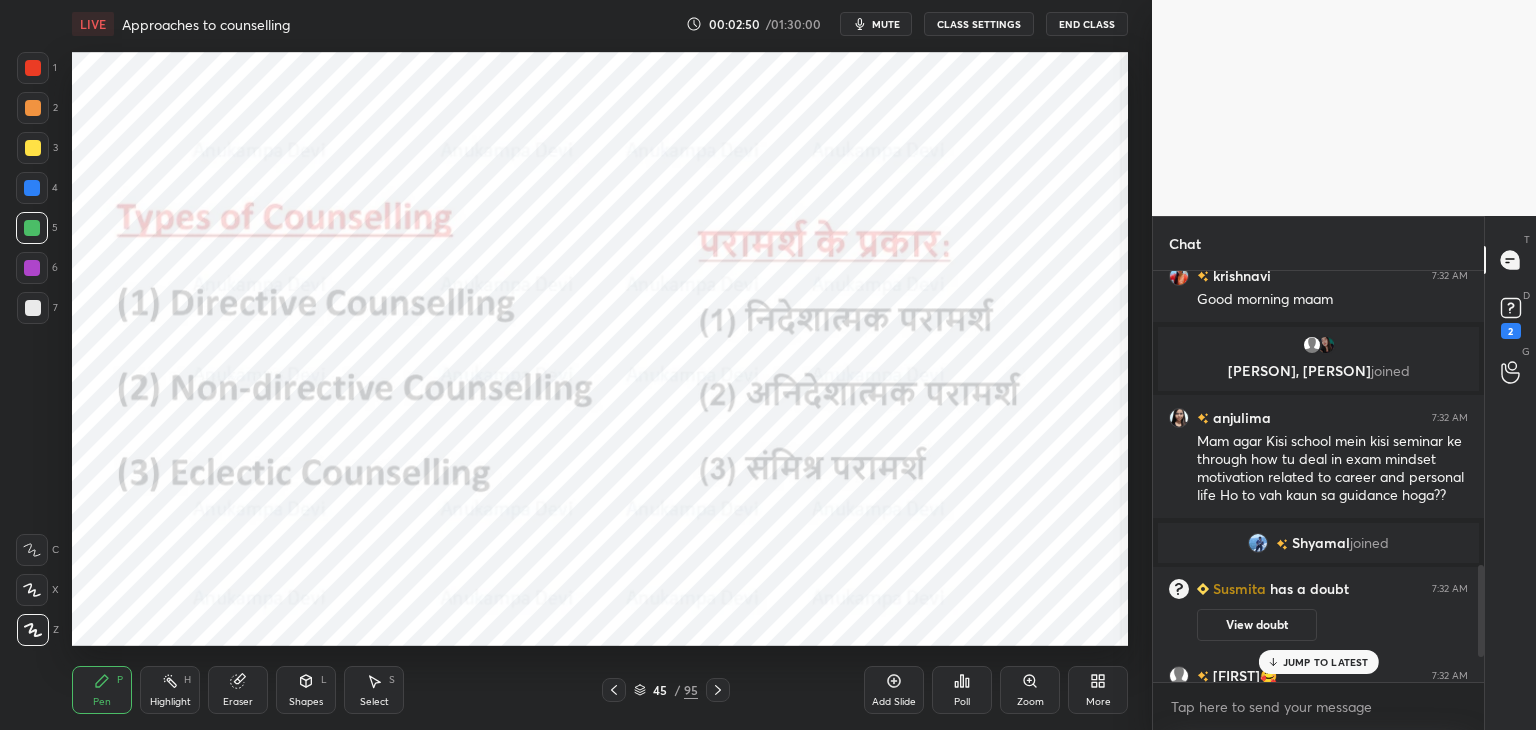 click at bounding box center [1478, 476] 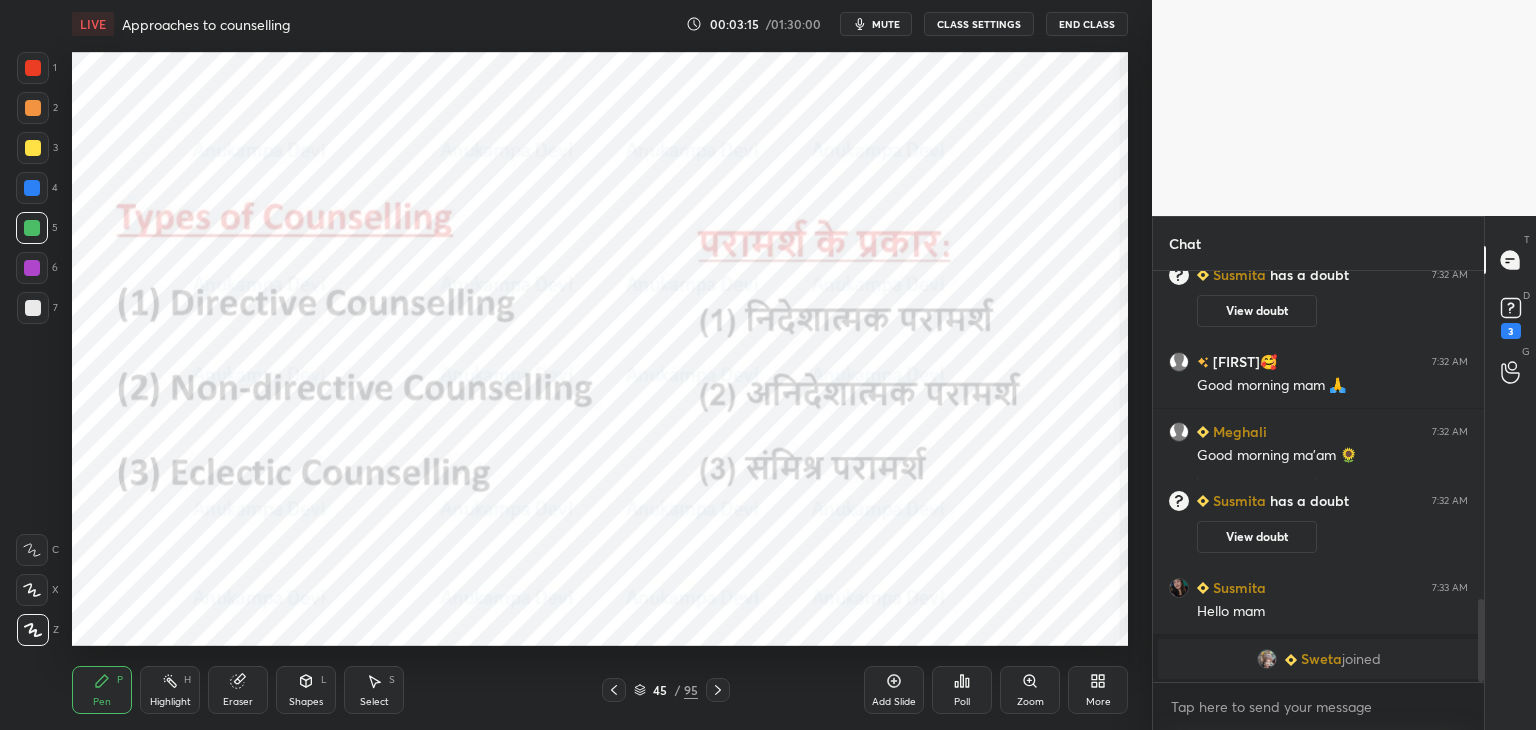 drag, startPoint x: 1482, startPoint y: 585, endPoint x: 1448, endPoint y: 668, distance: 89.693924 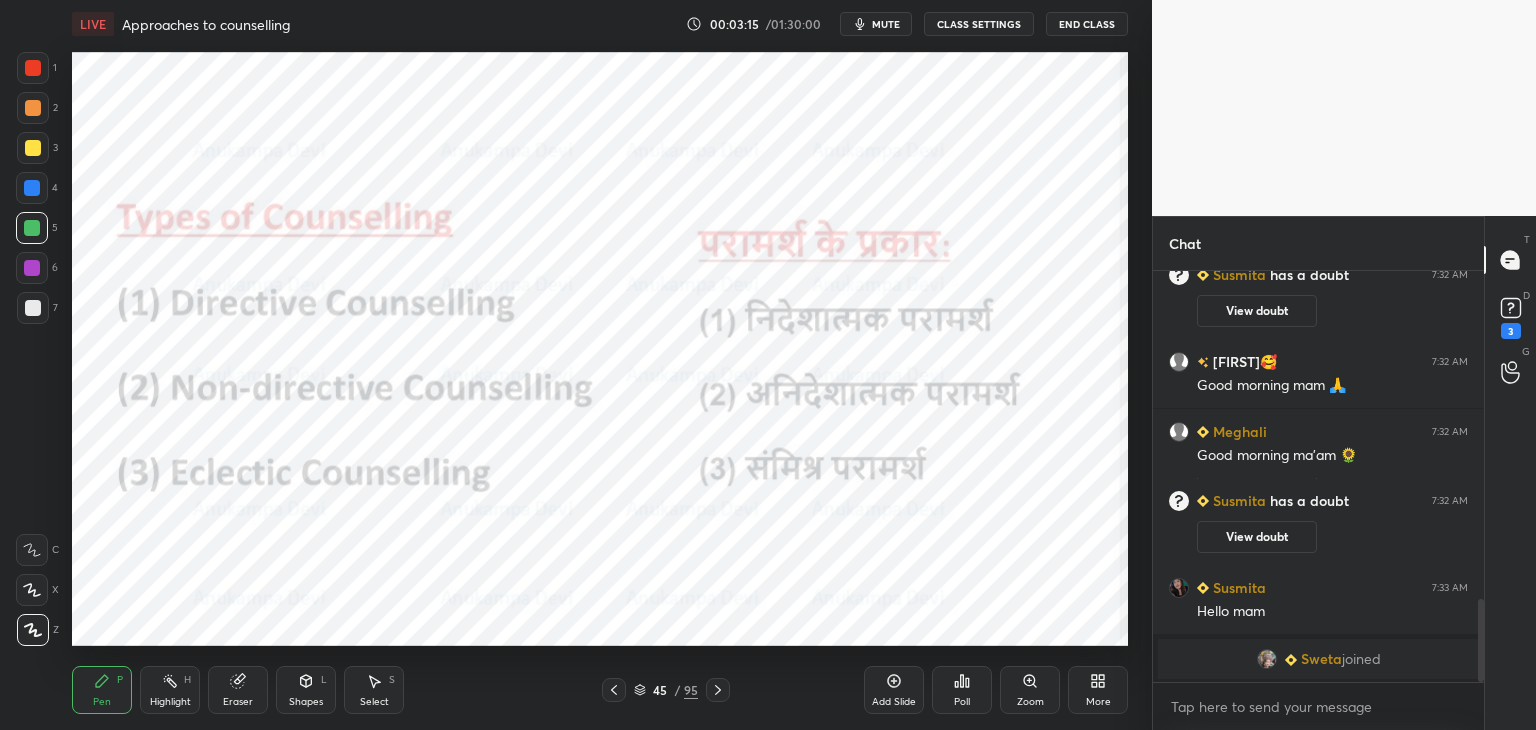 click on "Shyamal  joined Susmita   has a doubt 7:32 AM View doubt Pooja🥰 7:32 AM Good morning mam 🙏 Susmita   has a doubt 7:32 AM View doubt Meghali 7:32 AM Good morning ma'am 🌻 Susmita   has a doubt 7:32 AM View doubt Susmita 7:33 AM Hello mam Sweta  joined JUMP TO LATEST Enable hand raising Enable raise hand to speak to learners. Once enabled, chat will be turned off temporarily. Enable x" at bounding box center (1318, 500) 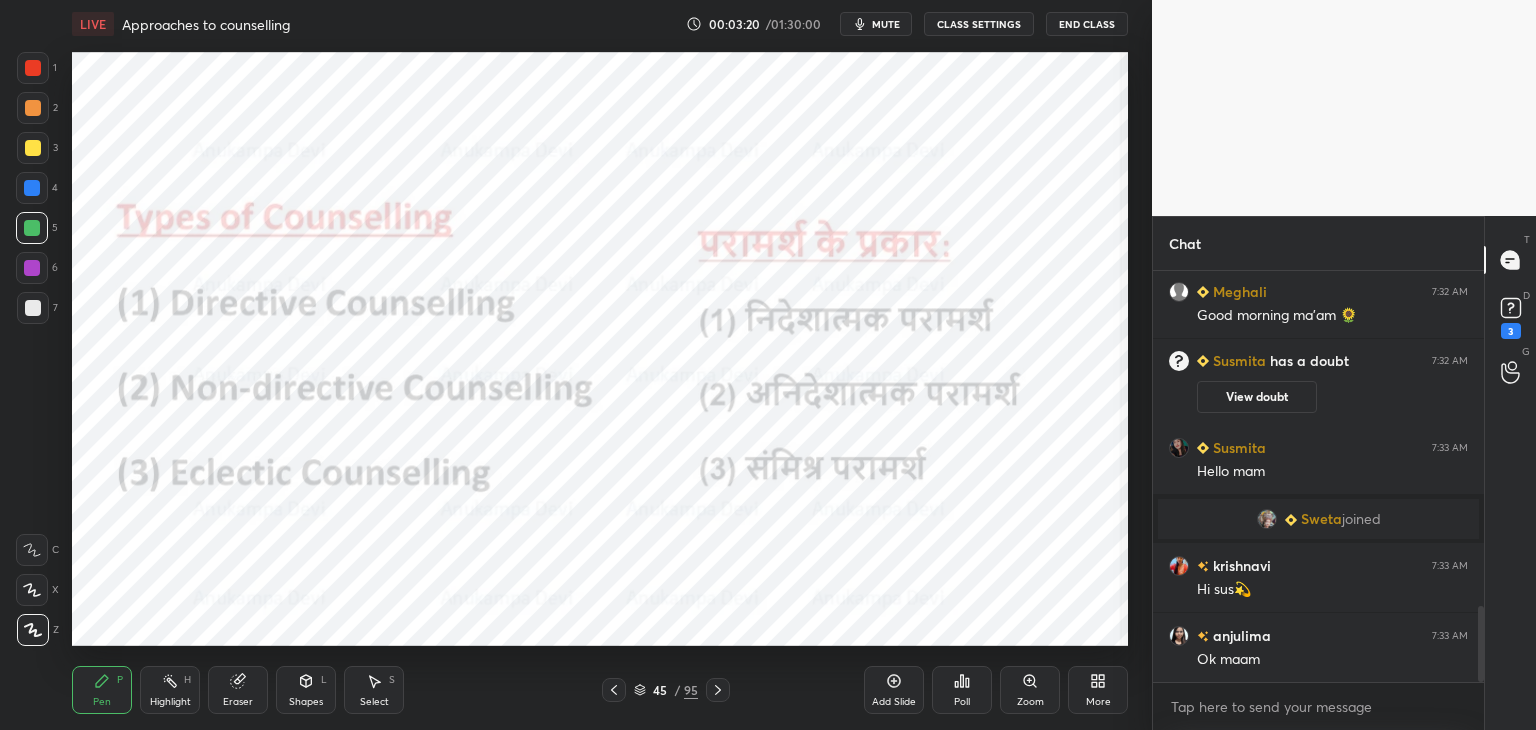 scroll, scrollTop: 1828, scrollLeft: 0, axis: vertical 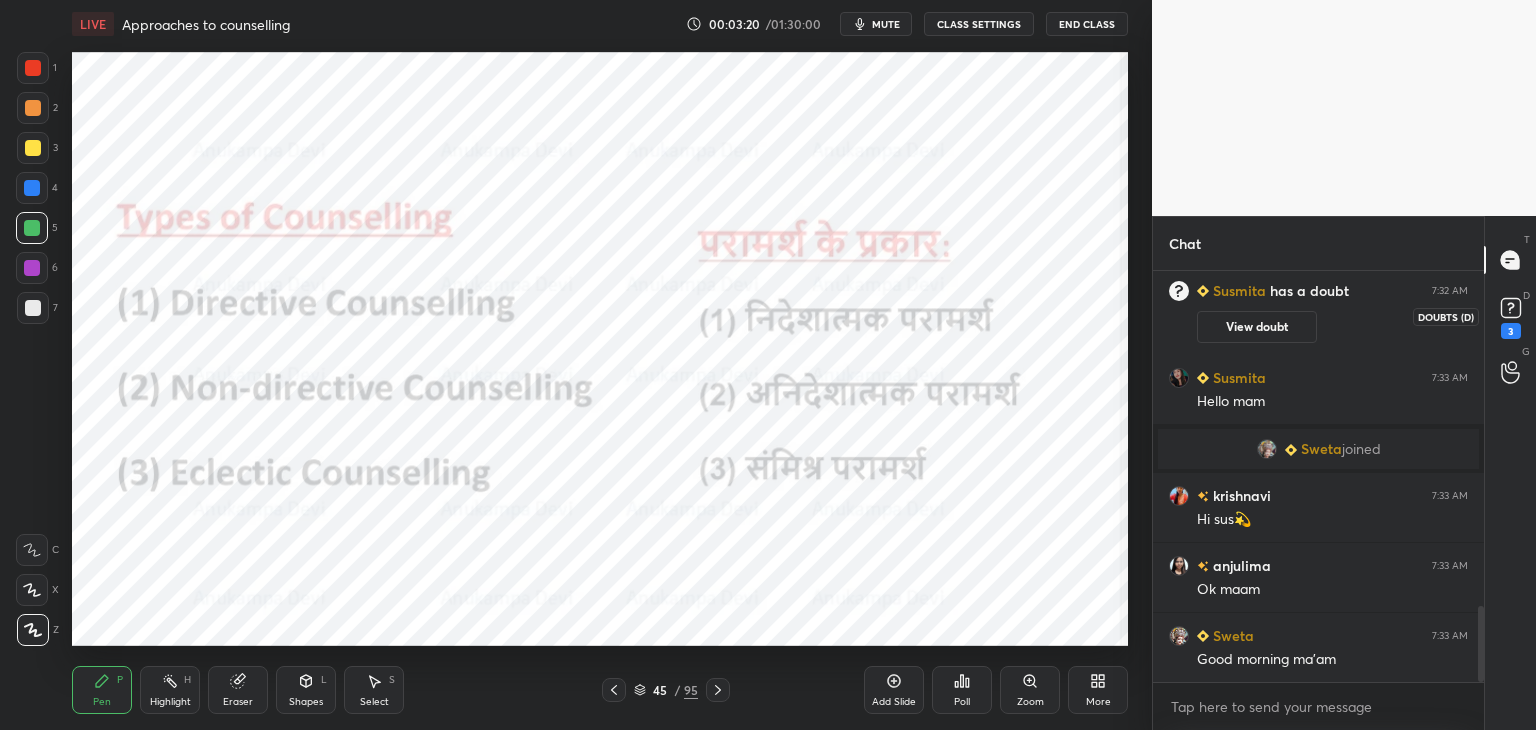 click 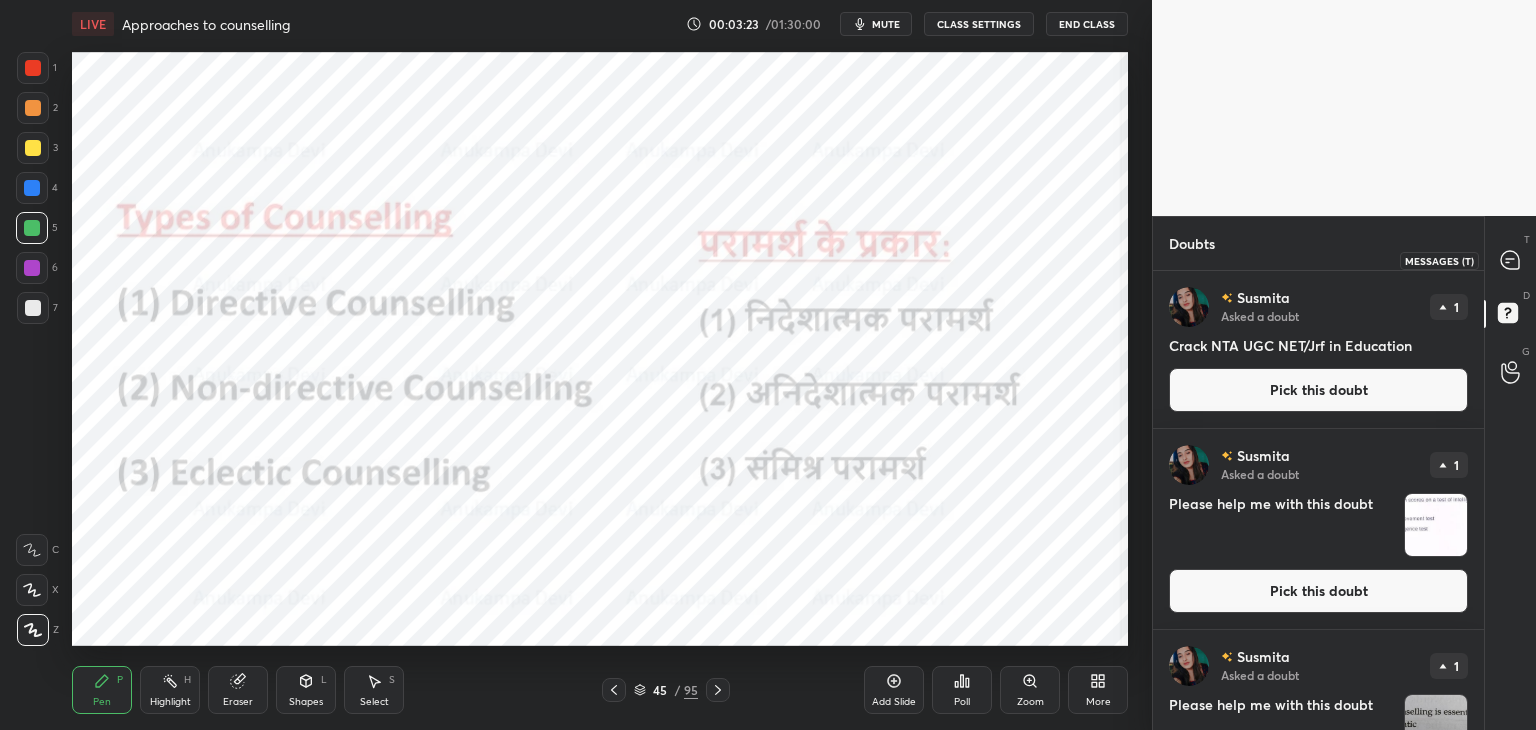 click 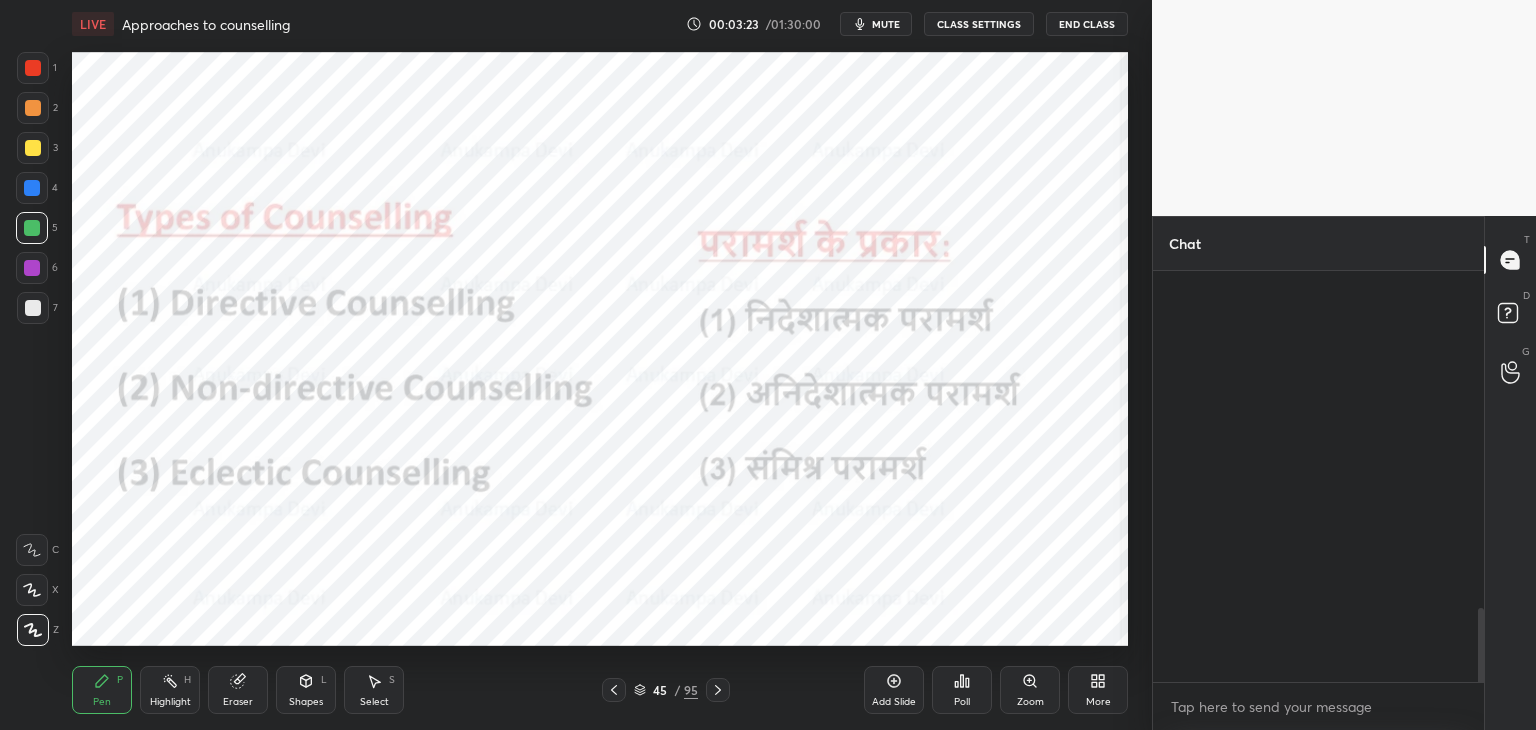 scroll, scrollTop: 1874, scrollLeft: 0, axis: vertical 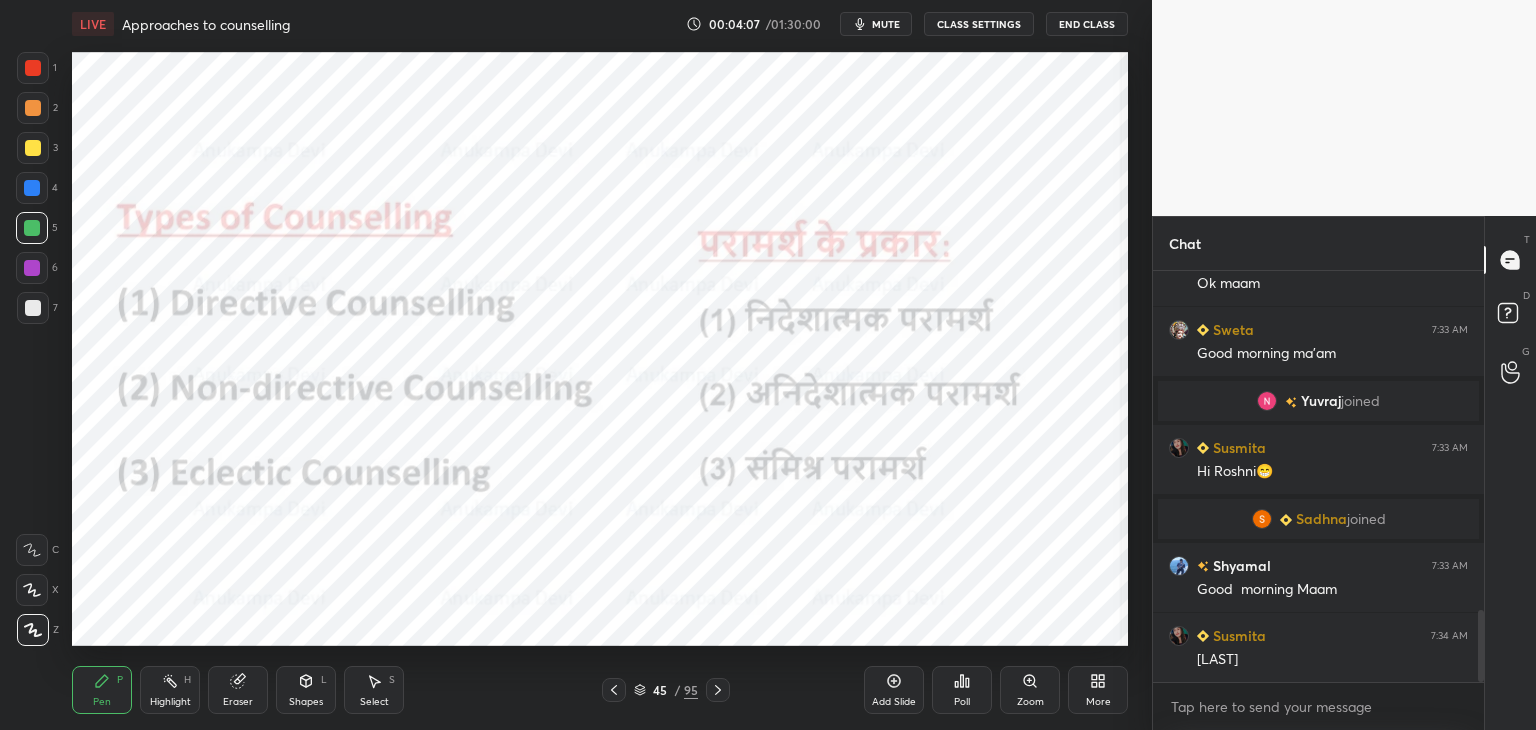 drag, startPoint x: 638, startPoint y: 697, endPoint x: 644, endPoint y: 682, distance: 16.155495 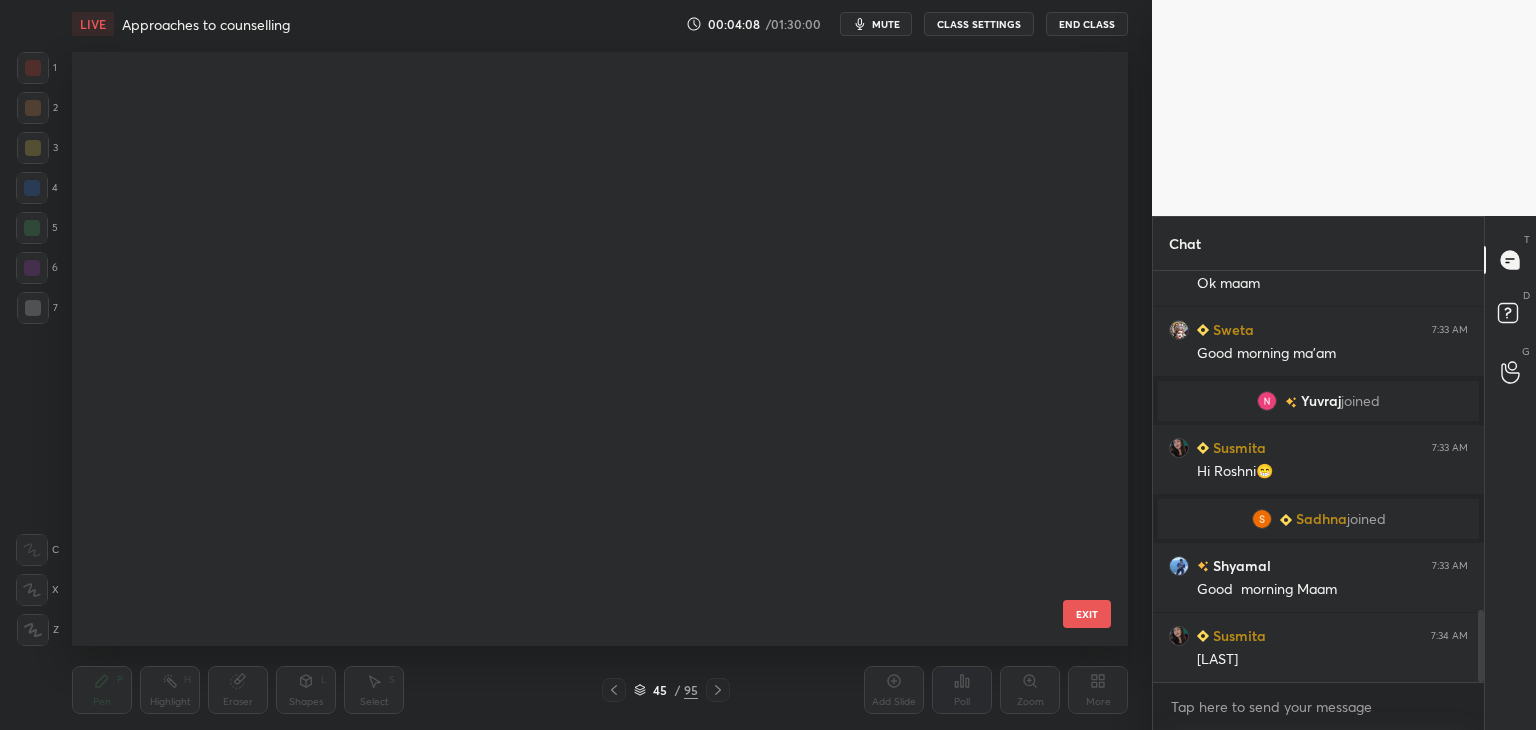 scroll, scrollTop: 2151, scrollLeft: 0, axis: vertical 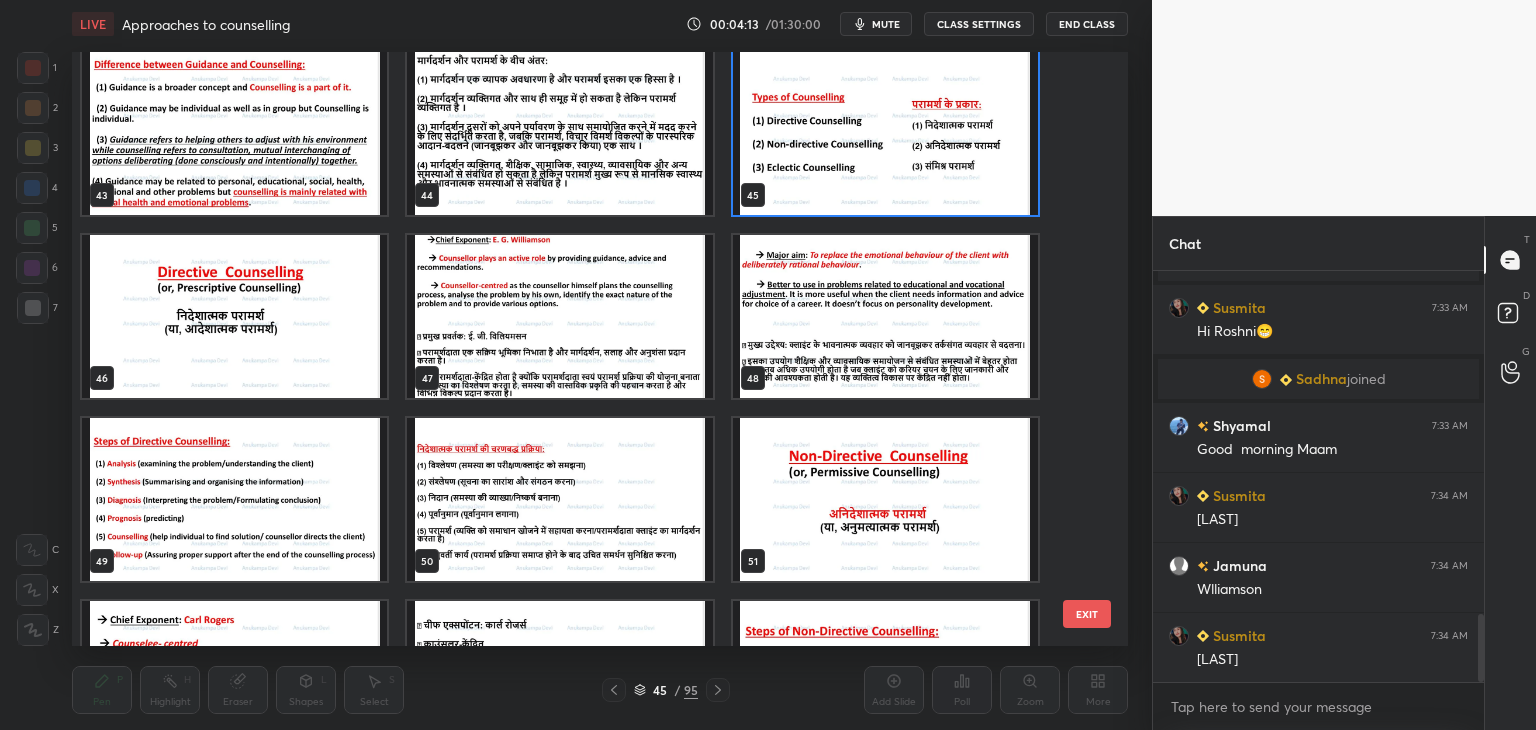 click at bounding box center (885, 133) 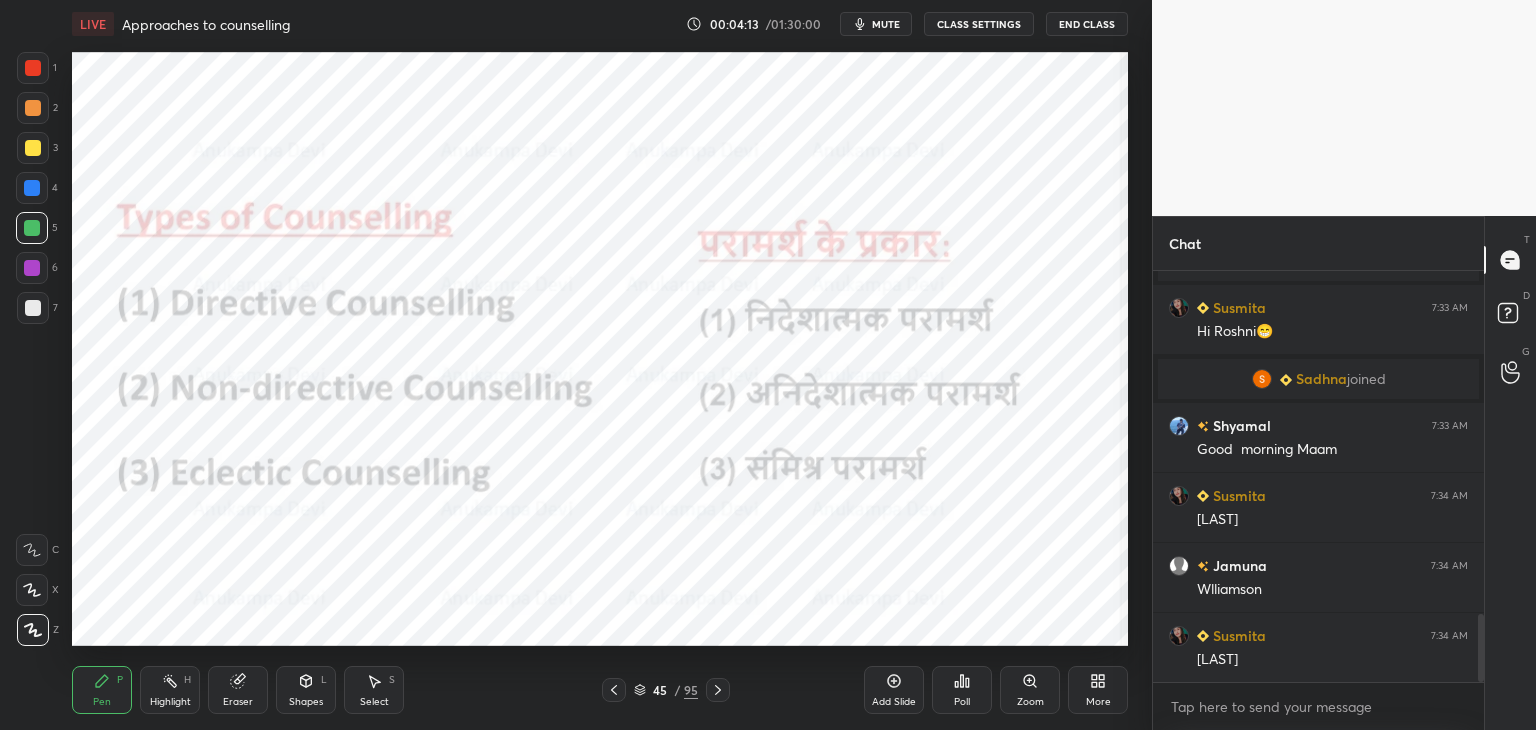 click at bounding box center [885, 133] 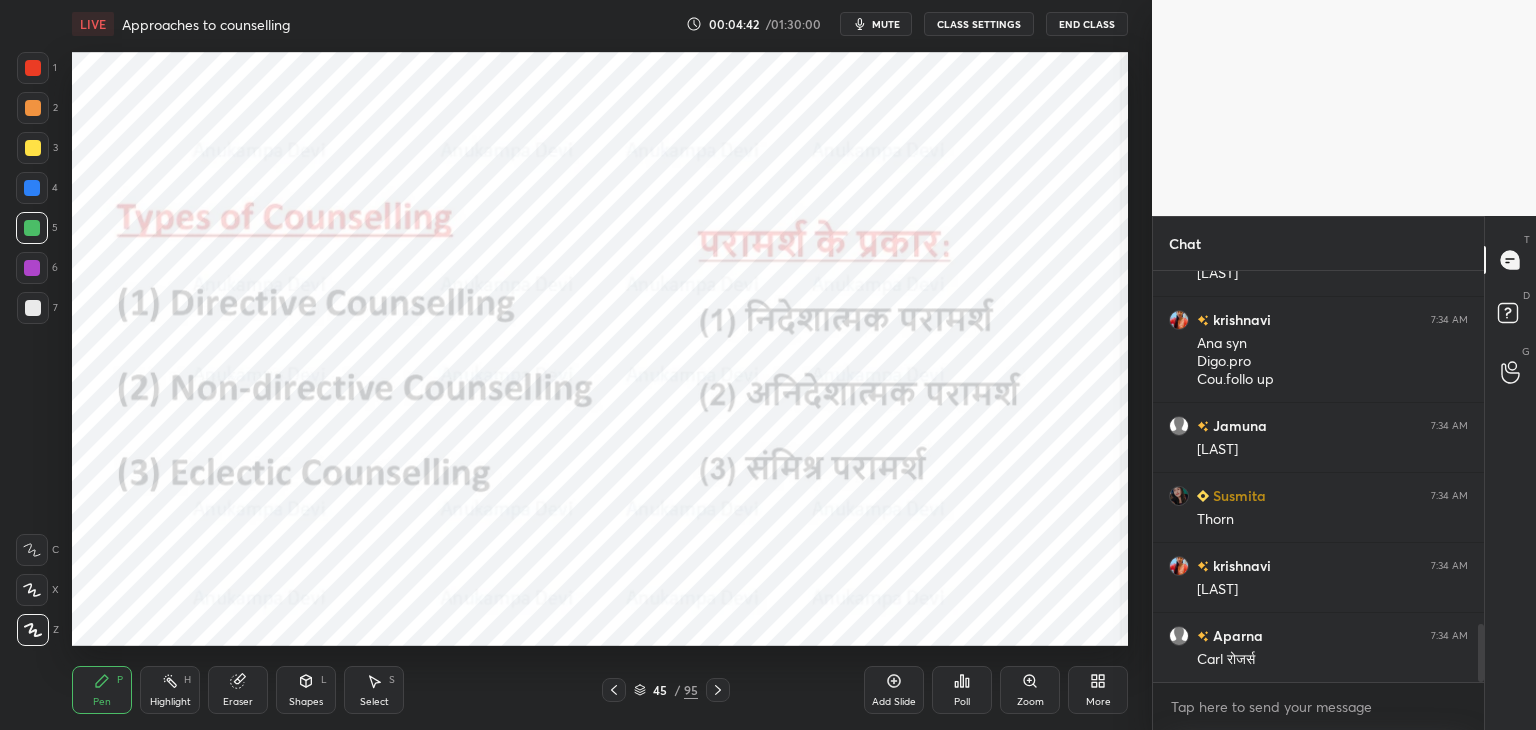 scroll, scrollTop: 2518, scrollLeft: 0, axis: vertical 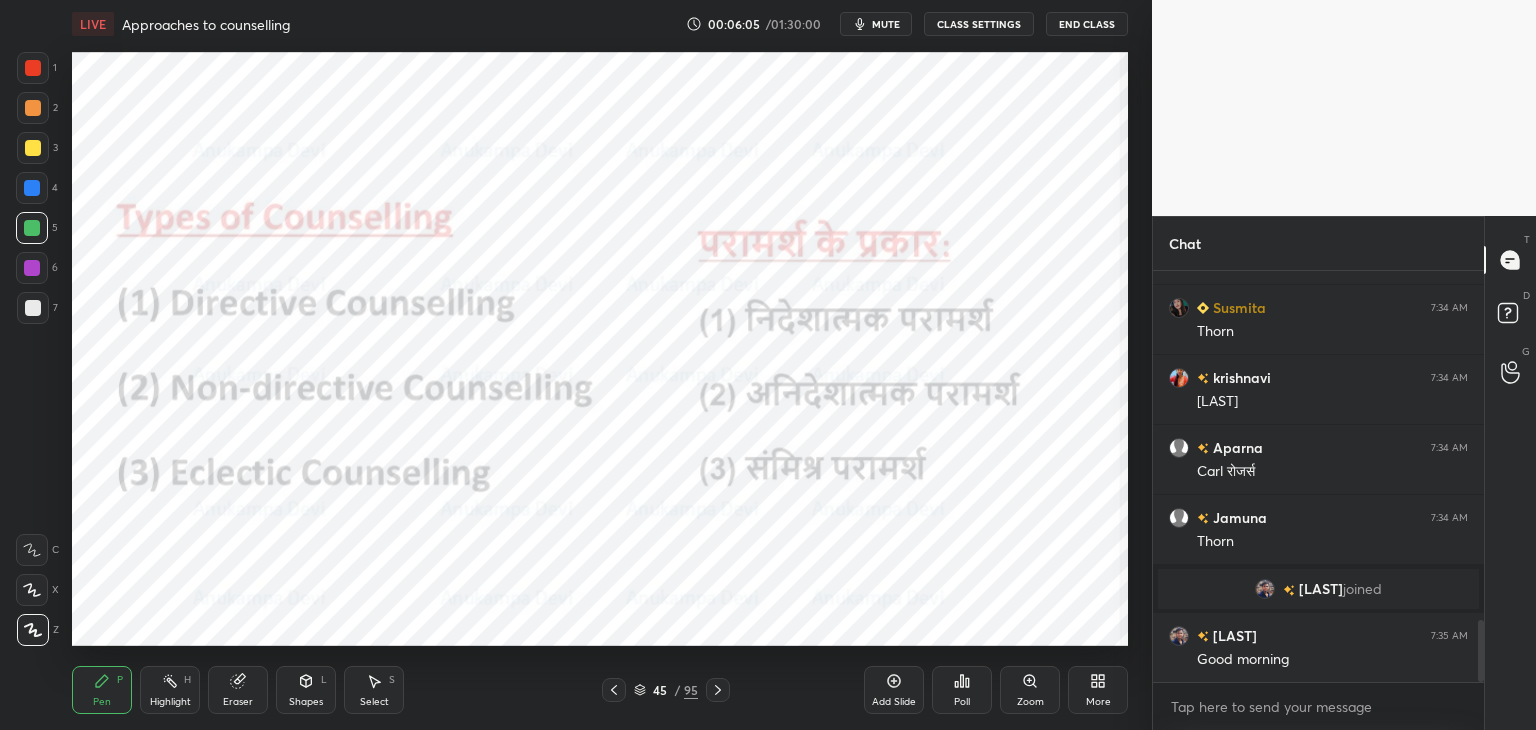 drag, startPoint x: 717, startPoint y: 694, endPoint x: 701, endPoint y: 652, distance: 44.94441 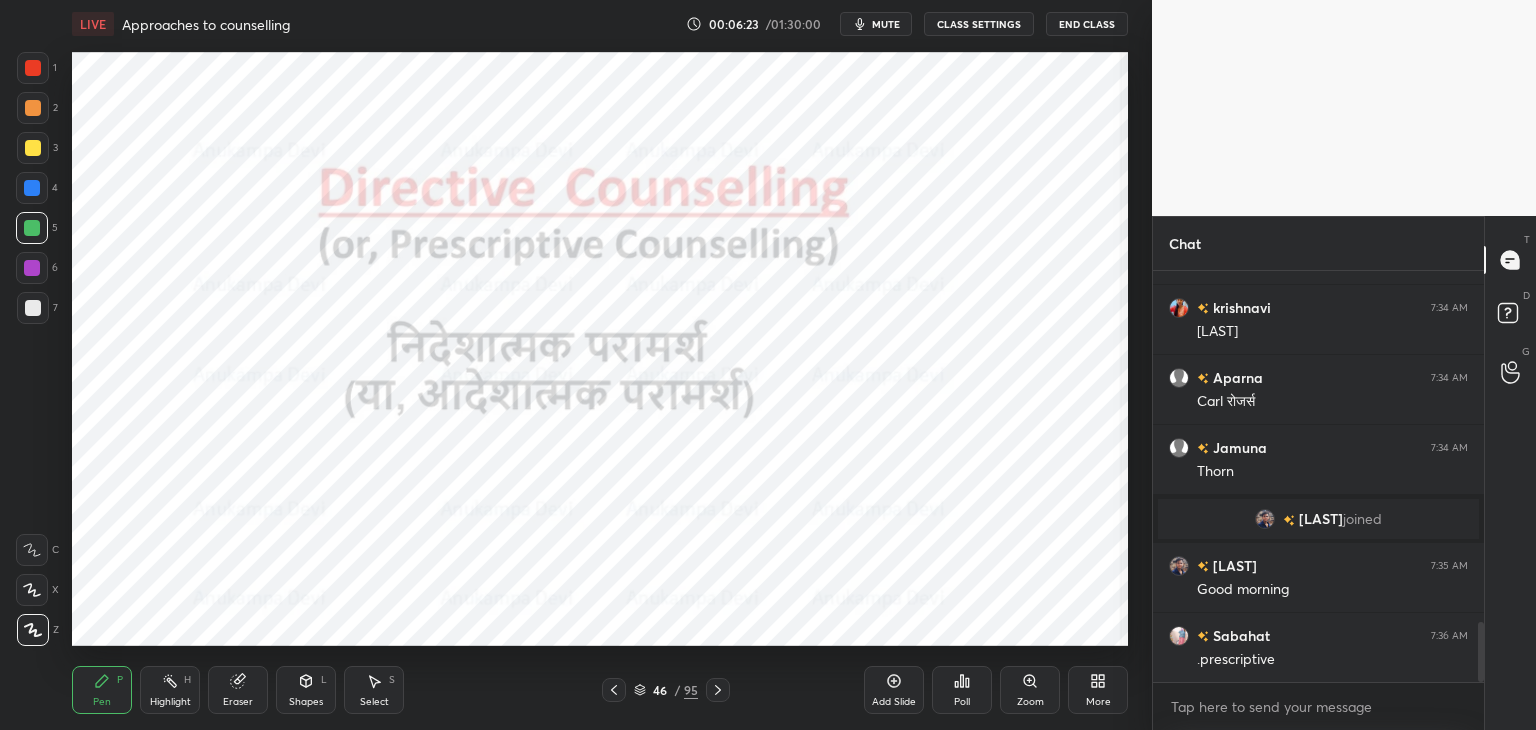 scroll, scrollTop: 2436, scrollLeft: 0, axis: vertical 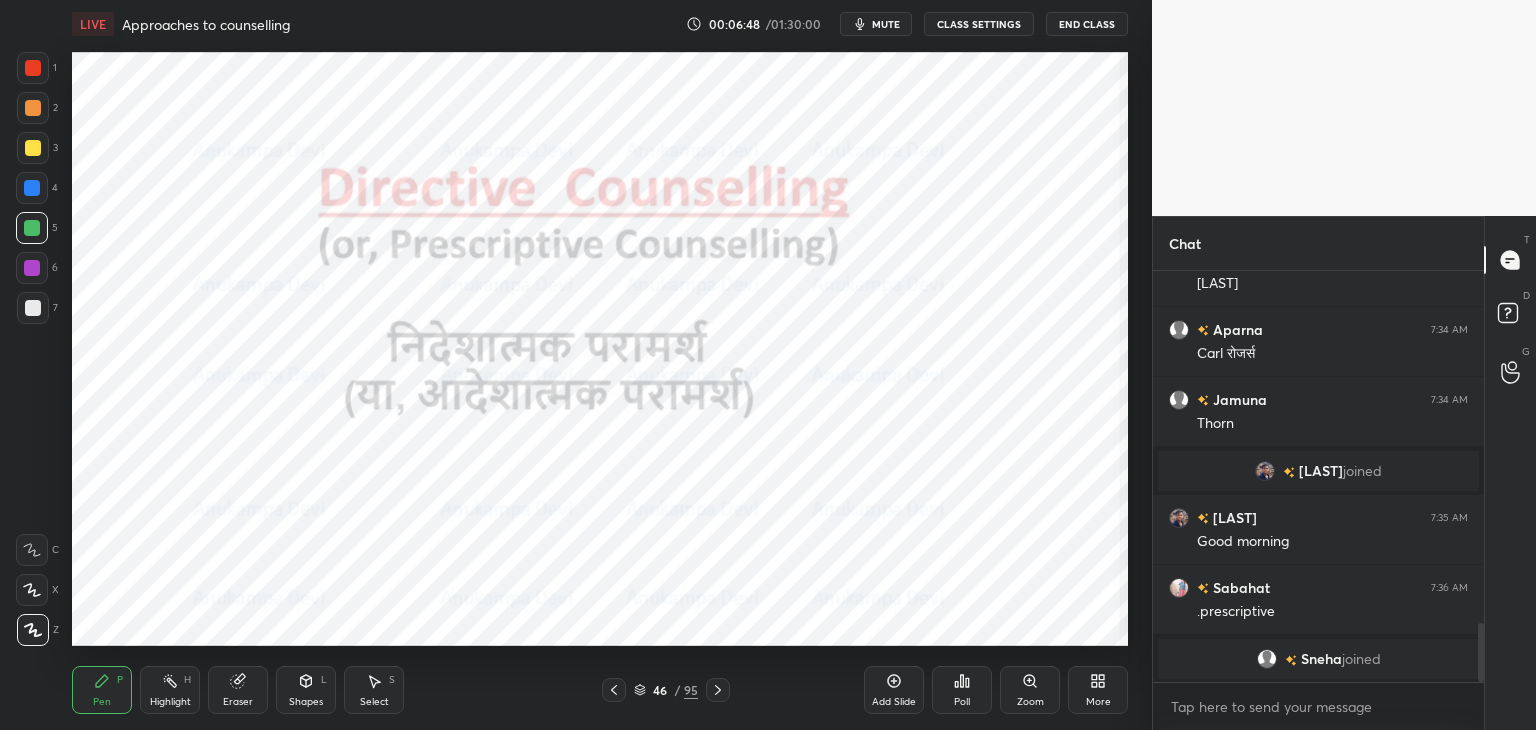 click 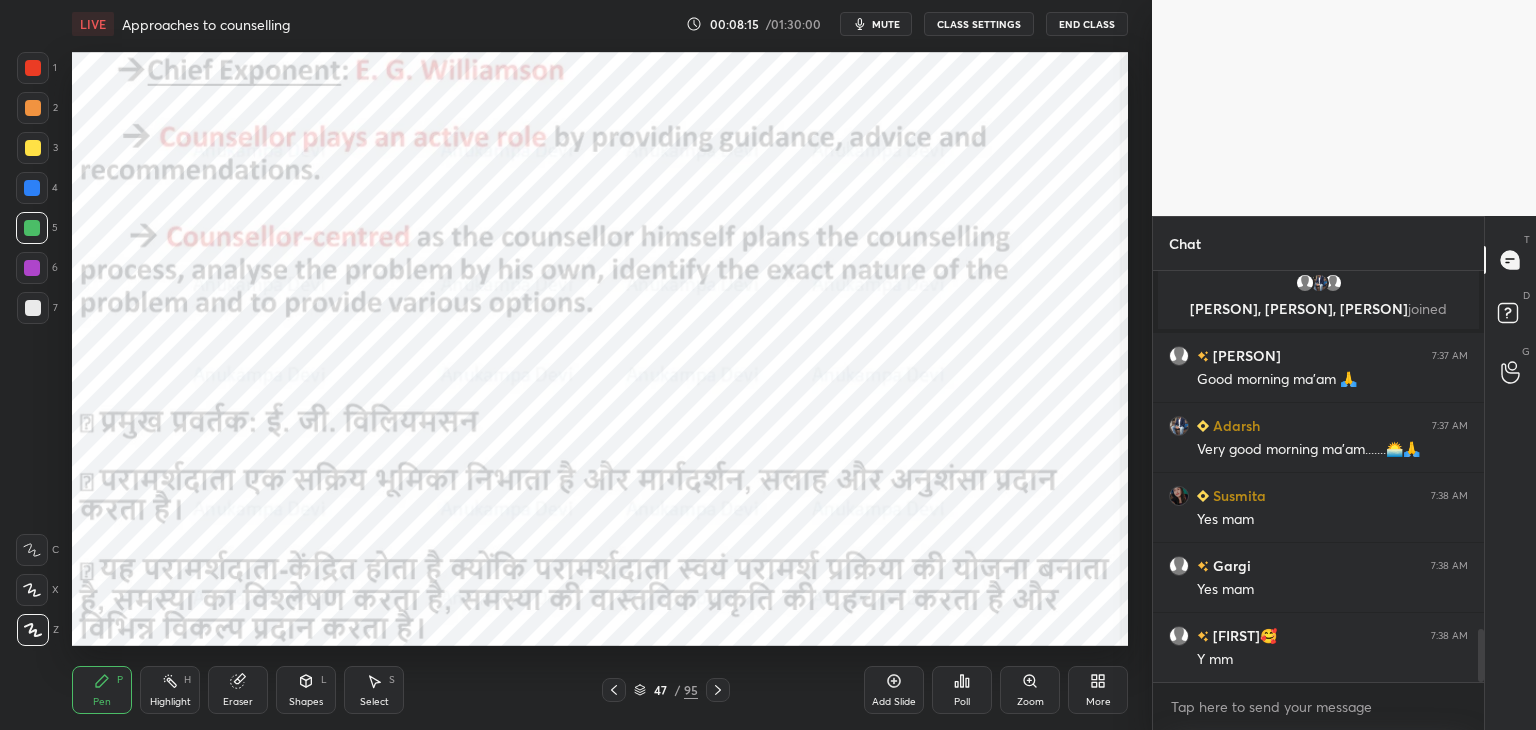 scroll, scrollTop: 2840, scrollLeft: 0, axis: vertical 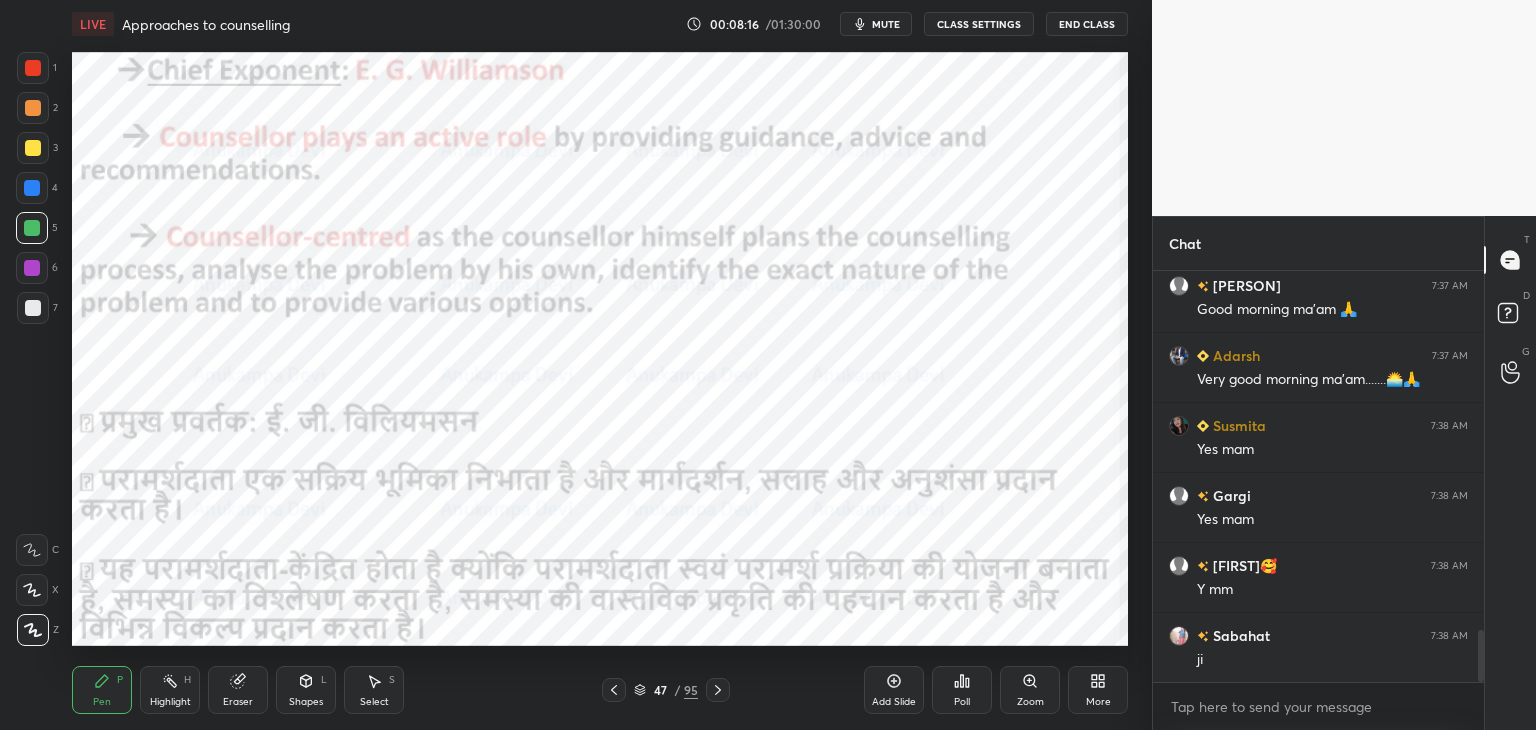 click 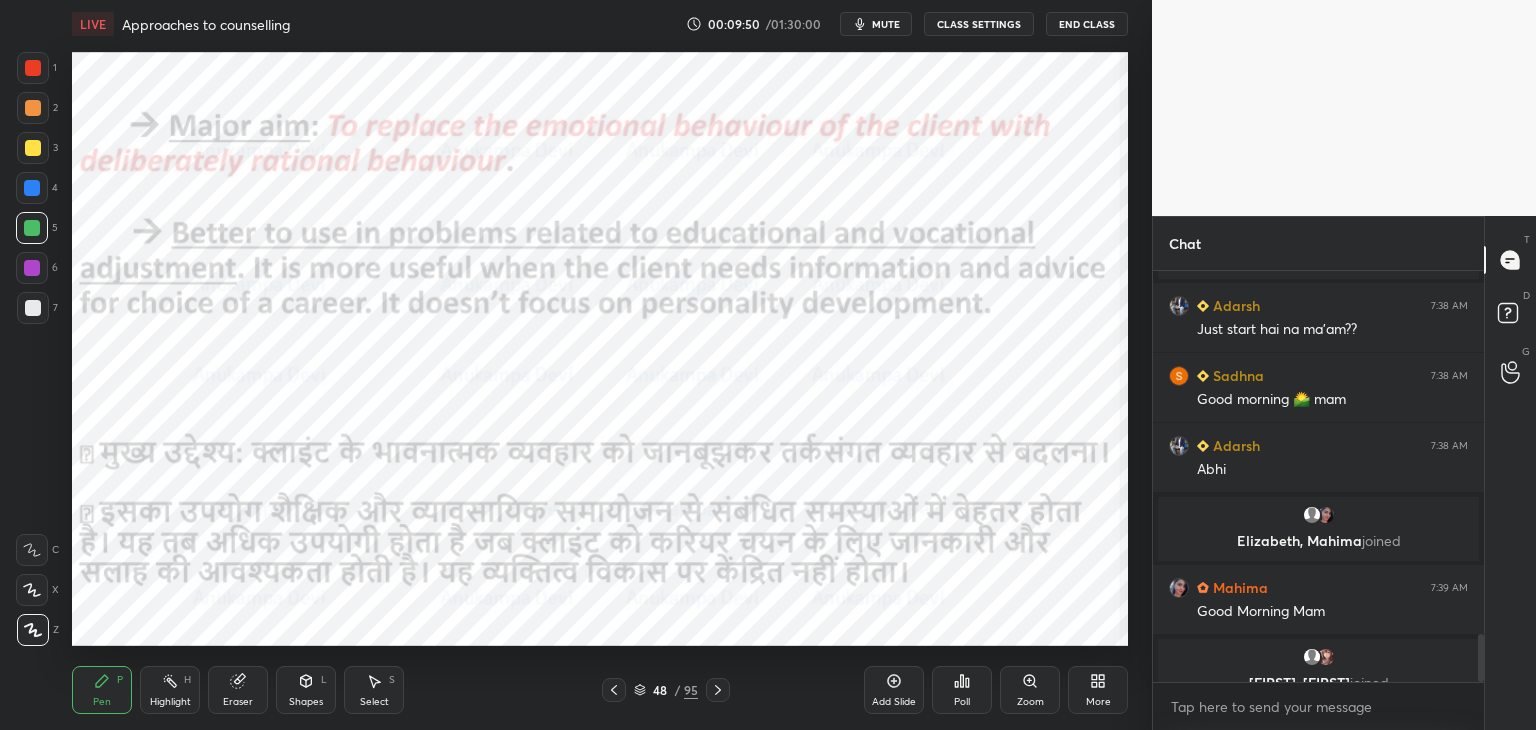 scroll, scrollTop: 3120, scrollLeft: 0, axis: vertical 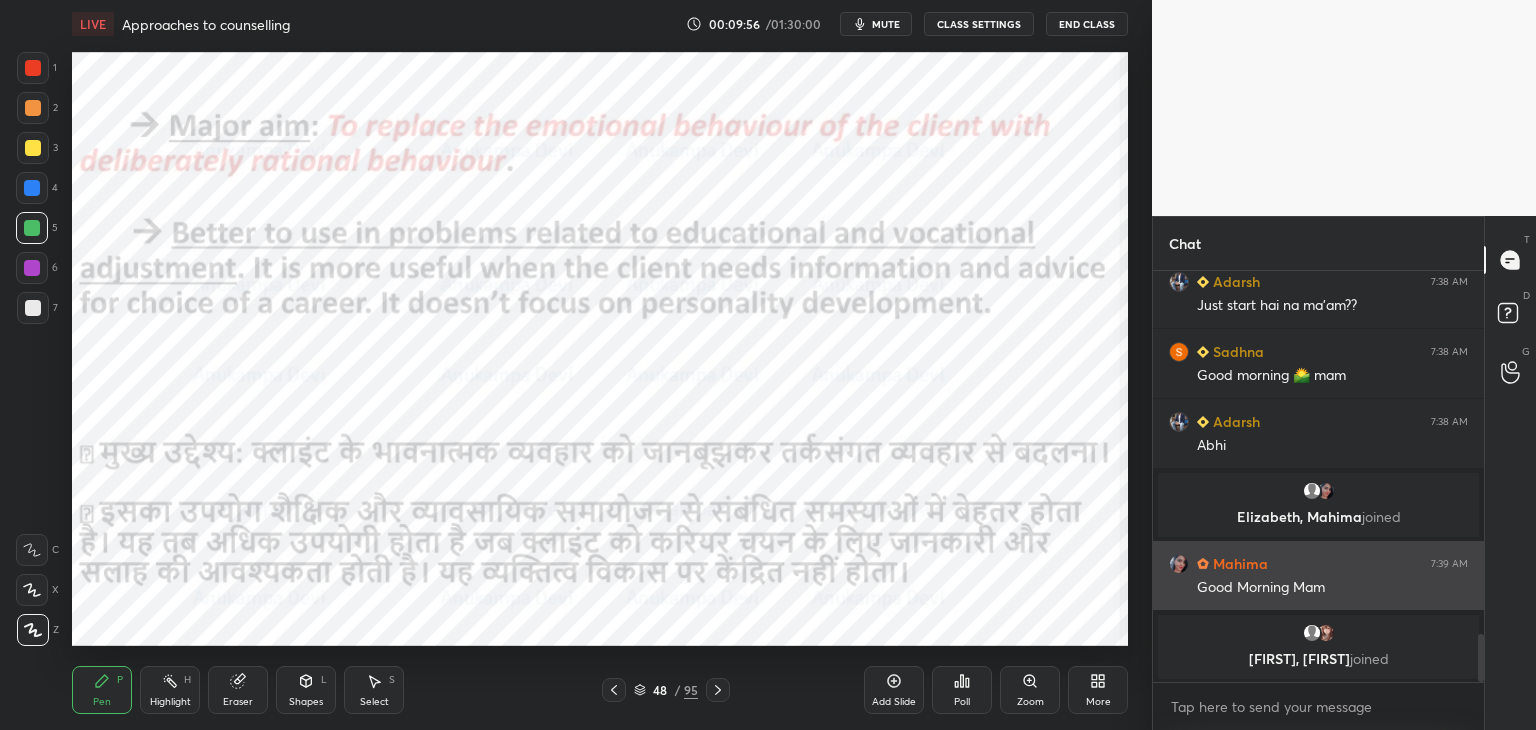 drag, startPoint x: 1481, startPoint y: 646, endPoint x: 1254, endPoint y: 581, distance: 236.12285 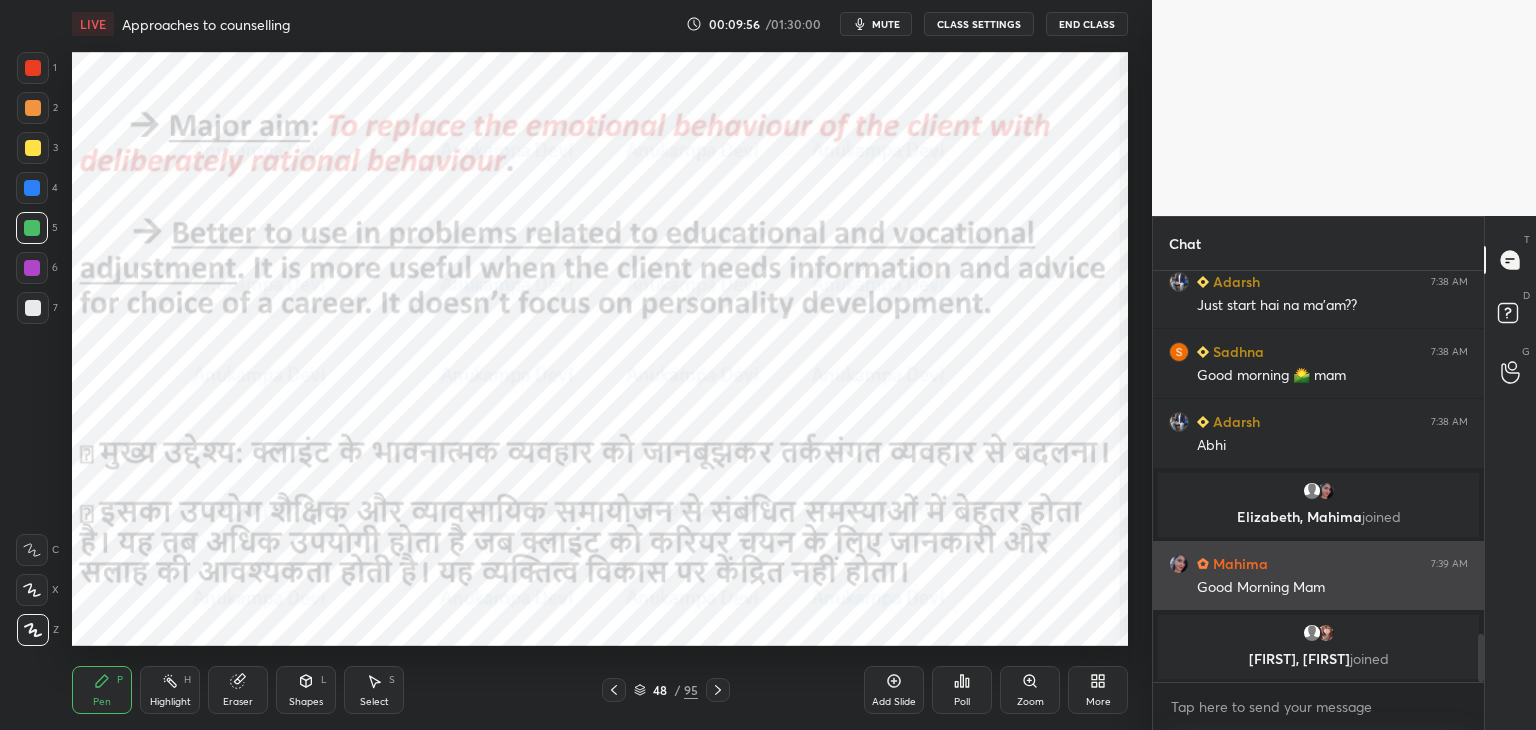 click on "[FIRST]  joined Adarsh 7:38 AM Just start hai na ma'am?? Sadhna 7:38 AM Good morning 🌄 mam Adarsh 7:38 AM Abhi Elizabeth, Mahima  joined Mahima 7:39 AM Good Morning Mam Priya, Sakshi  joined JUMP TO LATEST Enable hand raising Enable raise hand to speak to learners. Once enabled, chat will be turned off temporarily. Enable x" at bounding box center [1318, 500] 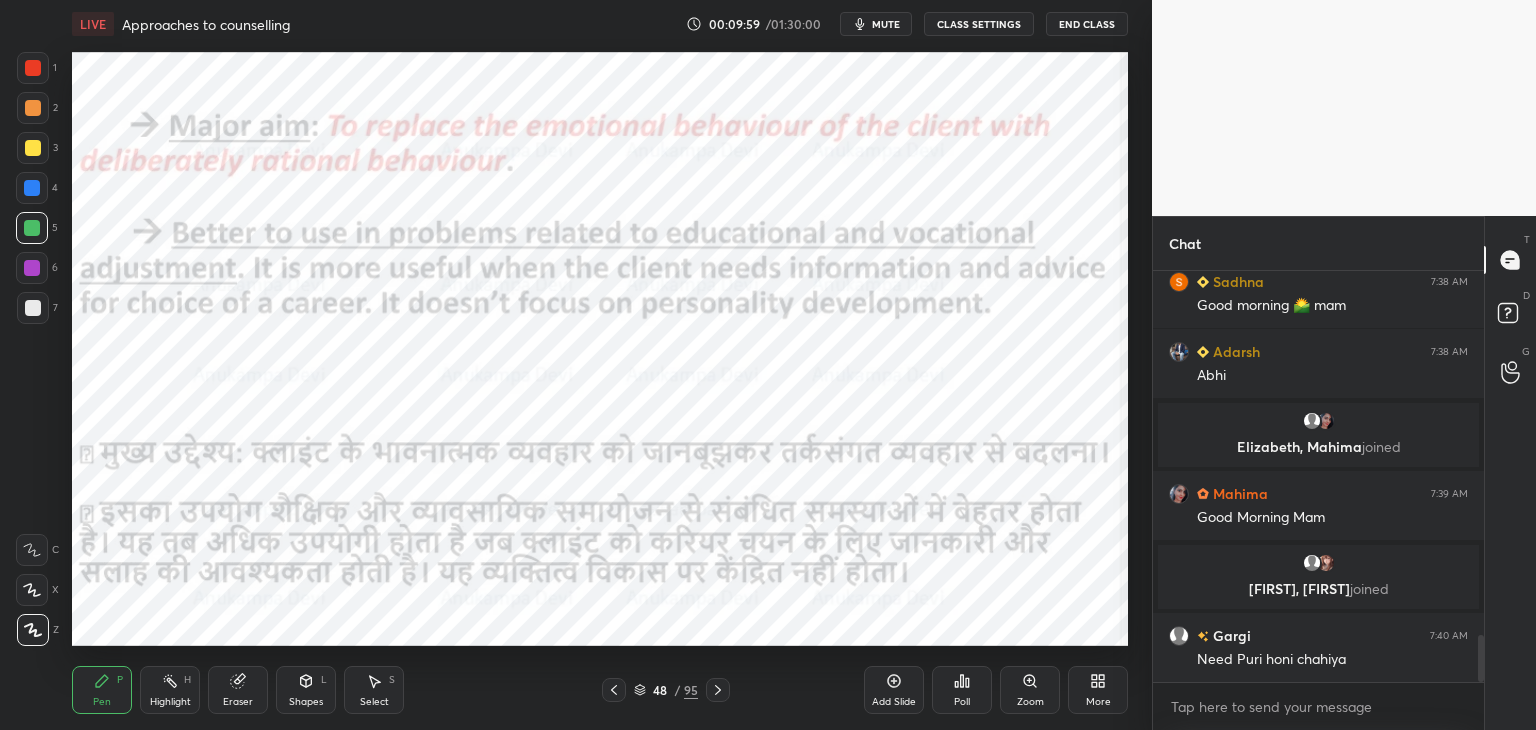 scroll, scrollTop: 3220, scrollLeft: 0, axis: vertical 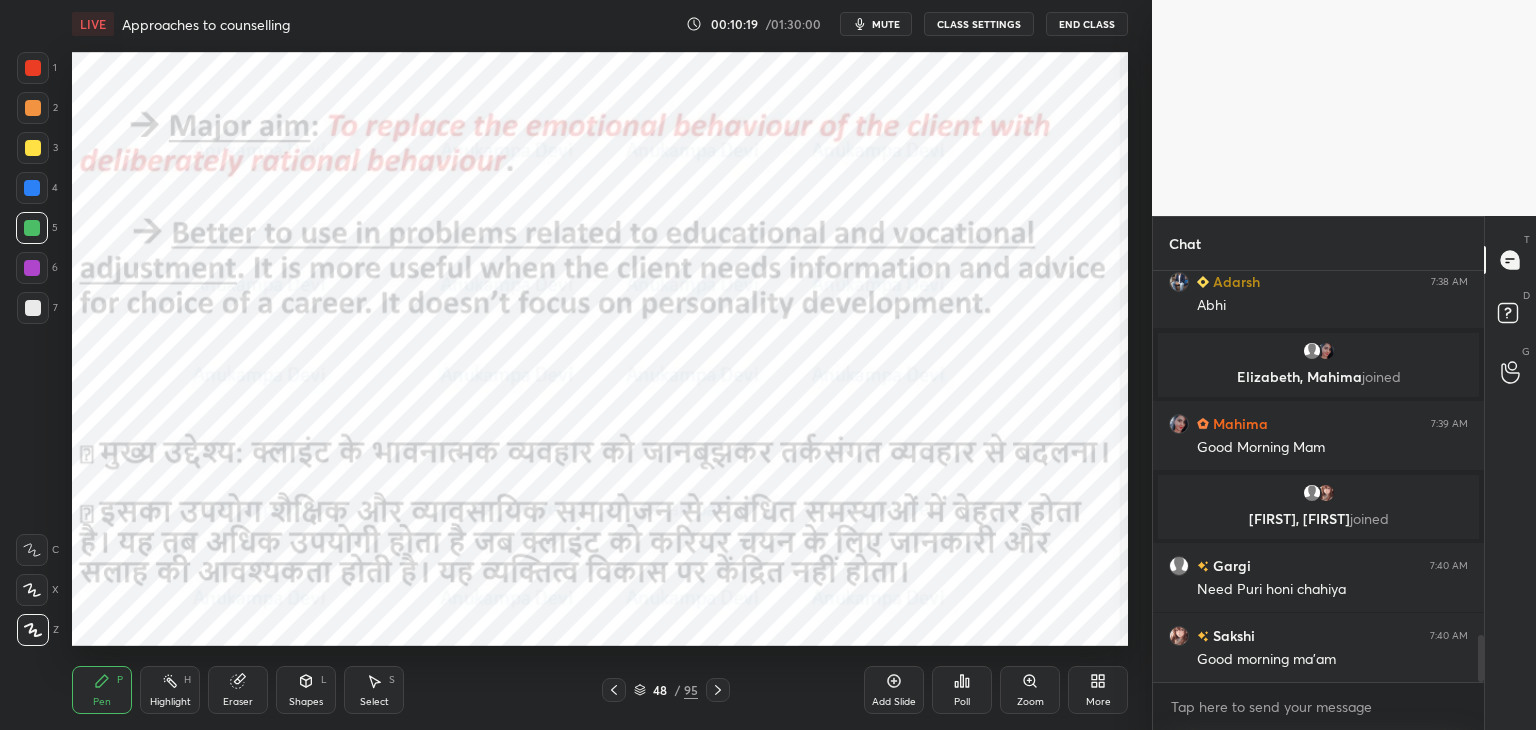 click 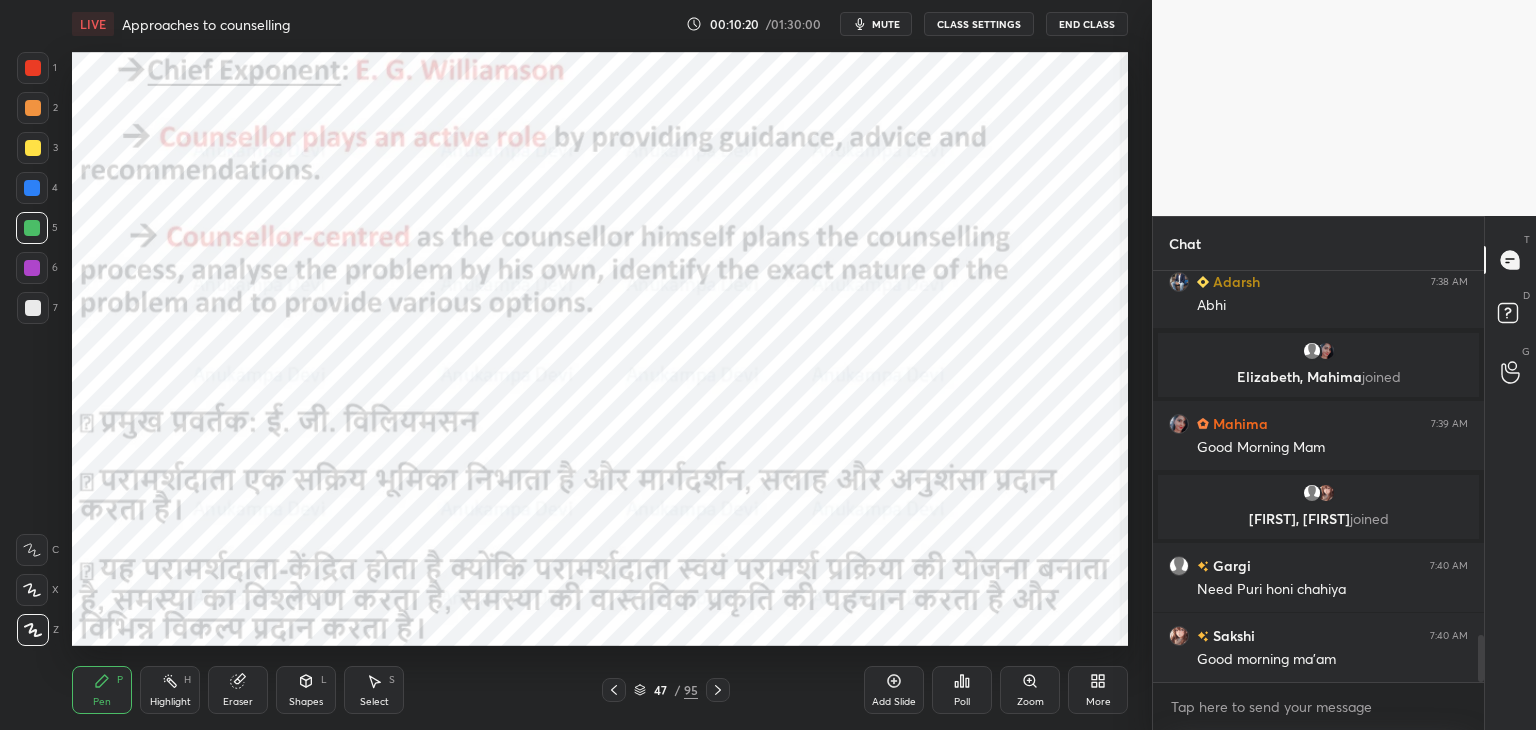 click 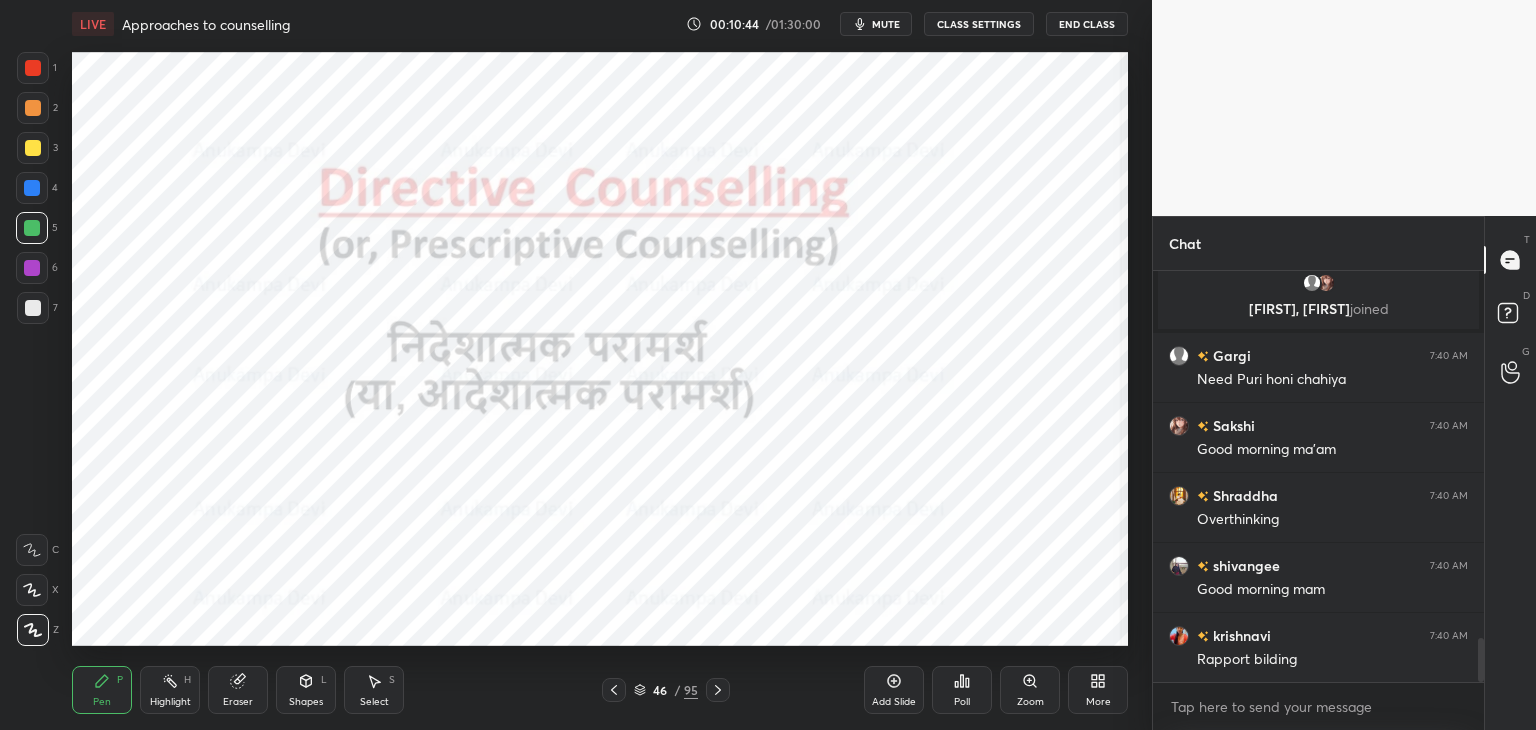 scroll, scrollTop: 3478, scrollLeft: 0, axis: vertical 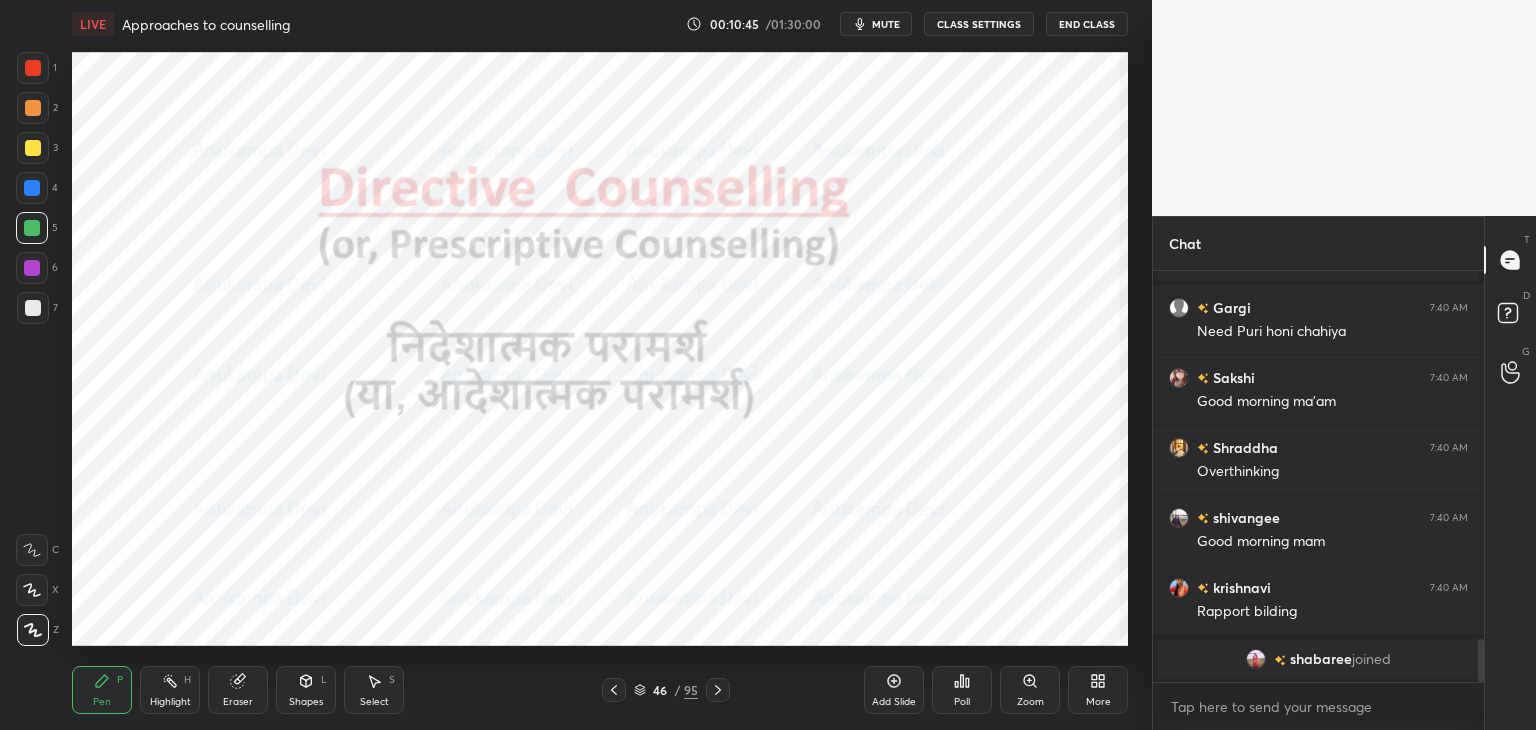 click 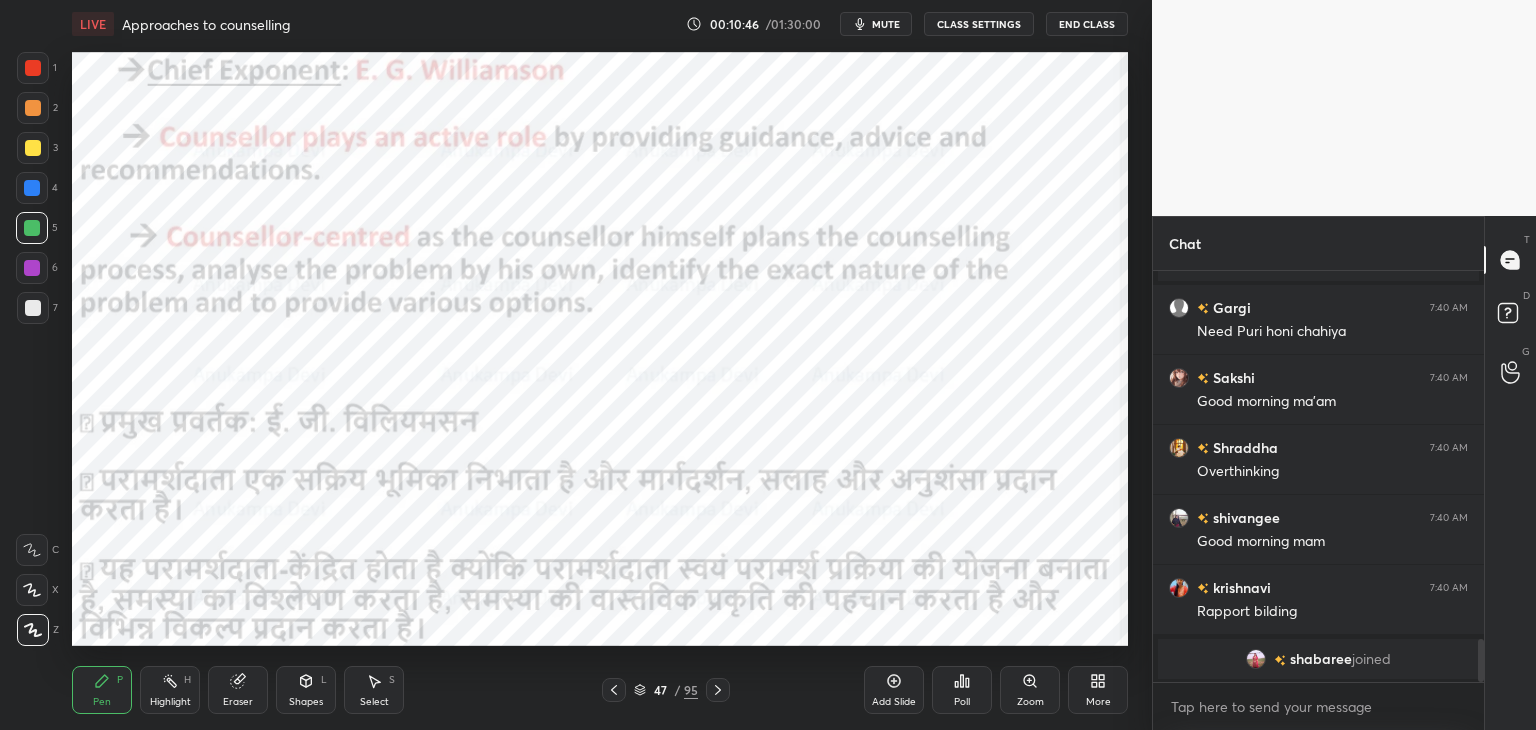 click 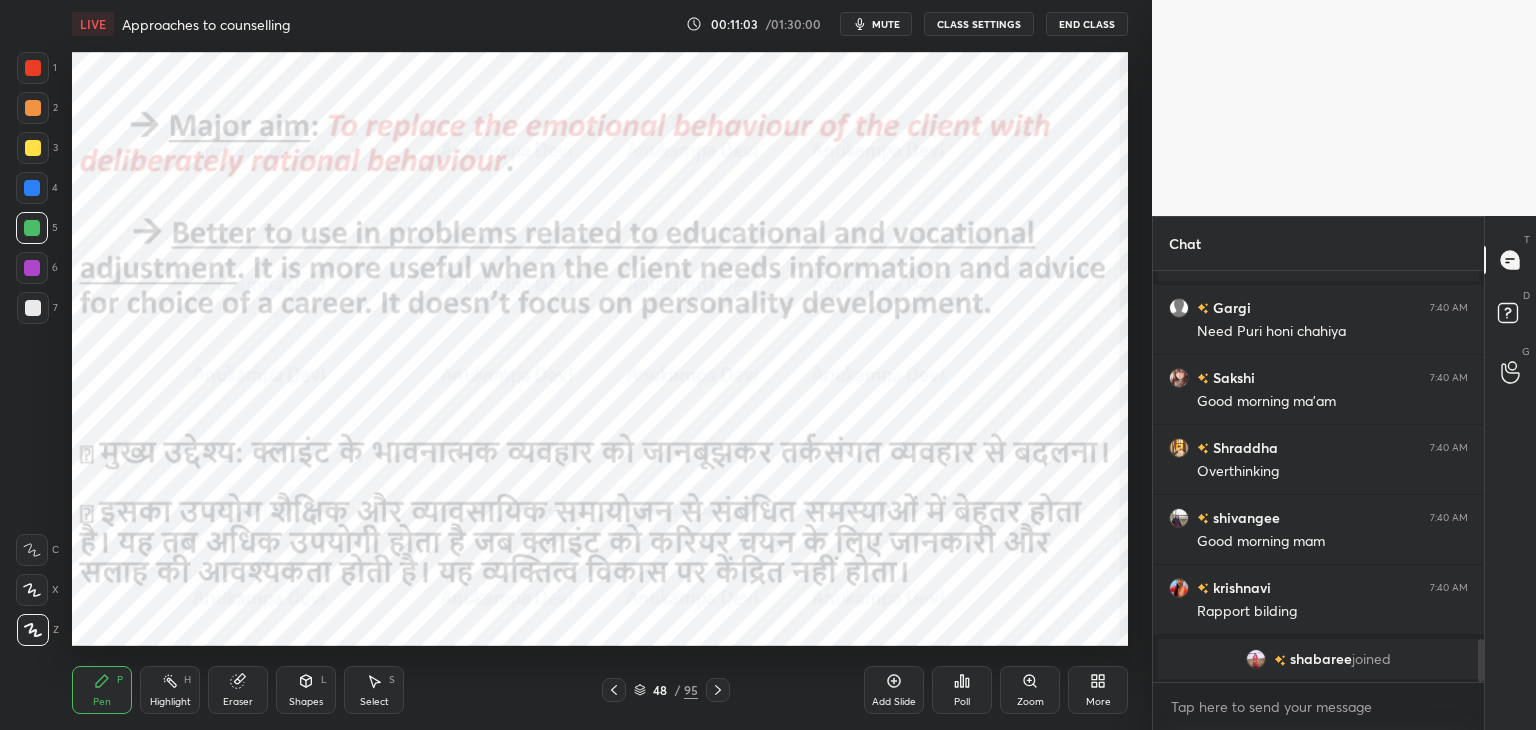 scroll, scrollTop: 3448, scrollLeft: 0, axis: vertical 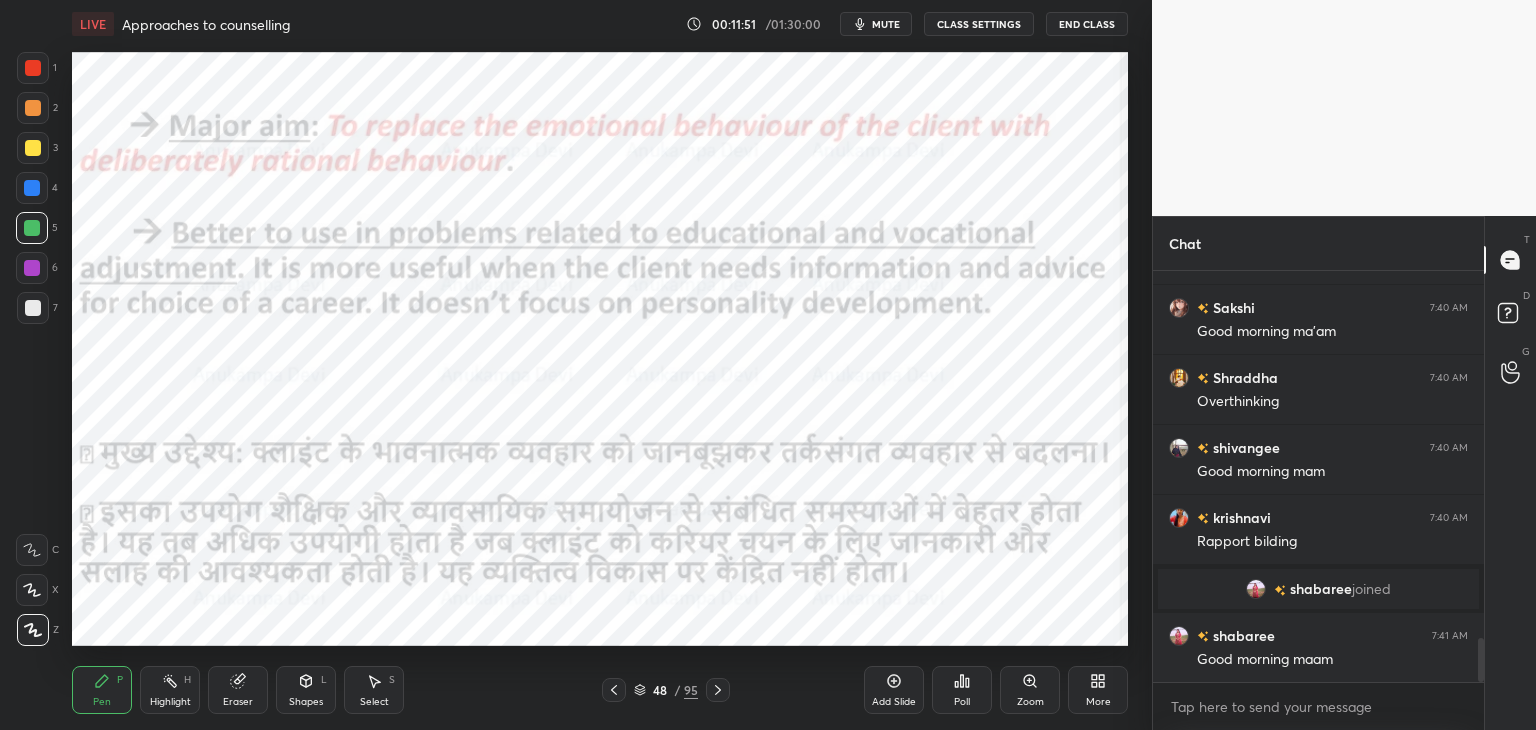 click 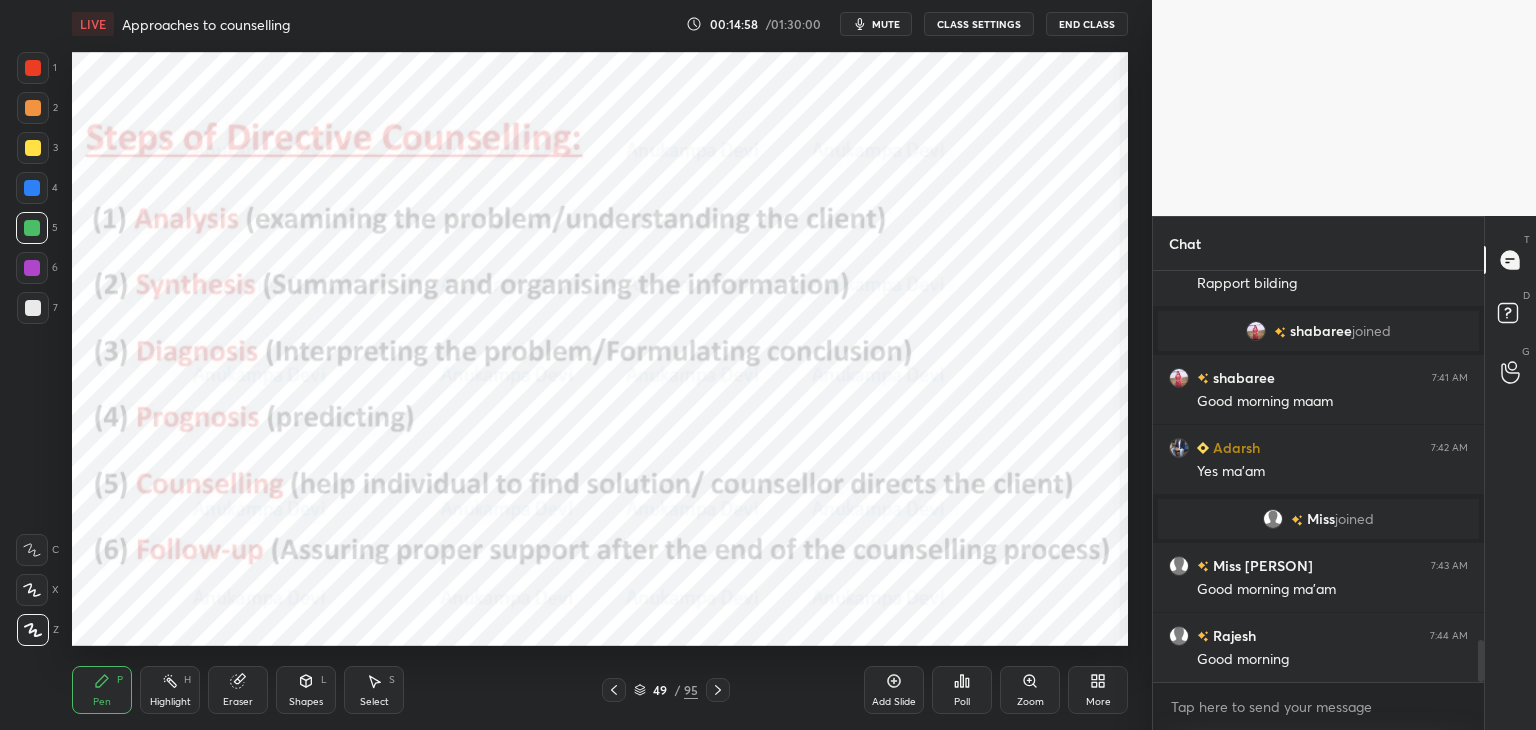 scroll, scrollTop: 3716, scrollLeft: 0, axis: vertical 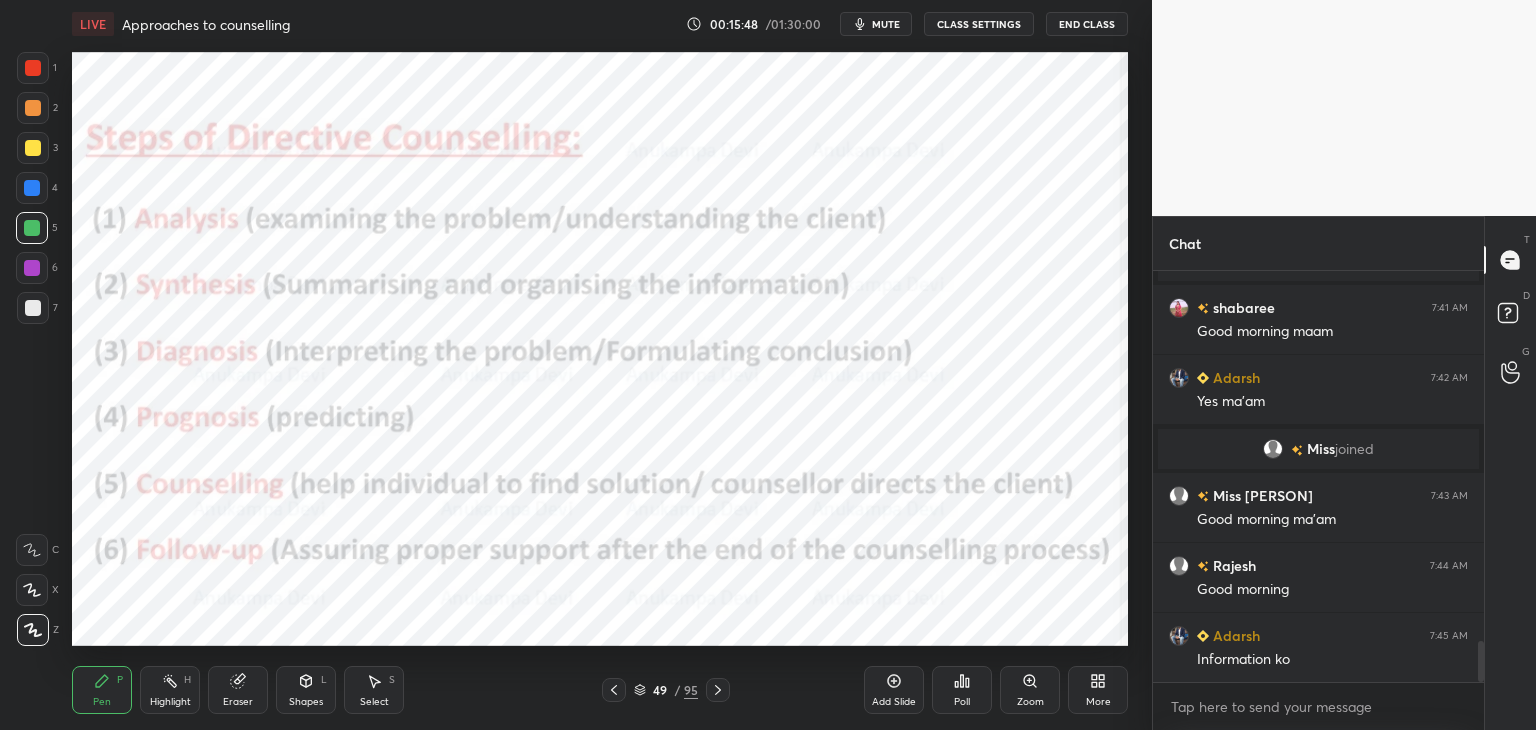 click on "mute" at bounding box center [886, 24] 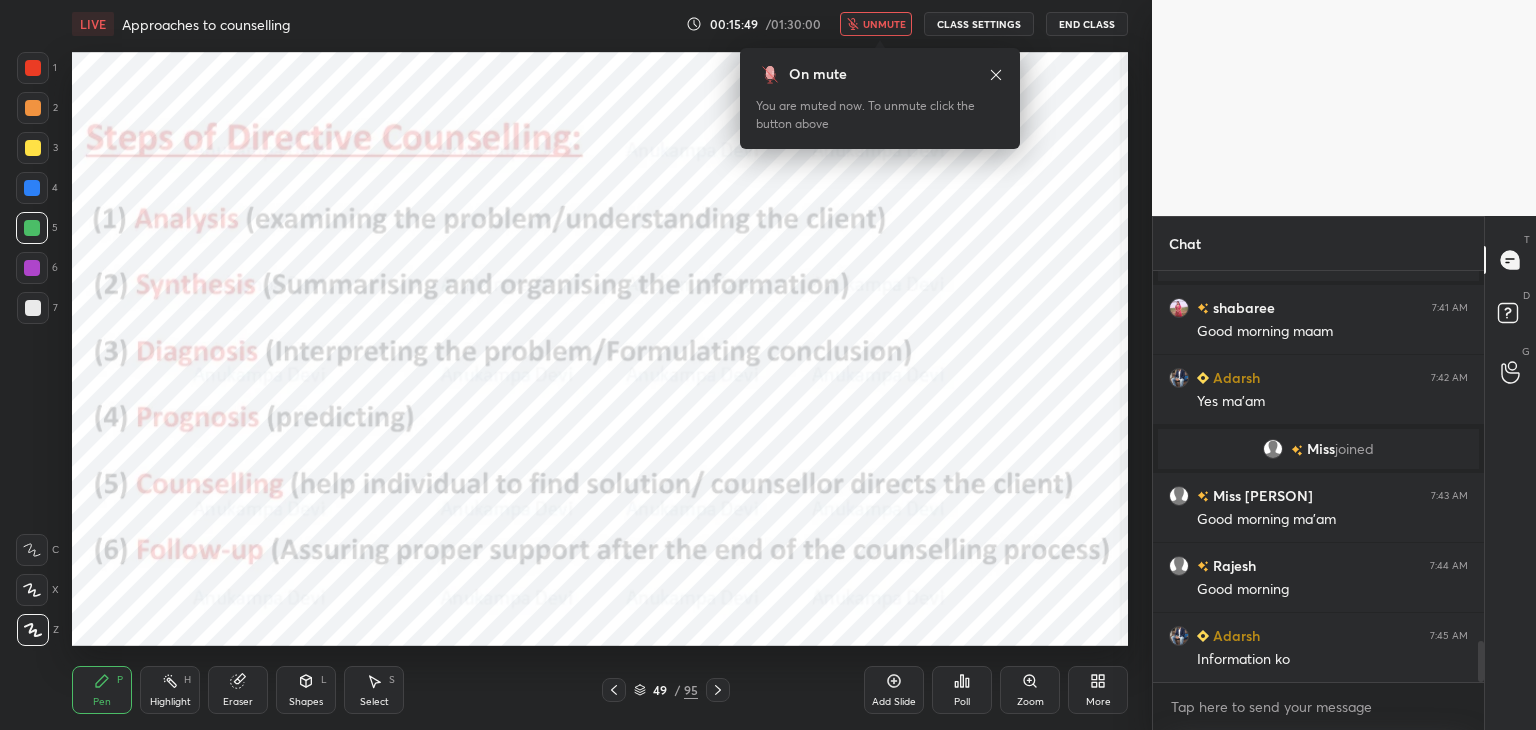 click on "unmute" at bounding box center [884, 24] 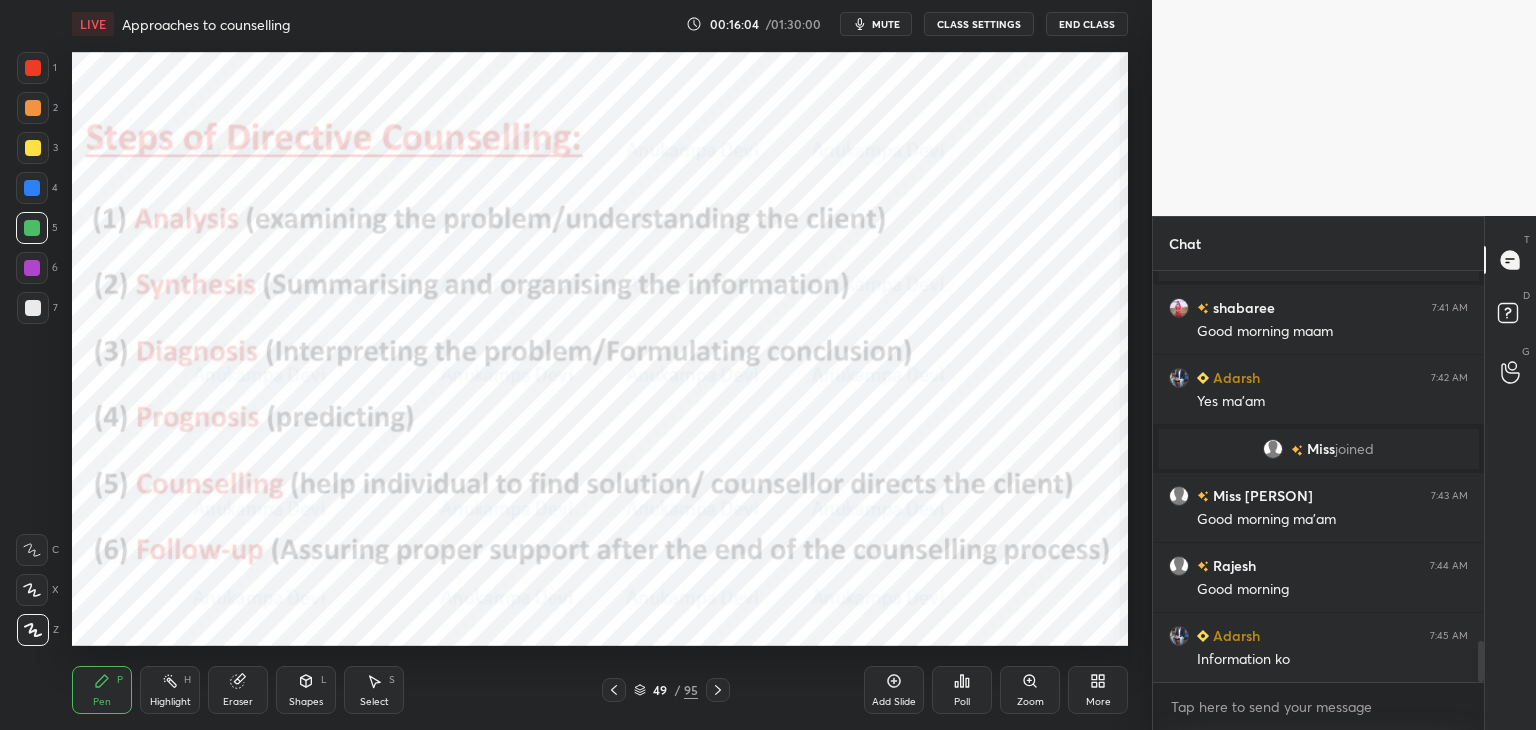 drag, startPoint x: 717, startPoint y: 695, endPoint x: 719, endPoint y: 669, distance: 26.076809 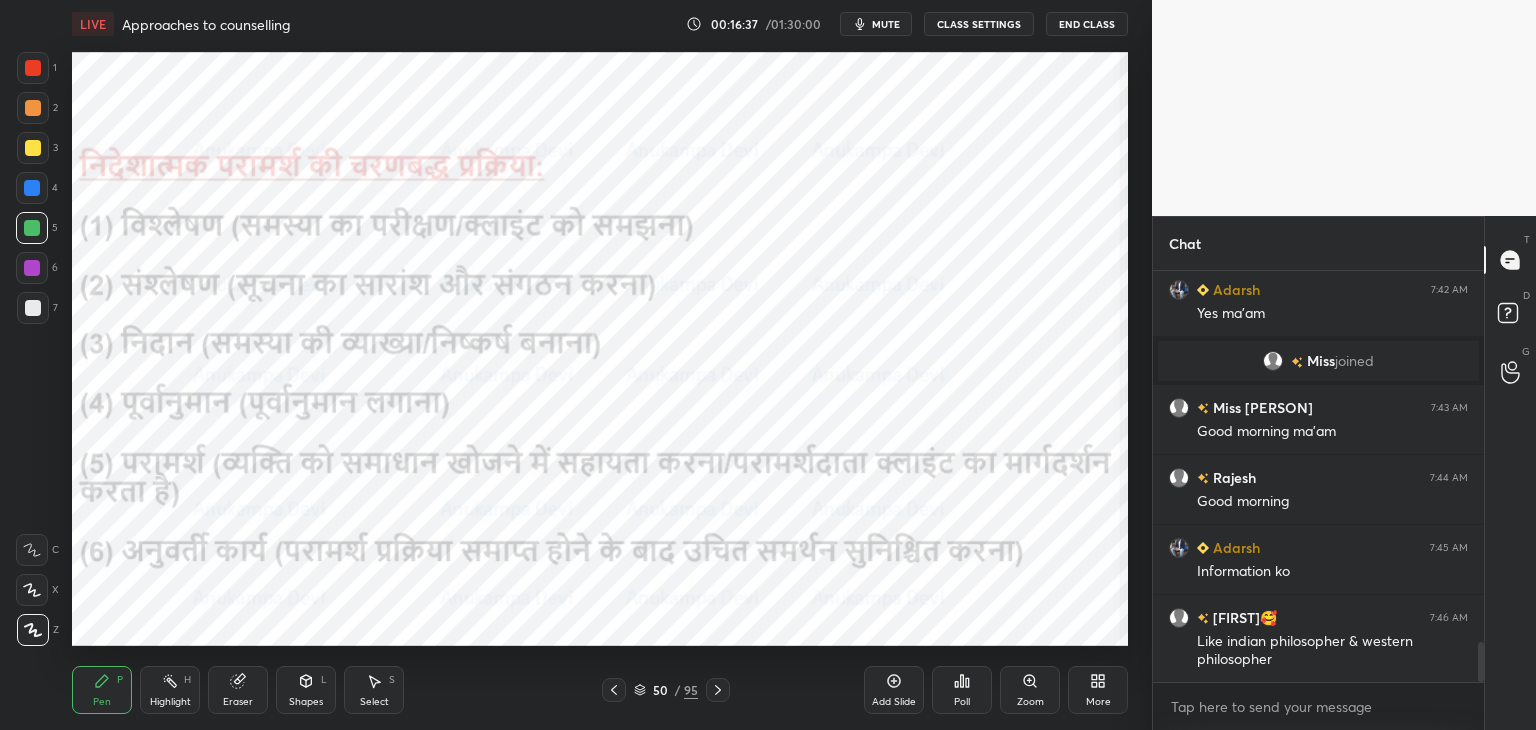 scroll, scrollTop: 3874, scrollLeft: 0, axis: vertical 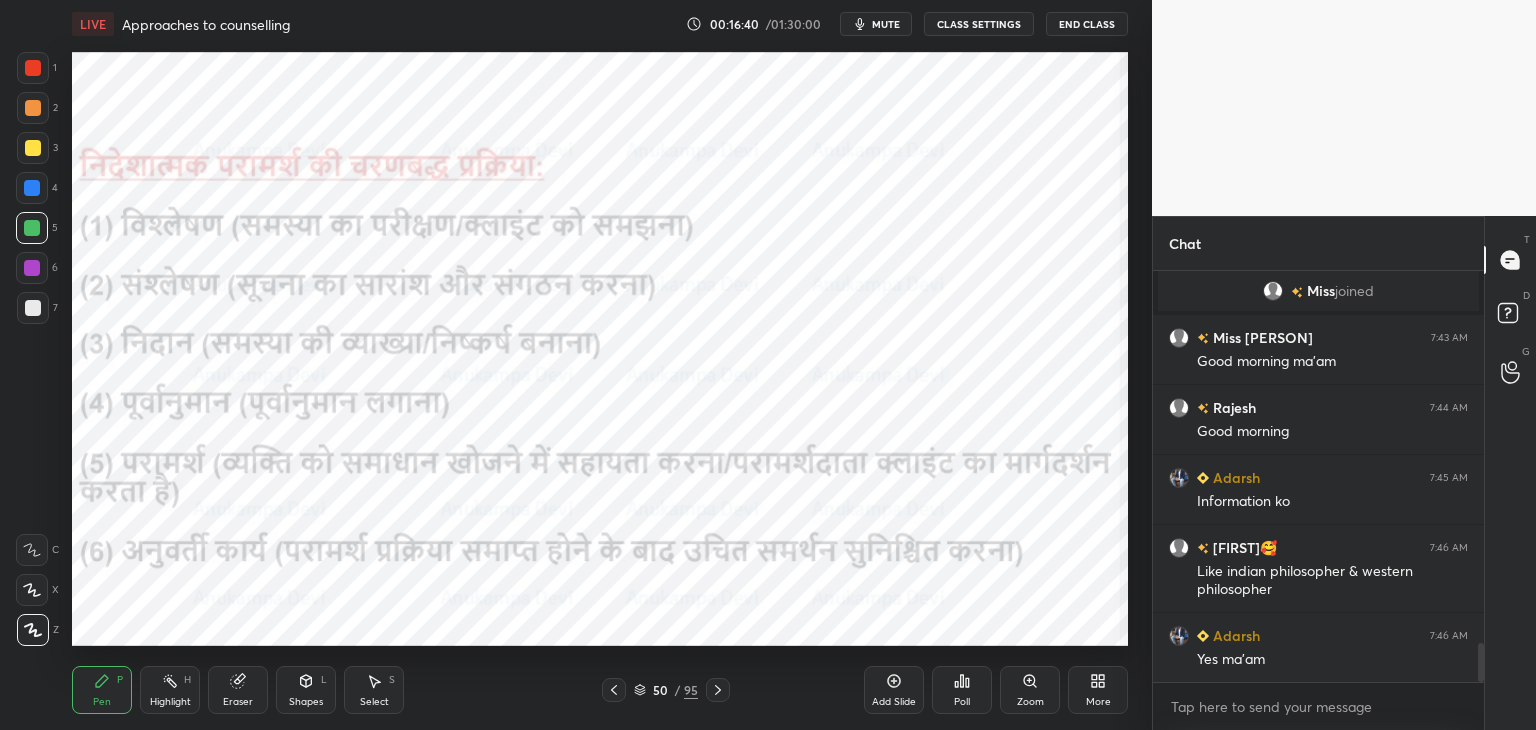 click 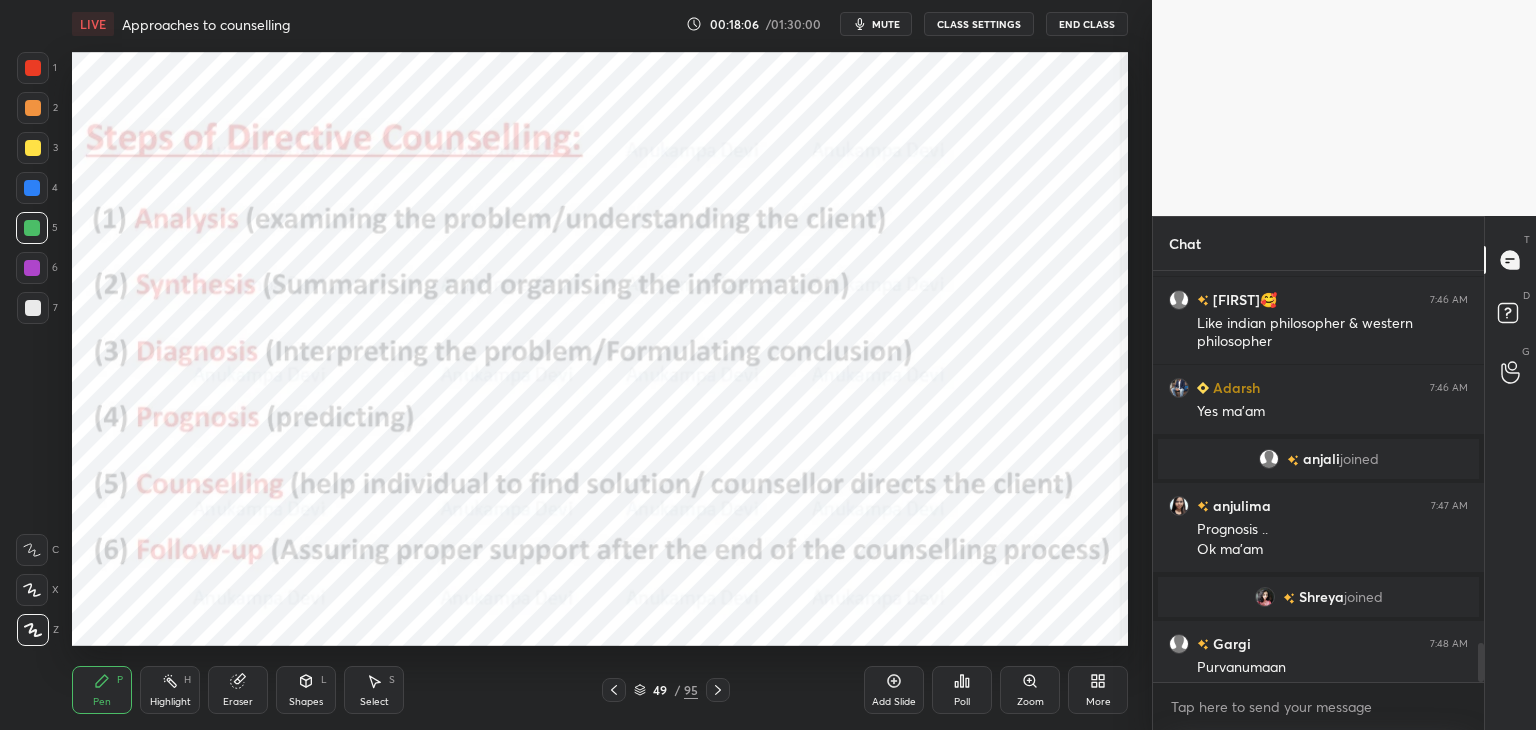 scroll, scrollTop: 3970, scrollLeft: 0, axis: vertical 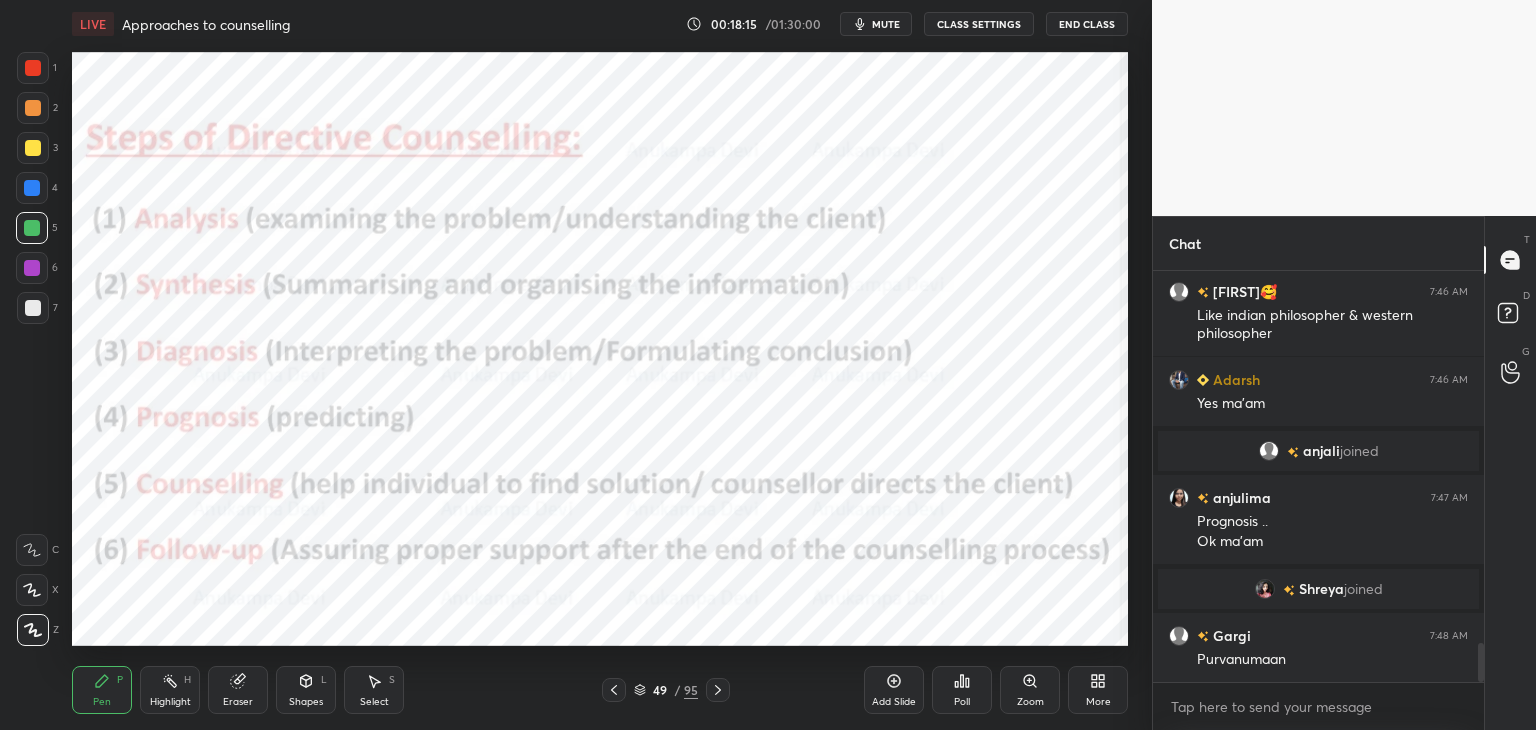 click 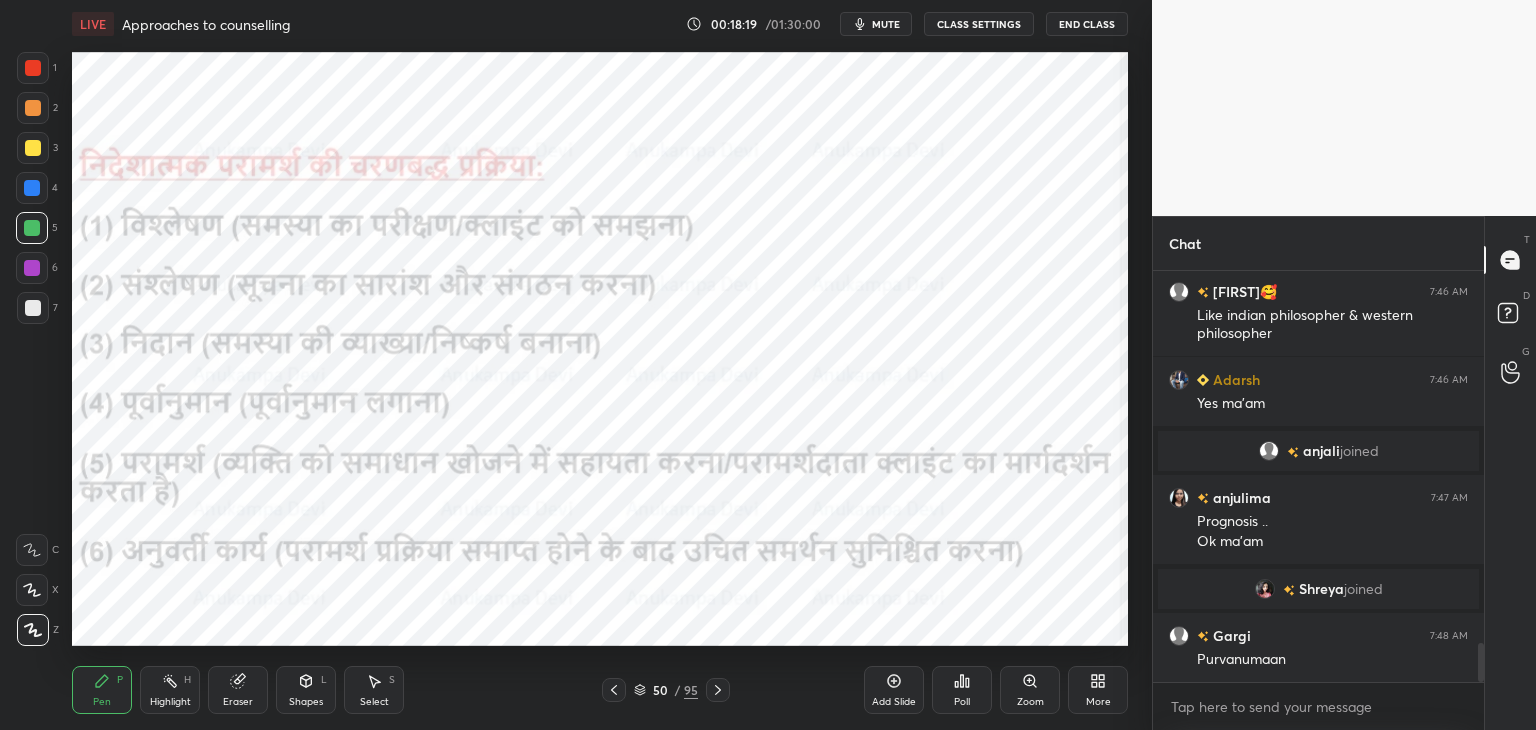 scroll, scrollTop: 4018, scrollLeft: 0, axis: vertical 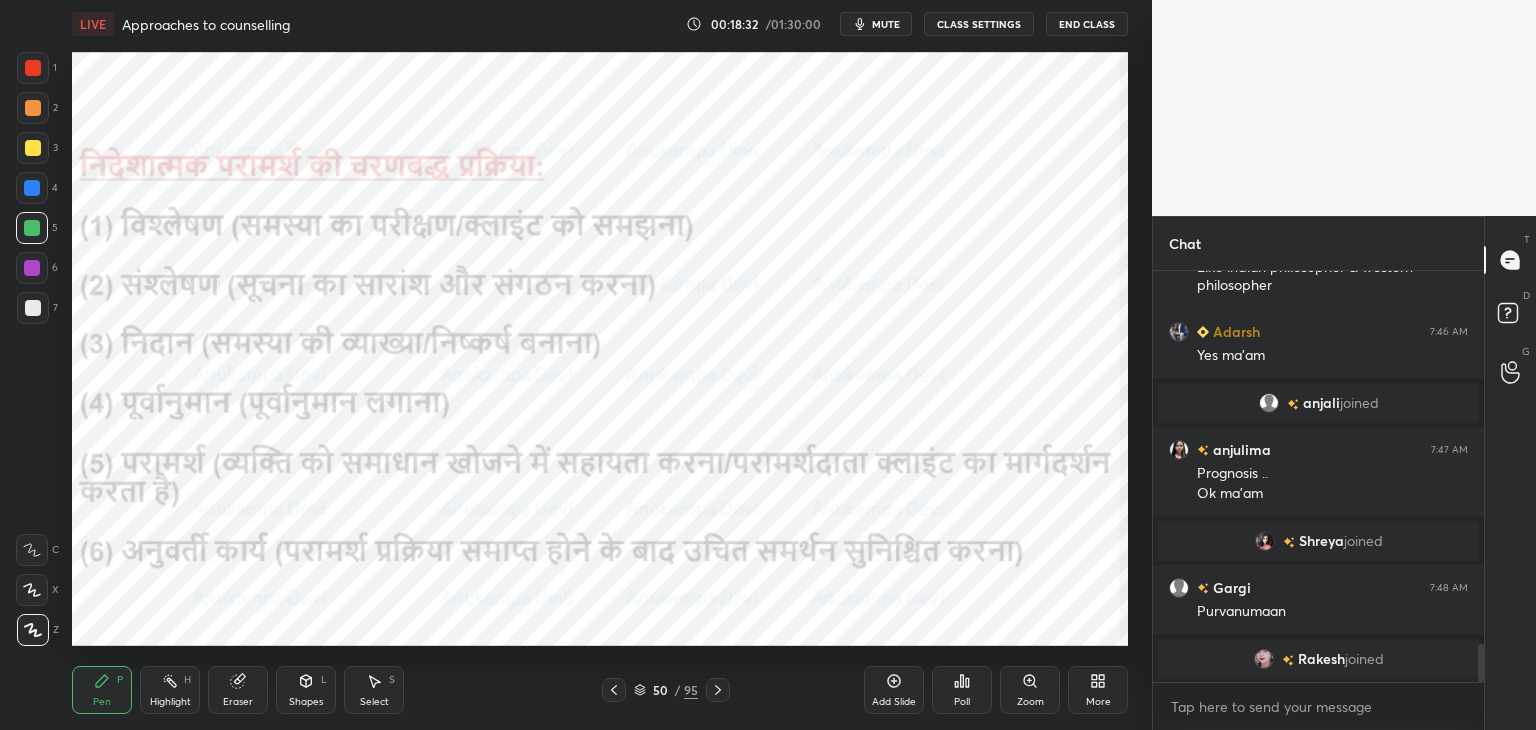 drag, startPoint x: 615, startPoint y: 695, endPoint x: 600, endPoint y: 647, distance: 50.289165 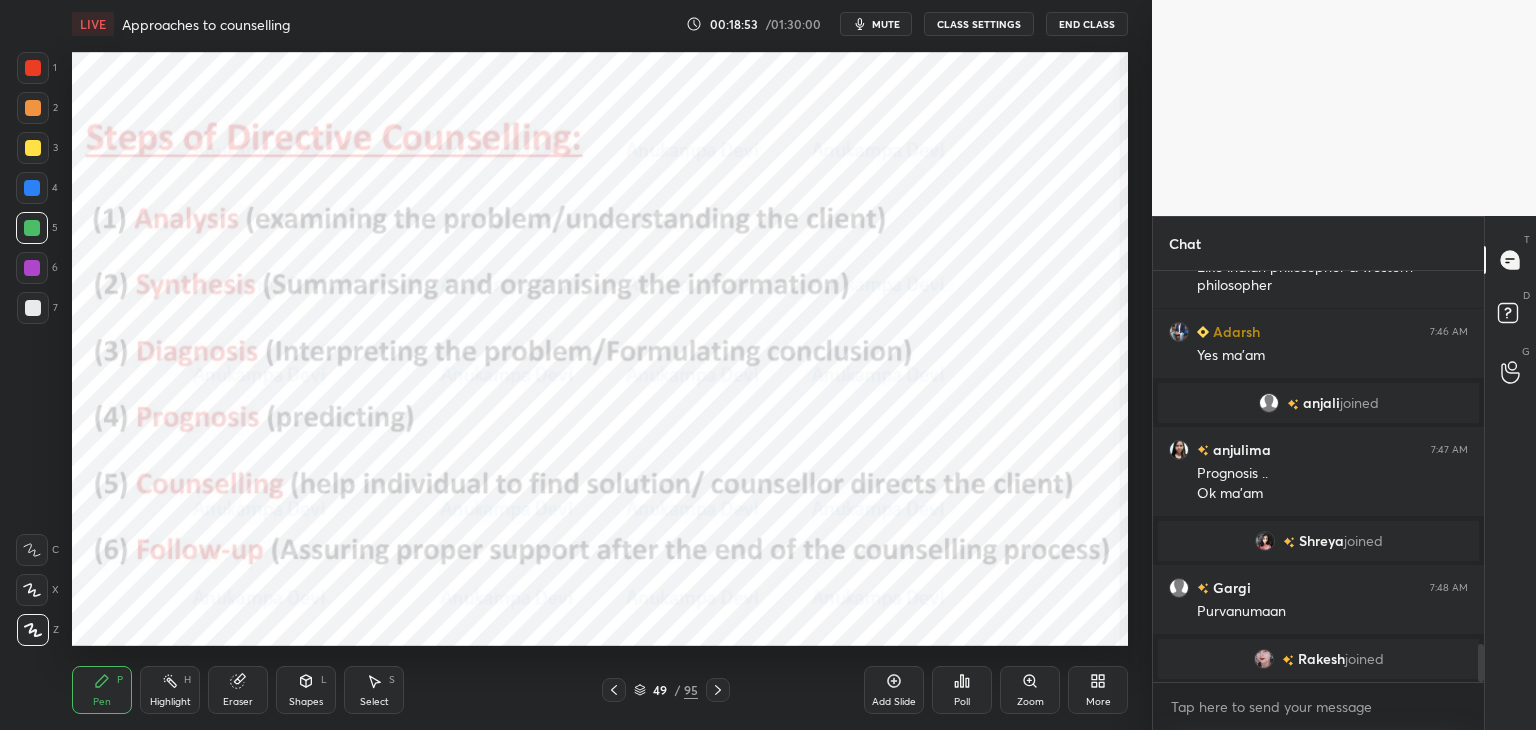 click 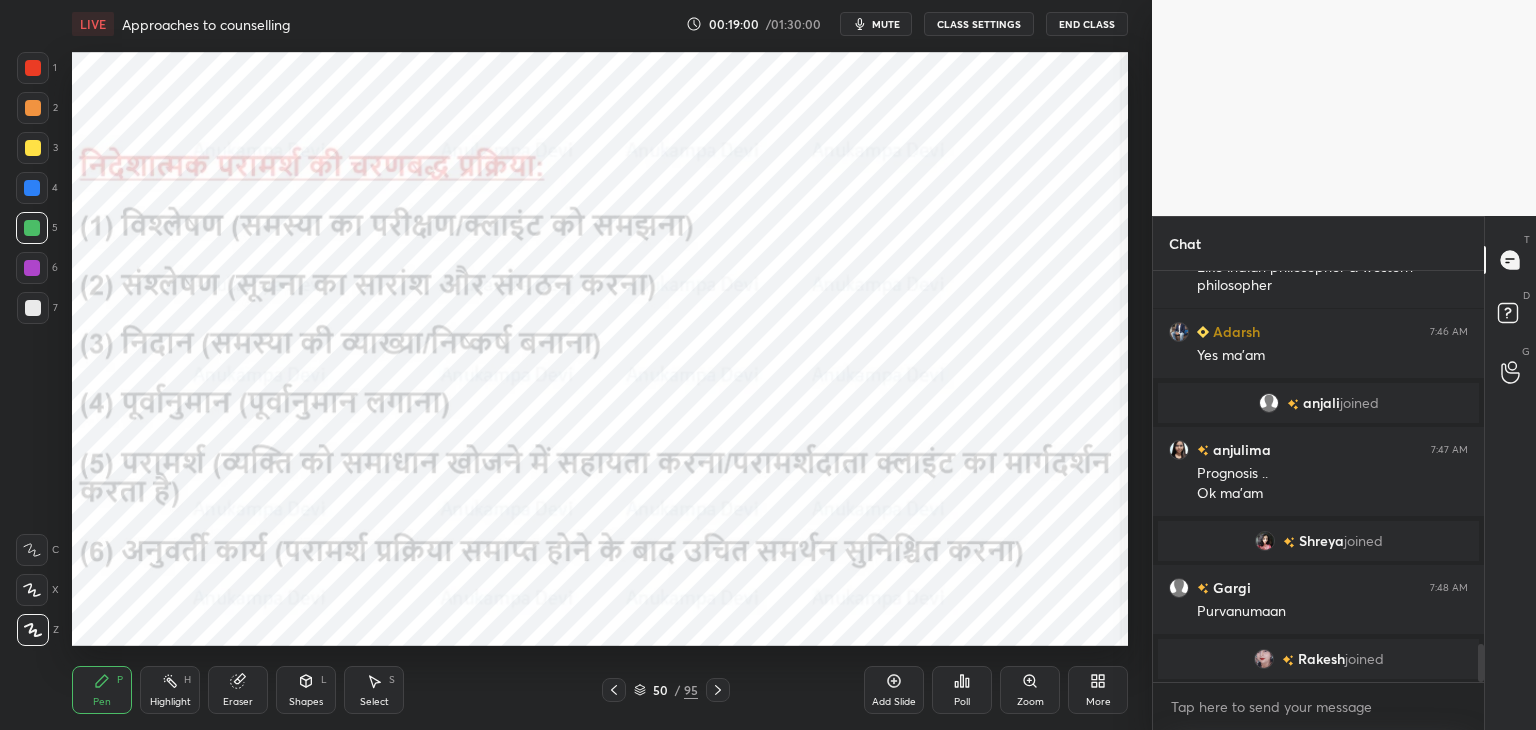 click 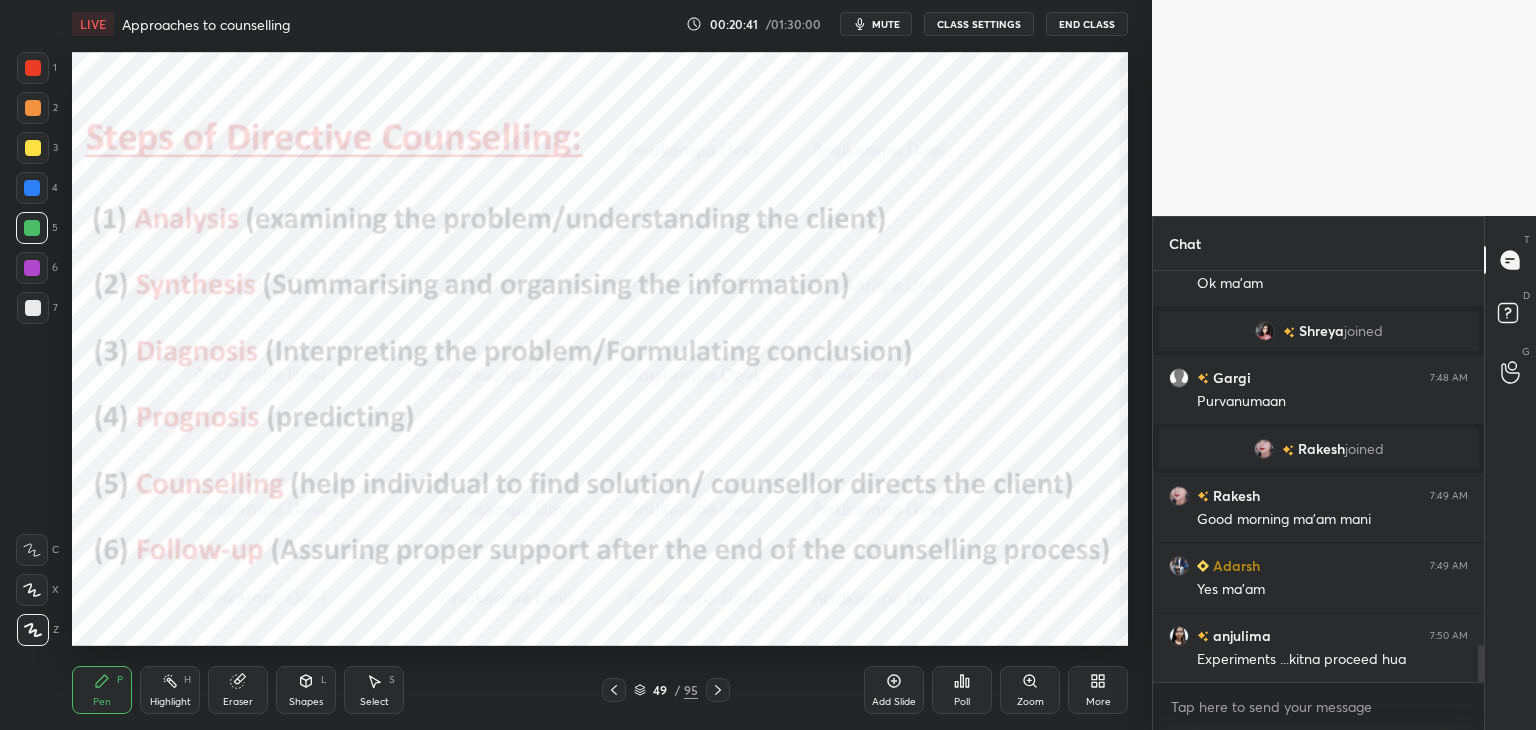 scroll, scrollTop: 4206, scrollLeft: 0, axis: vertical 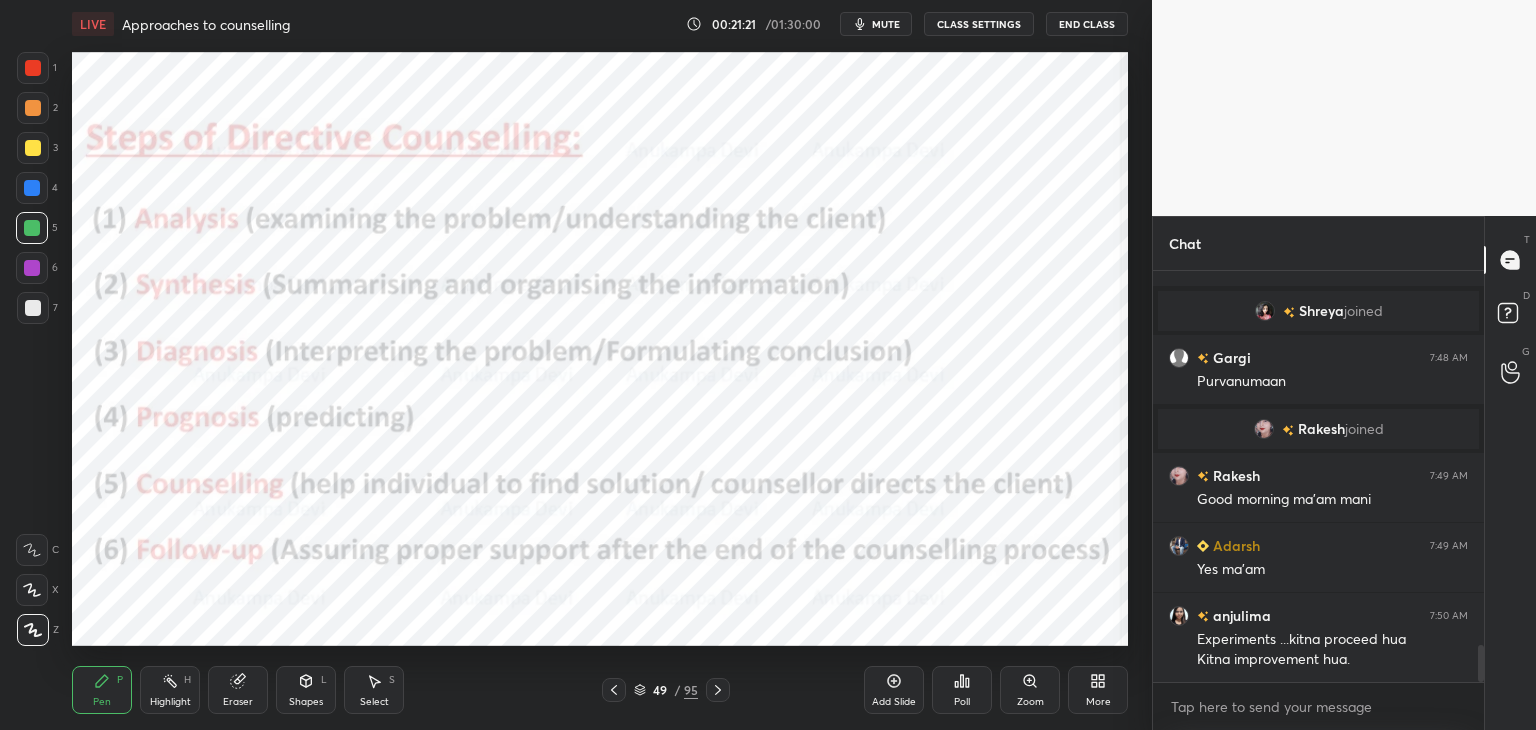 click 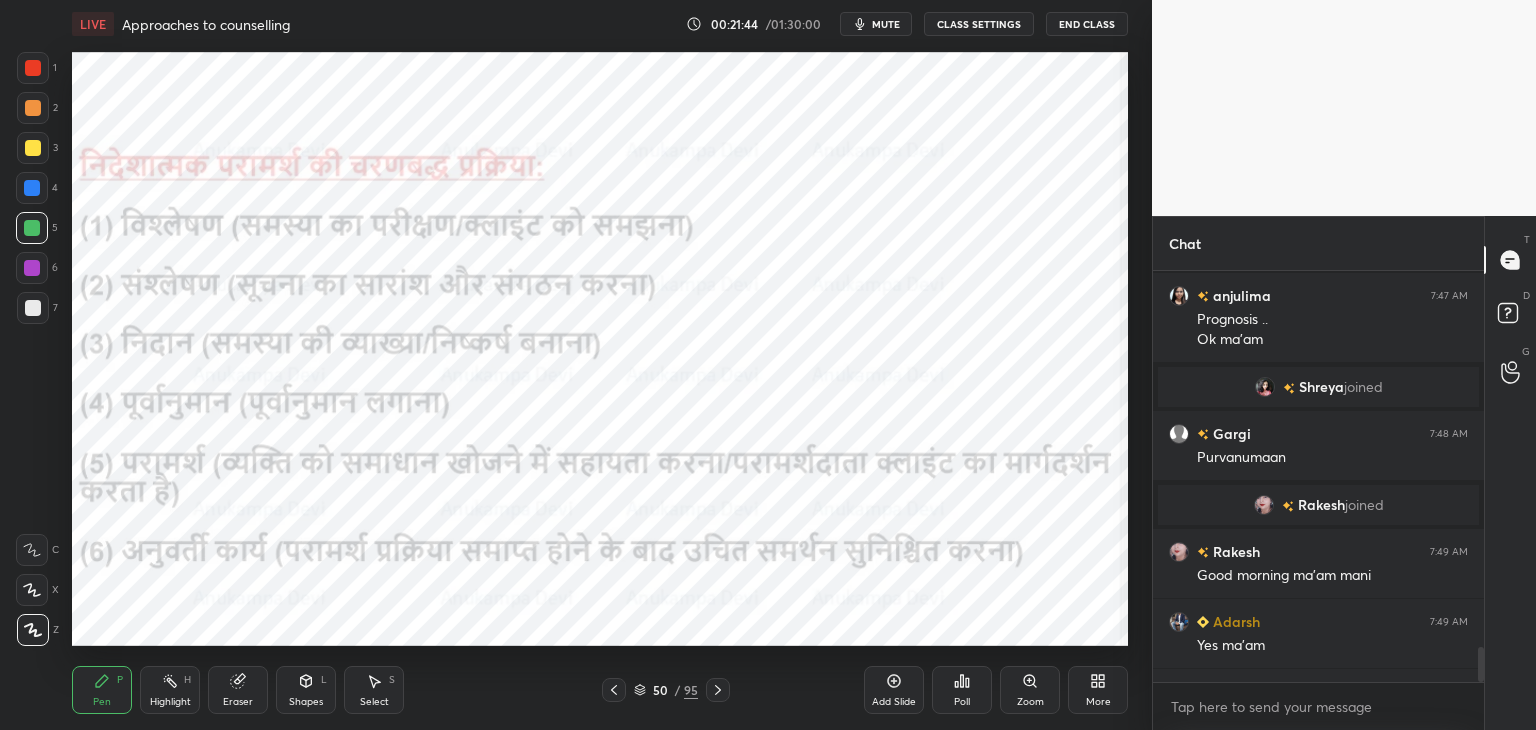 scroll, scrollTop: 4428, scrollLeft: 0, axis: vertical 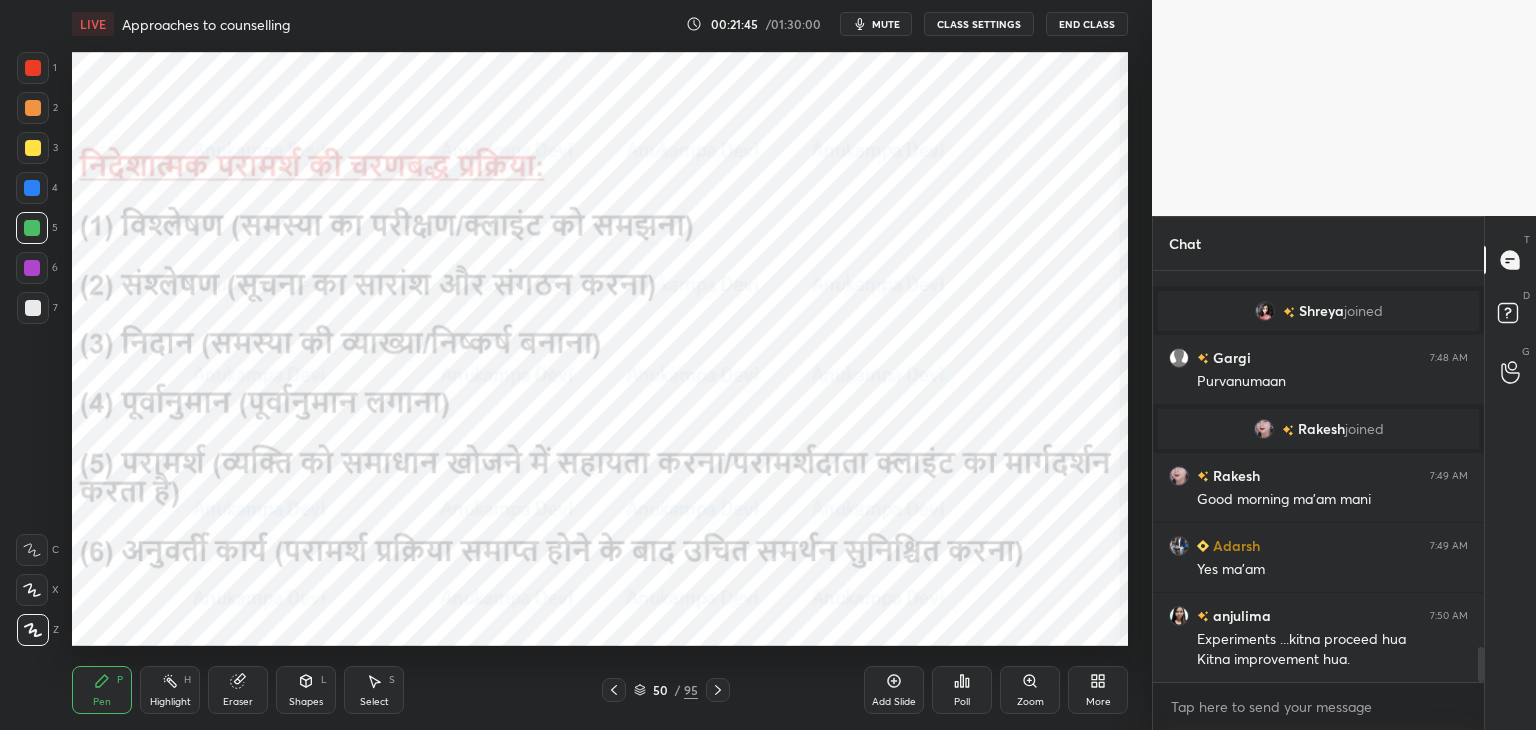 drag, startPoint x: 1482, startPoint y: 657, endPoint x: 1453, endPoint y: 673, distance: 33.12099 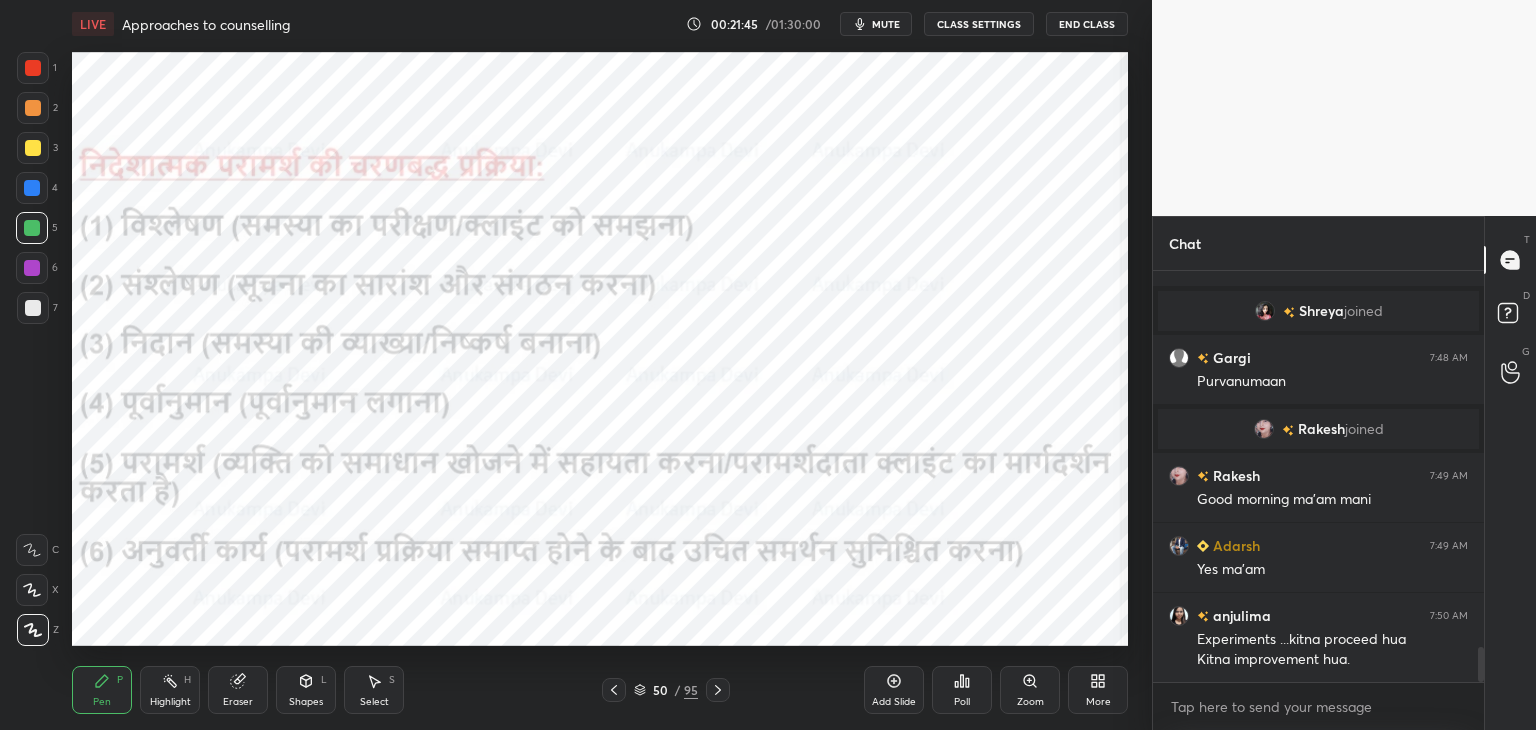 click on "Chat [PERSON]  joined [PERSON] 7:47 AM Prognosis .. Ok ma'am [PERSON]  joined [PERSON] 7:48 AM Purvanumaan [PERSON]  joined [PERSON] 7:49 AM Good morning ma'am [PERSON] [PERSON] 7:49 AM Yes ma'am [PERSON] 7:50 AM Experiments ...kitna proceed hua Kitna improvement hua. JUMP TO LATEST Enable hand raising Enable raise hand to speak to learners. Once enabled, chat will be turned off temporarily. Enable x   [USER_MENTION] Asked a doubt 1 Crack NTA UGC NET/Jrf in Education Pick this doubt [USER_MENTION] Asked a doubt 1 Please help me with this doubt Pick this doubt [USER_MENTION] Asked a doubt 1 Please help me with this doubt Pick this doubt NEW DOUBTS ASKED No one has raised a hand yet Can't raise hand Looks like educator just invited you to speak. Please wait before you can raise your hand again. Got it T Messages (T) D Doubts (D) G Raise Hand (G)" at bounding box center [1344, 473] 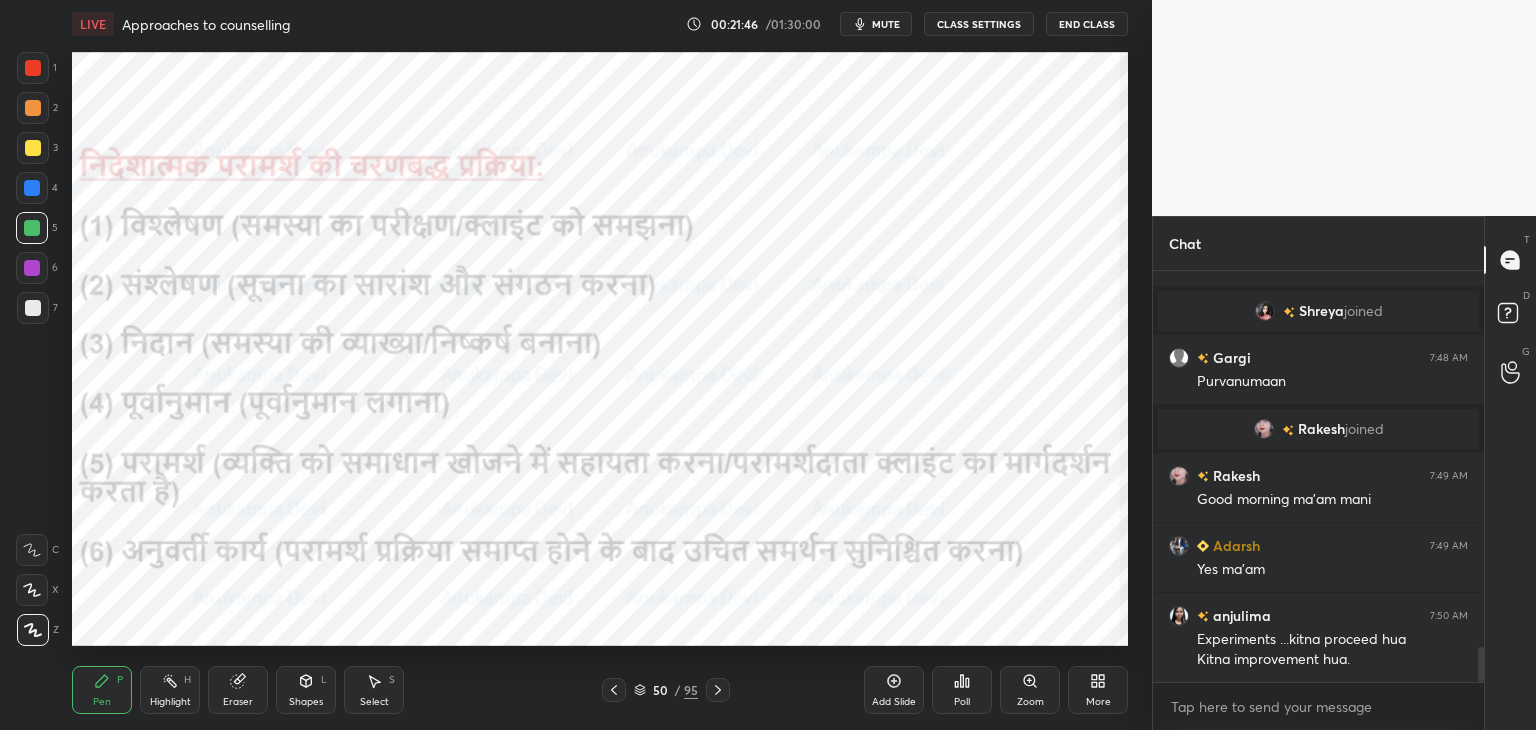 click 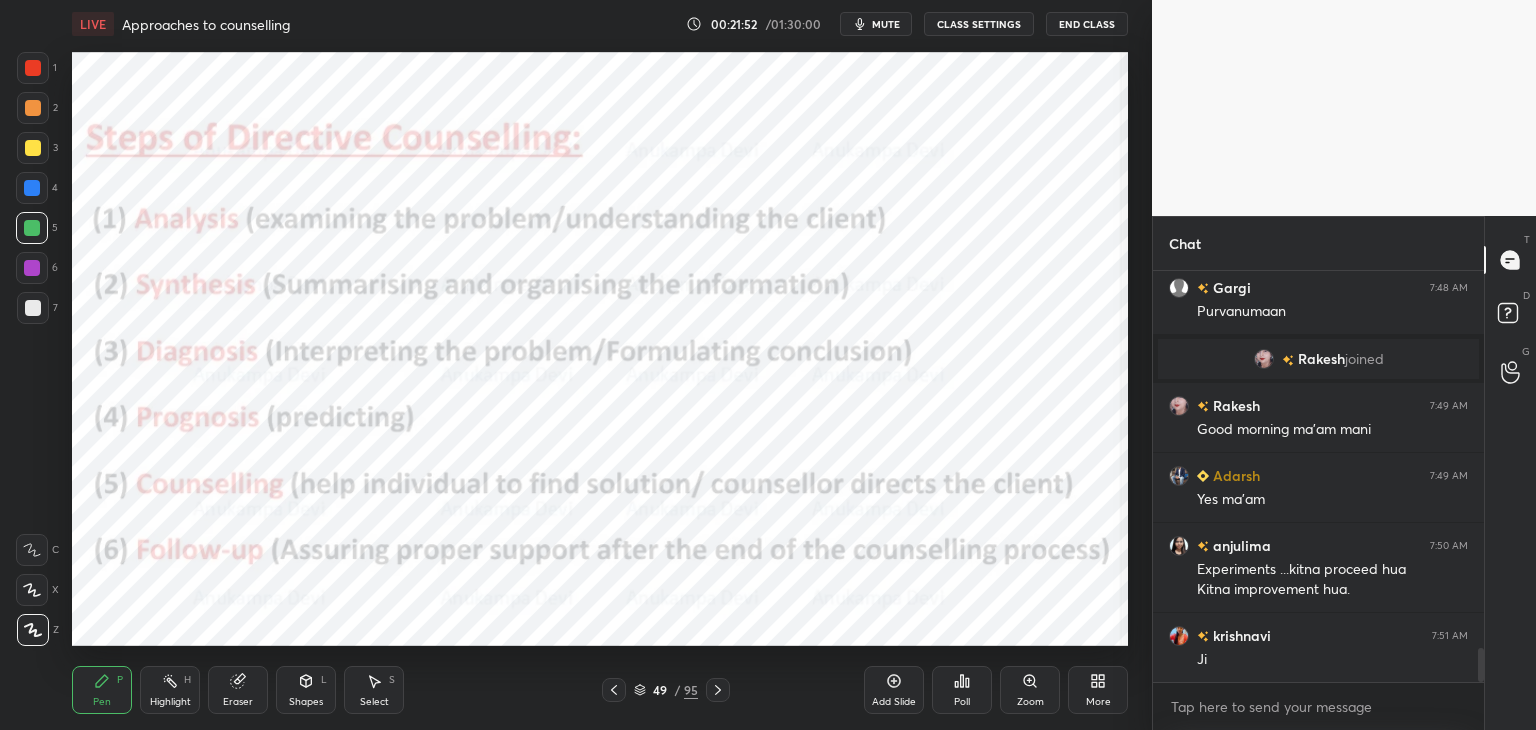 scroll, scrollTop: 4568, scrollLeft: 0, axis: vertical 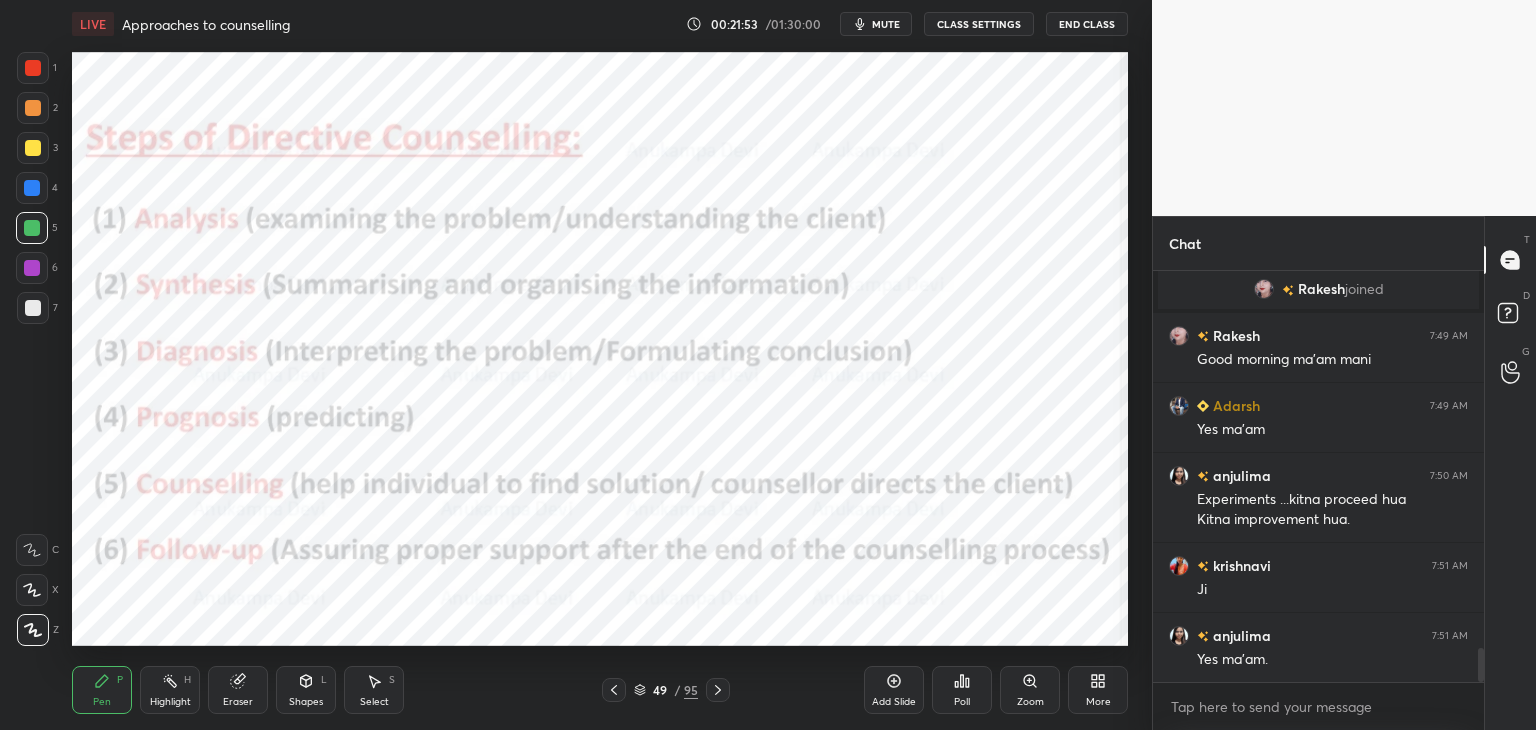 click on "mute" at bounding box center (876, 24) 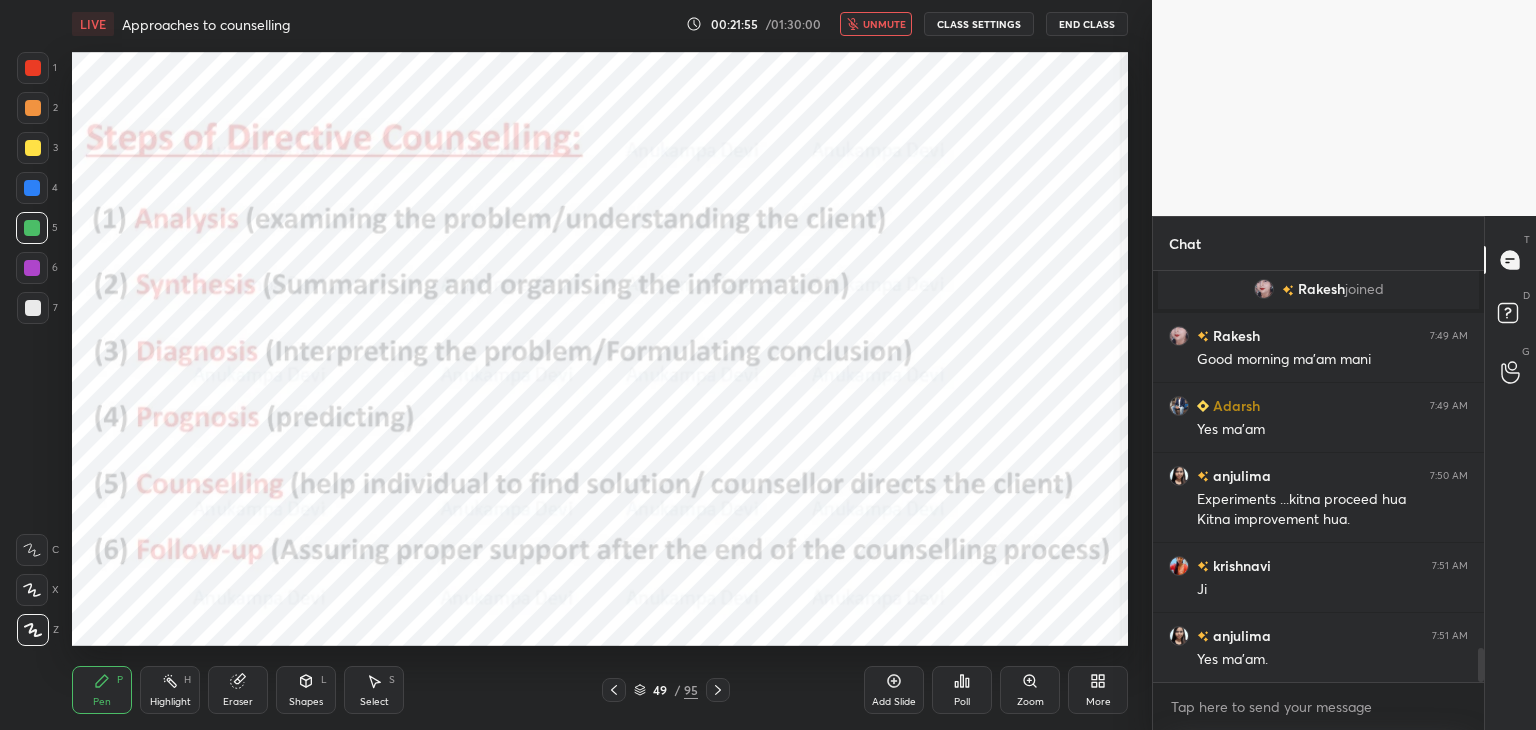 scroll, scrollTop: 4638, scrollLeft: 0, axis: vertical 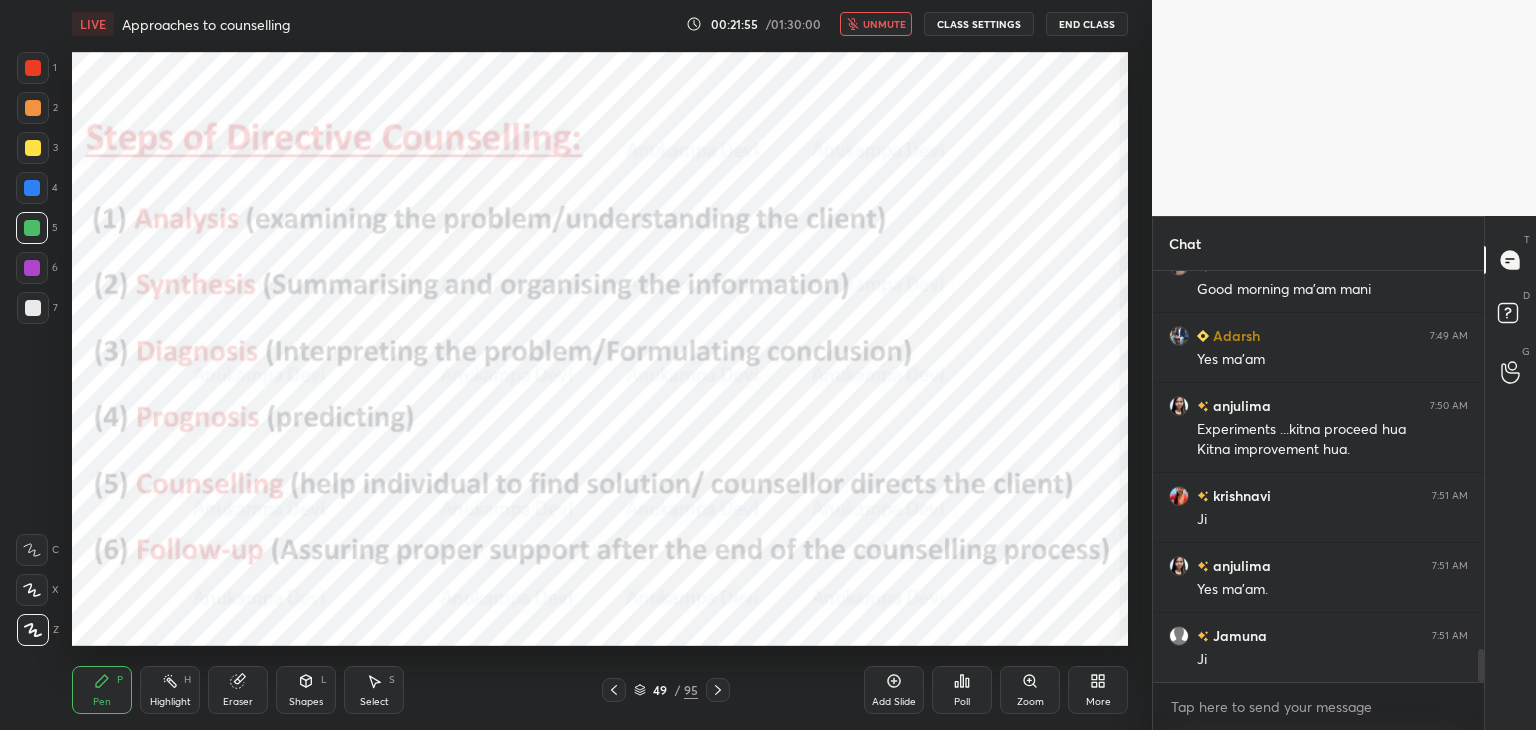 click on "unmute" at bounding box center (876, 24) 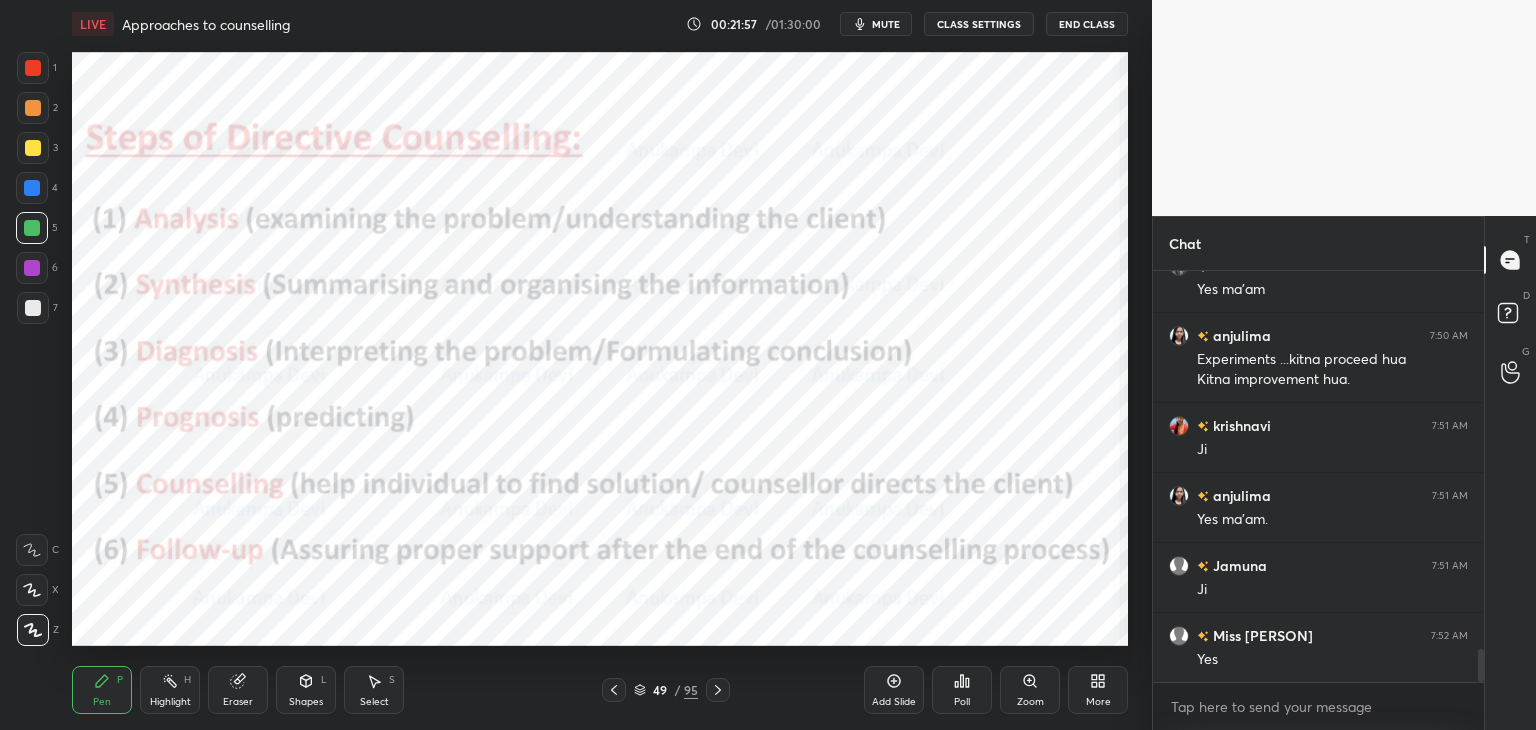 scroll, scrollTop: 4778, scrollLeft: 0, axis: vertical 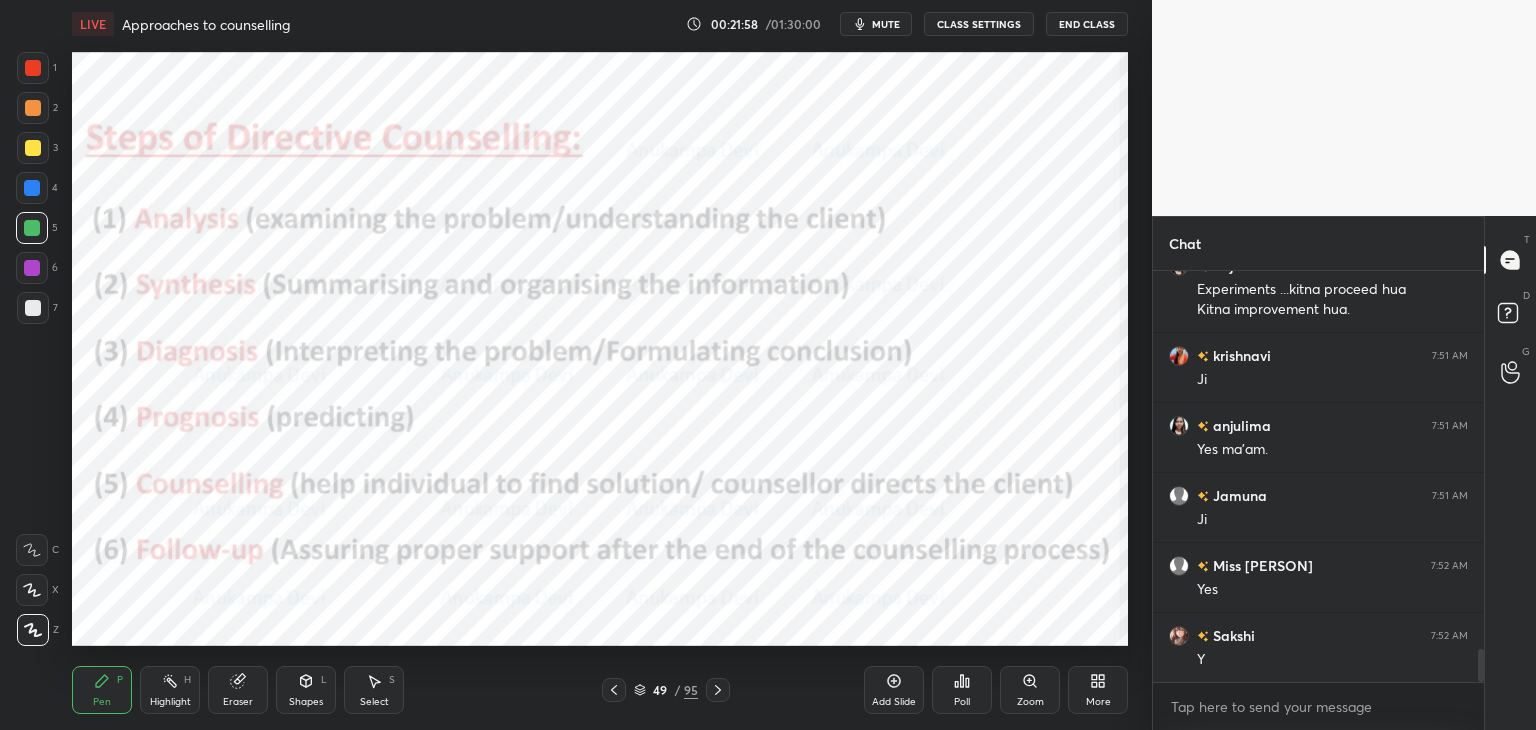 click 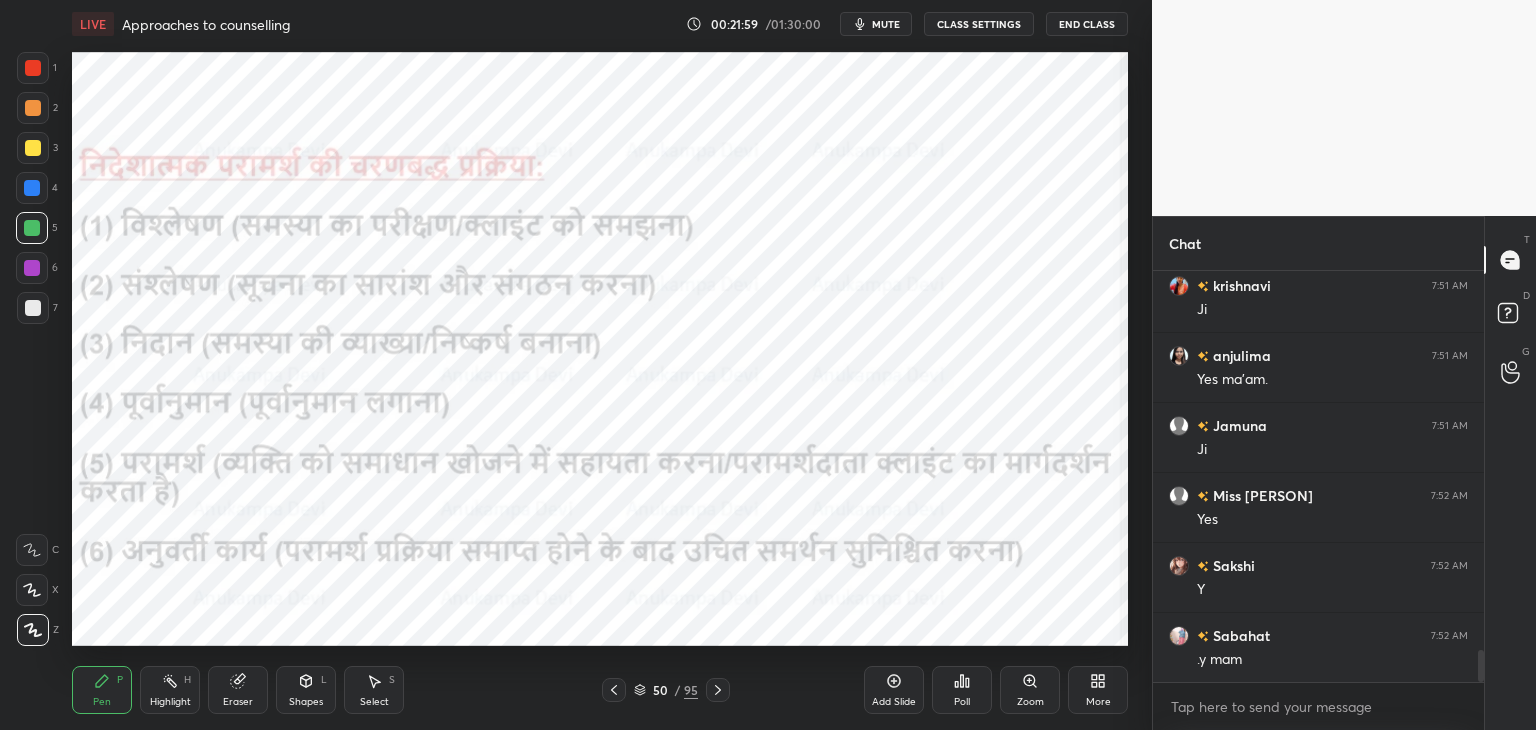 click 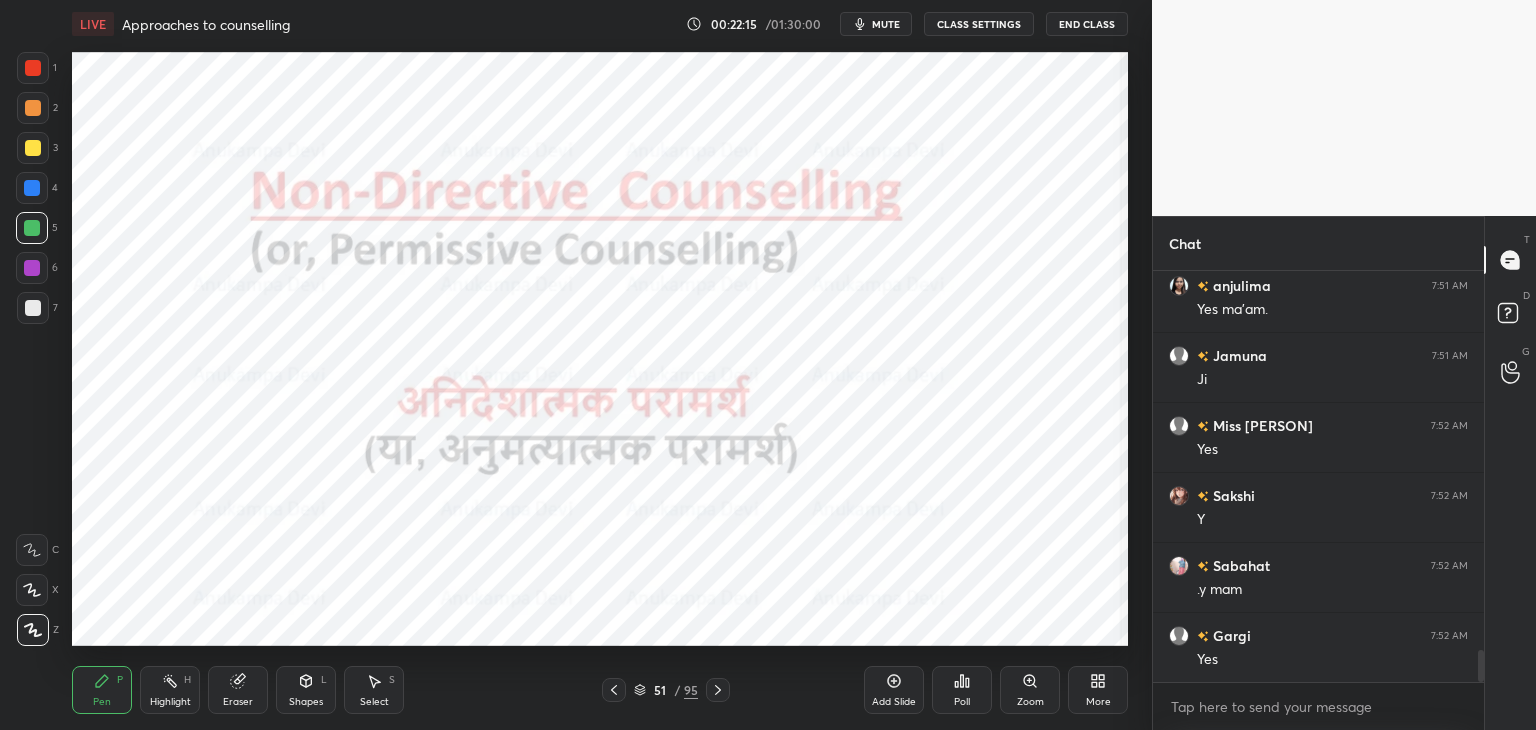scroll, scrollTop: 5006, scrollLeft: 0, axis: vertical 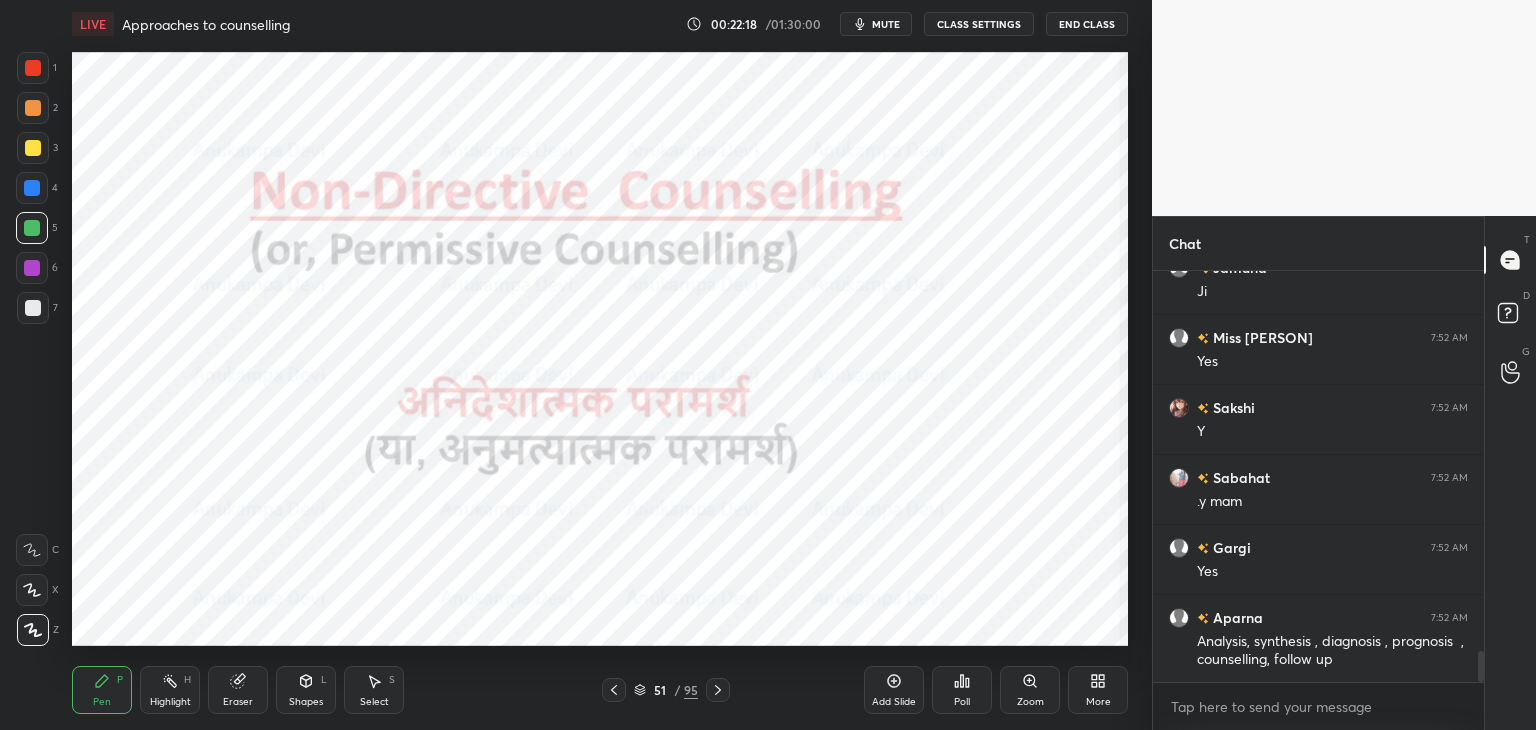 click 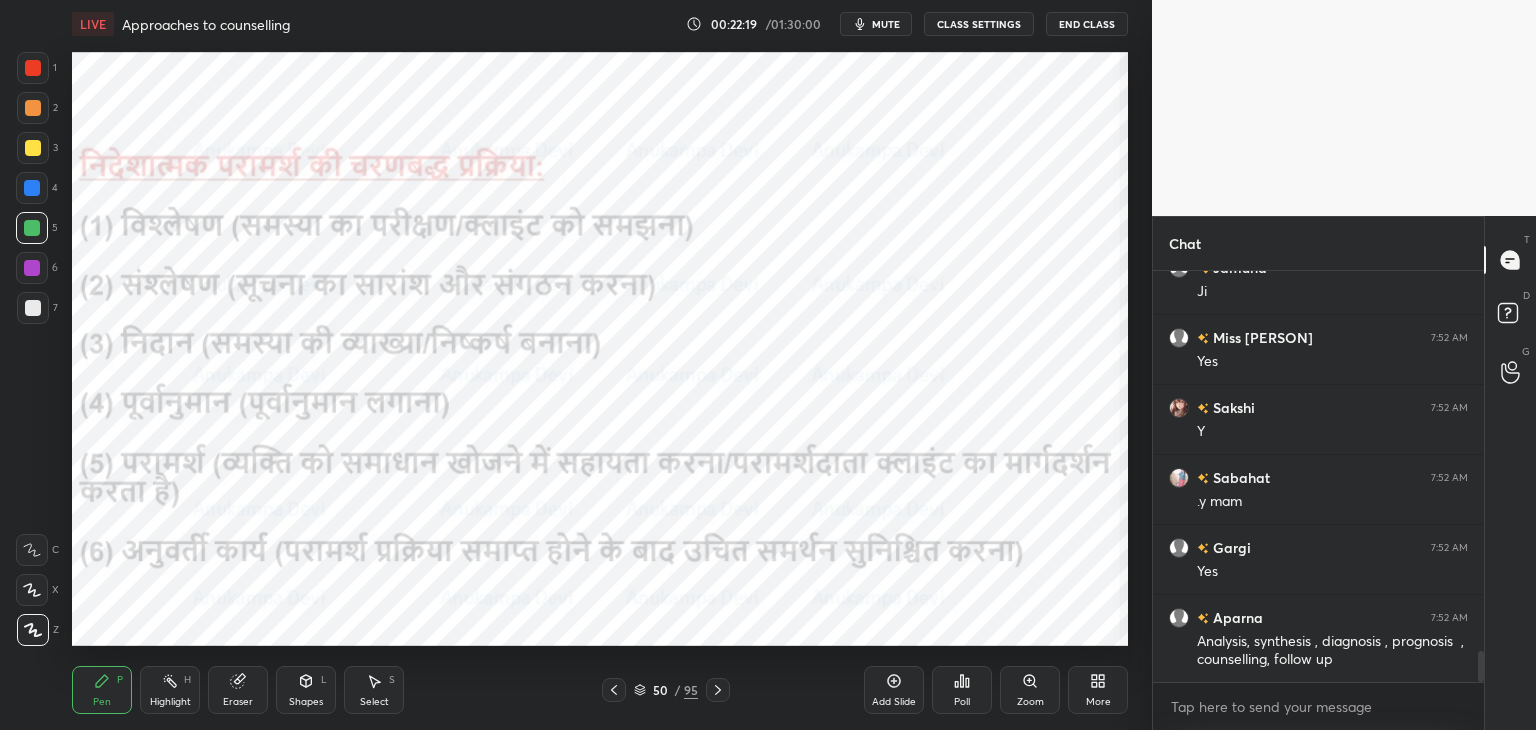 drag, startPoint x: 613, startPoint y: 689, endPoint x: 567, endPoint y: 677, distance: 47.539455 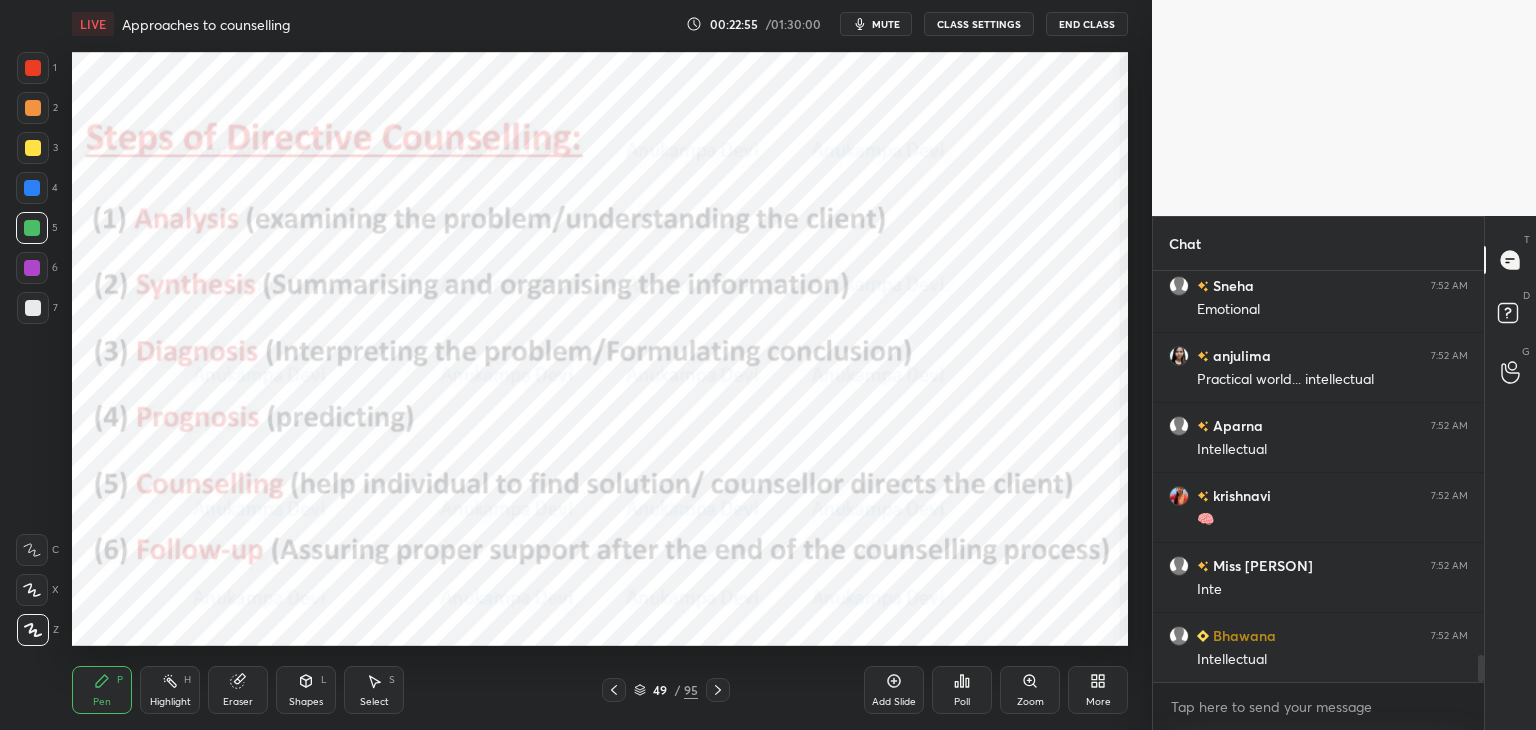 scroll, scrollTop: 5986, scrollLeft: 0, axis: vertical 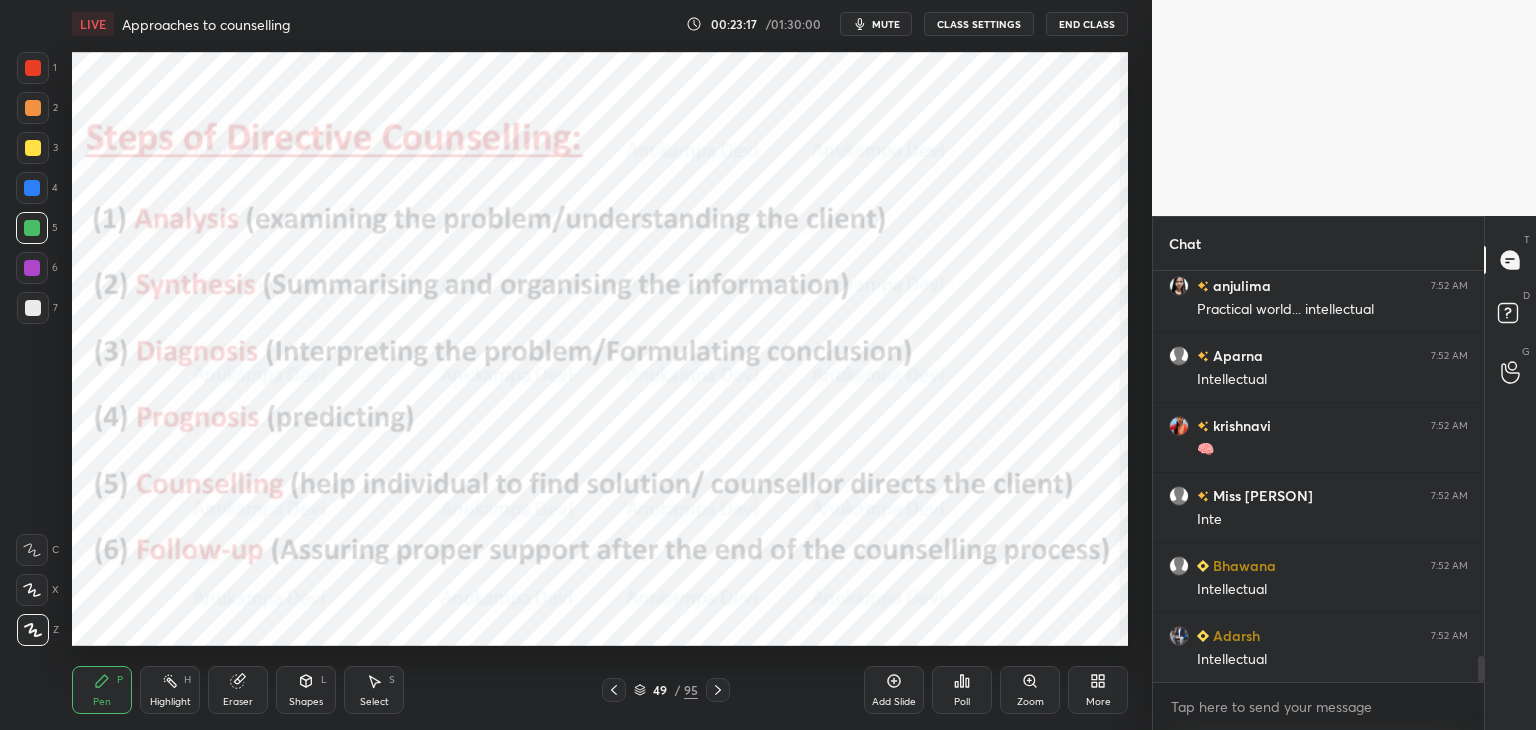click 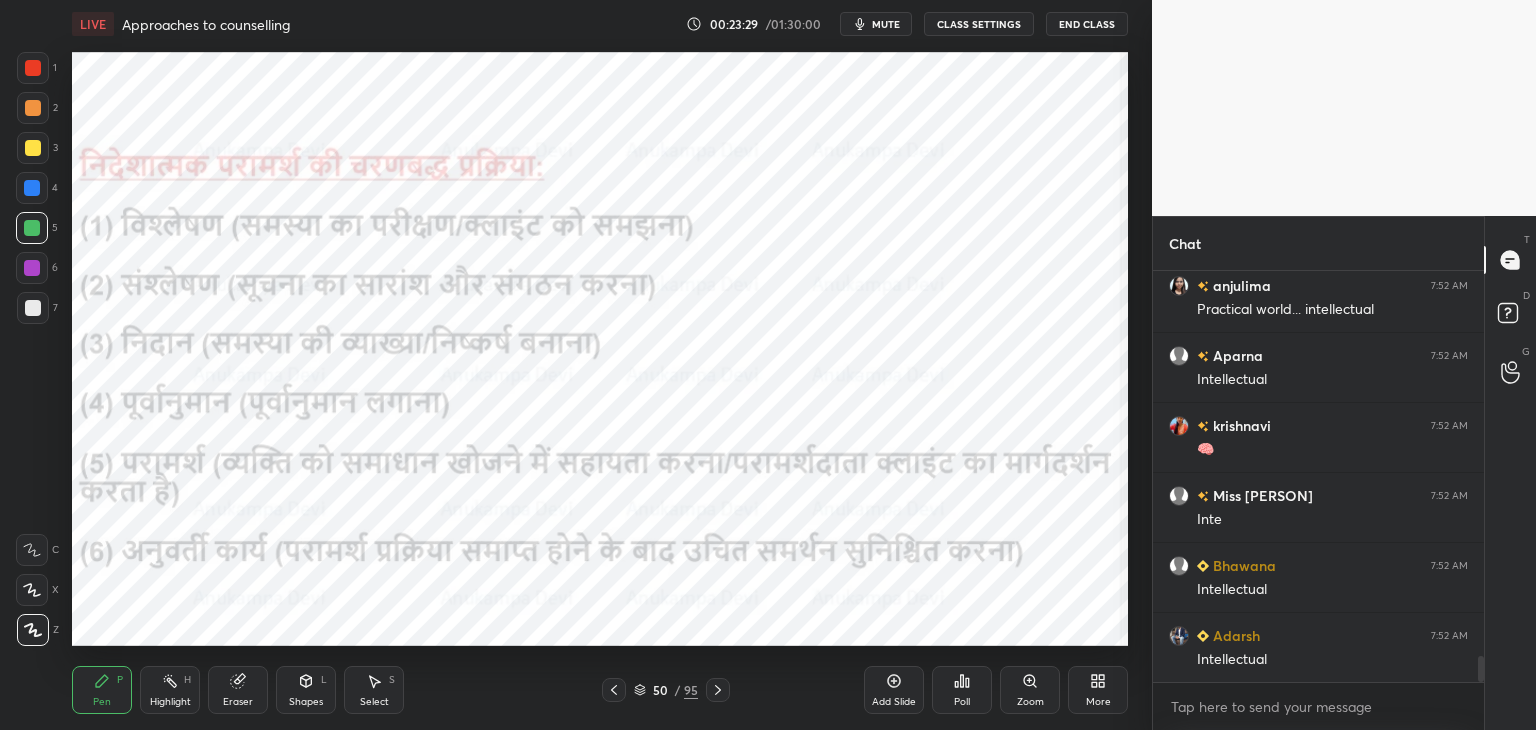 scroll, scrollTop: 6056, scrollLeft: 0, axis: vertical 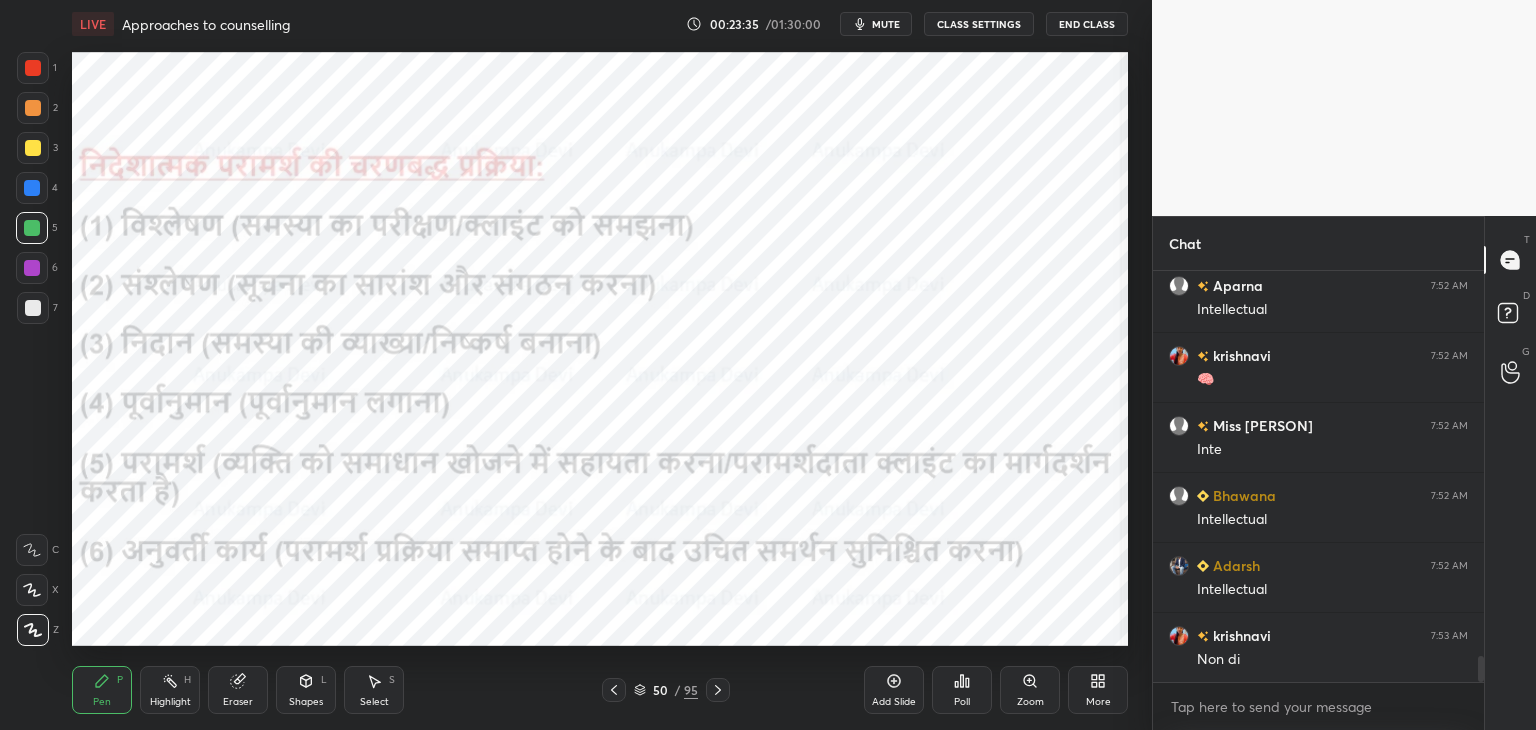 click 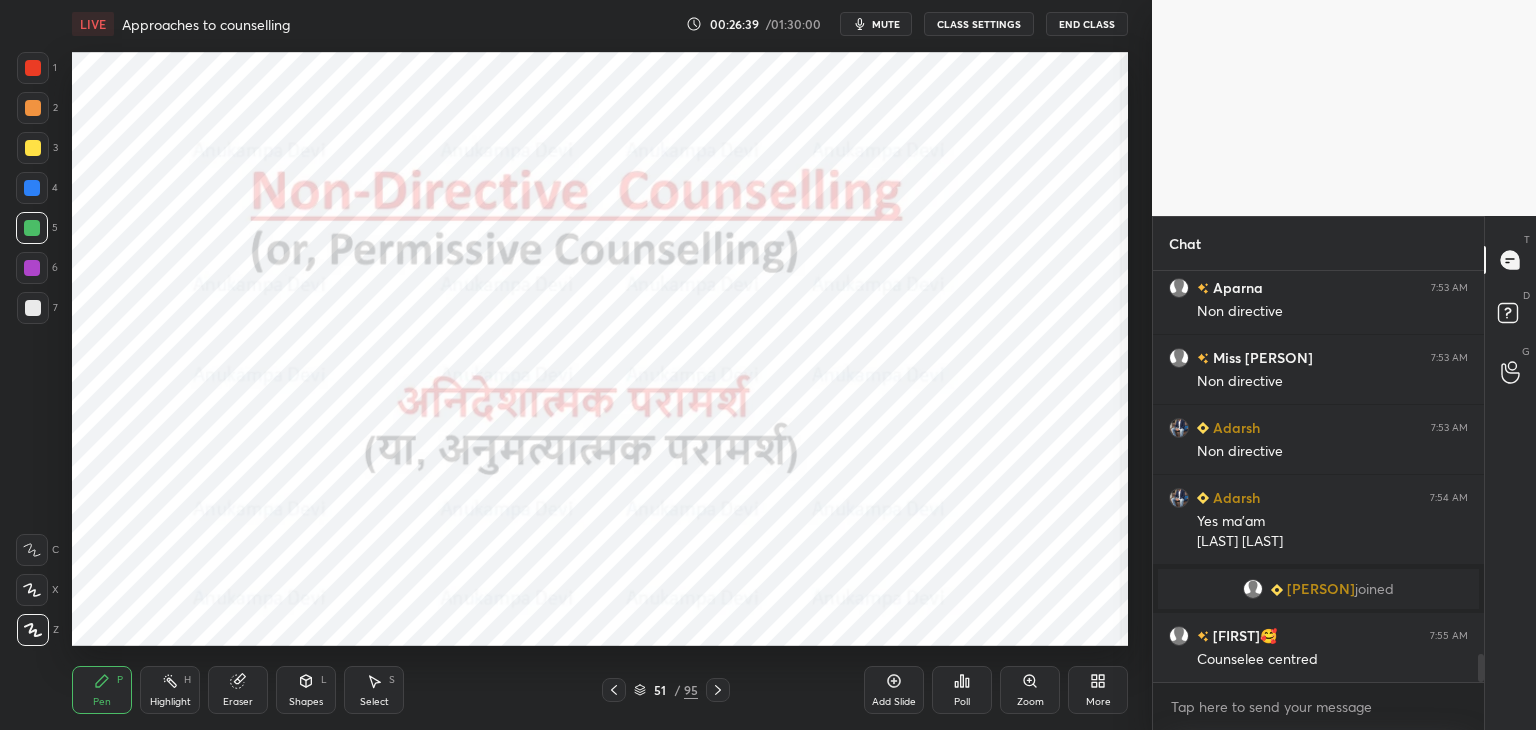 scroll, scrollTop: 5736, scrollLeft: 0, axis: vertical 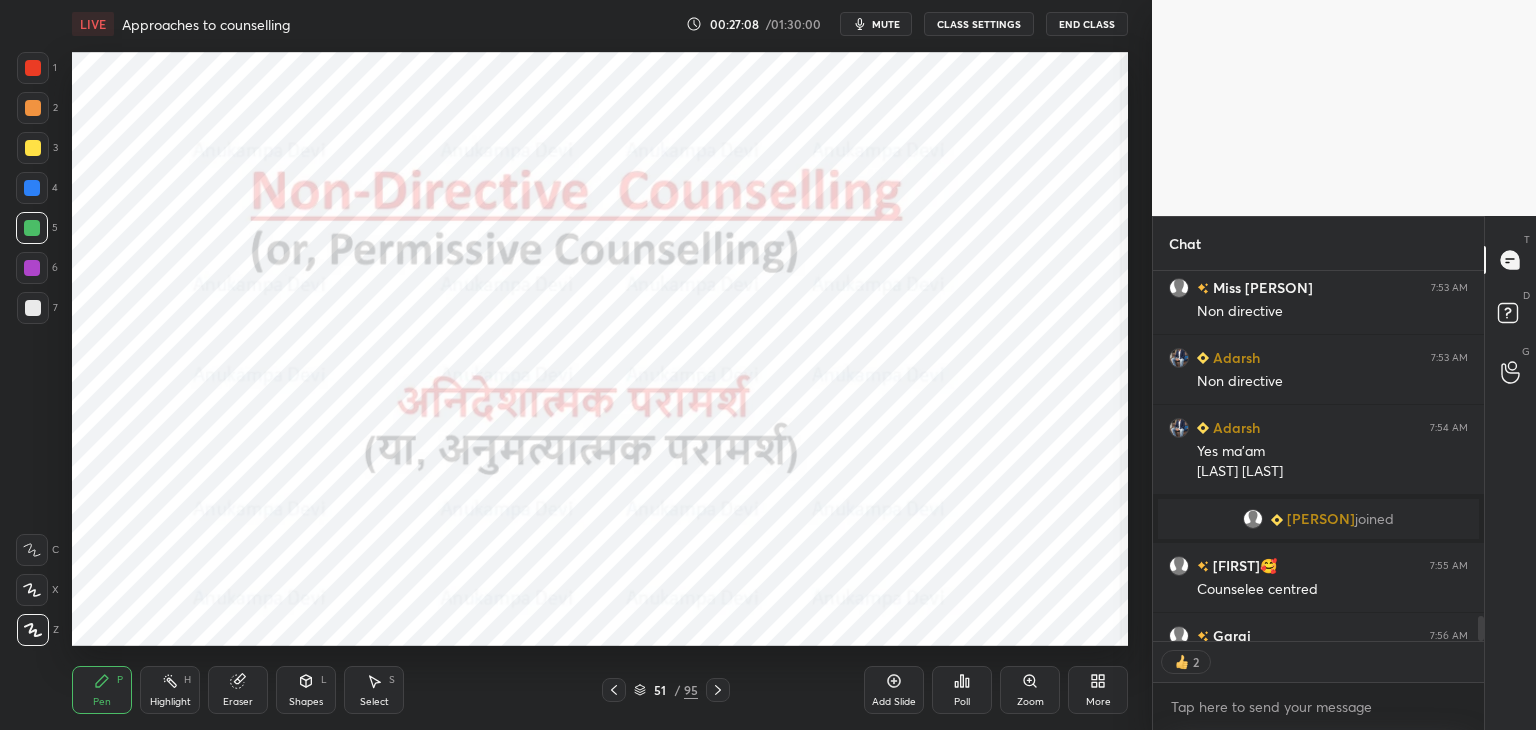 click 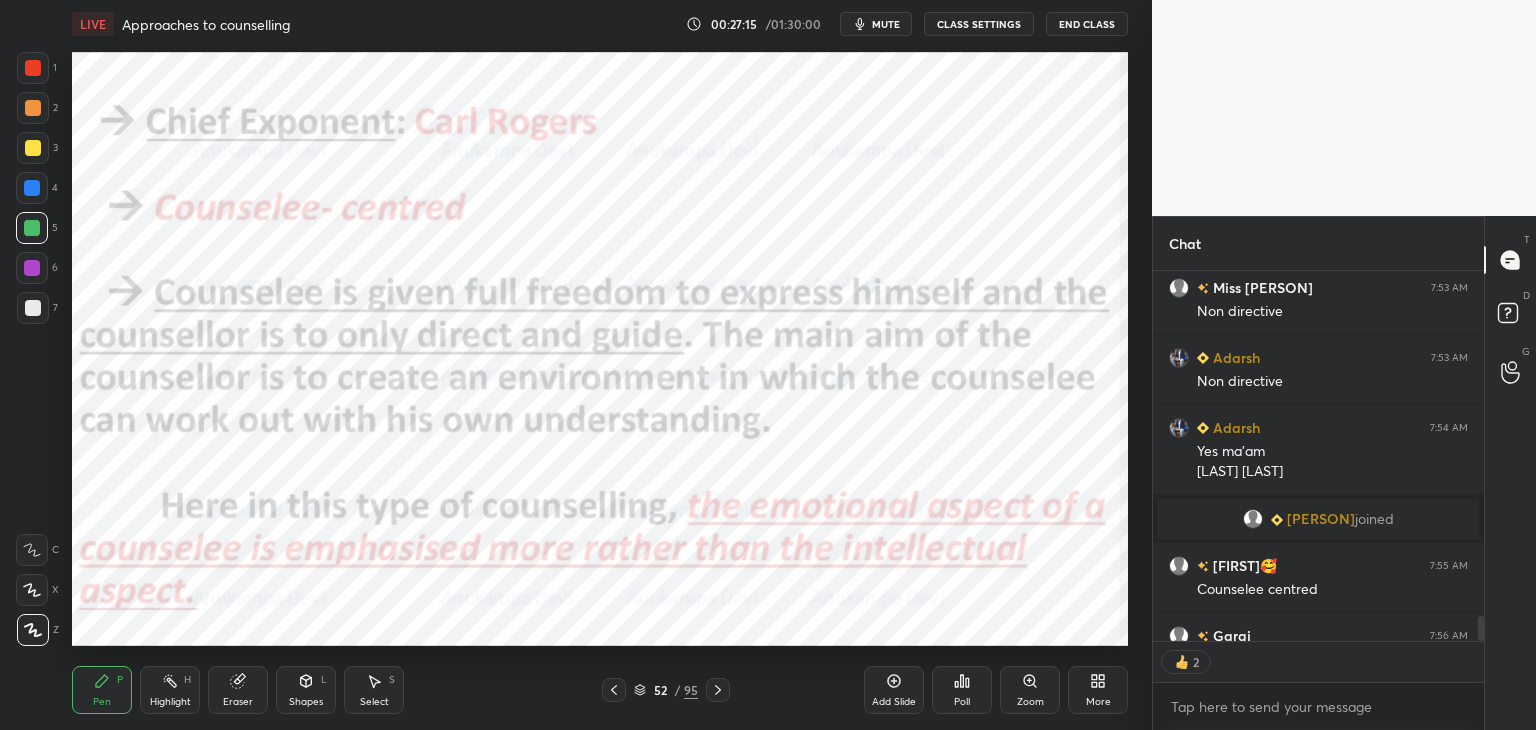 scroll, scrollTop: 1, scrollLeft: 6, axis: both 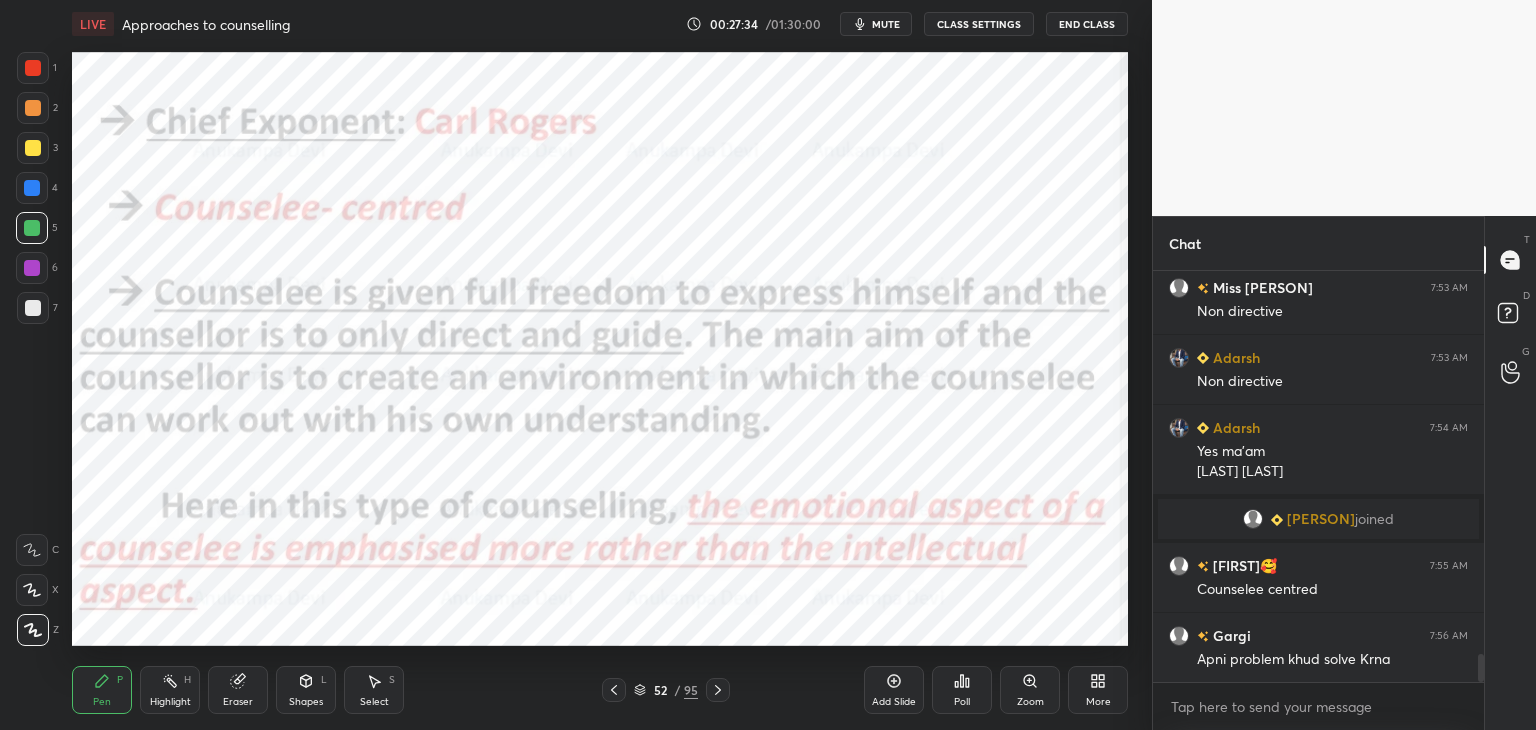 click 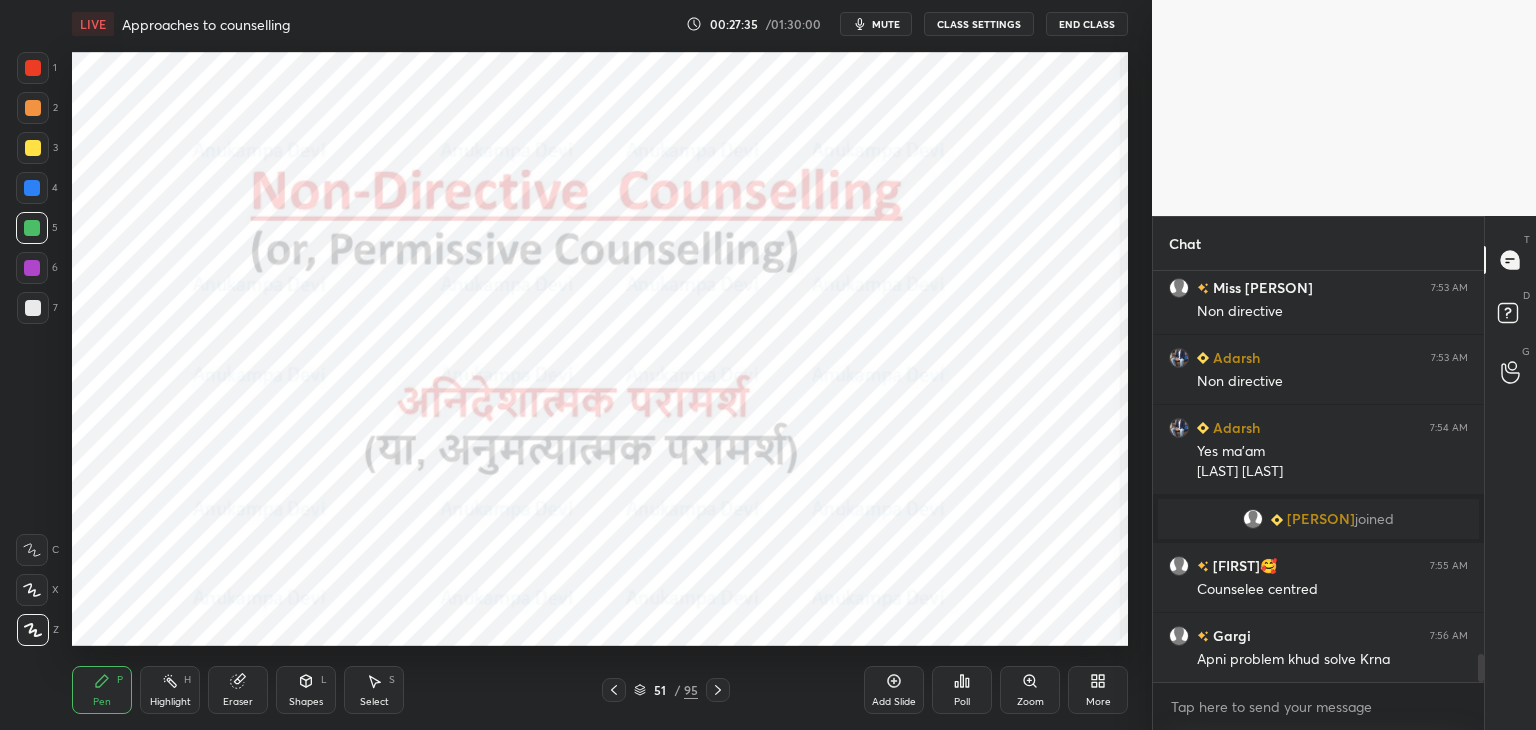 click 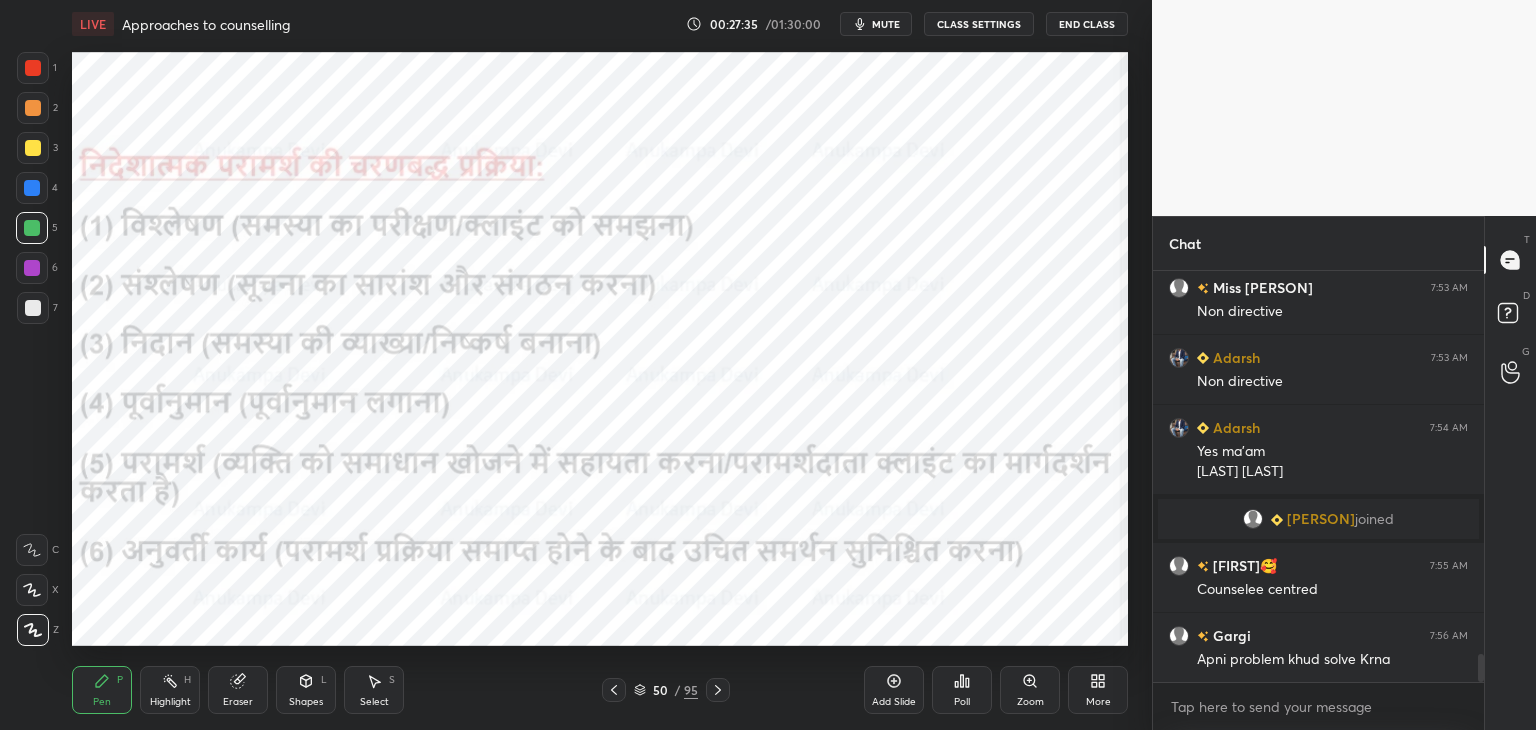 click 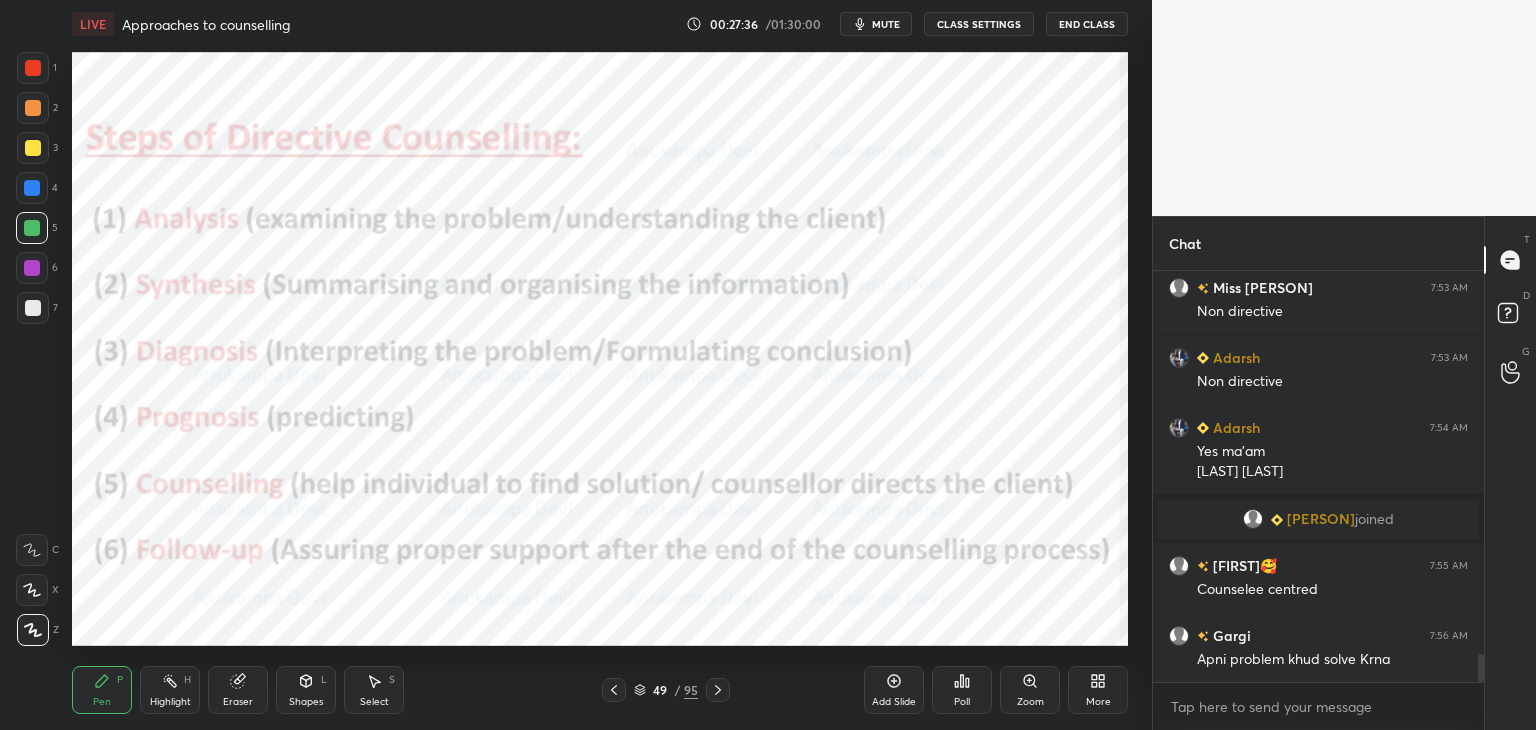 click 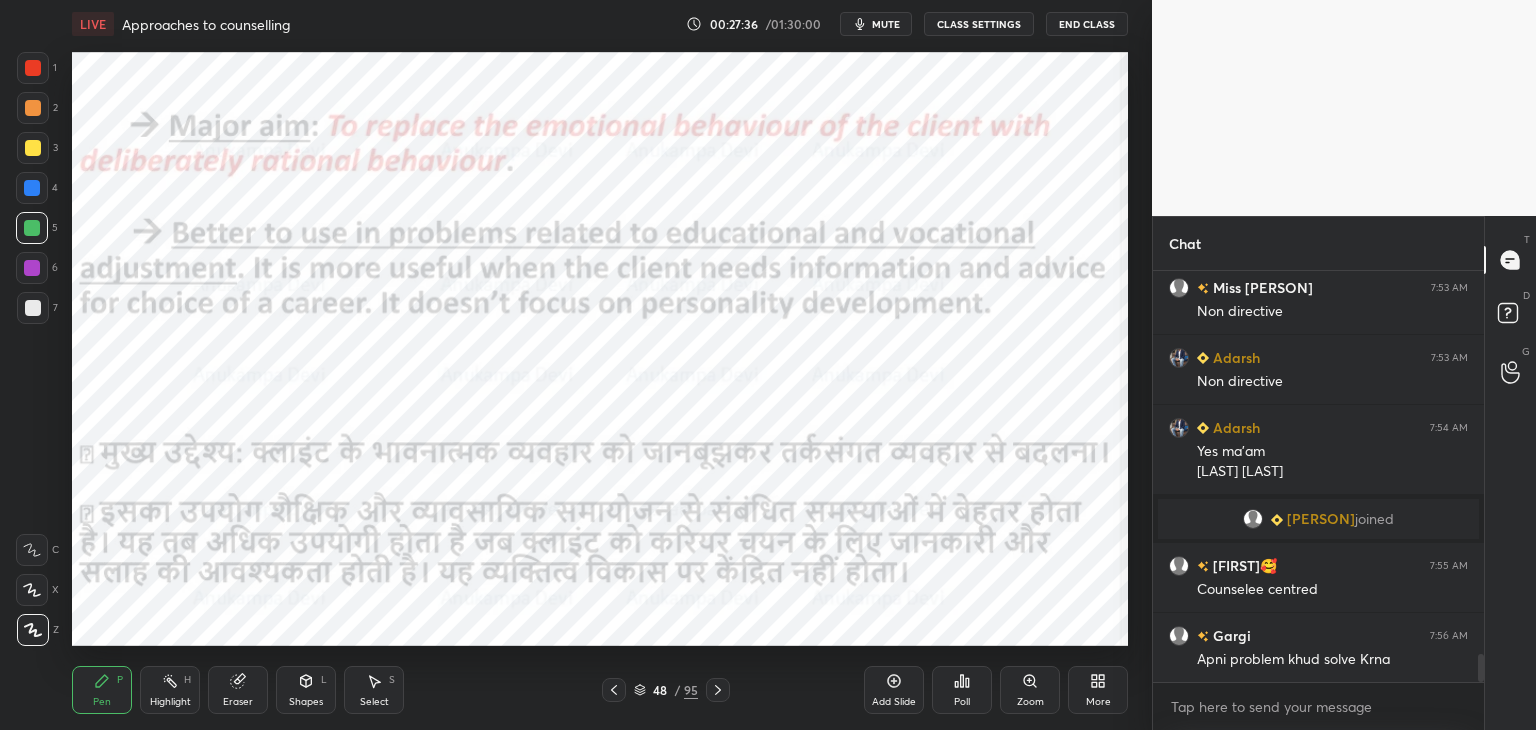 click at bounding box center (614, 690) 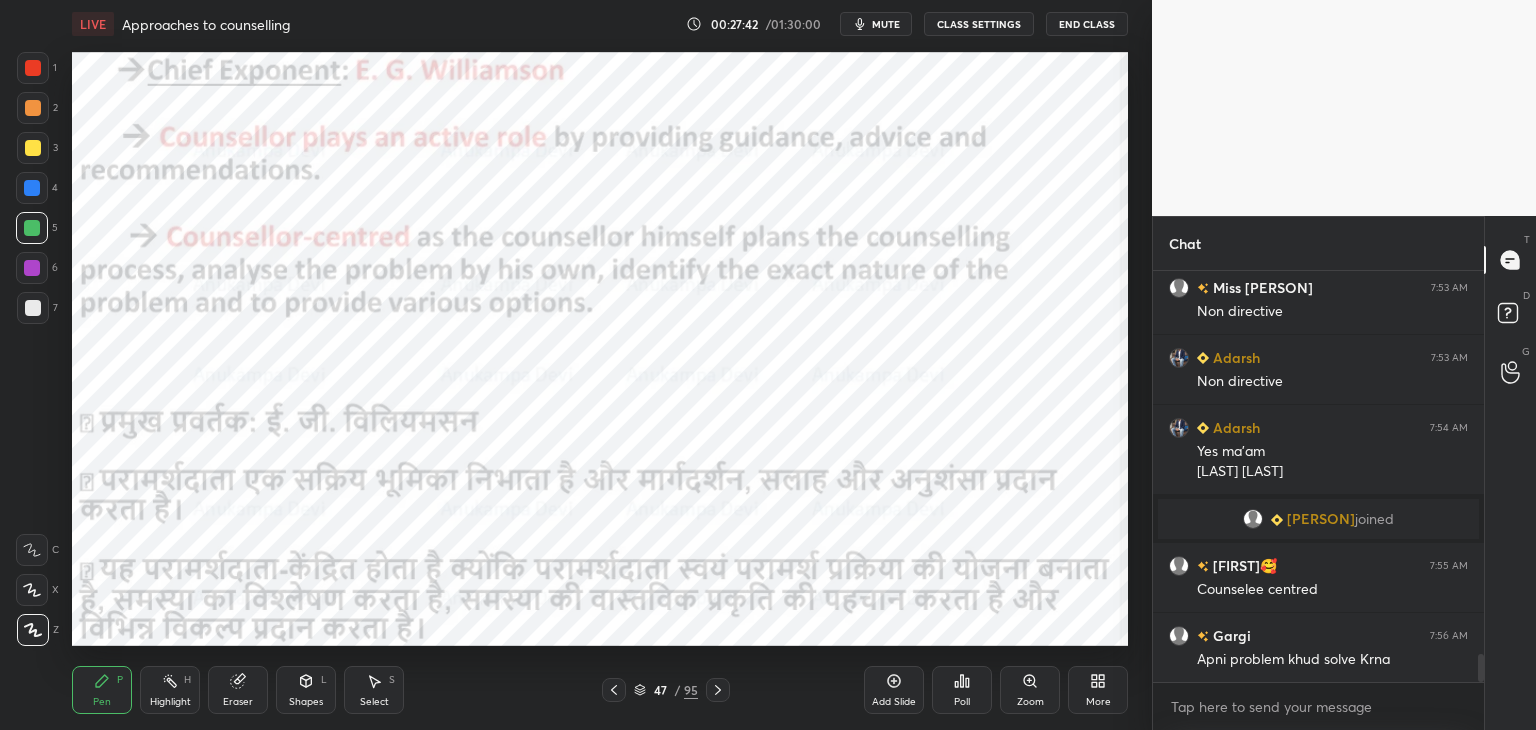click 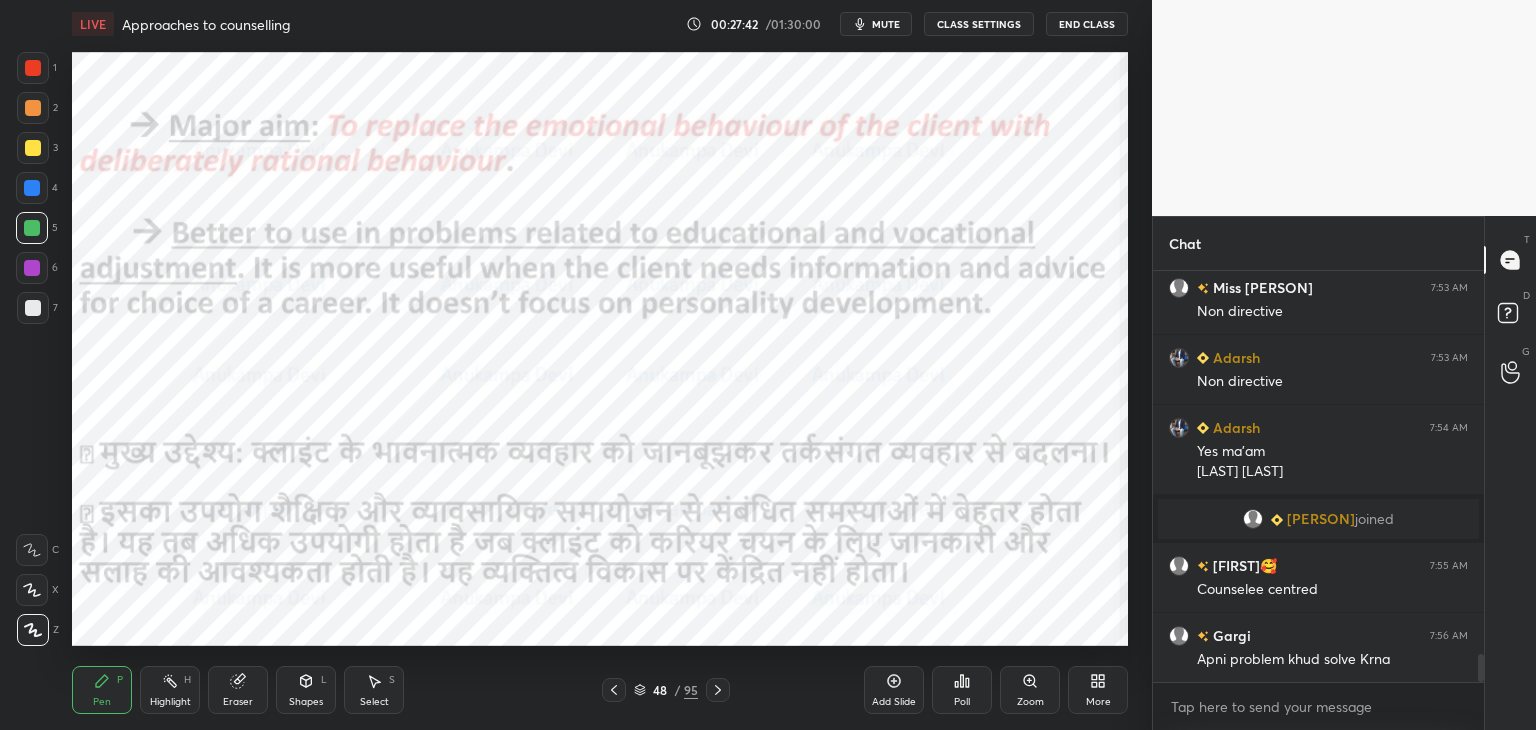 click 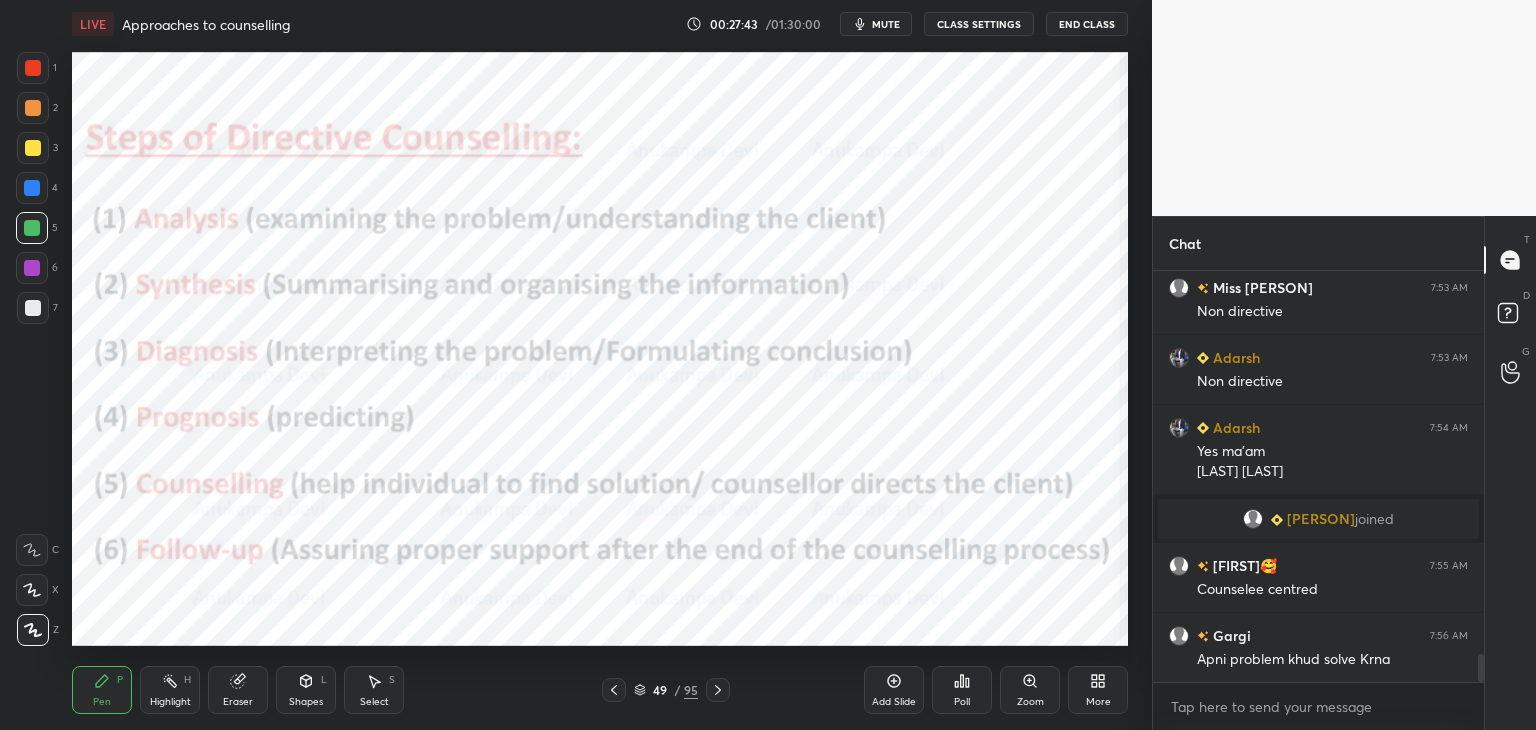 click 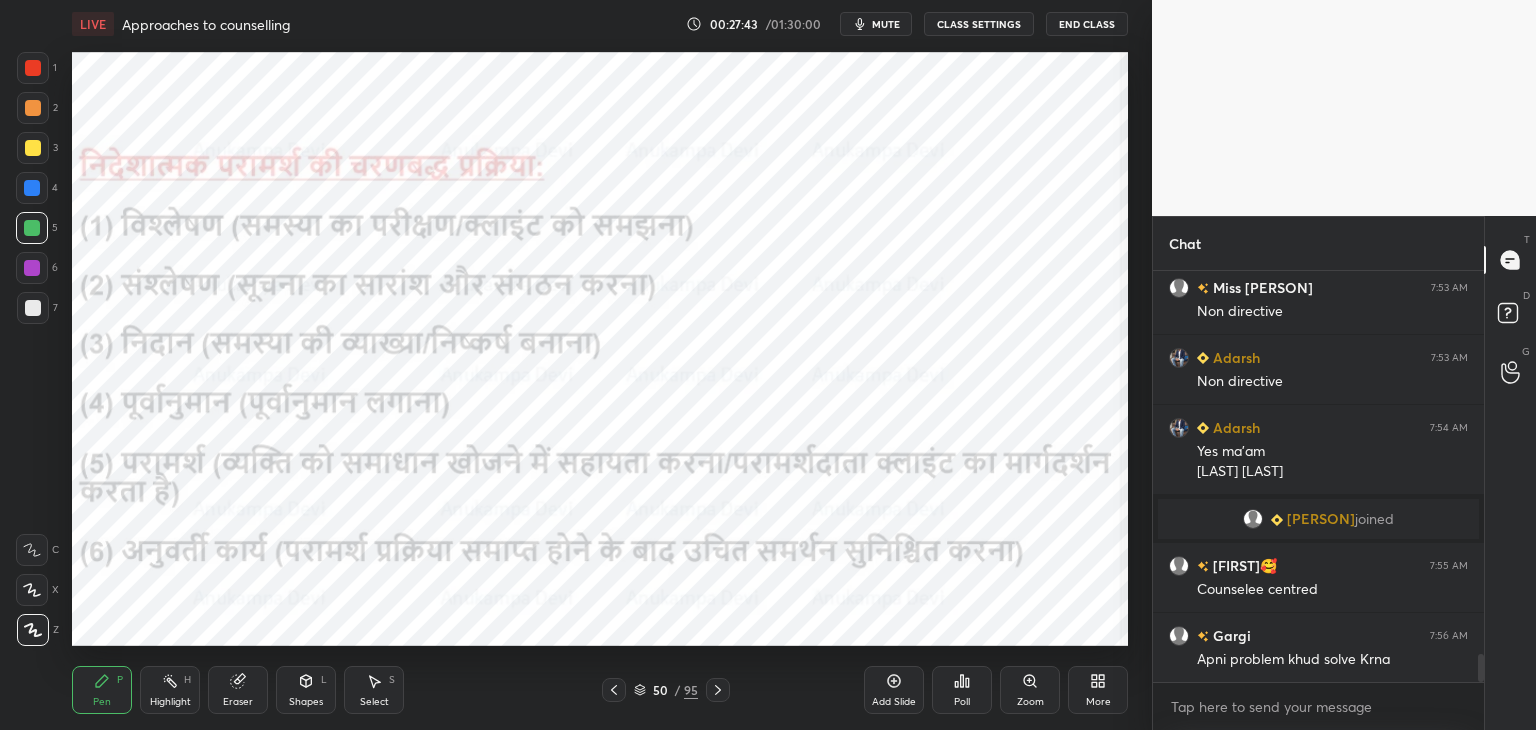 click 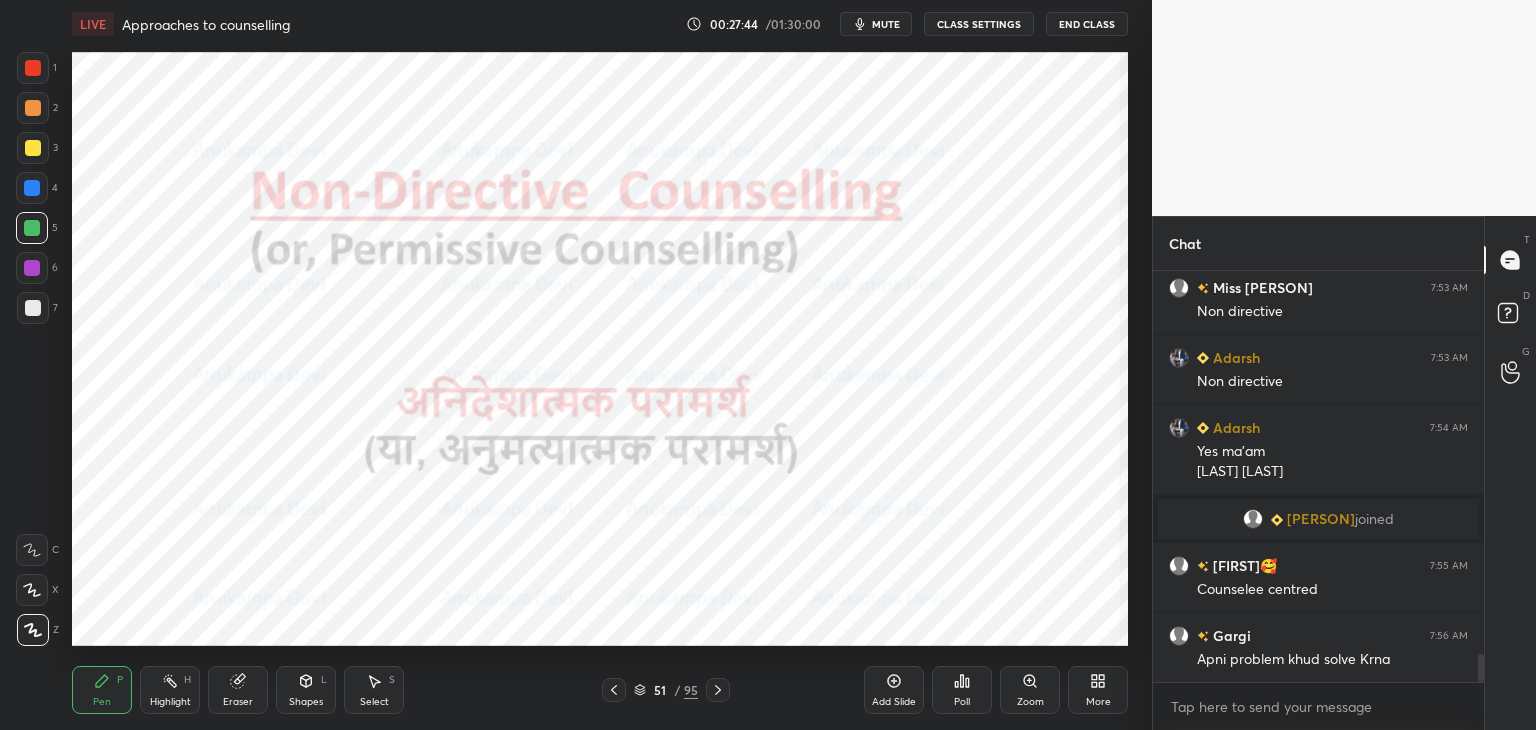 click 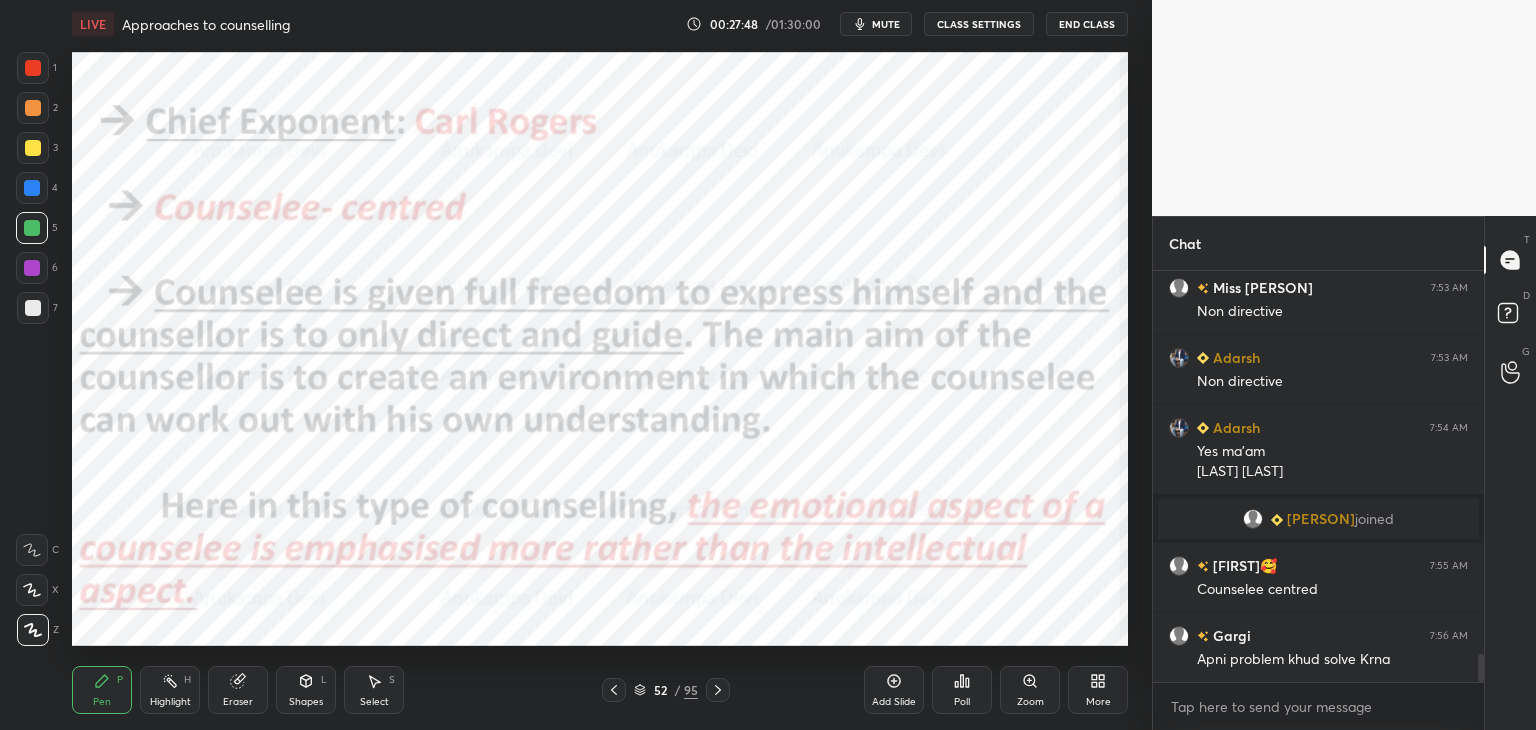 drag, startPoint x: 612, startPoint y: 694, endPoint x: 601, endPoint y: 657, distance: 38.600517 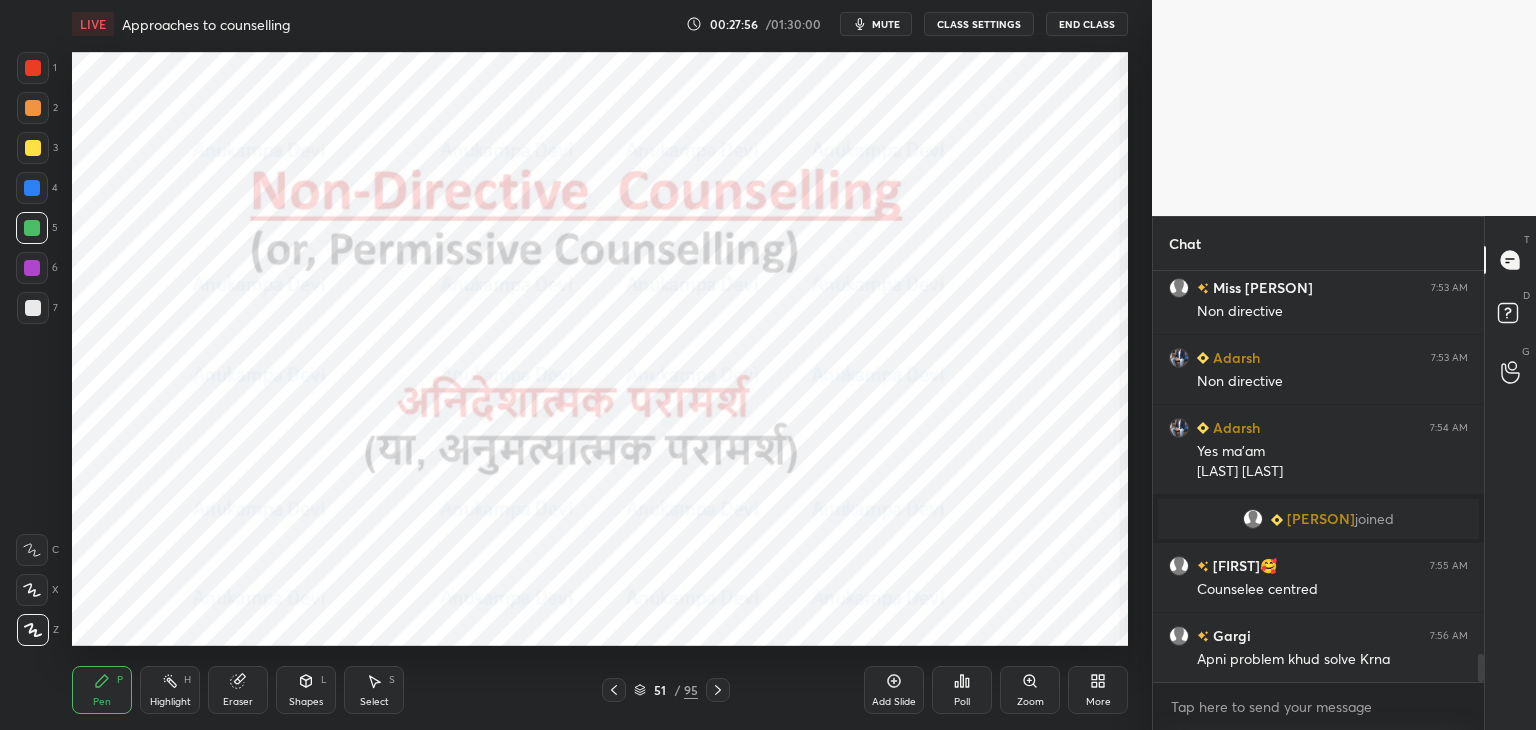 click 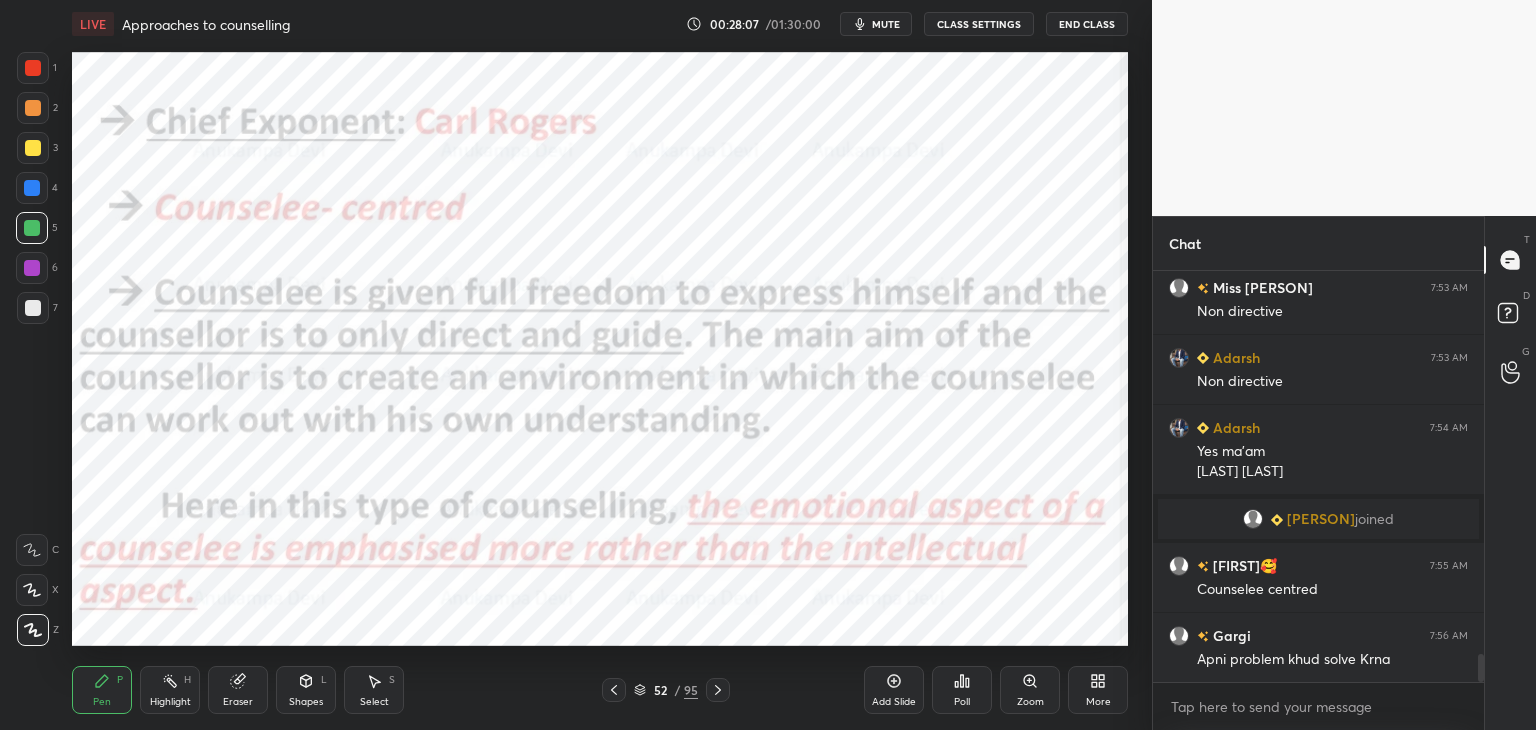 scroll, scrollTop: 5806, scrollLeft: 0, axis: vertical 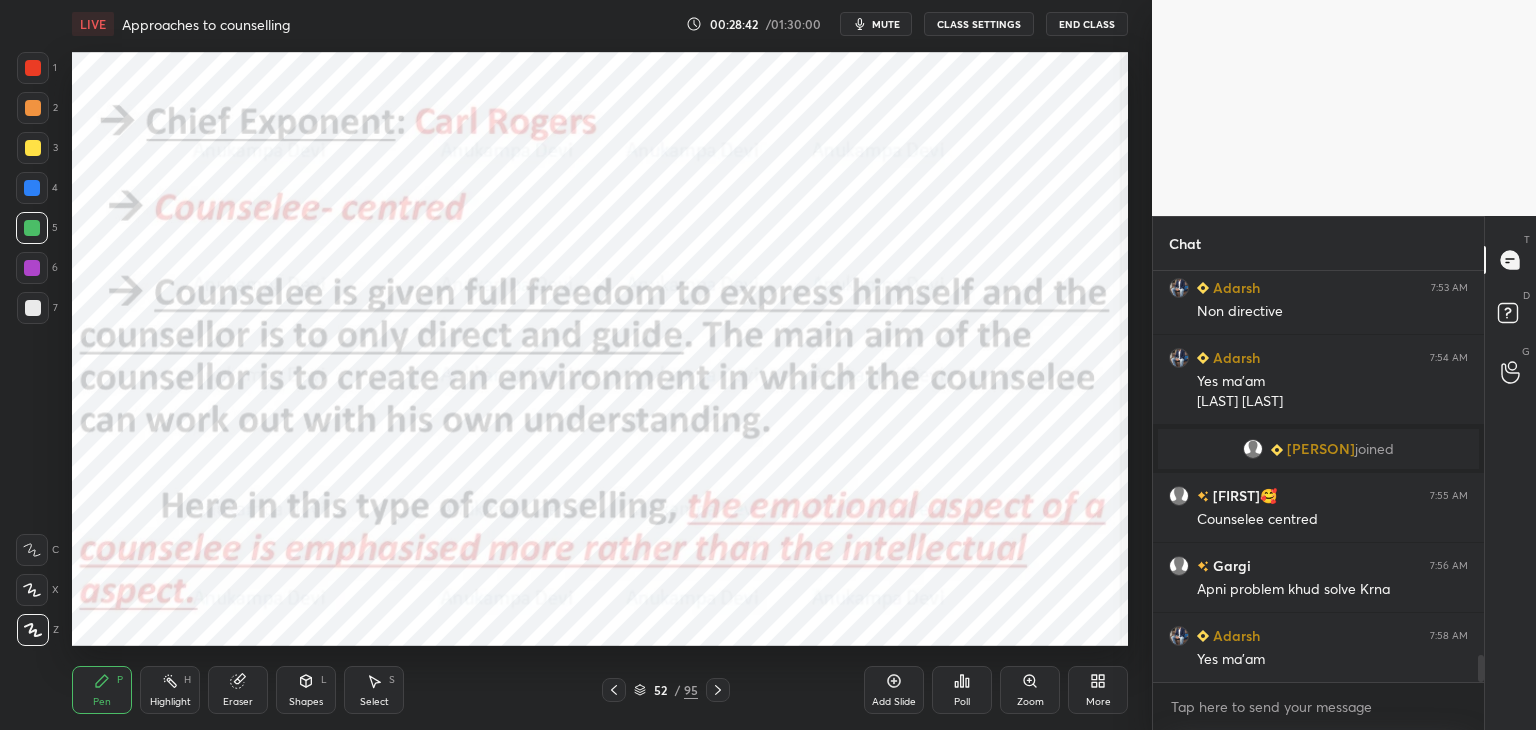 click 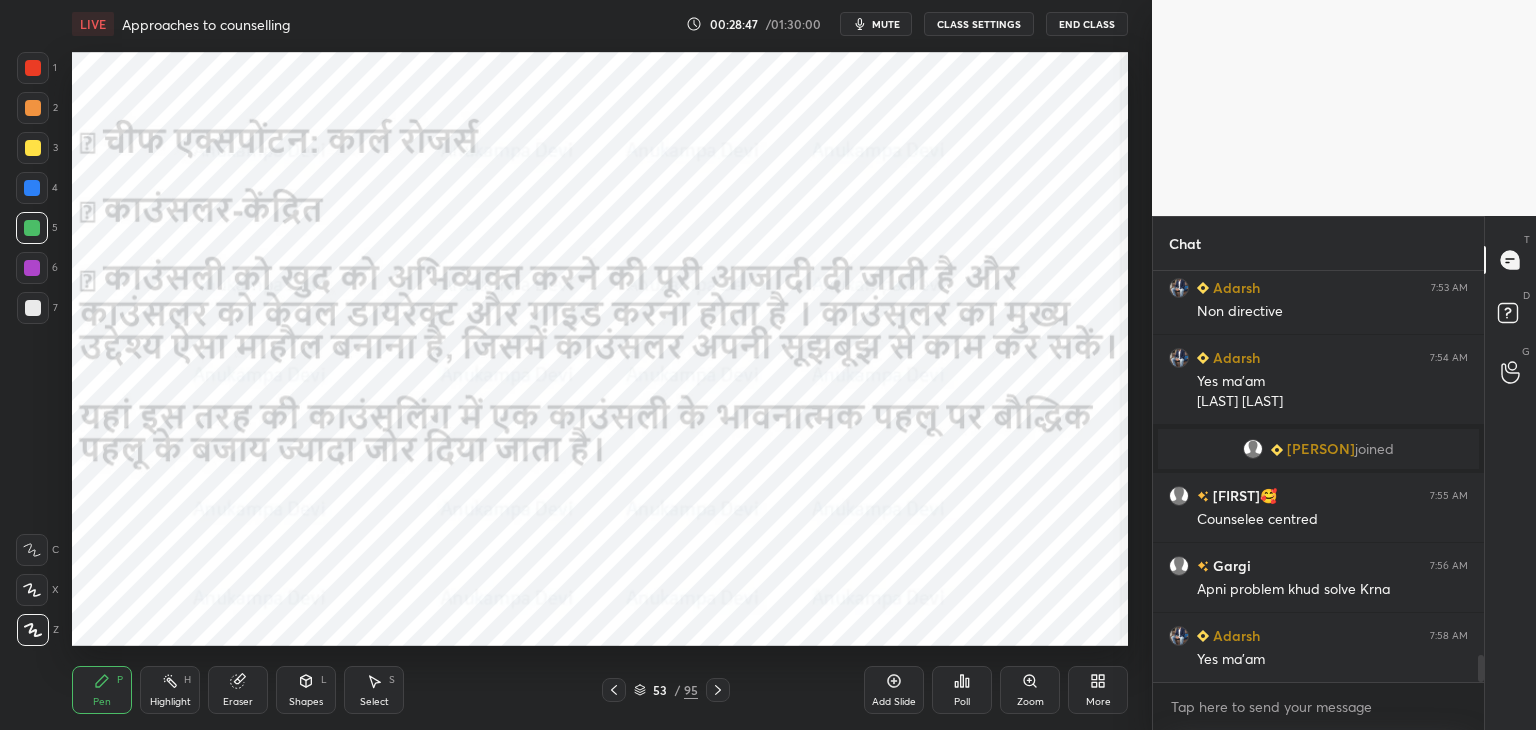scroll, scrollTop: 5876, scrollLeft: 0, axis: vertical 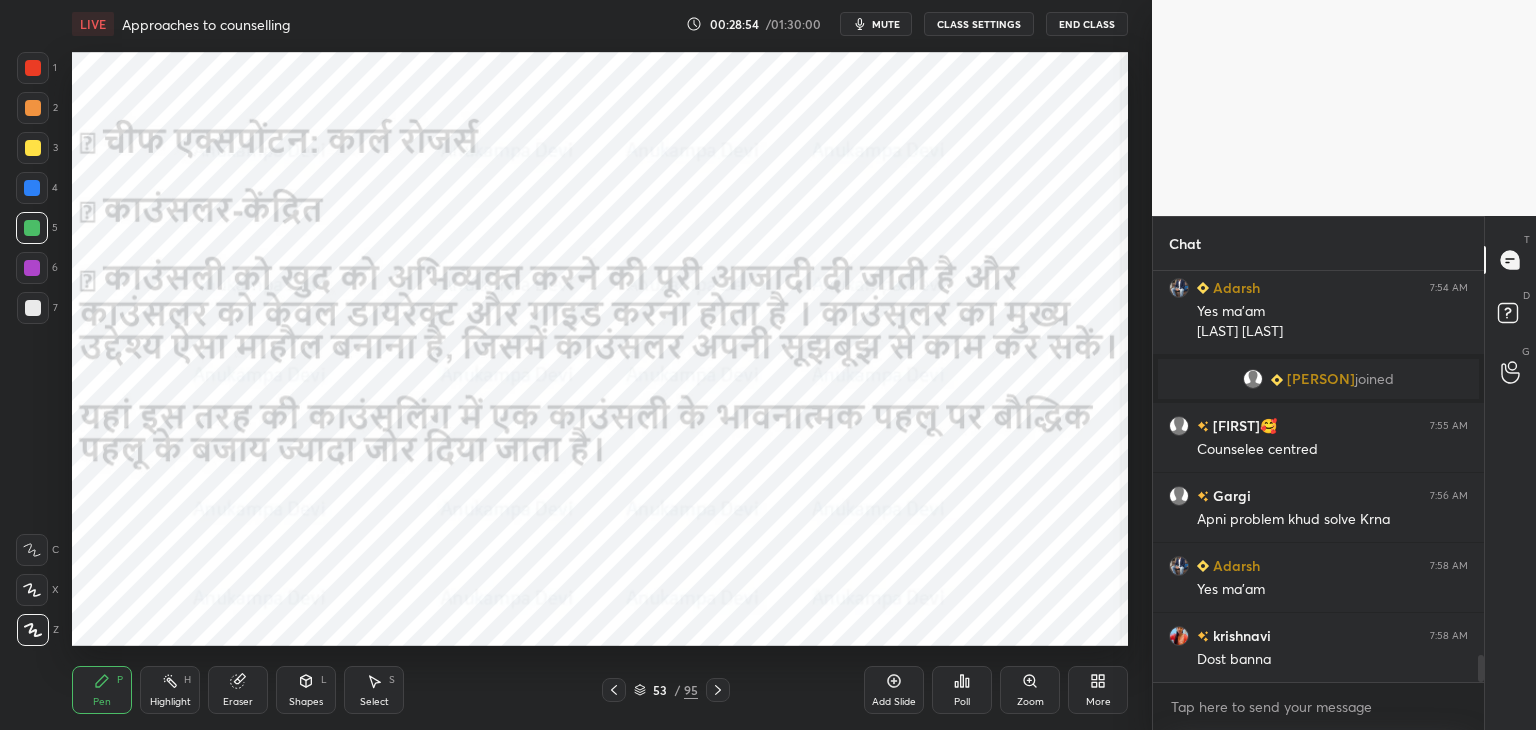 click 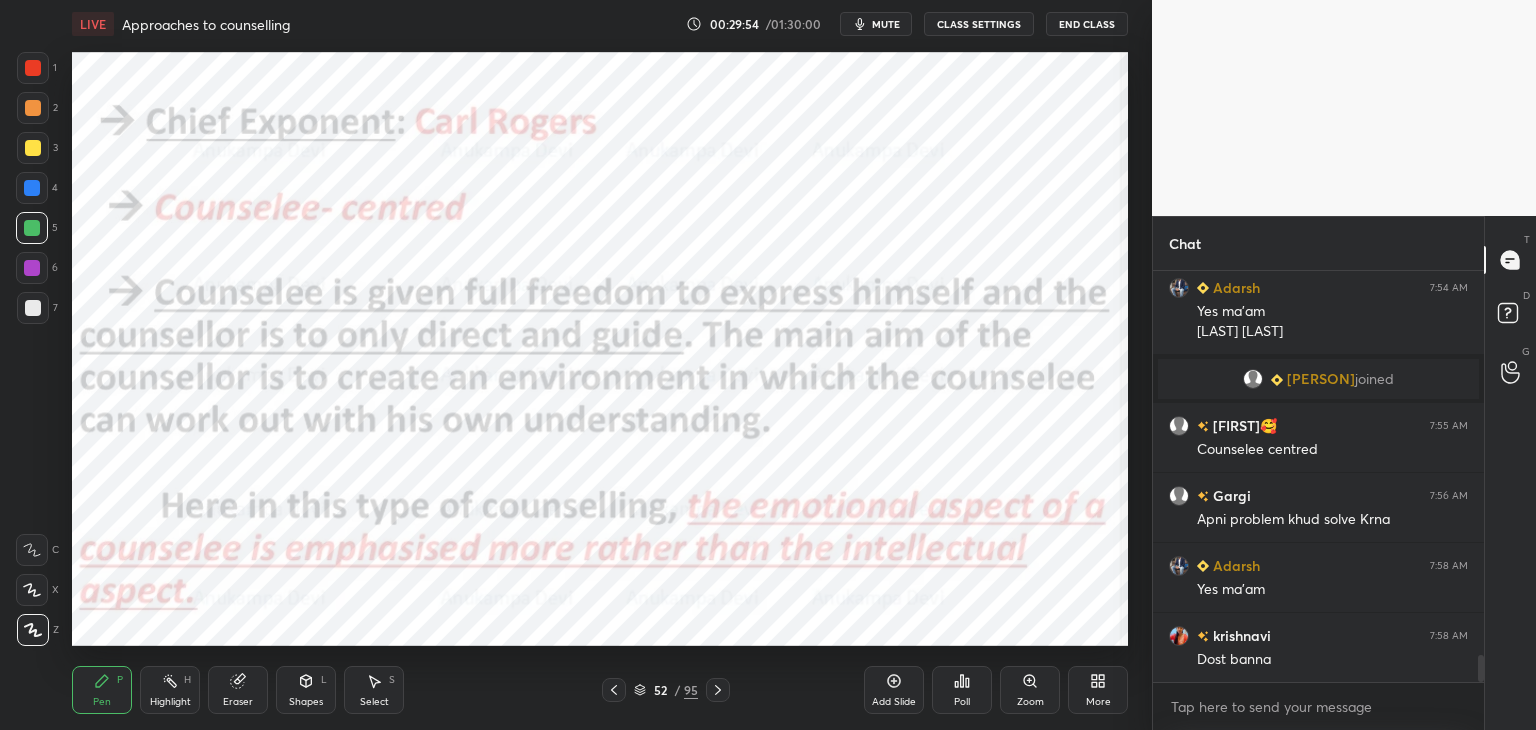 click on "mute" at bounding box center [886, 24] 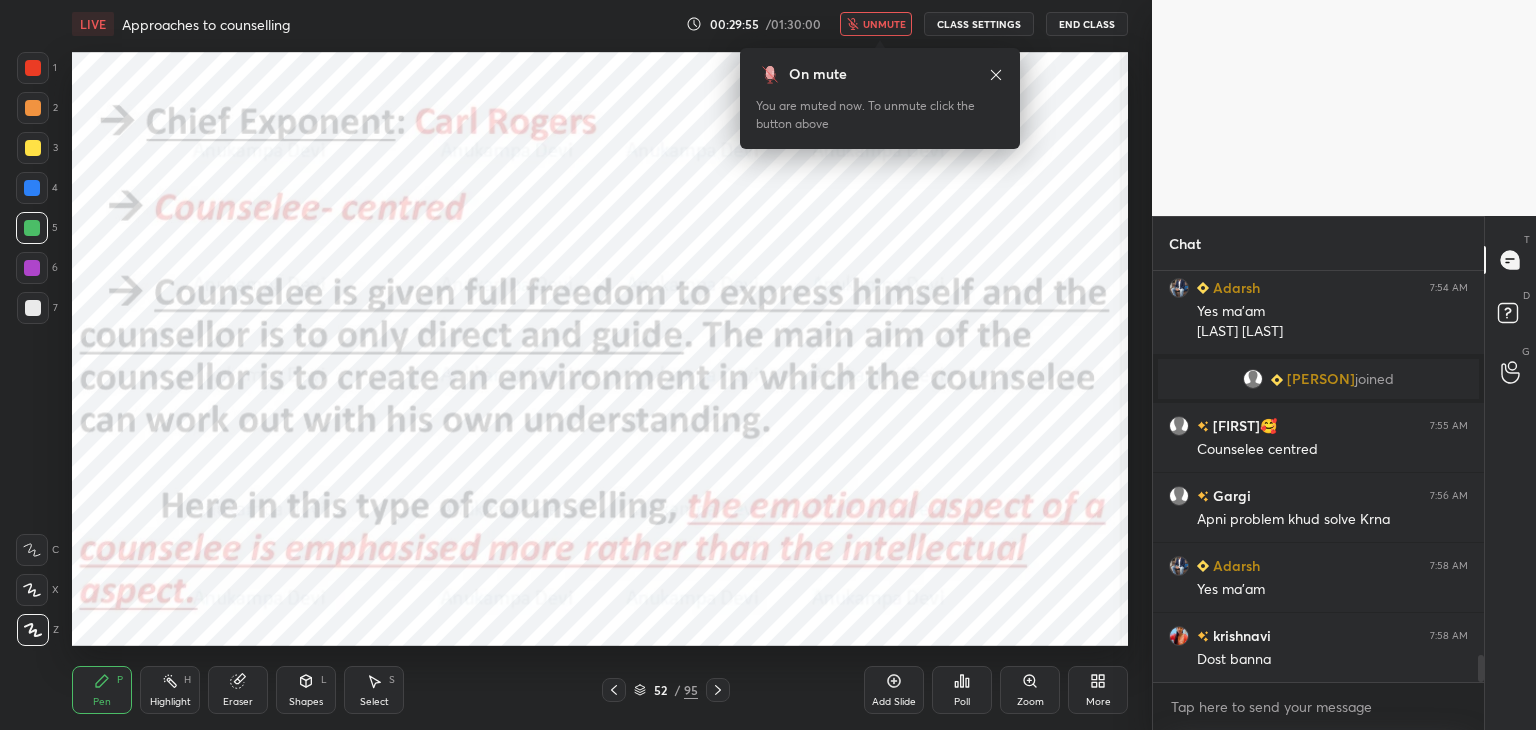 drag, startPoint x: 888, startPoint y: 25, endPoint x: 863, endPoint y: 50, distance: 35.35534 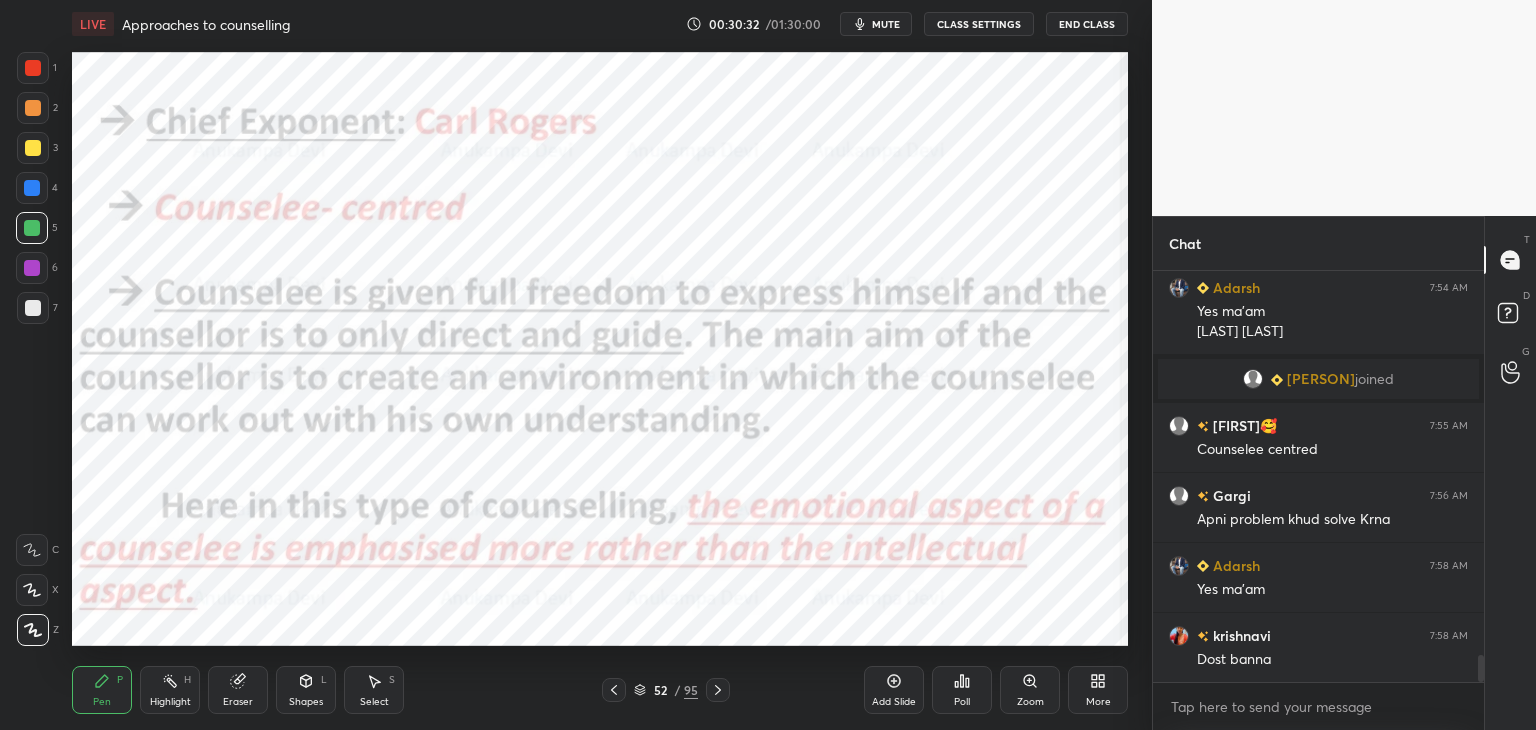 click at bounding box center [32, 188] 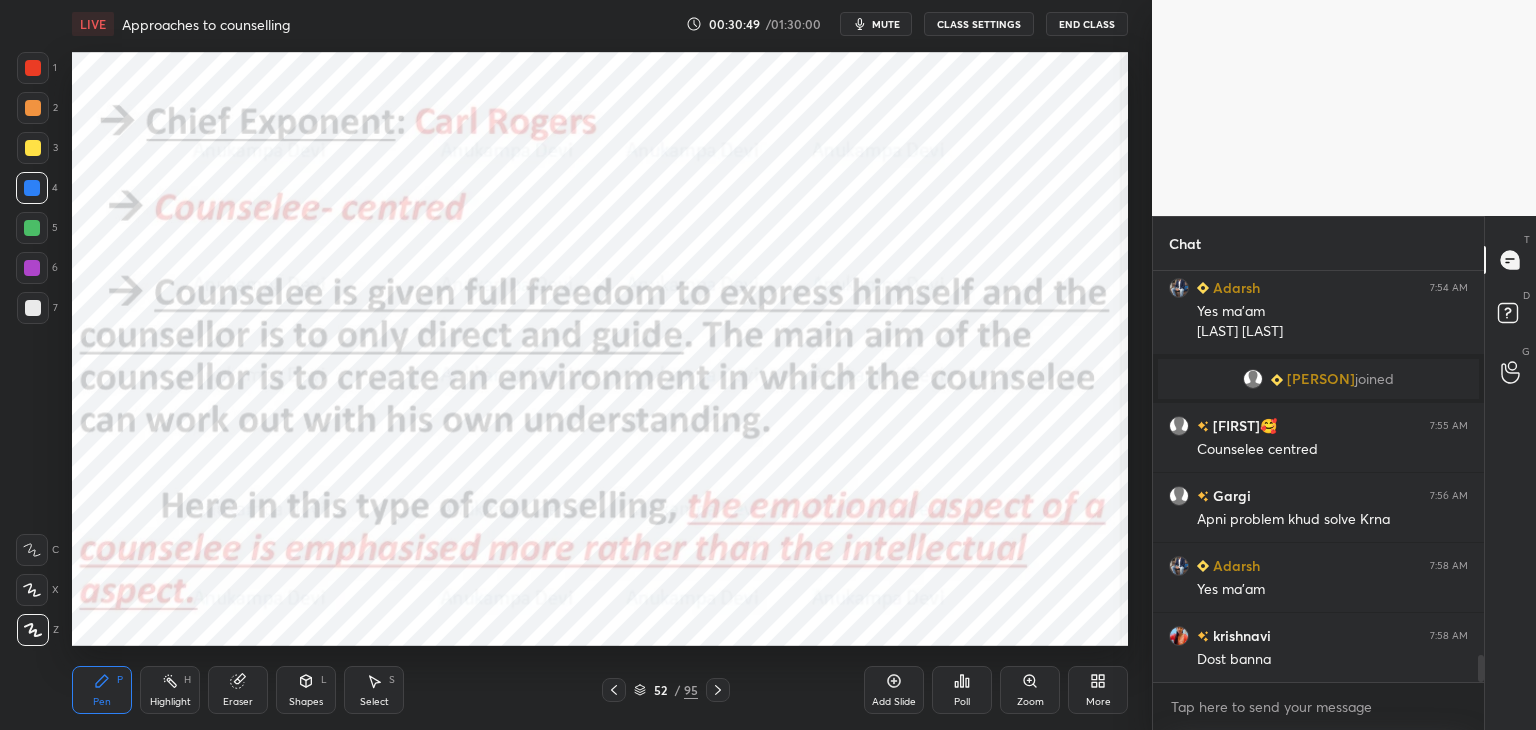 scroll, scrollTop: 5964, scrollLeft: 0, axis: vertical 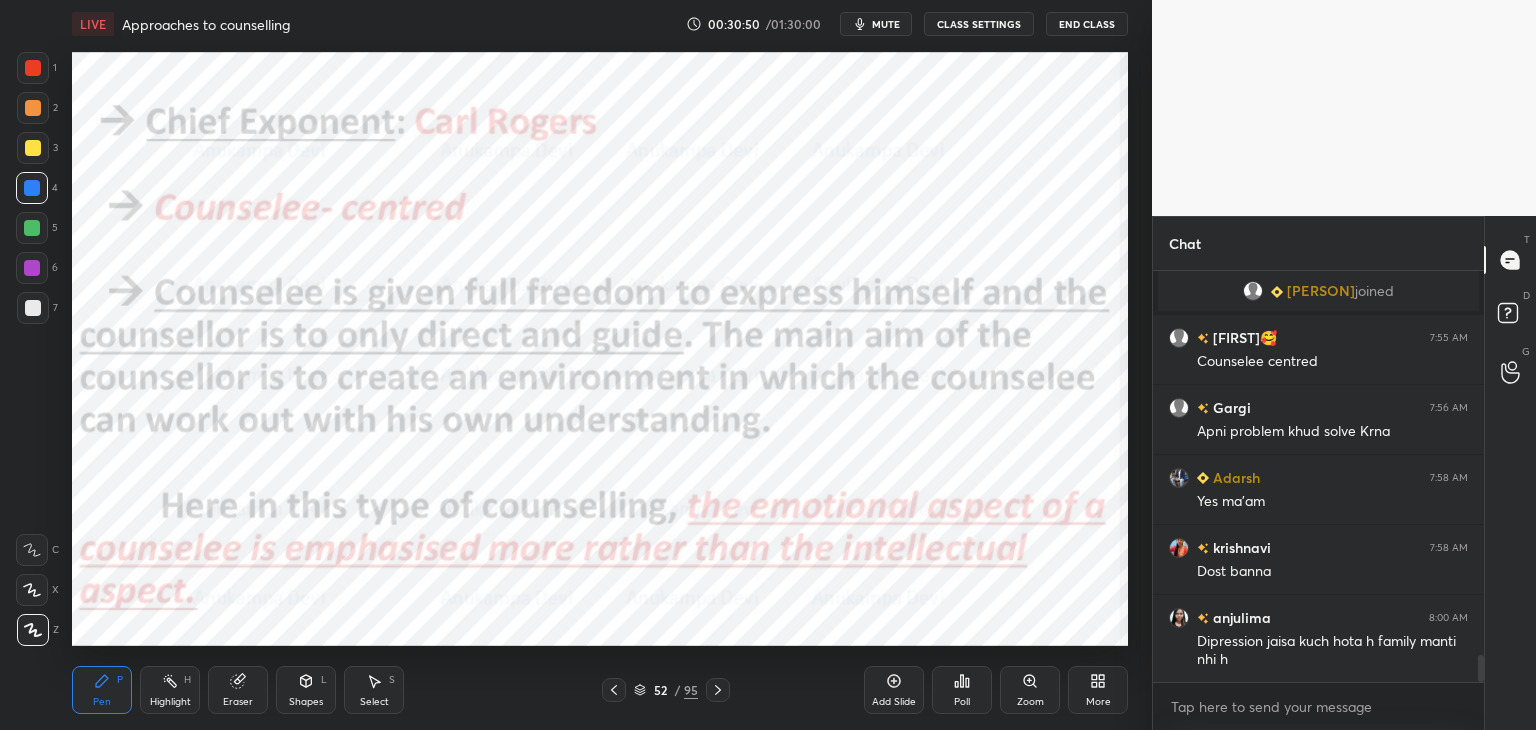 click at bounding box center [32, 268] 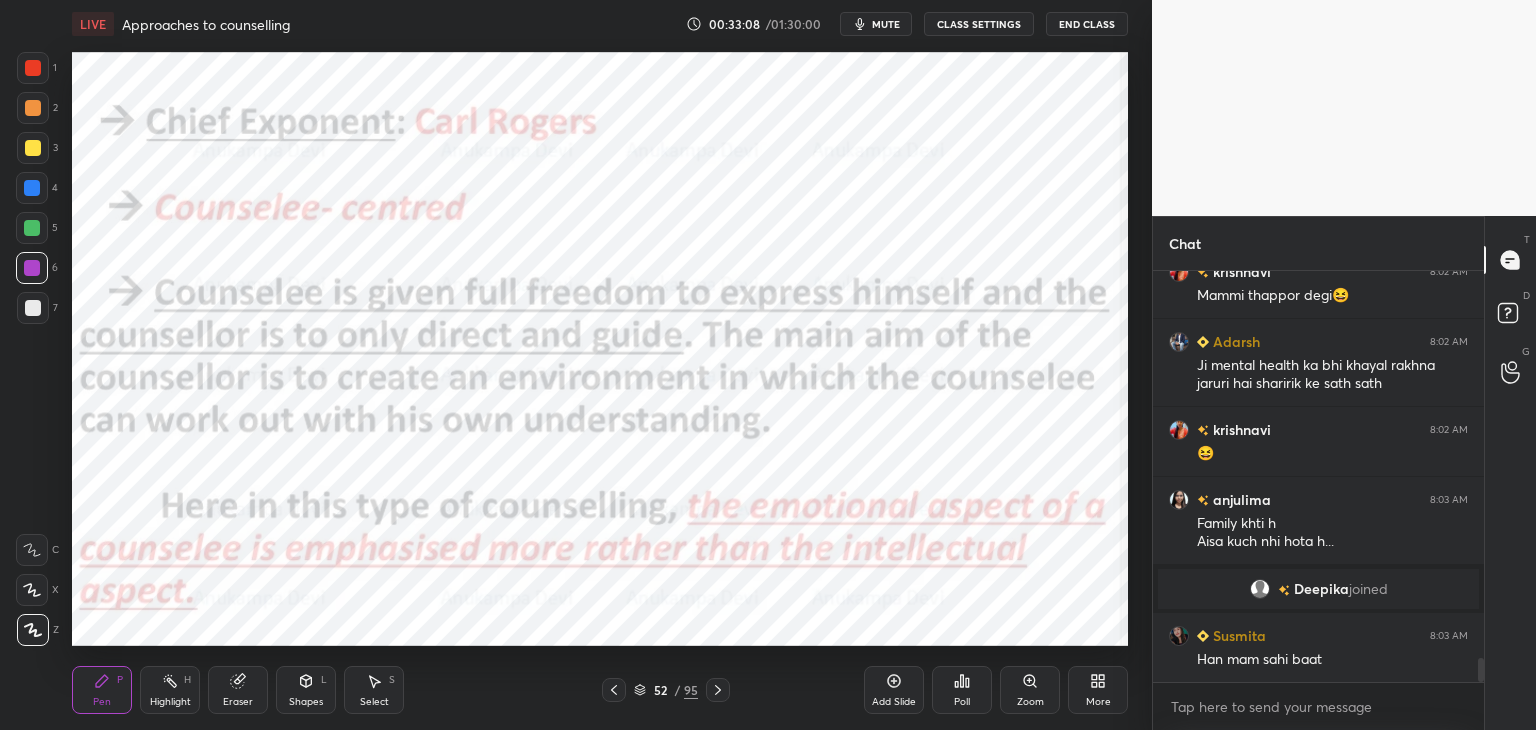 scroll, scrollTop: 6568, scrollLeft: 0, axis: vertical 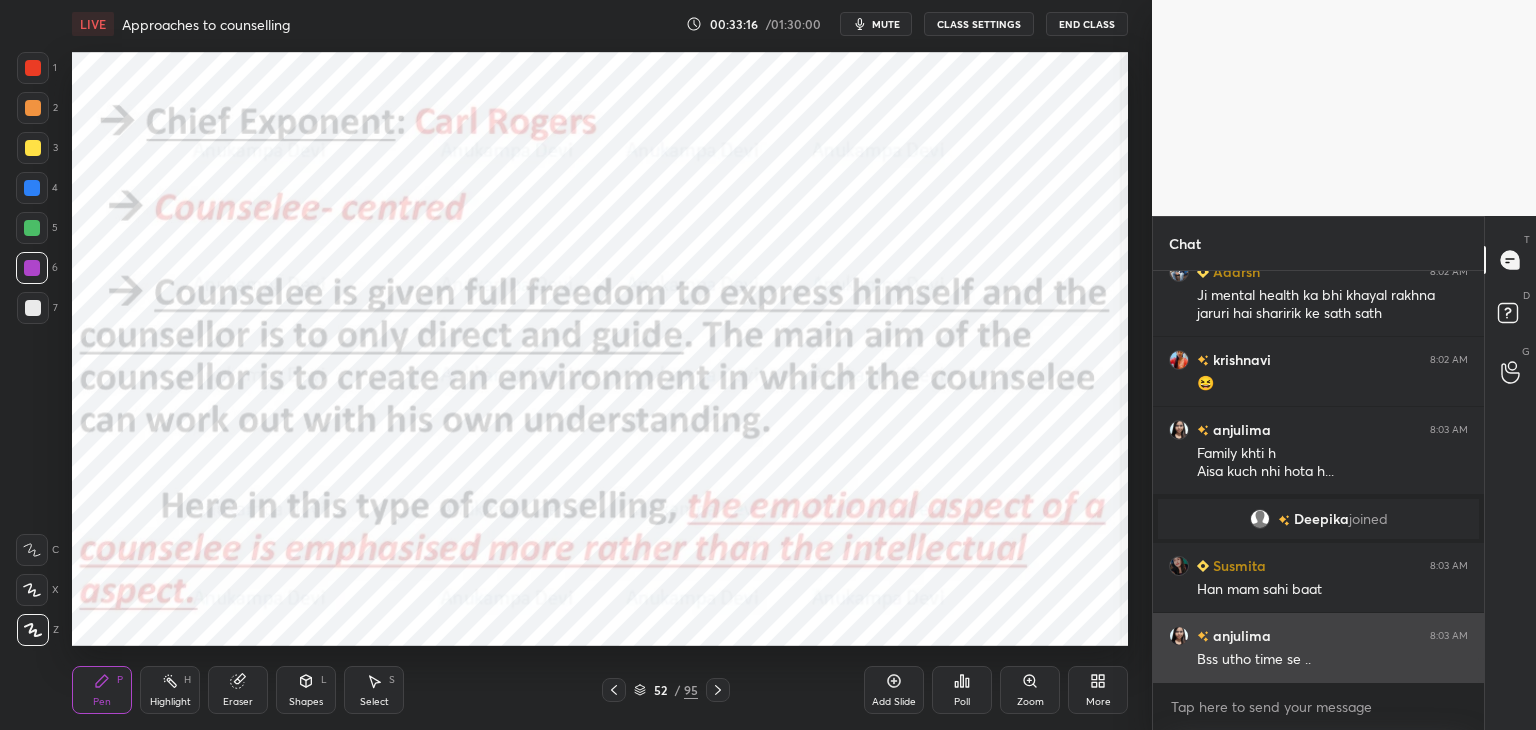 drag, startPoint x: 1480, startPoint y: 672, endPoint x: 1465, endPoint y: 679, distance: 16.552946 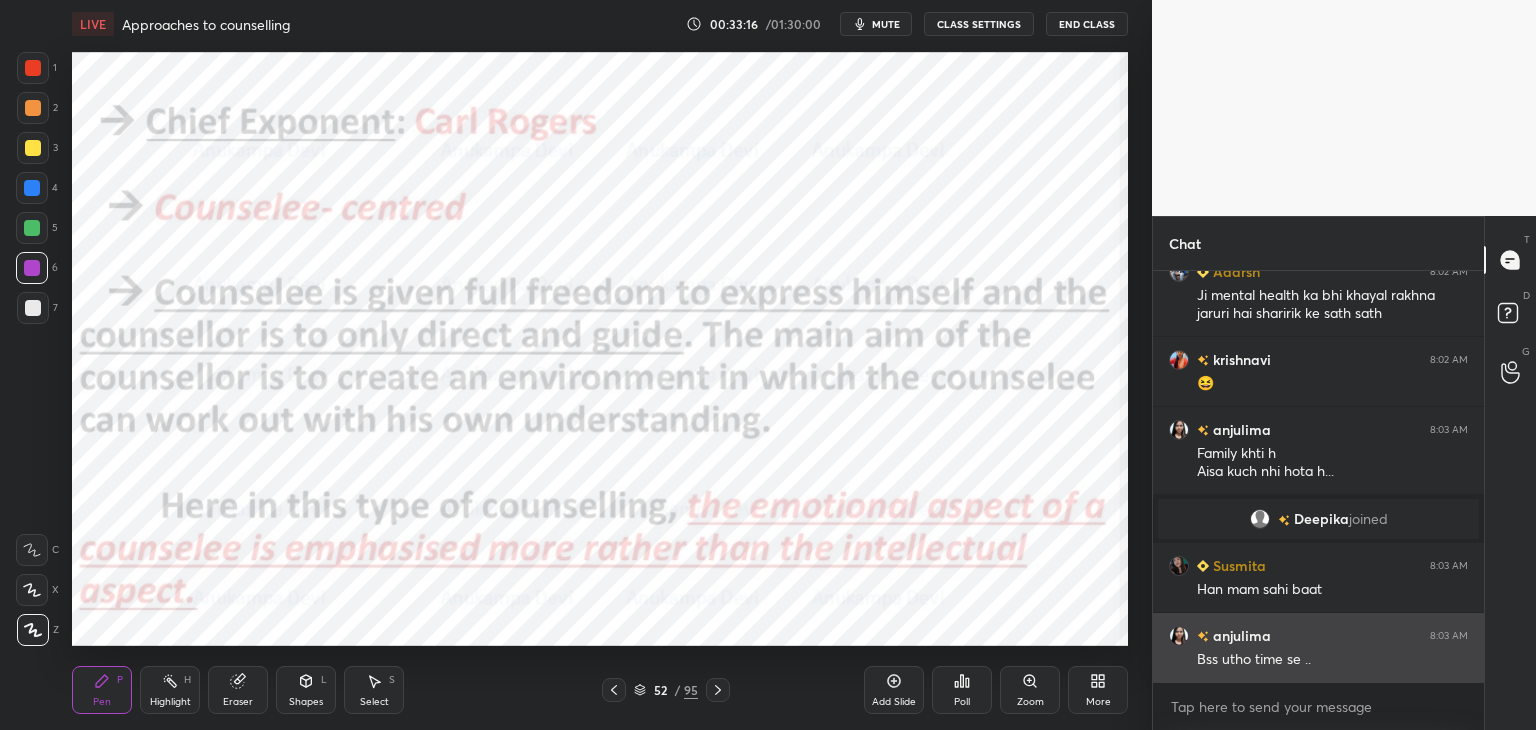 click on "krishnavi 8:02 AM Mammi thappor degi😆 Adarsh 8:02 AM Ji mental health ka bhi khayal rakhna jaruri hai sharirik ke sath sath krishnavi 8:02 AM 😆 anjulima 8:03 AM Family khti h
Aisa kuch nhi hota h... Deepika  joined Susmita 8:03 AM Han mam sahi baat anjulima 8:03 AM Bss utho time se .. JUMP TO LATEST Enable hand raising Enable raise hand to speak to learners. Once enabled, chat will be turned off temporarily. Enable x" at bounding box center [1318, 500] 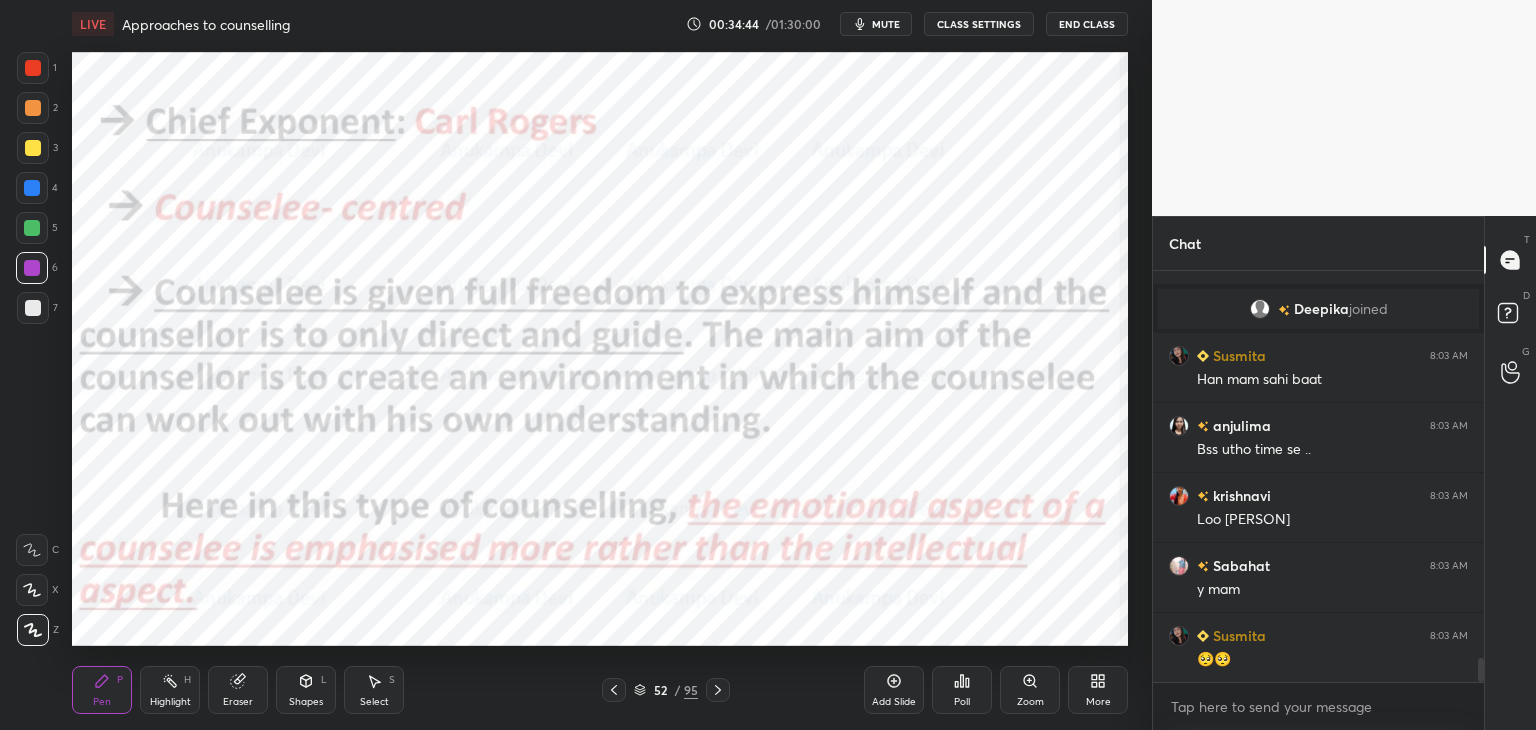 scroll, scrollTop: 6866, scrollLeft: 0, axis: vertical 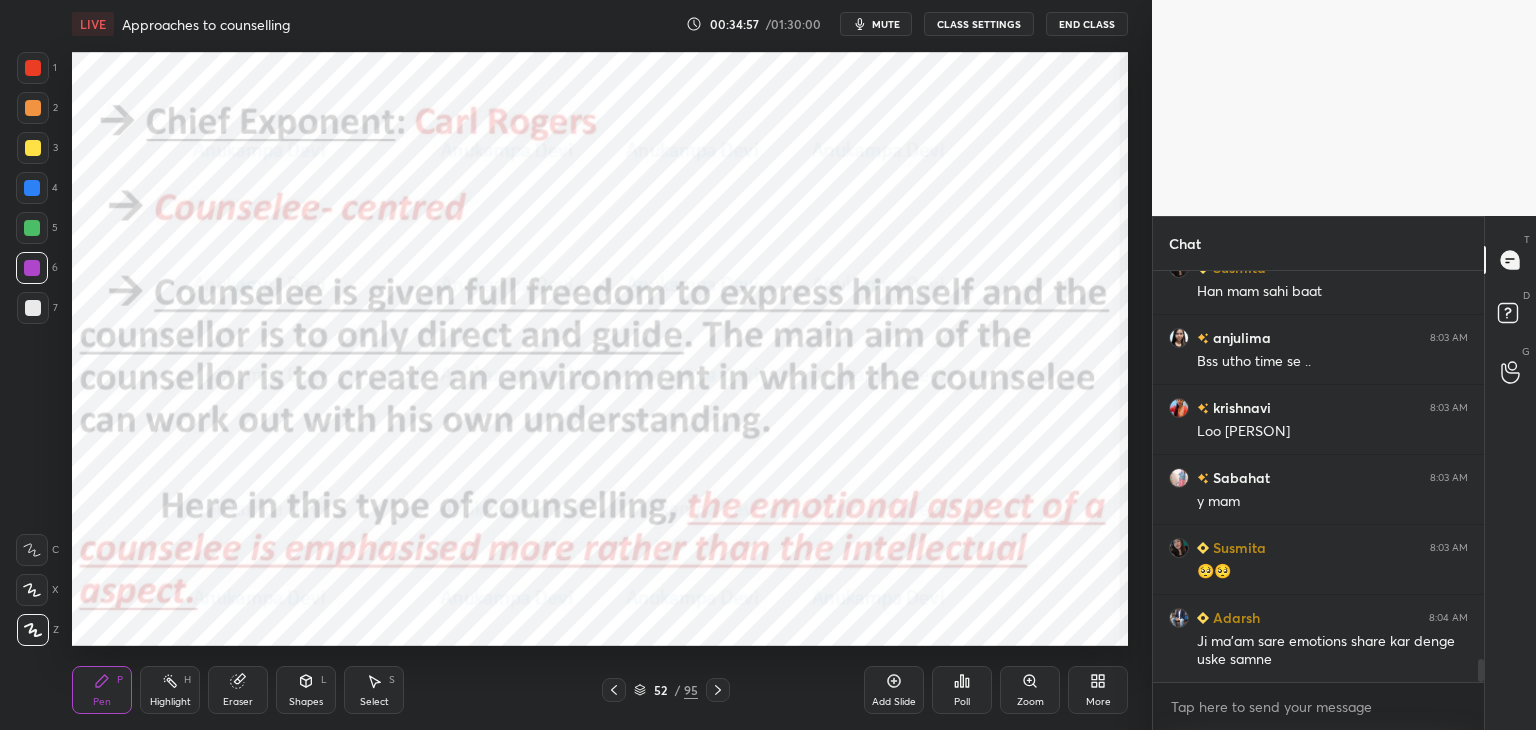 click 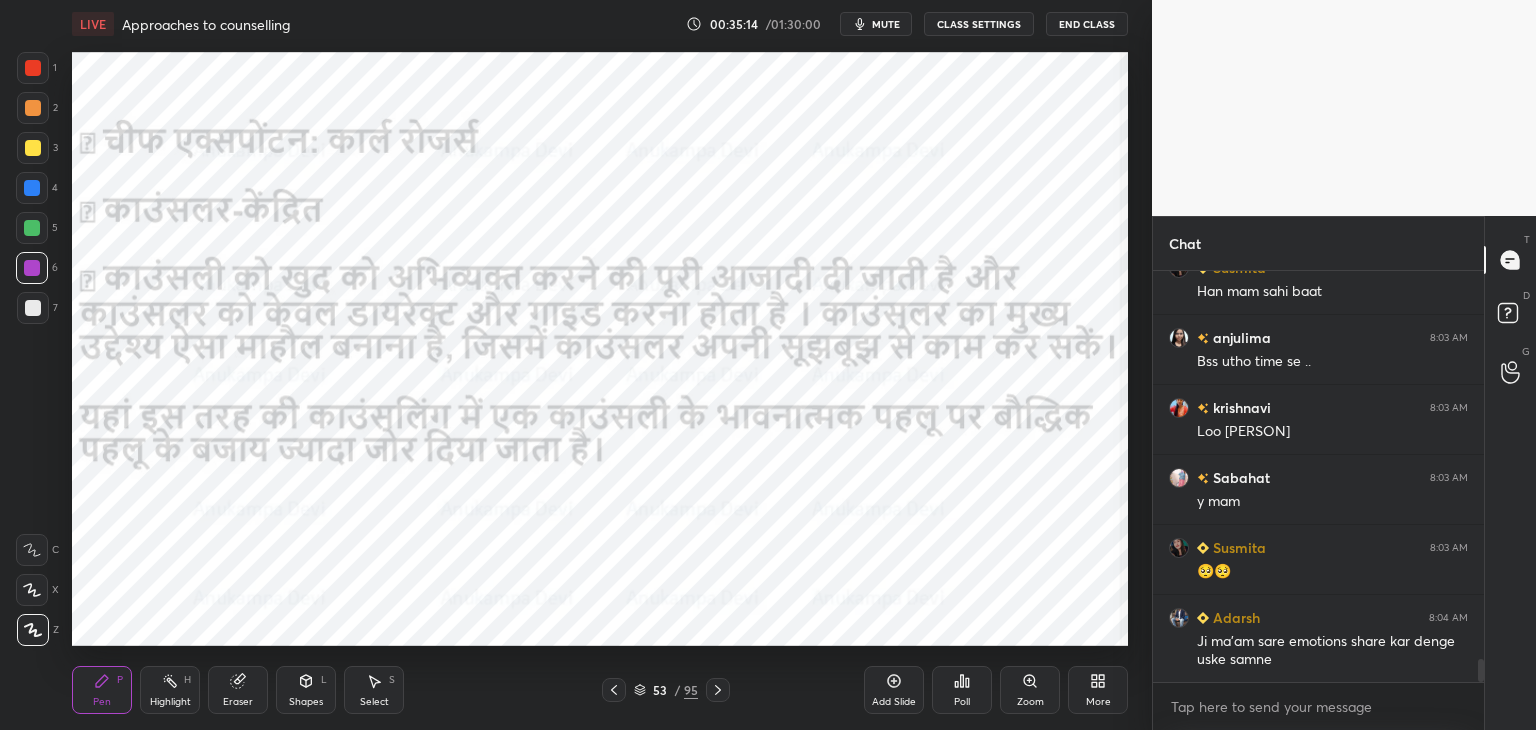 click on "mute" at bounding box center [886, 24] 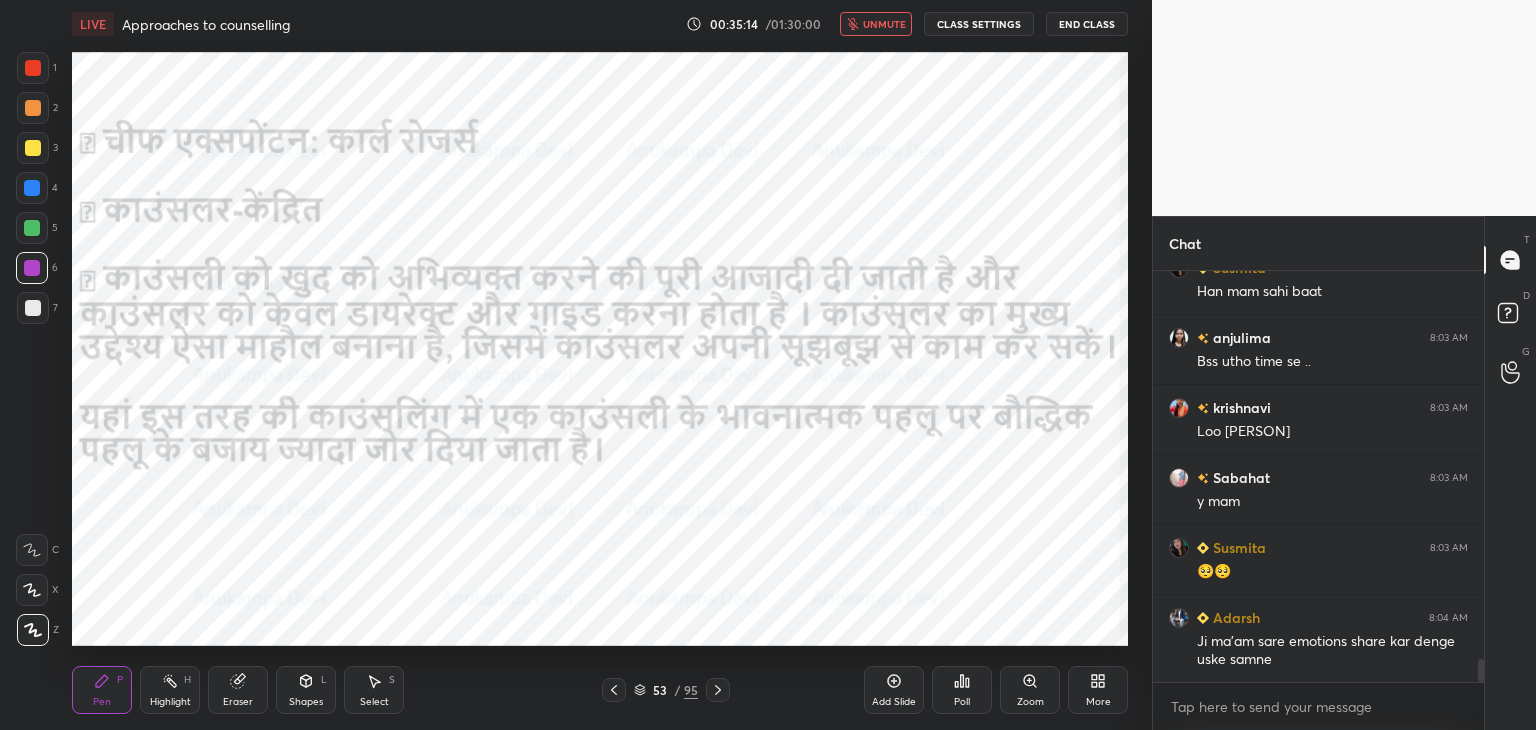 scroll, scrollTop: 6936, scrollLeft: 0, axis: vertical 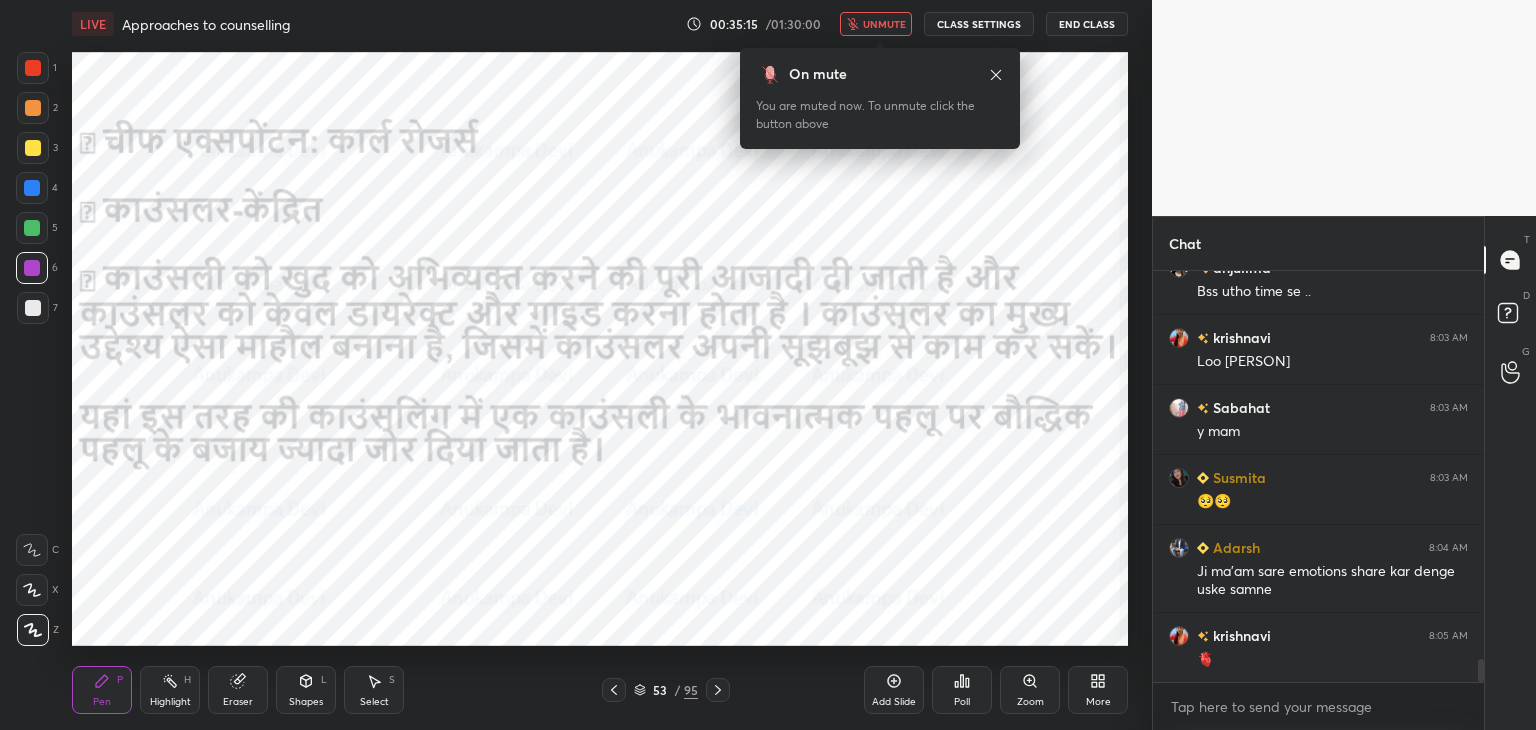 click on "unmute" at bounding box center [884, 24] 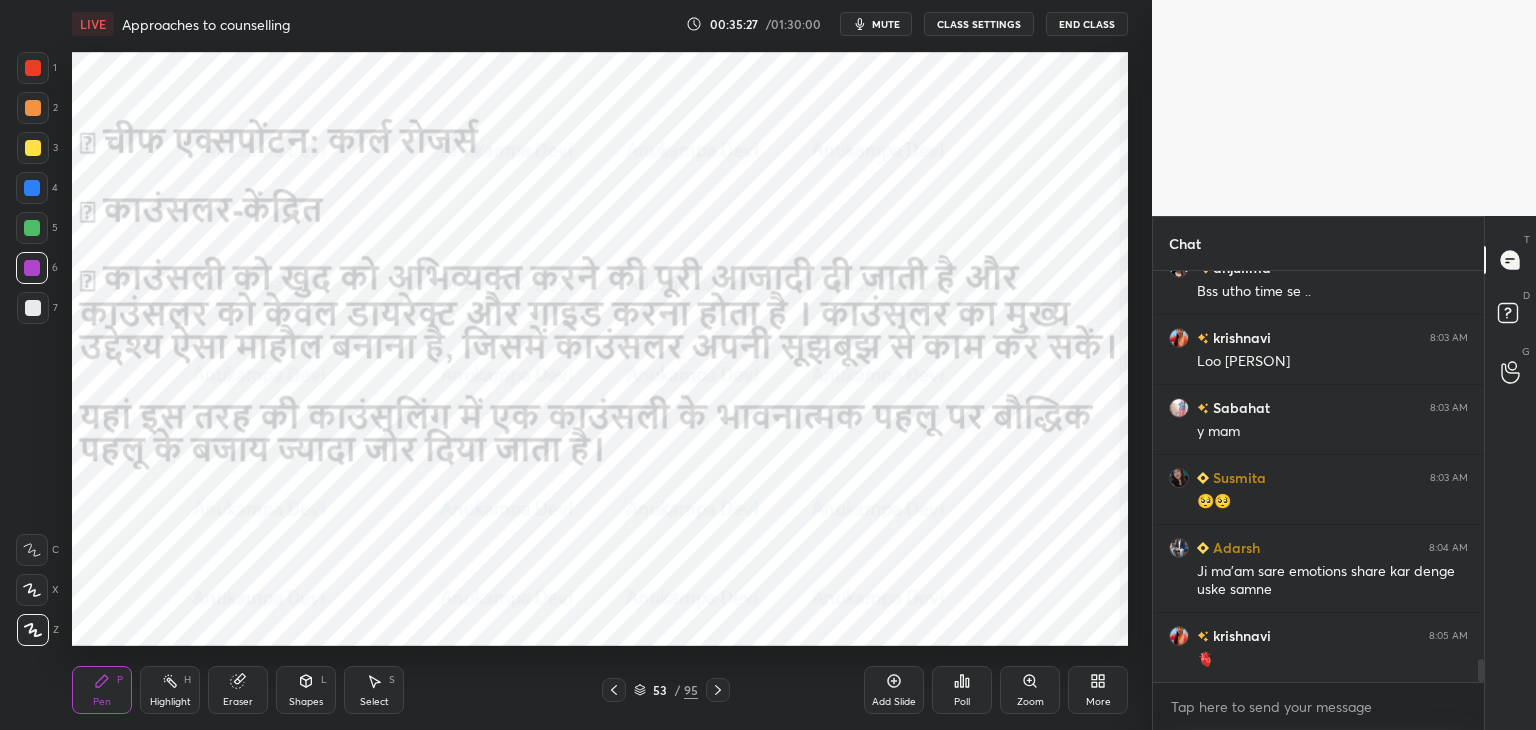 click on "mute" at bounding box center [886, 24] 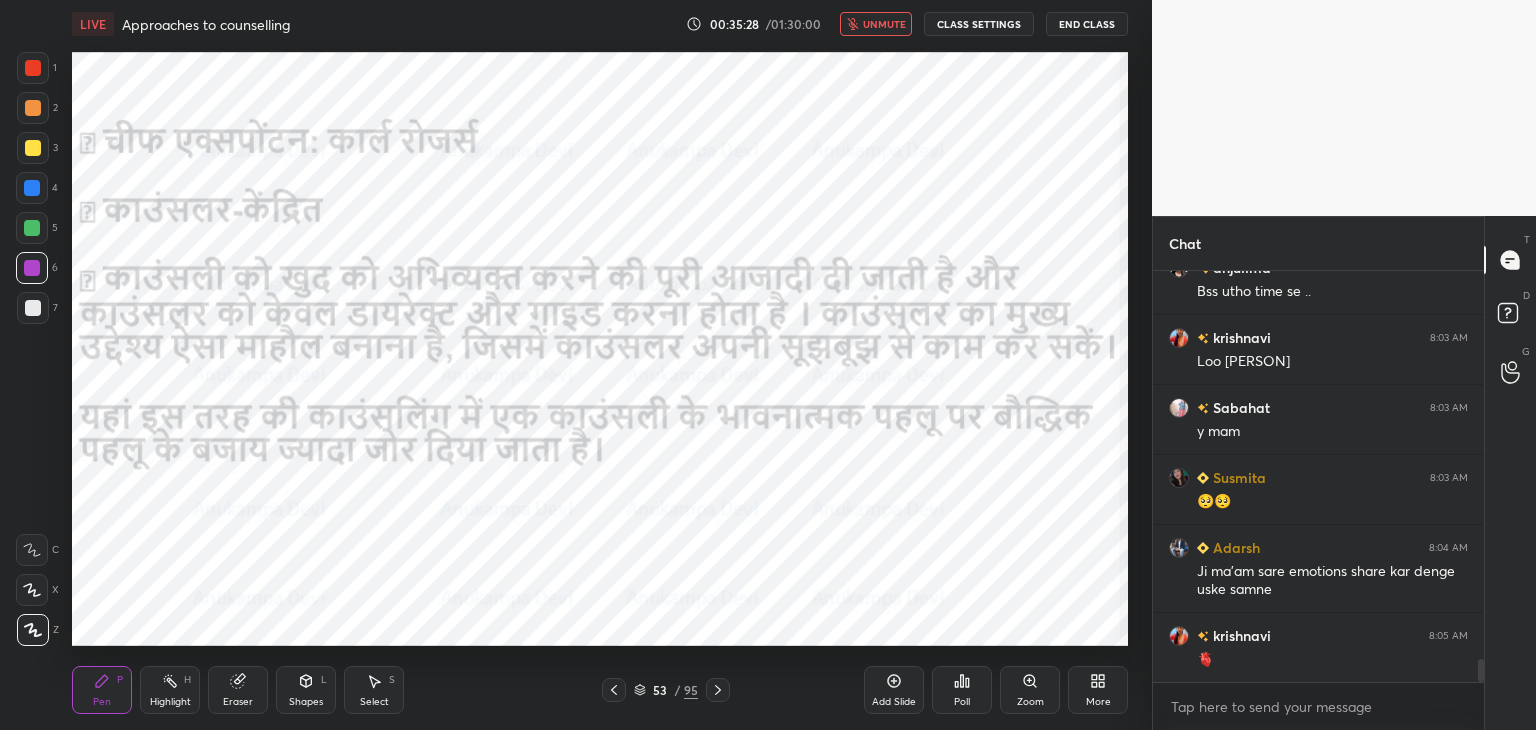 scroll, scrollTop: 6984, scrollLeft: 0, axis: vertical 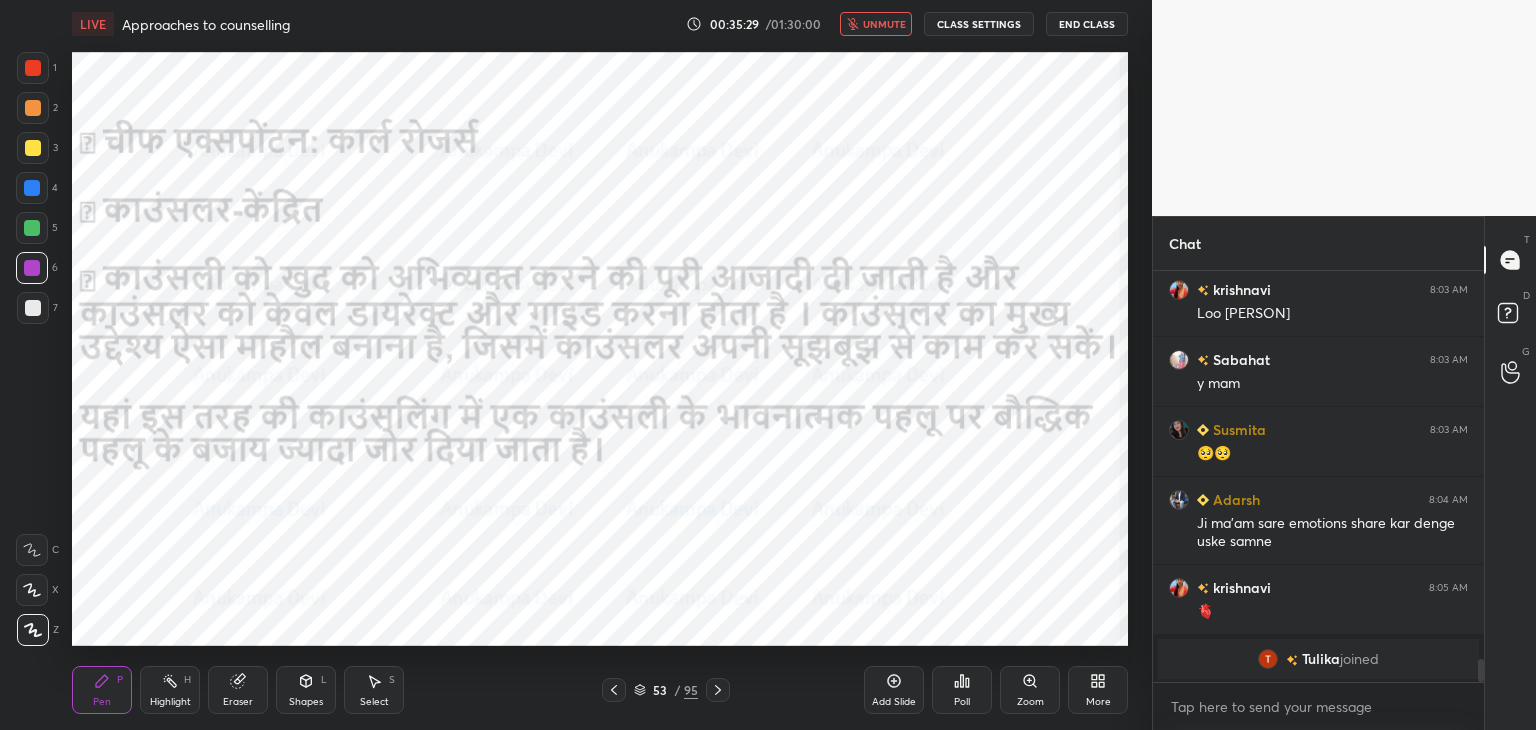 drag, startPoint x: 888, startPoint y: 28, endPoint x: 869, endPoint y: 49, distance: 28.319605 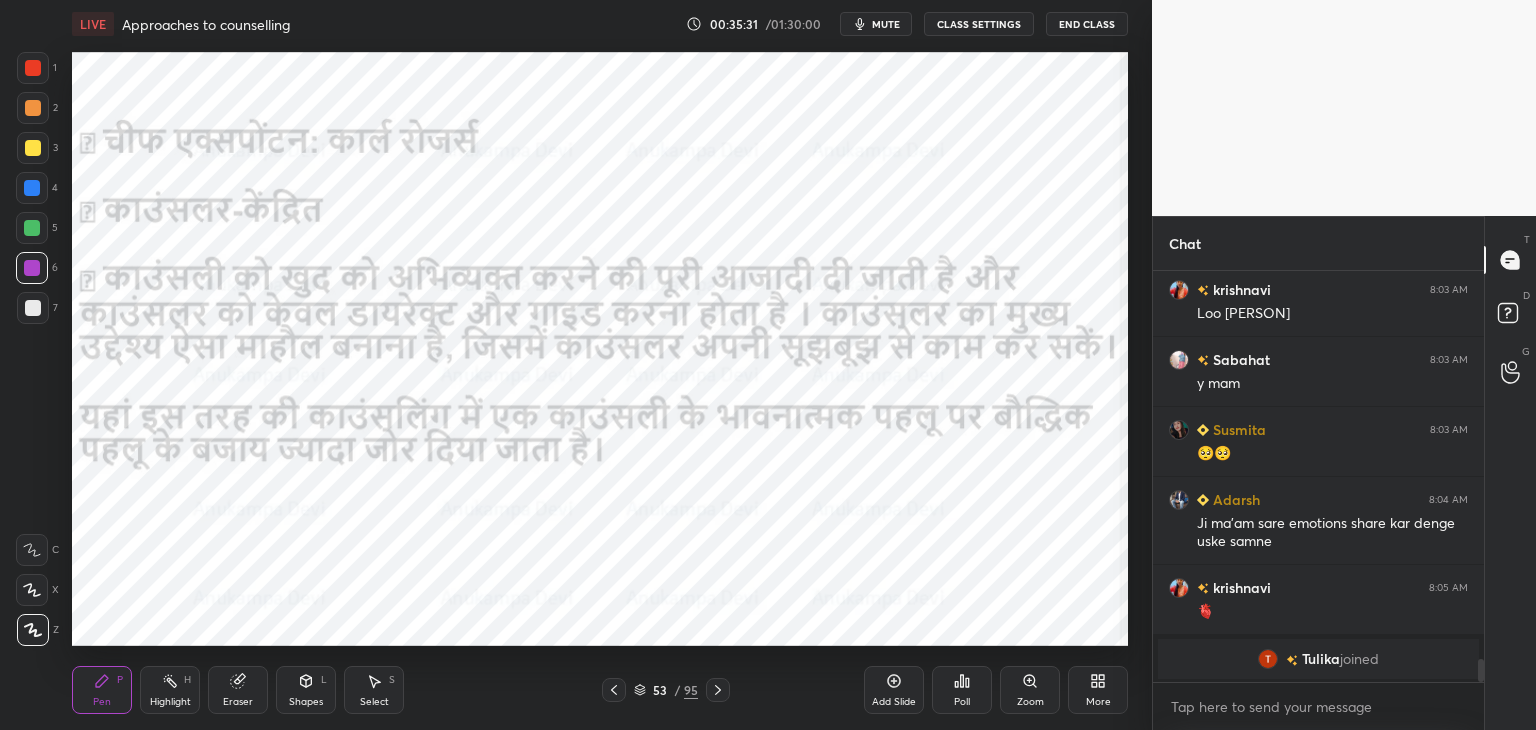 click at bounding box center [614, 690] 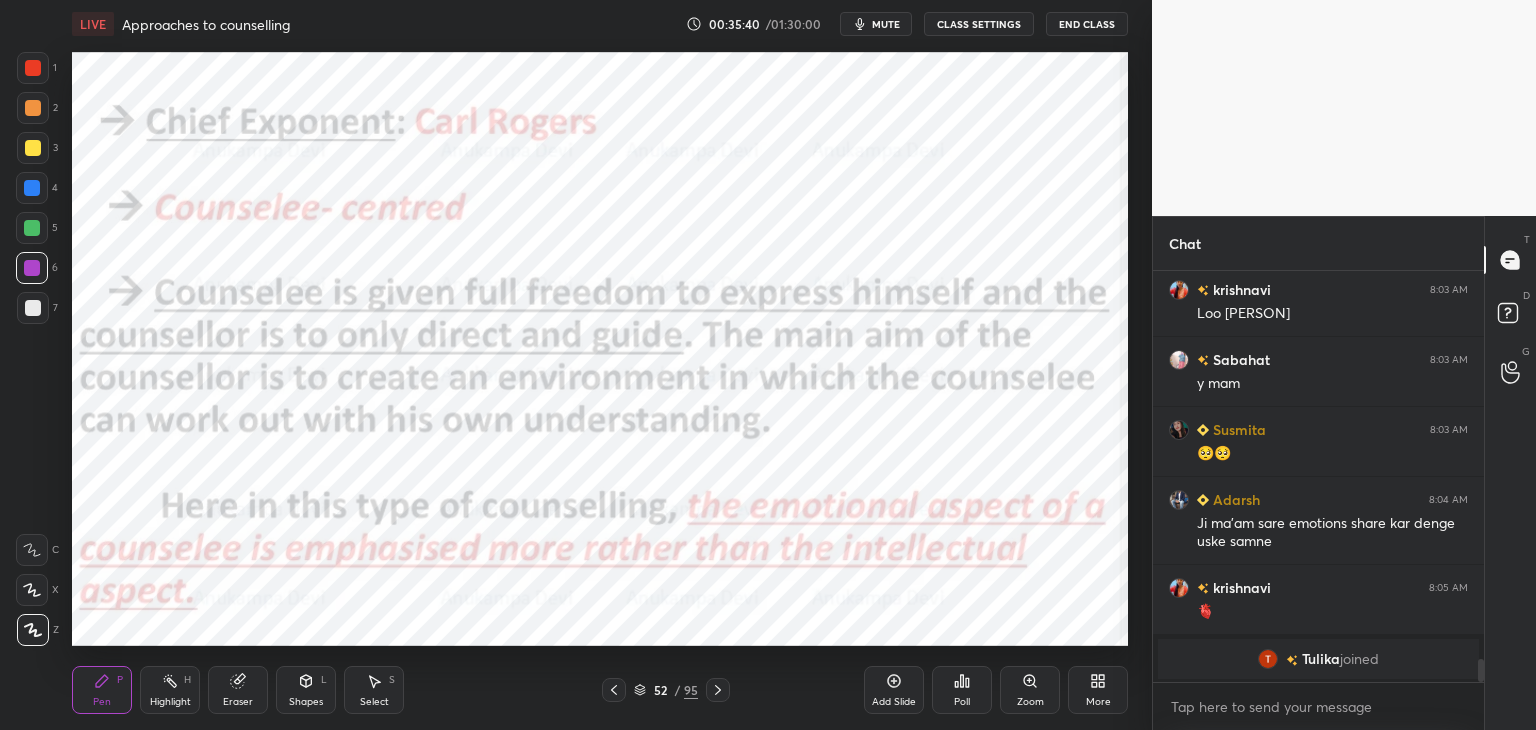 scroll, scrollTop: 6878, scrollLeft: 0, axis: vertical 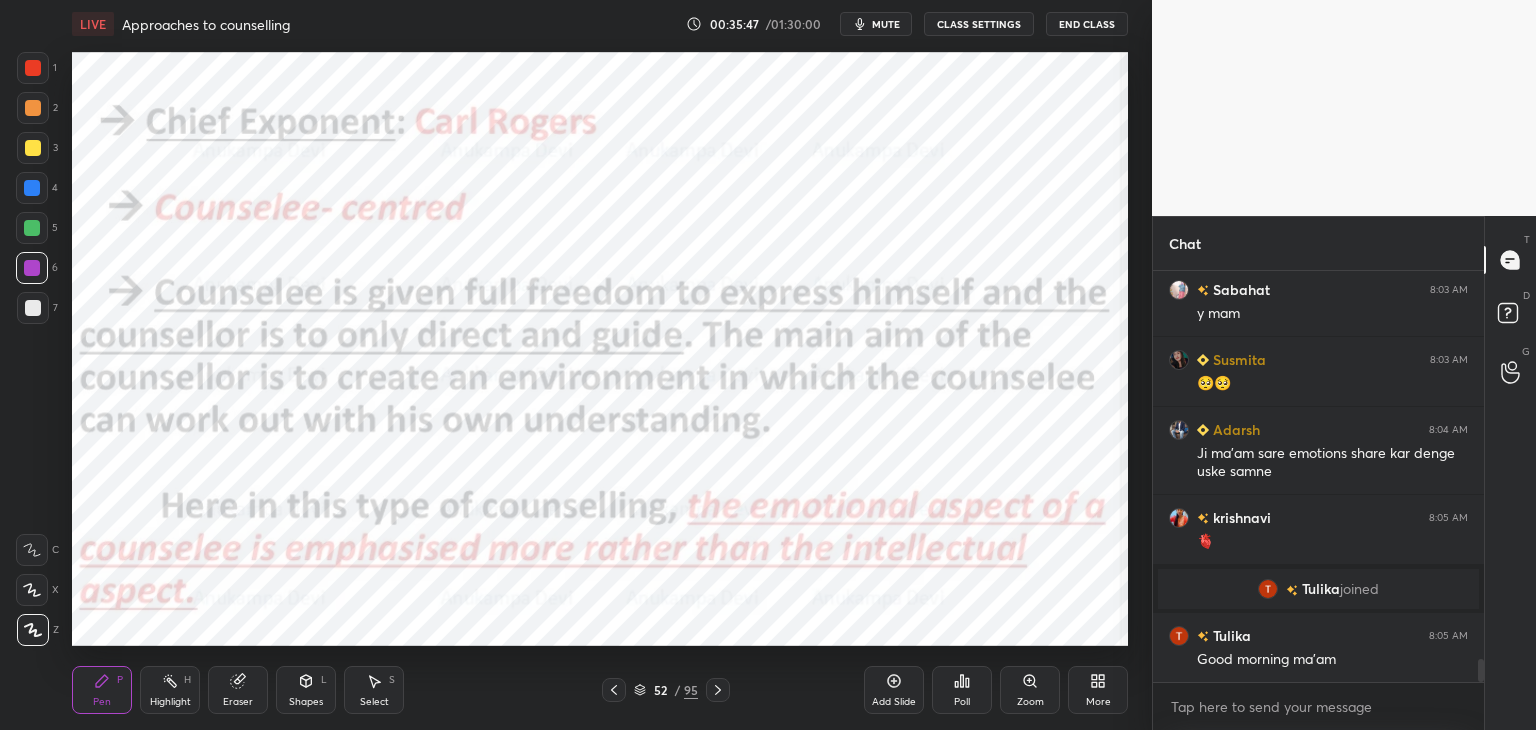 click 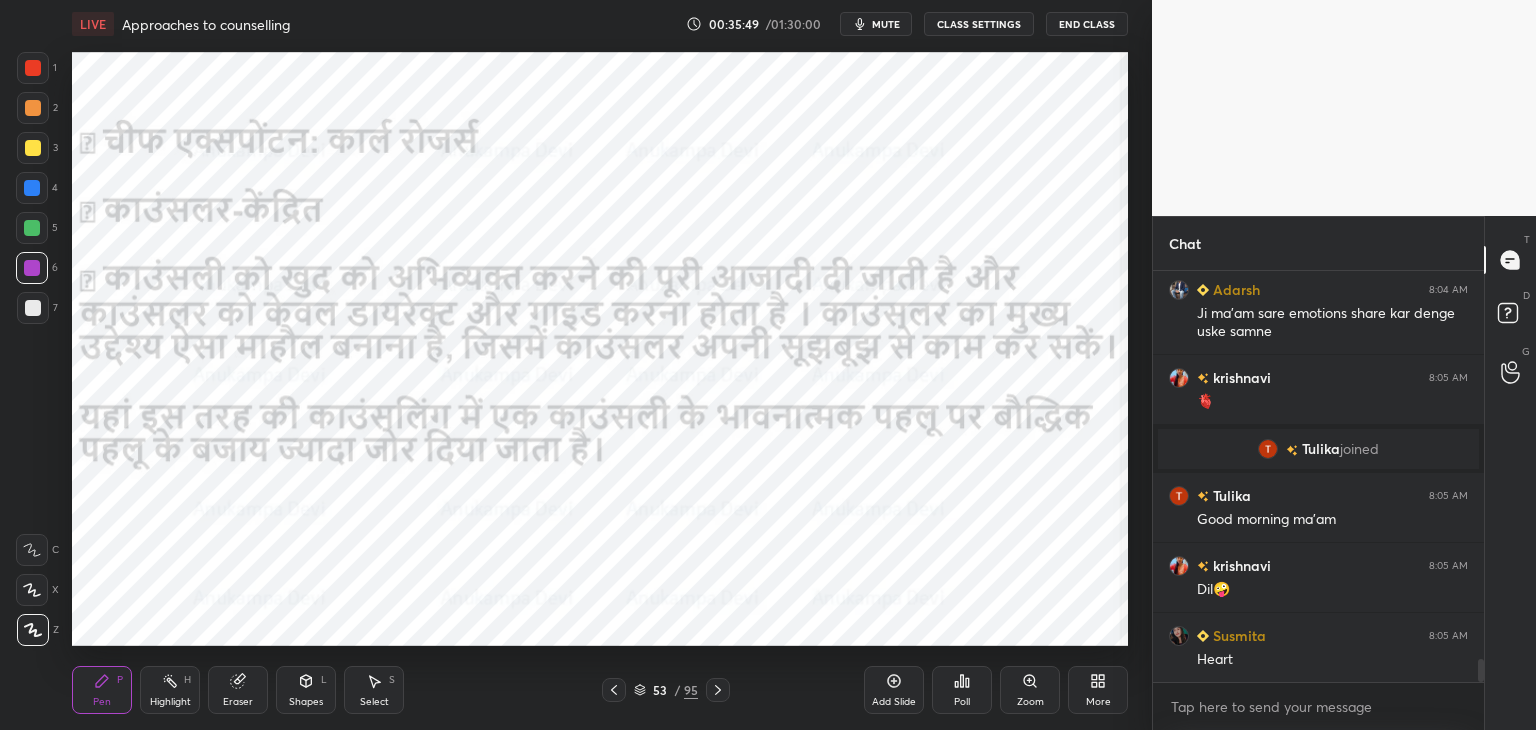 scroll, scrollTop: 7106, scrollLeft: 0, axis: vertical 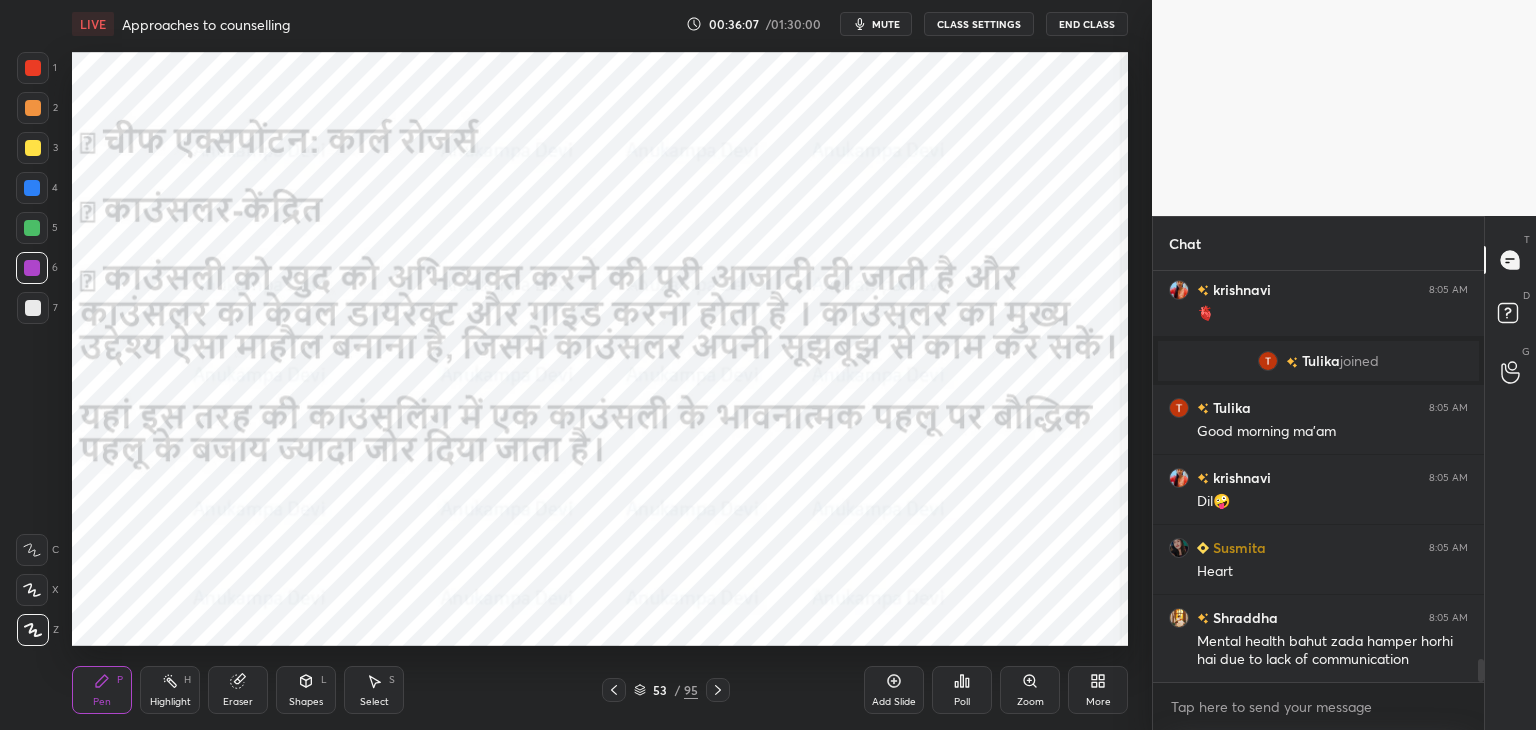 drag, startPoint x: 27, startPoint y: 228, endPoint x: 24, endPoint y: 201, distance: 27.166155 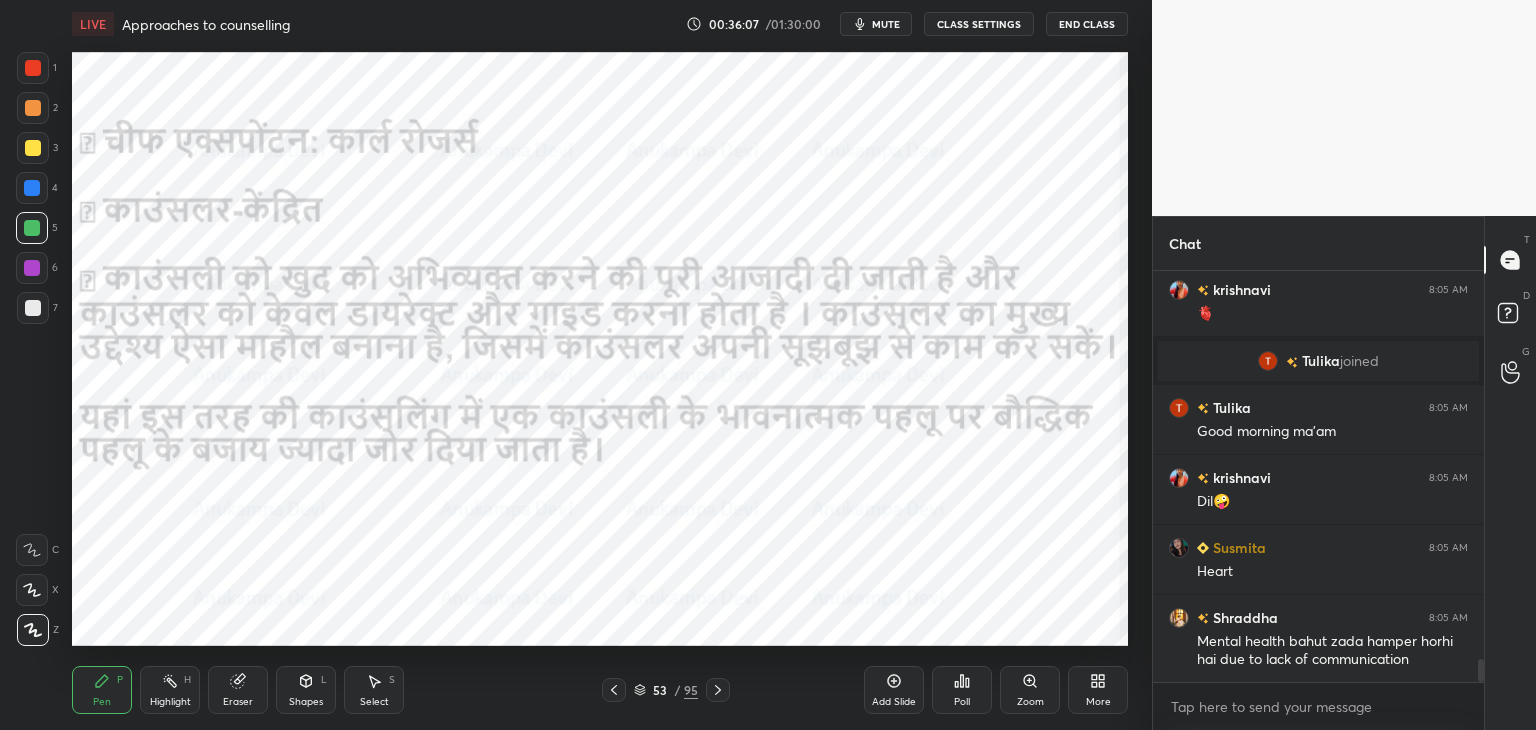click at bounding box center [32, 188] 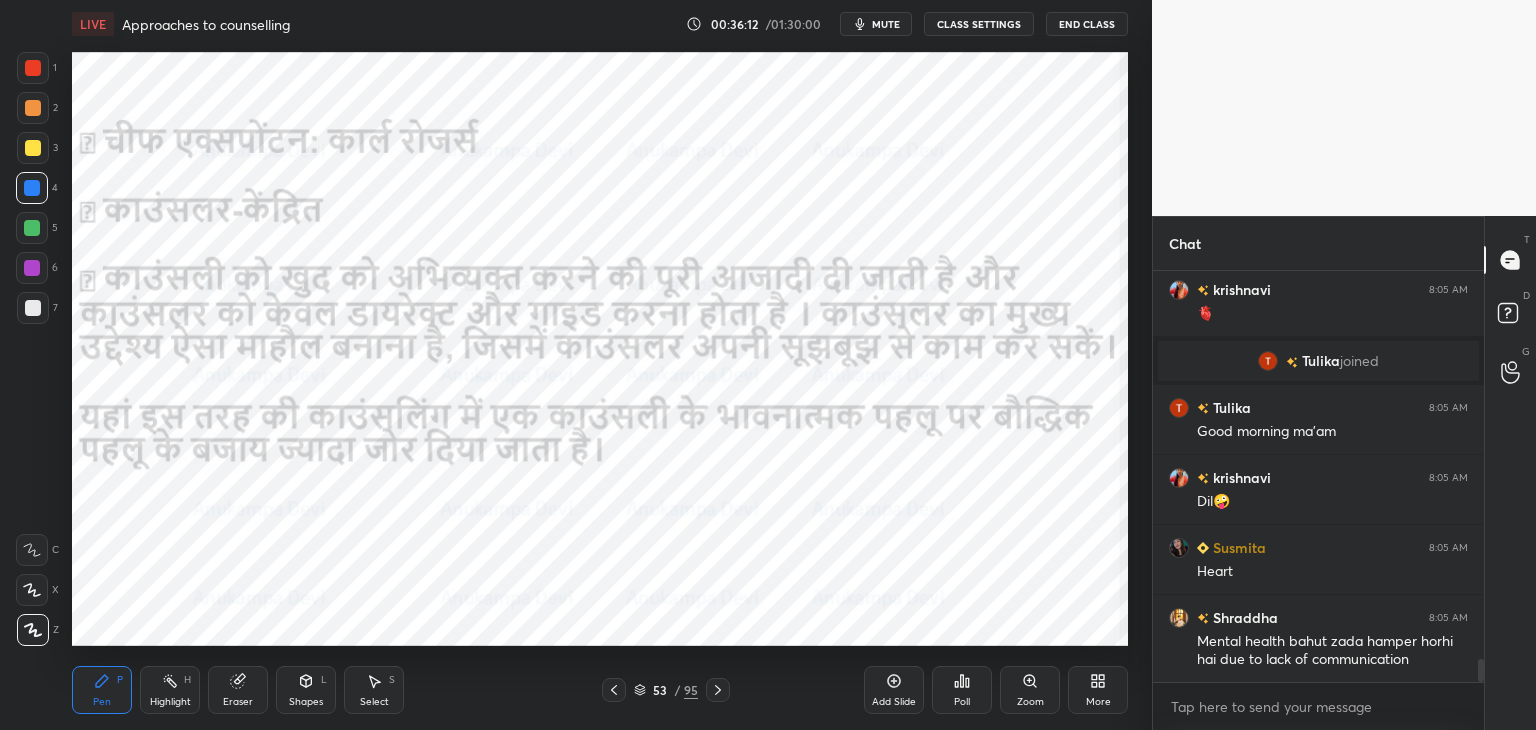 drag, startPoint x: 716, startPoint y: 693, endPoint x: 690, endPoint y: 655, distance: 46.043457 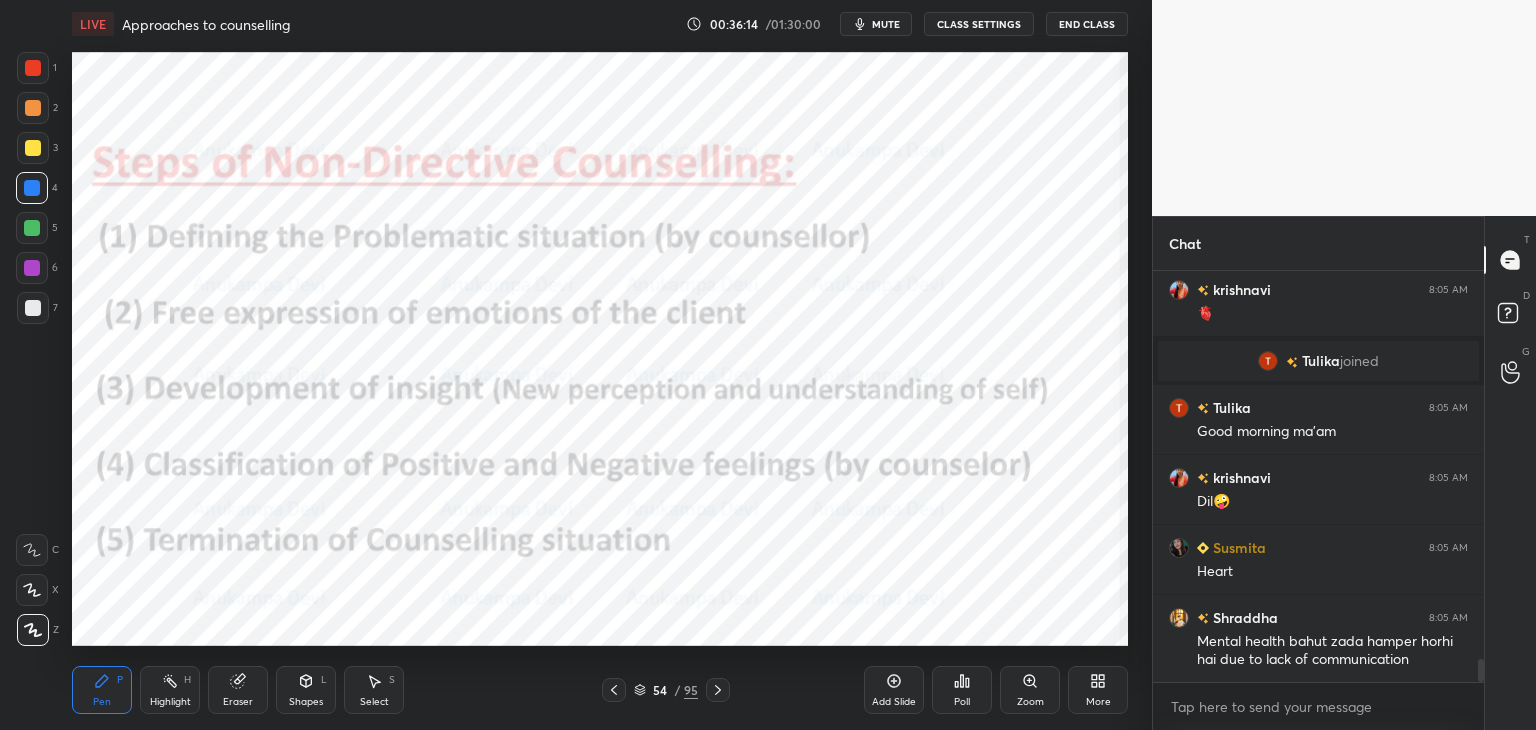 click at bounding box center (32, 268) 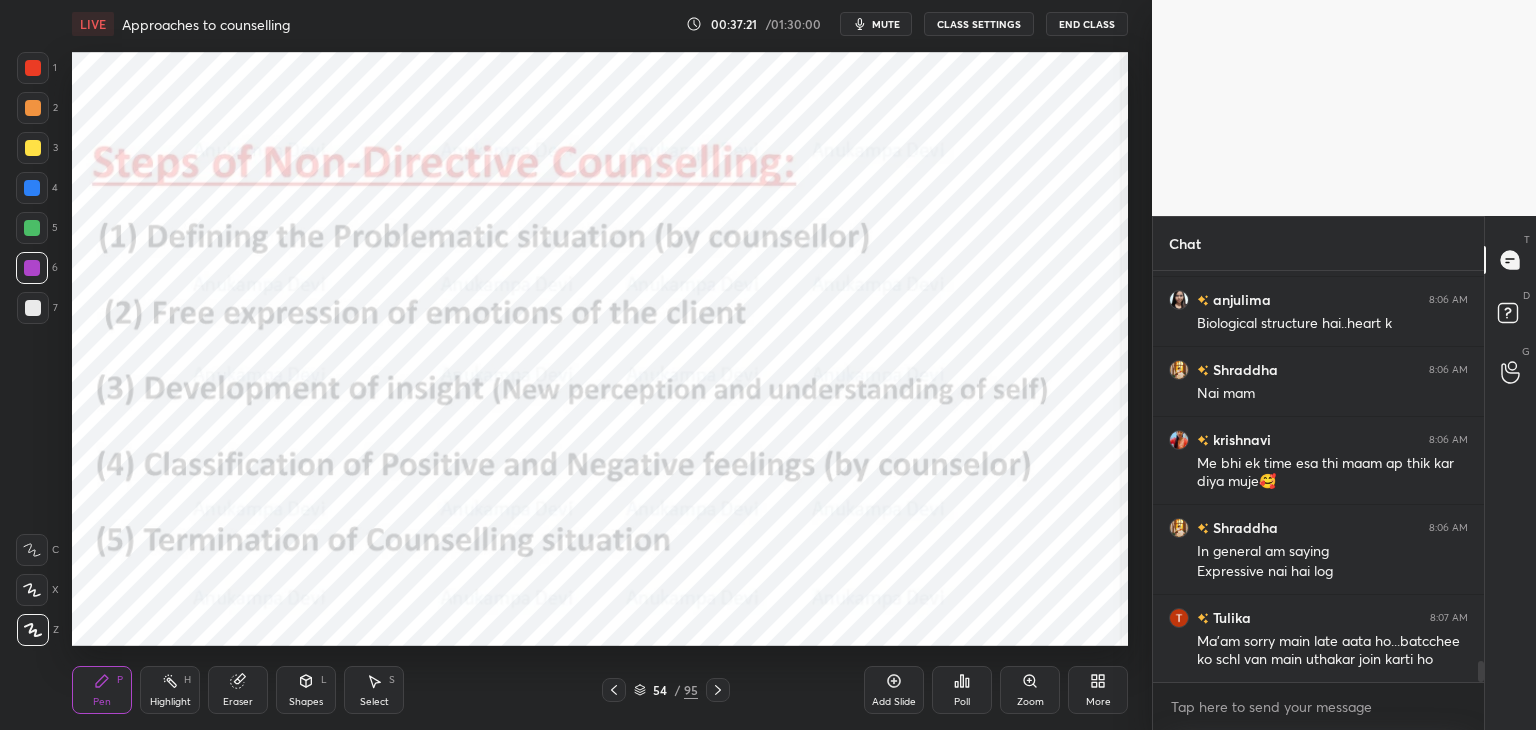 scroll, scrollTop: 7582, scrollLeft: 0, axis: vertical 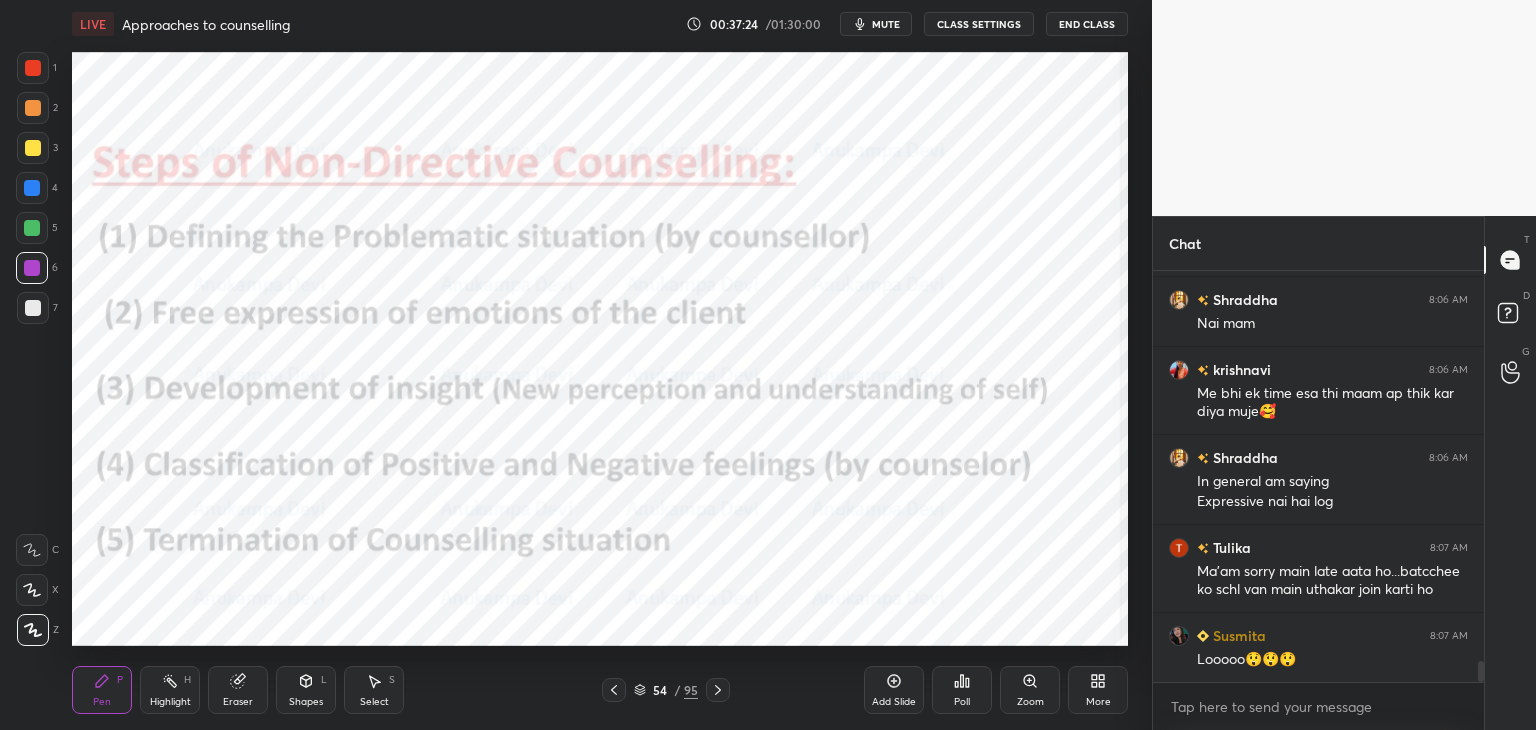 click at bounding box center (32, 228) 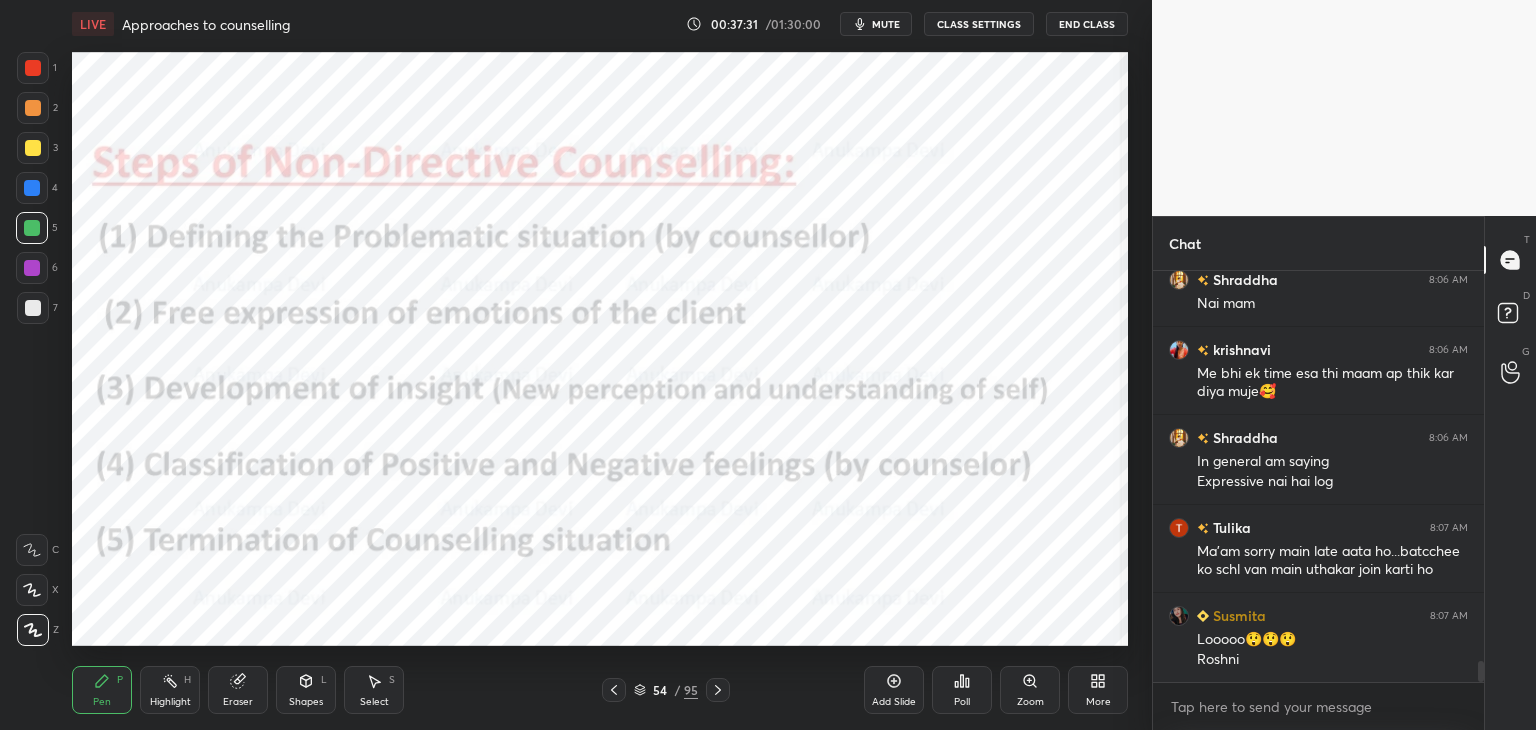 scroll, scrollTop: 7672, scrollLeft: 0, axis: vertical 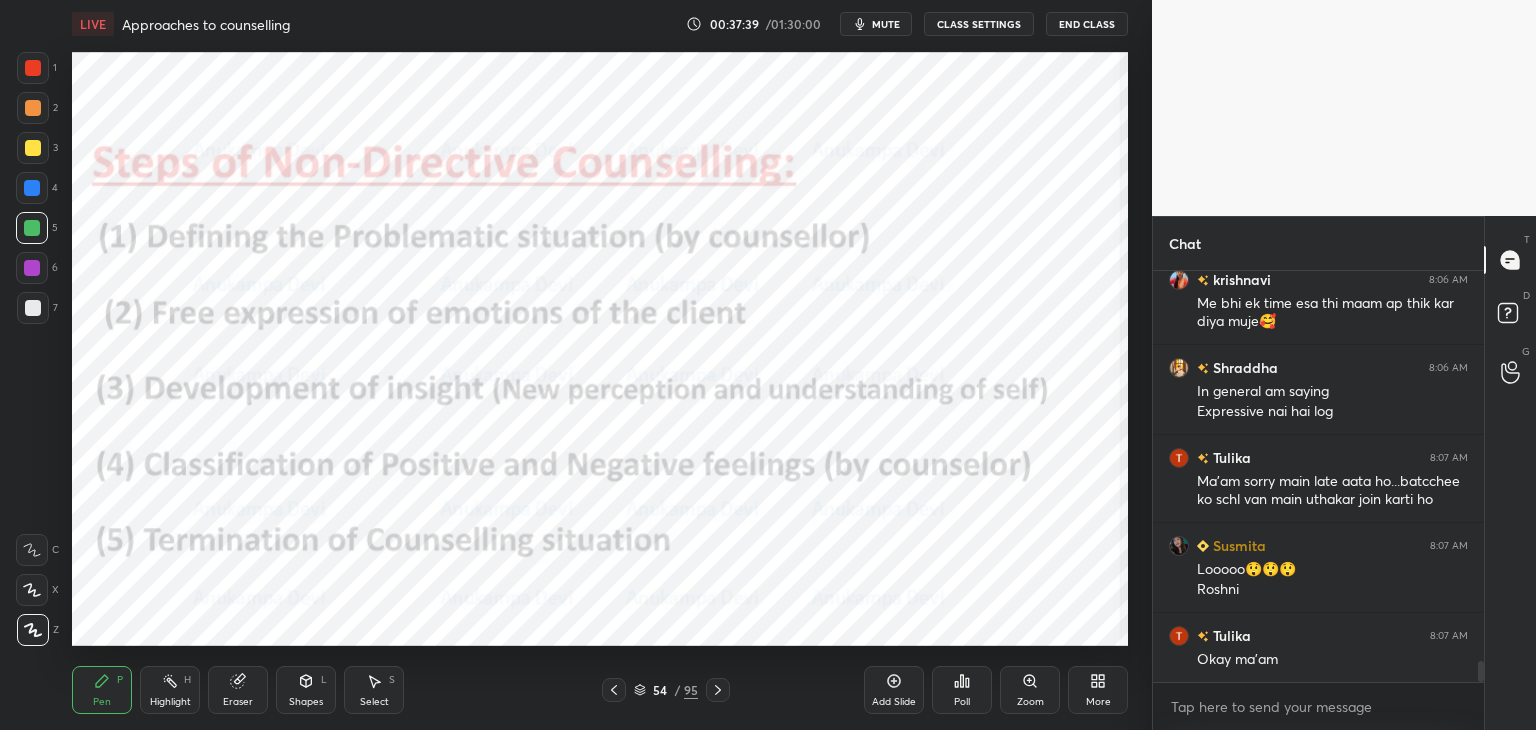 click 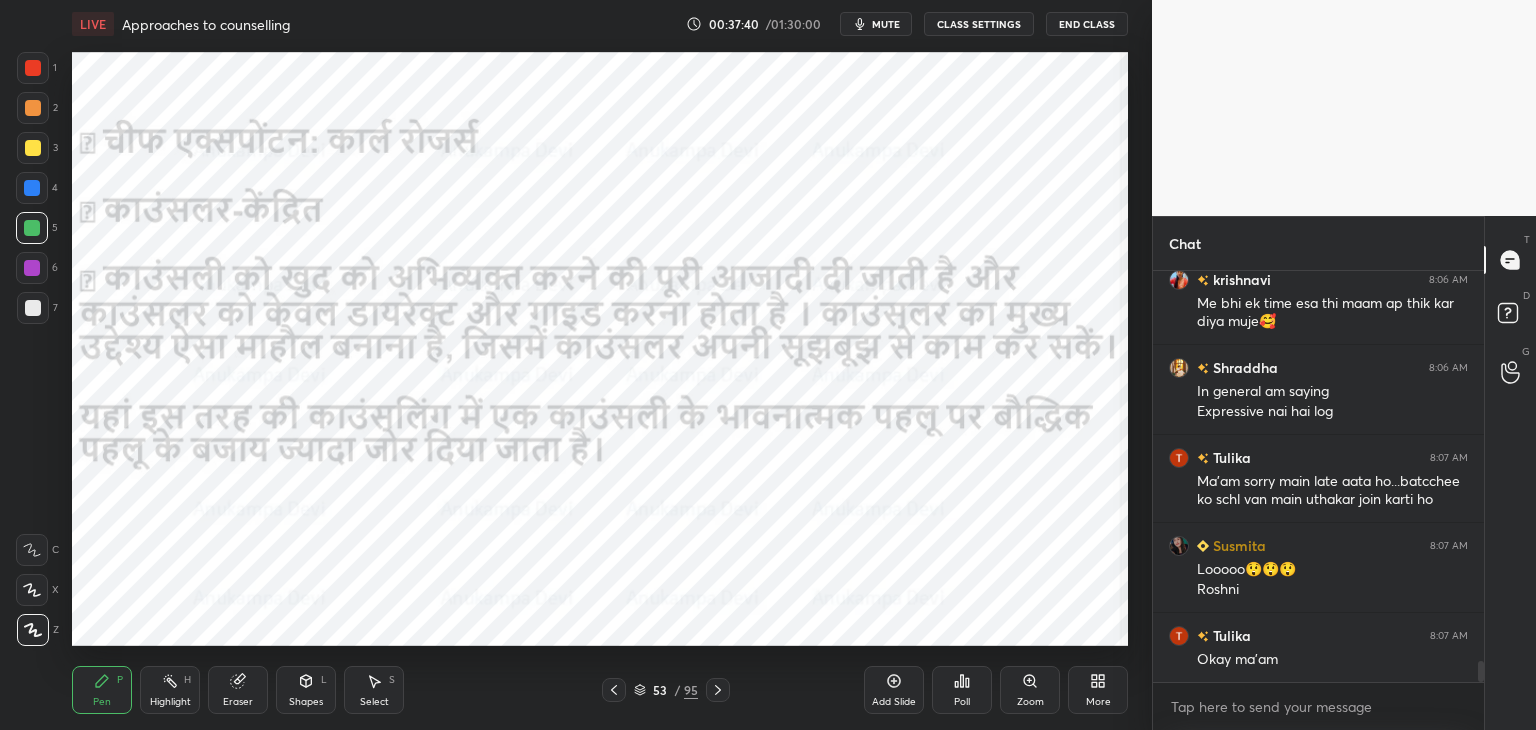 click 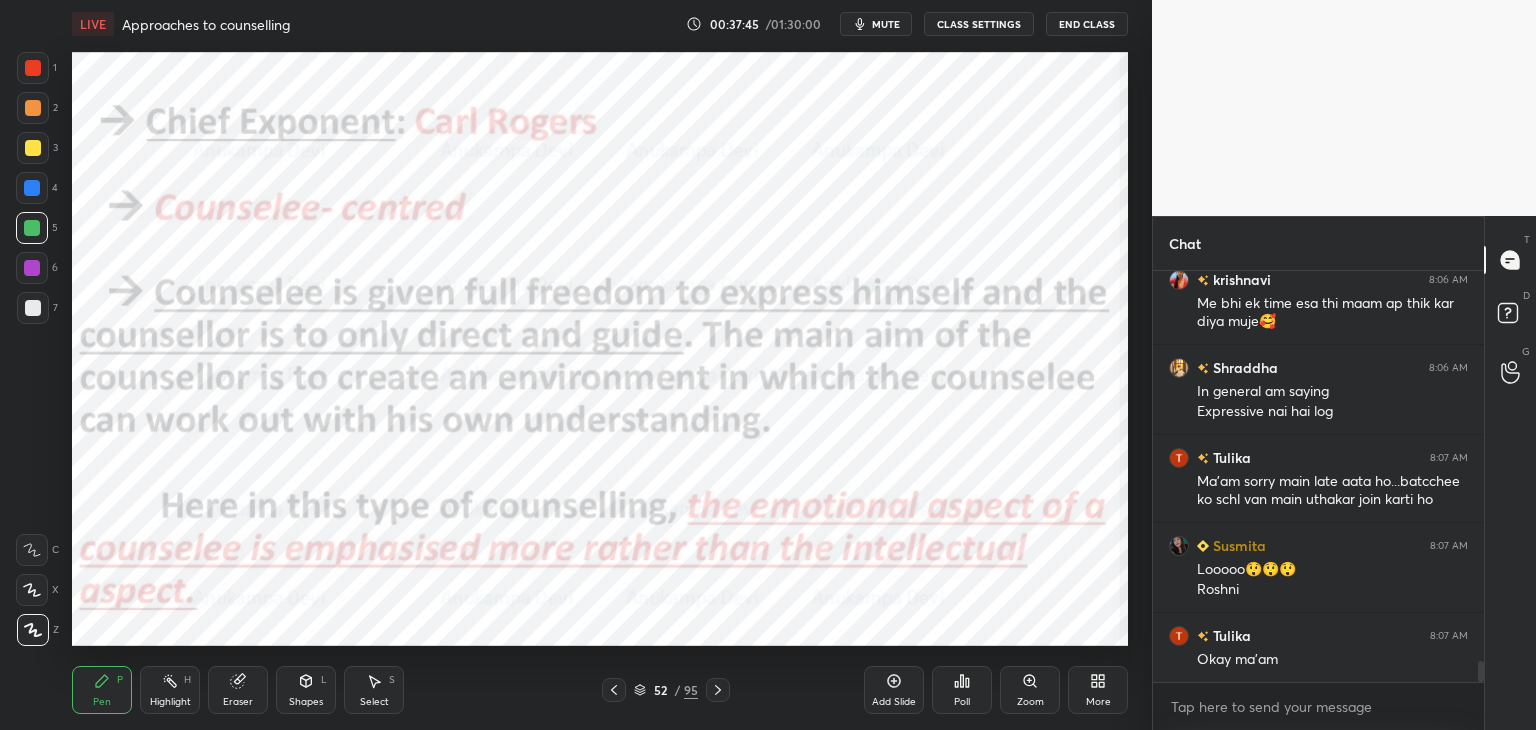 scroll, scrollTop: 7760, scrollLeft: 0, axis: vertical 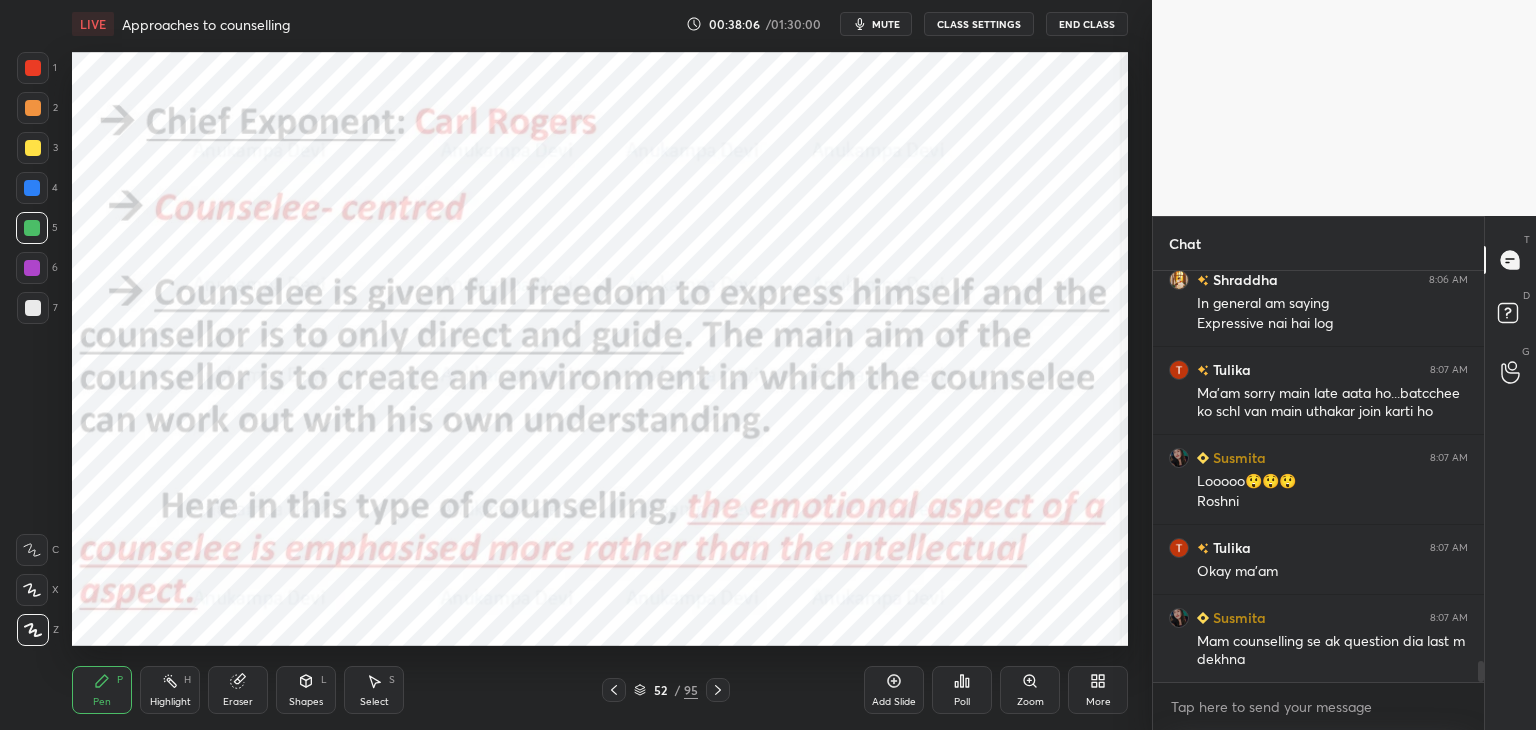 click 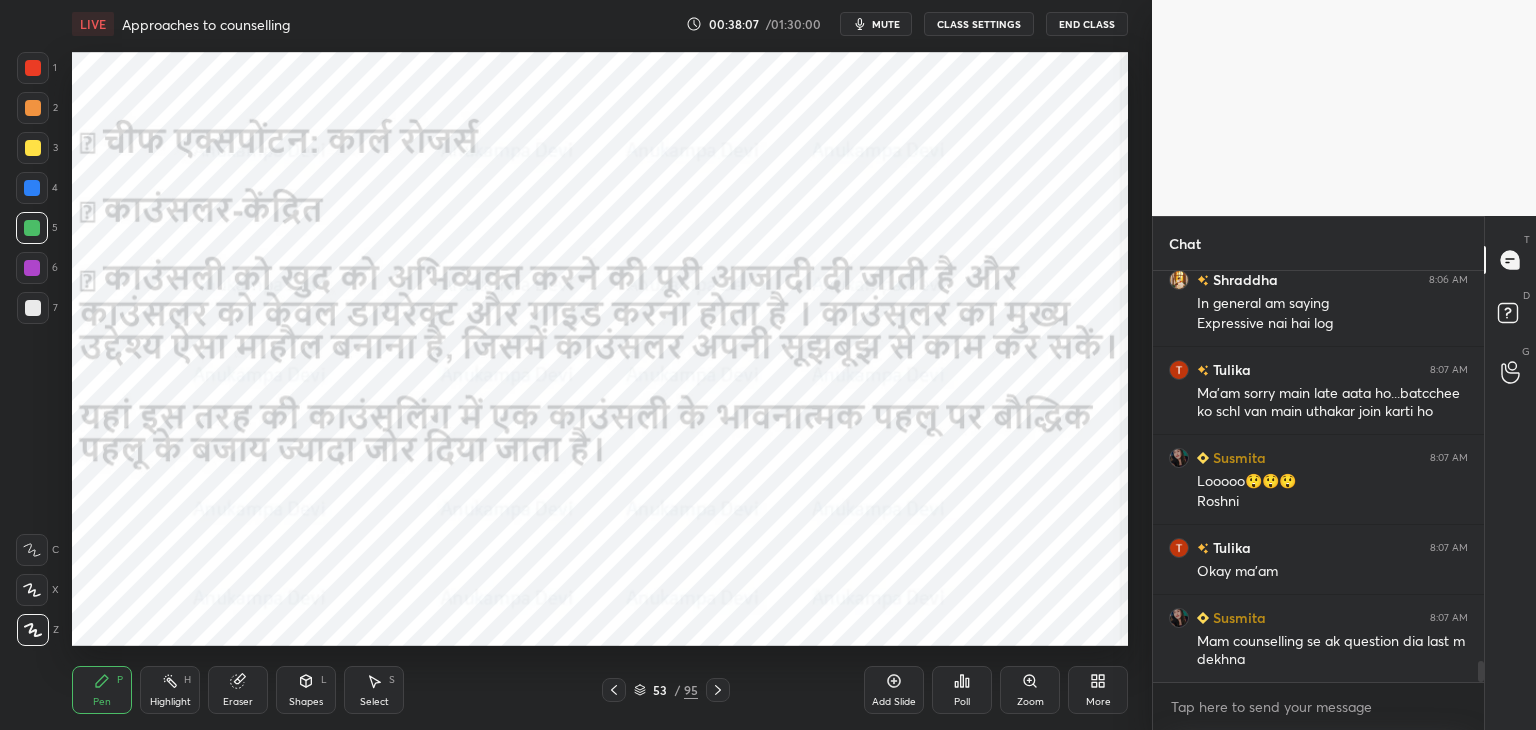 click 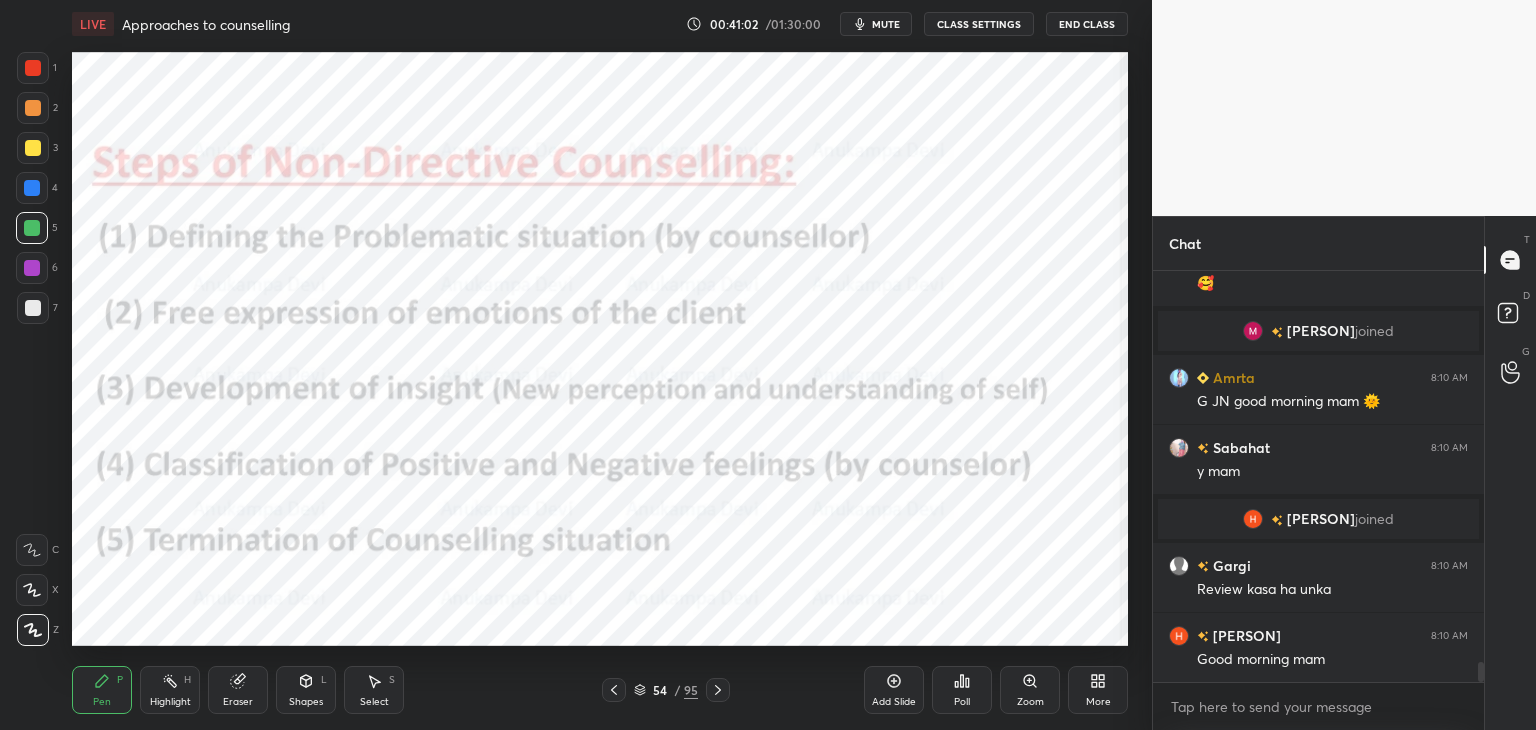 scroll, scrollTop: 8200, scrollLeft: 0, axis: vertical 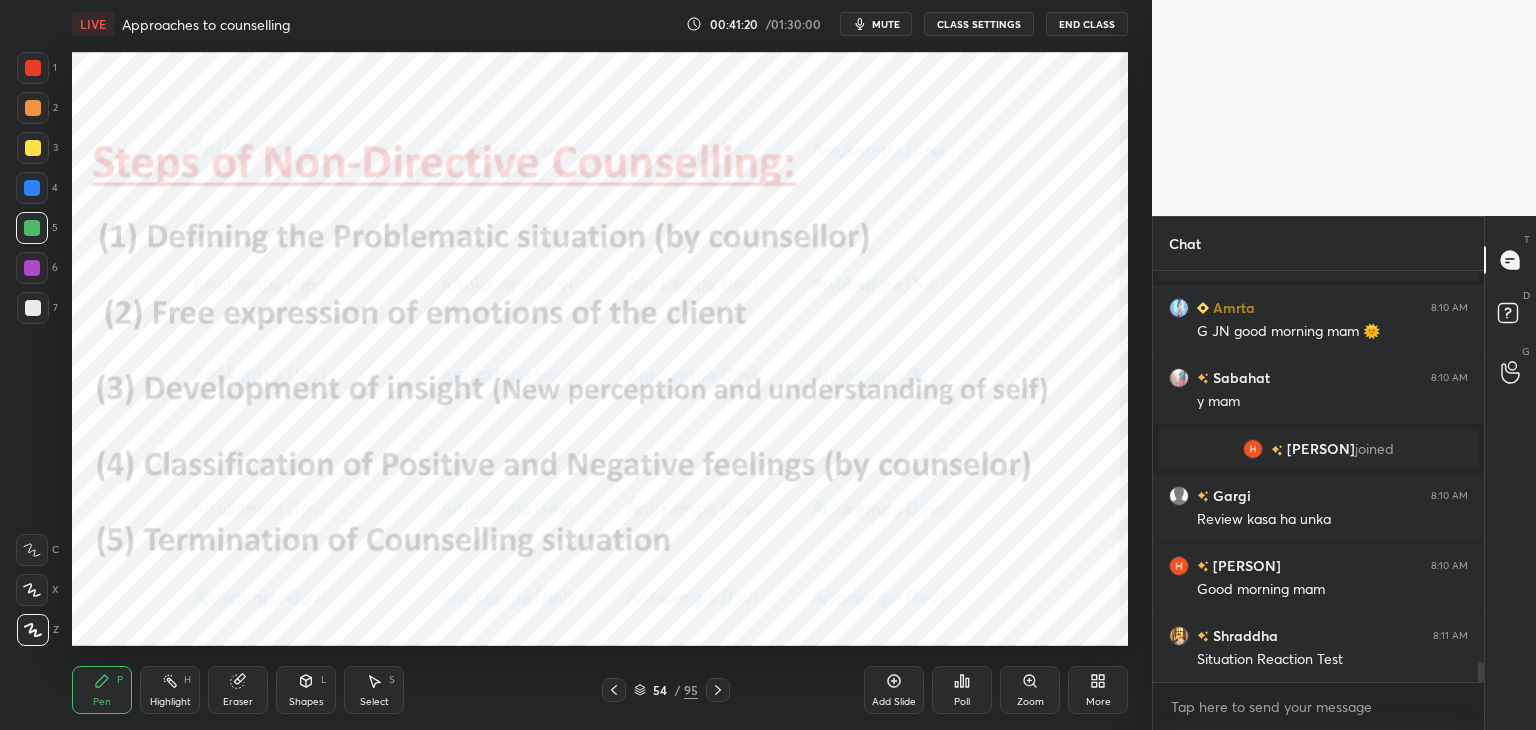 drag, startPoint x: 716, startPoint y: 697, endPoint x: 706, endPoint y: 699, distance: 10.198039 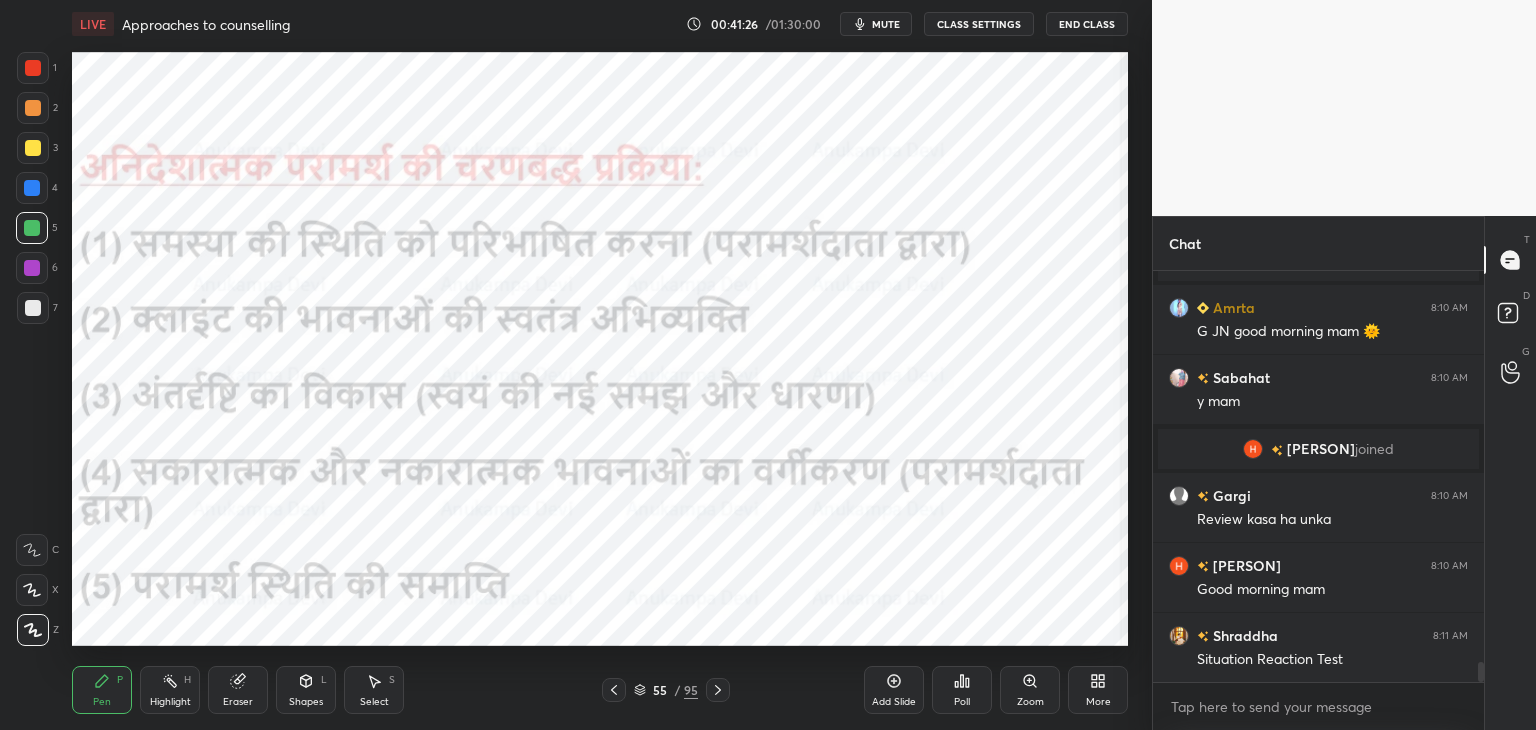 click 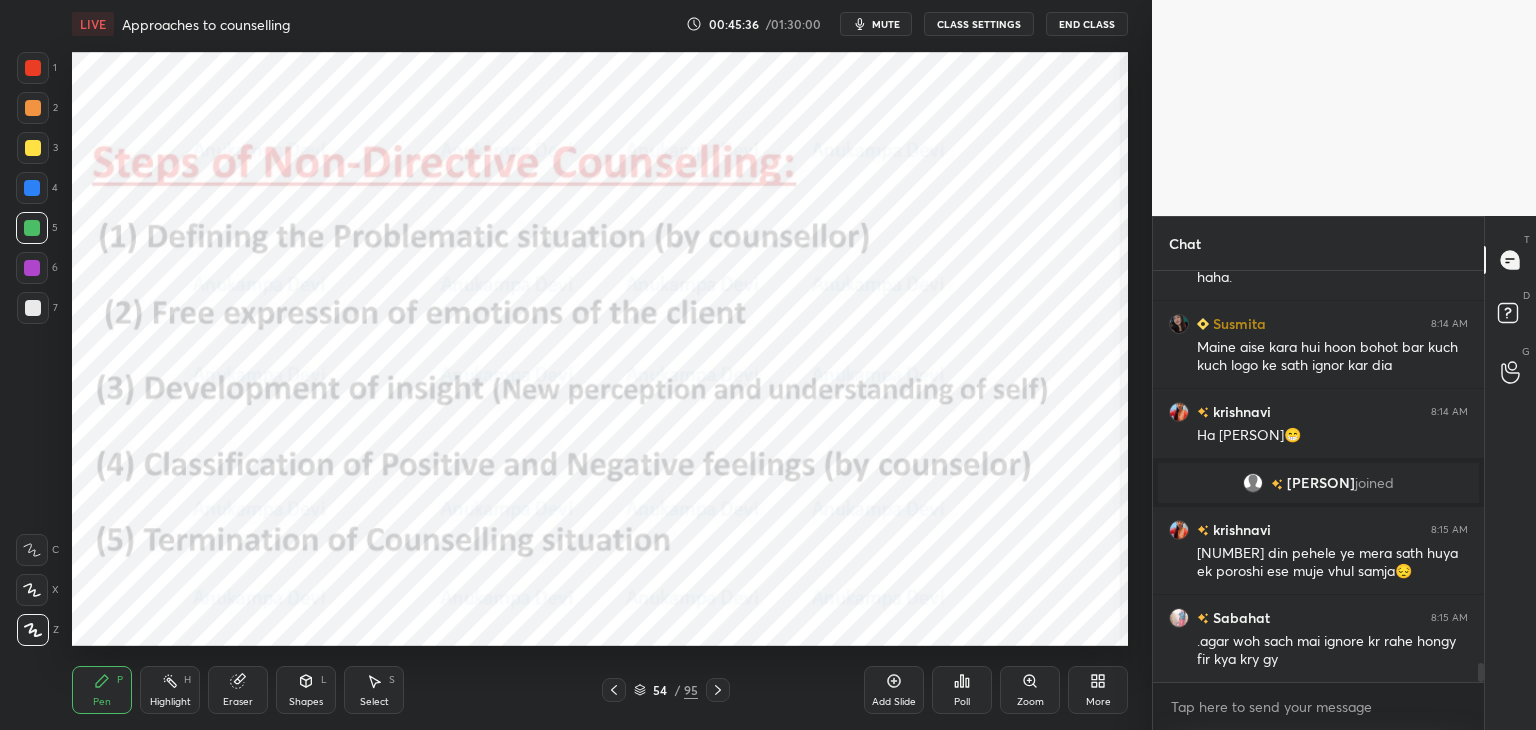 scroll, scrollTop: 8600, scrollLeft: 0, axis: vertical 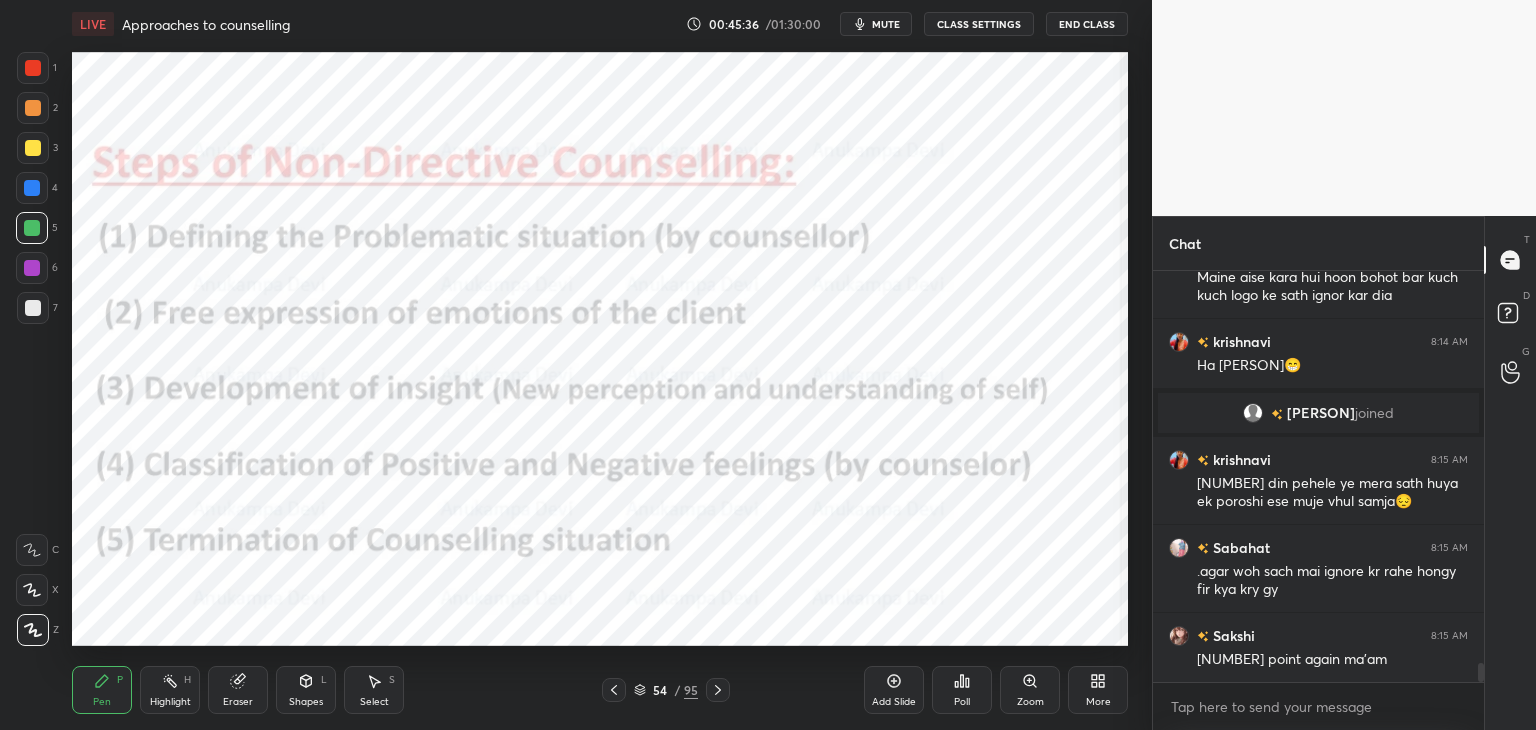 click 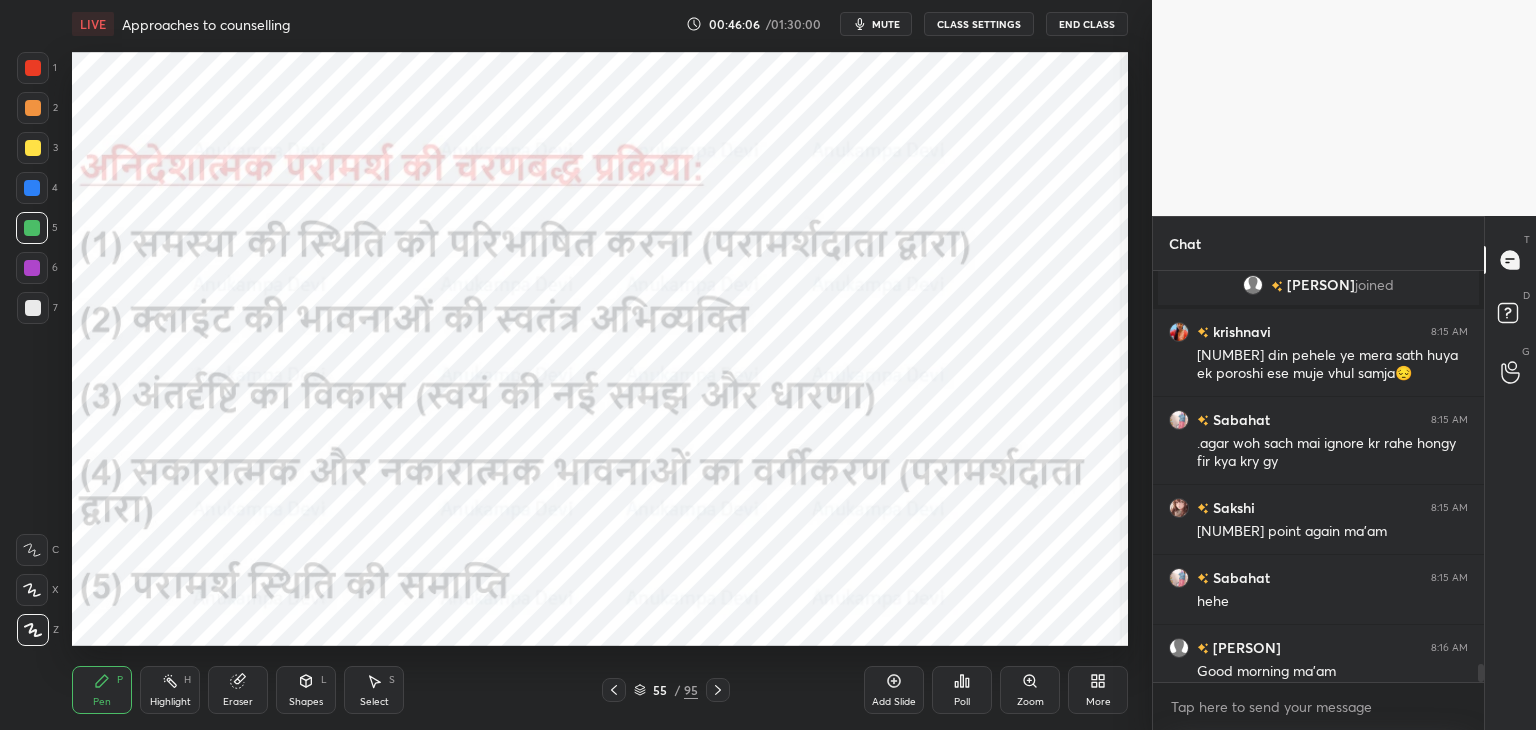 scroll, scrollTop: 9168, scrollLeft: 0, axis: vertical 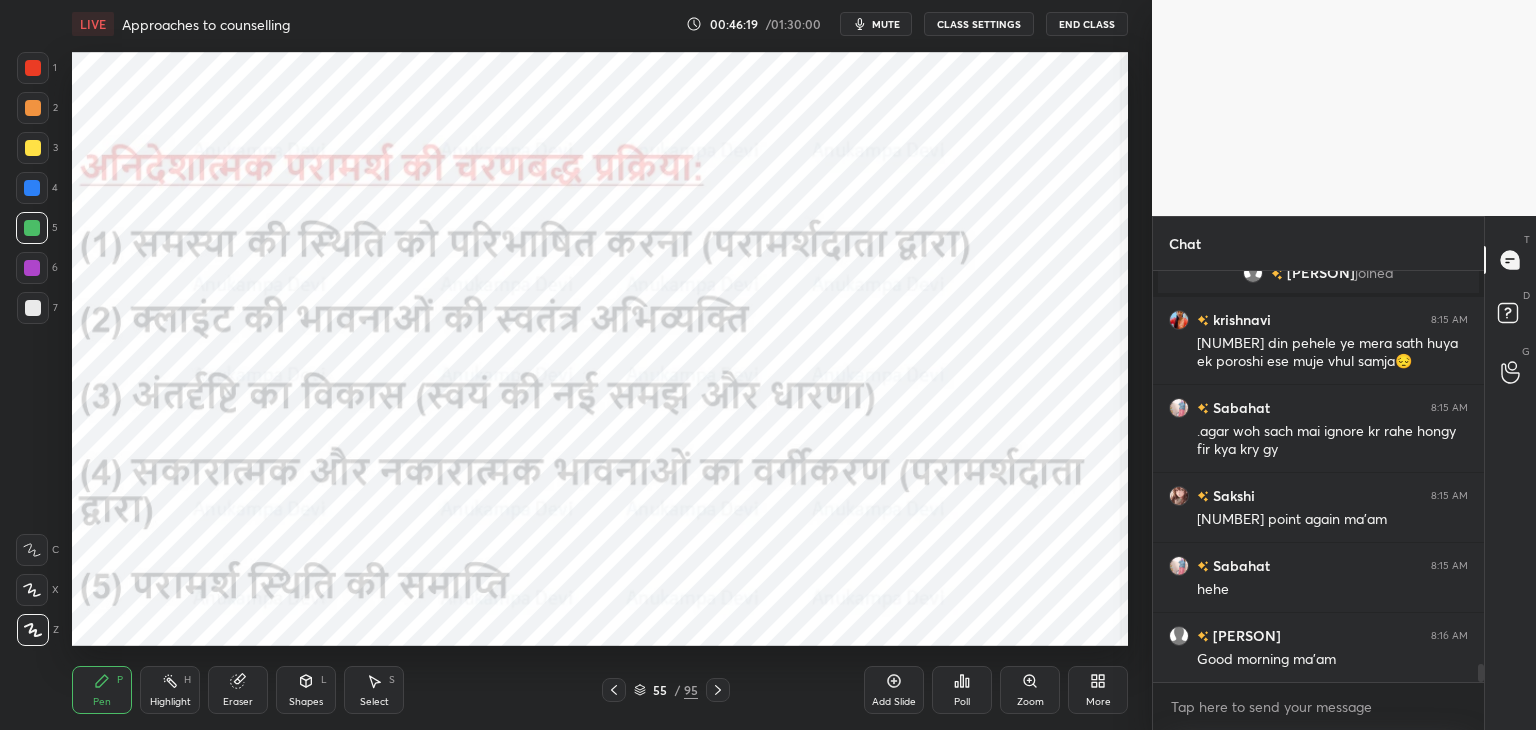drag, startPoint x: 1482, startPoint y: 675, endPoint x: 1474, endPoint y: 705, distance: 31.04835 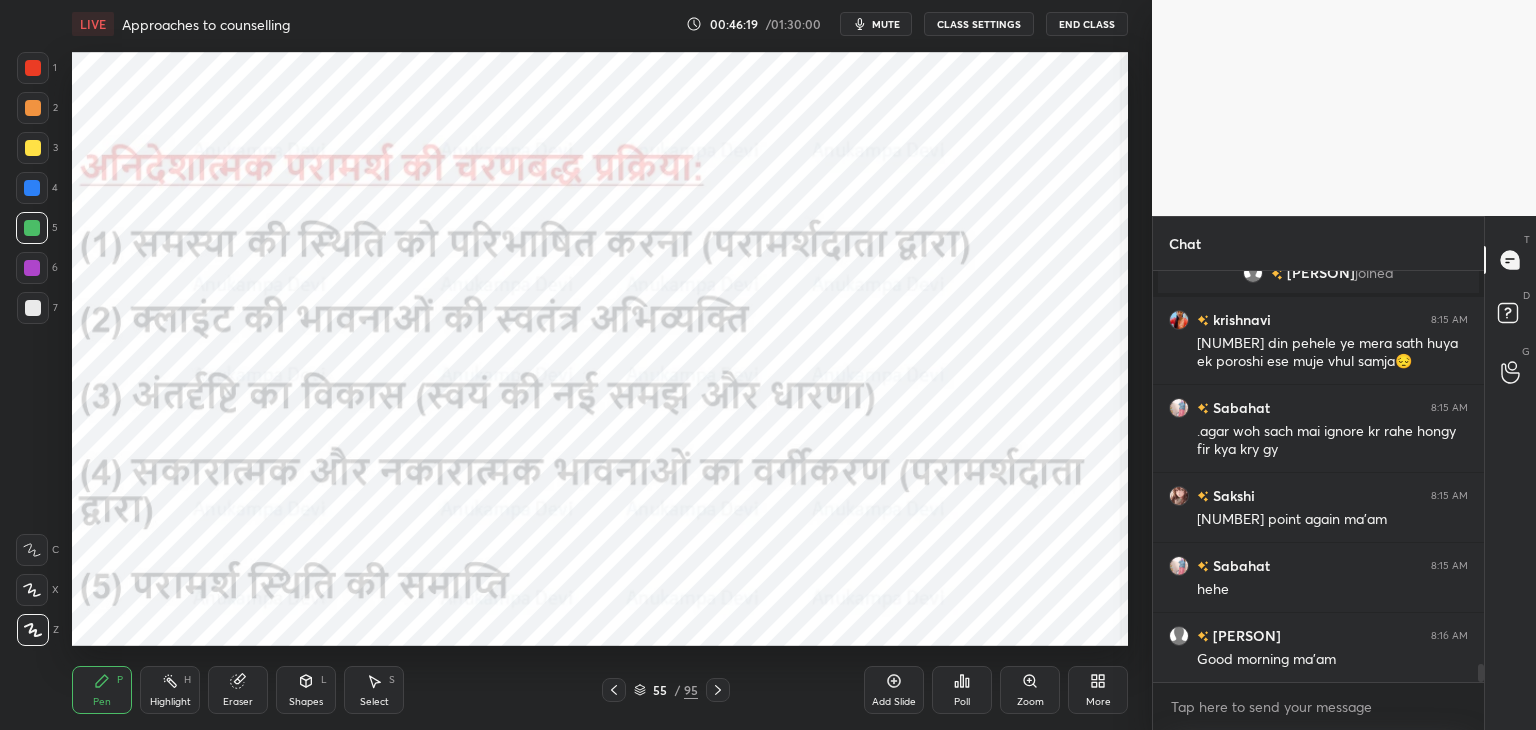 click on "[PERSON] 8:14 AM Ha [PERSON]😁 [PERSON]  joined [PERSON] 8:15 AM 2 din pehele ye mera sath huya ek poroshi ese muje vhul samja😔 [PERSON] 8:15 AM .agar woh sach mai ignore kr rahe hongy fir kya kry gy [PERSON] 8:15 AM 3 point again ma'am [PERSON] 8:15 AM hehe [PERSON] 8:16 AM Good morning ma'am JUMP TO LATEST Enable hand raising Enable raise hand to speak to learners. Once enabled, chat will be turned off temporarily. Enable x" at bounding box center (1318, 500) 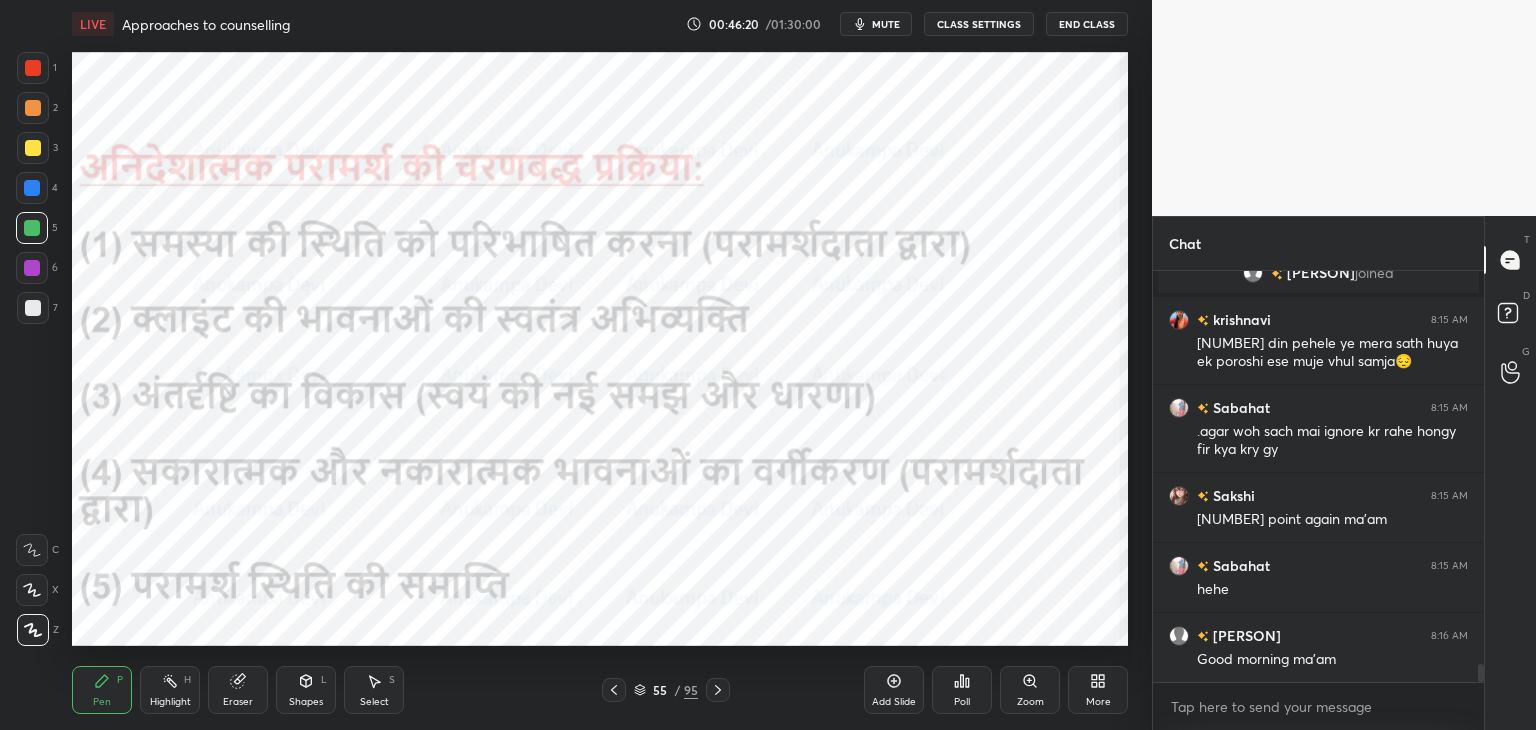 click on "[PERSON] 8:14 AM Ha [PERSON]😁 [PERSON]  joined [PERSON] 8:15 AM 2 din pehele ye mera sath huya ek poroshi ese muje vhul samja😔 [PERSON] 8:15 AM .agar woh sach mai ignore kr rahe hongy fir kya kry gy [PERSON] 8:15 AM 3 point again ma'am [PERSON] 8:15 AM hehe [PERSON] 8:16 AM Good morning ma'am JUMP TO LATEST Enable hand raising Enable raise hand to speak to learners. Once enabled, chat will be turned off temporarily. Enable x" at bounding box center (1318, 500) 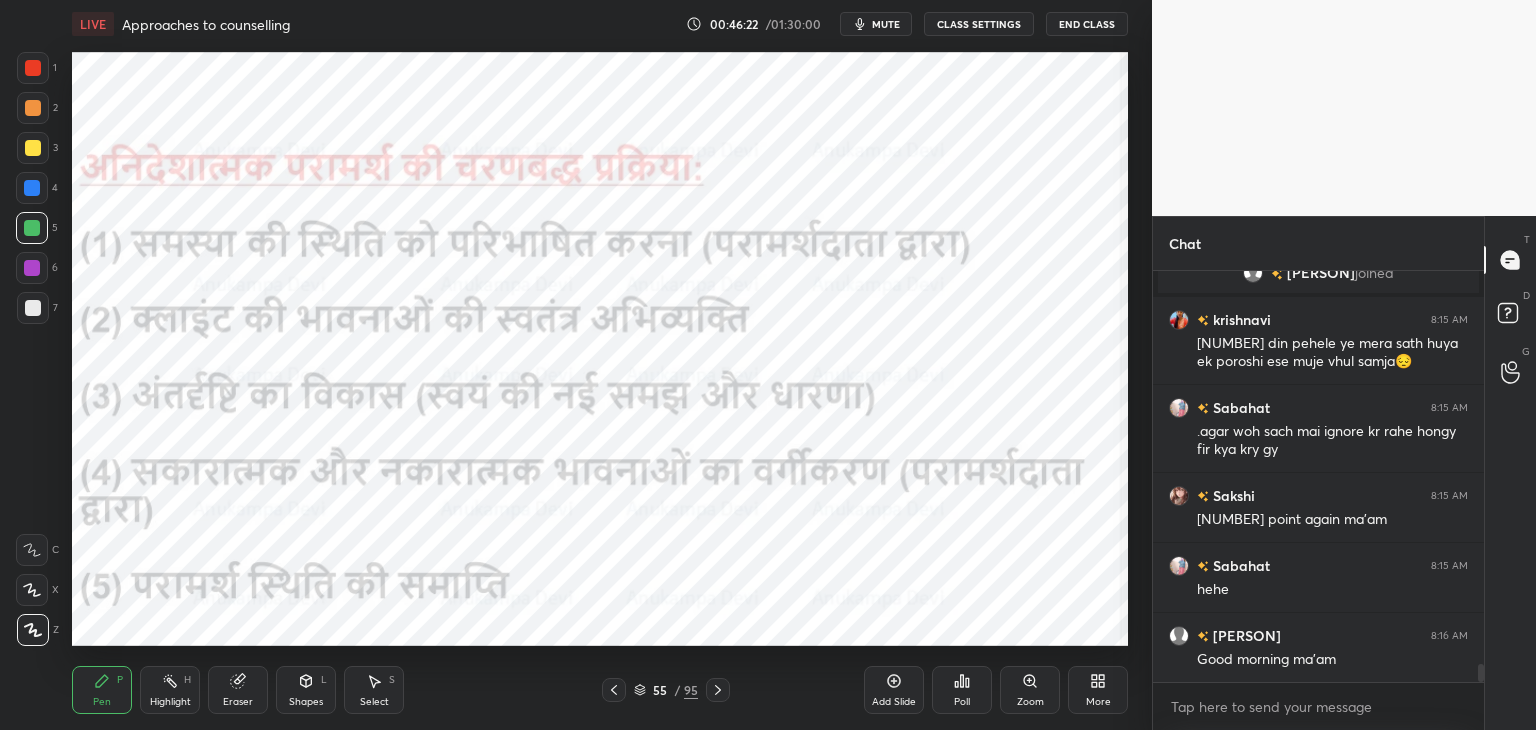 click 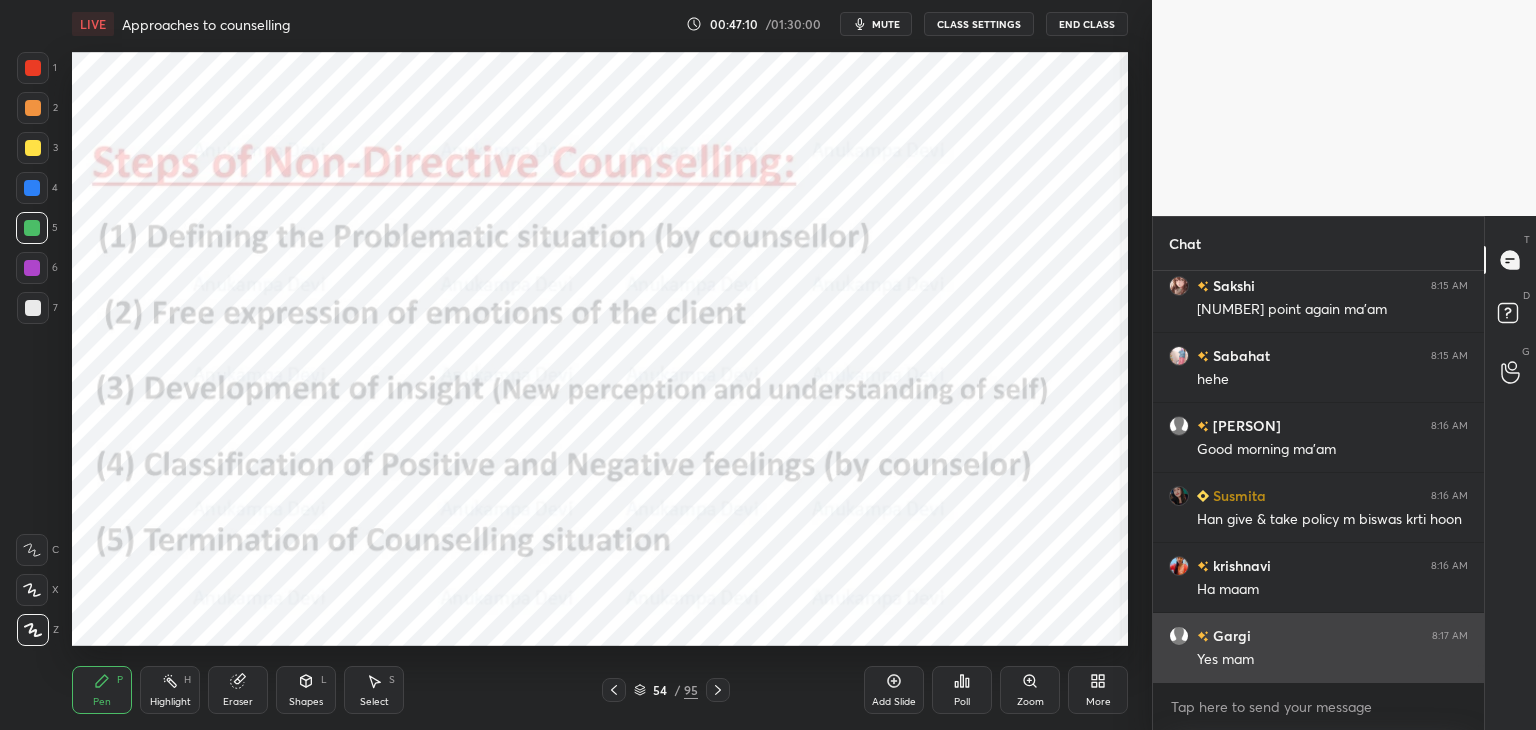 scroll, scrollTop: 9448, scrollLeft: 0, axis: vertical 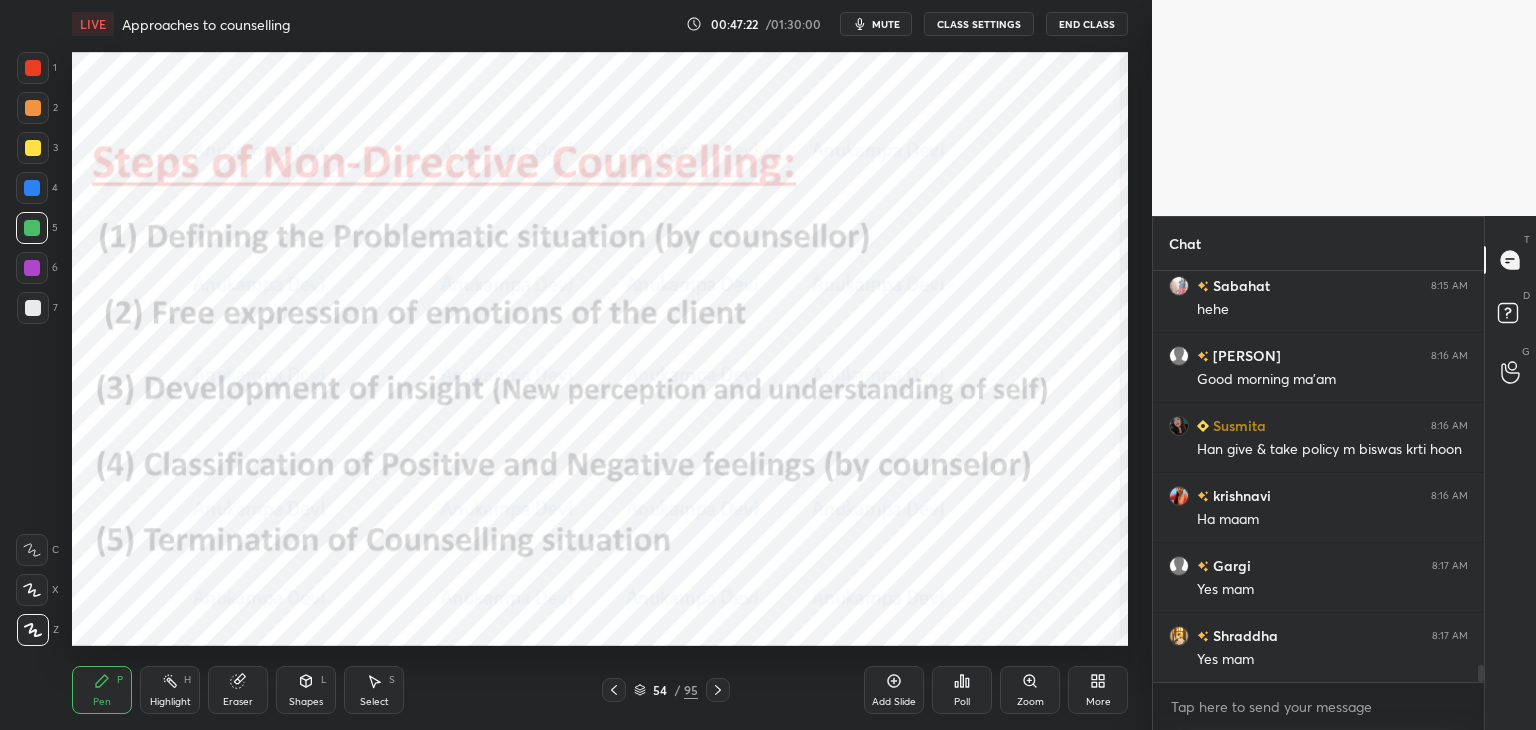 click 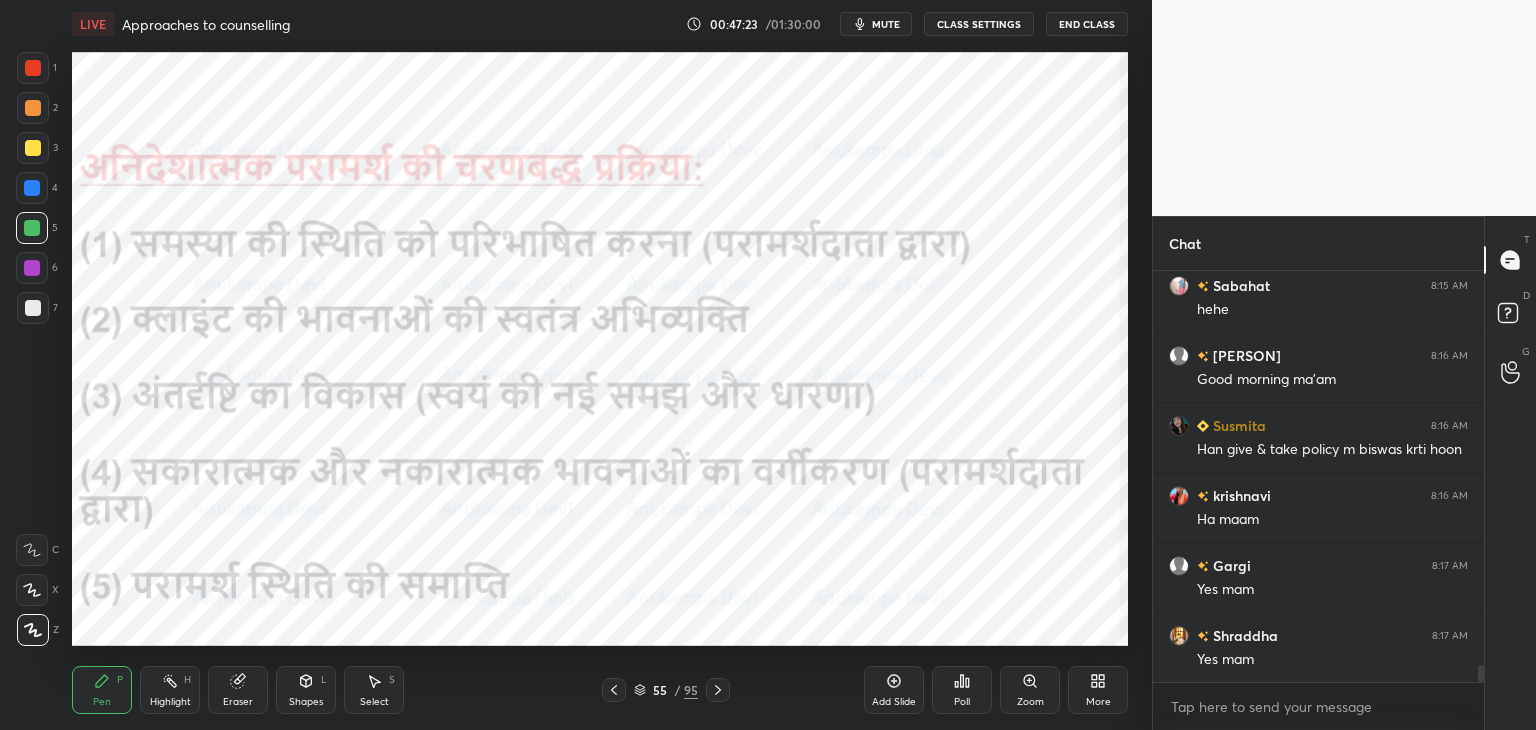 click 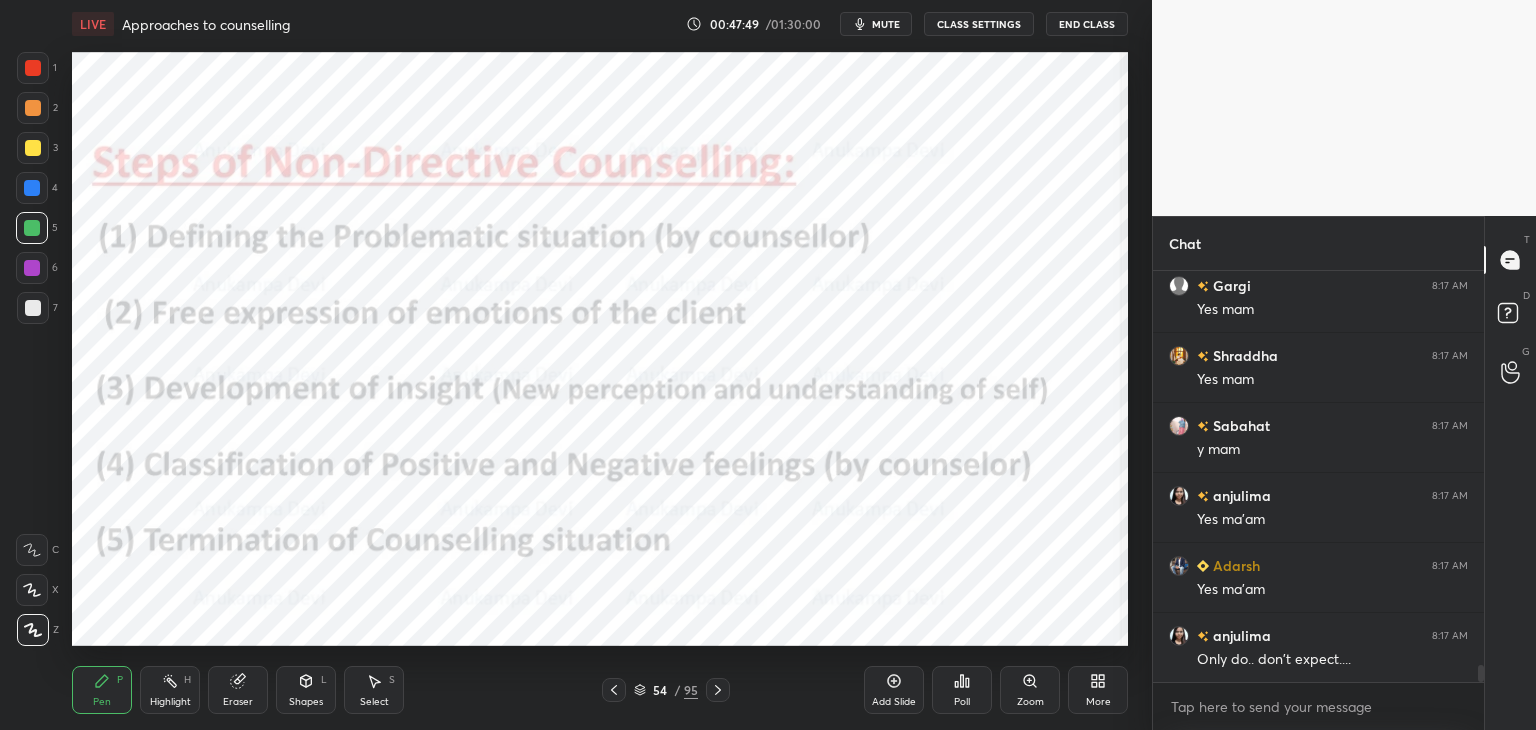 scroll, scrollTop: 9798, scrollLeft: 0, axis: vertical 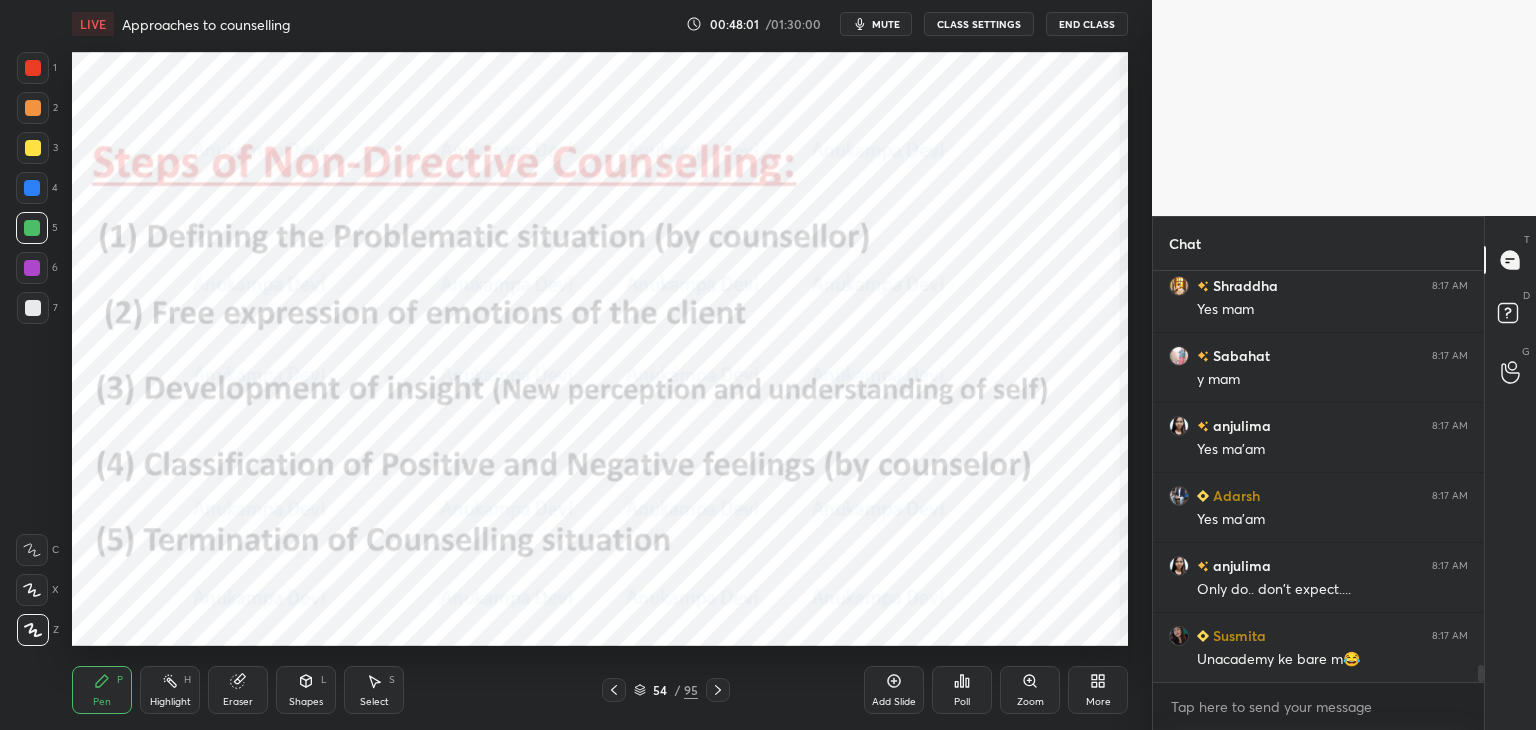 click 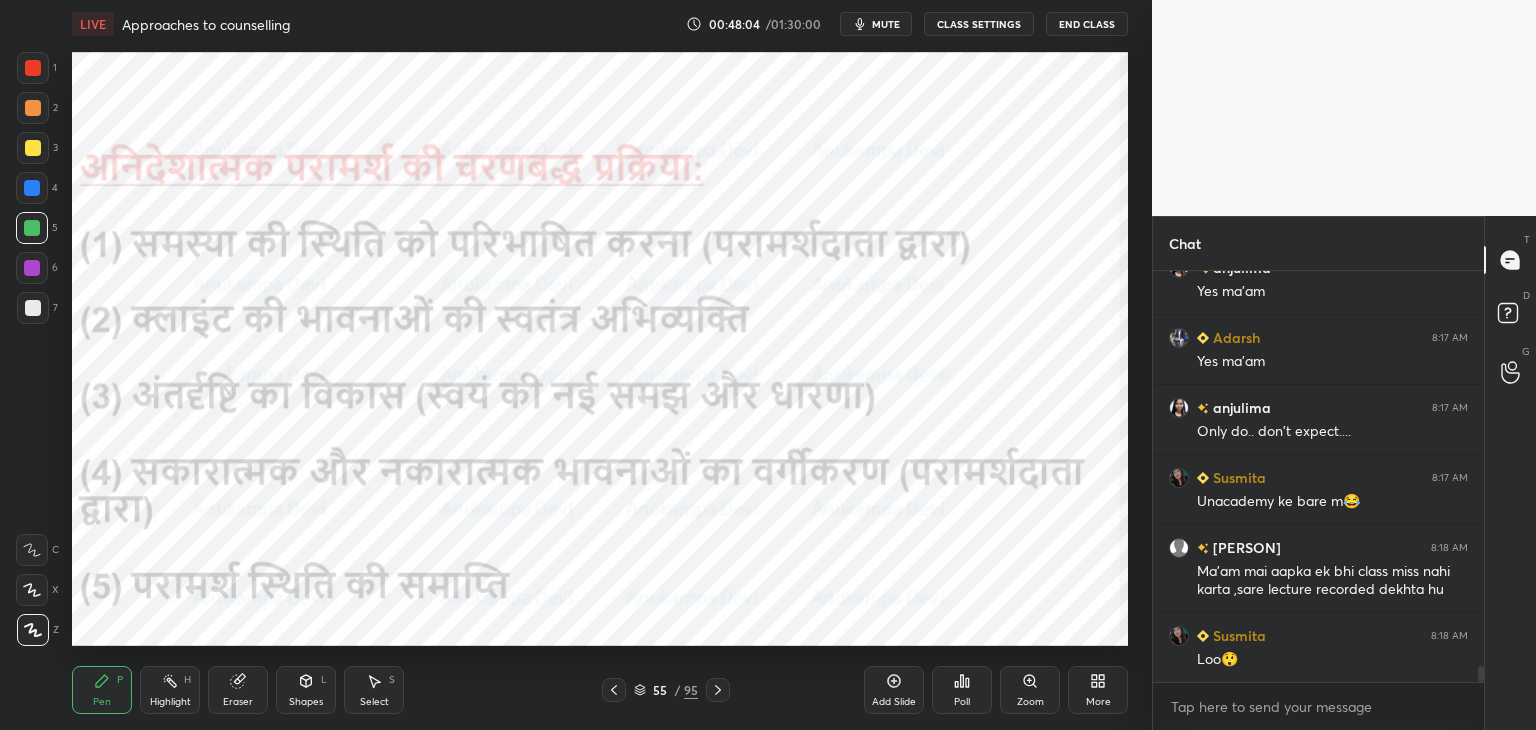scroll, scrollTop: 10026, scrollLeft: 0, axis: vertical 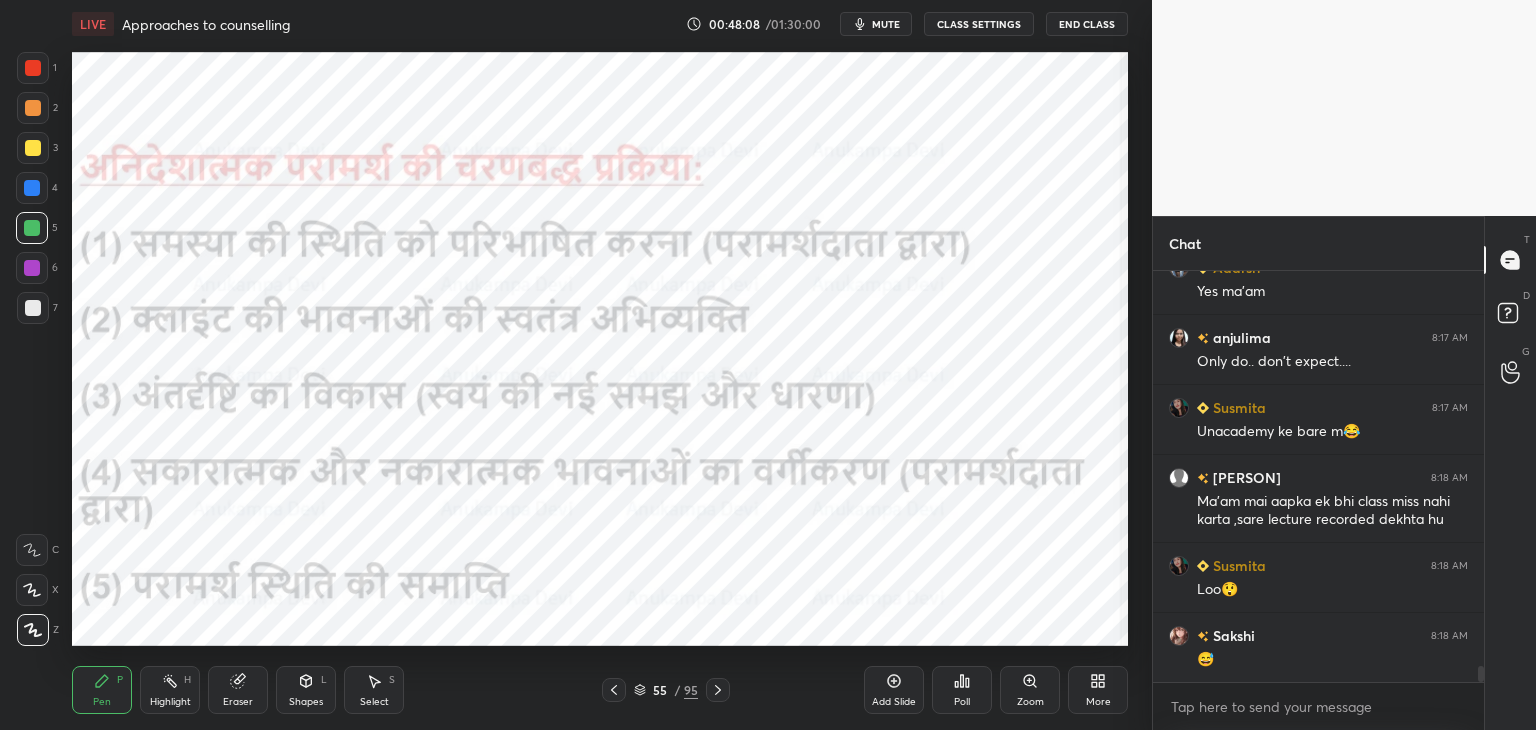 click 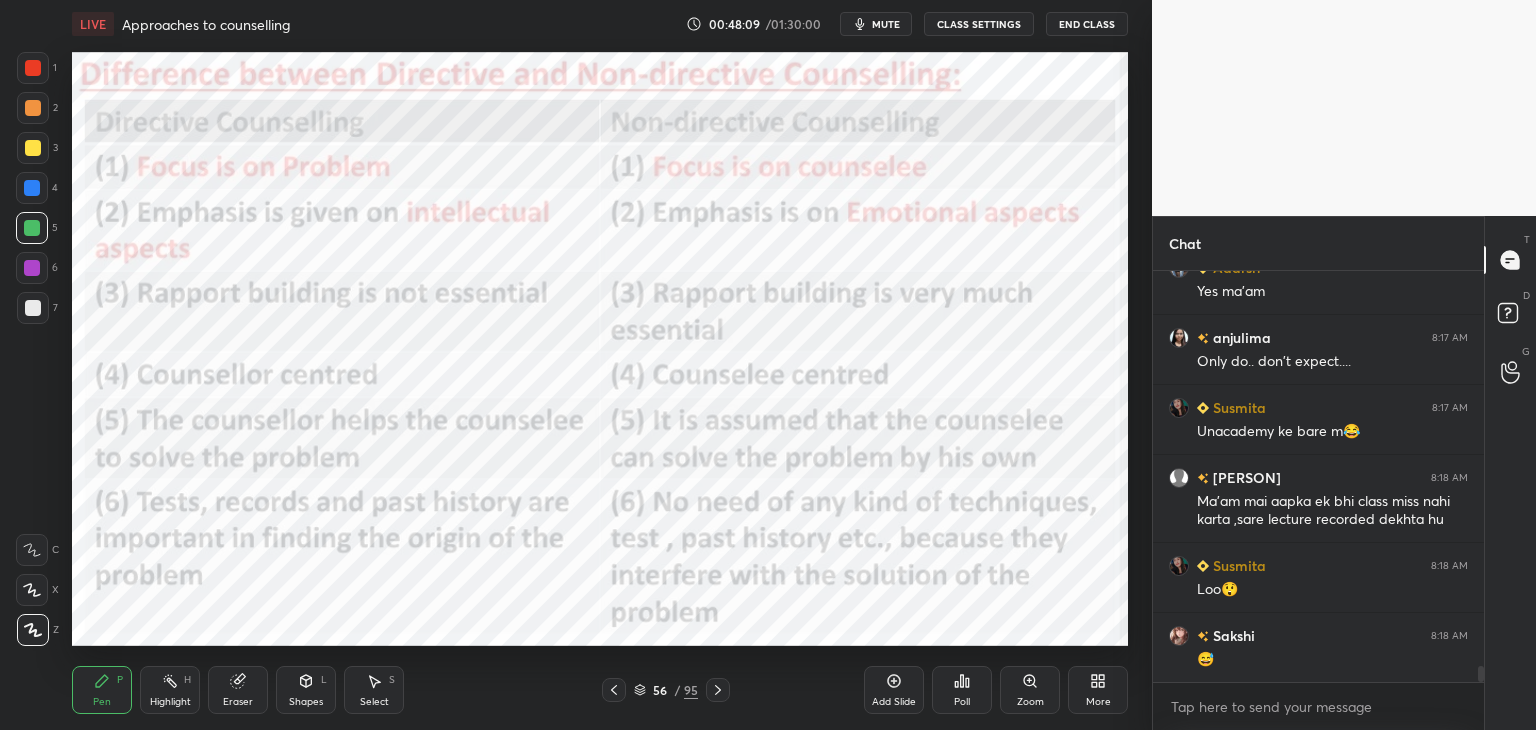 scroll, scrollTop: 10114, scrollLeft: 0, axis: vertical 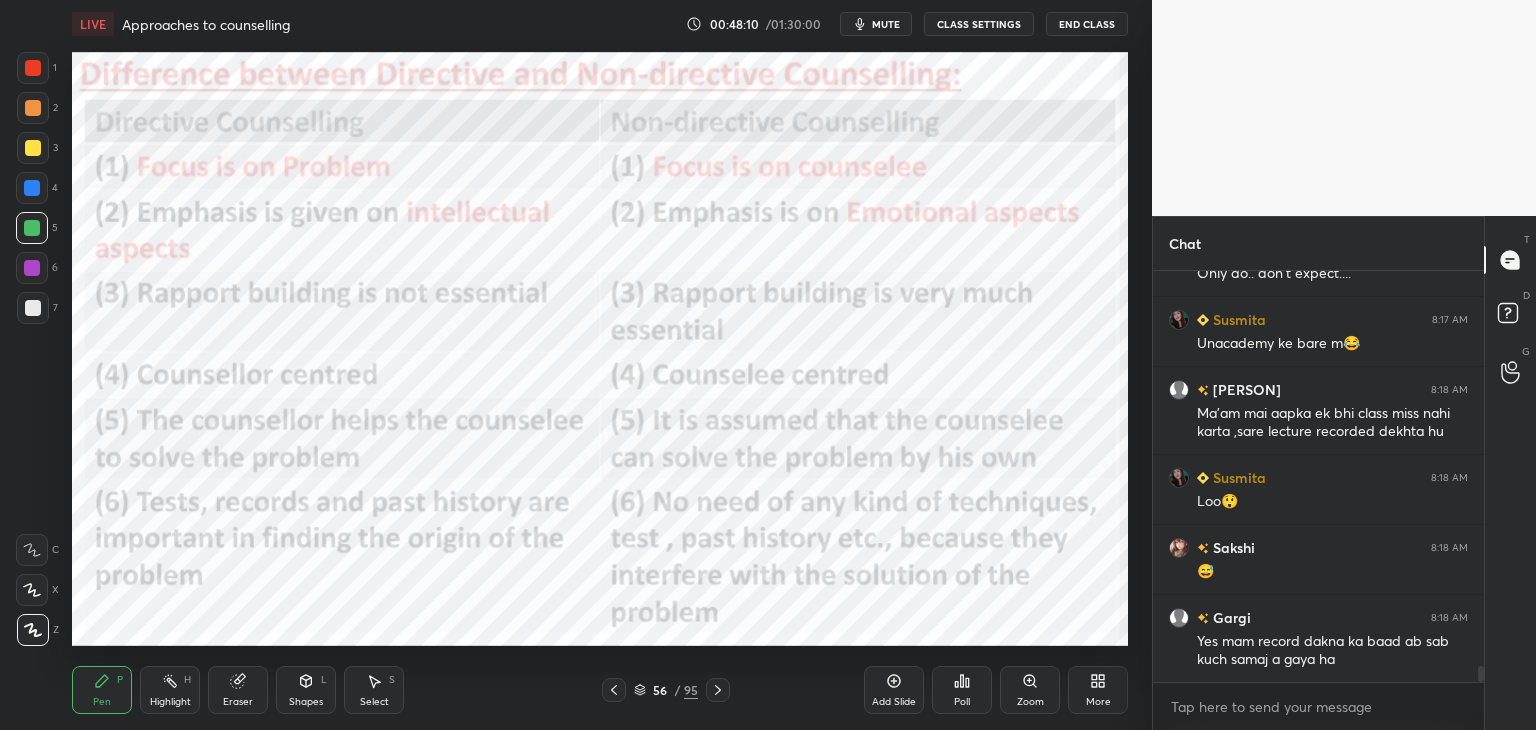 click at bounding box center (32, 188) 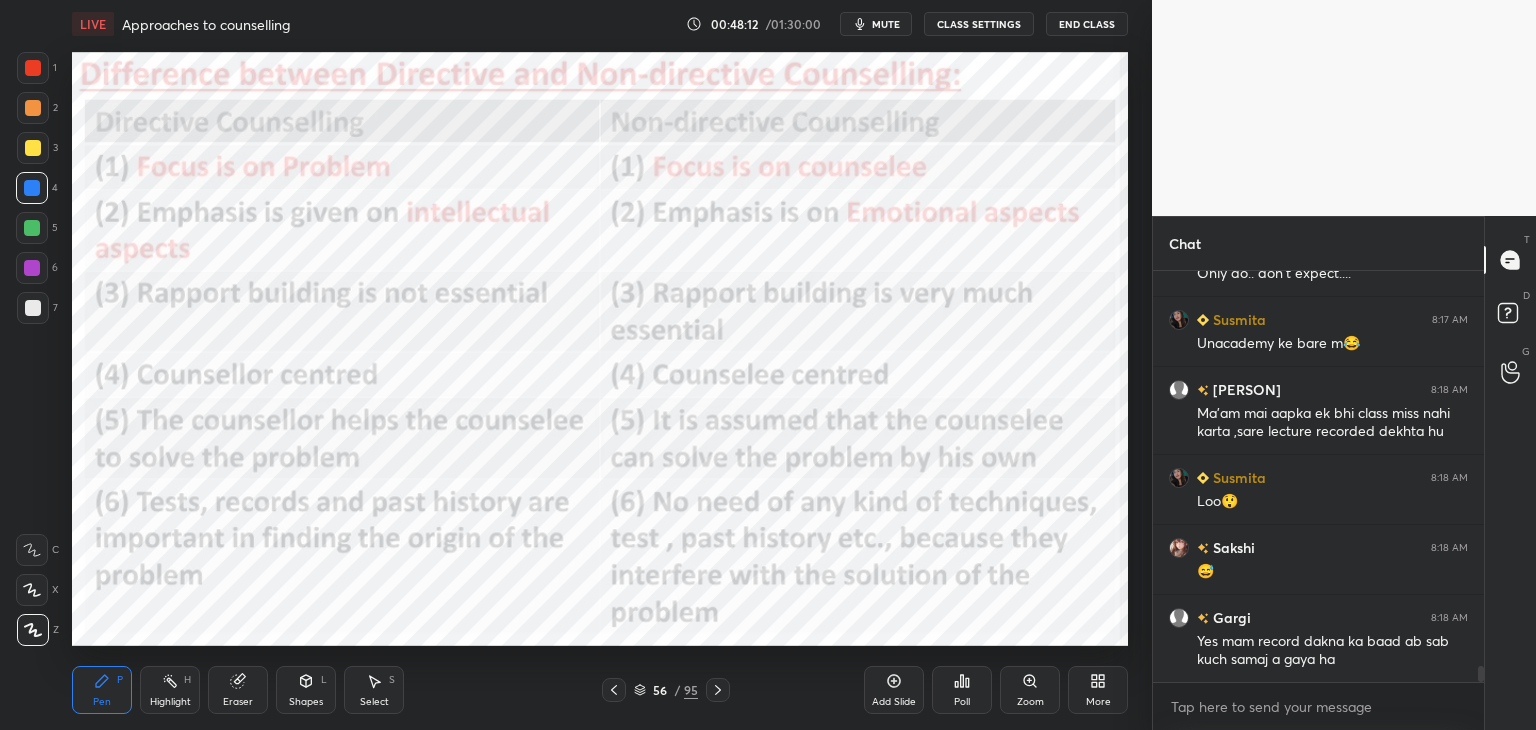 scroll, scrollTop: 10184, scrollLeft: 0, axis: vertical 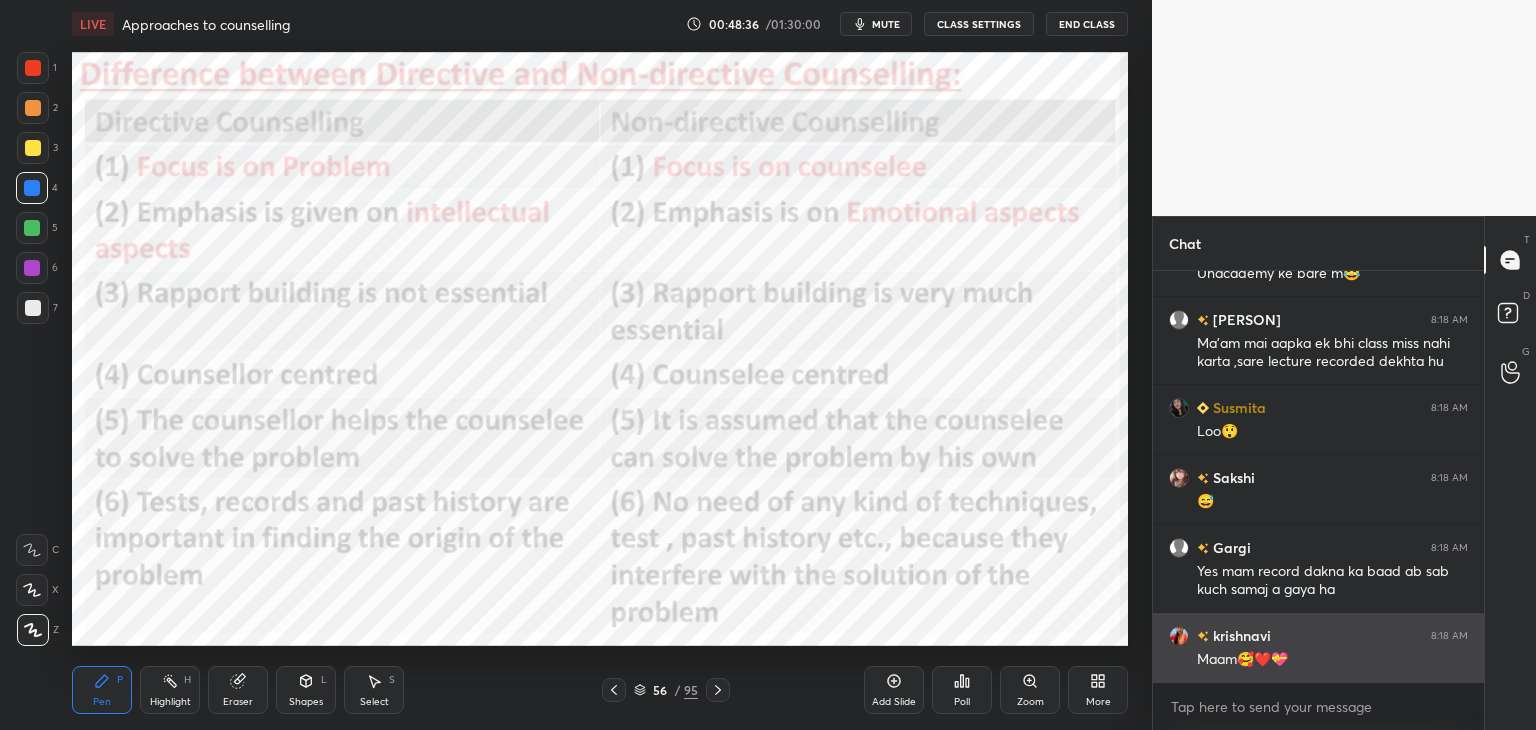 drag, startPoint x: 1479, startPoint y: 675, endPoint x: 1366, endPoint y: 662, distance: 113.74533 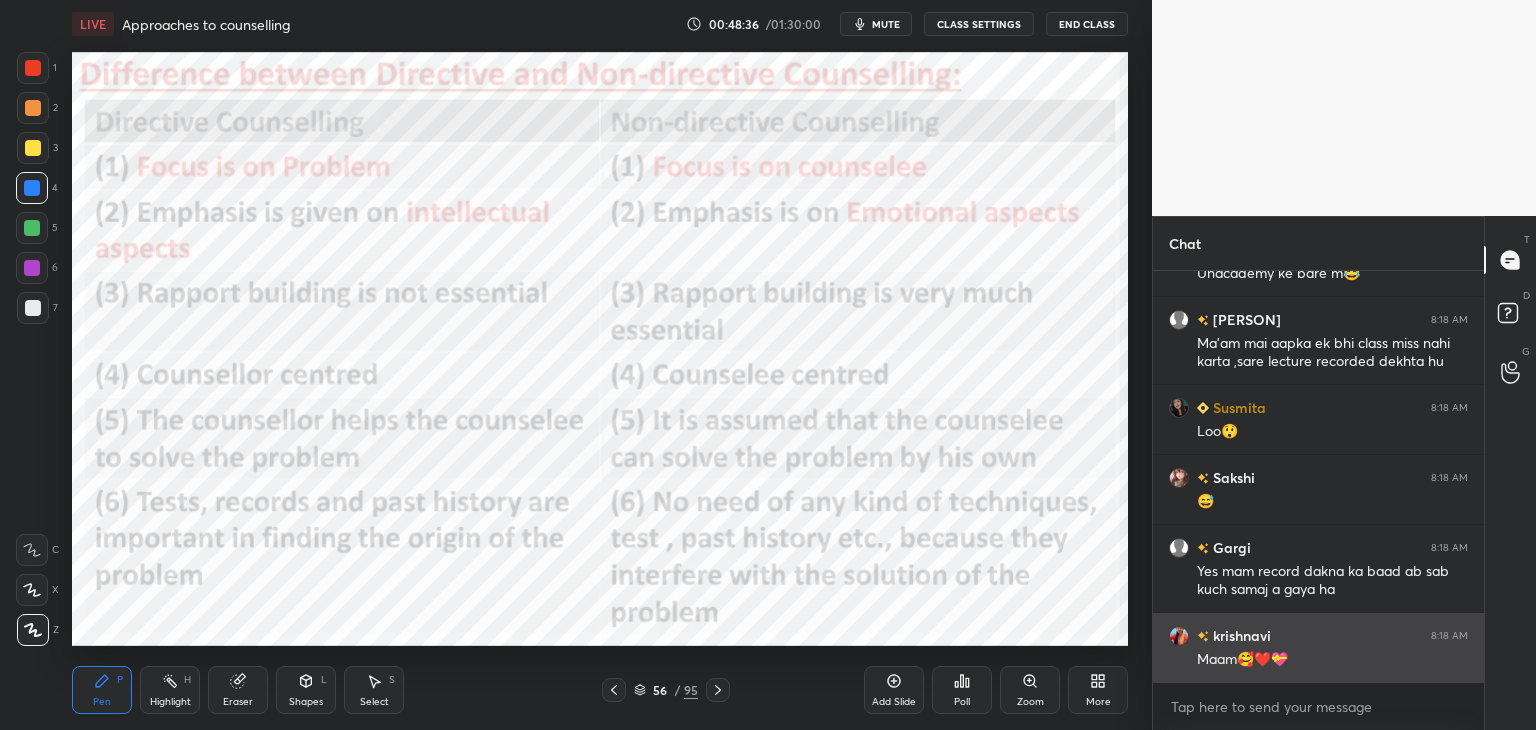 click on "Ma'am mai aapka ek bhi class miss nahi karta ,sare lecture recorded dekhta hu" at bounding box center [1318, 500] 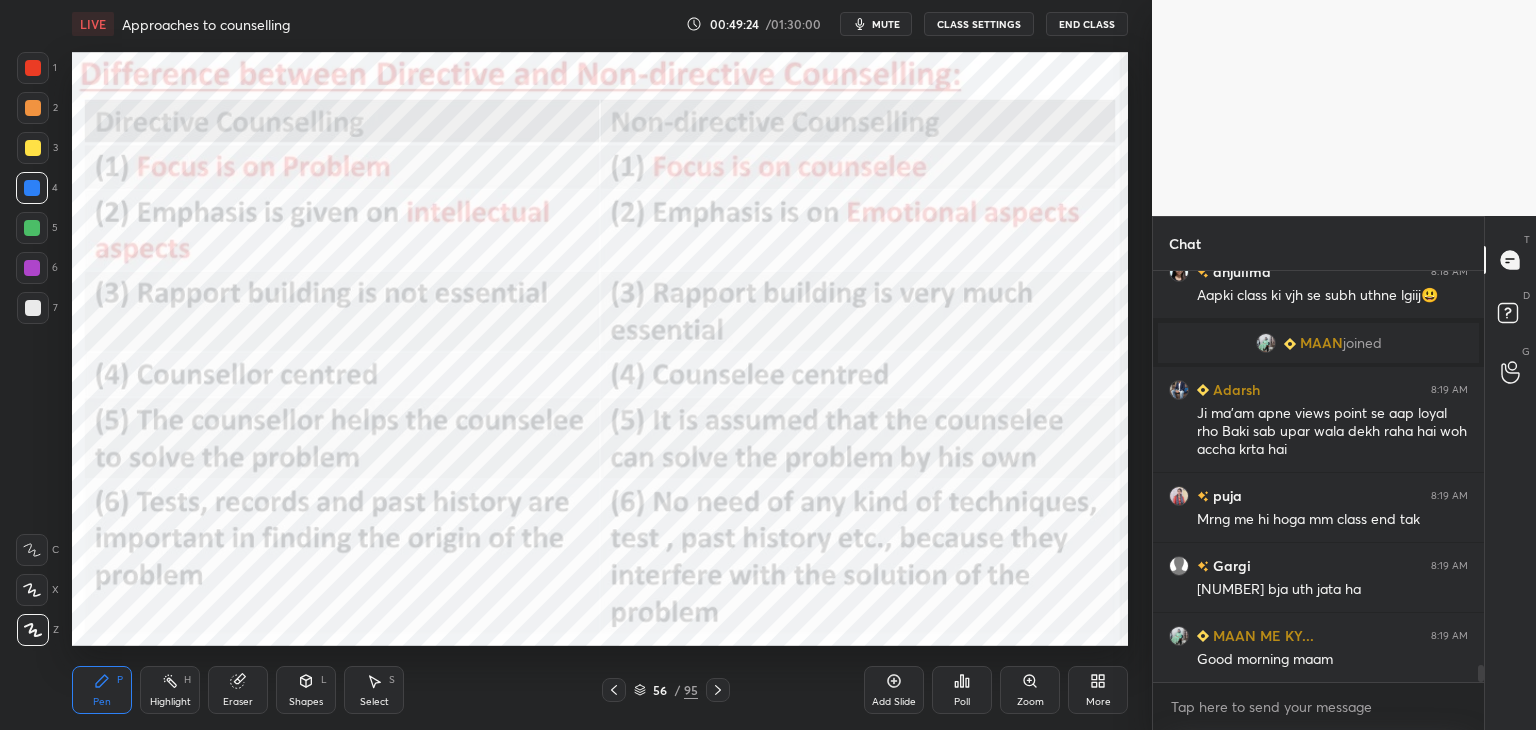 scroll, scrollTop: 9798, scrollLeft: 0, axis: vertical 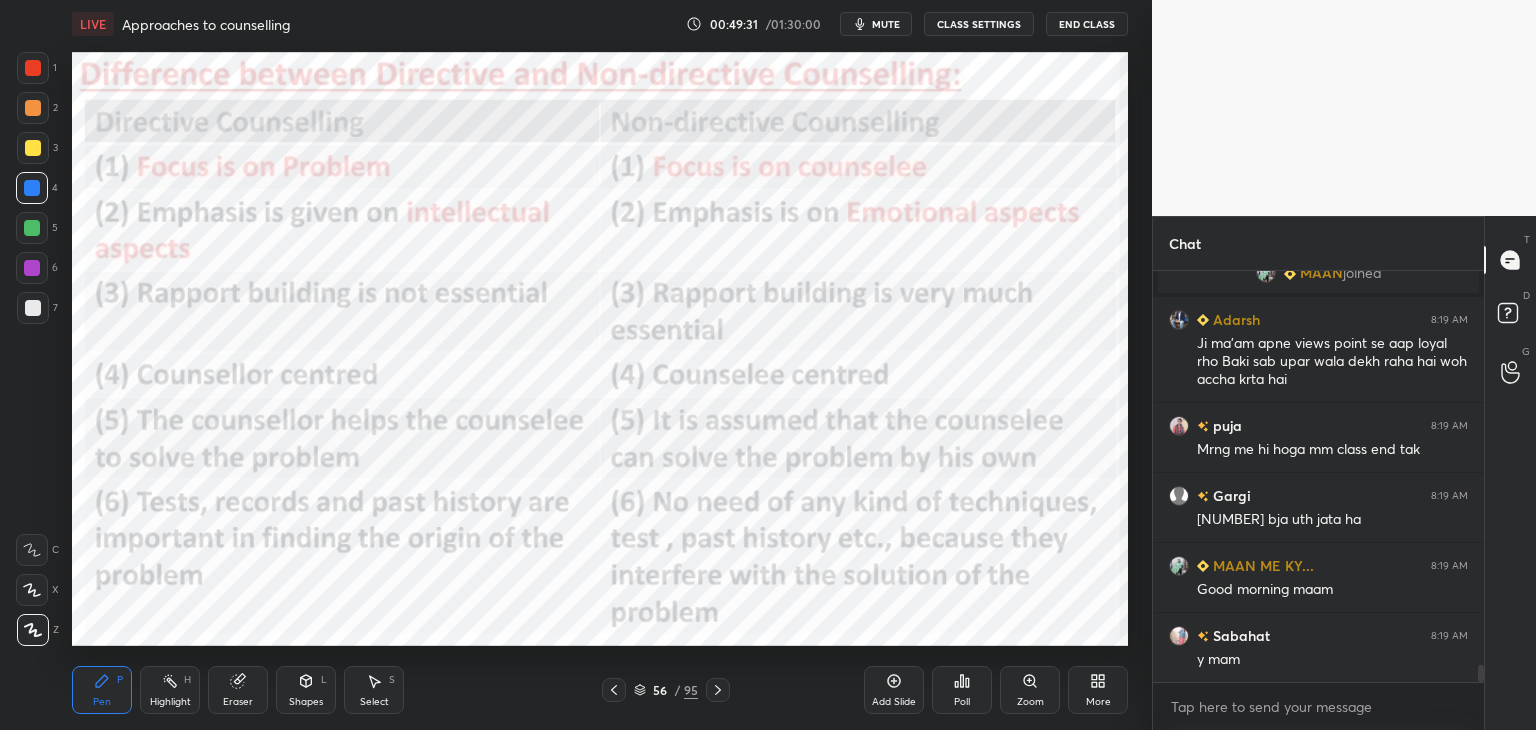 click at bounding box center (32, 268) 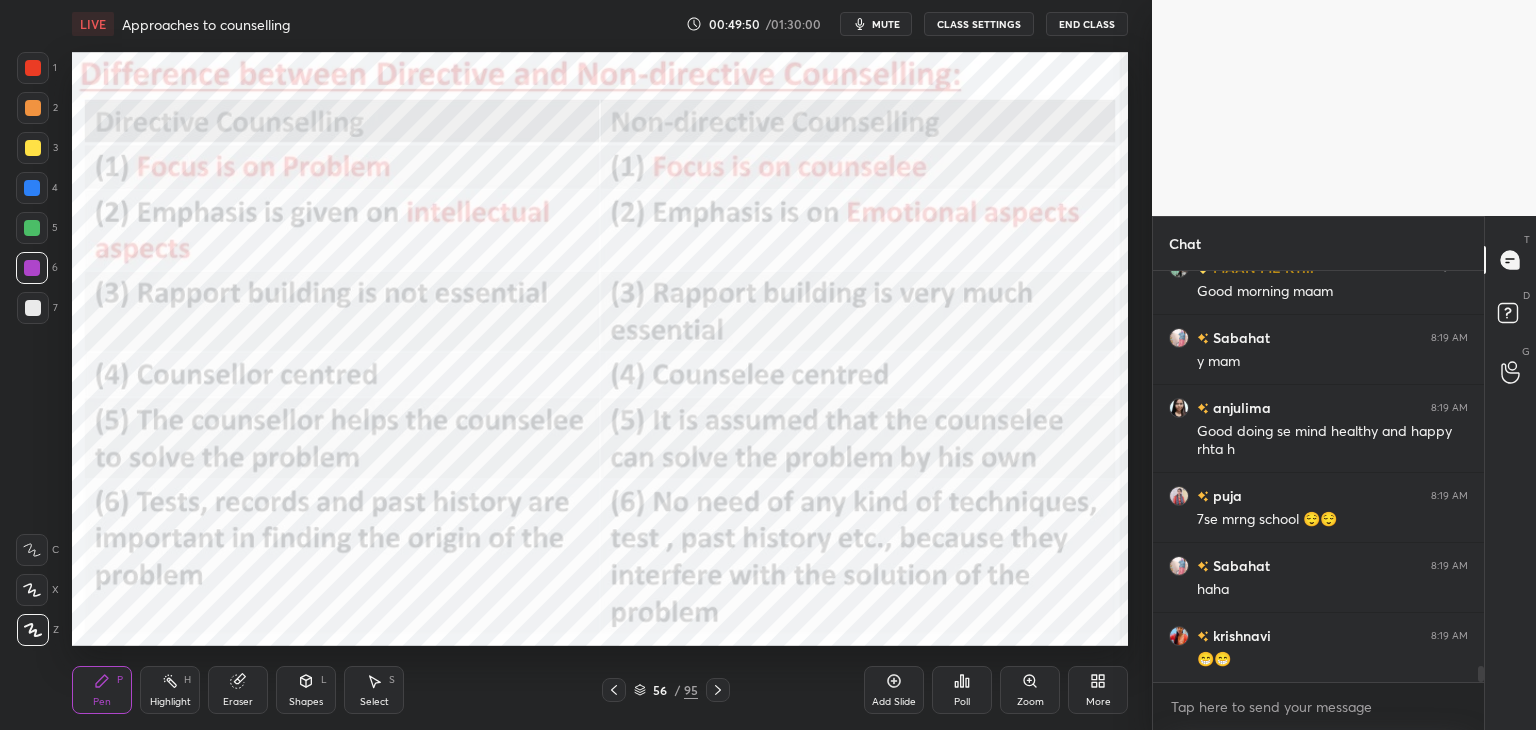 scroll, scrollTop: 10166, scrollLeft: 0, axis: vertical 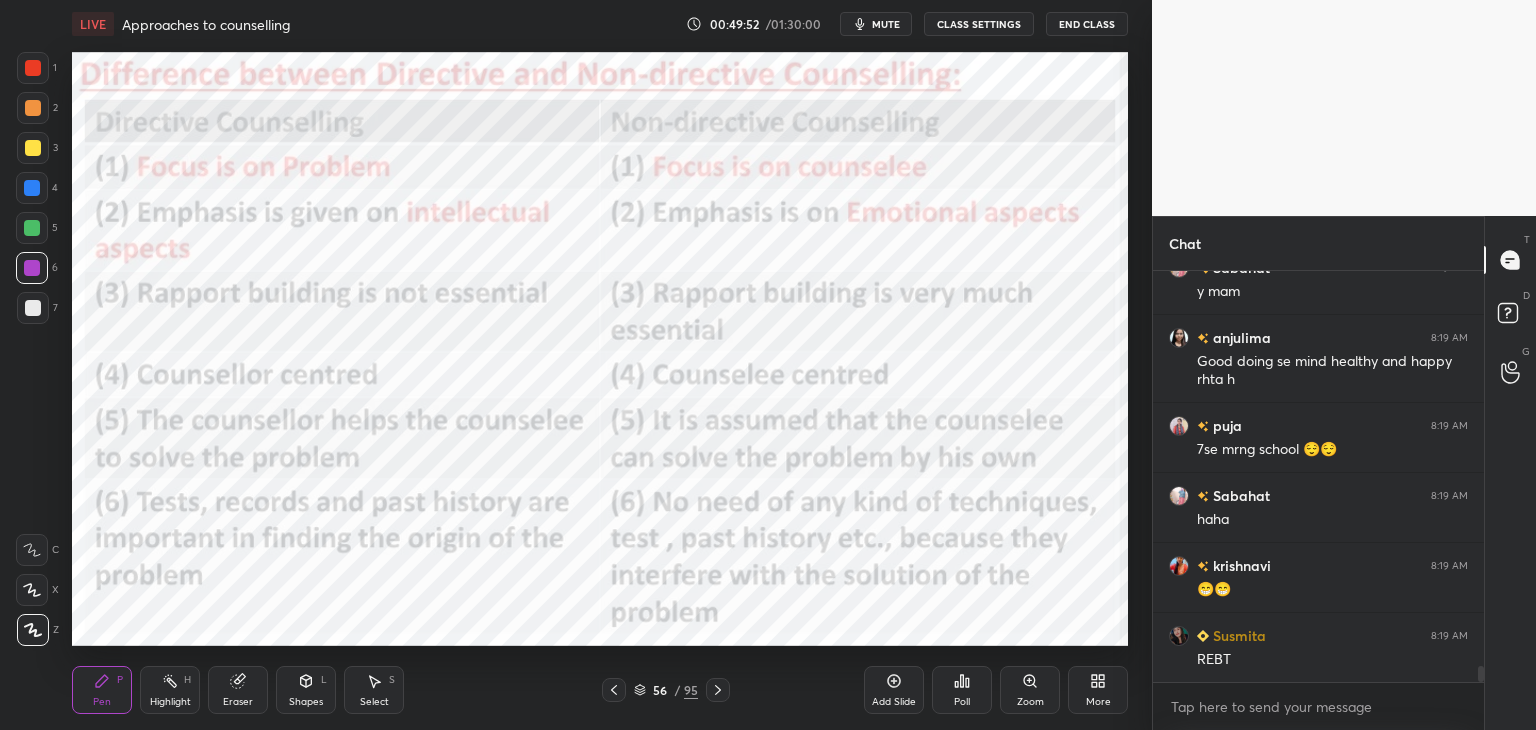 click at bounding box center (32, 228) 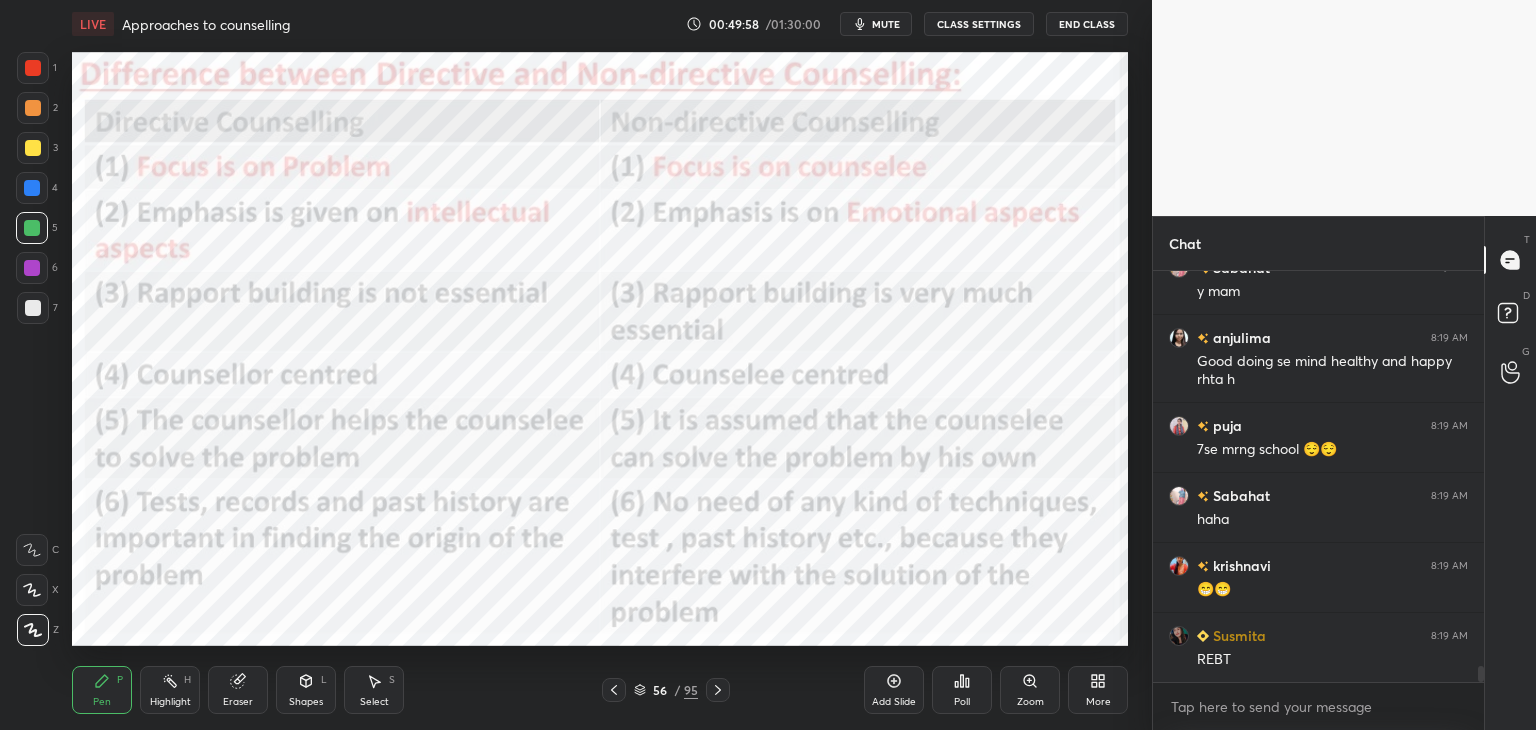 scroll, scrollTop: 10214, scrollLeft: 0, axis: vertical 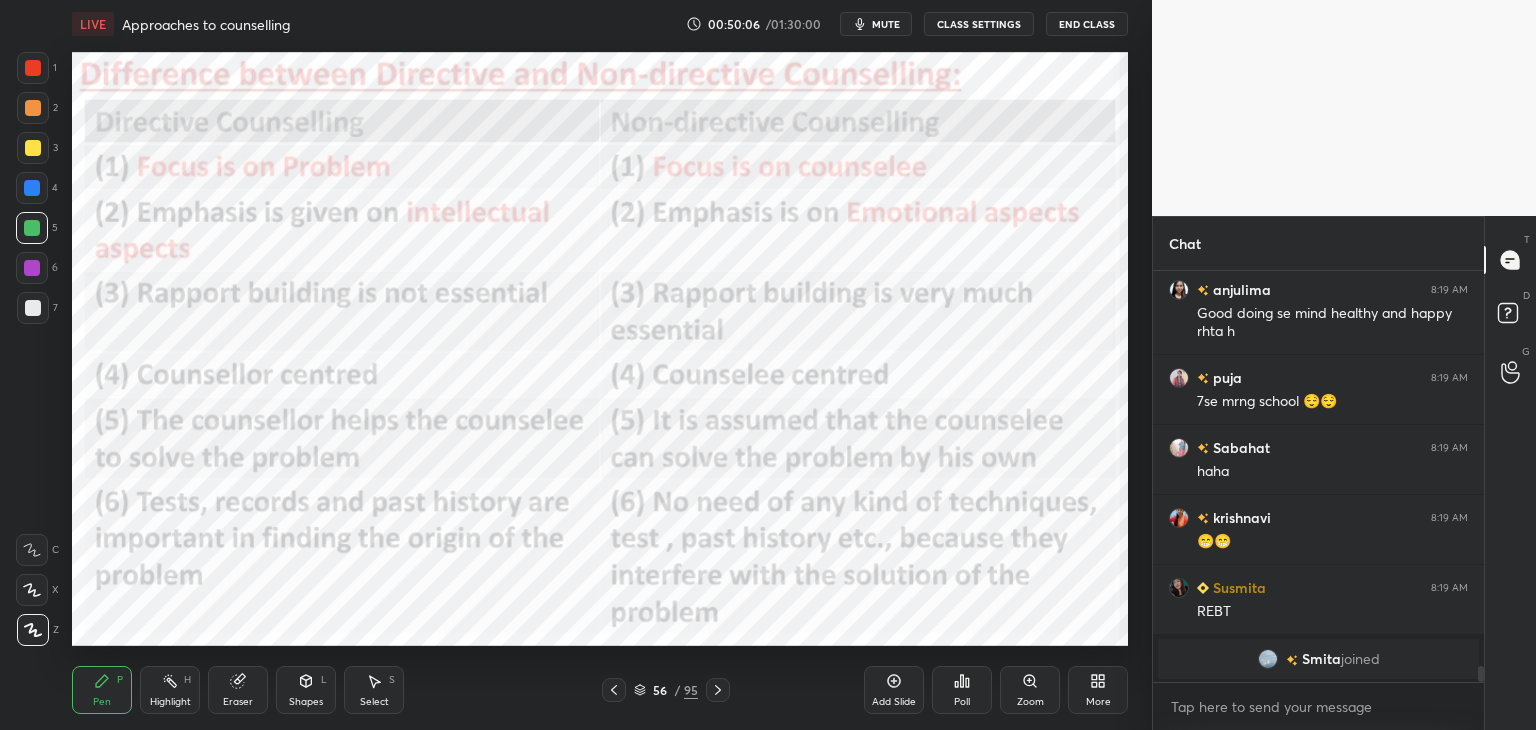 click at bounding box center [32, 188] 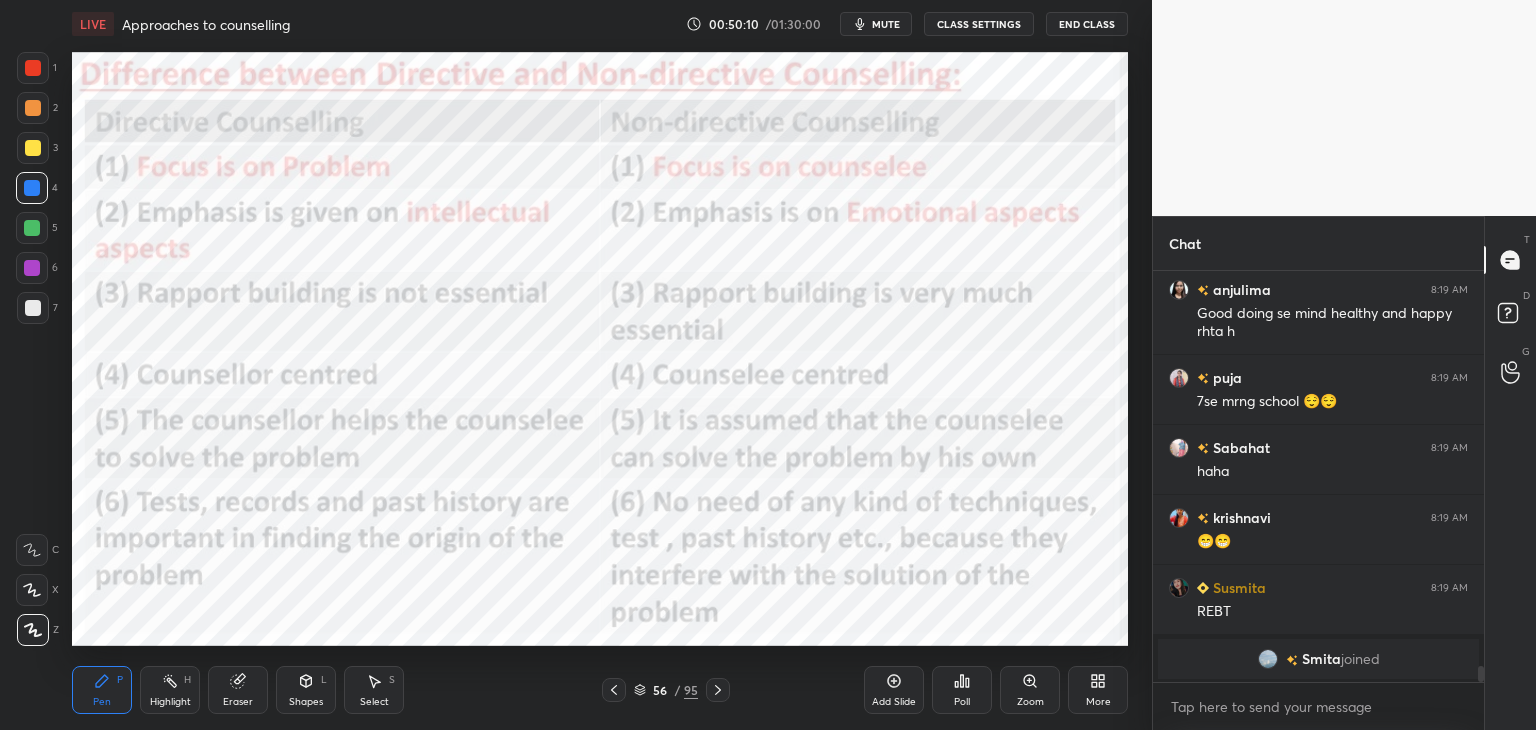 drag, startPoint x: 34, startPoint y: 113, endPoint x: 48, endPoint y: 101, distance: 18.439089 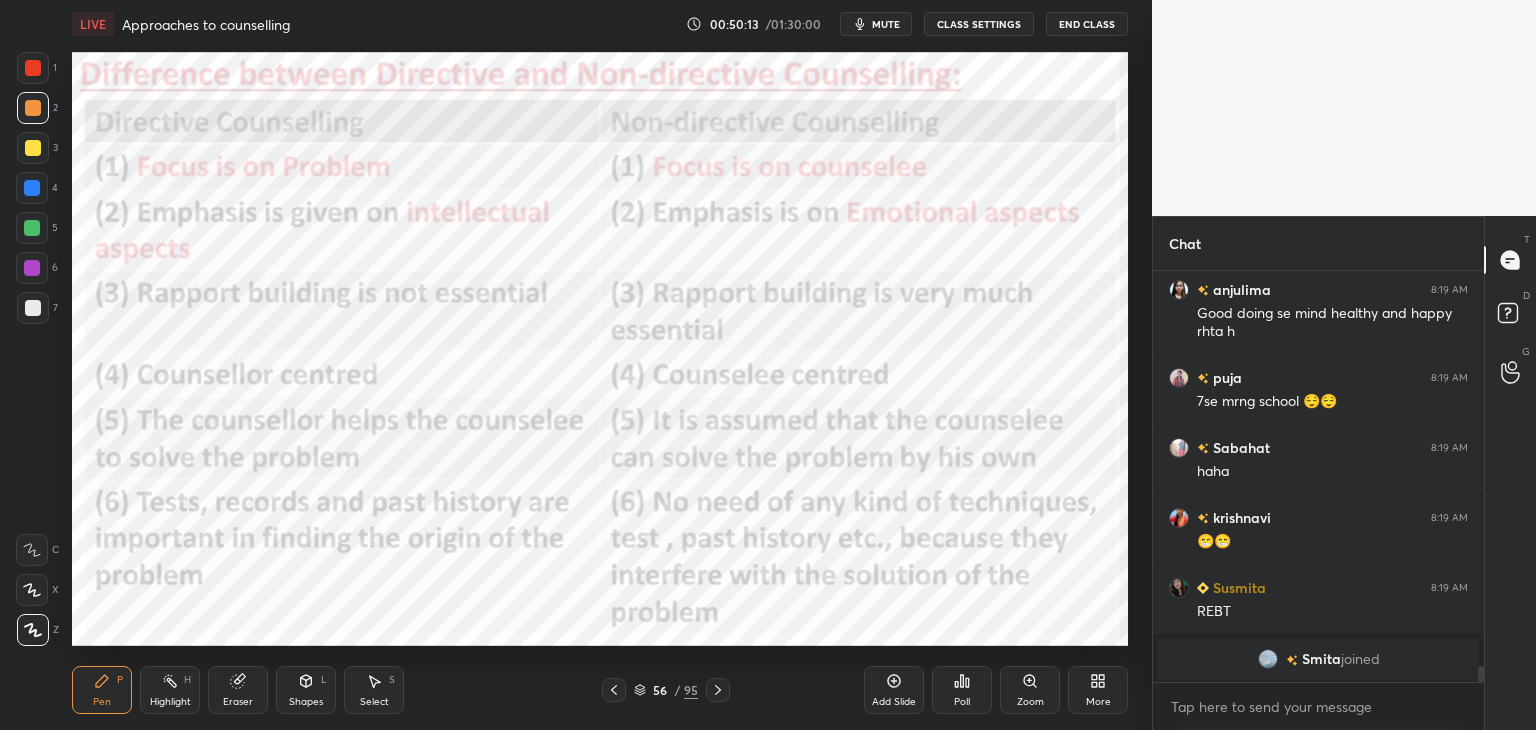 click at bounding box center (32, 268) 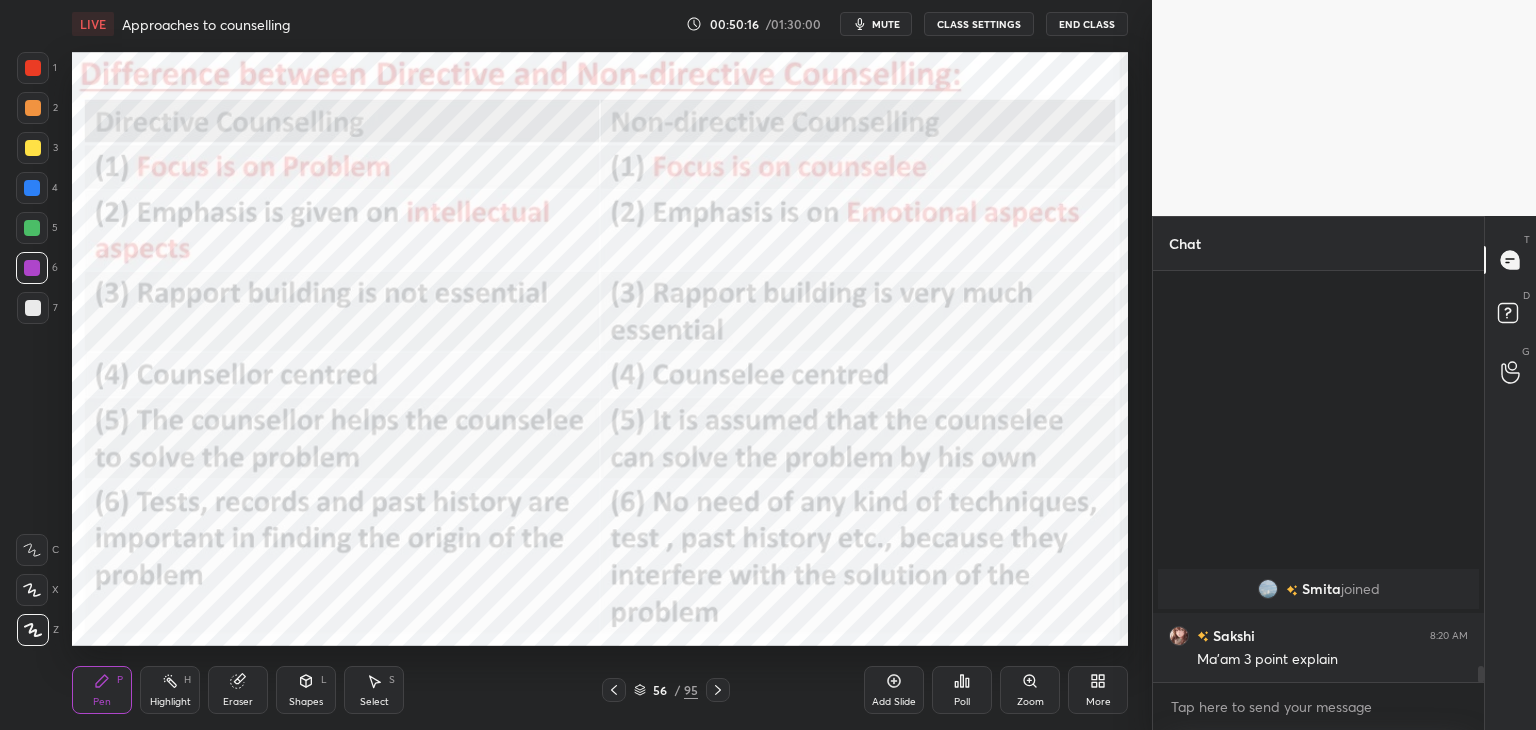 scroll, scrollTop: 10104, scrollLeft: 0, axis: vertical 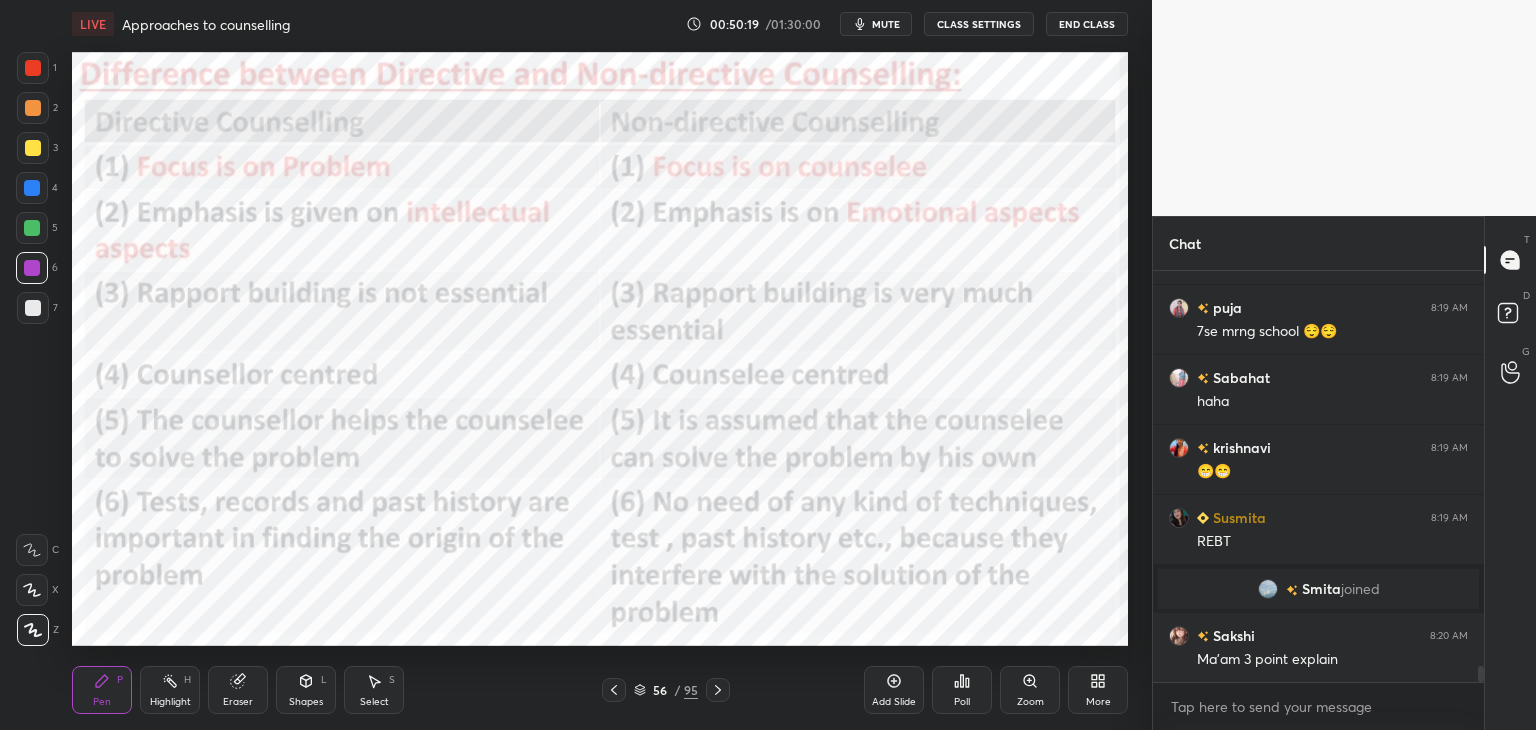 click 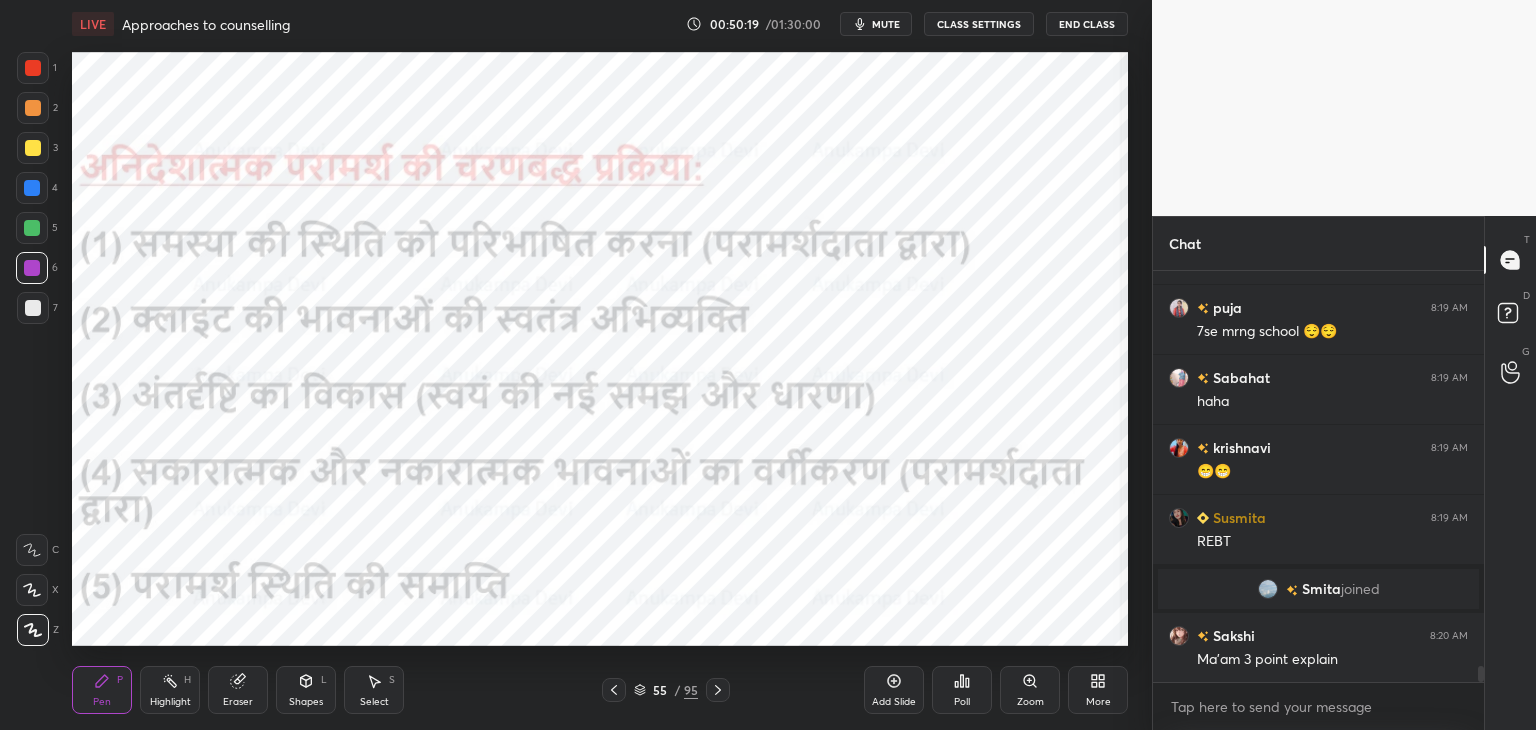 click 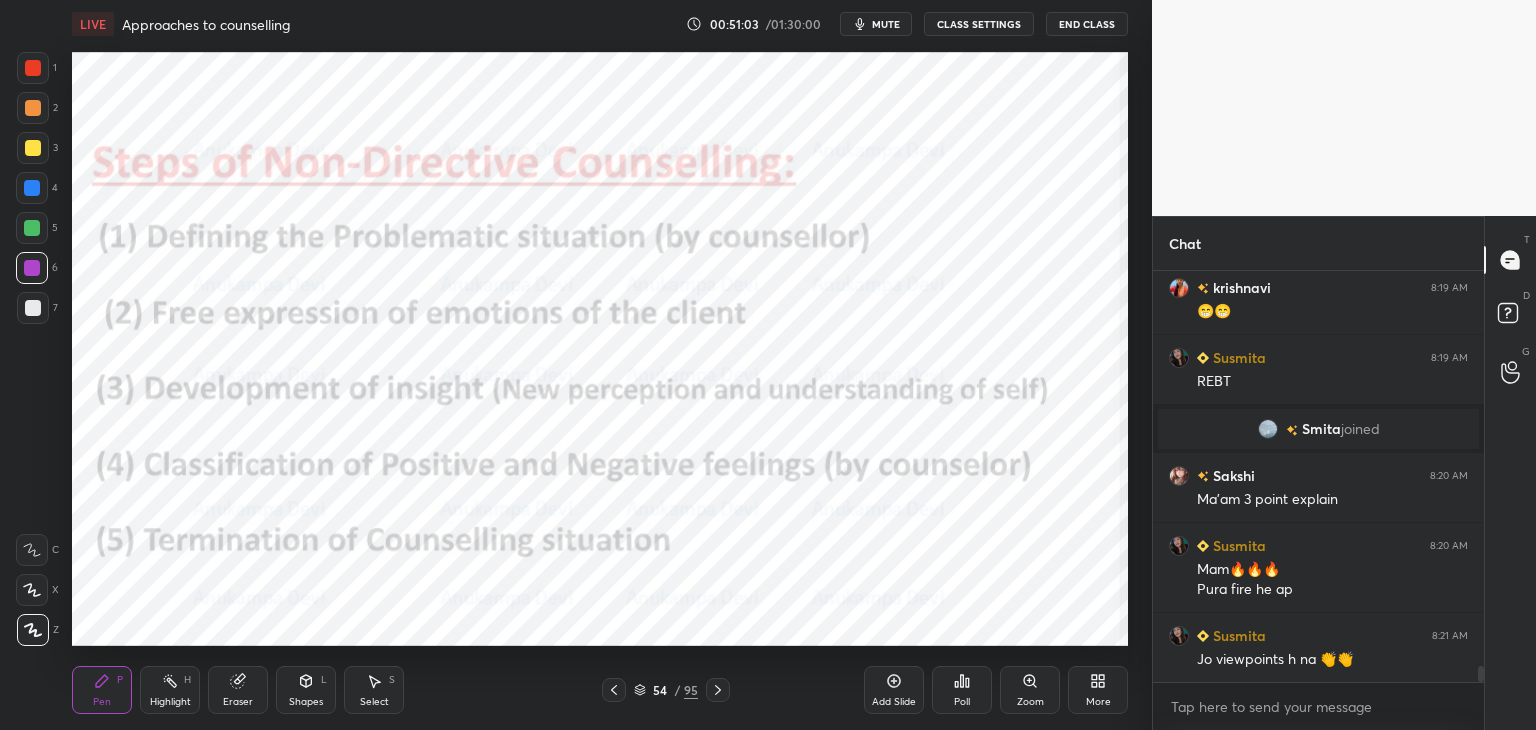 scroll, scrollTop: 10334, scrollLeft: 0, axis: vertical 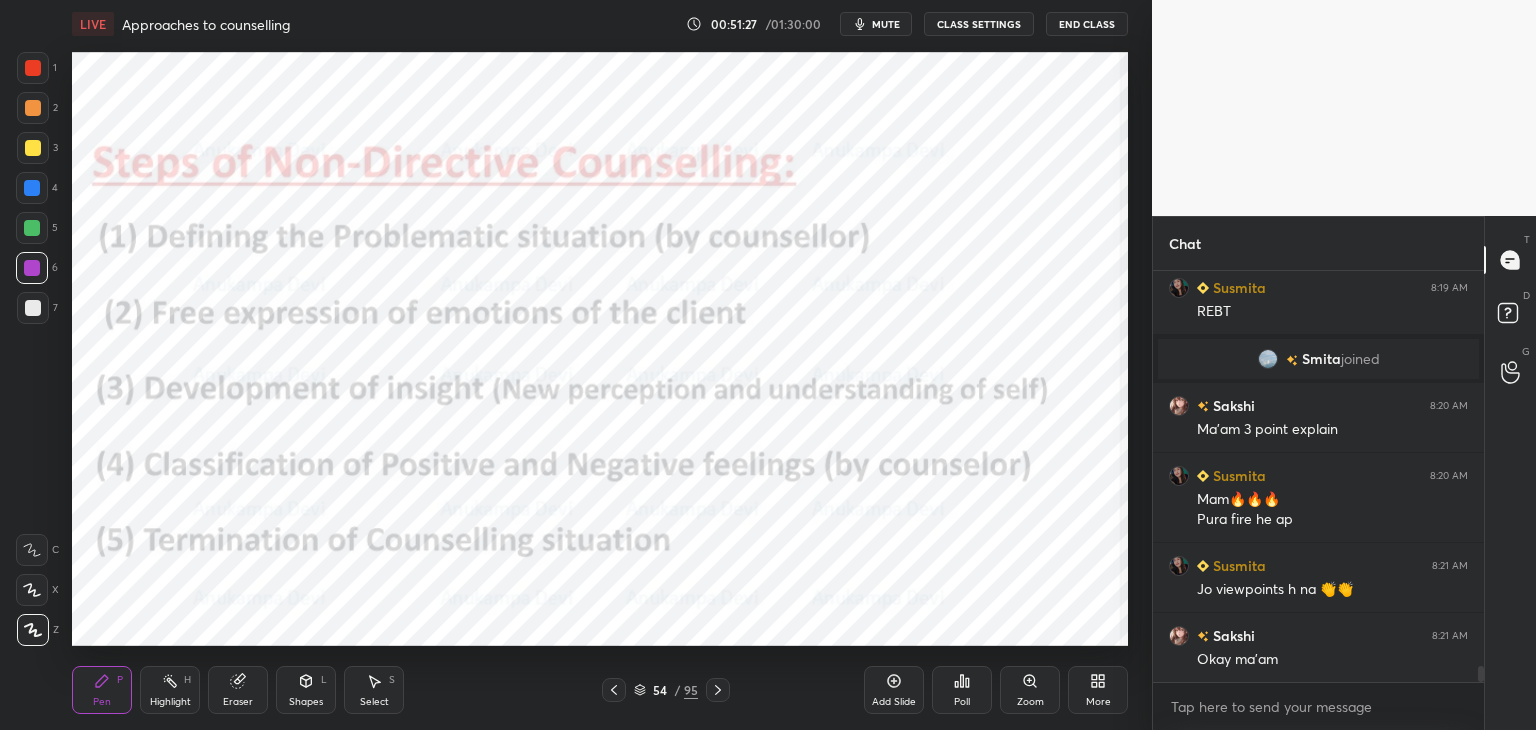 click 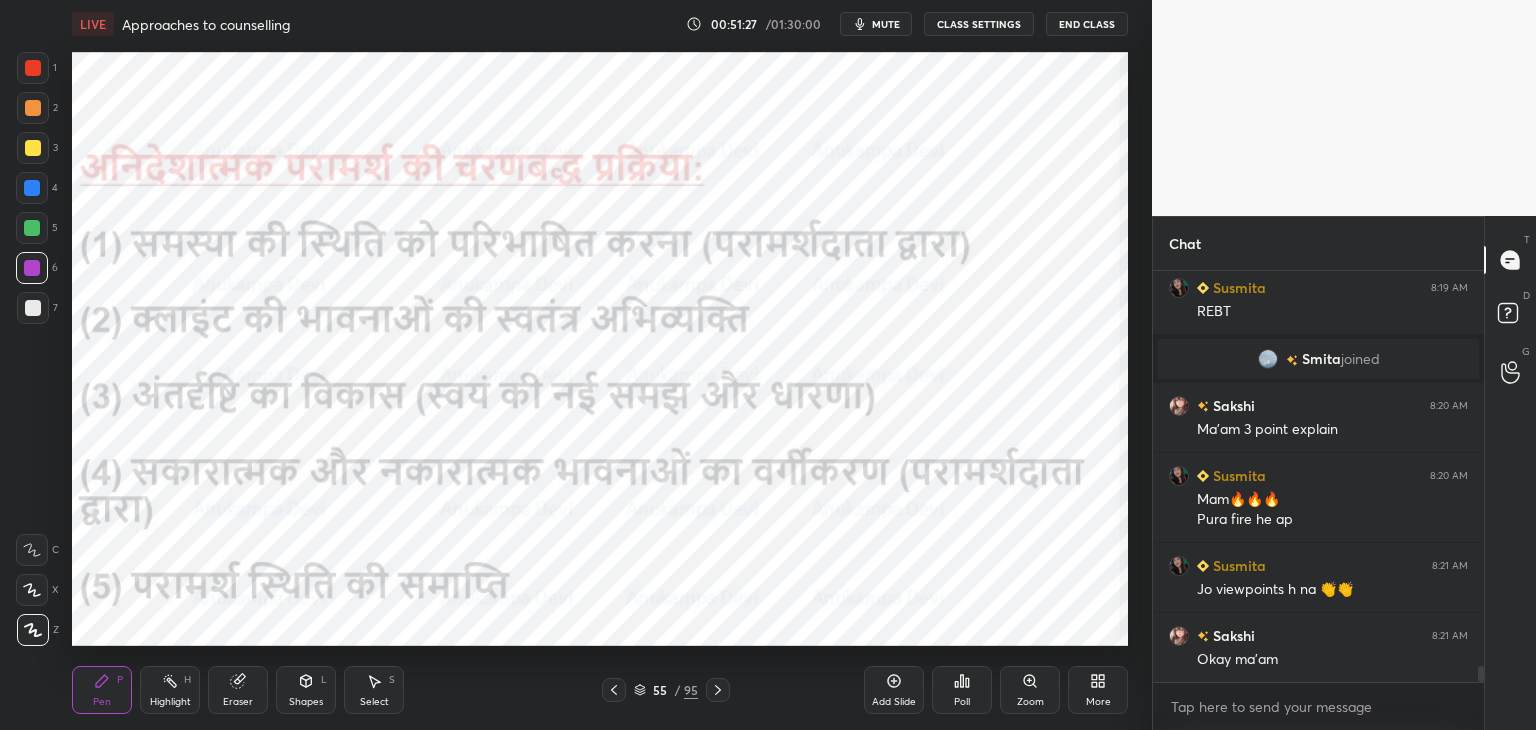click 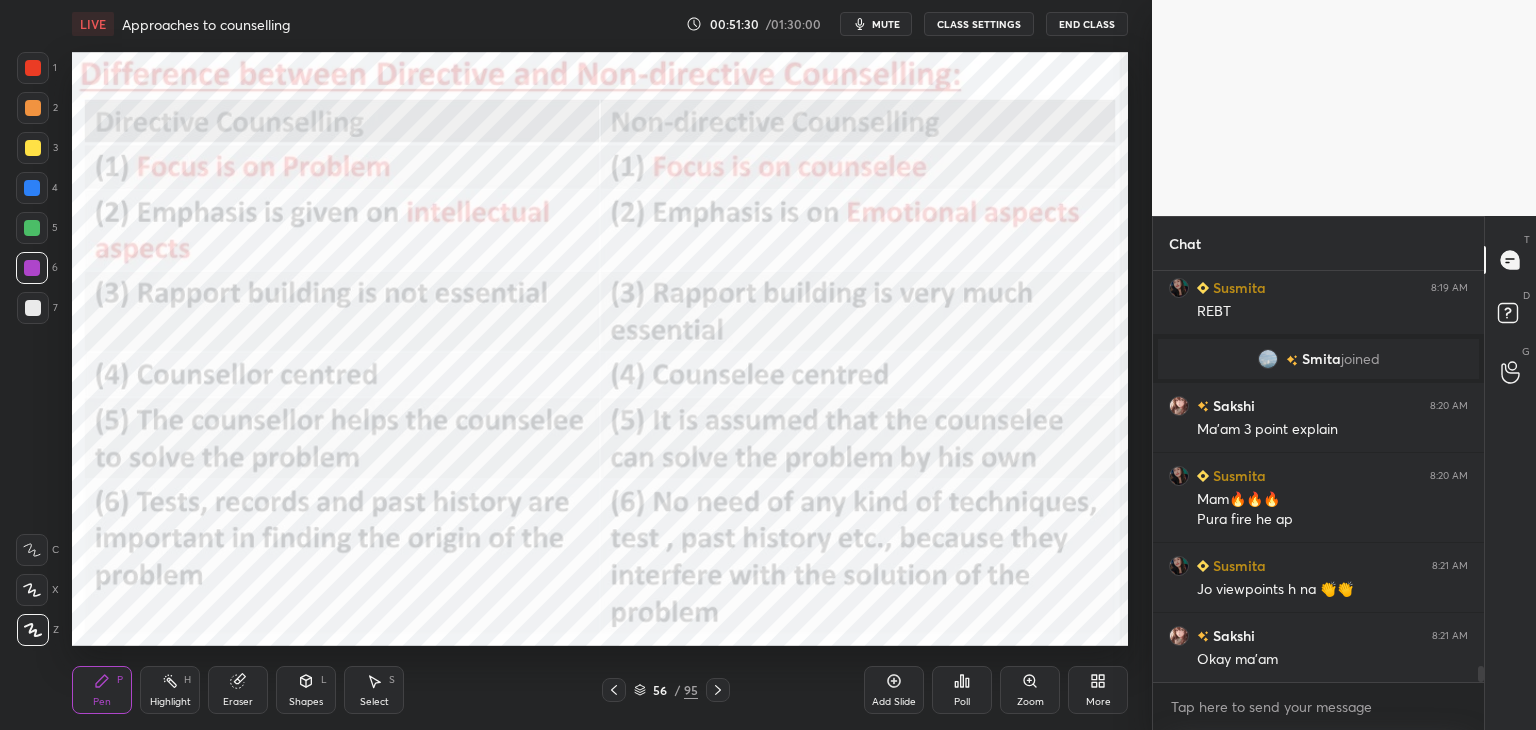 click at bounding box center (32, 188) 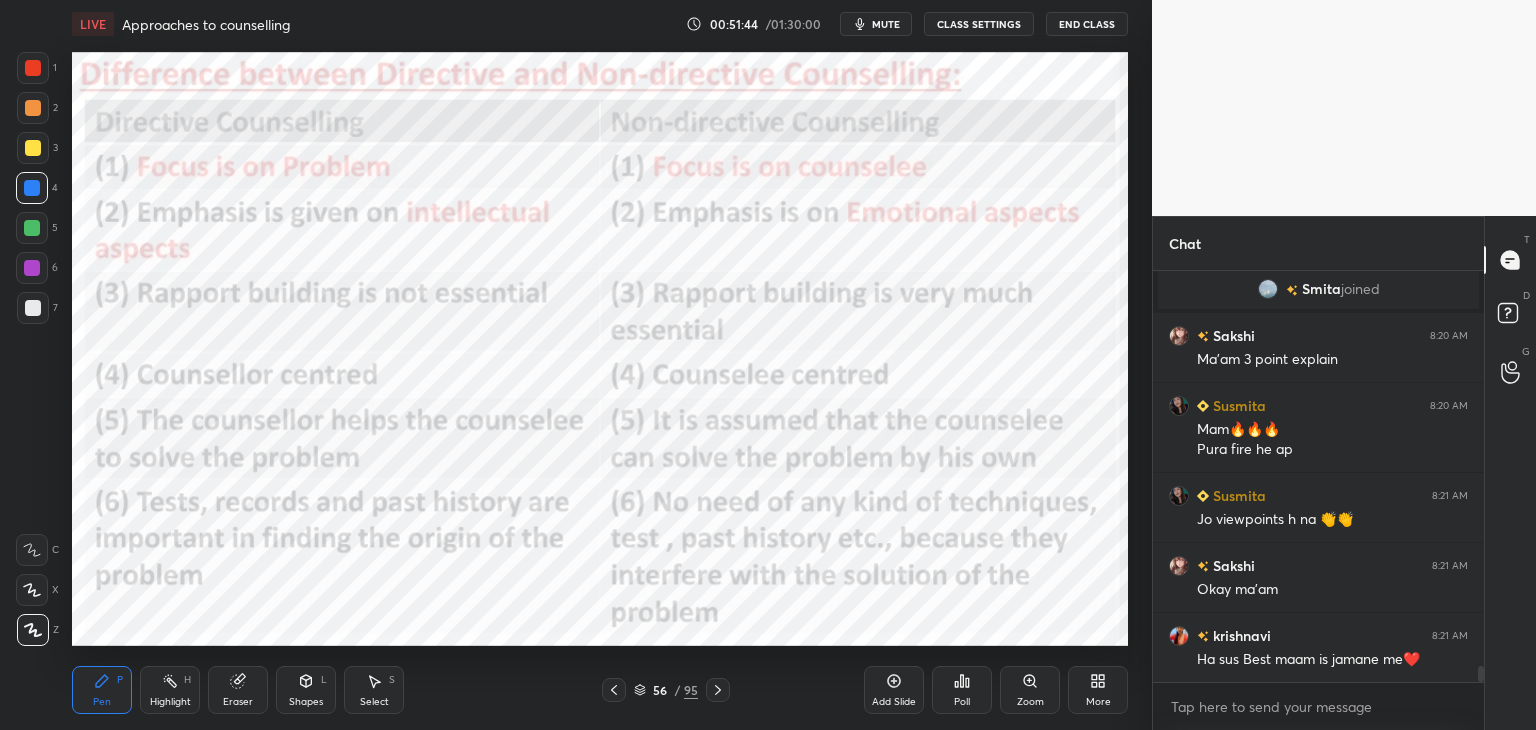 scroll, scrollTop: 10474, scrollLeft: 0, axis: vertical 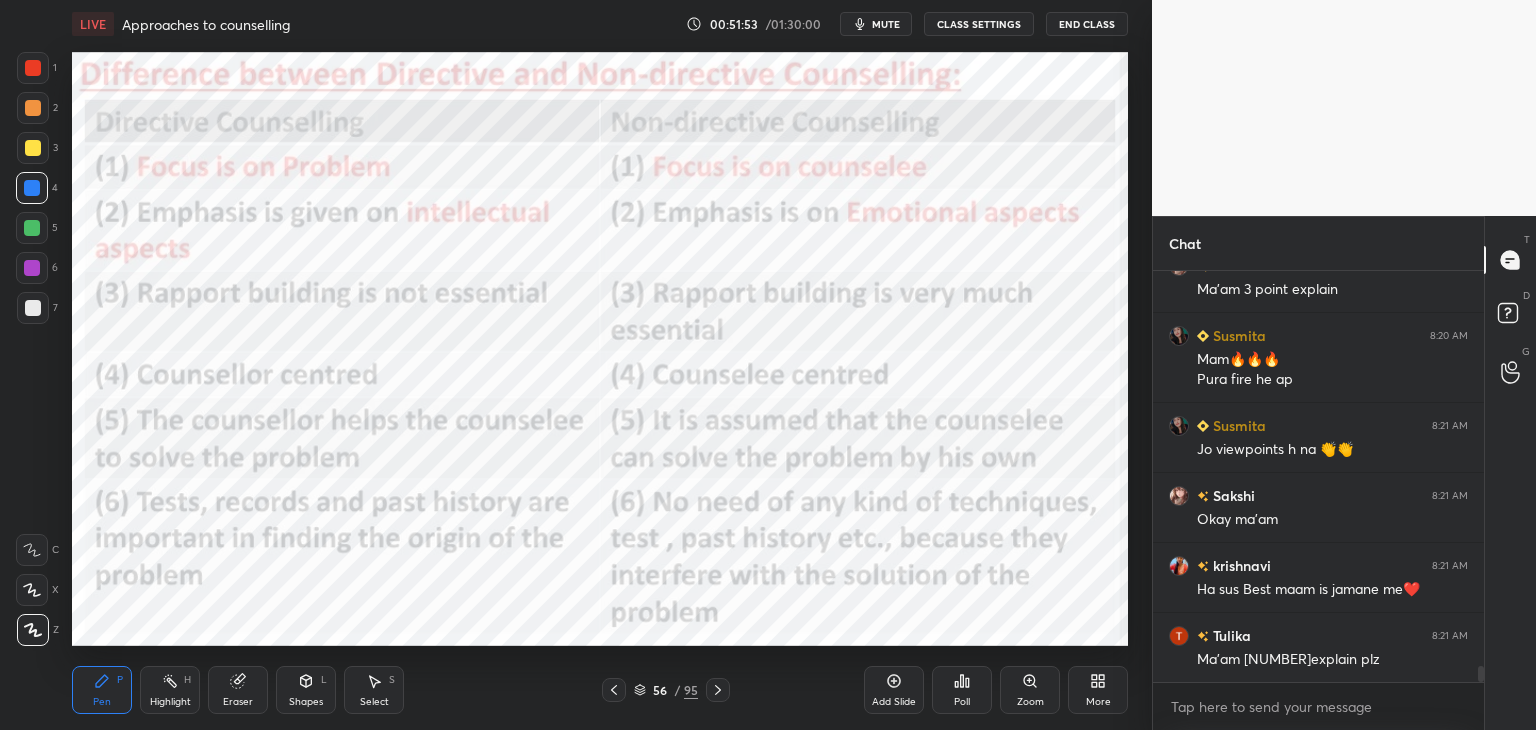 click 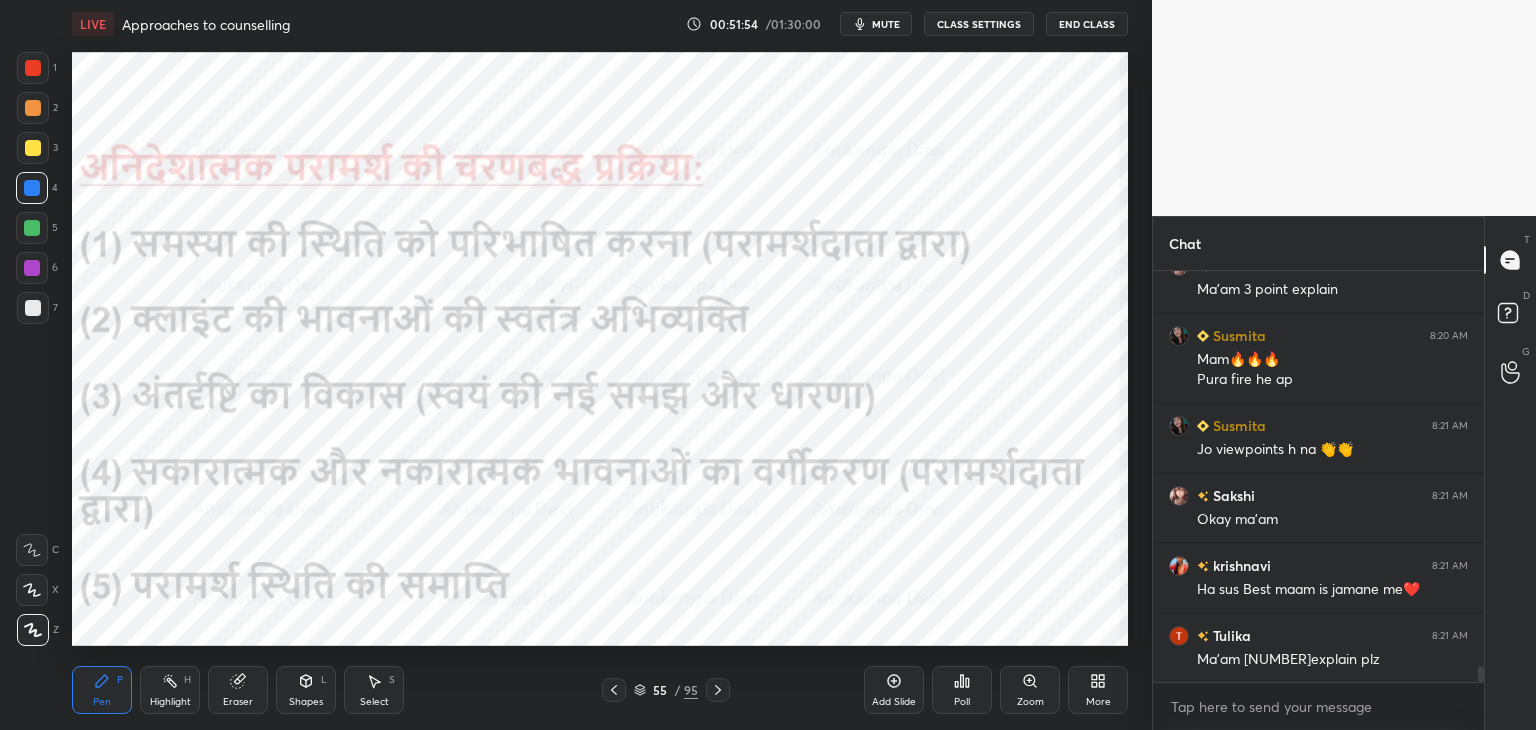 click 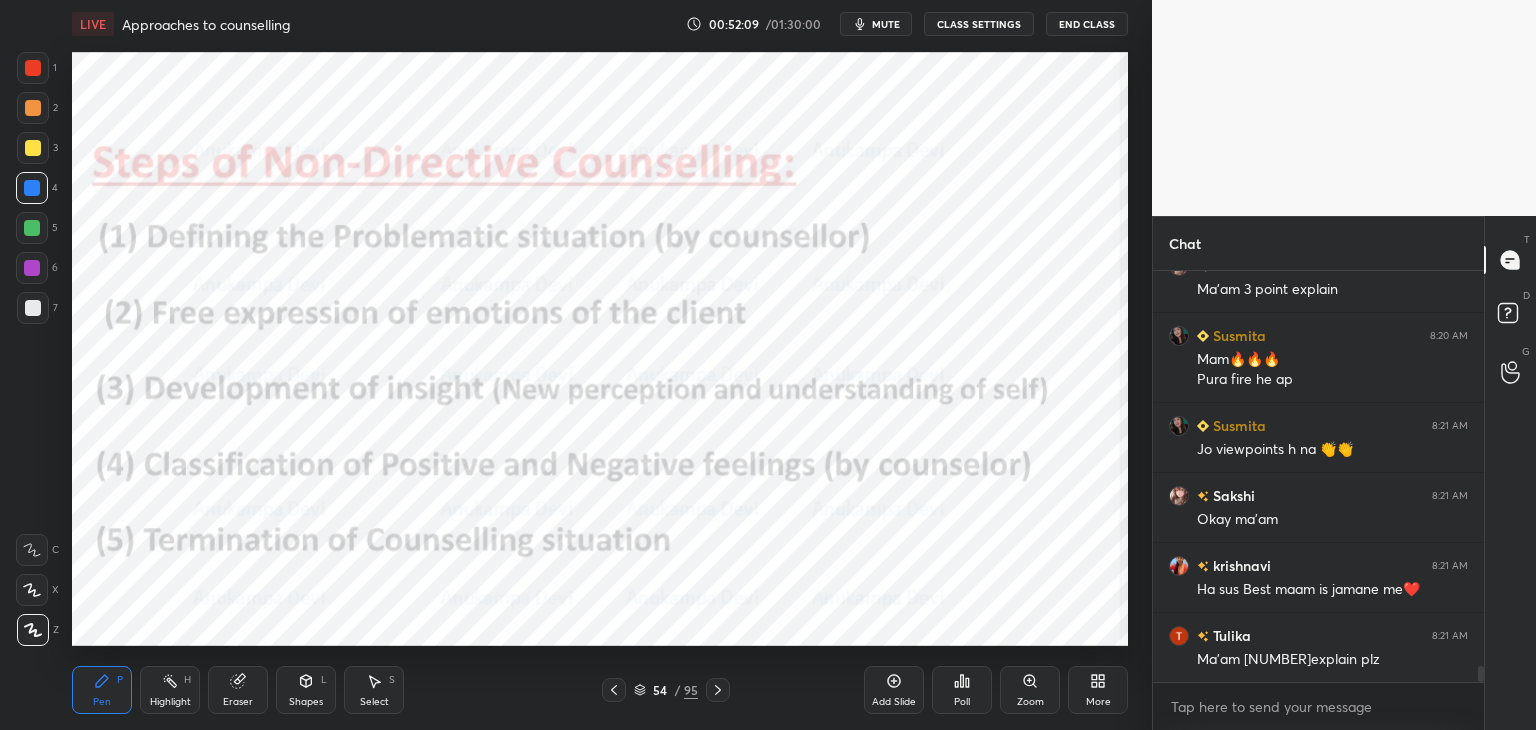 click 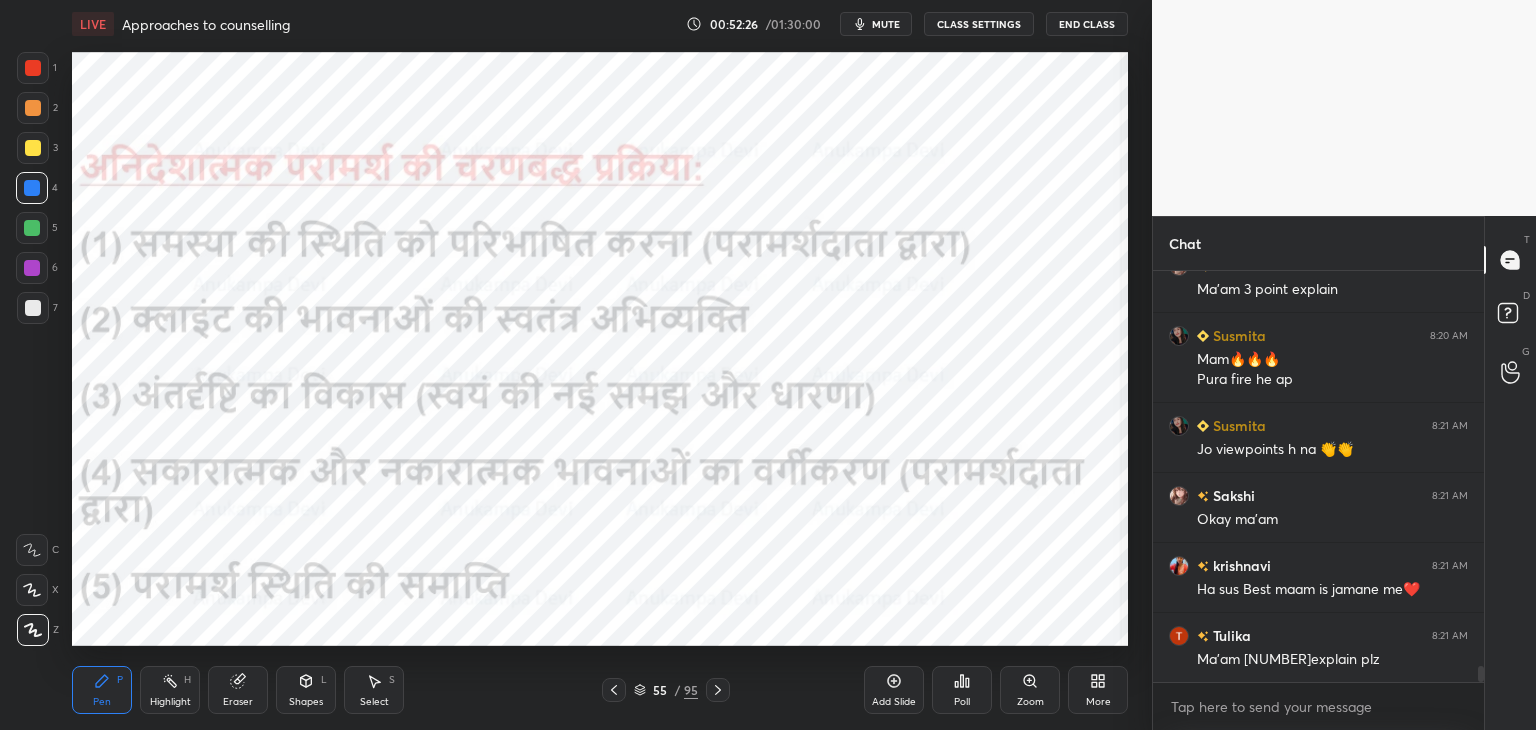 click at bounding box center (614, 690) 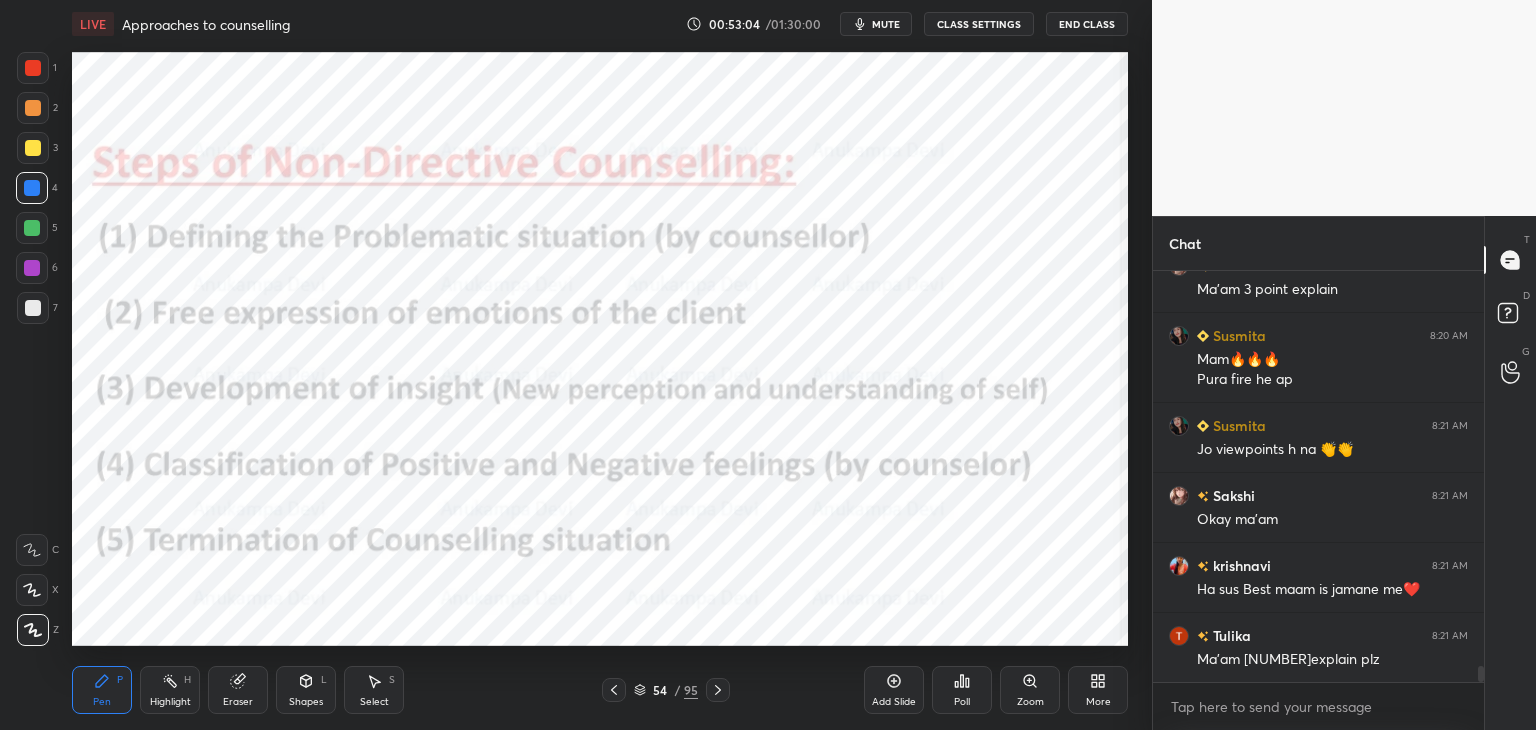 scroll, scrollTop: 10580, scrollLeft: 0, axis: vertical 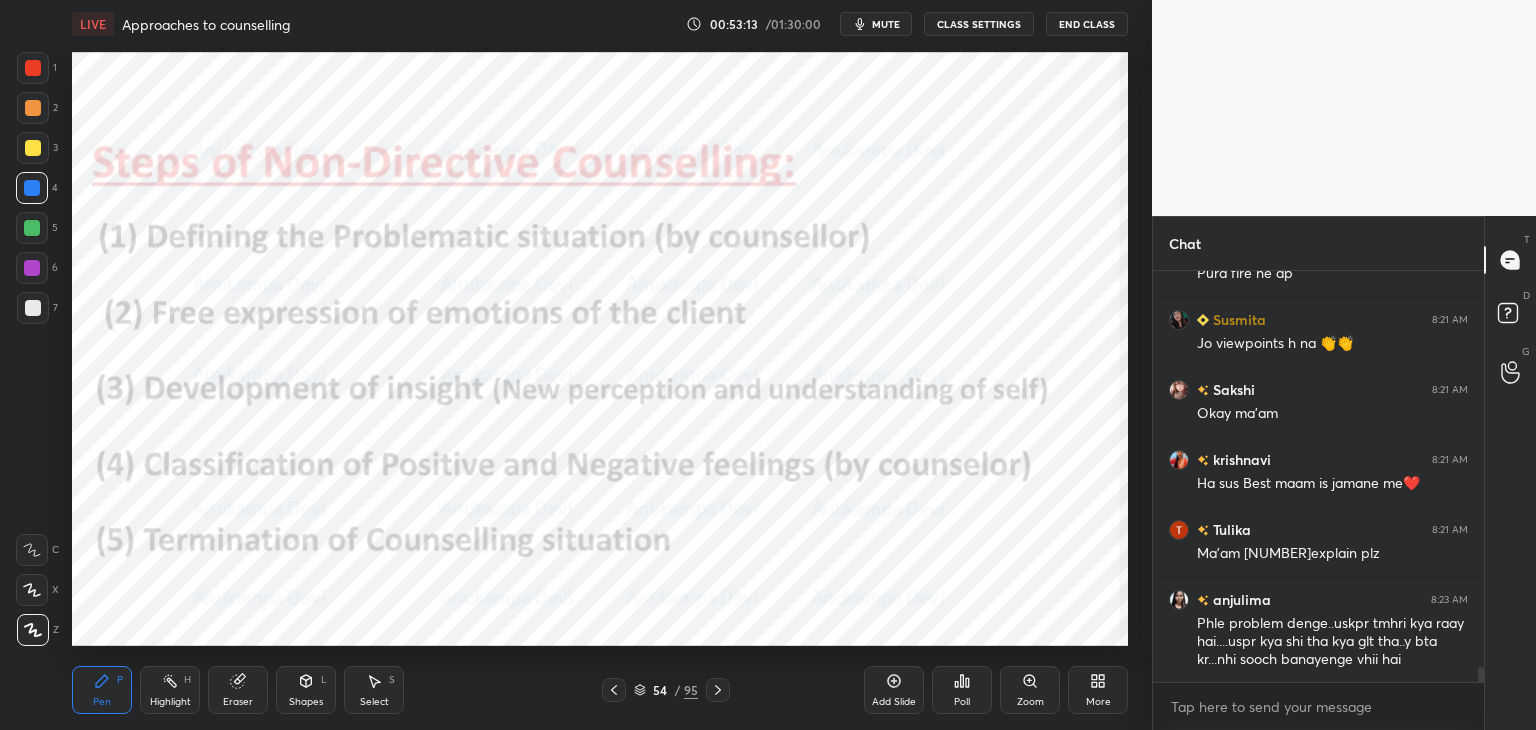 click 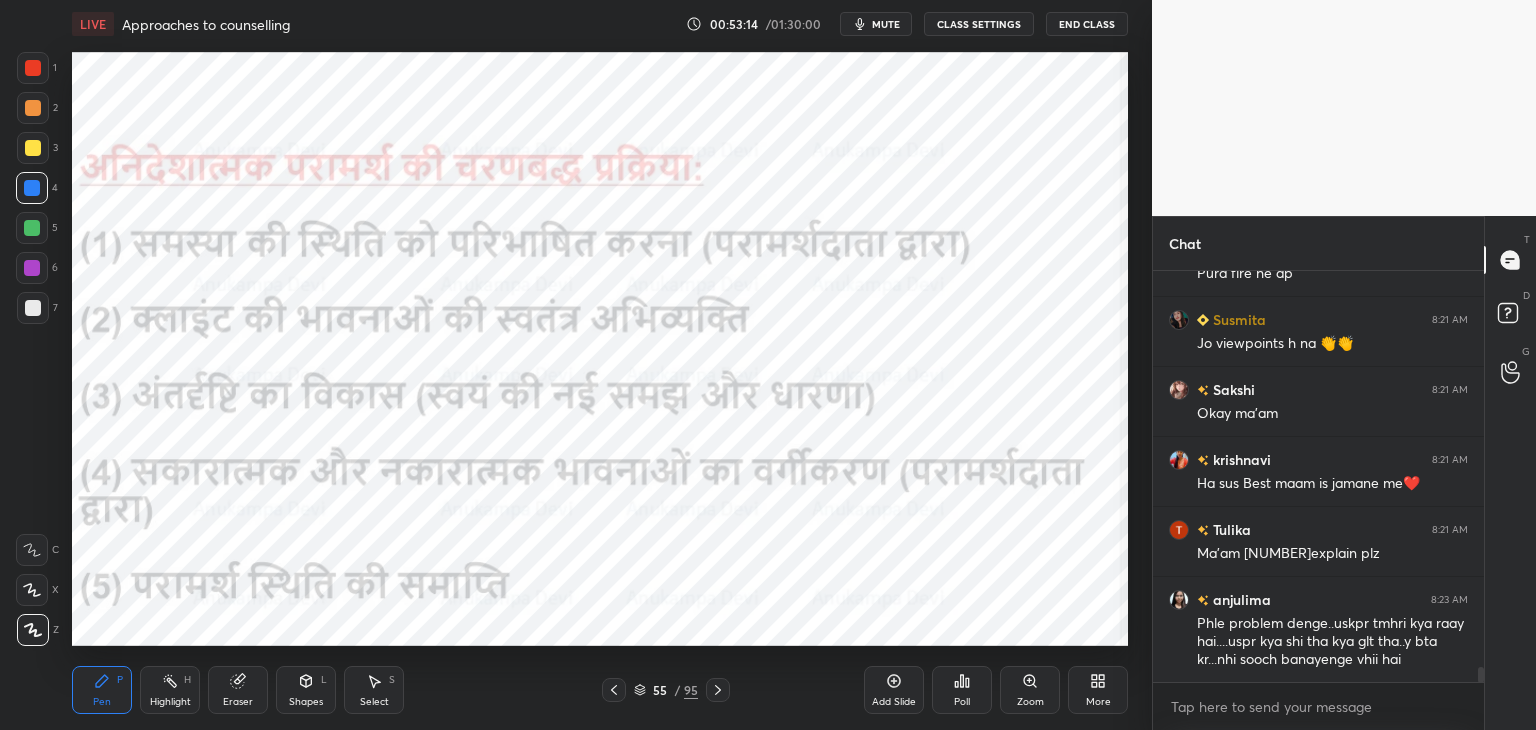 scroll, scrollTop: 10600, scrollLeft: 0, axis: vertical 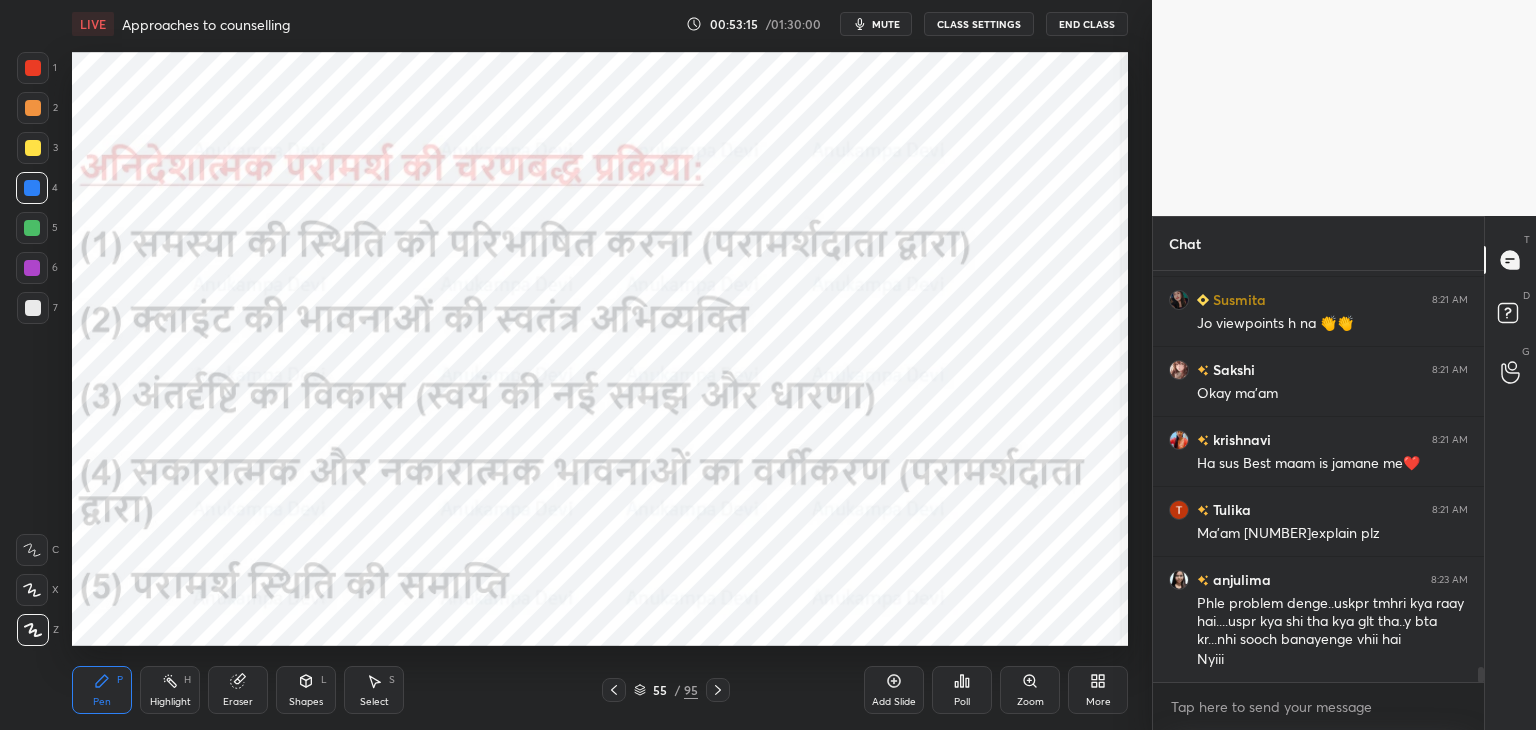 click 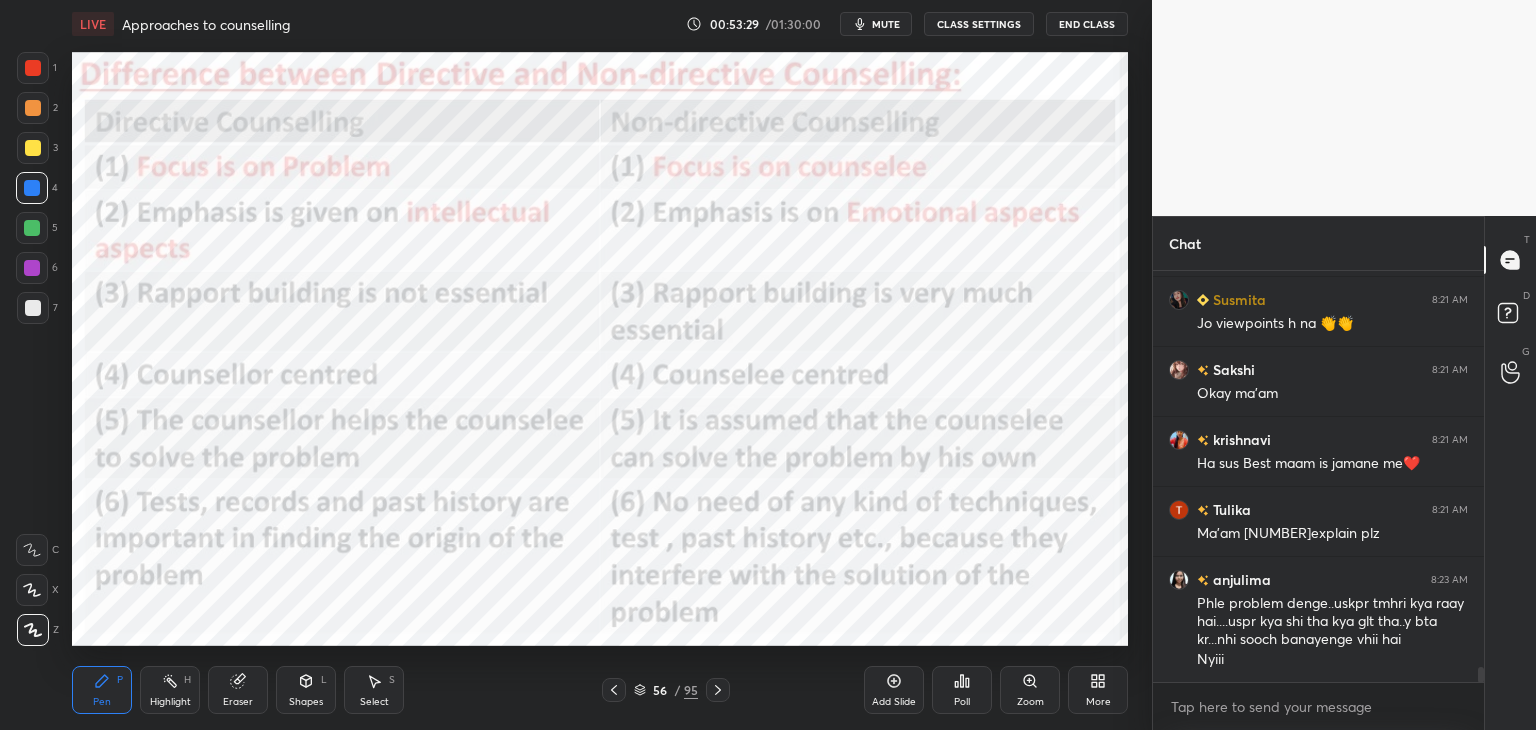 scroll, scrollTop: 10670, scrollLeft: 0, axis: vertical 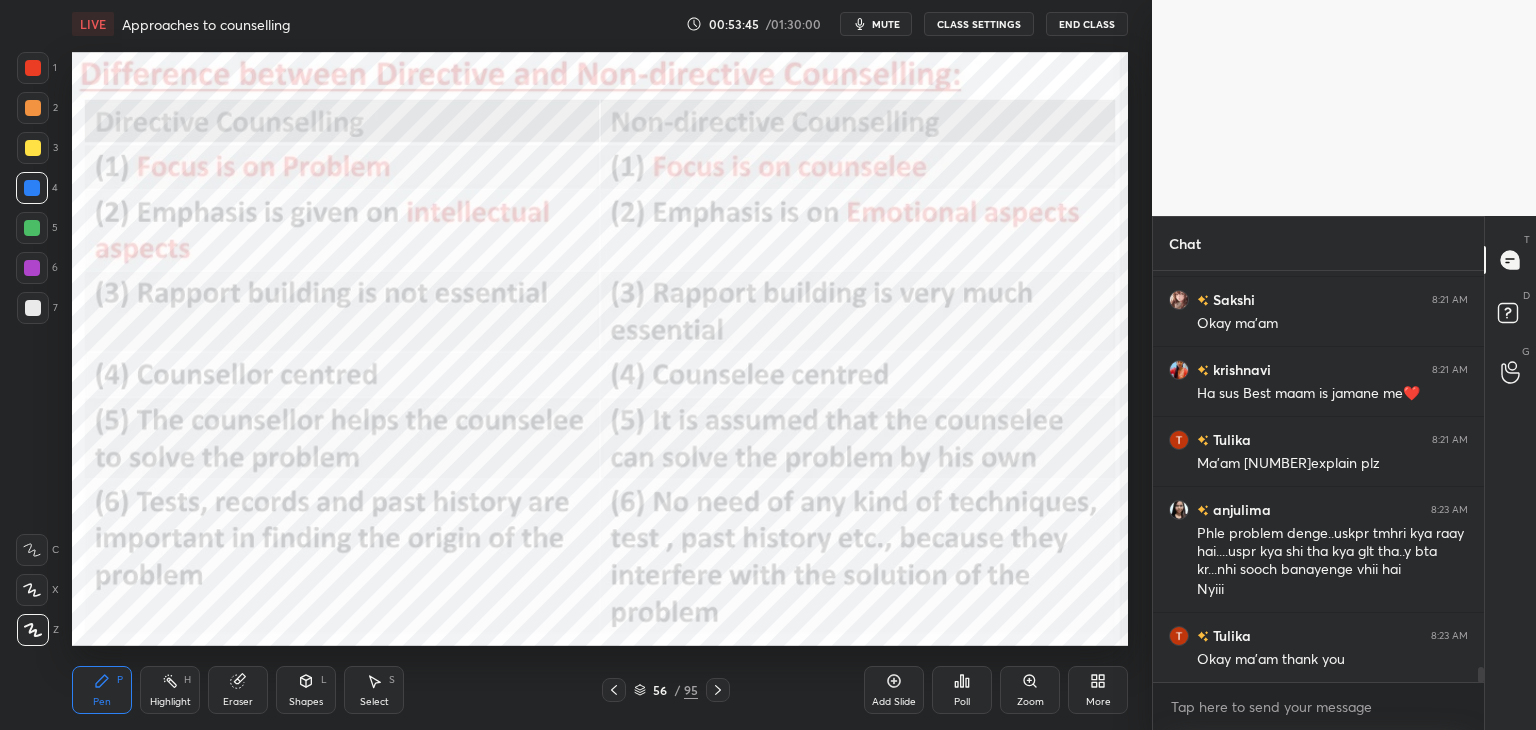 click at bounding box center [32, 268] 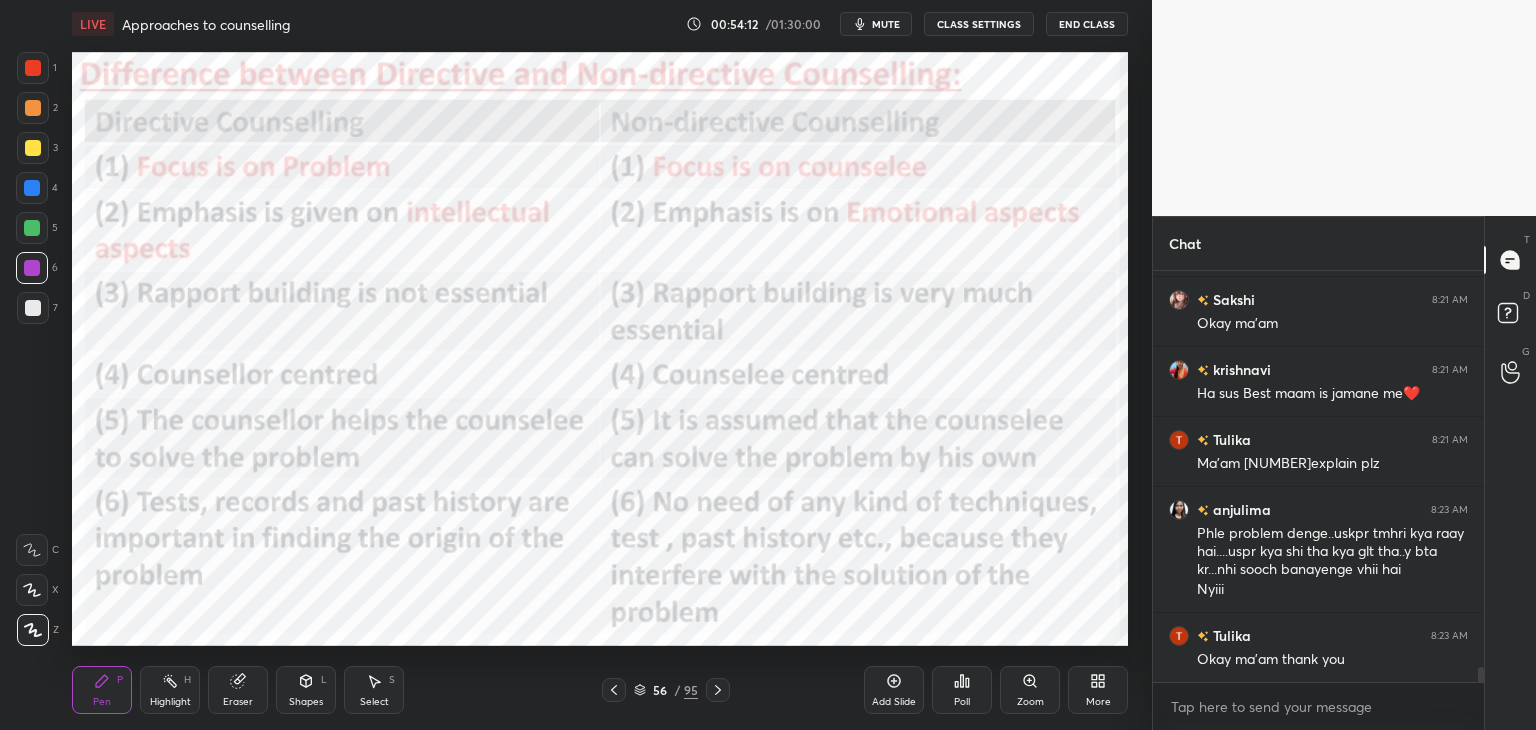 scroll, scrollTop: 10758, scrollLeft: 0, axis: vertical 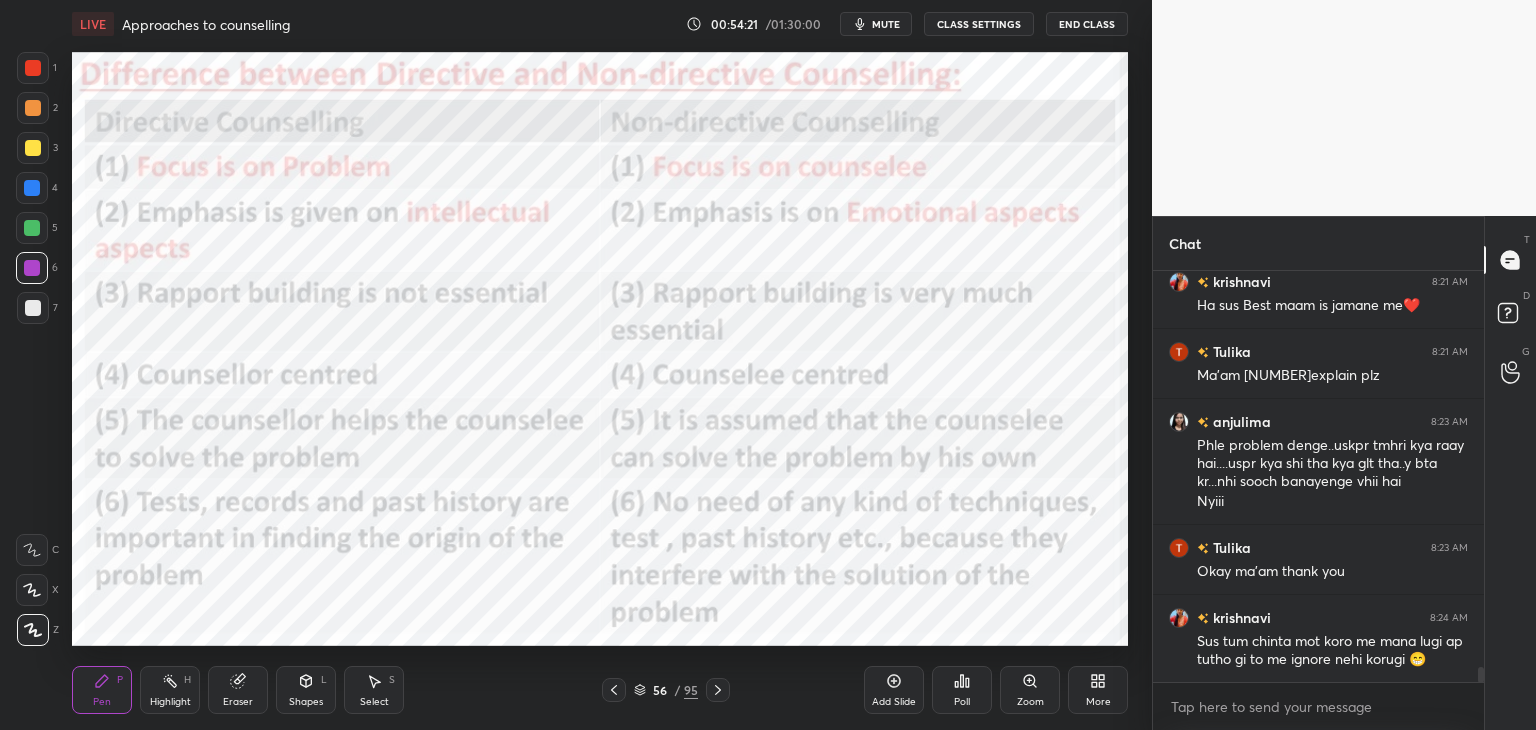 click on "mute" at bounding box center (886, 24) 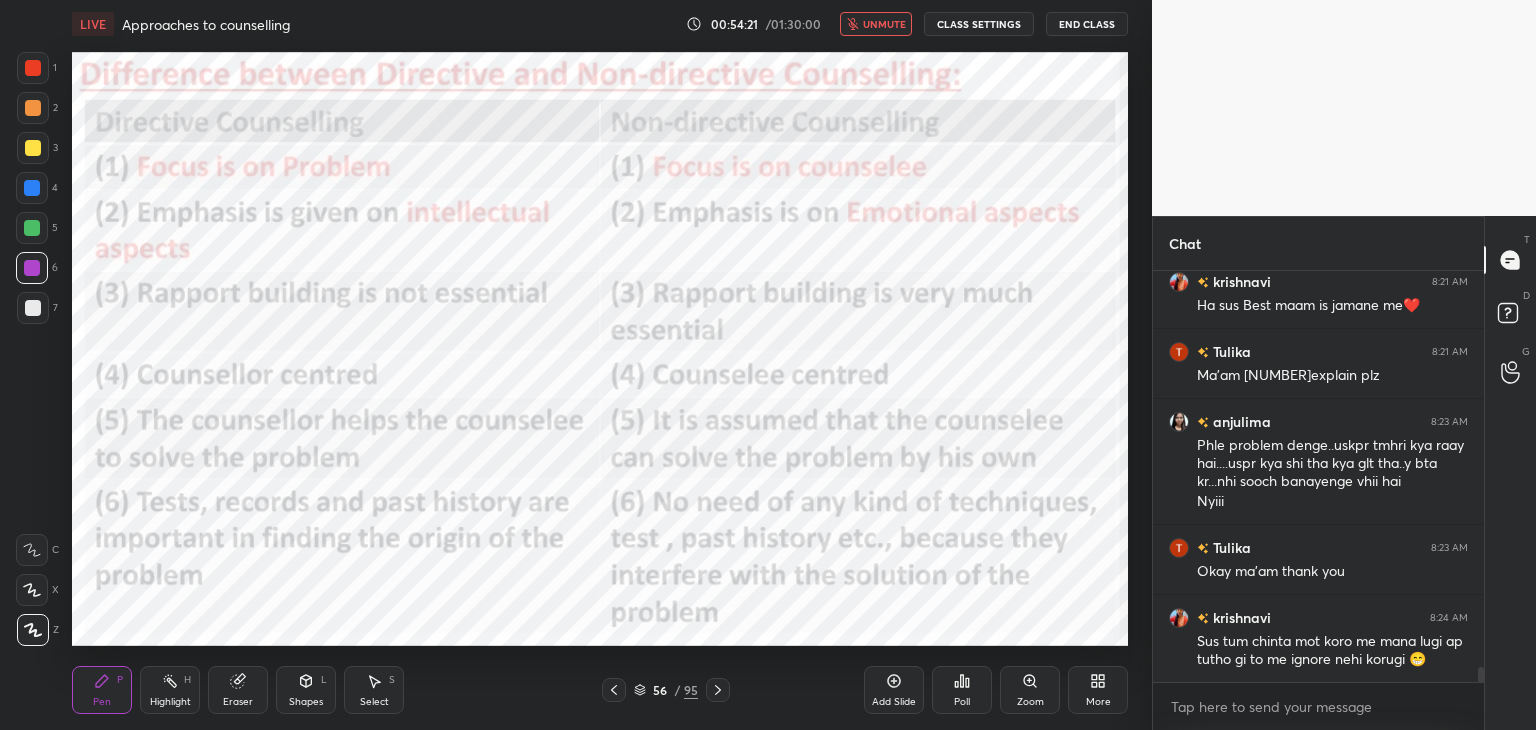 click on "unmute" at bounding box center (884, 24) 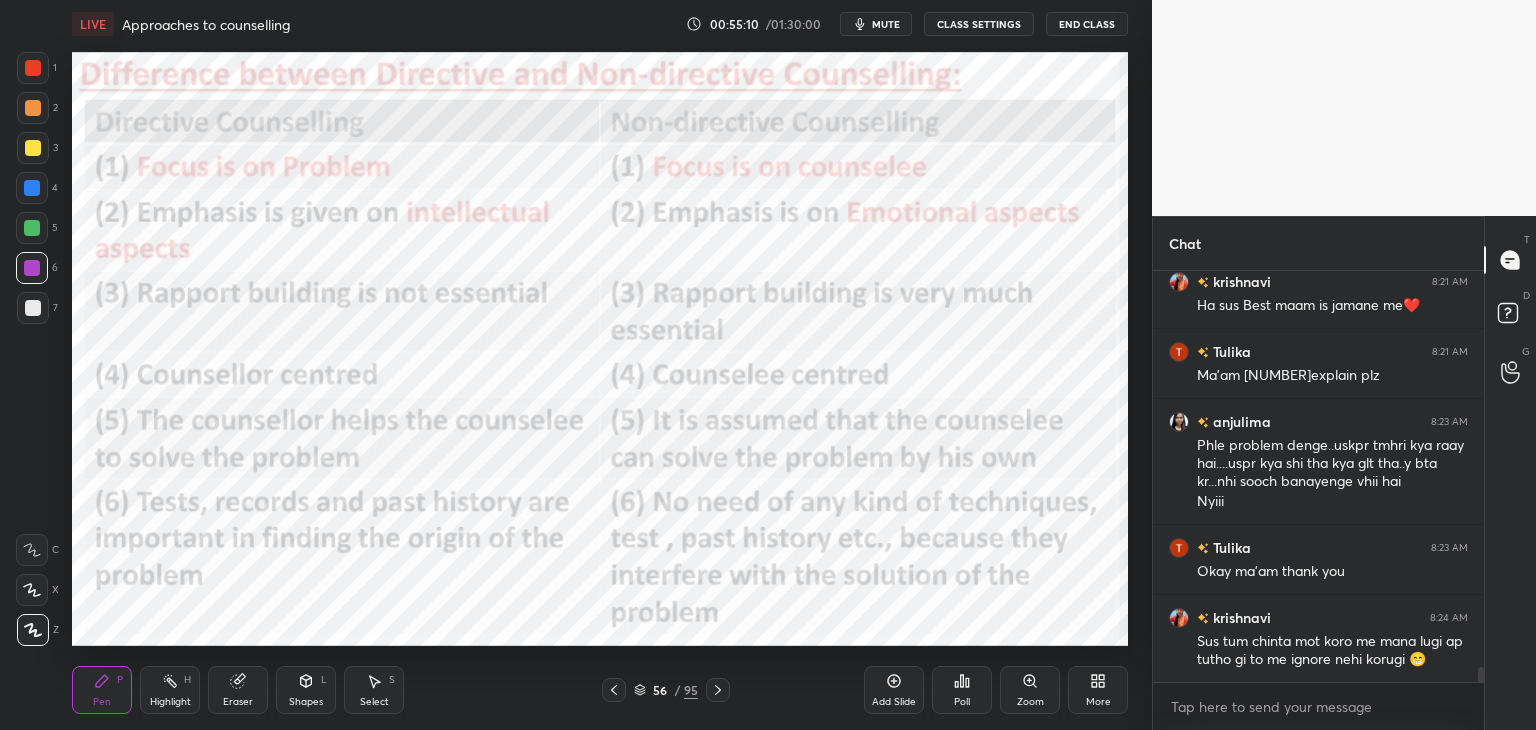 drag, startPoint x: 723, startPoint y: 693, endPoint x: 681, endPoint y: 652, distance: 58.694122 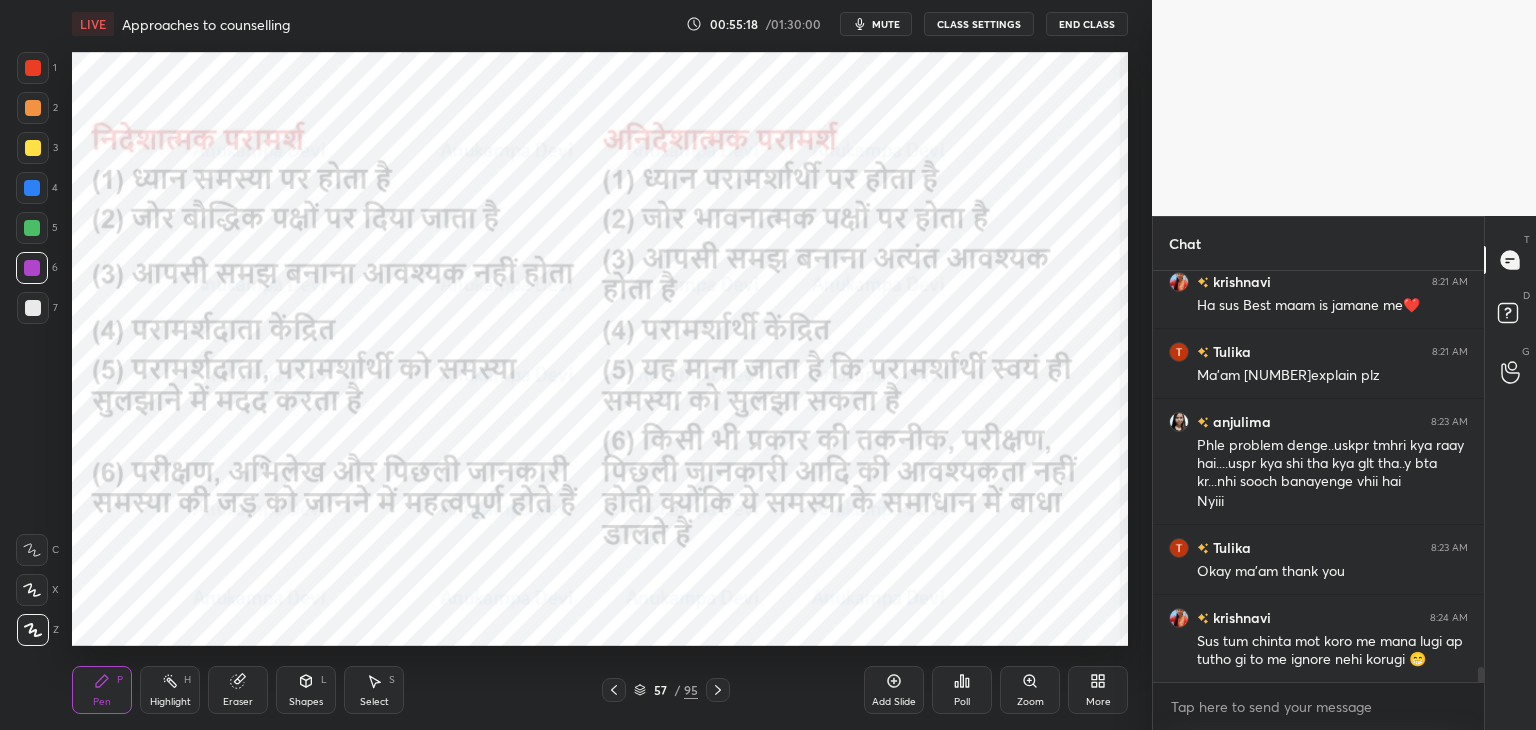 scroll, scrollTop: 10806, scrollLeft: 0, axis: vertical 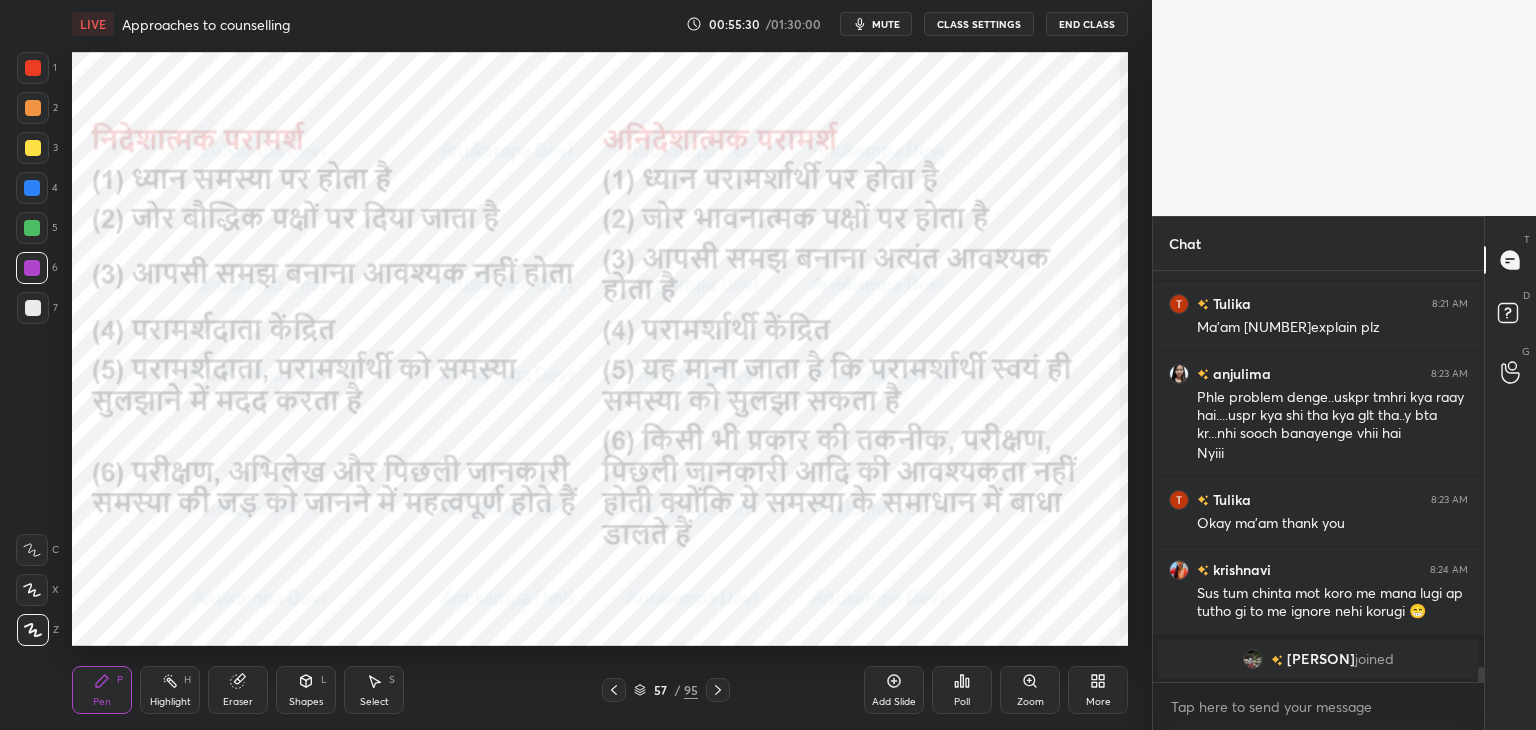 click 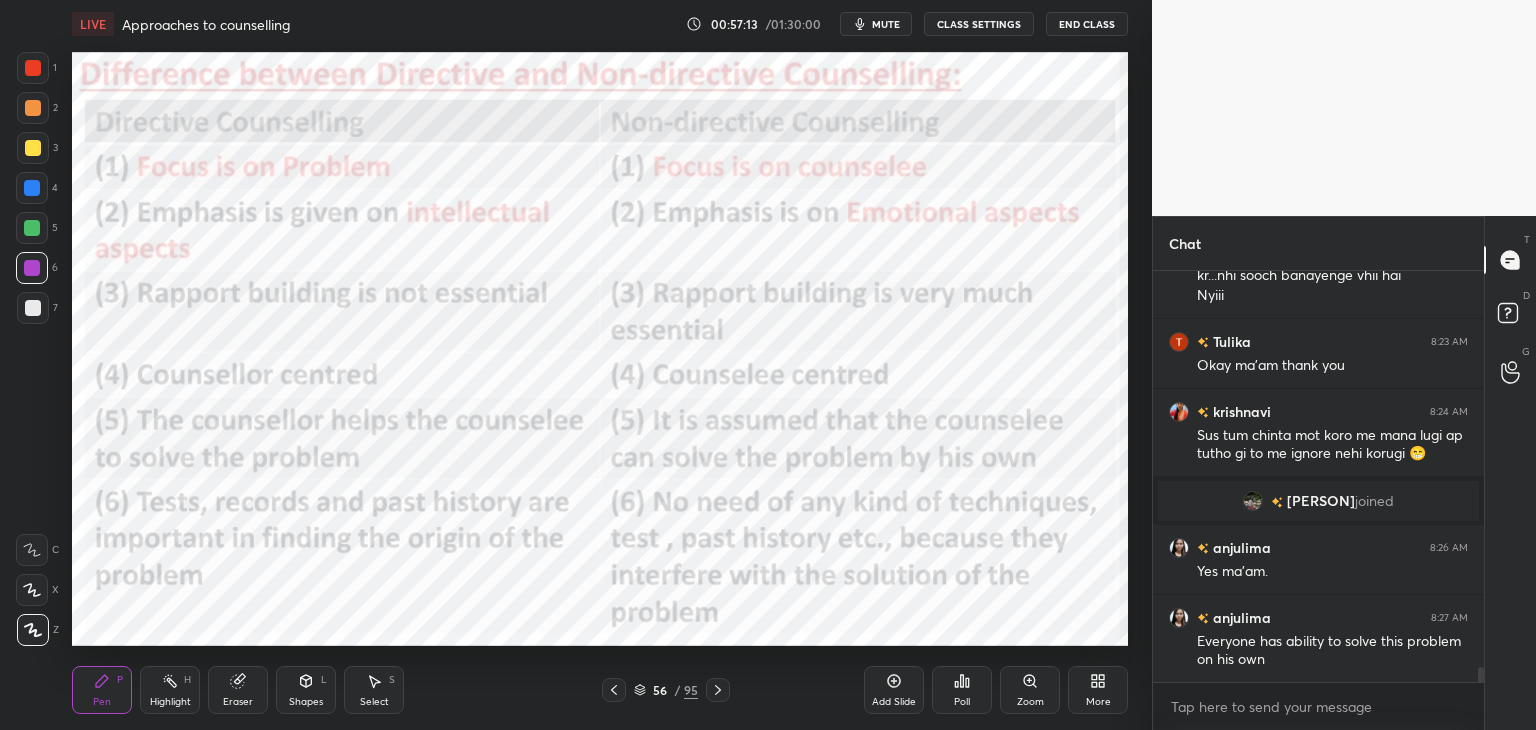 scroll, scrollTop: 10744, scrollLeft: 0, axis: vertical 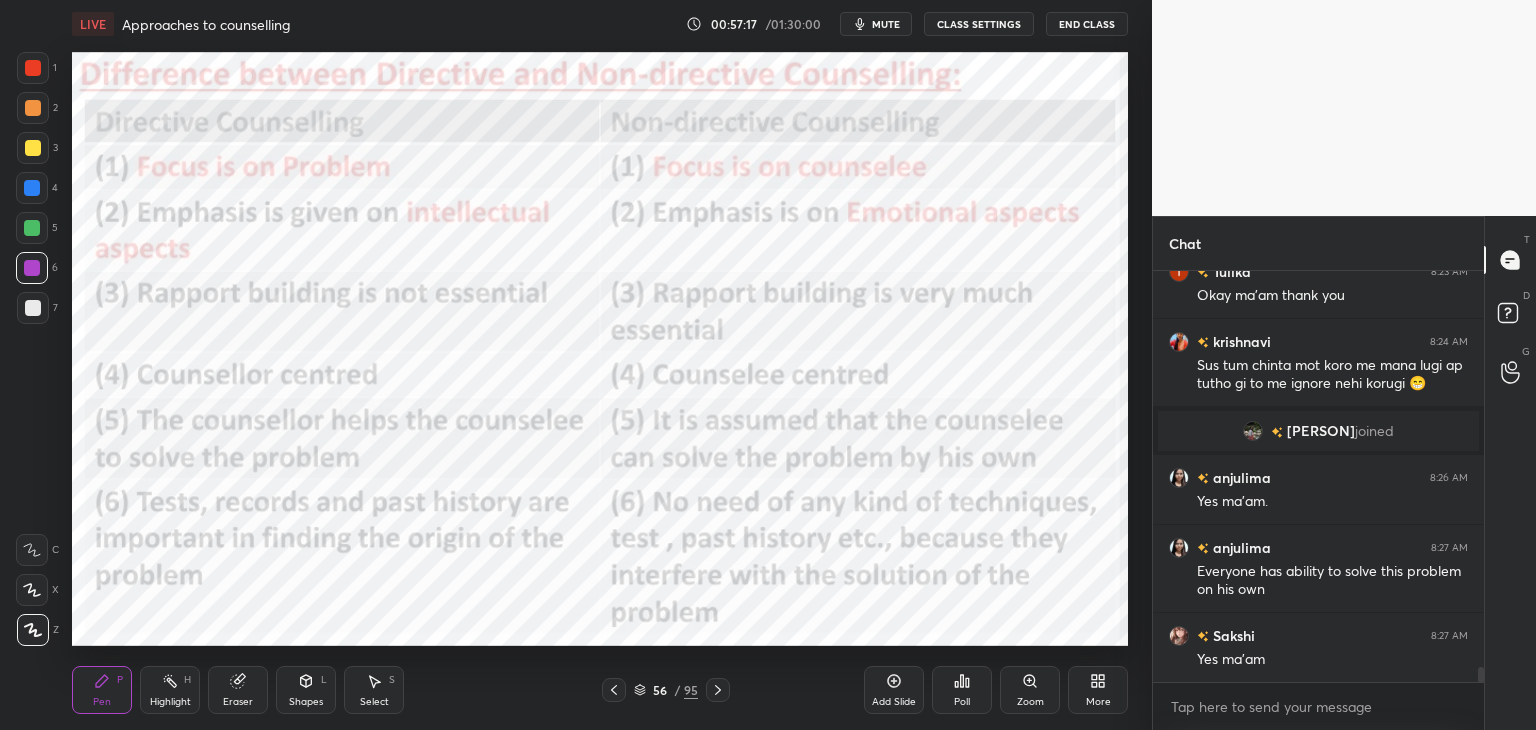 click on "mute" at bounding box center [886, 24] 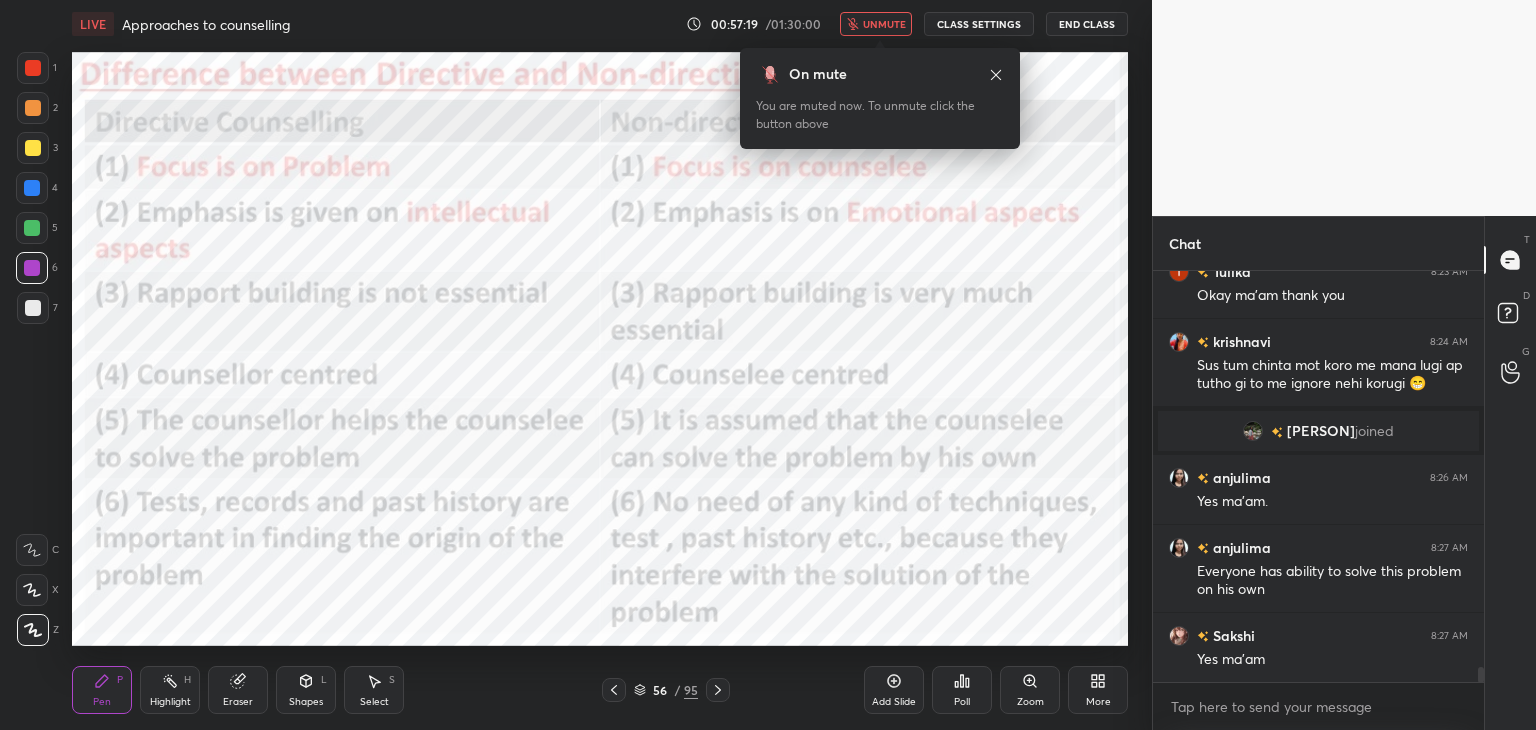 drag, startPoint x: 889, startPoint y: 23, endPoint x: 881, endPoint y: 35, distance: 14.422205 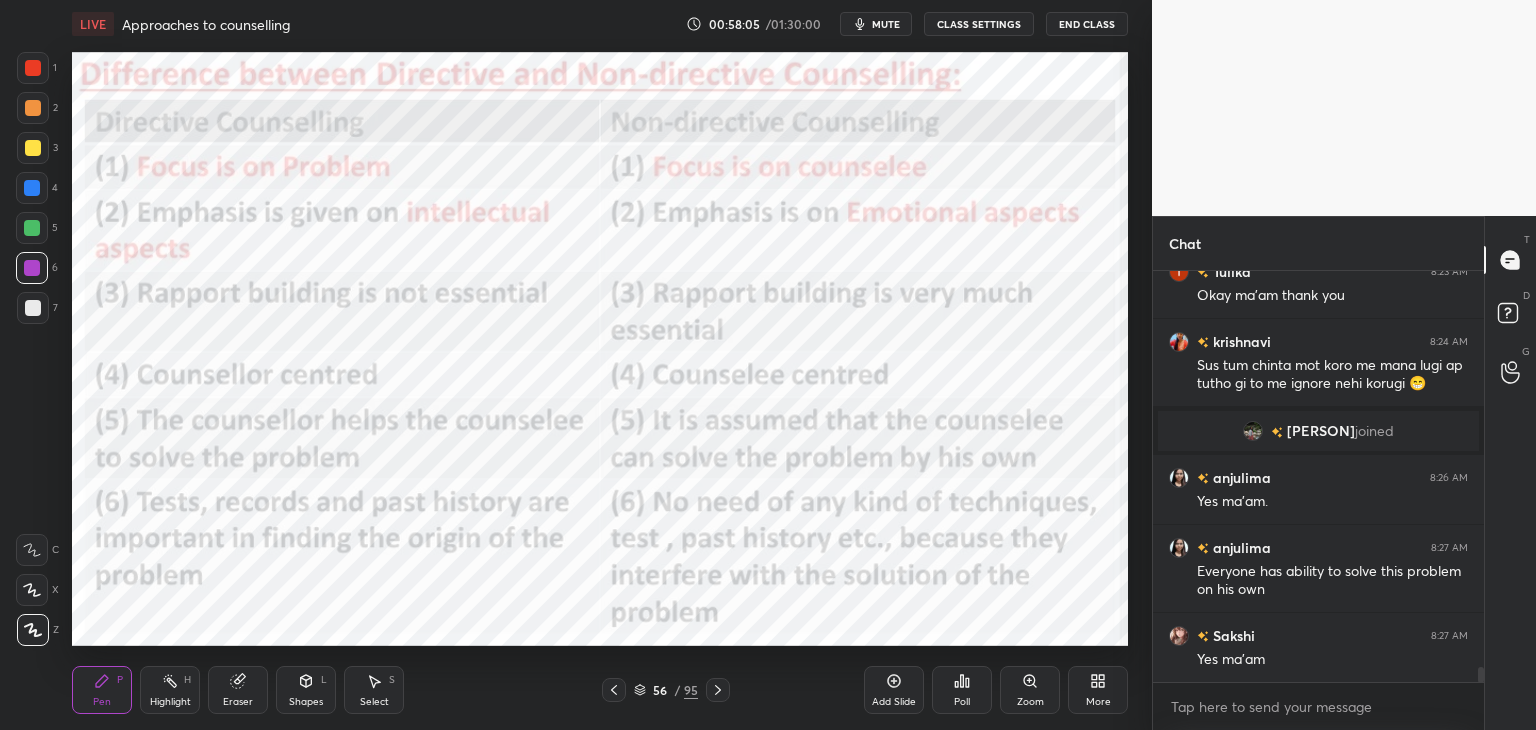drag, startPoint x: 716, startPoint y: 692, endPoint x: 712, endPoint y: 676, distance: 16.492422 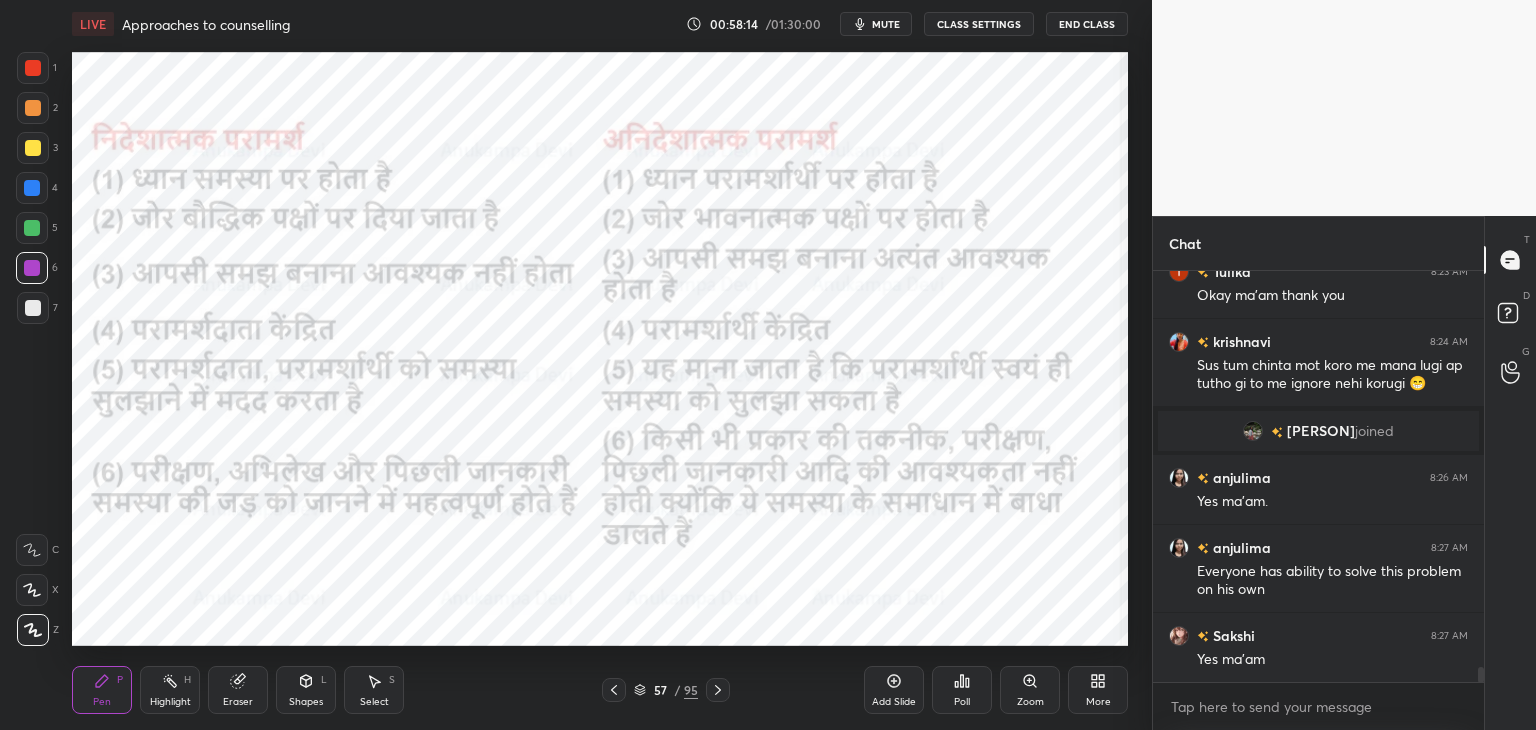 click 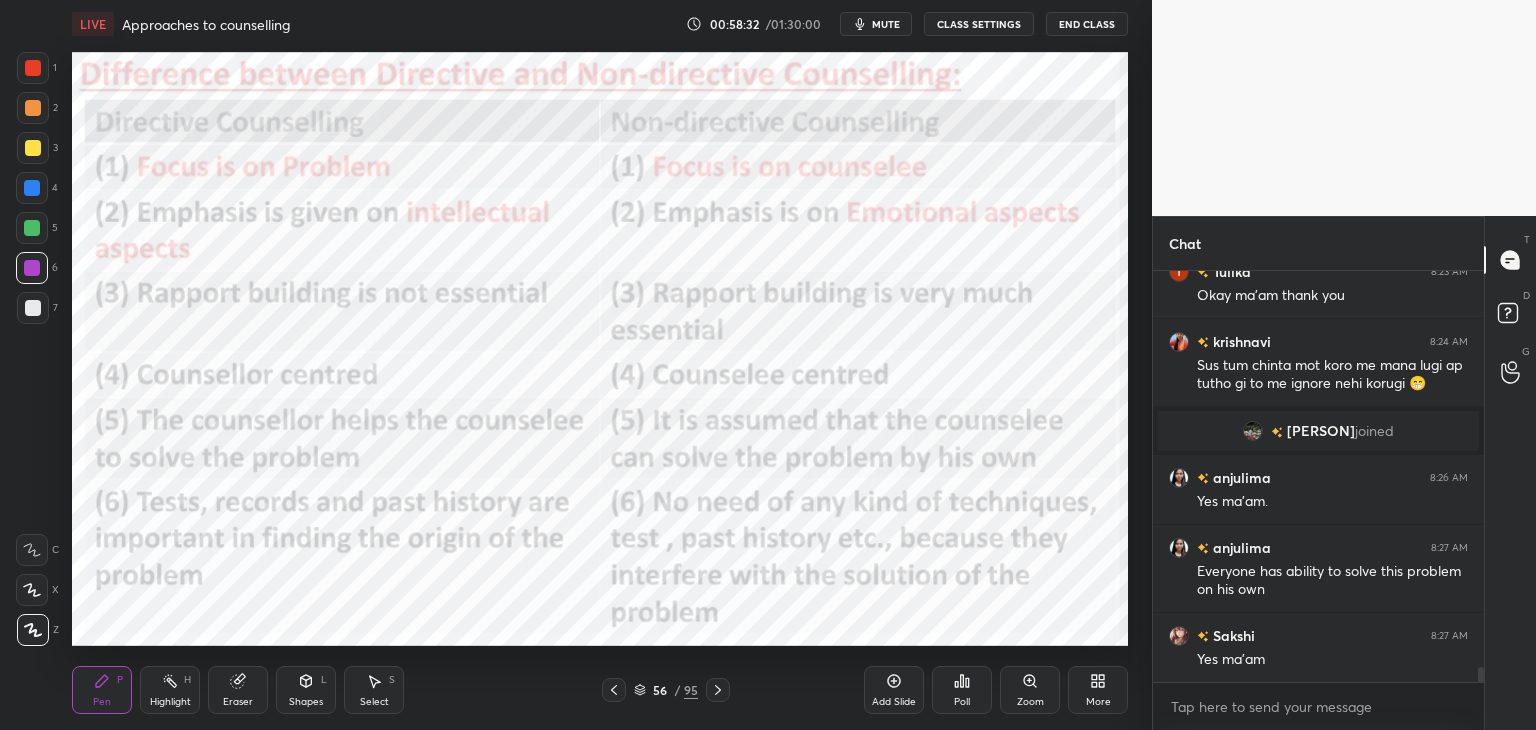 click 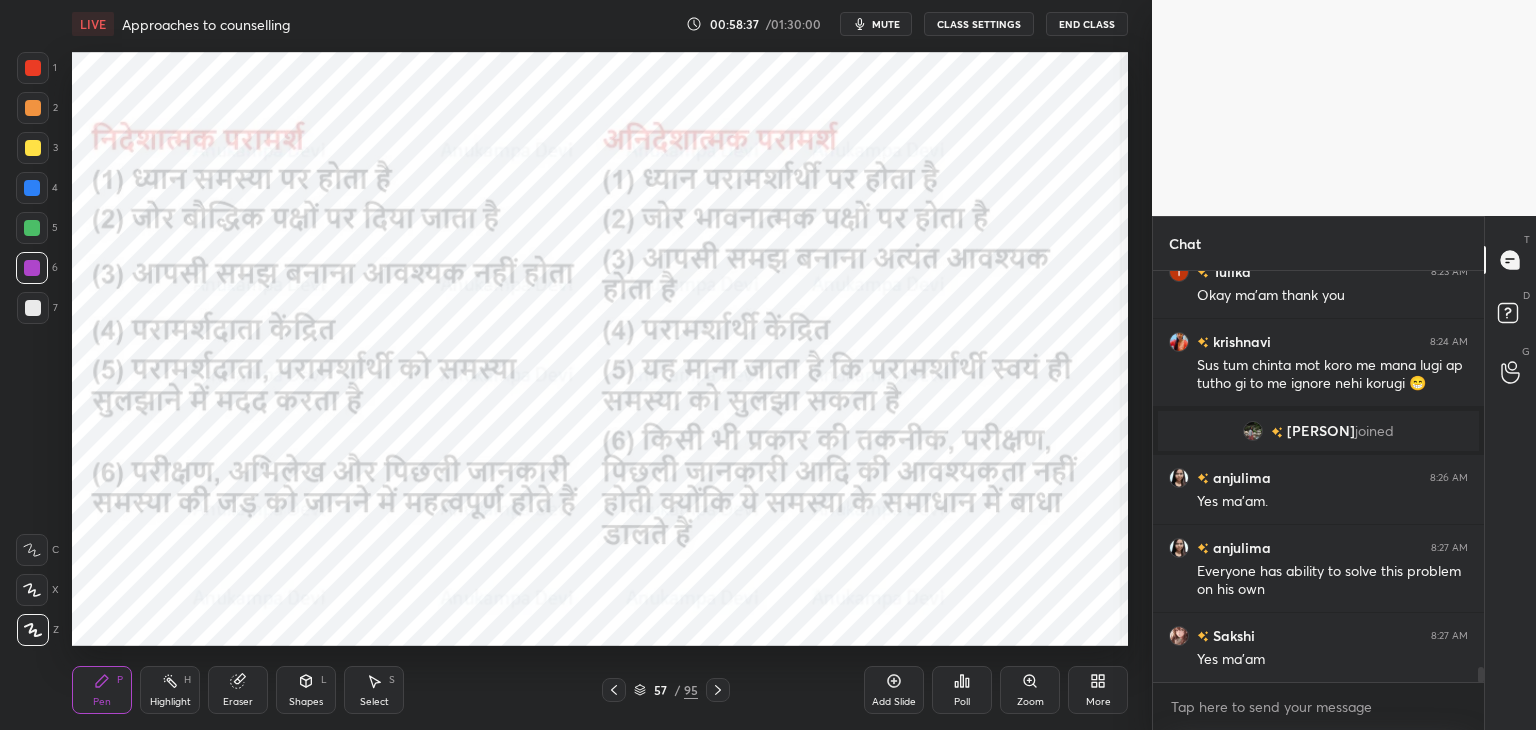 click 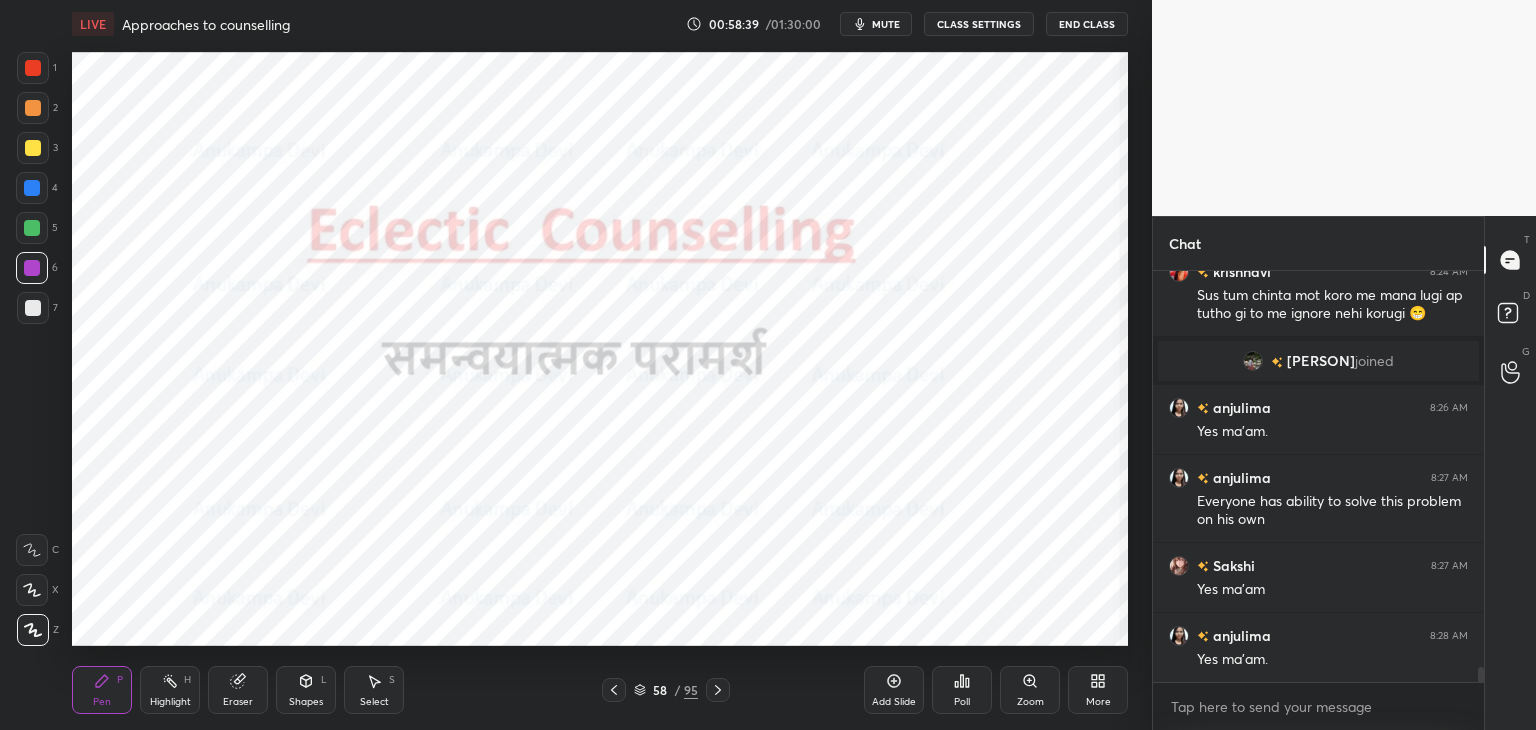 click at bounding box center [32, 228] 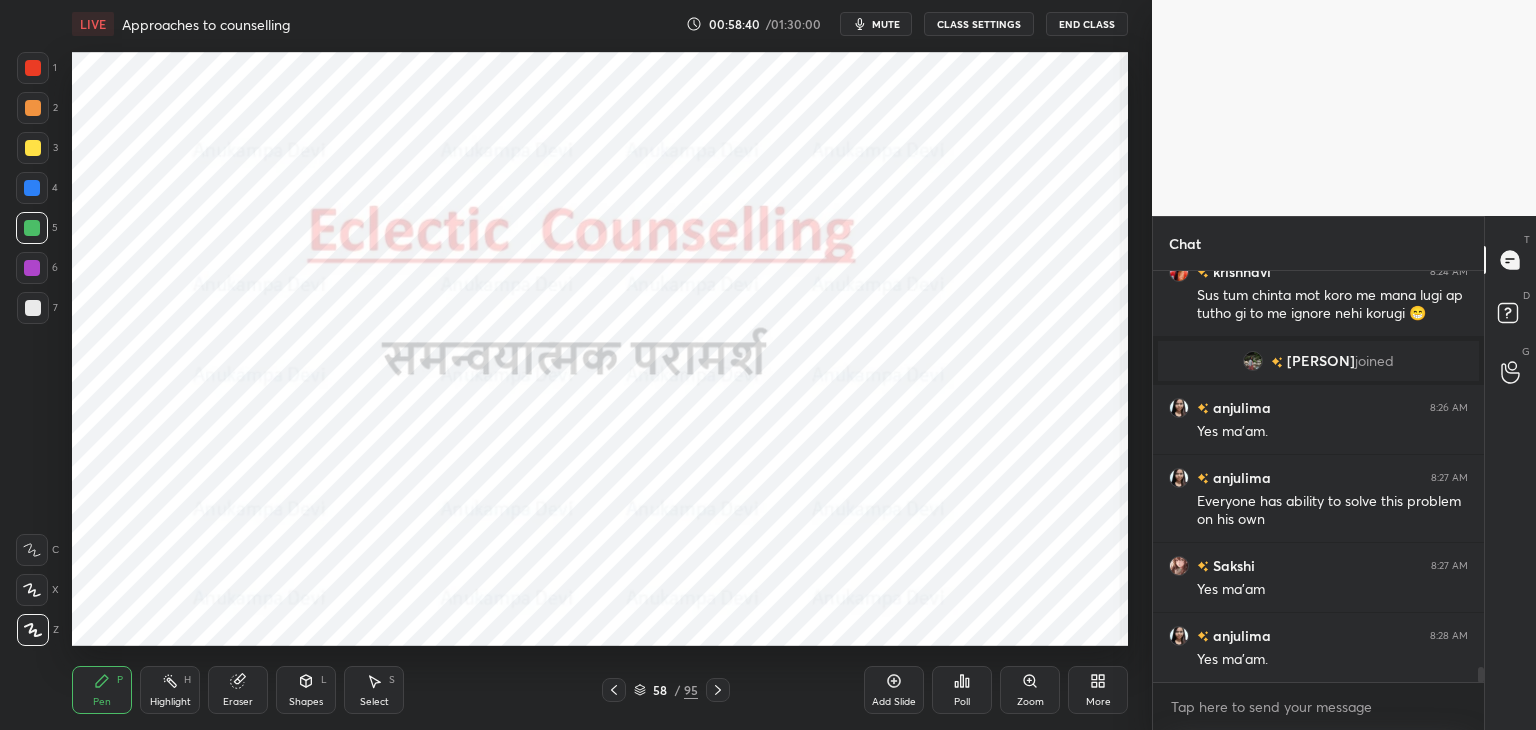 scroll, scrollTop: 10902, scrollLeft: 0, axis: vertical 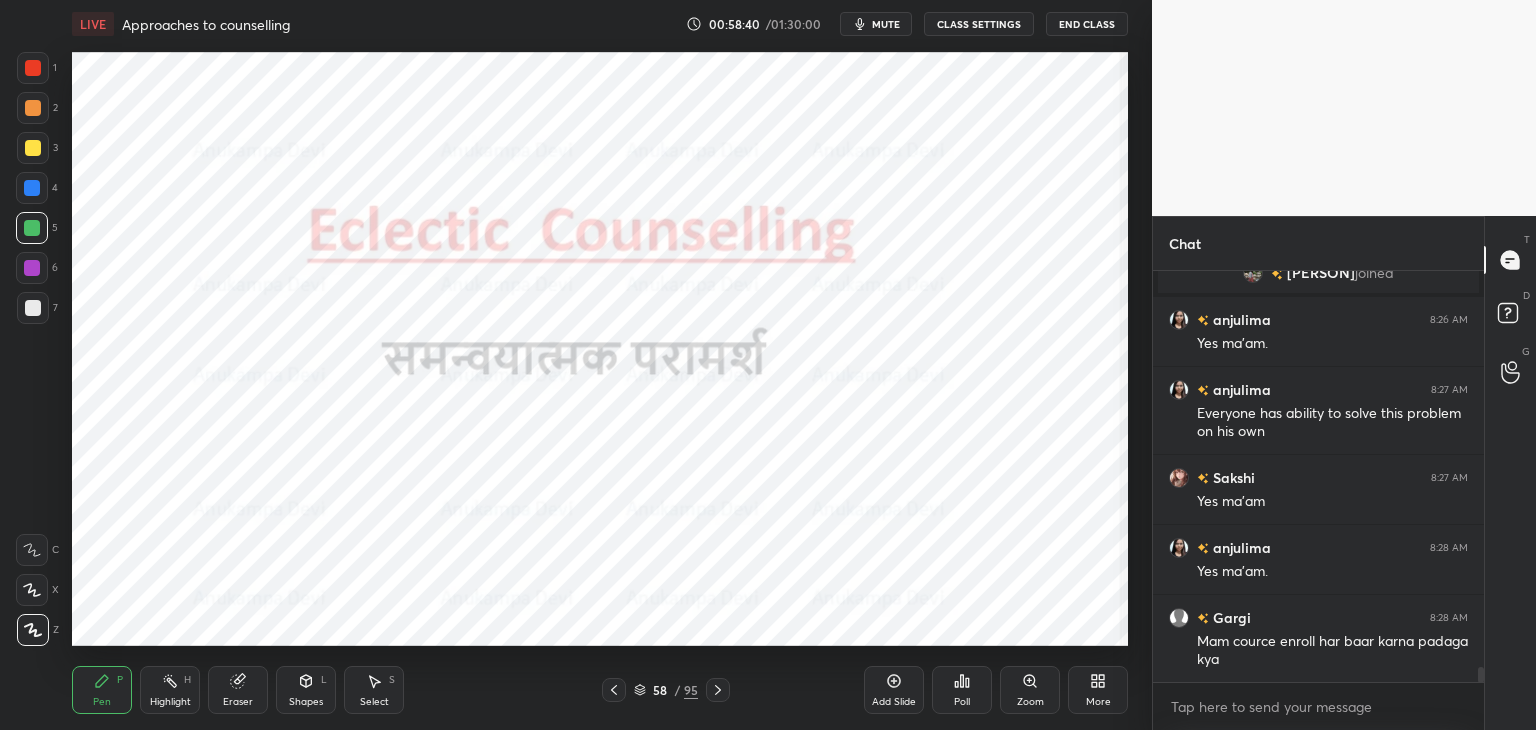click on "mute" at bounding box center [886, 24] 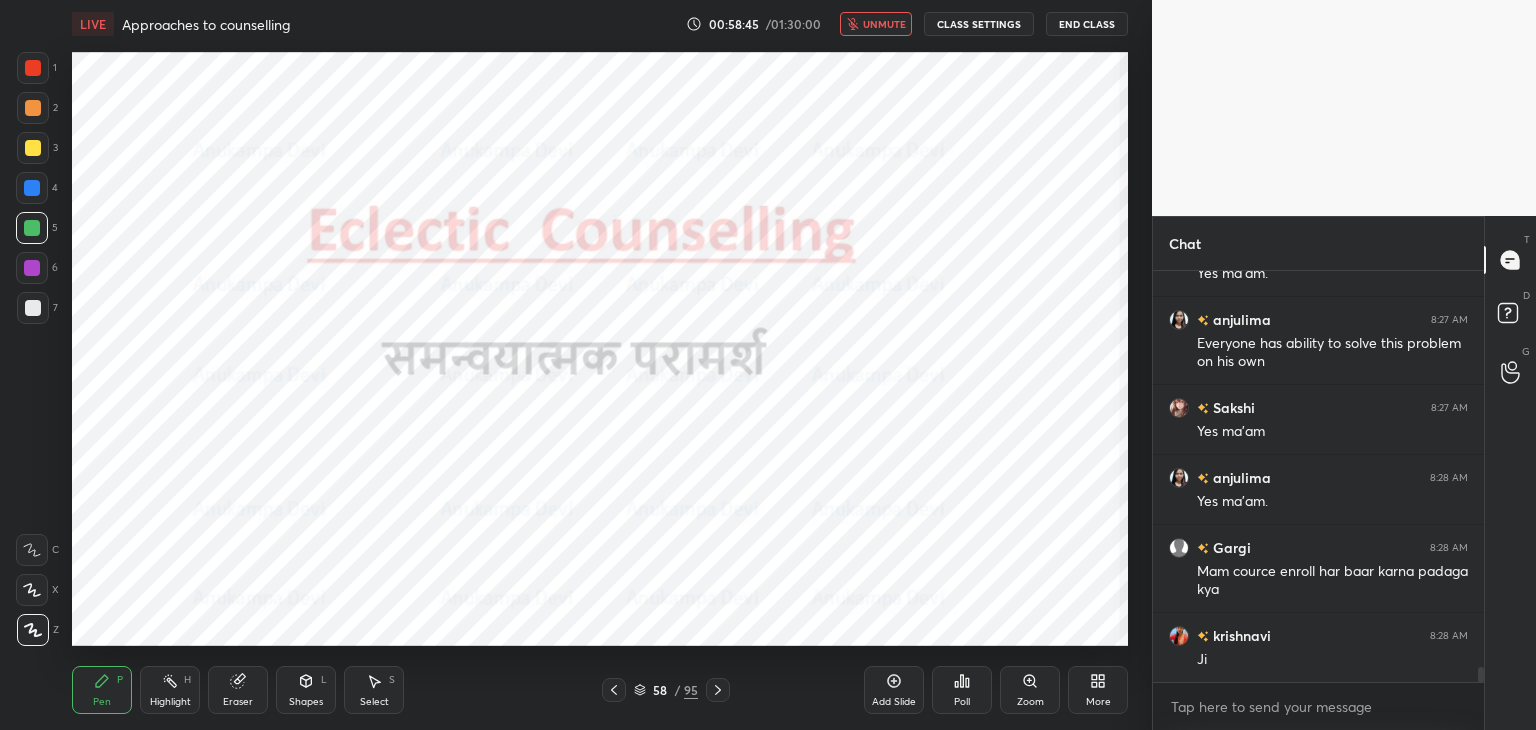 scroll, scrollTop: 11042, scrollLeft: 0, axis: vertical 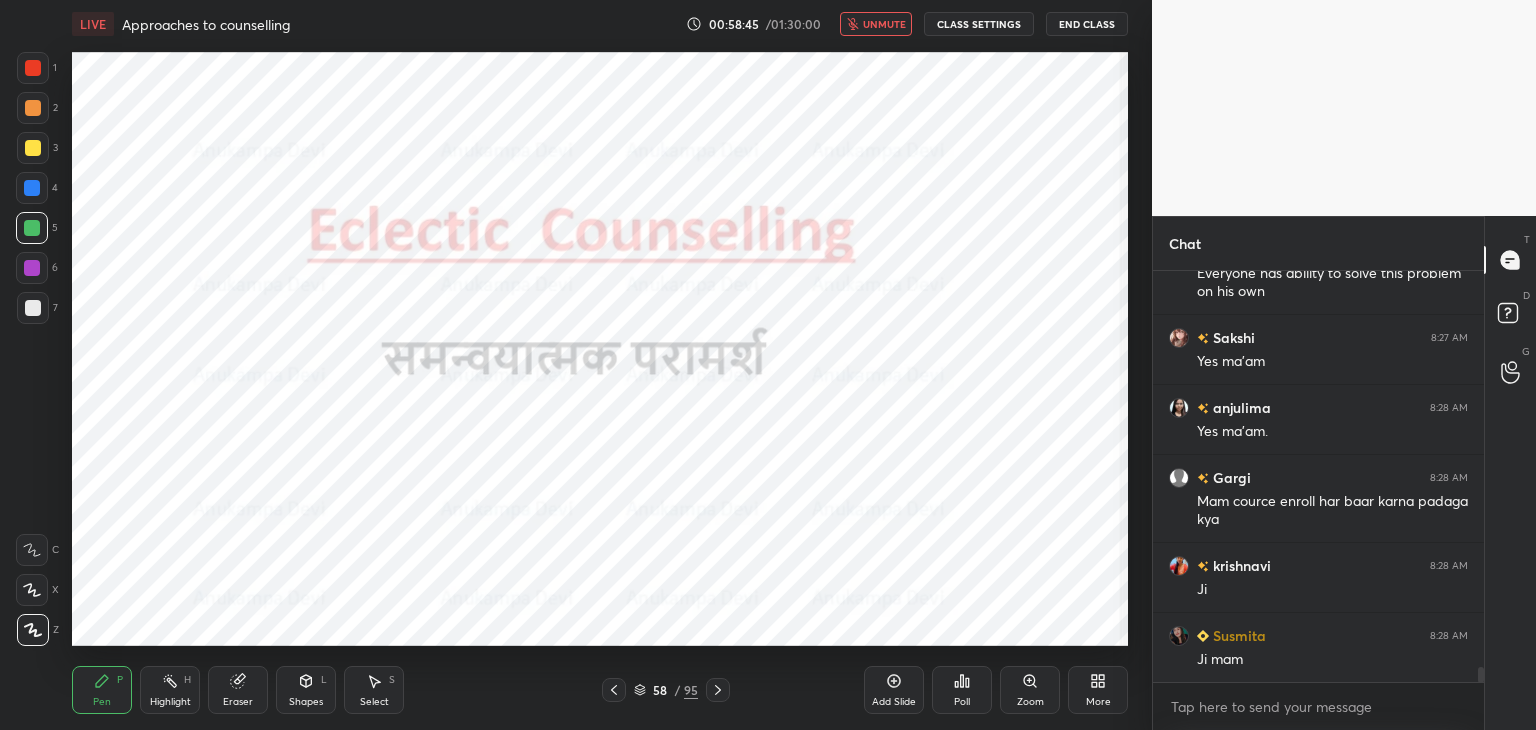 click on "unmute" at bounding box center (884, 24) 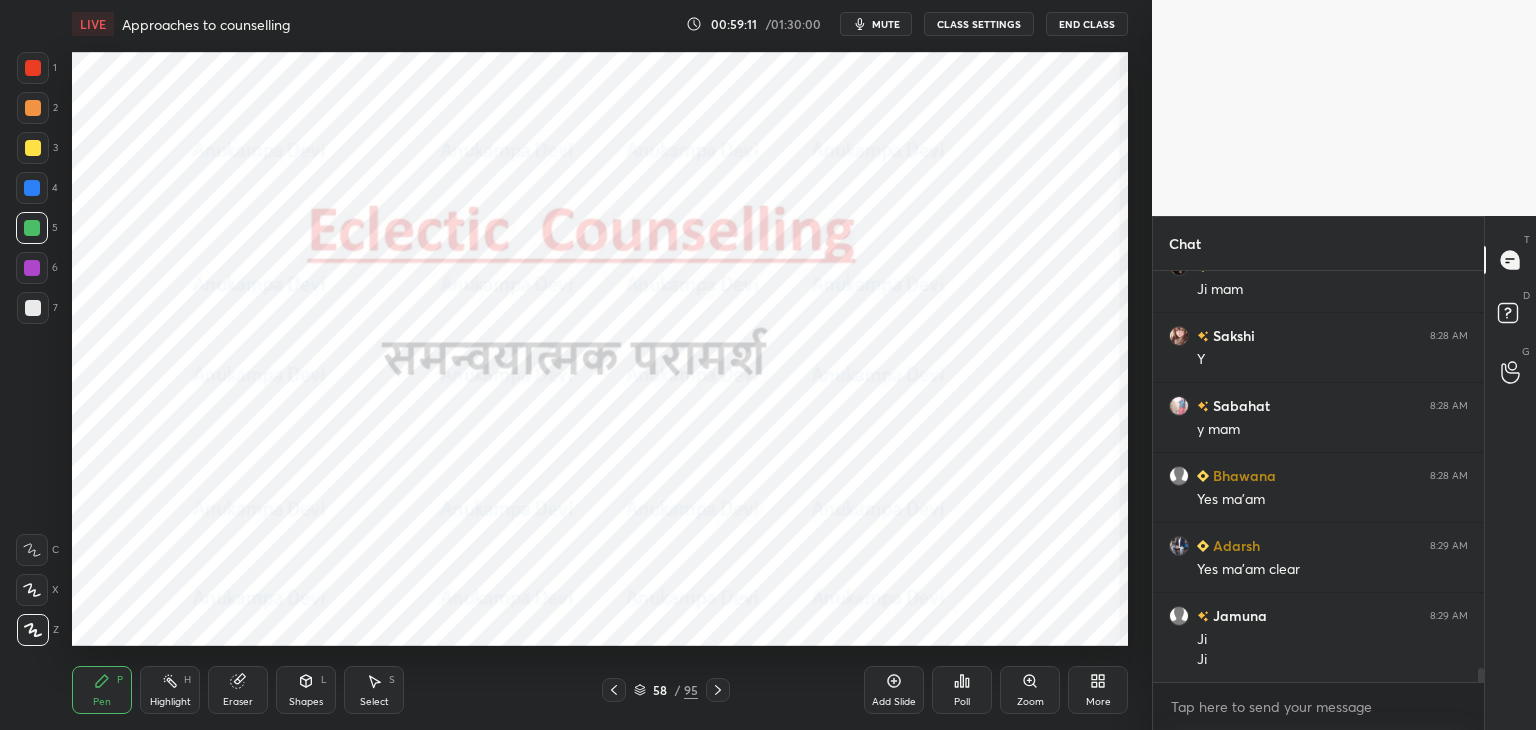 scroll, scrollTop: 11482, scrollLeft: 0, axis: vertical 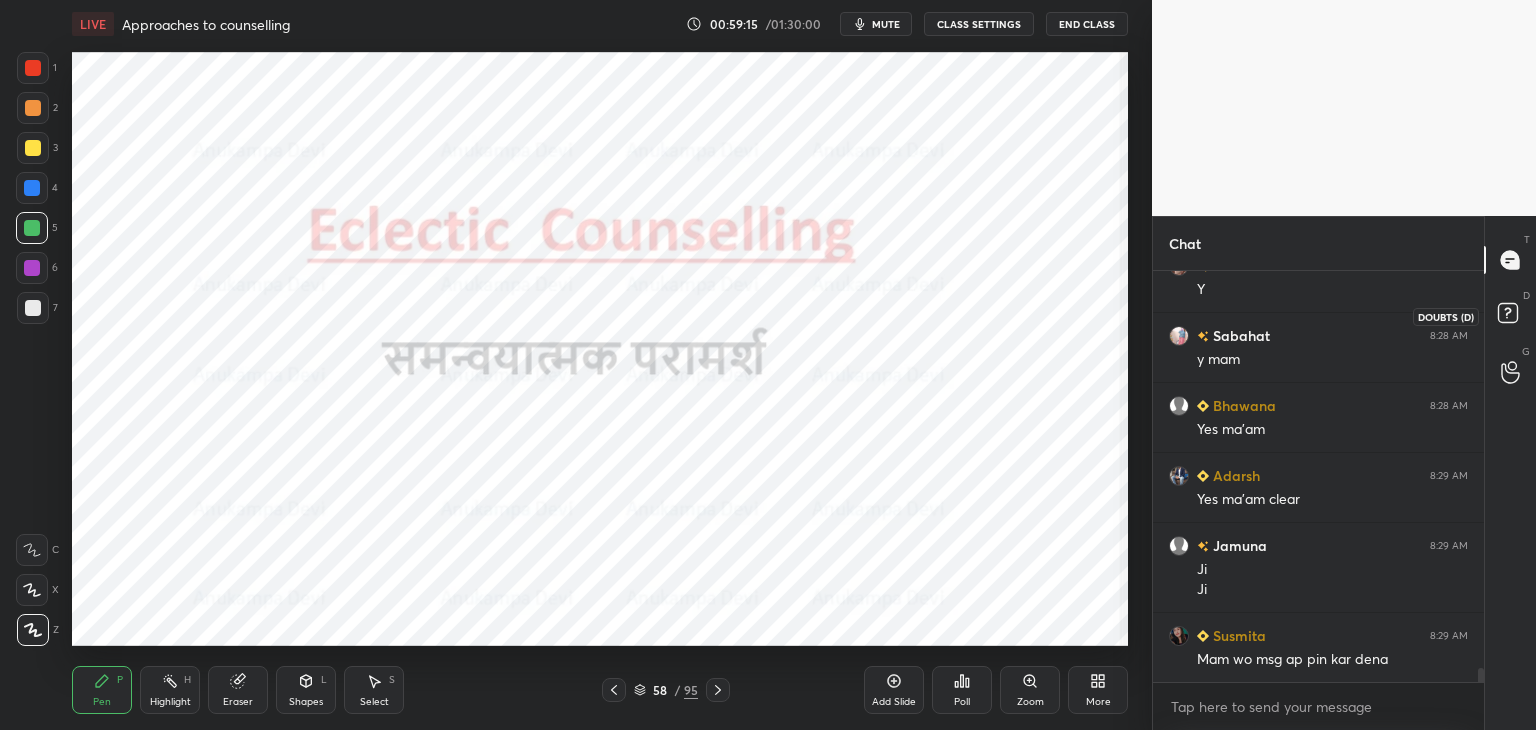 click 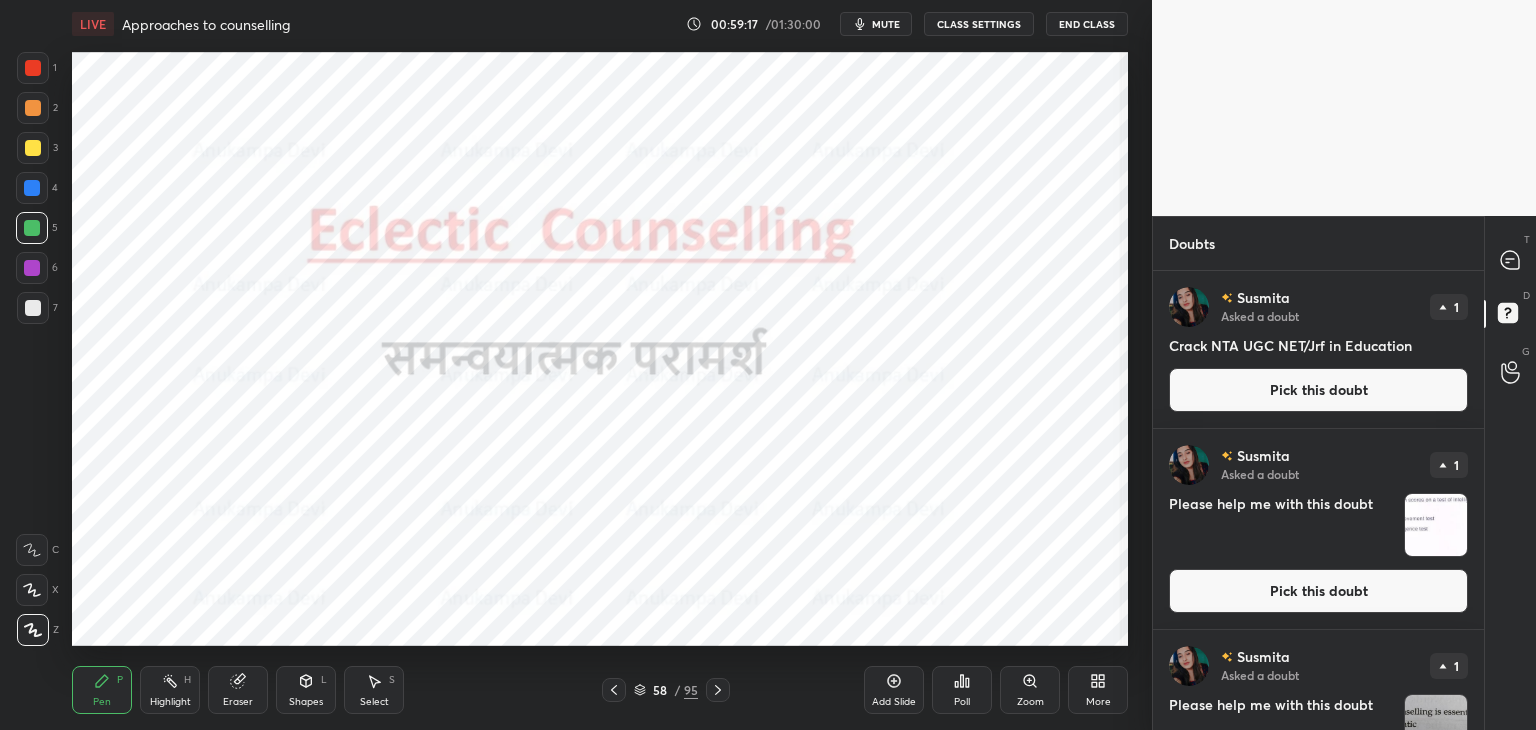 click on "Pick this doubt" at bounding box center [1318, 390] 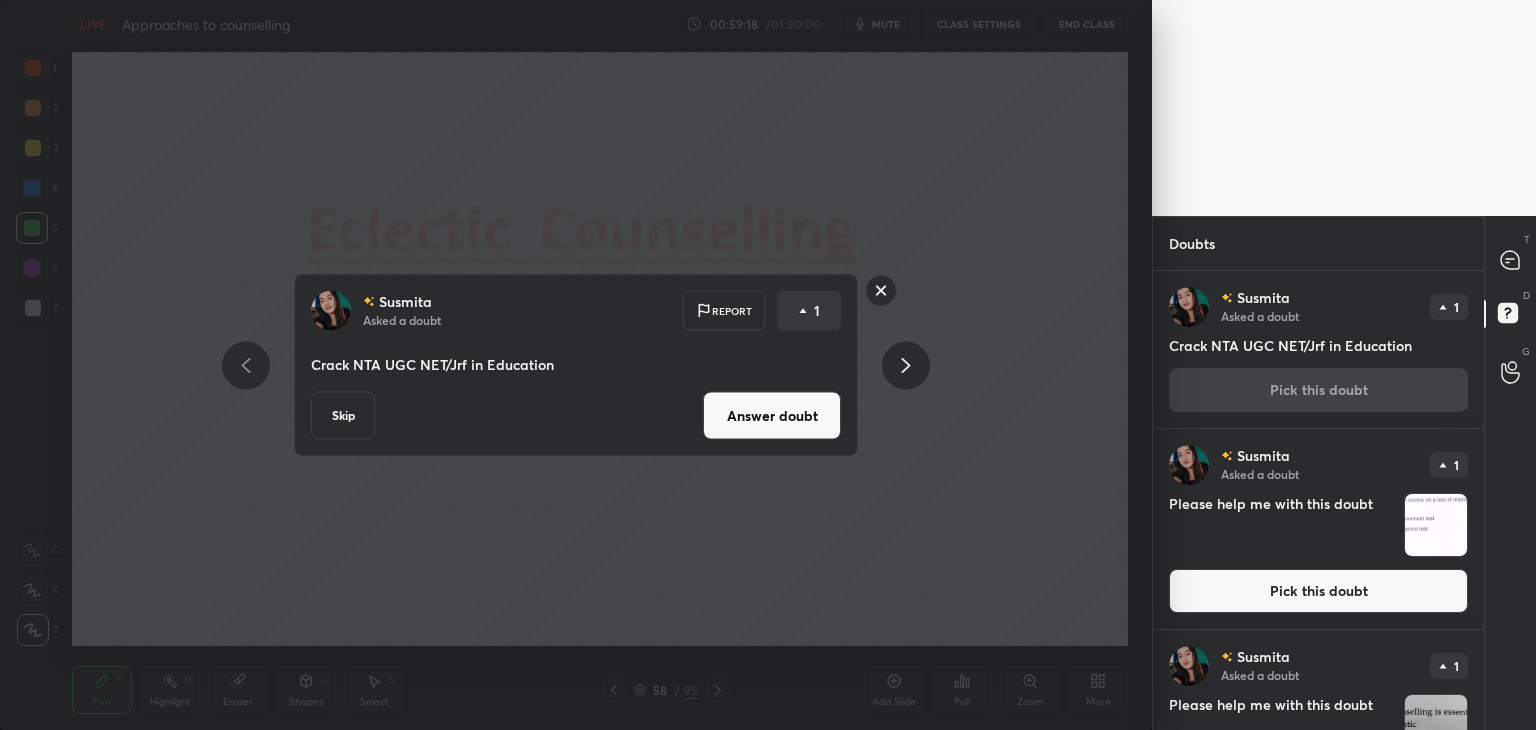 click on "Answer doubt" at bounding box center [772, 416] 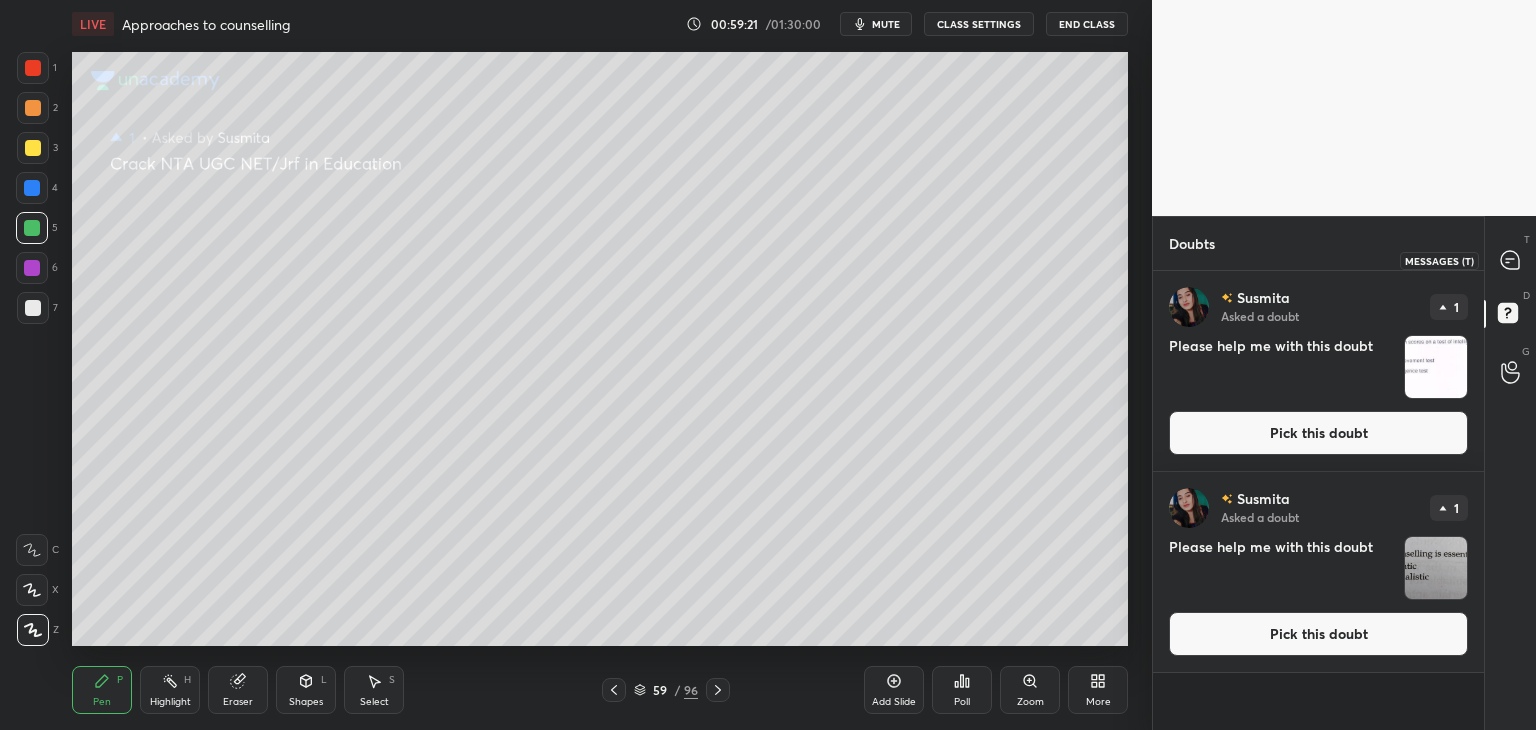 drag, startPoint x: 1512, startPoint y: 257, endPoint x: 1326, endPoint y: 268, distance: 186.32498 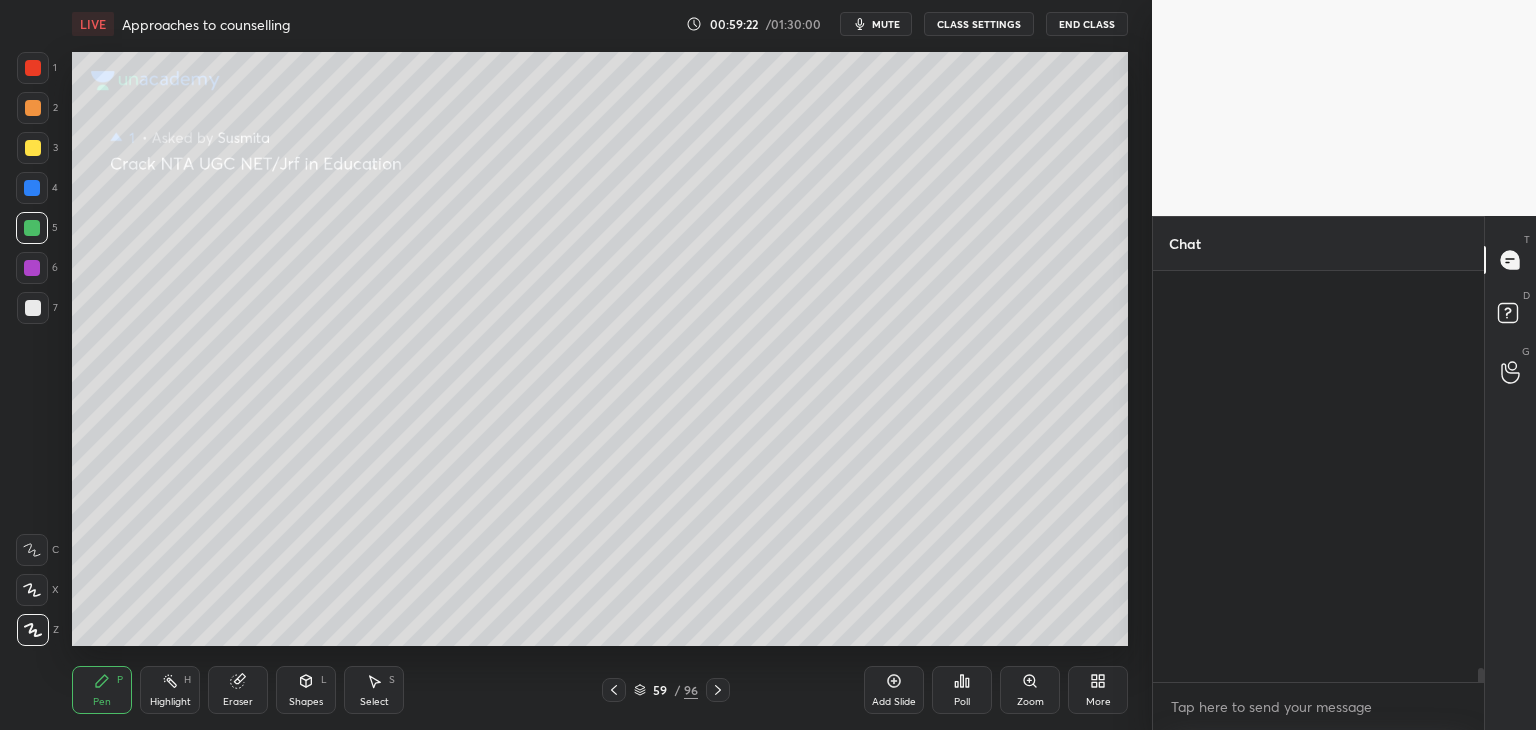 scroll, scrollTop: 11770, scrollLeft: 0, axis: vertical 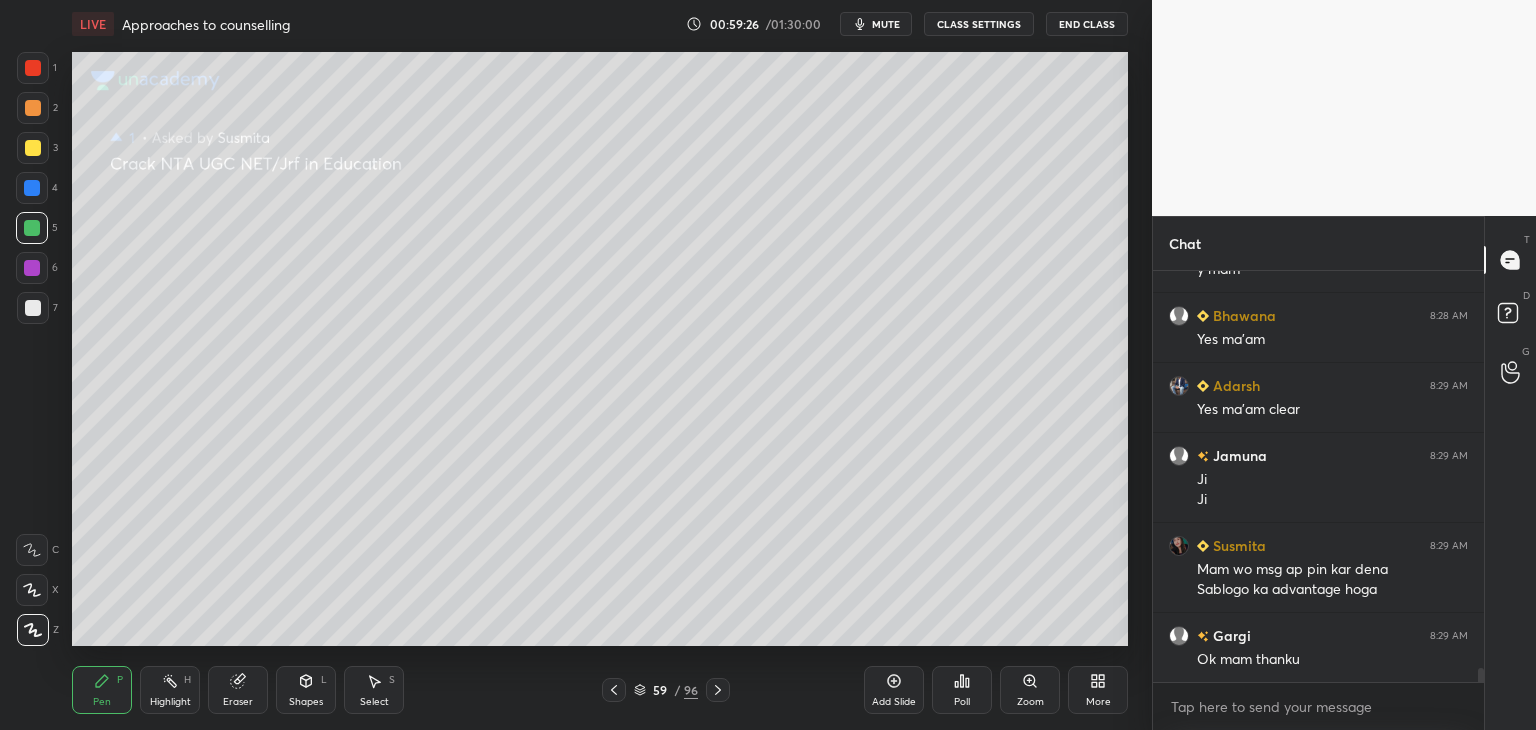 click 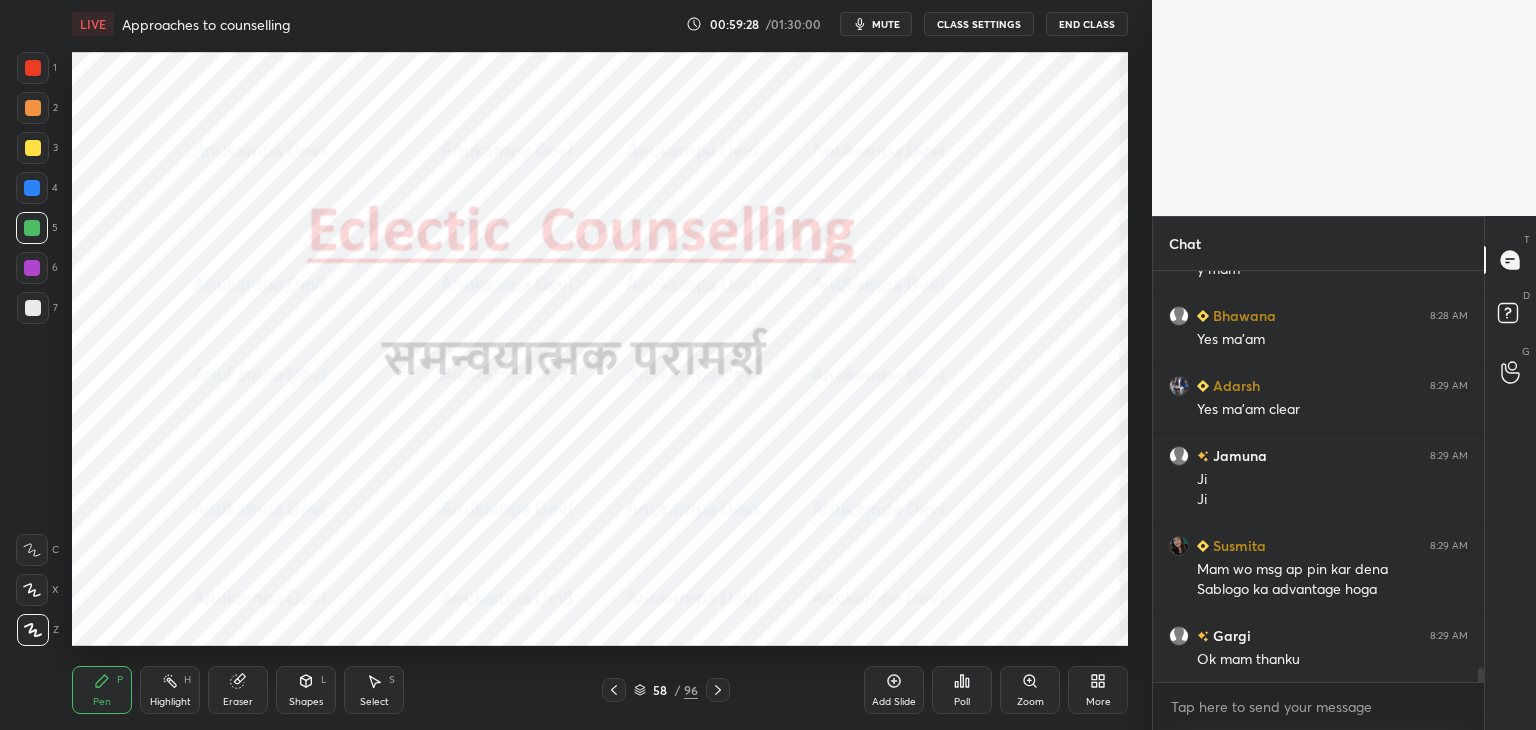 click at bounding box center (32, 268) 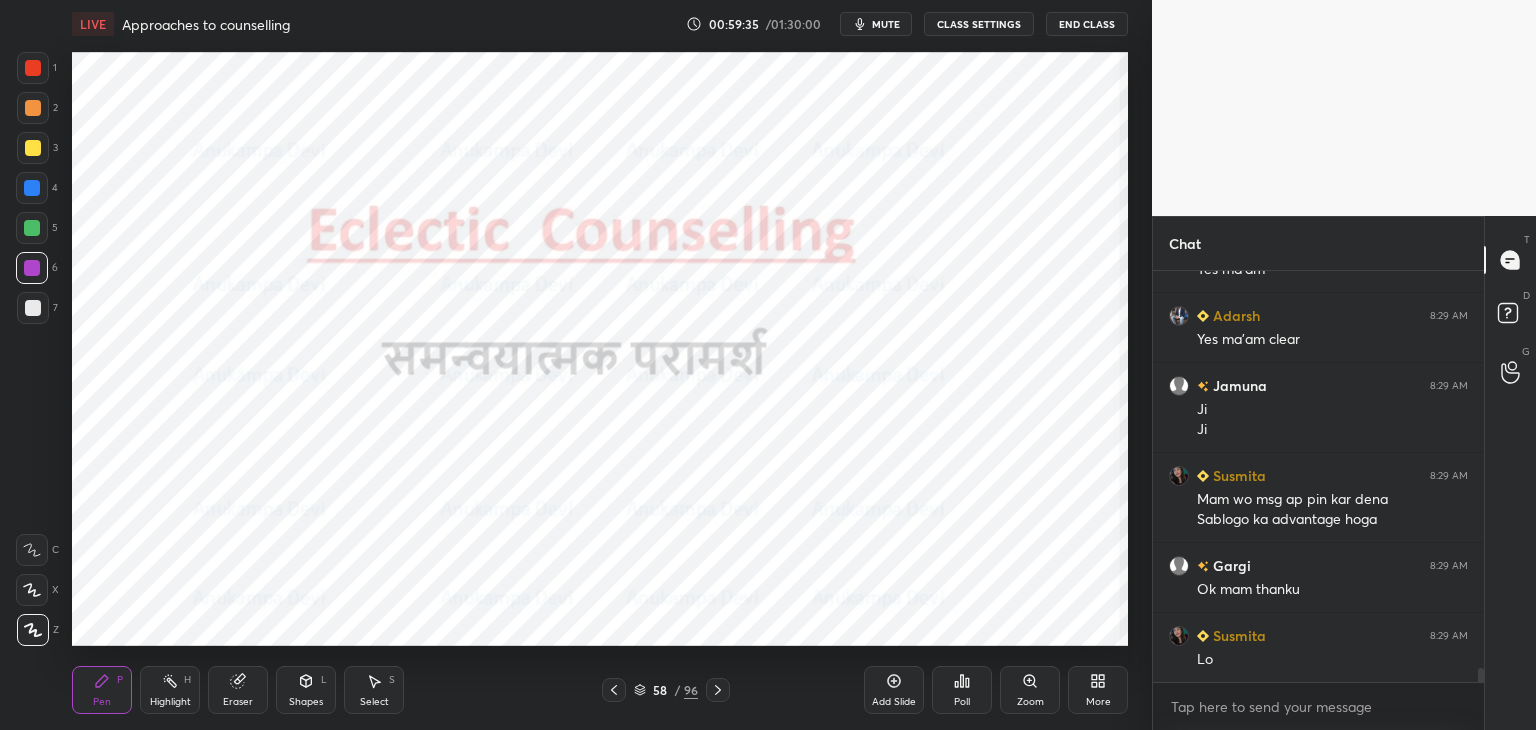 scroll, scrollTop: 12000, scrollLeft: 0, axis: vertical 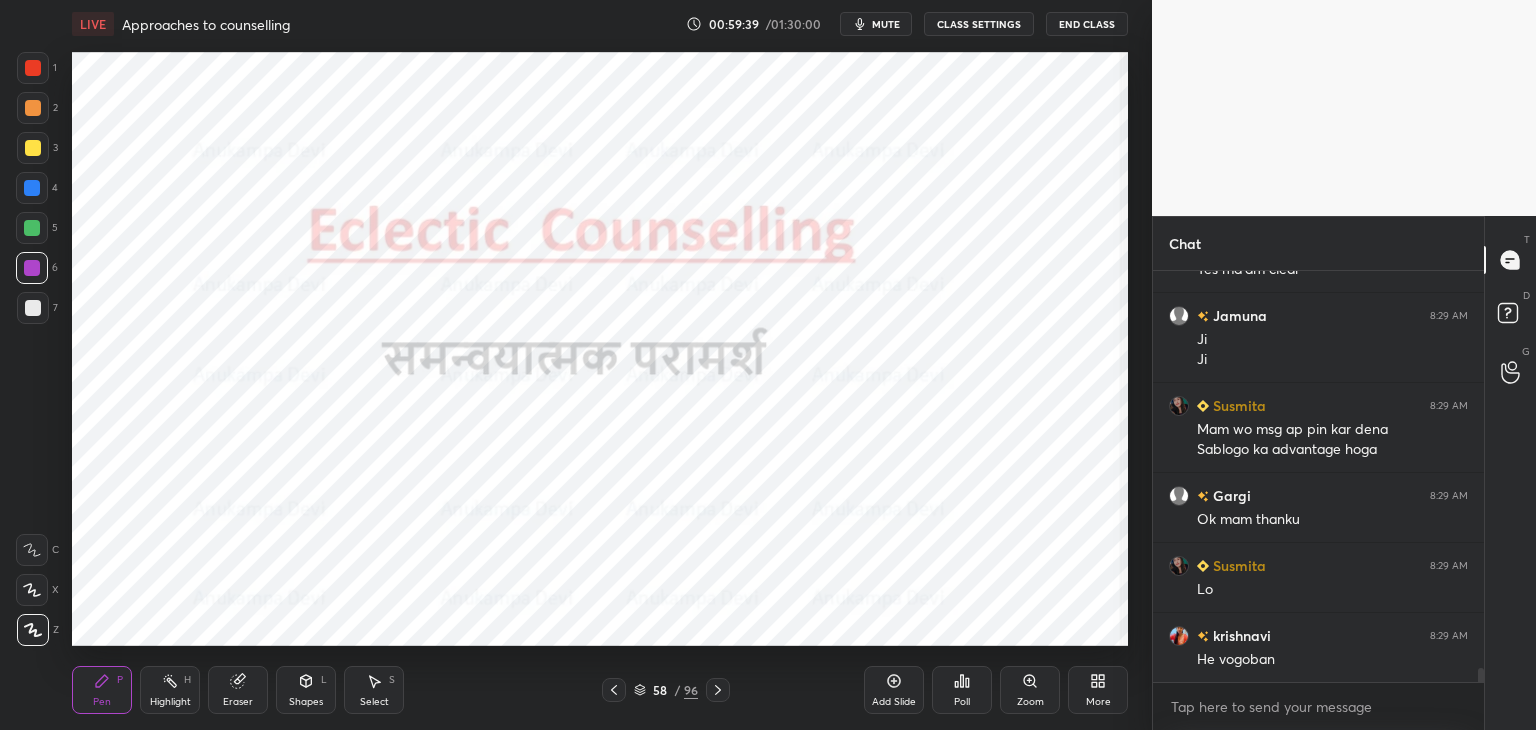click 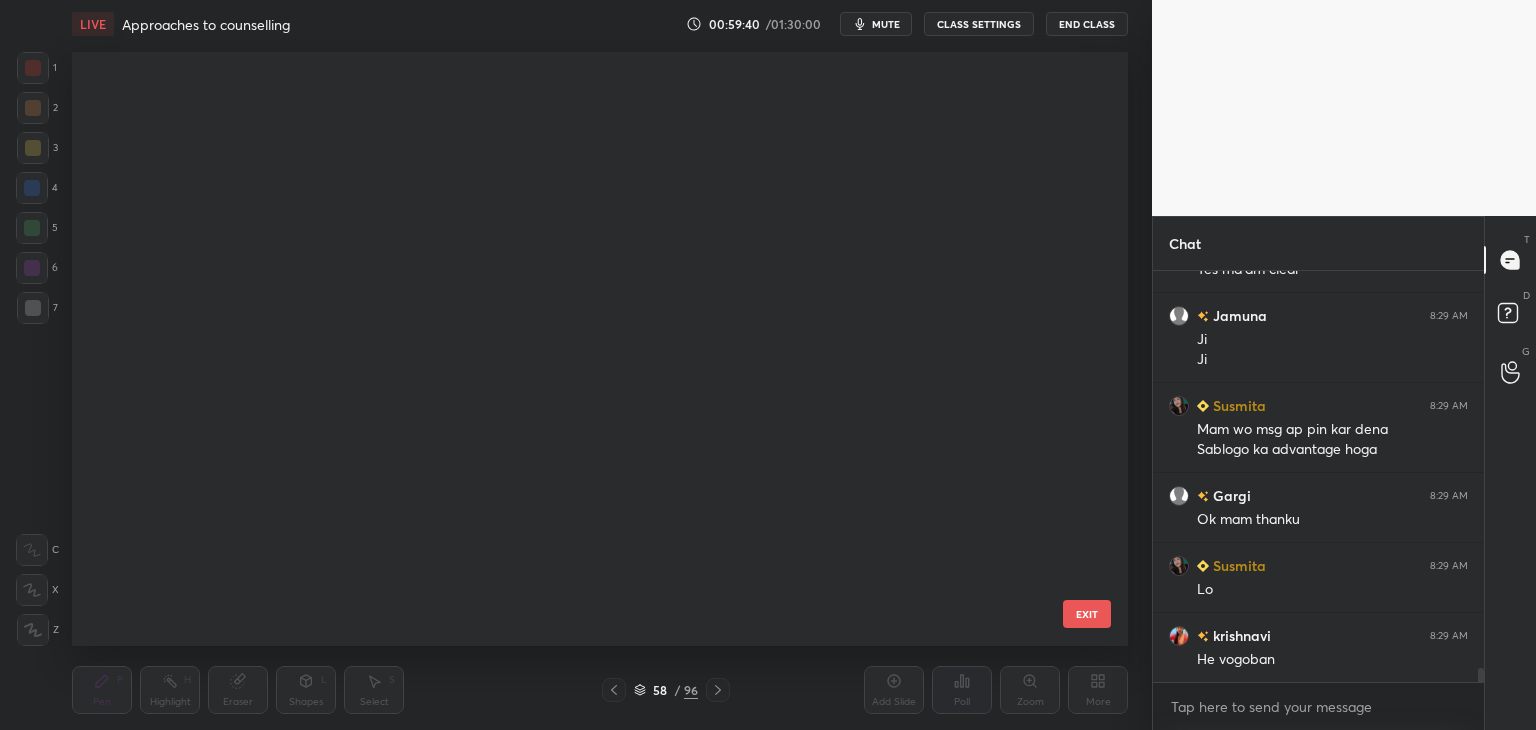 scroll, scrollTop: 3066, scrollLeft: 0, axis: vertical 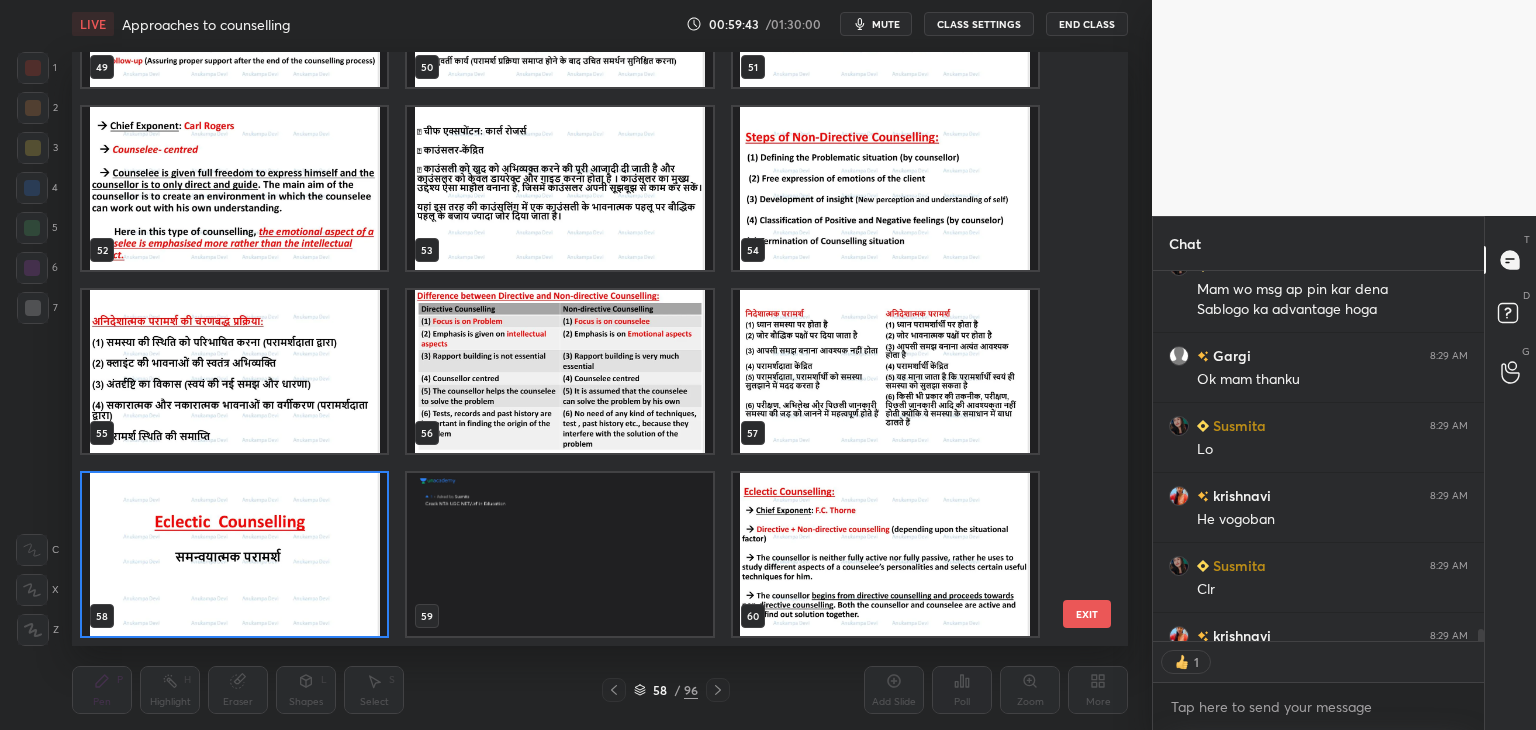 click at bounding box center [234, 554] 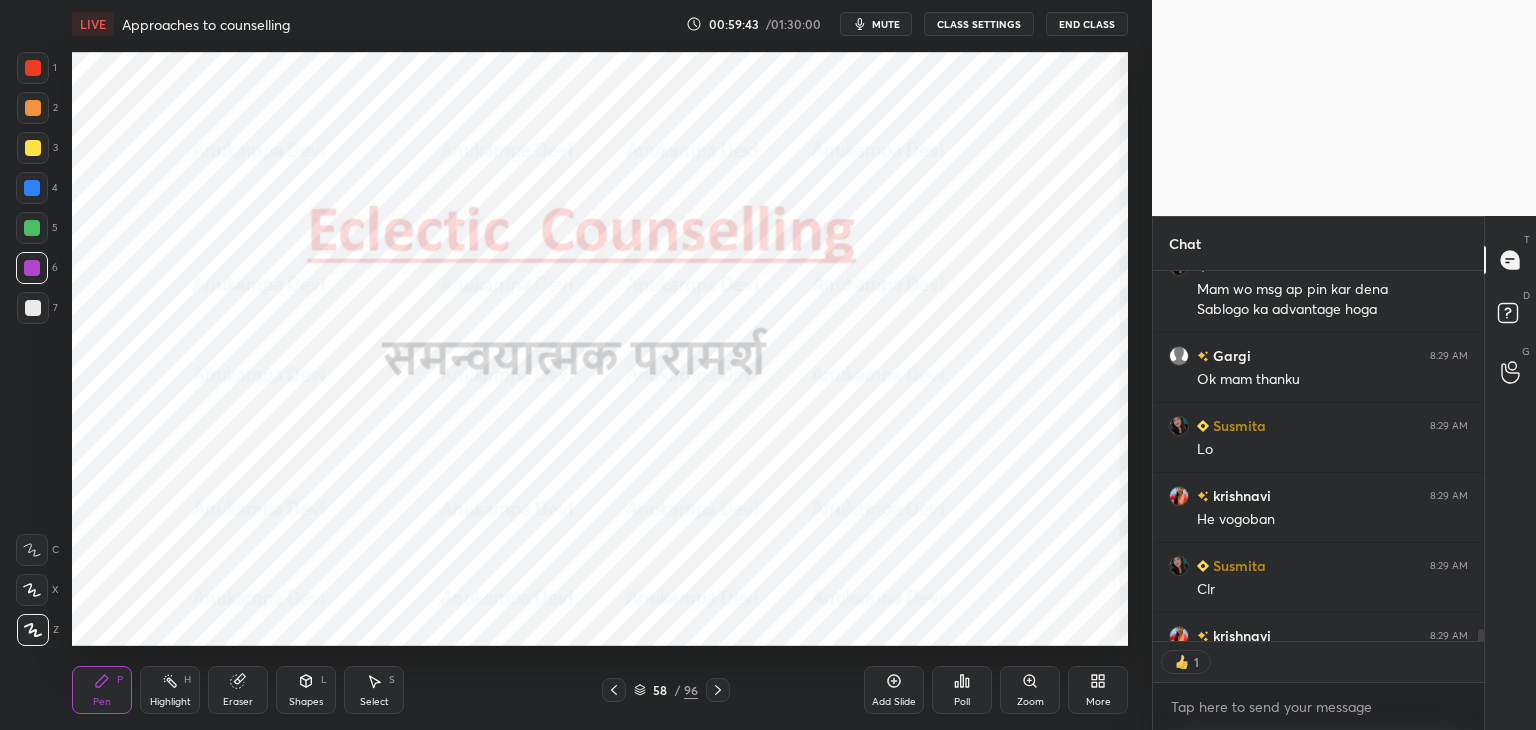 click at bounding box center [234, 554] 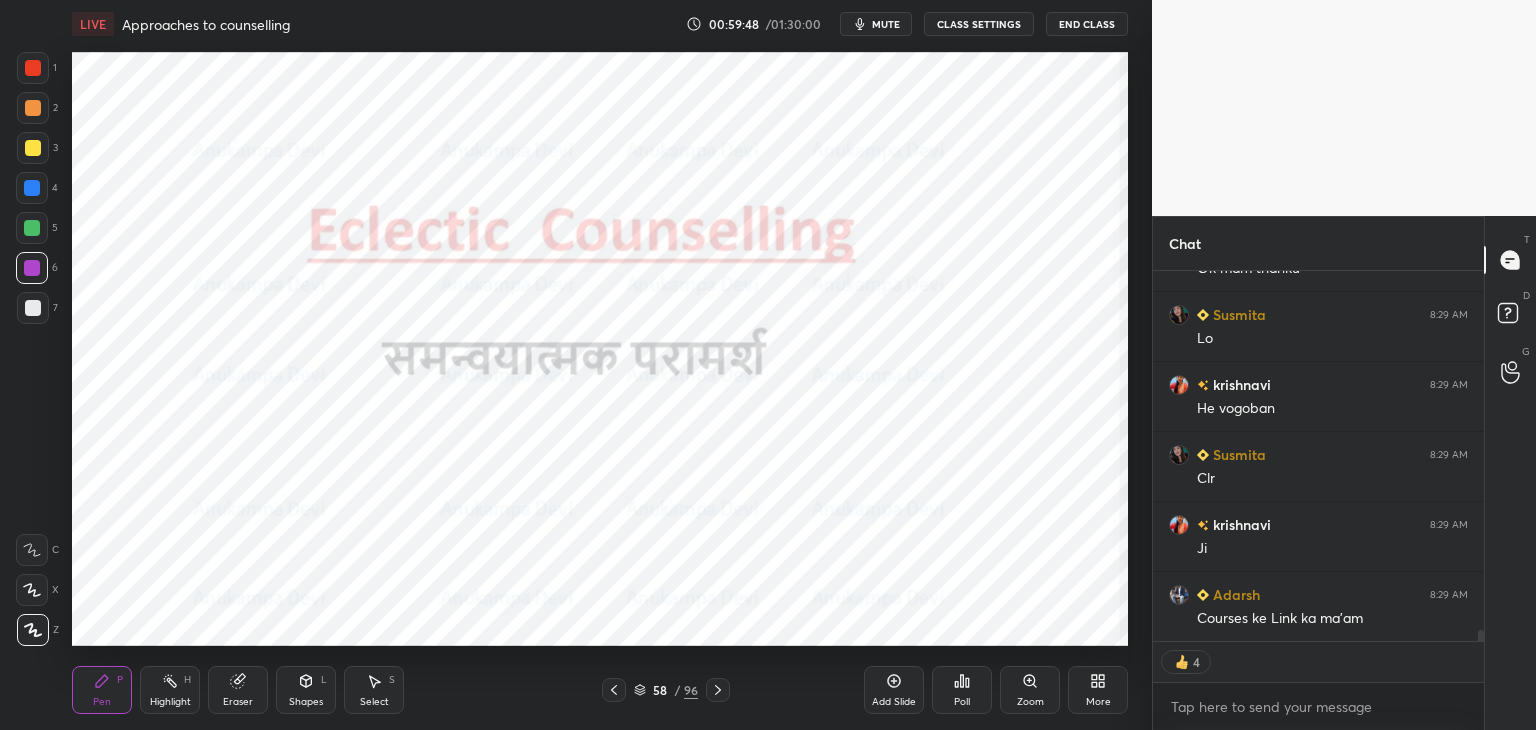 click on "Eraser" at bounding box center [238, 702] 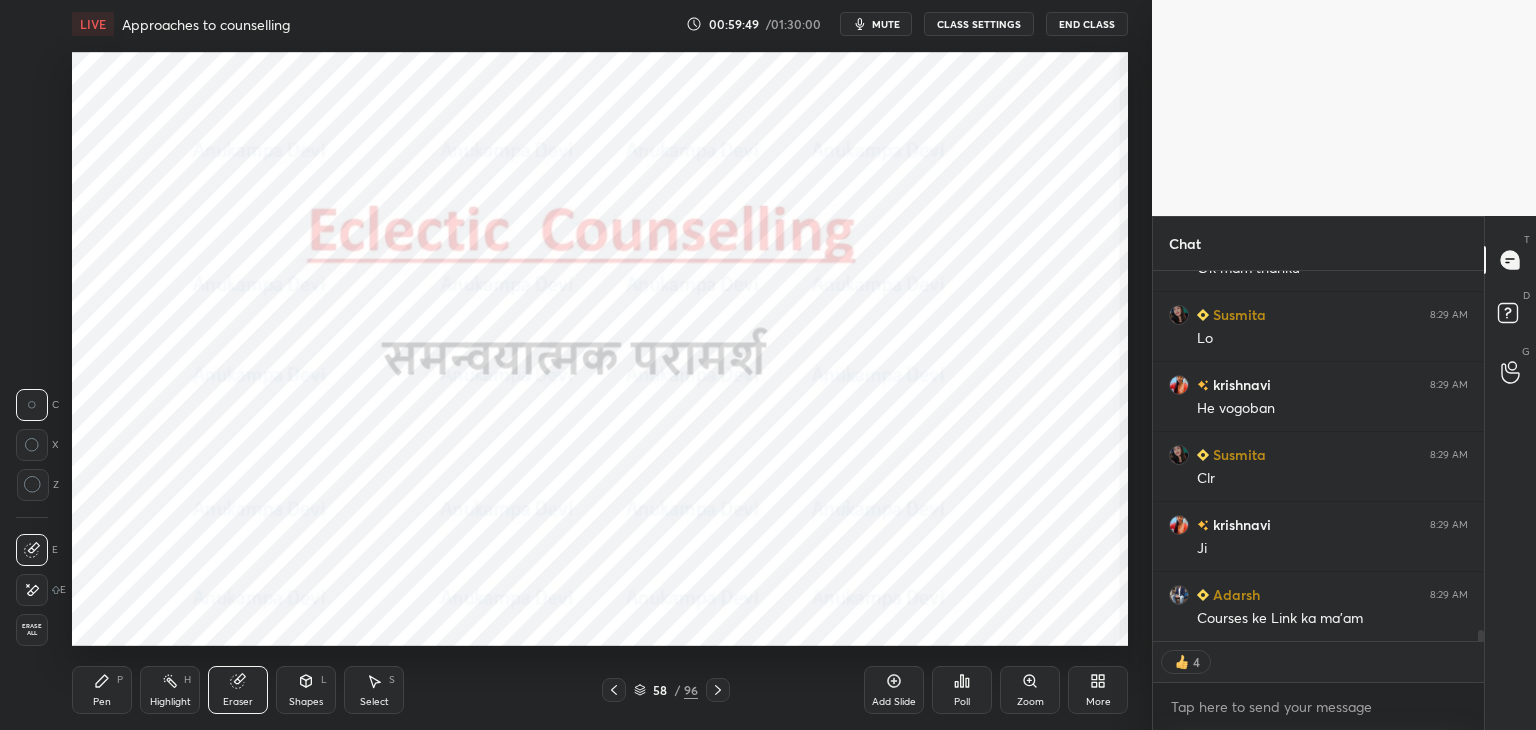 click on "Erase all" at bounding box center (32, 630) 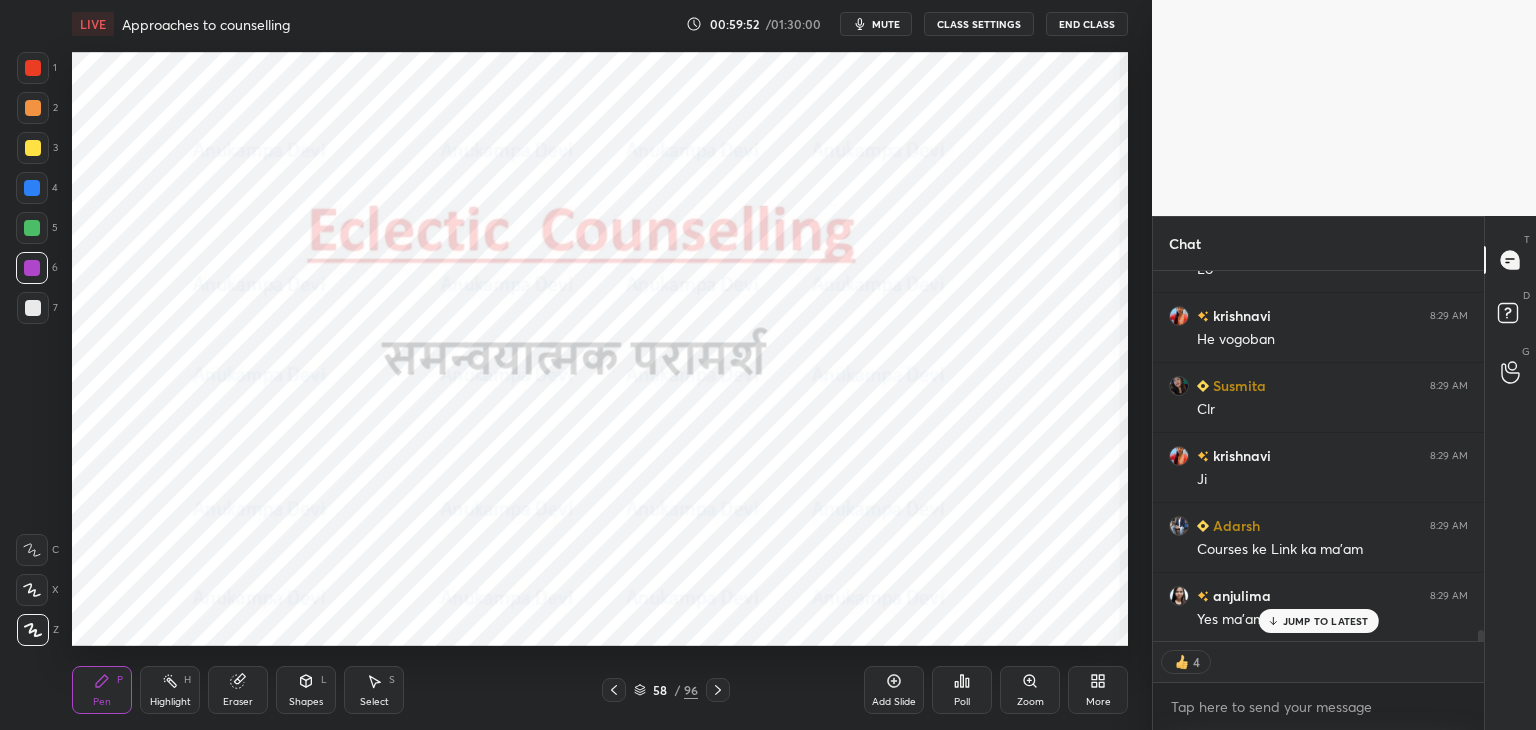 scroll, scrollTop: 12391, scrollLeft: 0, axis: vertical 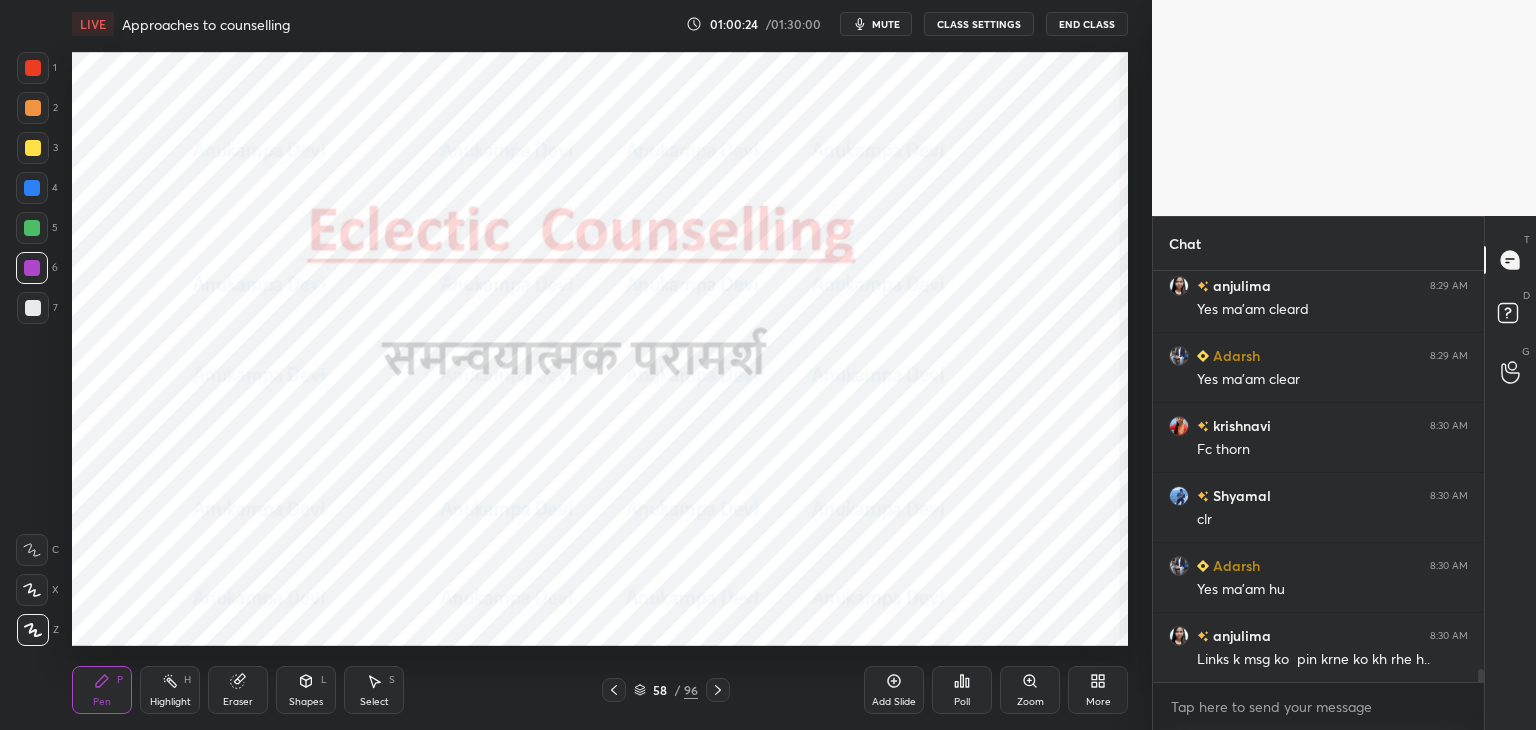 click 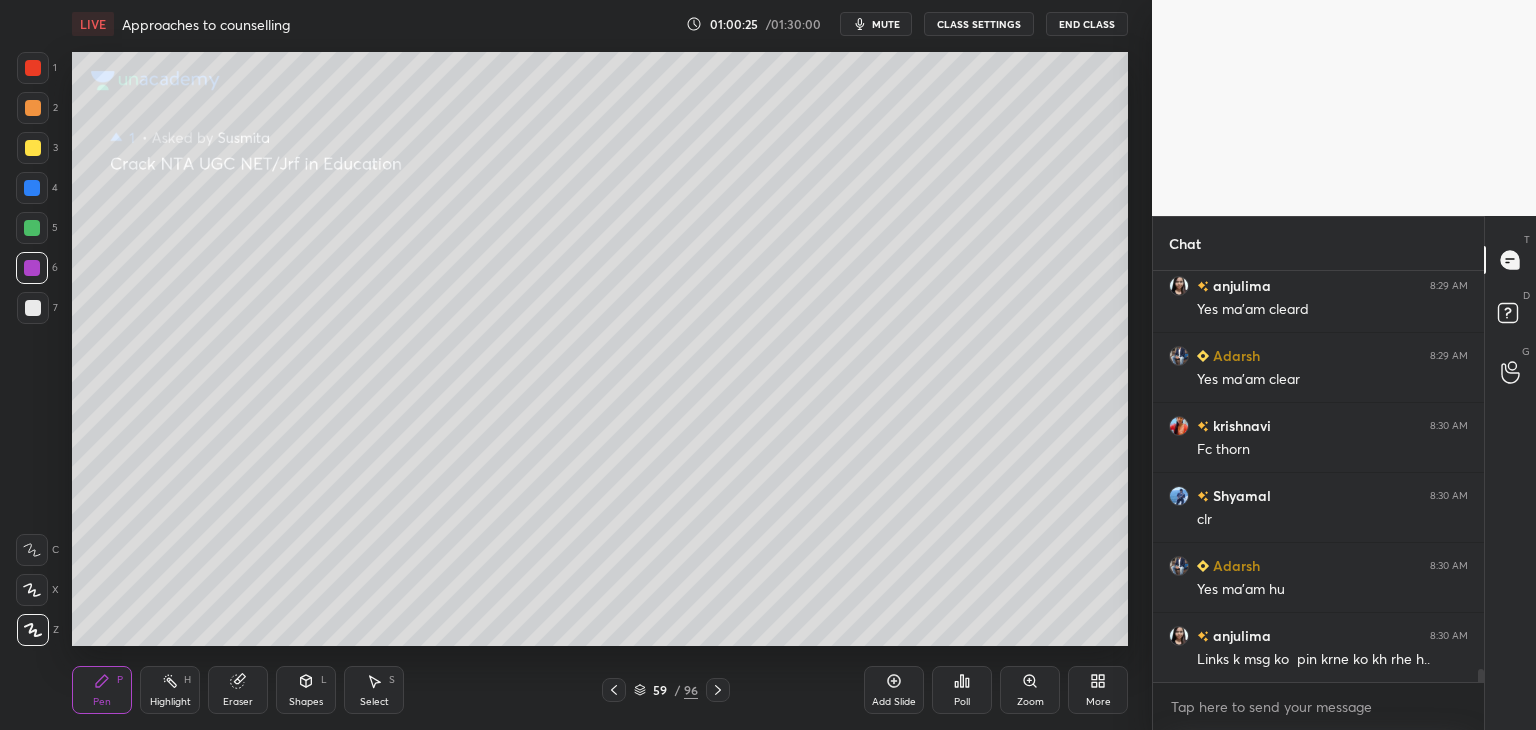 click 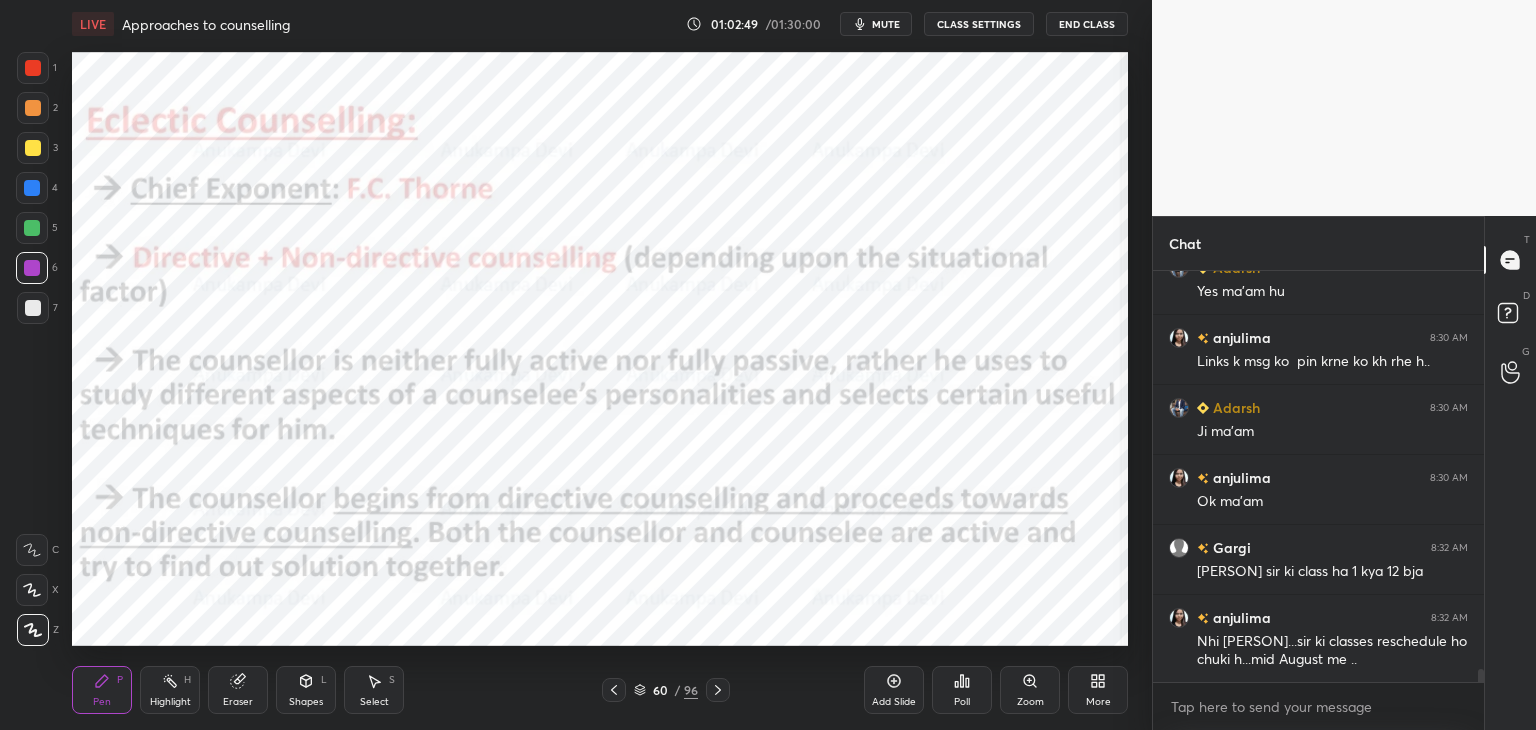 scroll, scrollTop: 13034, scrollLeft: 0, axis: vertical 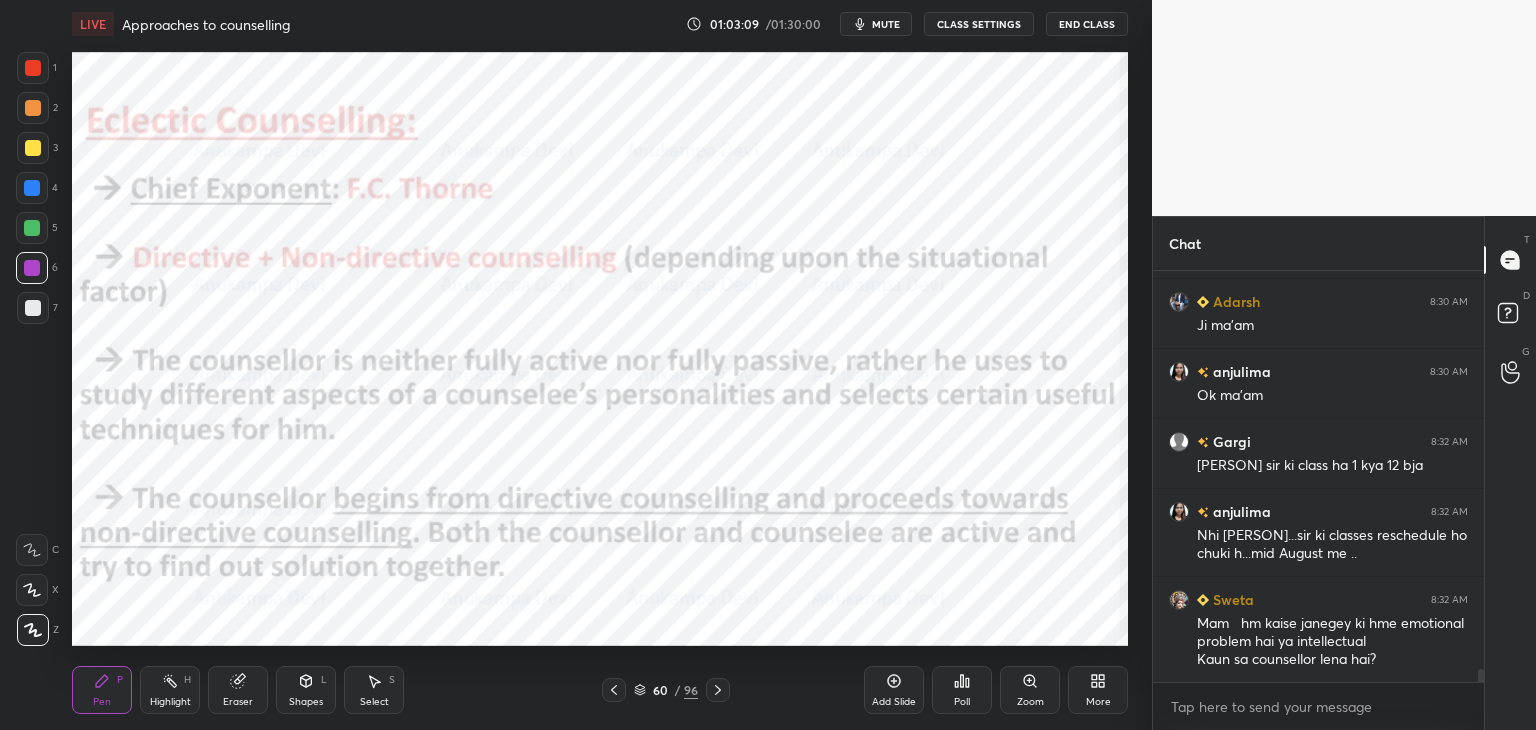 click 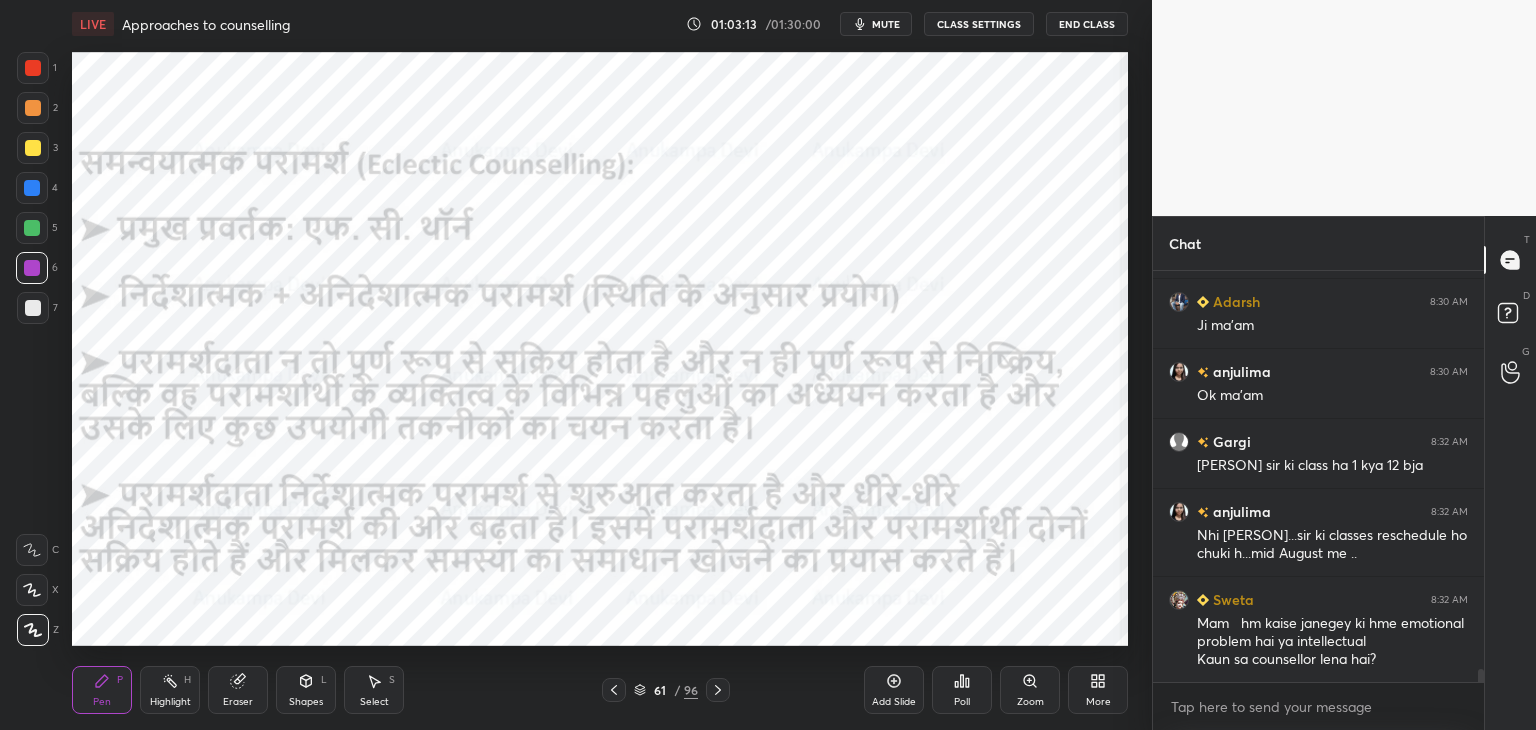 scroll, scrollTop: 13104, scrollLeft: 0, axis: vertical 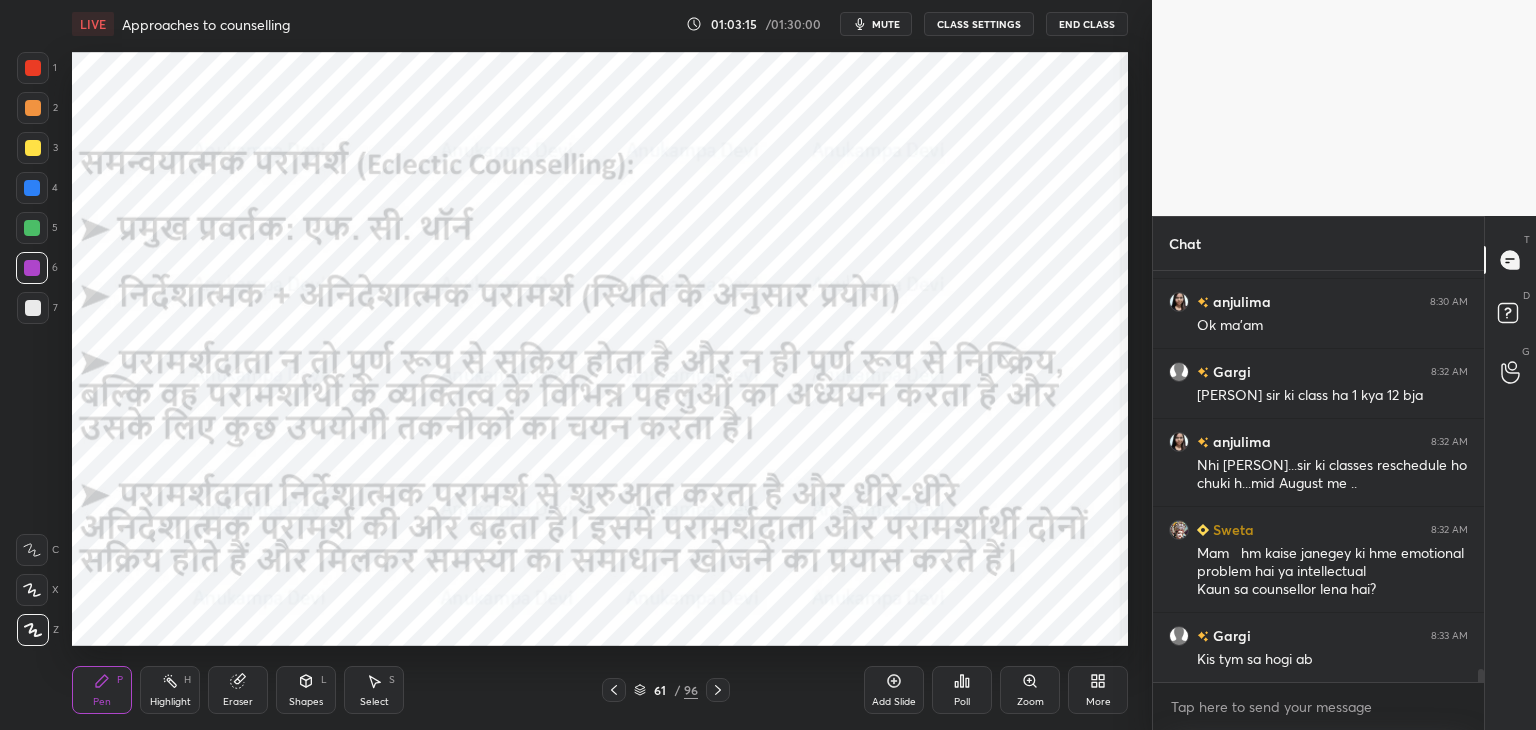 drag, startPoint x: 880, startPoint y: 24, endPoint x: 888, endPoint y: 51, distance: 28.160255 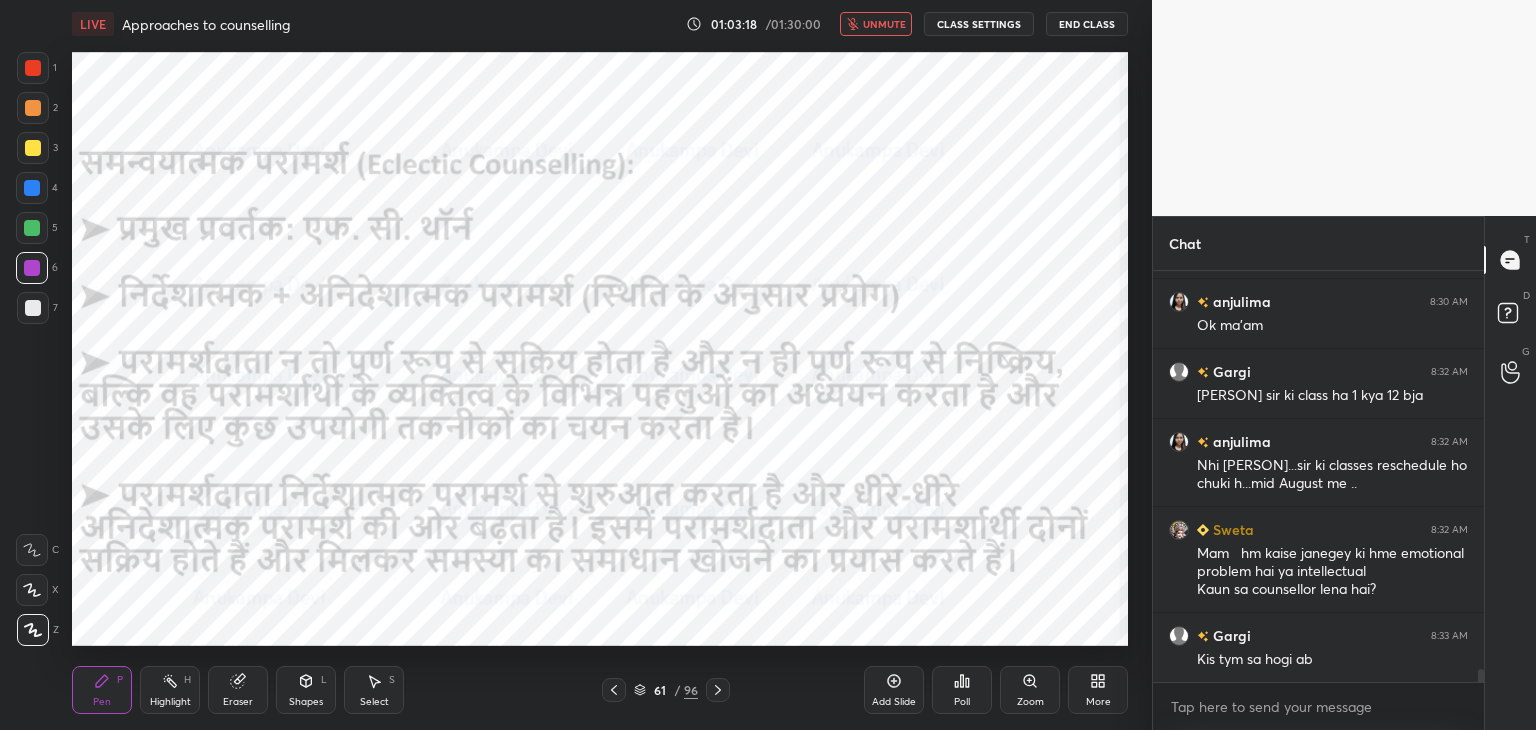 scroll, scrollTop: 13174, scrollLeft: 0, axis: vertical 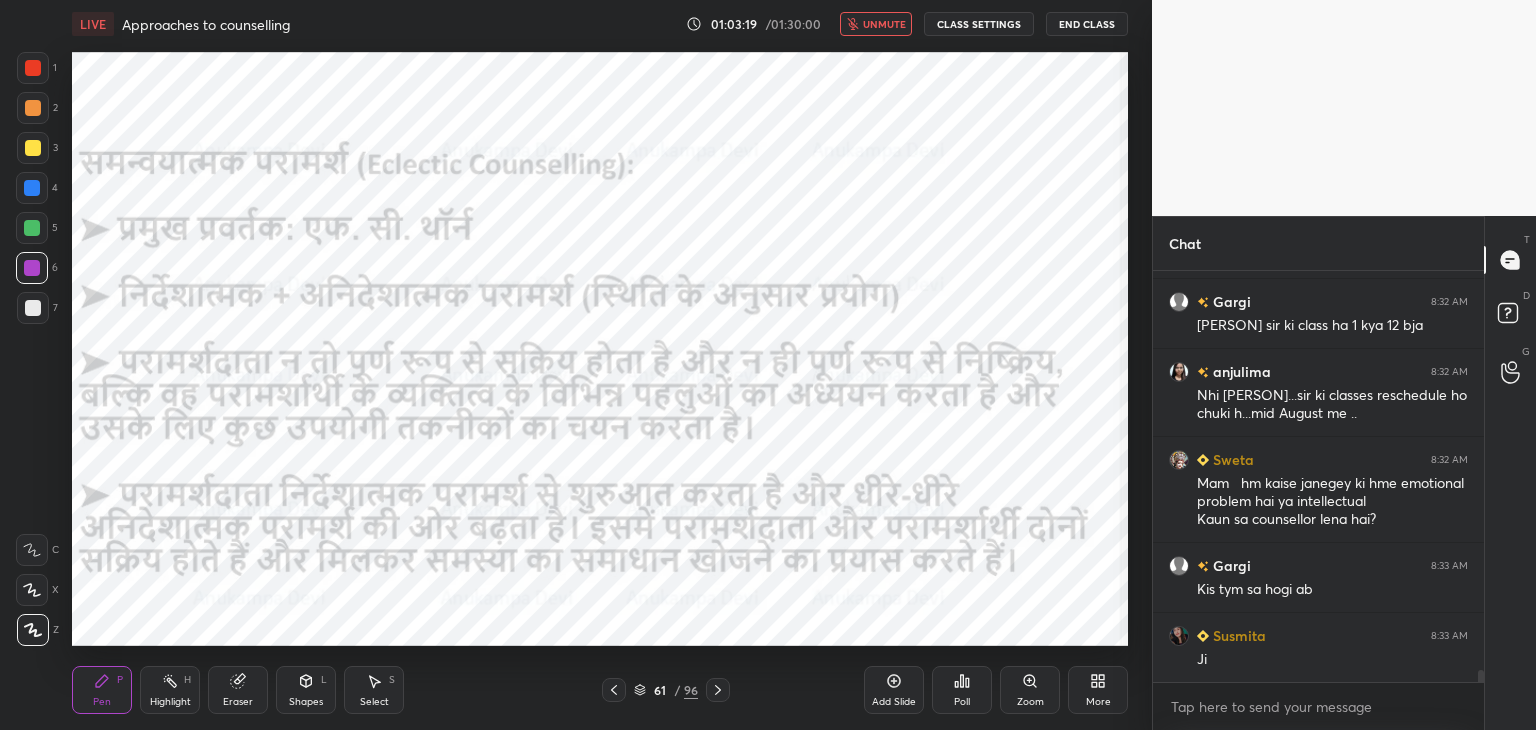 click on "unmute" at bounding box center (884, 24) 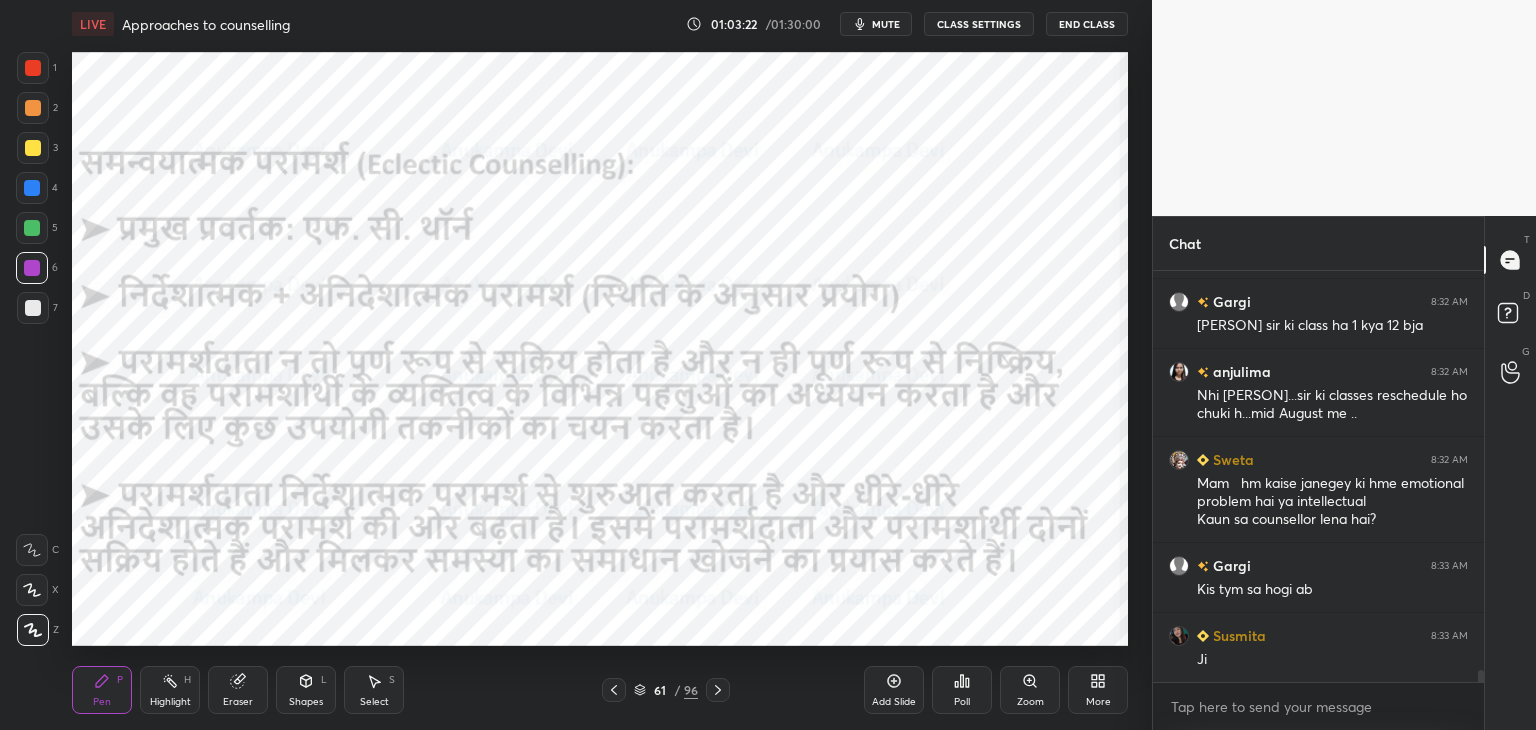 click 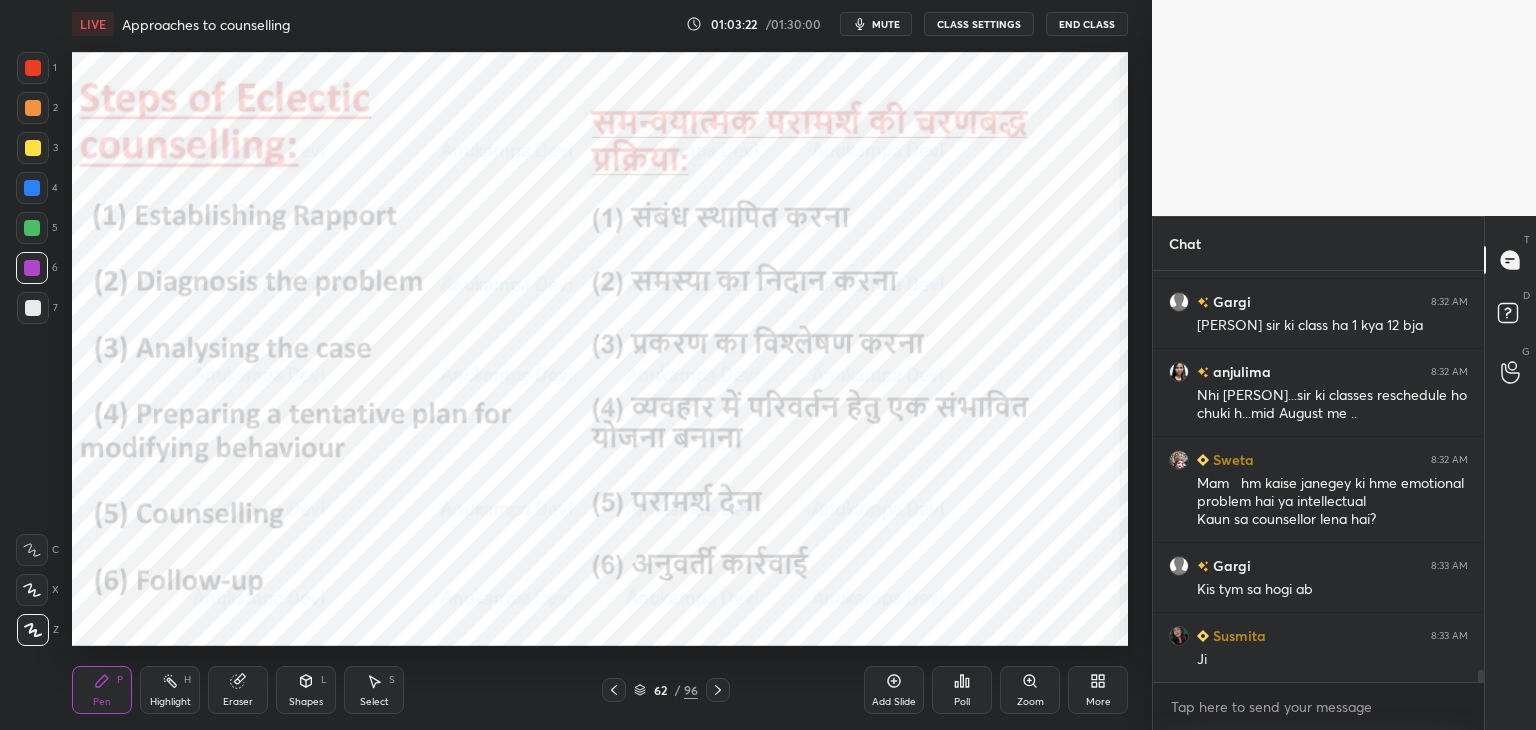 scroll, scrollTop: 13244, scrollLeft: 0, axis: vertical 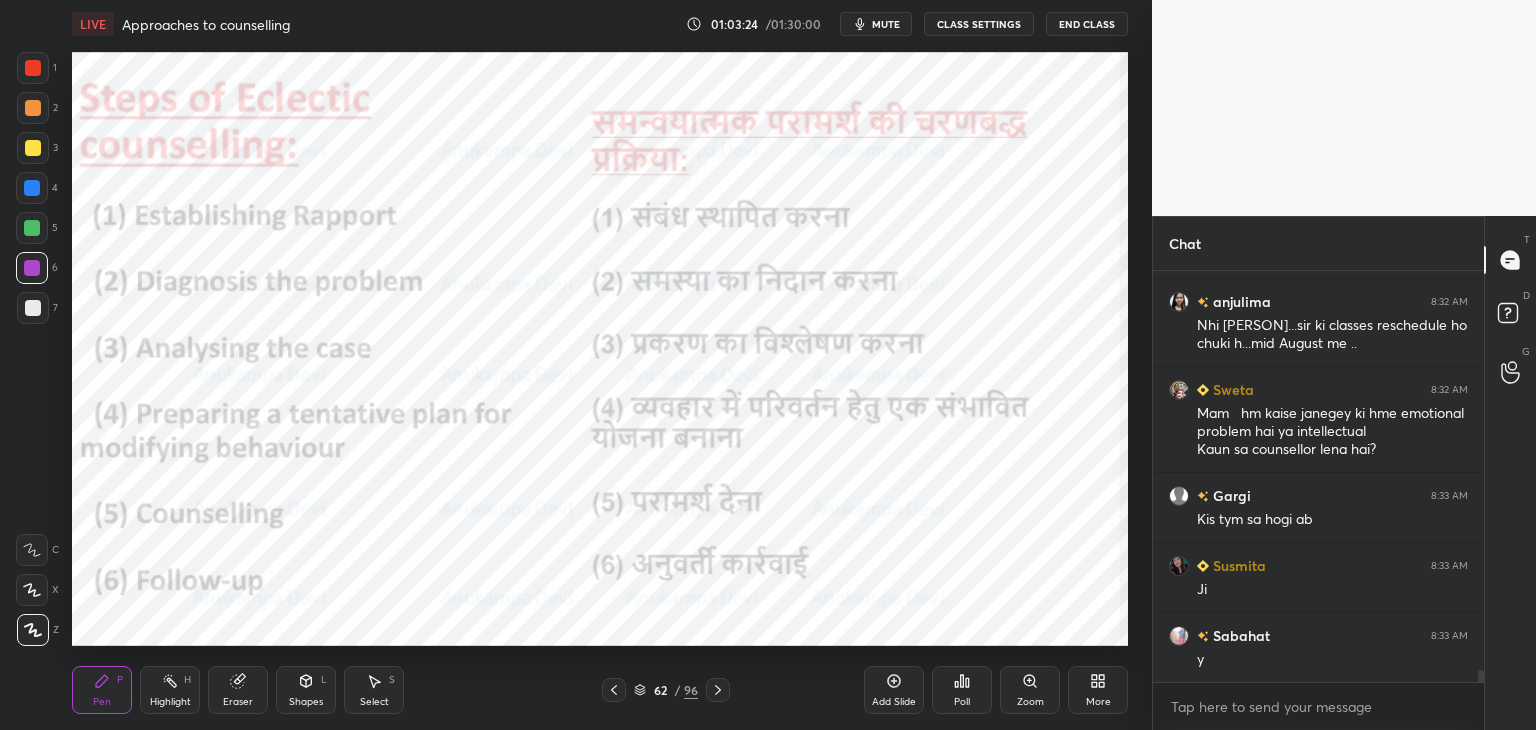 click at bounding box center [32, 228] 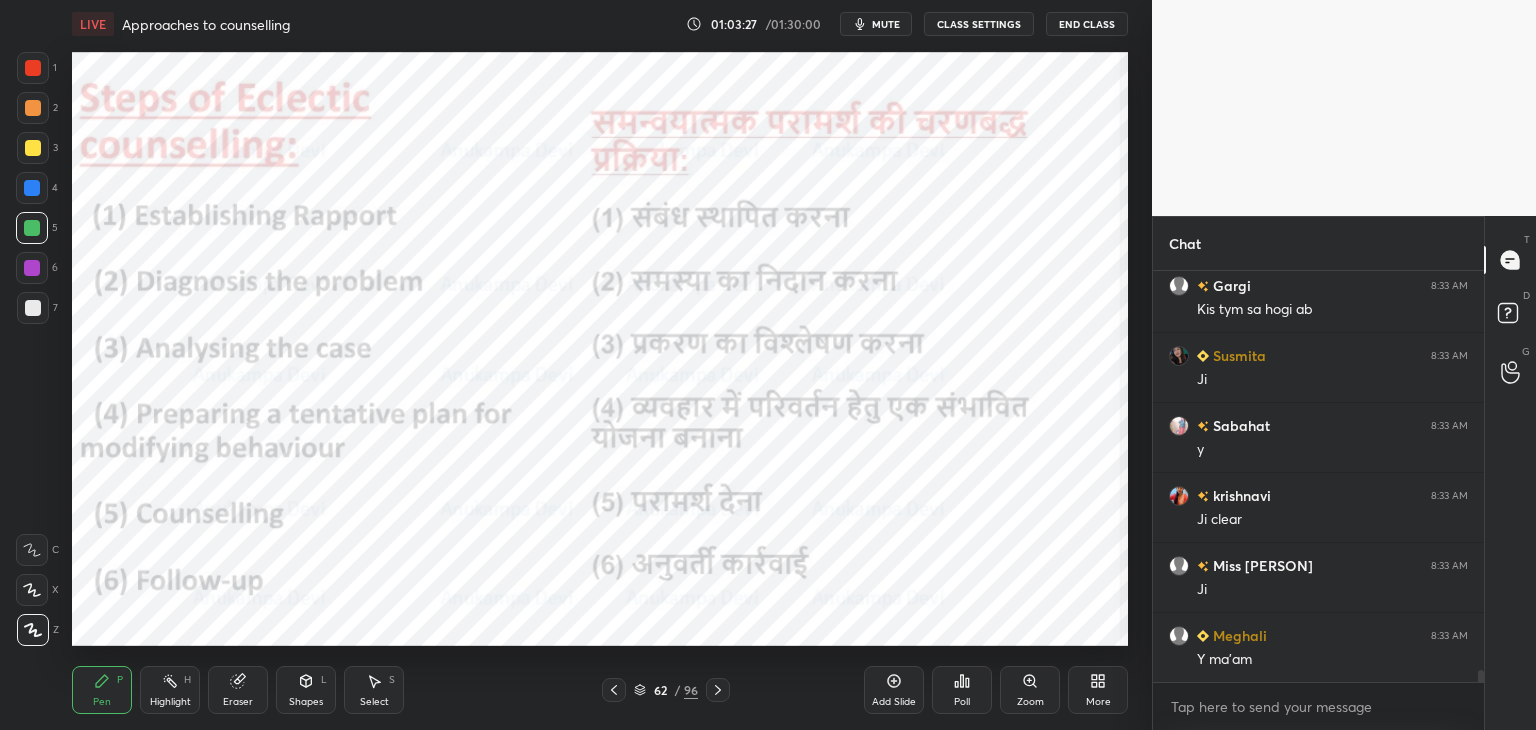 scroll, scrollTop: 13524, scrollLeft: 0, axis: vertical 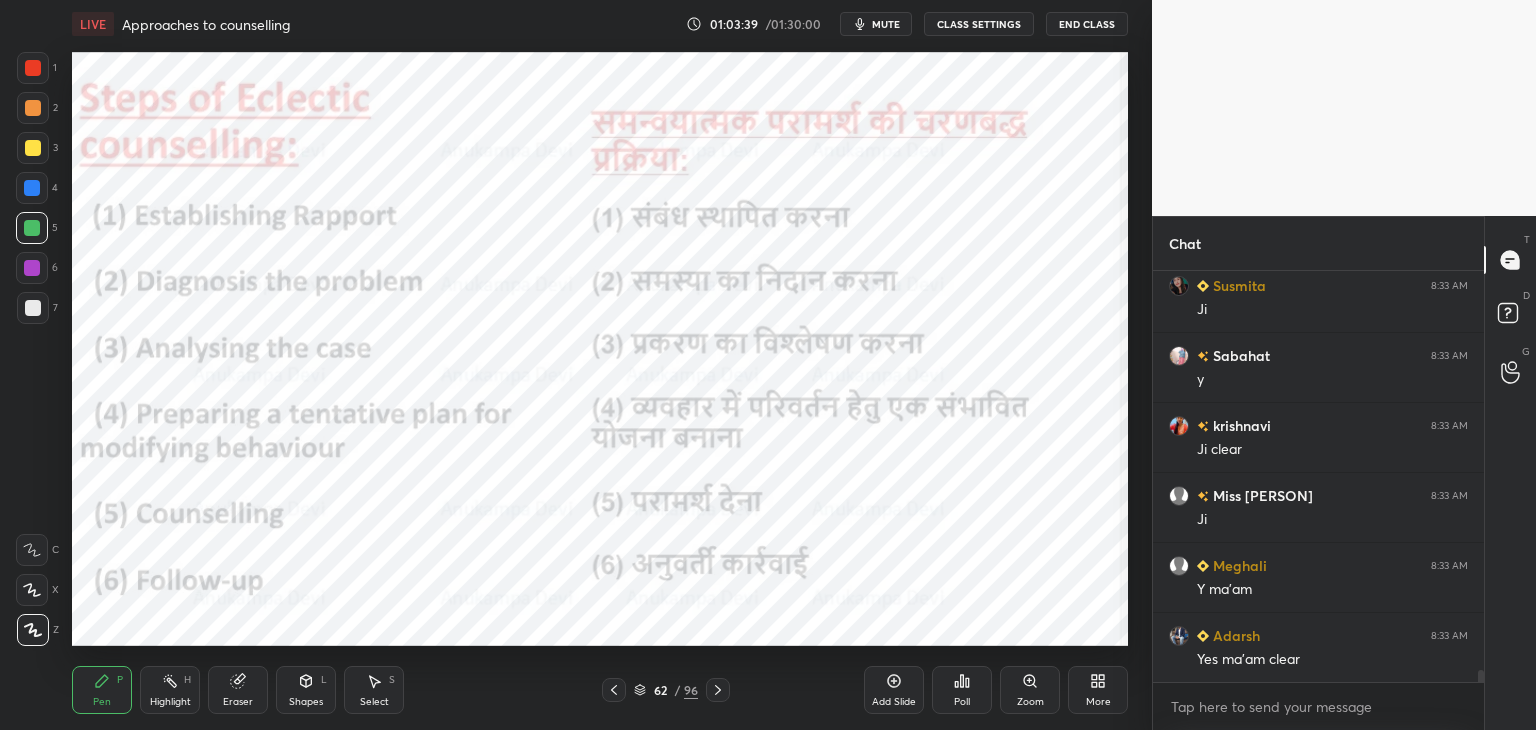 click 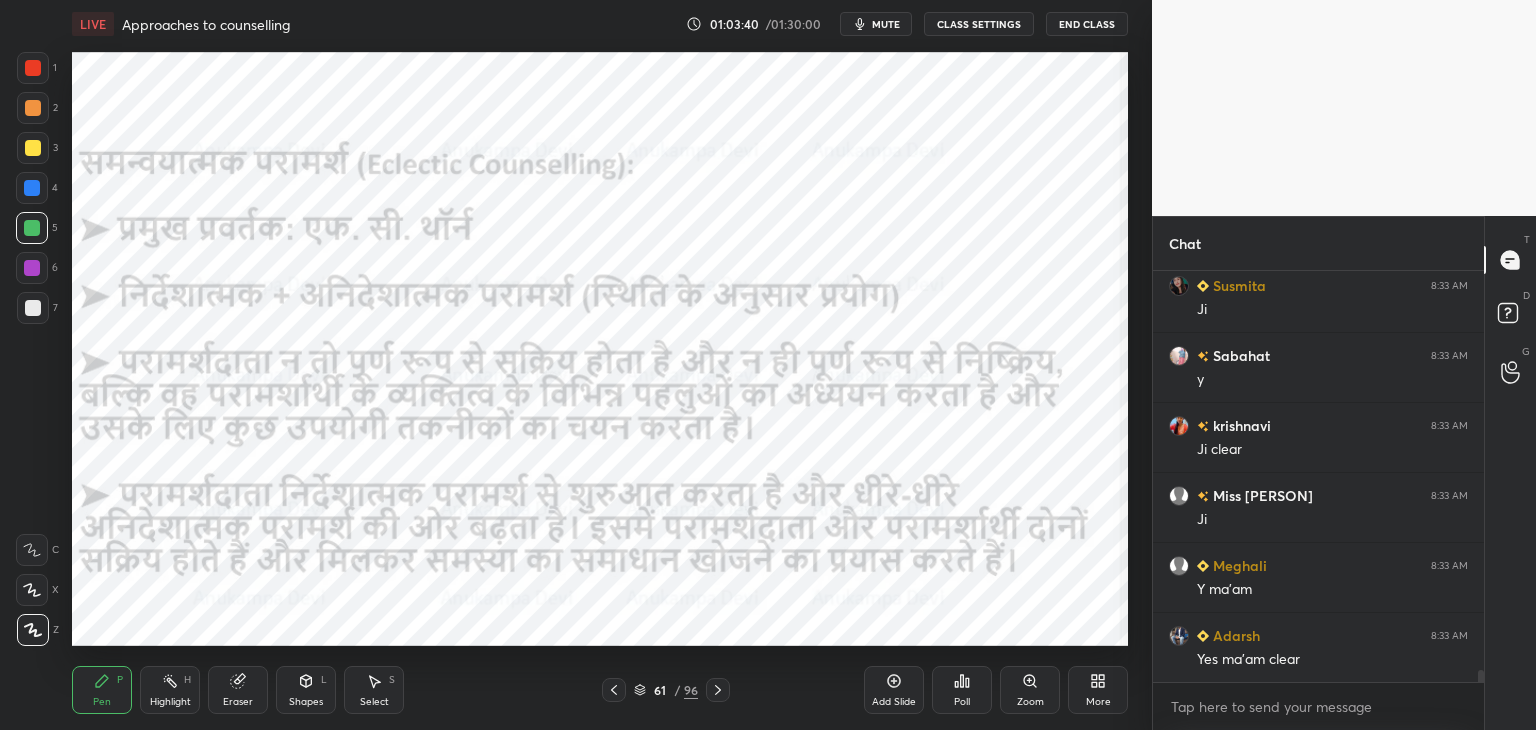 drag, startPoint x: 616, startPoint y: 696, endPoint x: 597, endPoint y: 649, distance: 50.695168 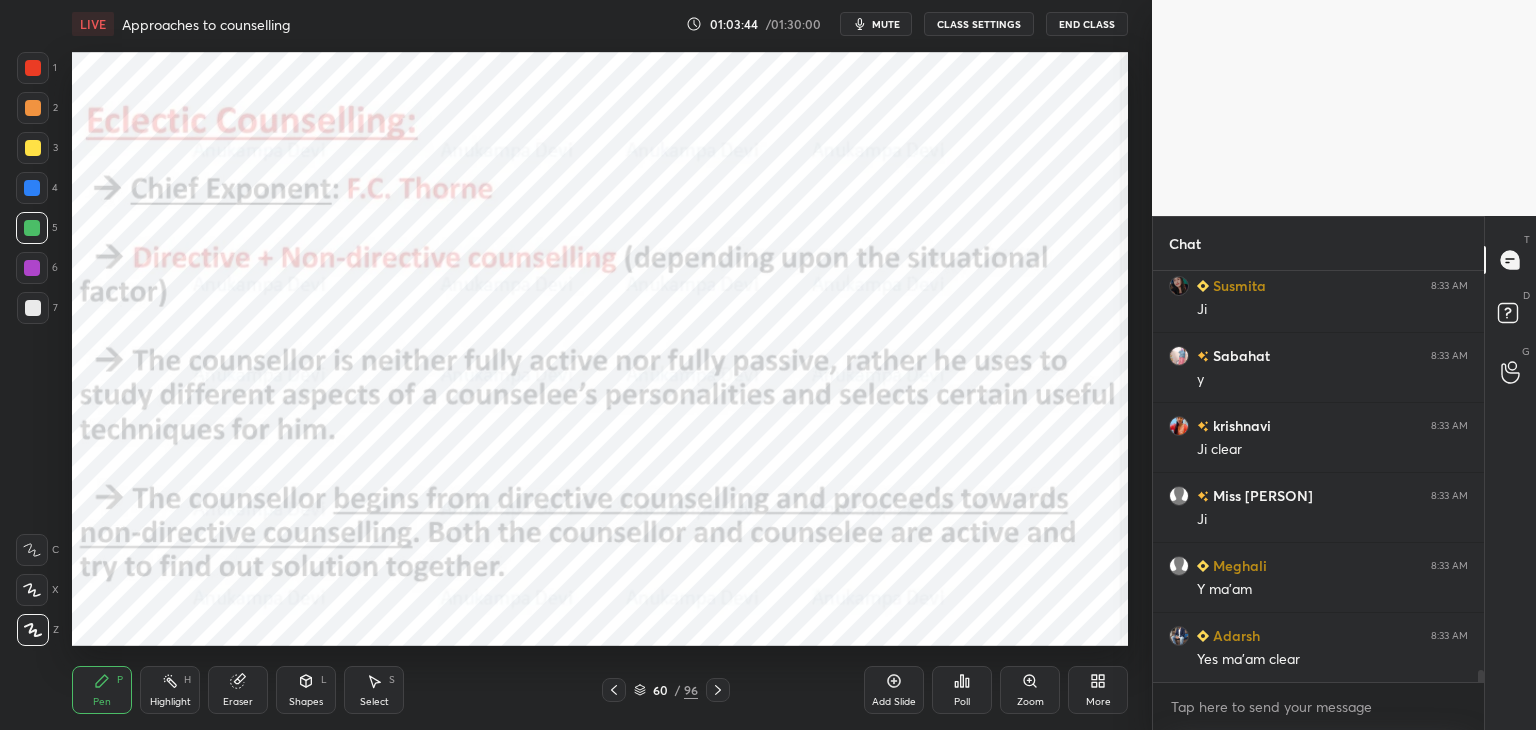 scroll, scrollTop: 13594, scrollLeft: 0, axis: vertical 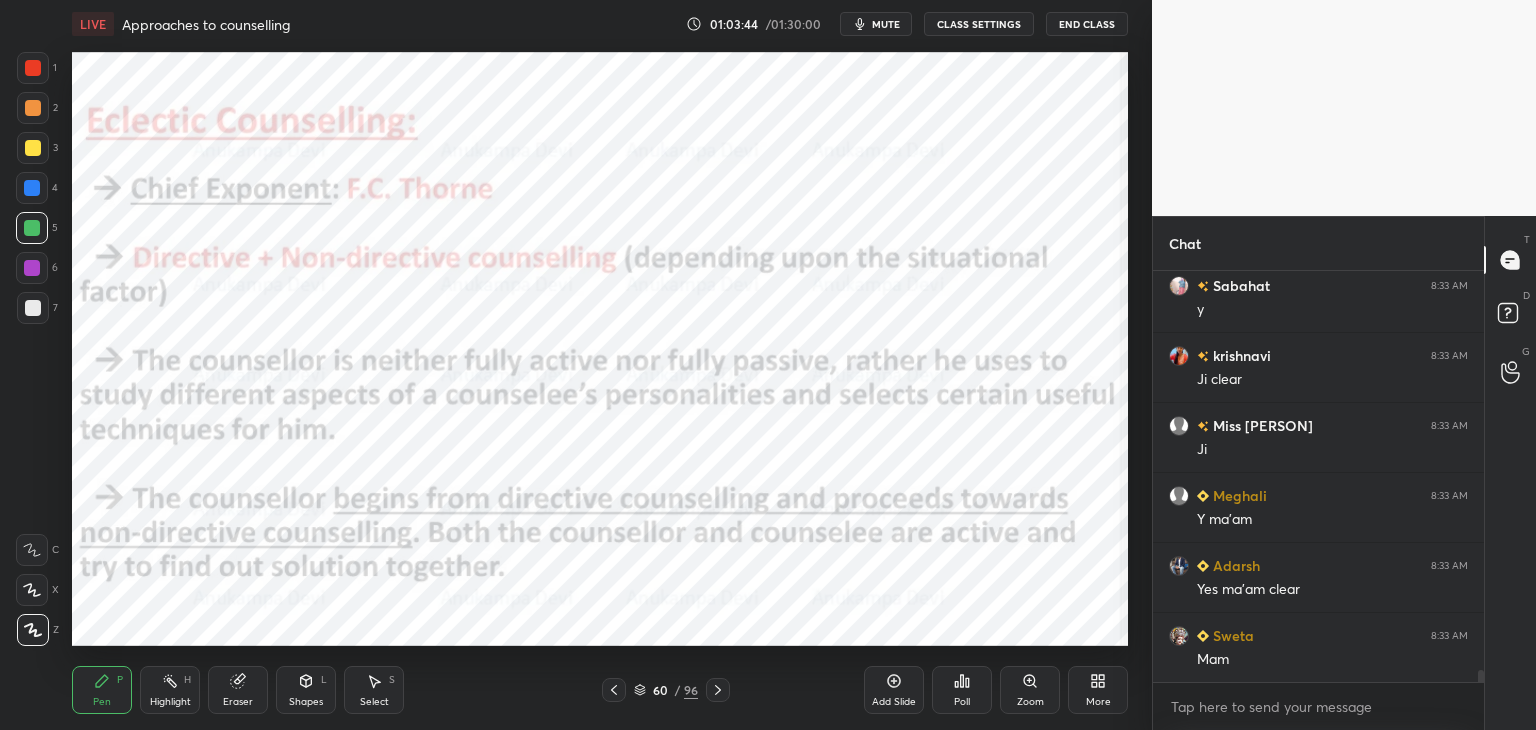drag, startPoint x: 714, startPoint y: 693, endPoint x: 680, endPoint y: 647, distance: 57.201397 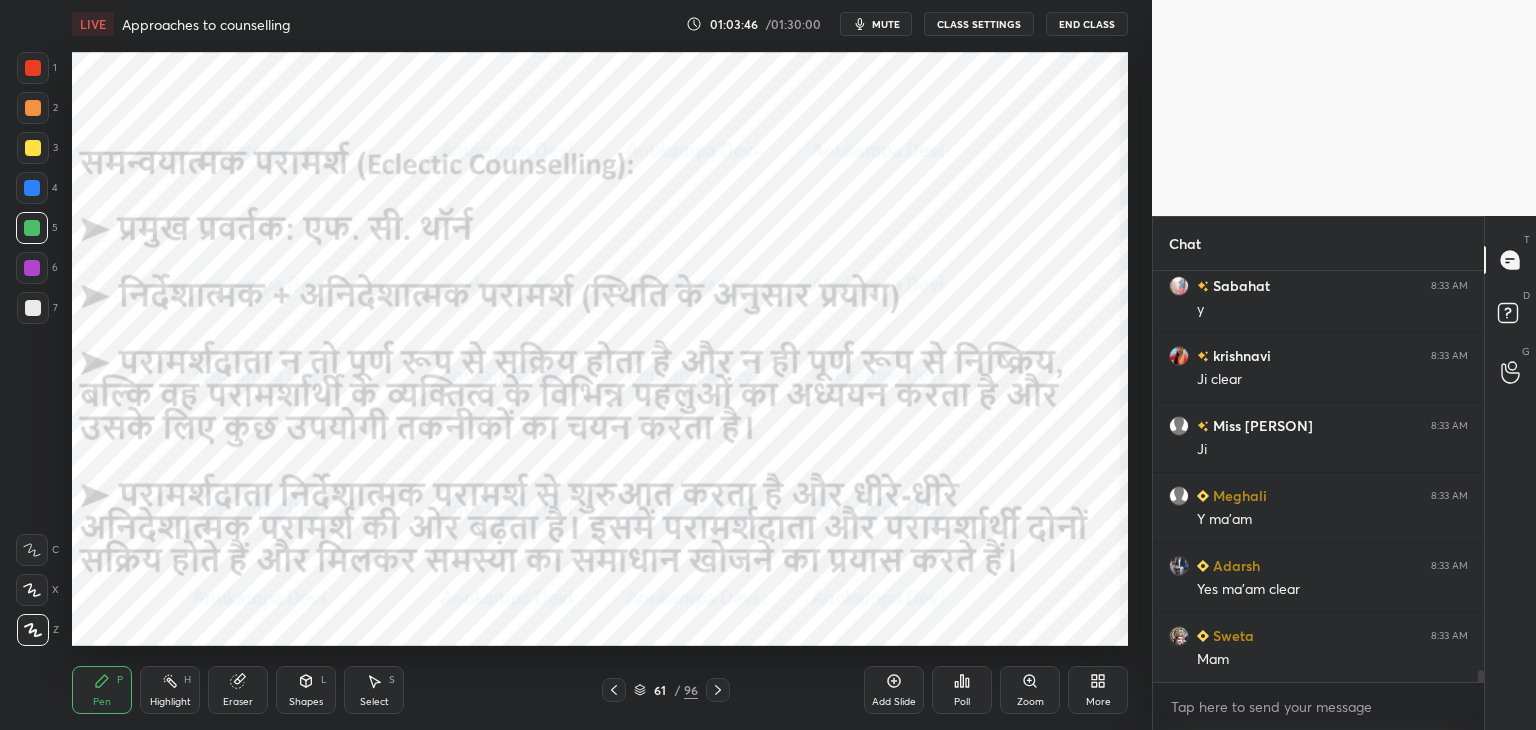 drag, startPoint x: 719, startPoint y: 695, endPoint x: 694, endPoint y: 651, distance: 50.606323 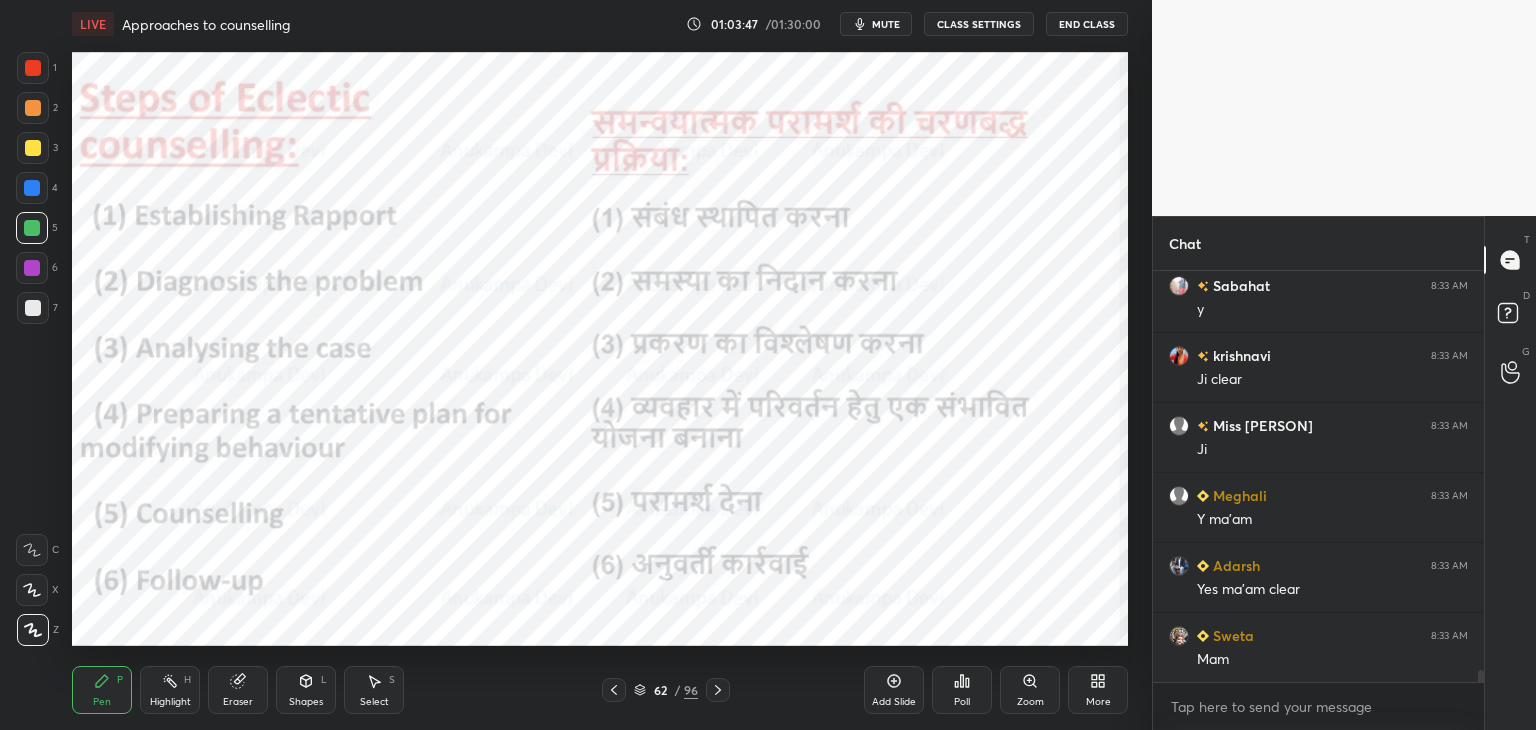 scroll, scrollTop: 7, scrollLeft: 6, axis: both 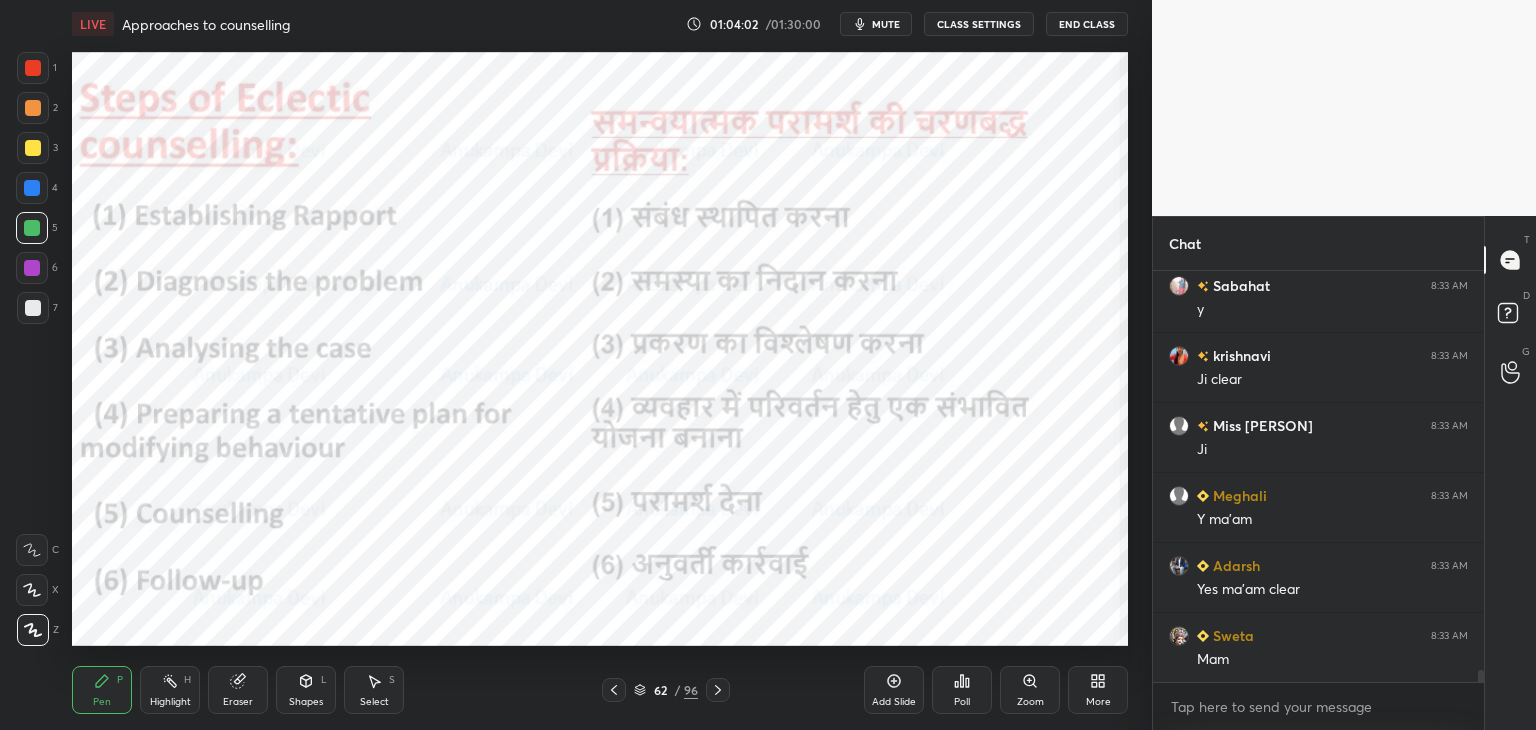 click 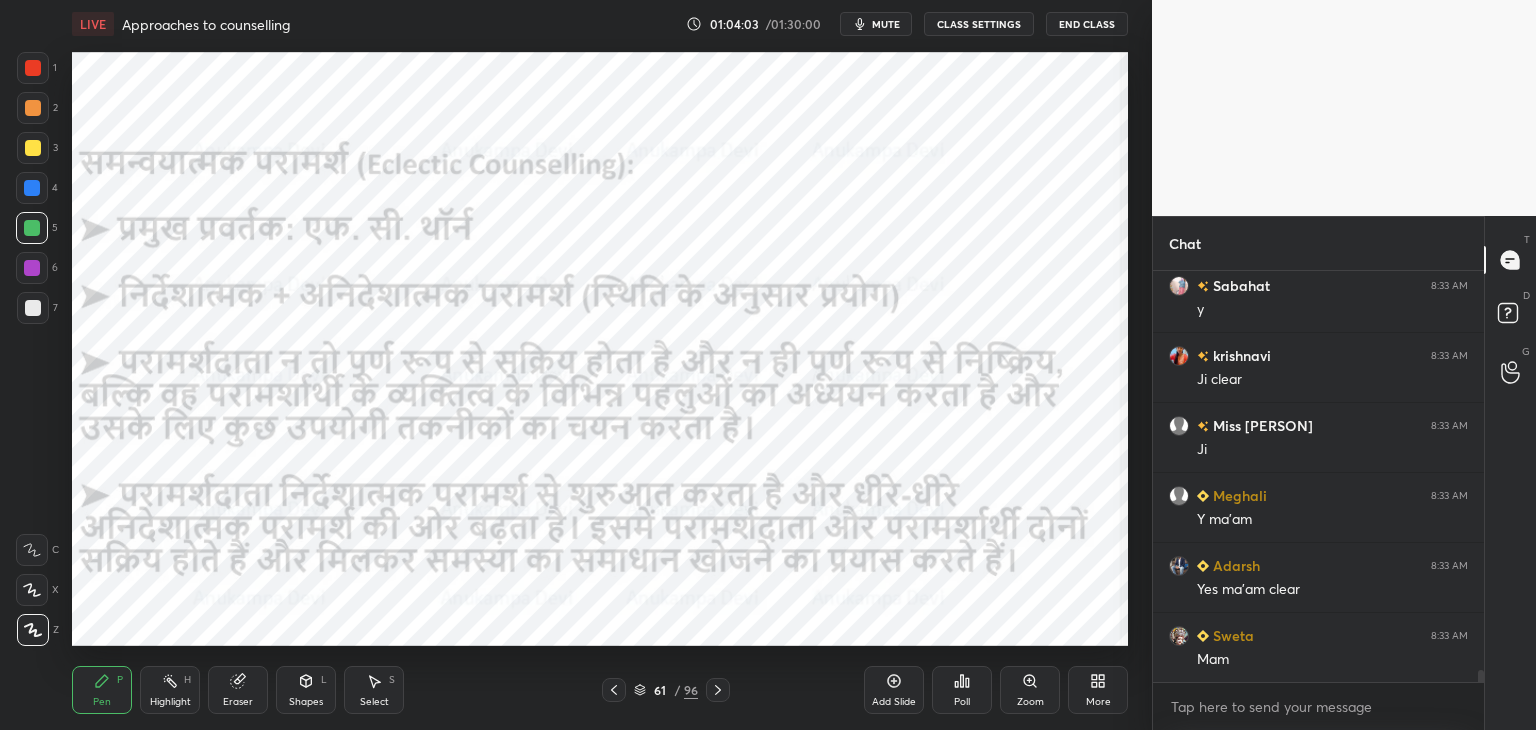 drag, startPoint x: 611, startPoint y: 693, endPoint x: 592, endPoint y: 665, distance: 33.83785 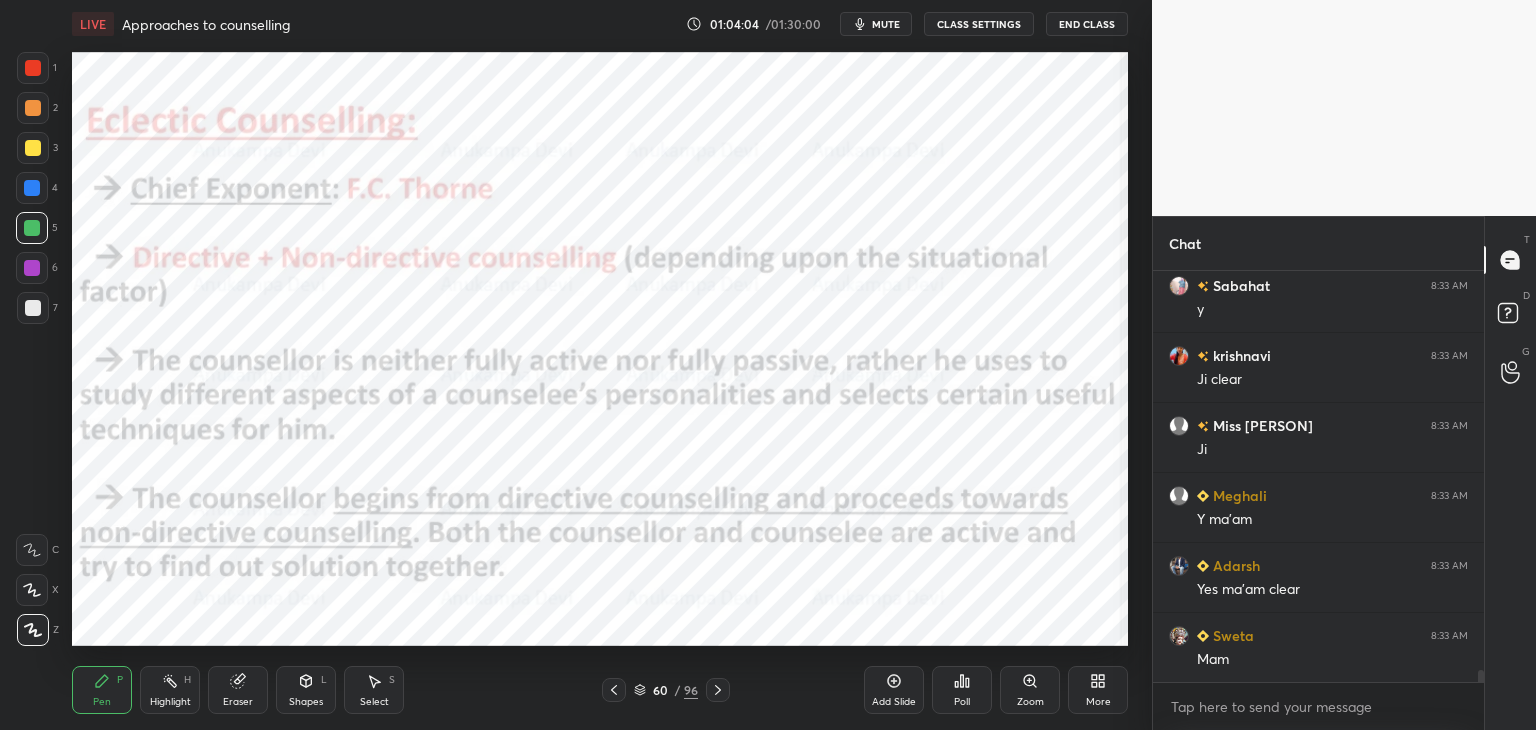 scroll, scrollTop: 13664, scrollLeft: 0, axis: vertical 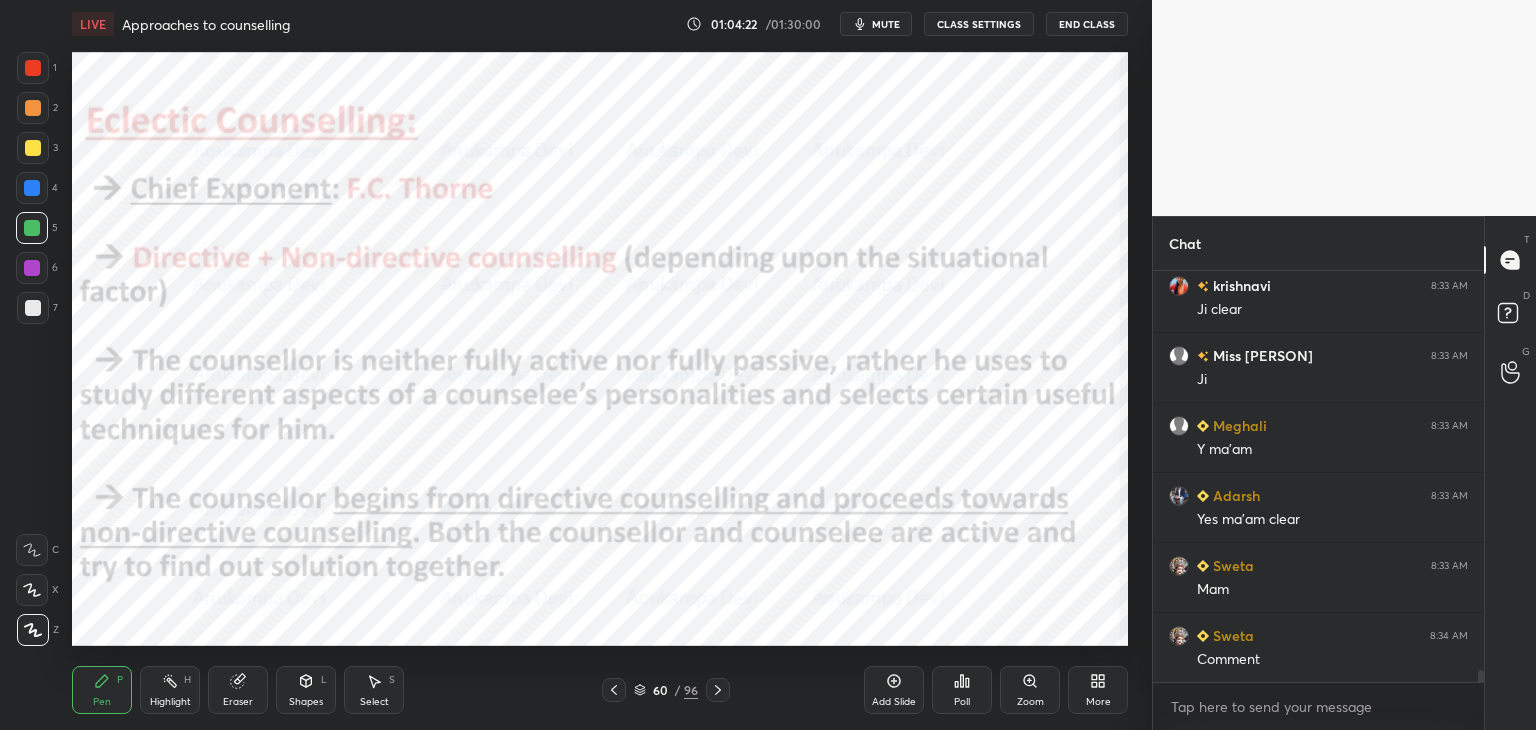 drag, startPoint x: 1480, startPoint y: 679, endPoint x: 1487, endPoint y: 727, distance: 48.507732 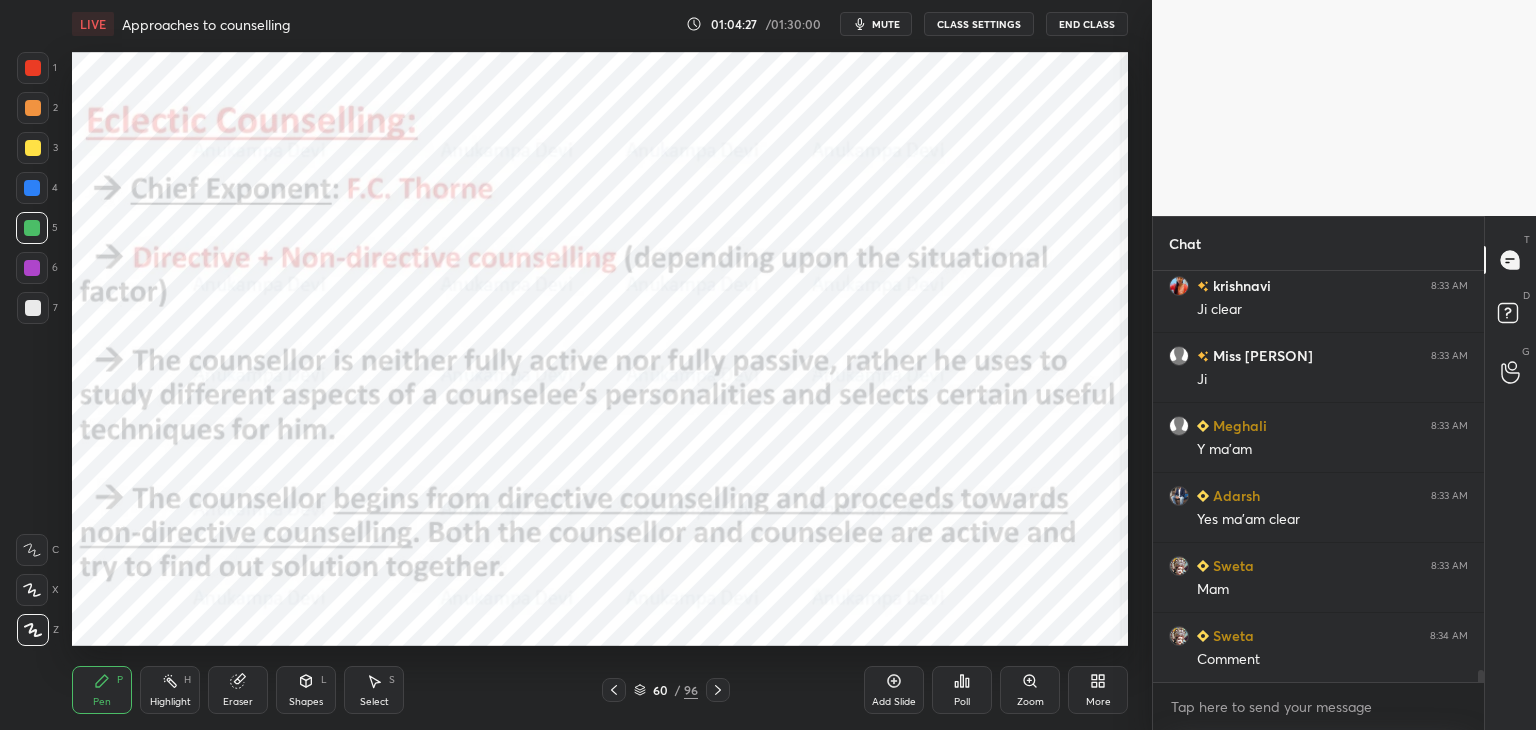 click 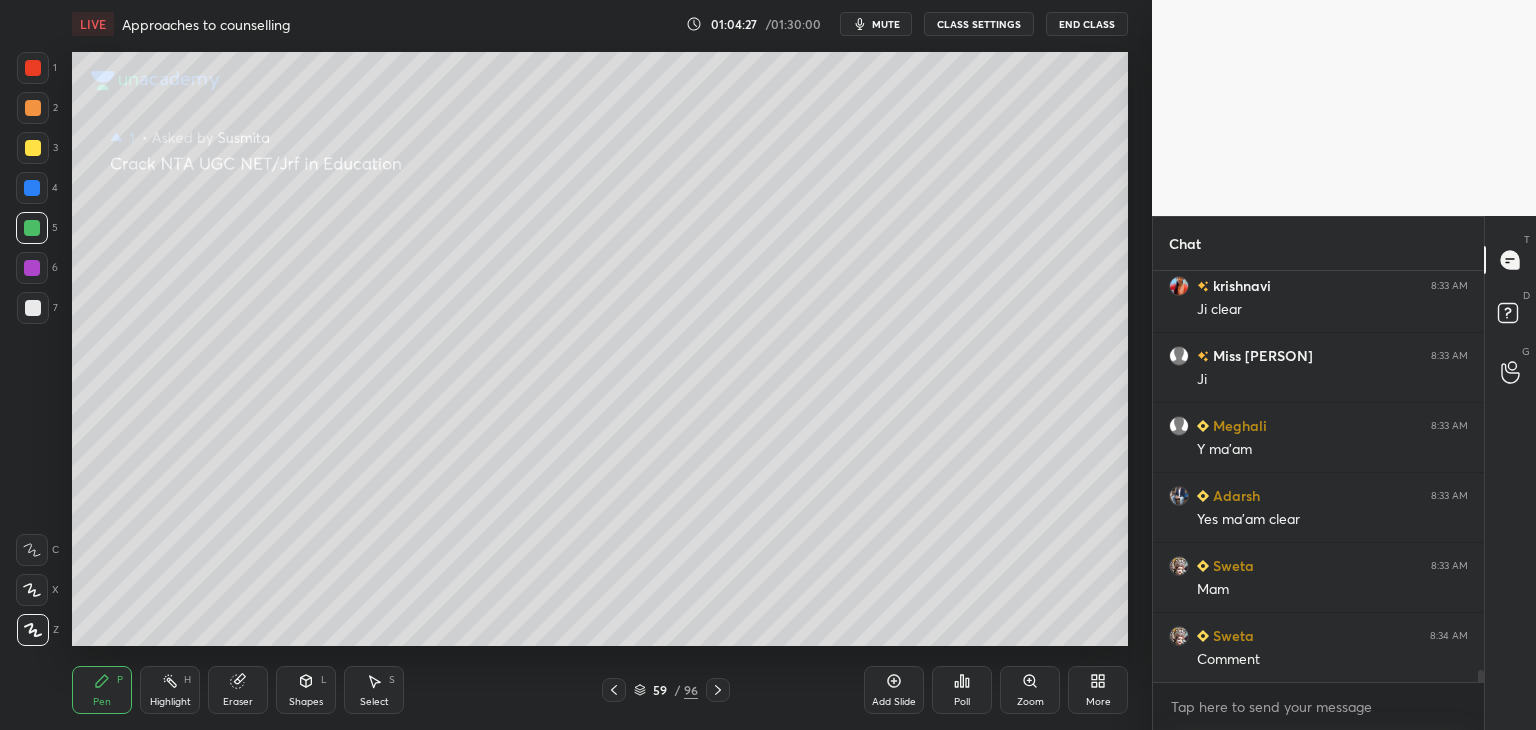 click 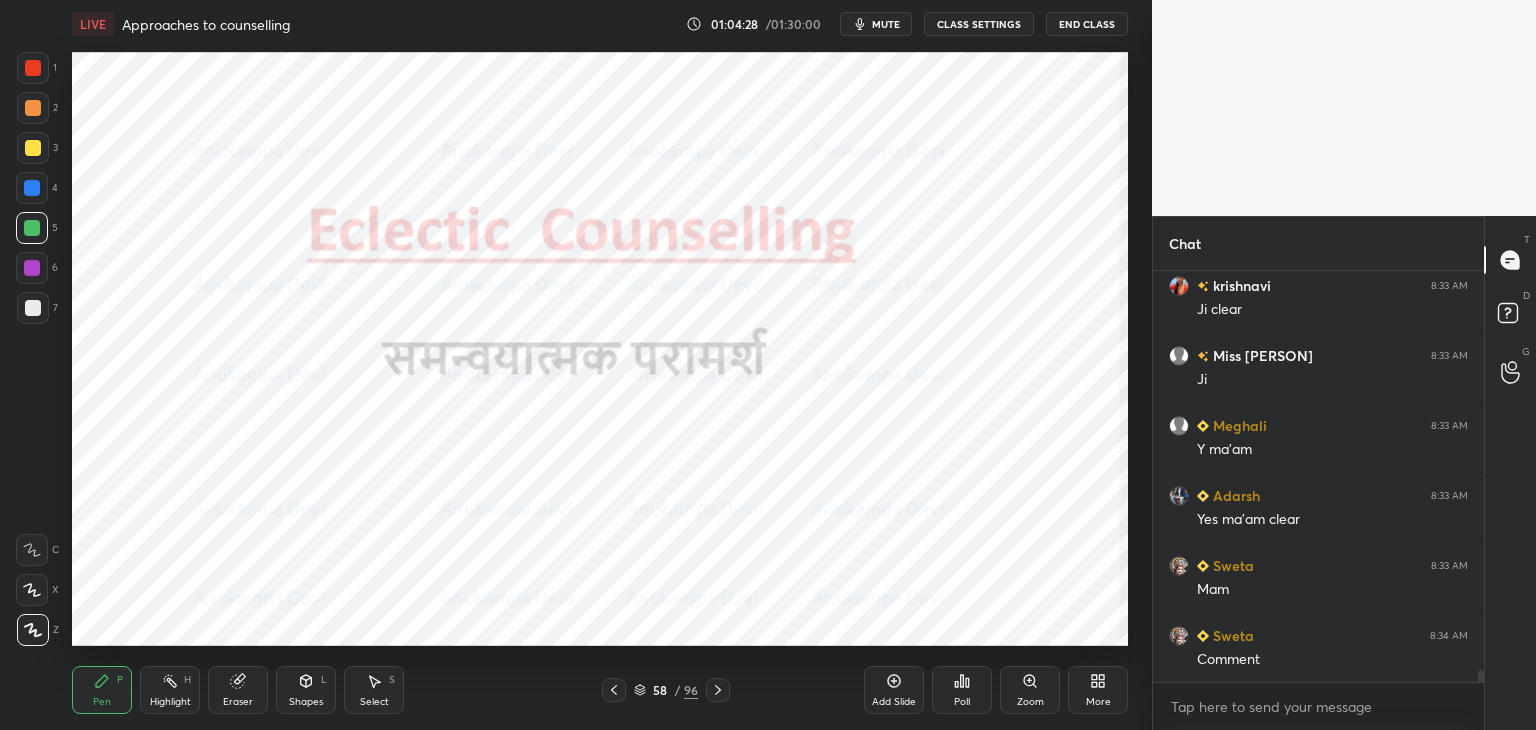 click 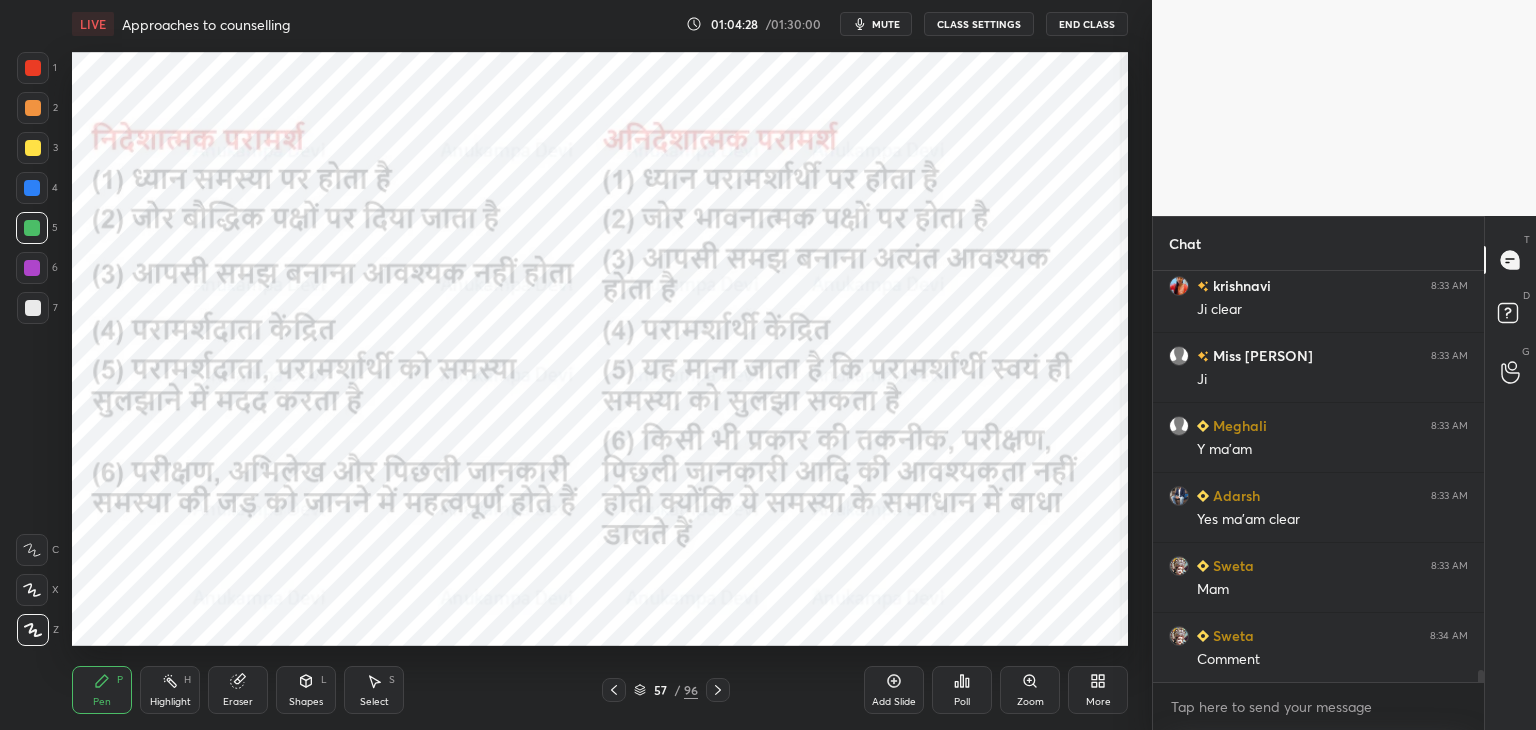 click 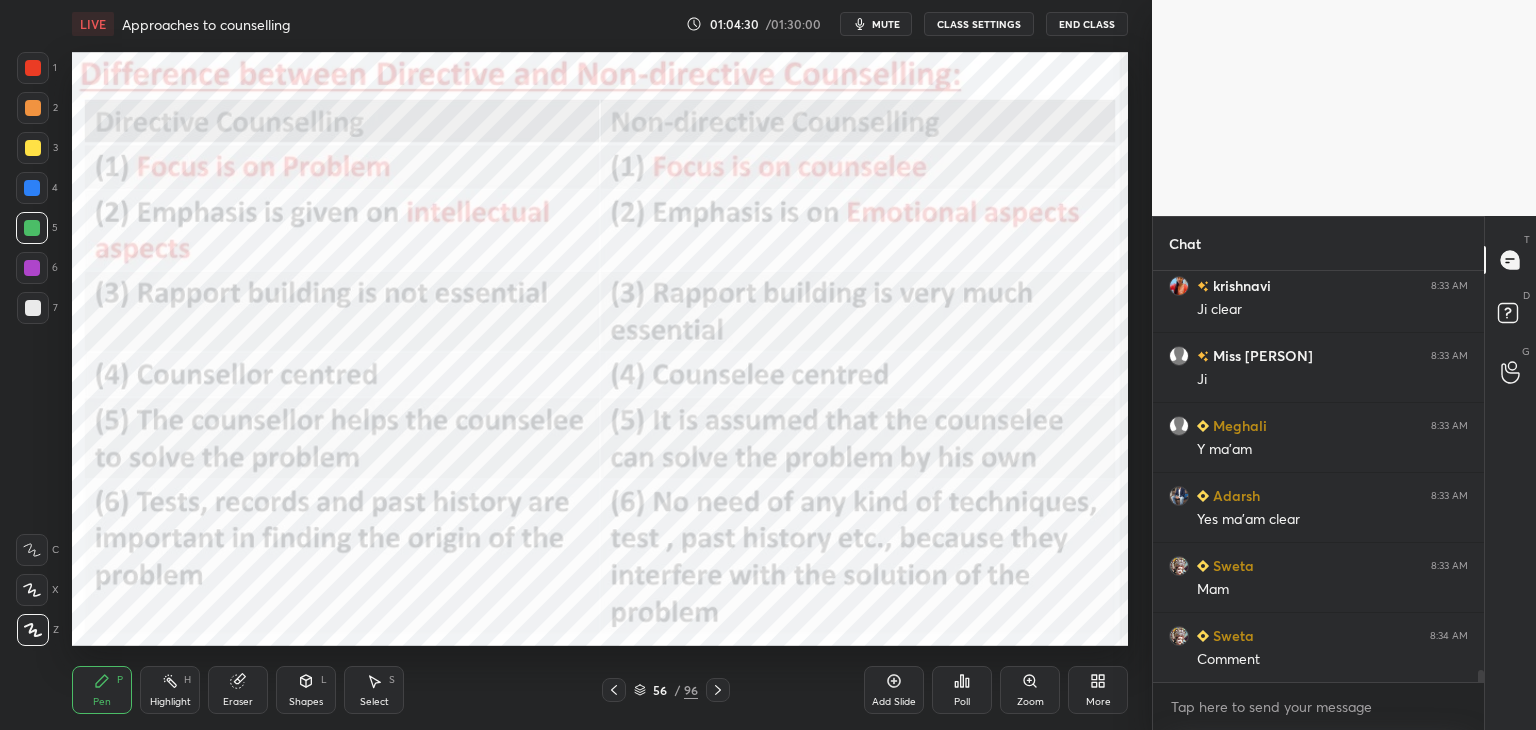 click 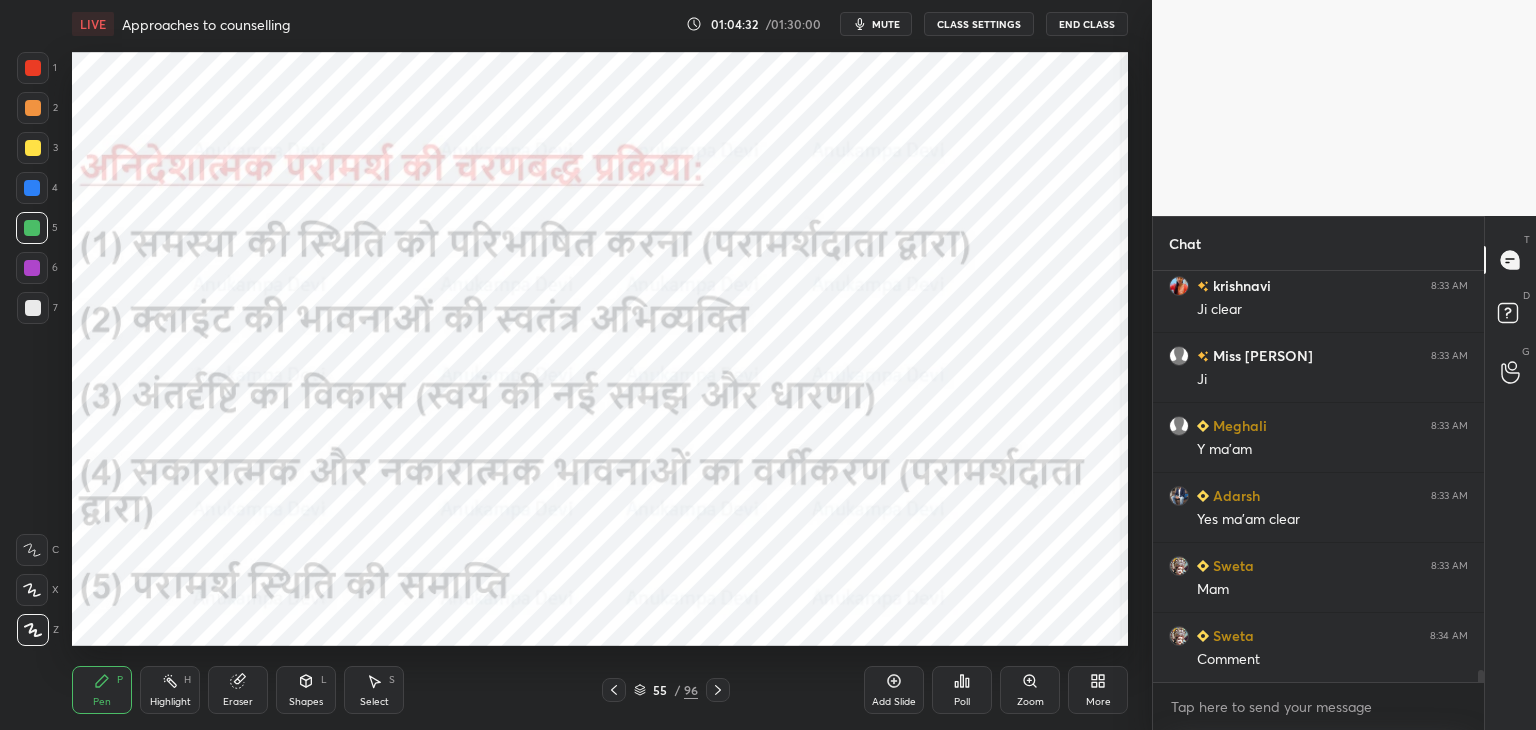 click 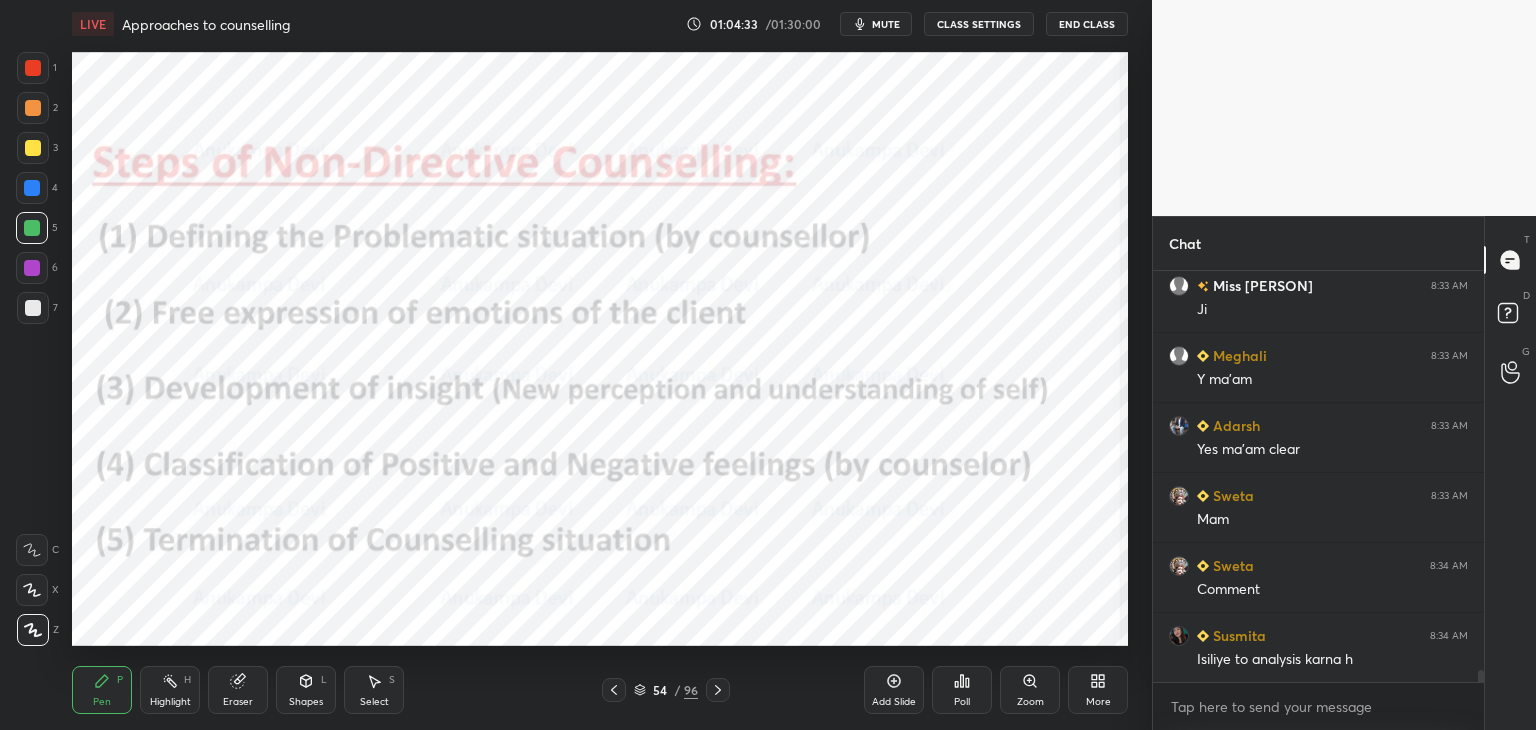 click 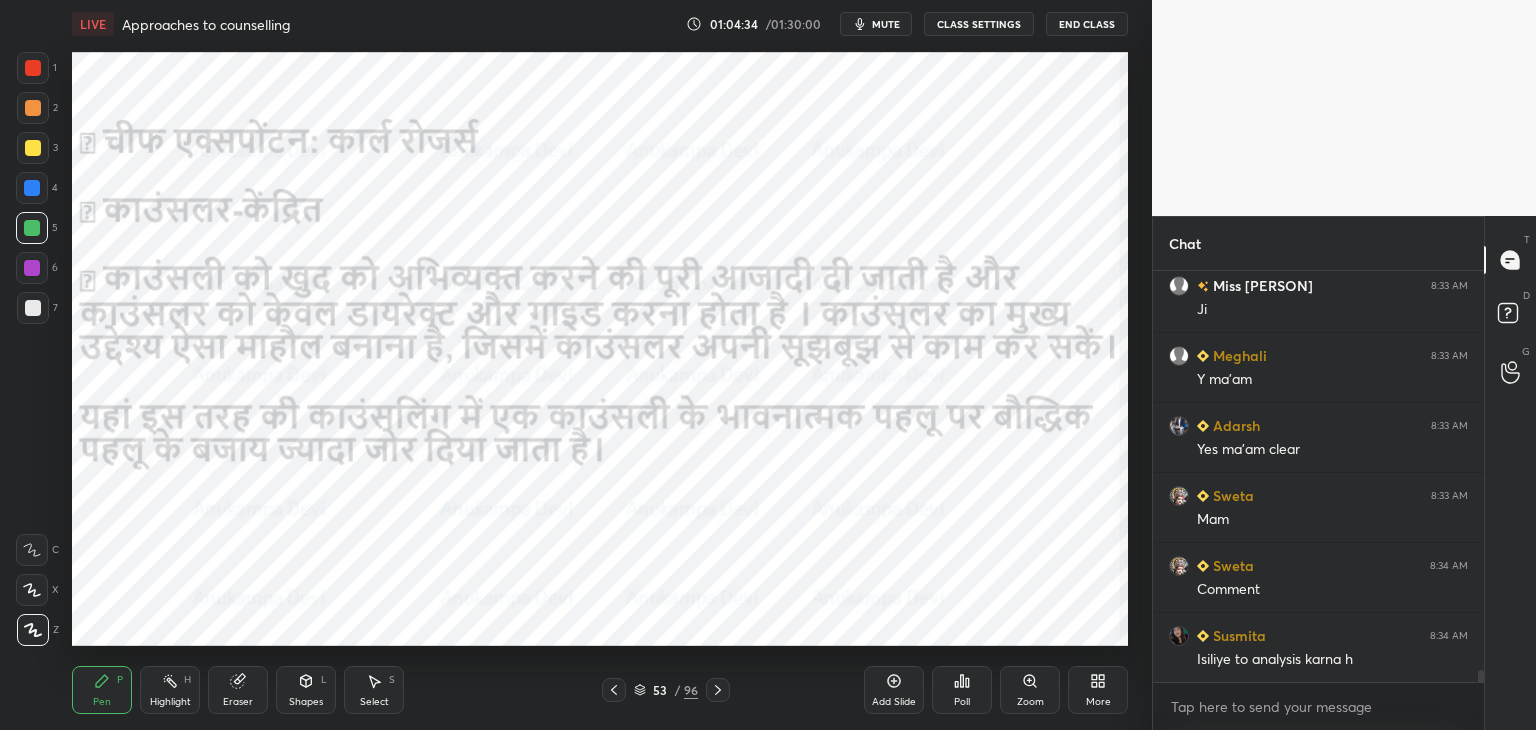 click 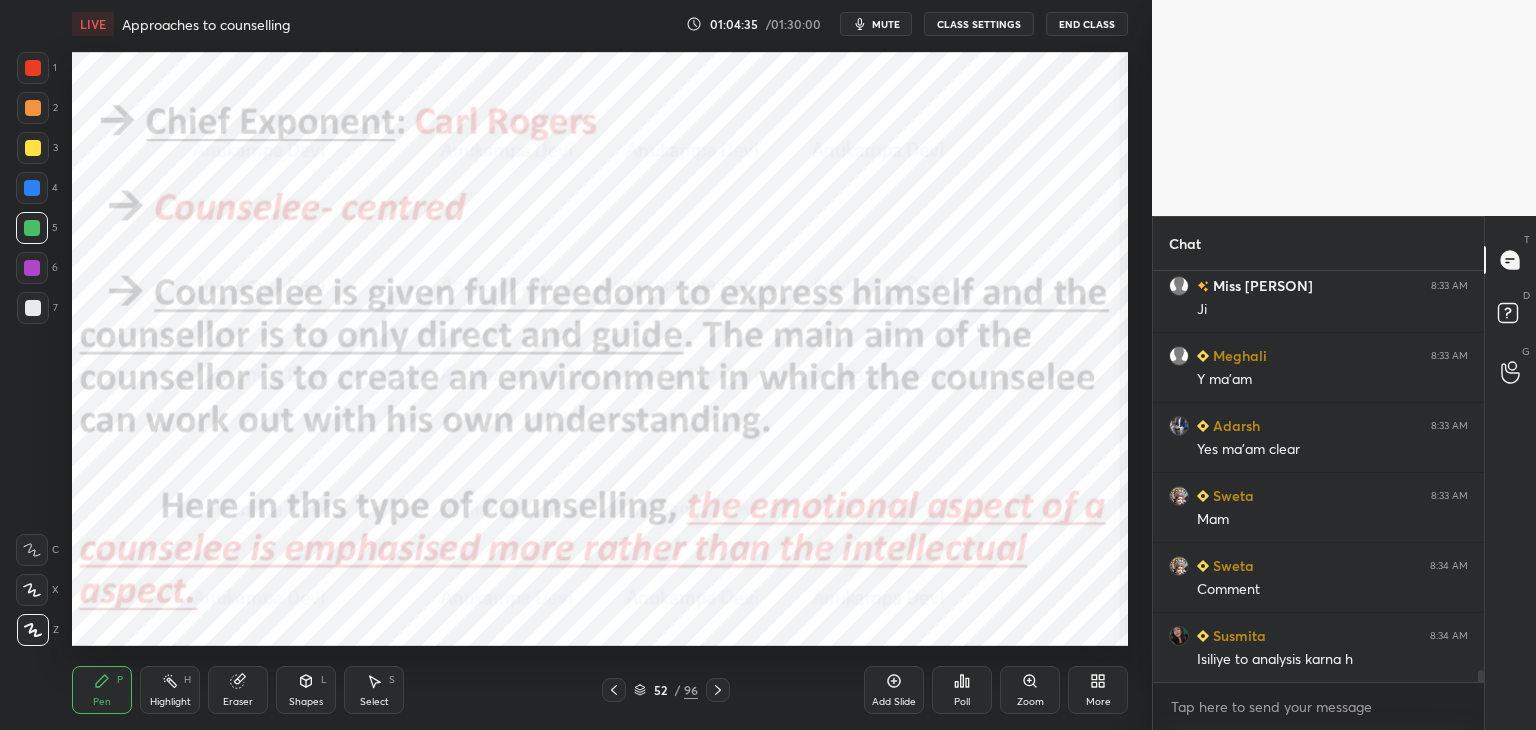 click 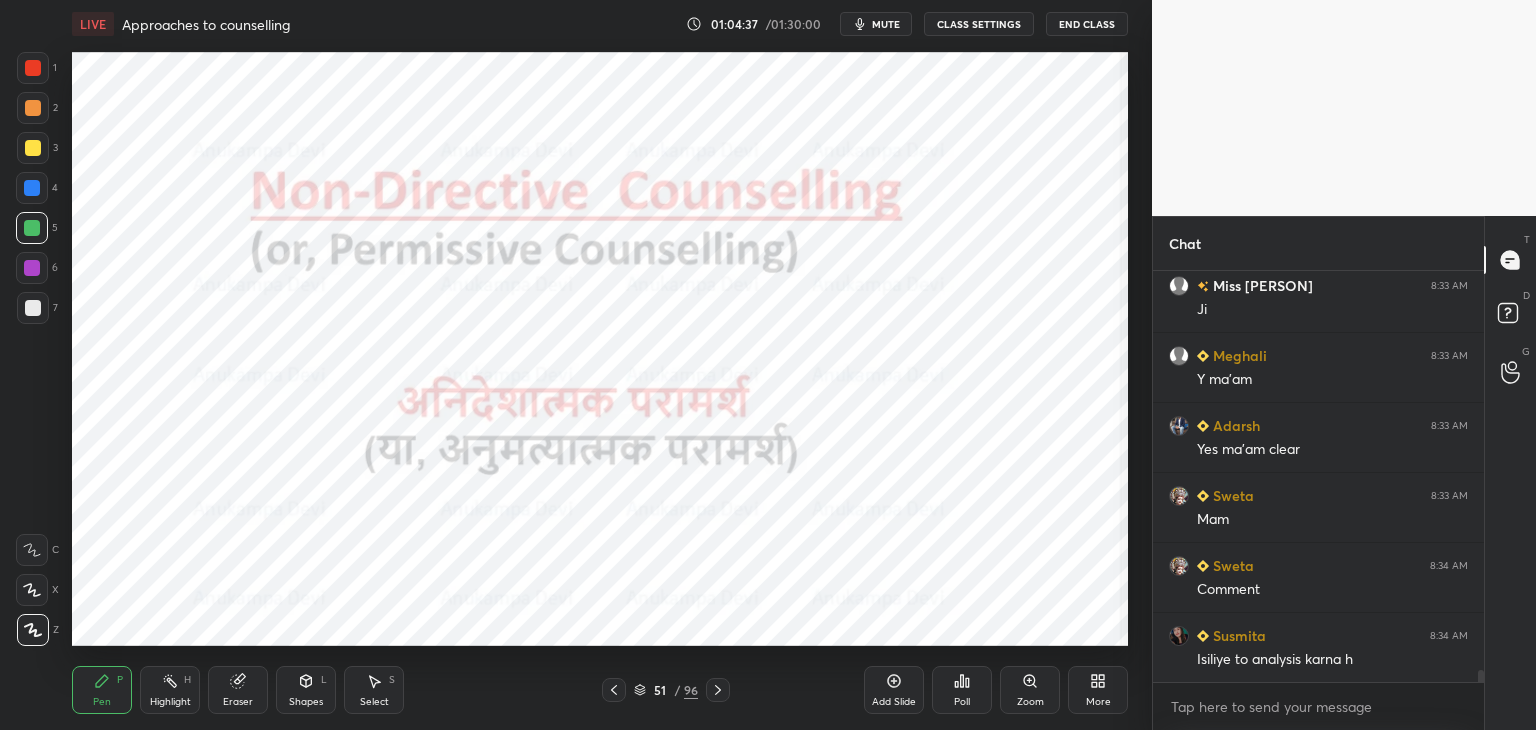 click 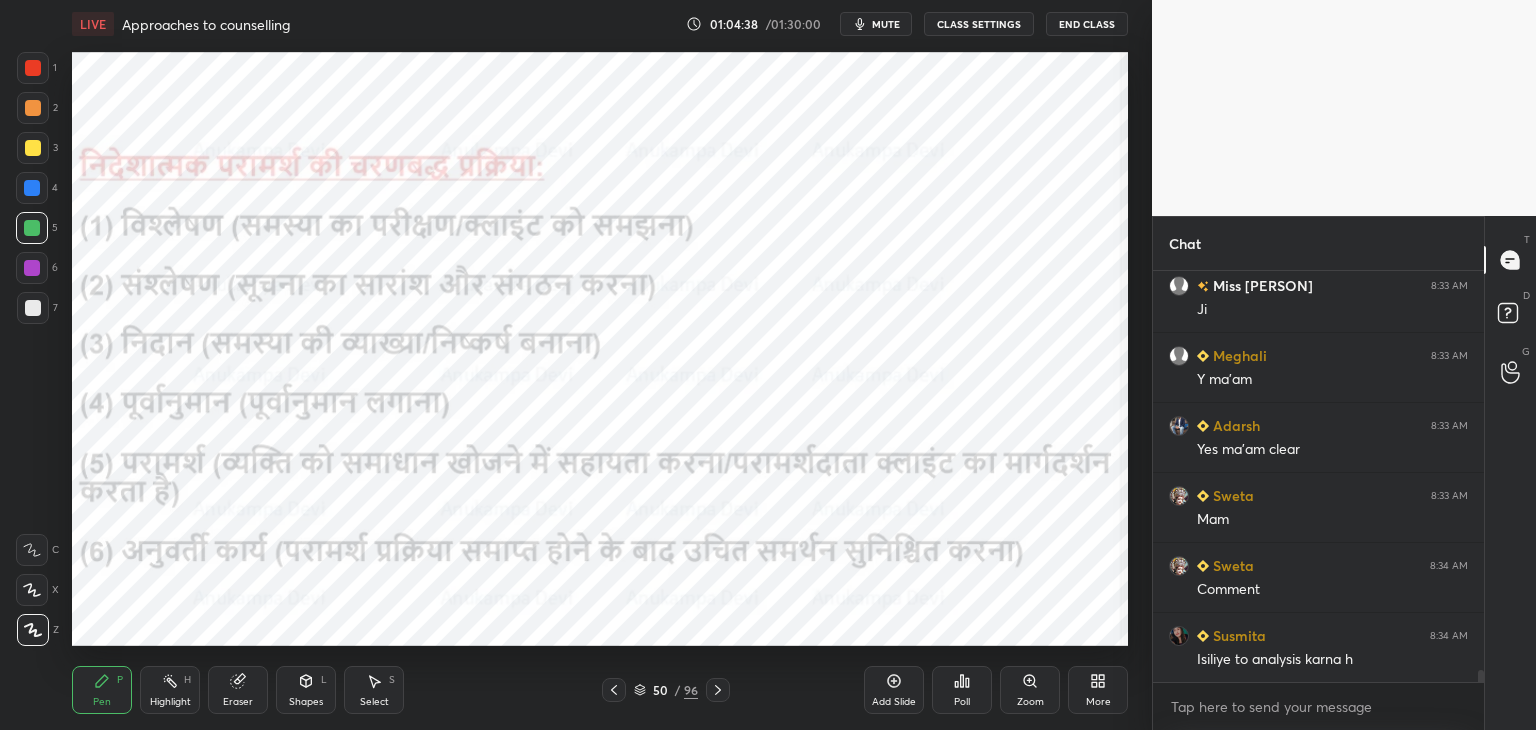 click 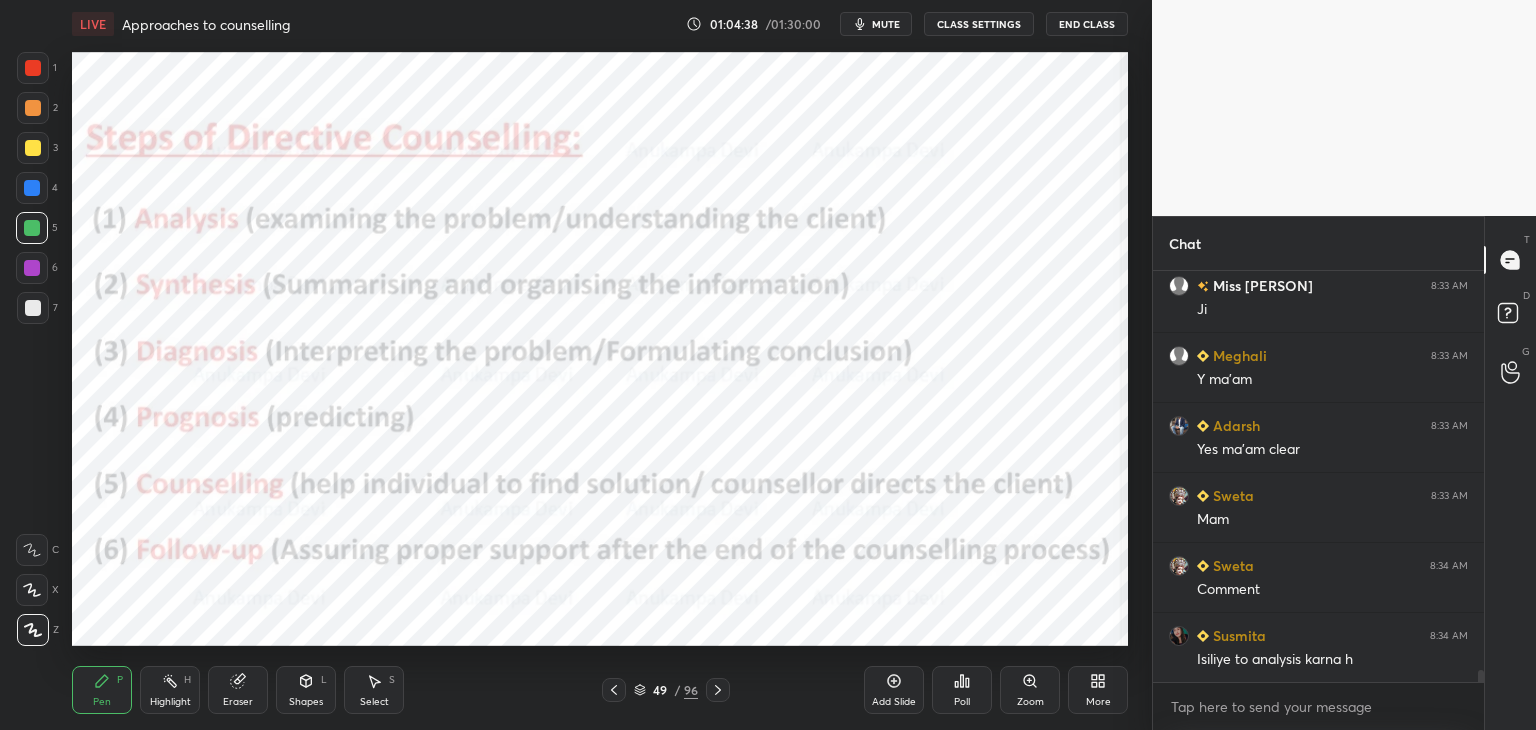 click 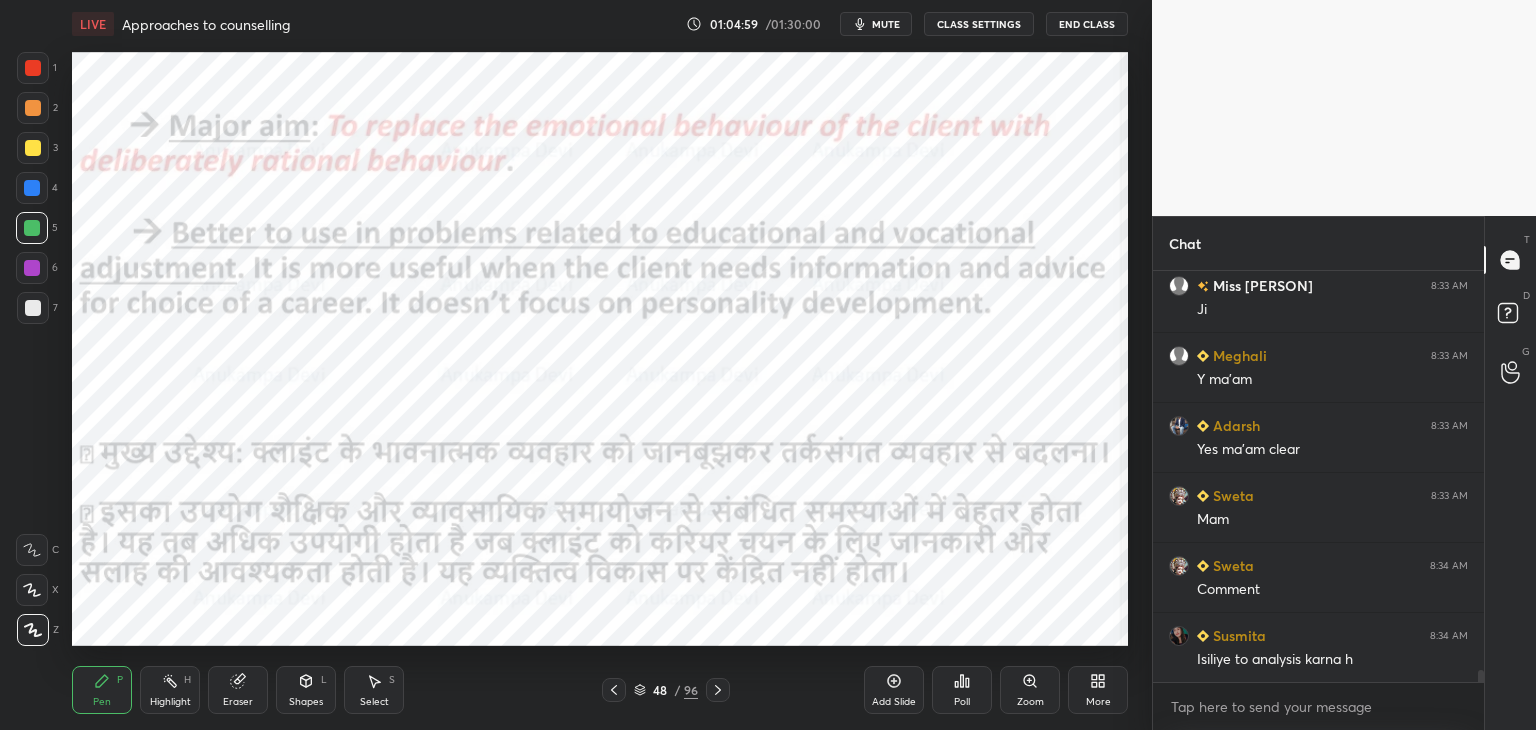 scroll, scrollTop: 13822, scrollLeft: 0, axis: vertical 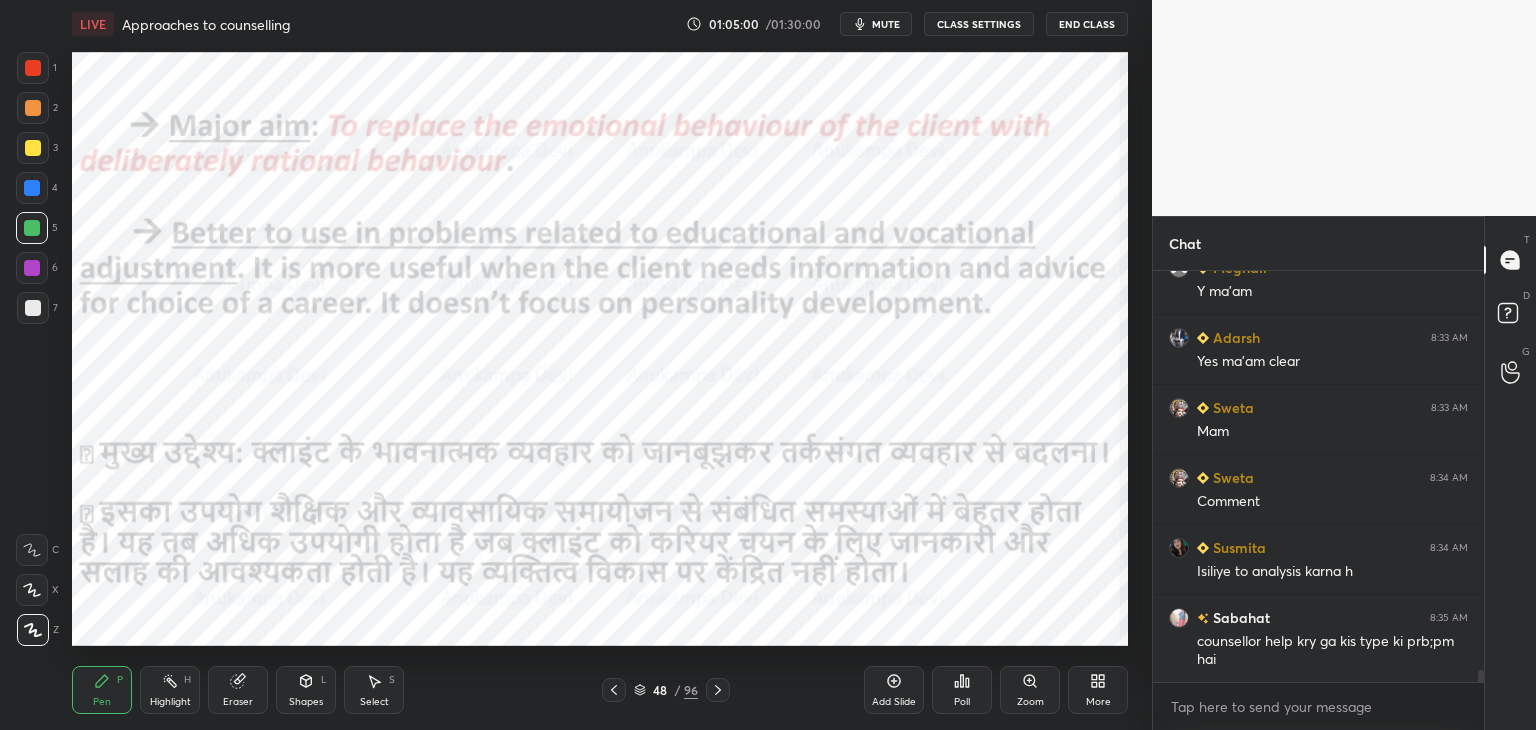 click 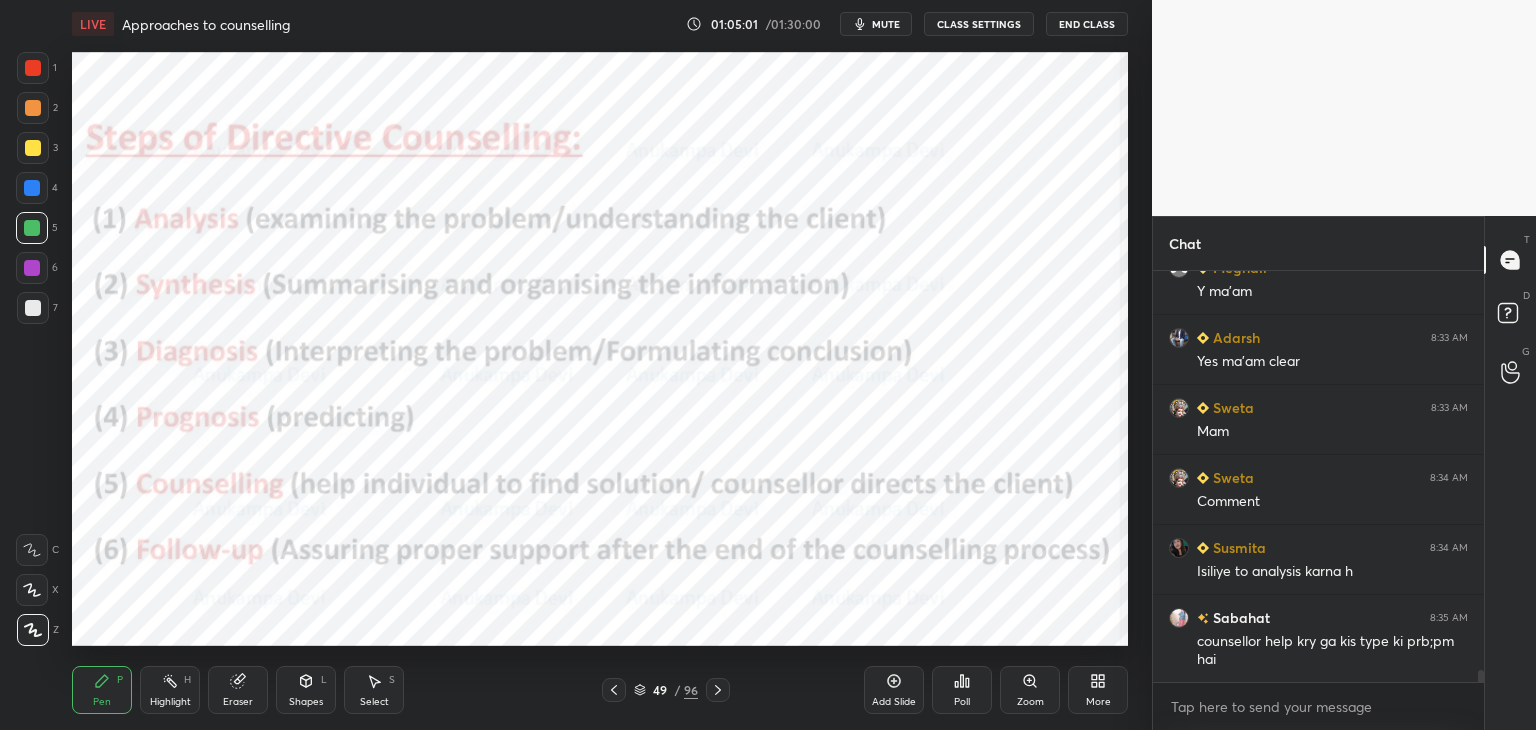 click 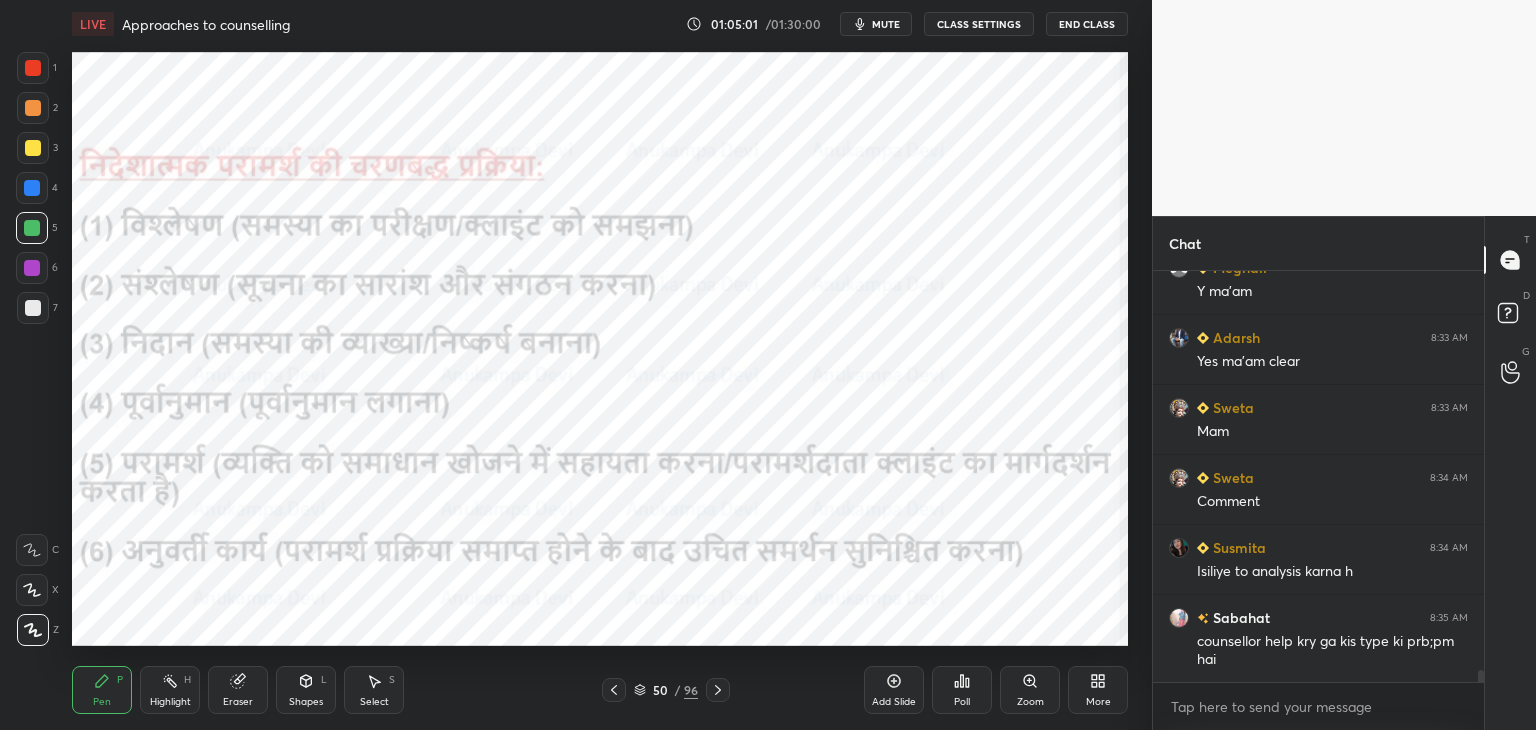 click 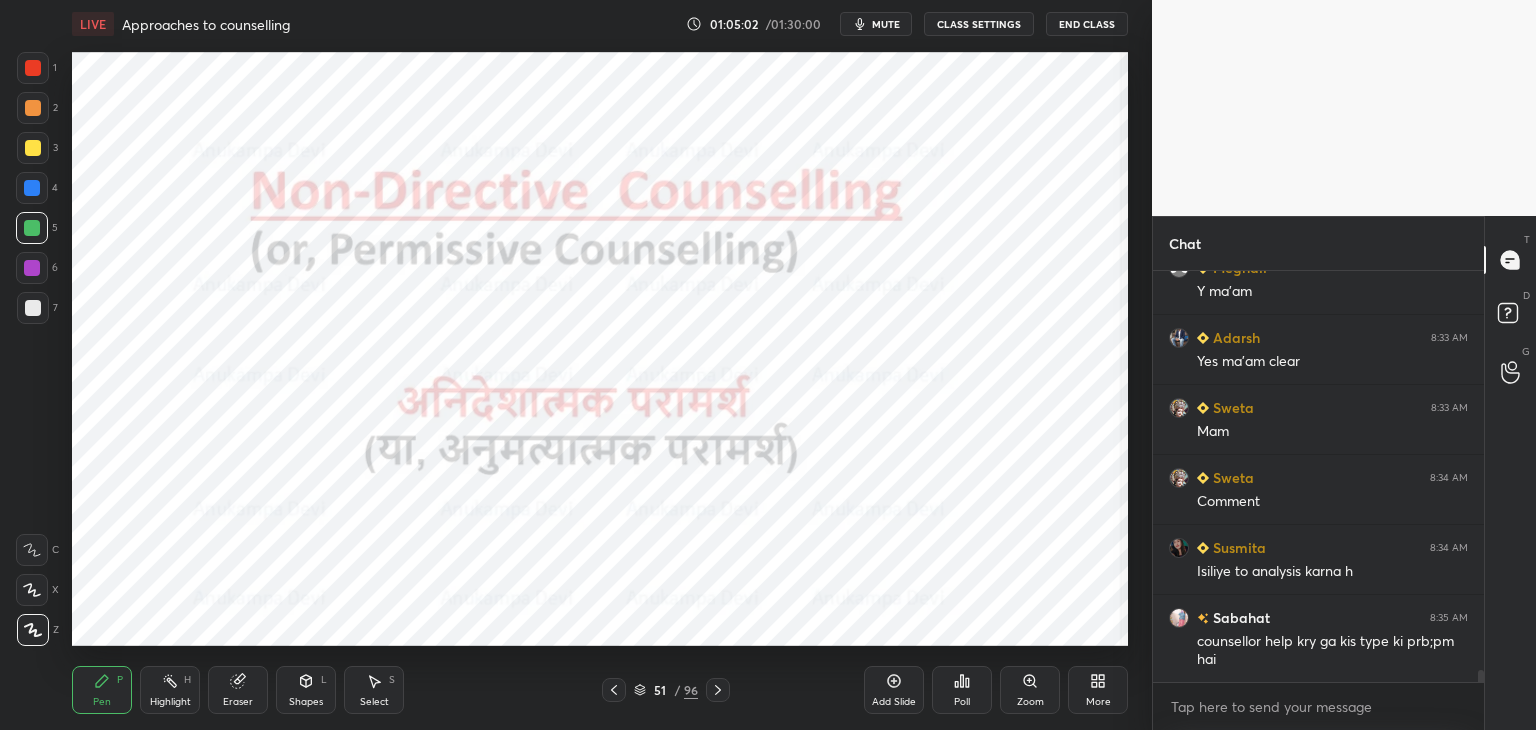 click 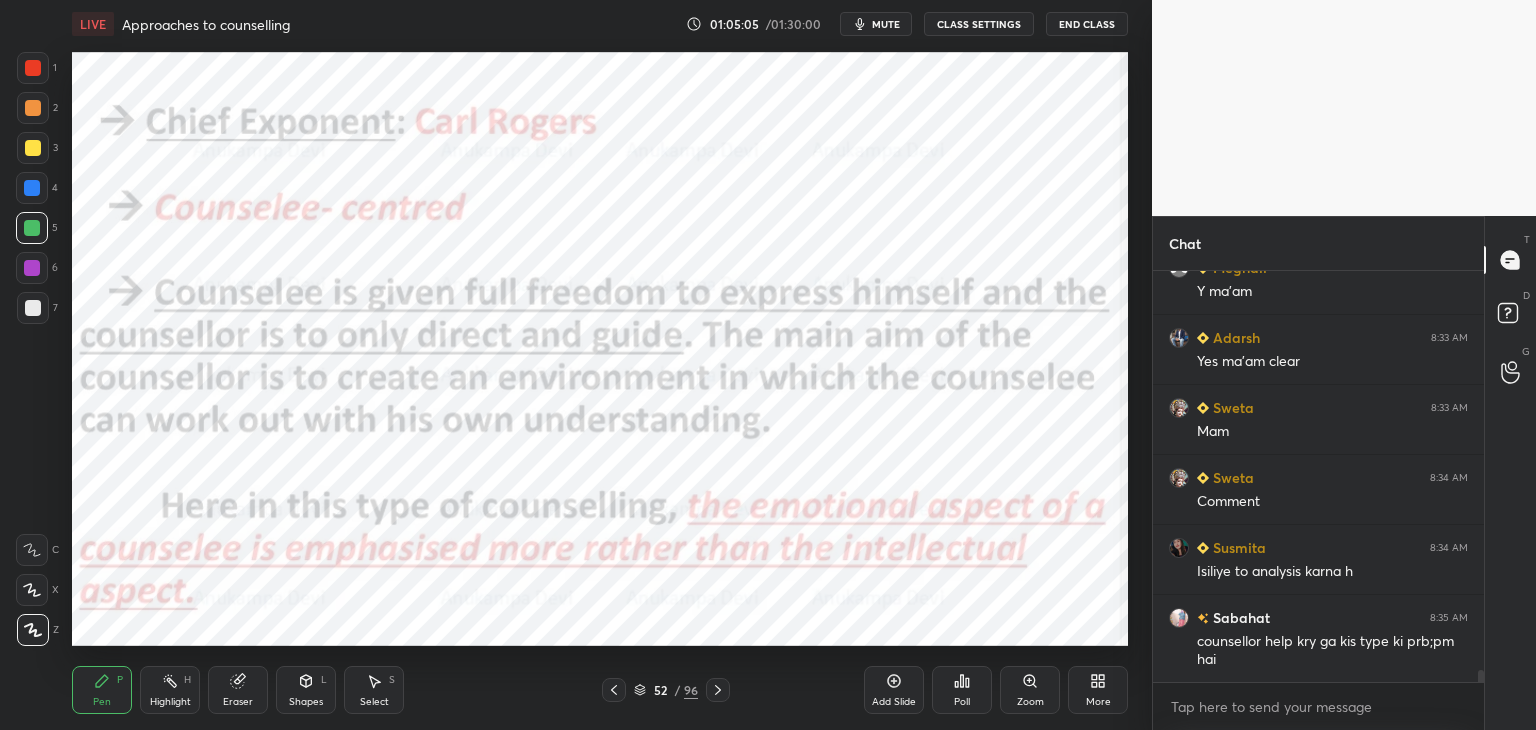 click 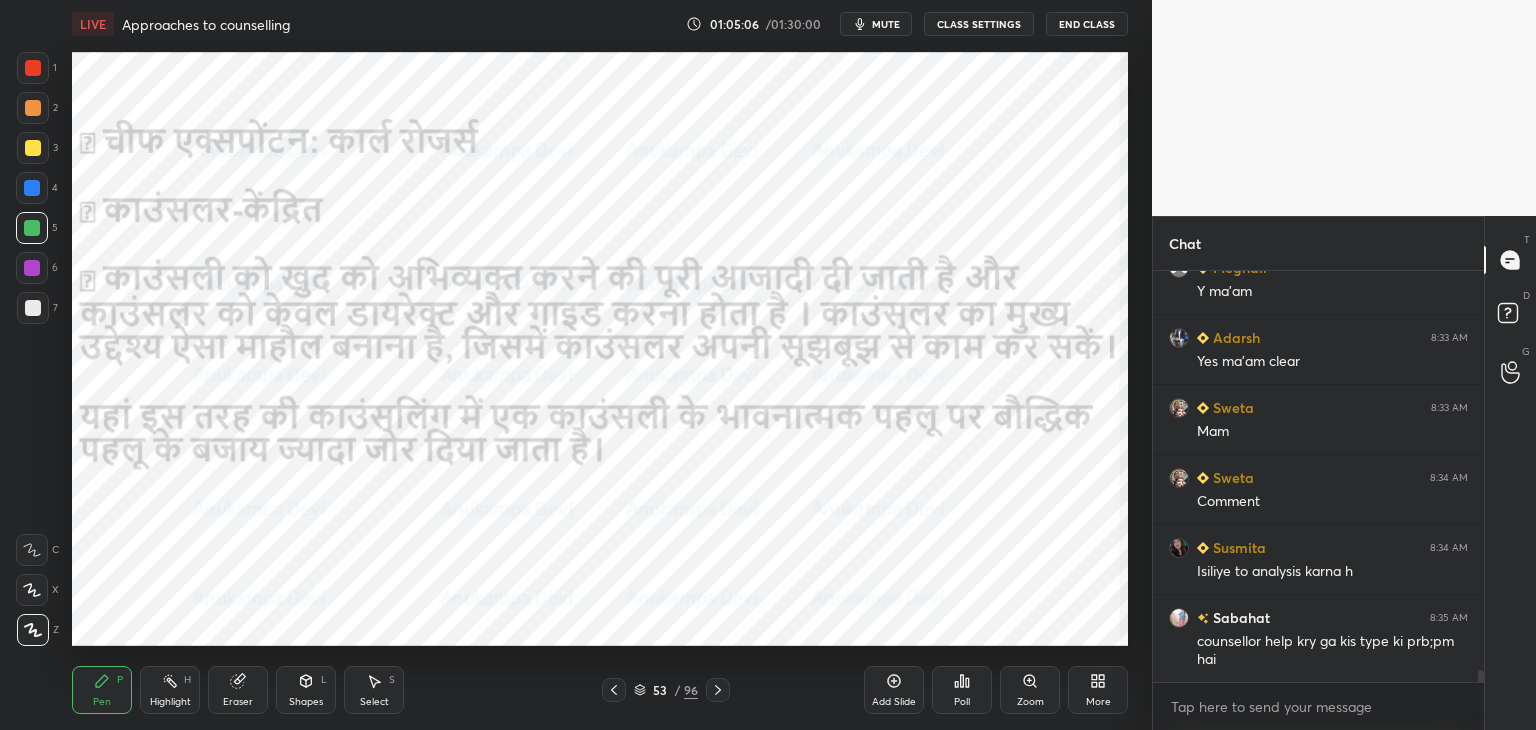click 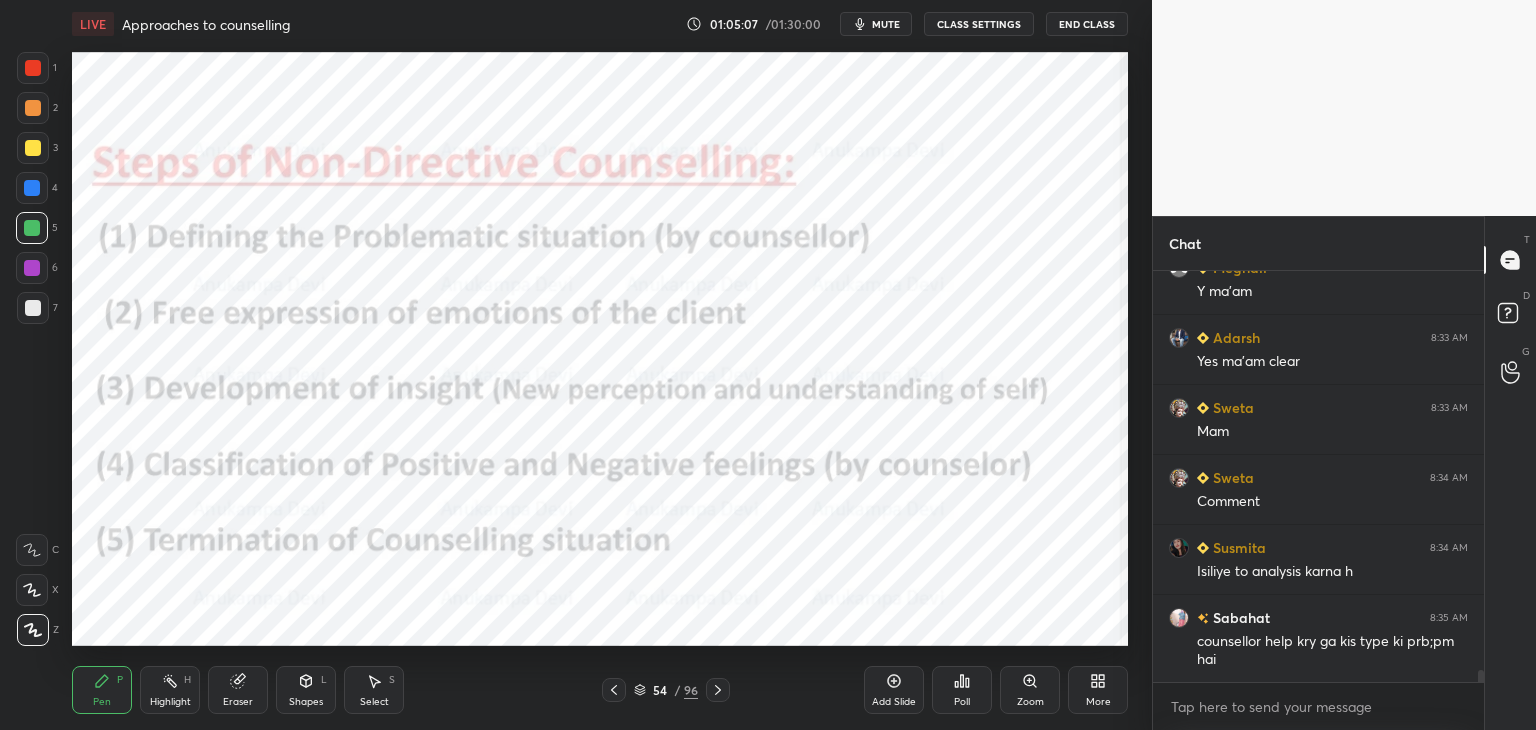click 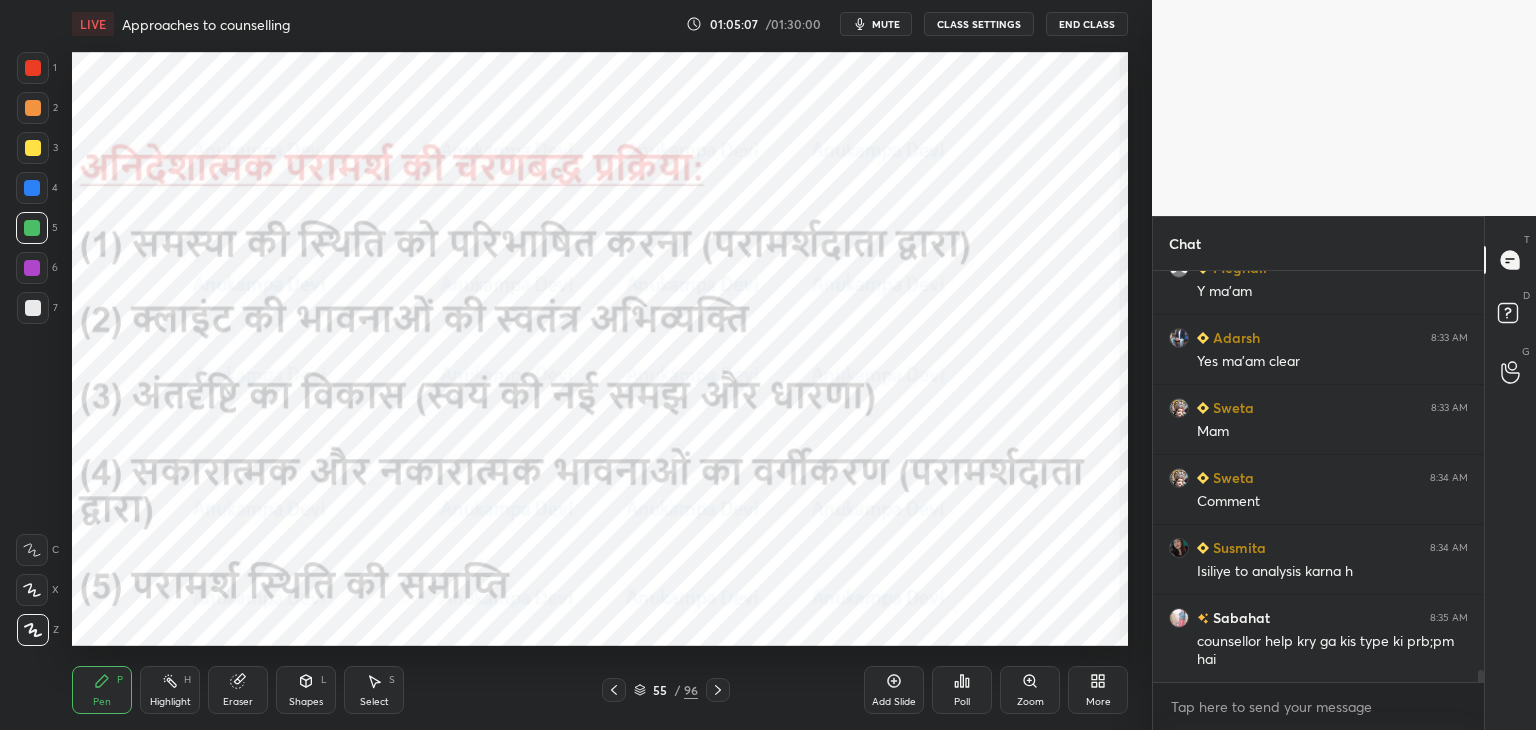 click 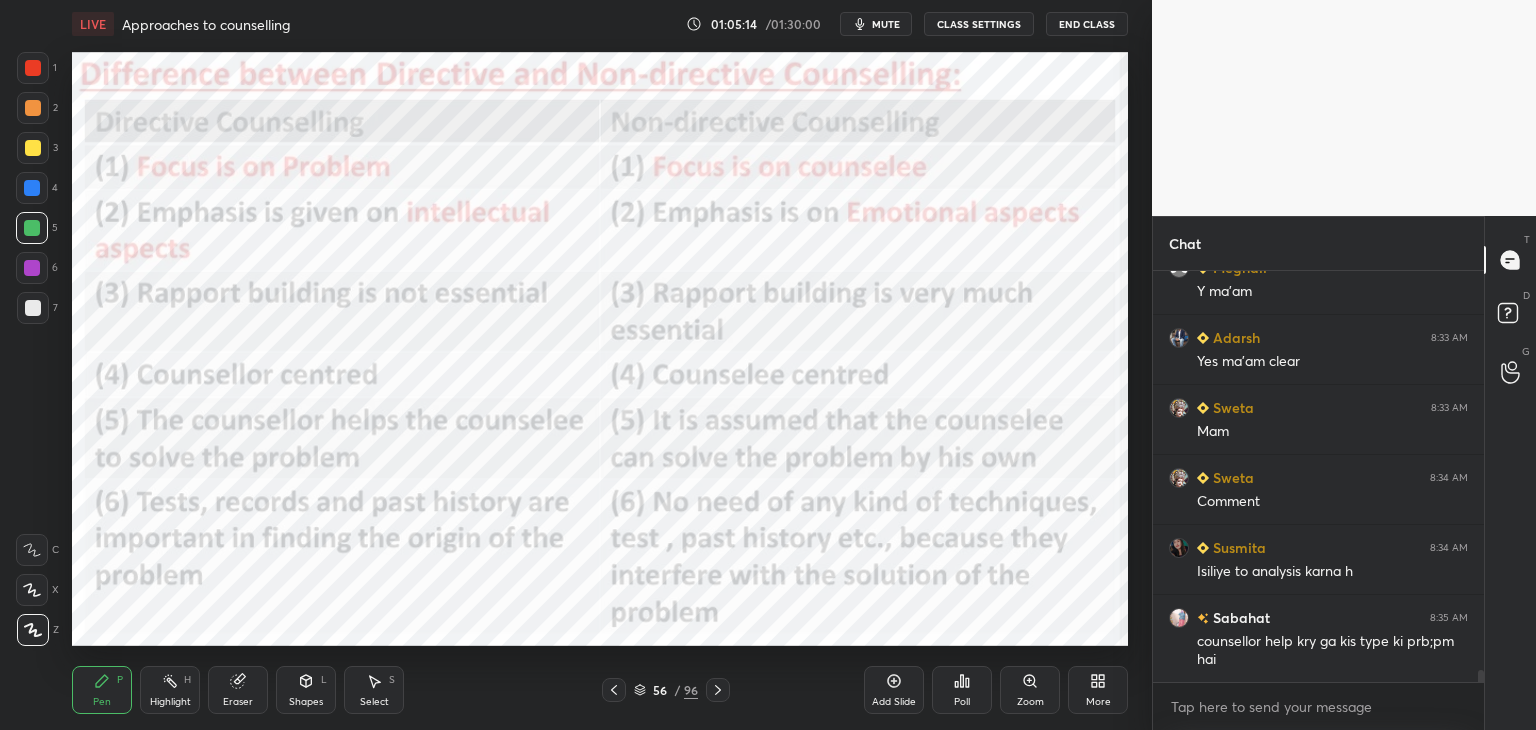 click 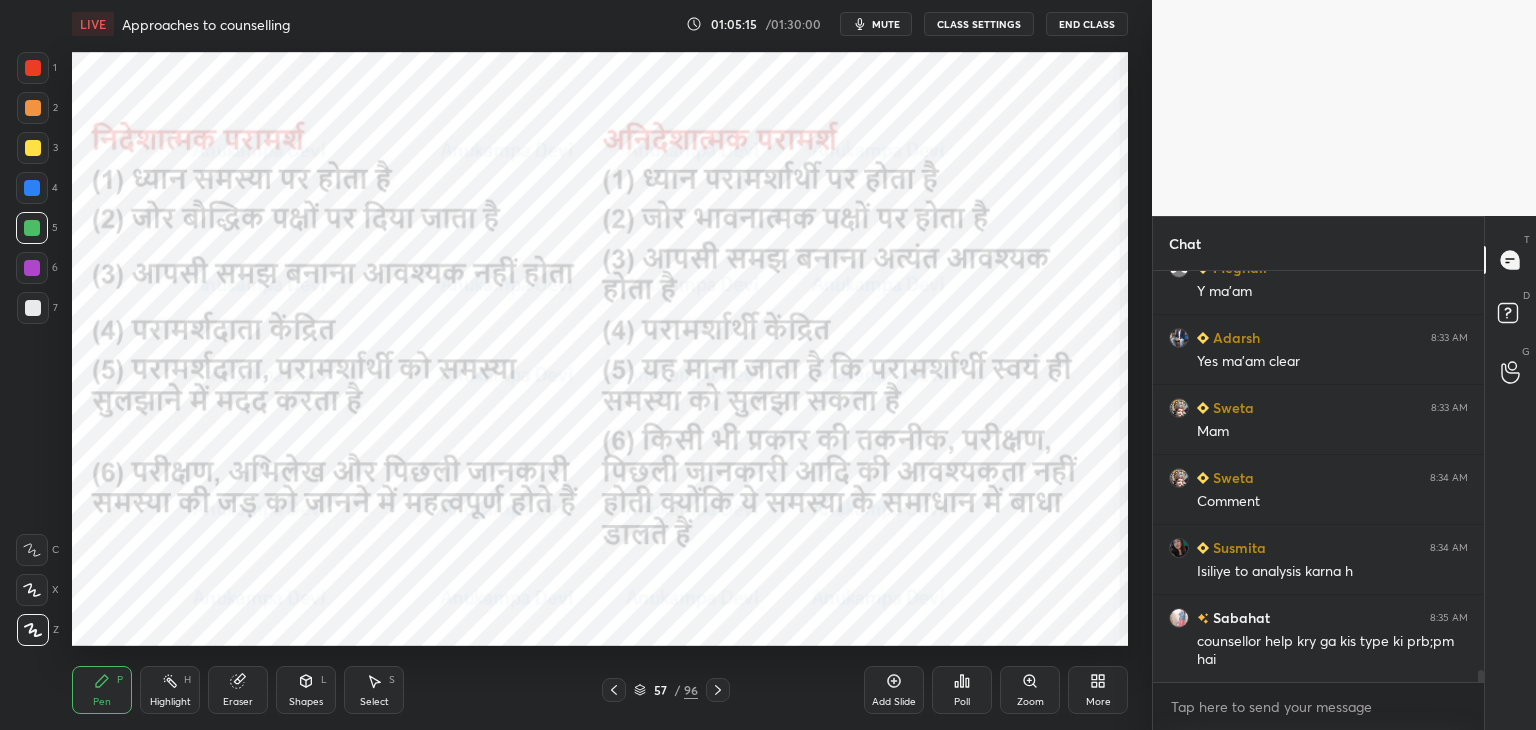 click 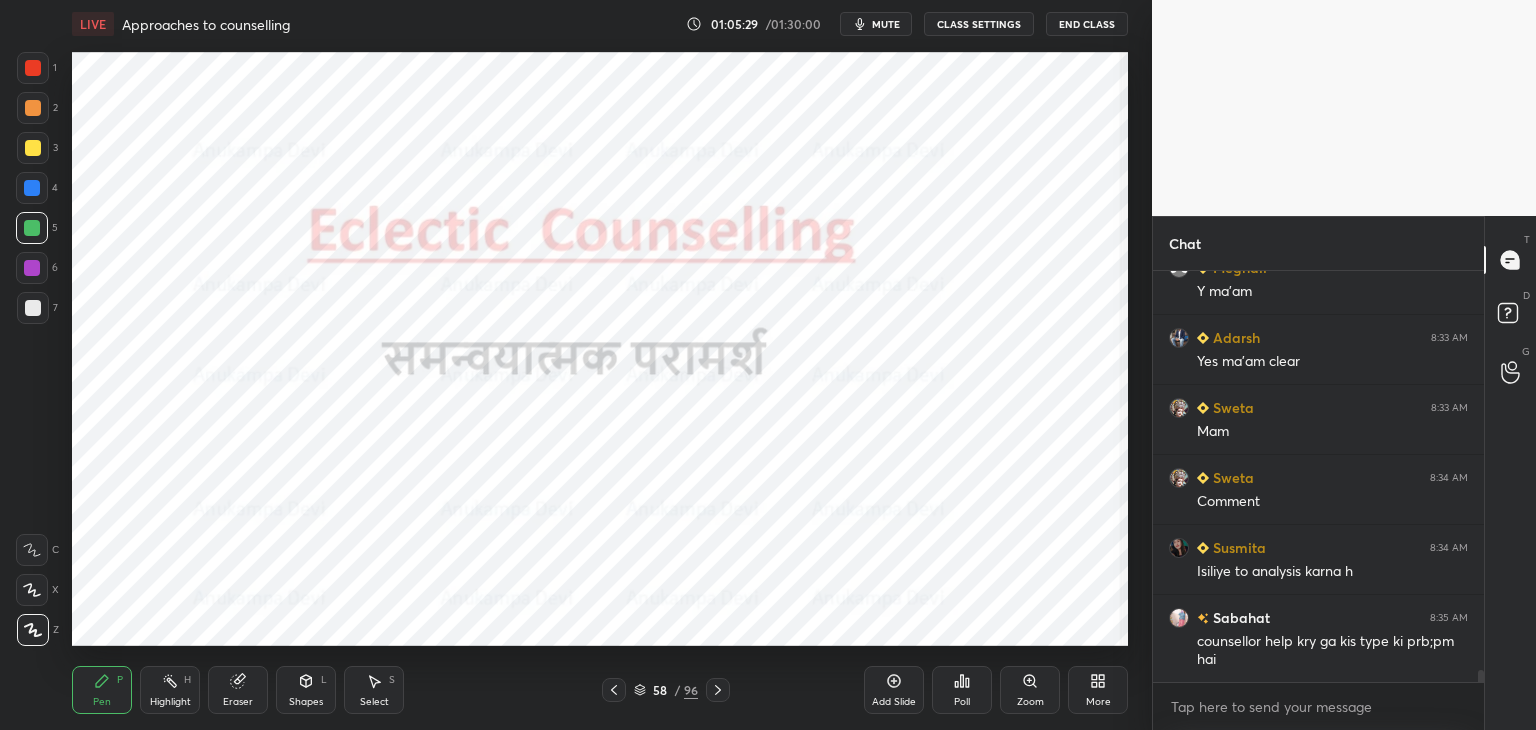 click at bounding box center (718, 690) 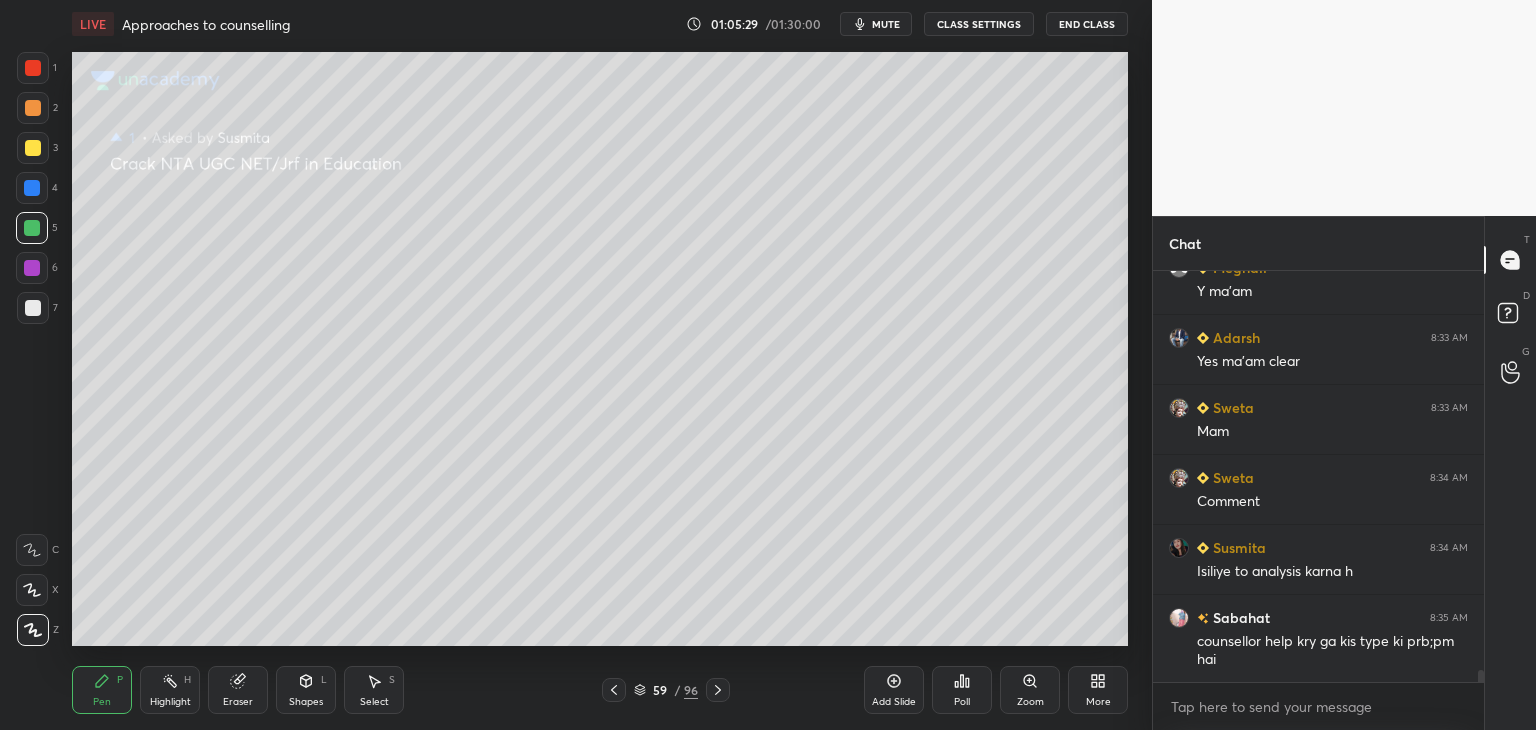 click 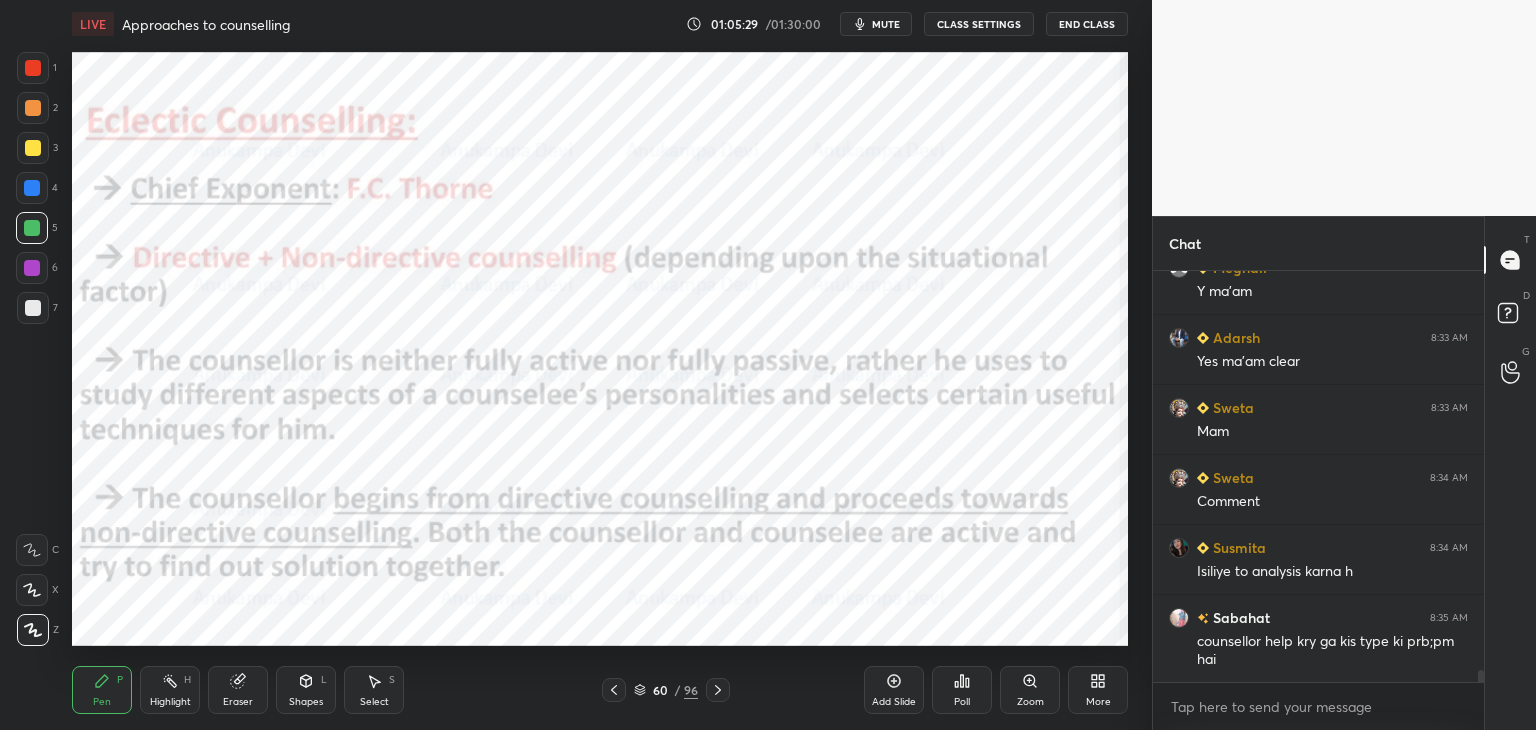 click 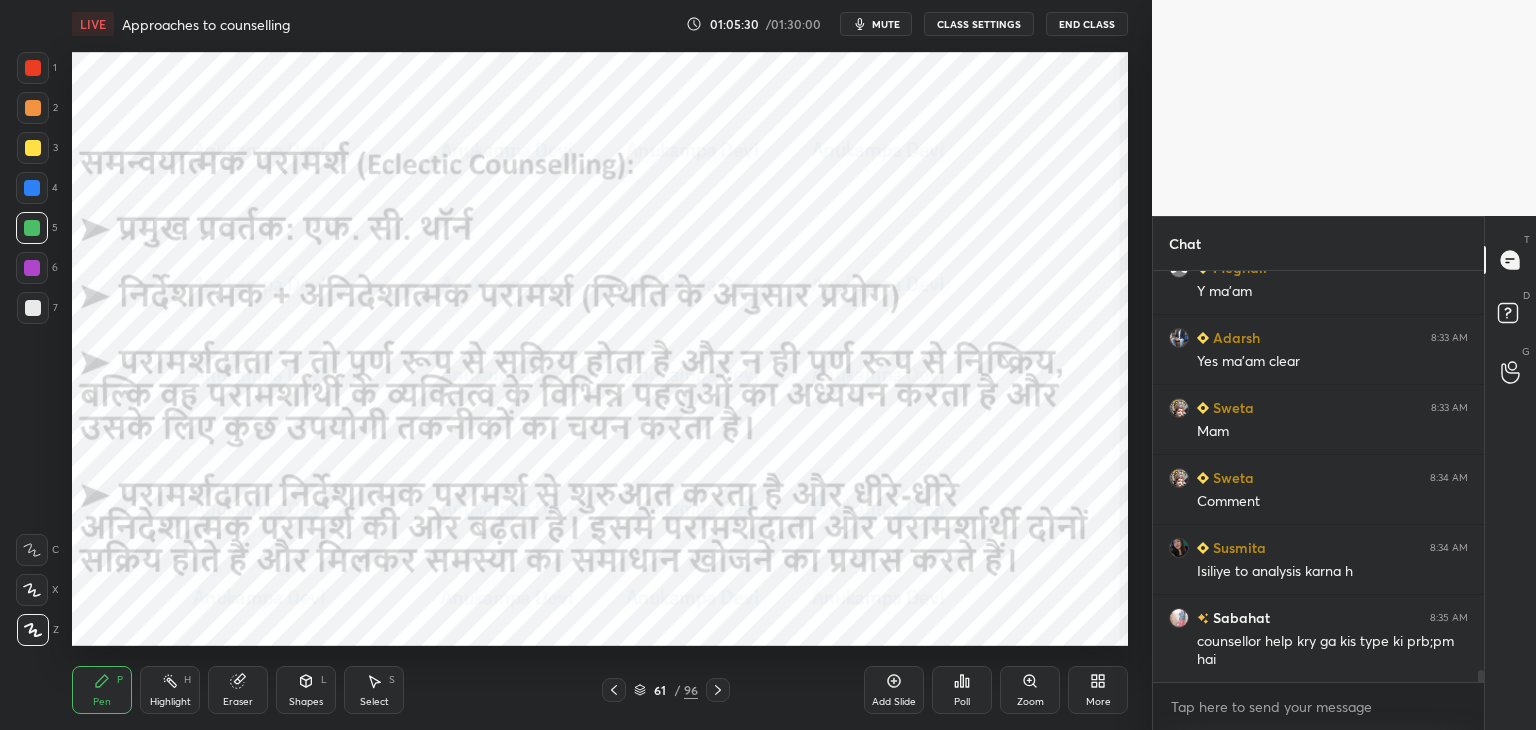 click 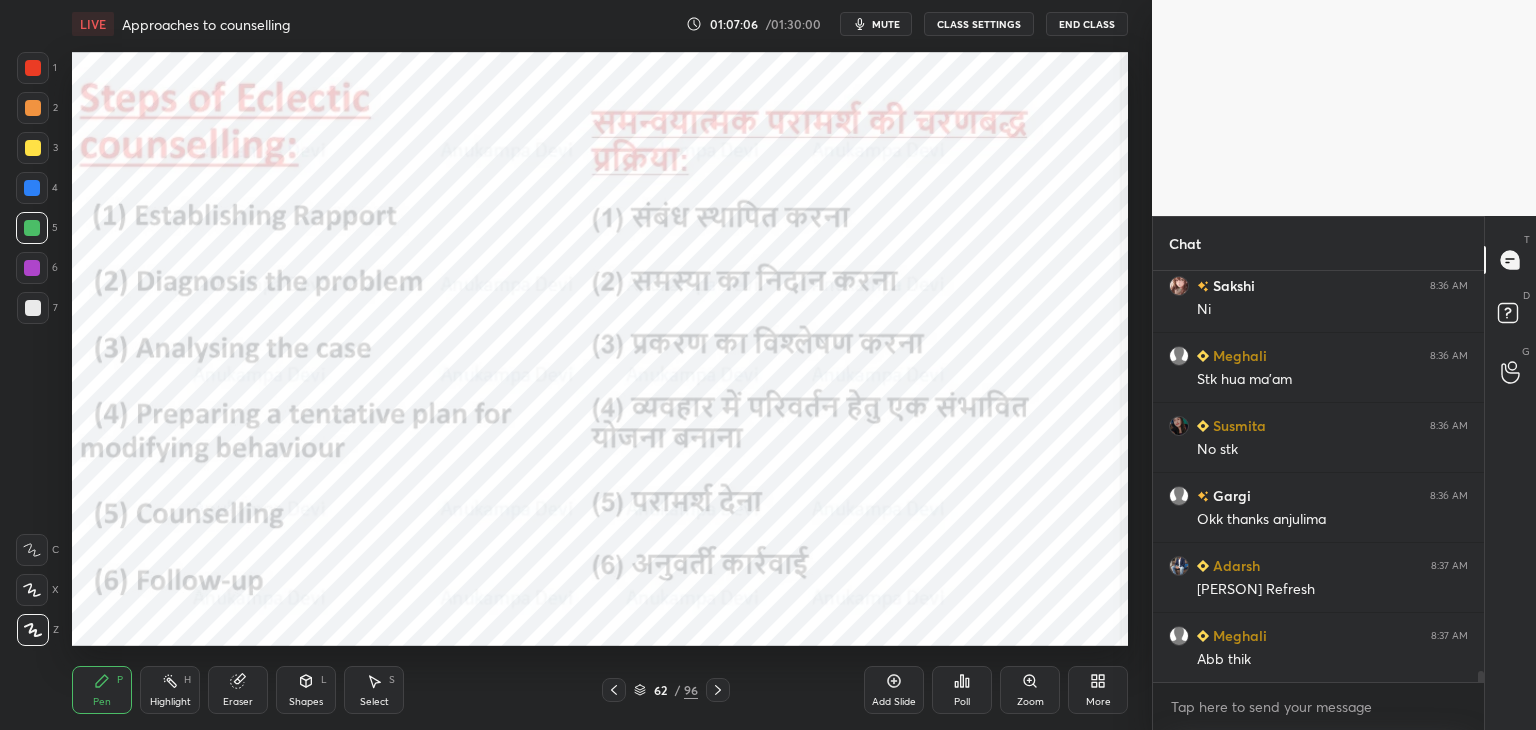 scroll, scrollTop: 14646, scrollLeft: 0, axis: vertical 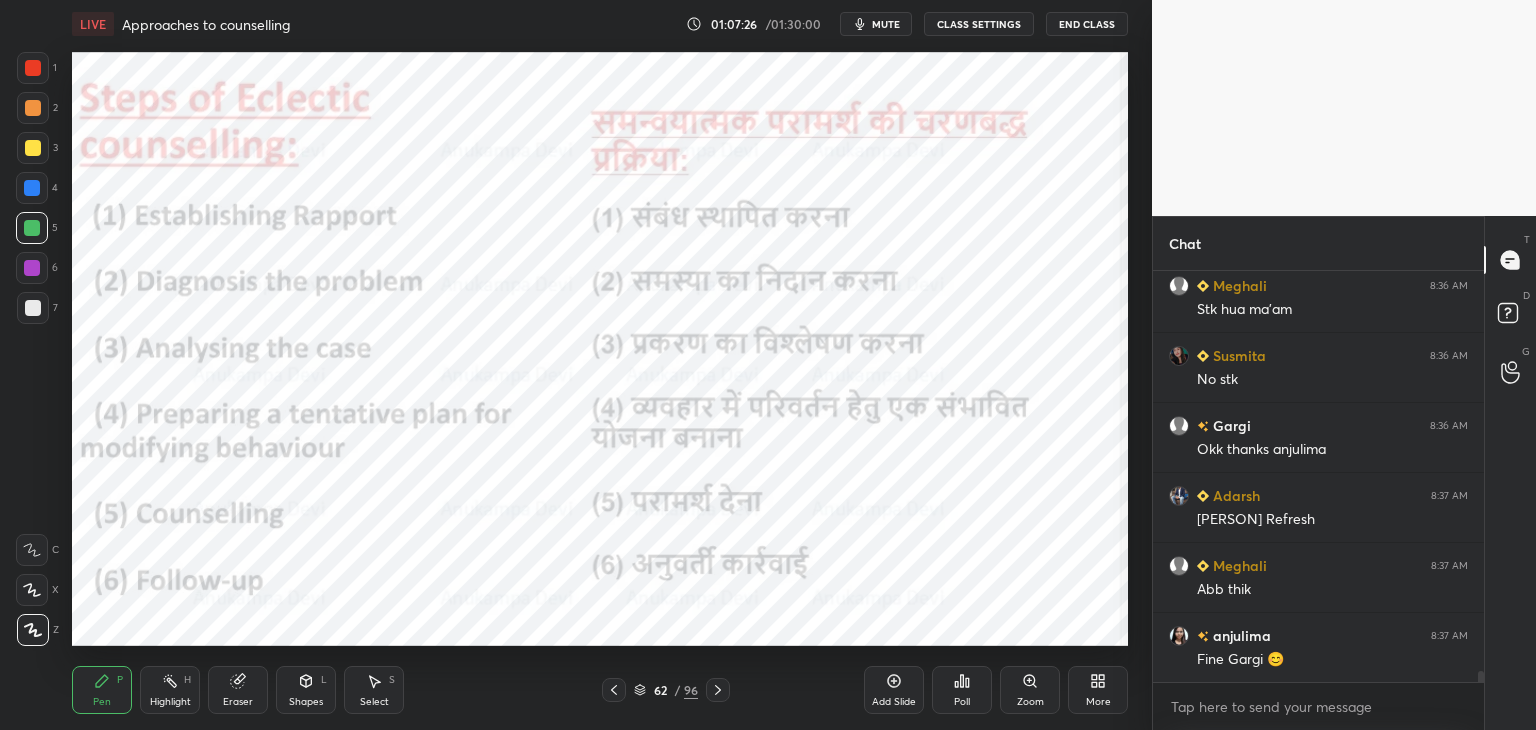 click 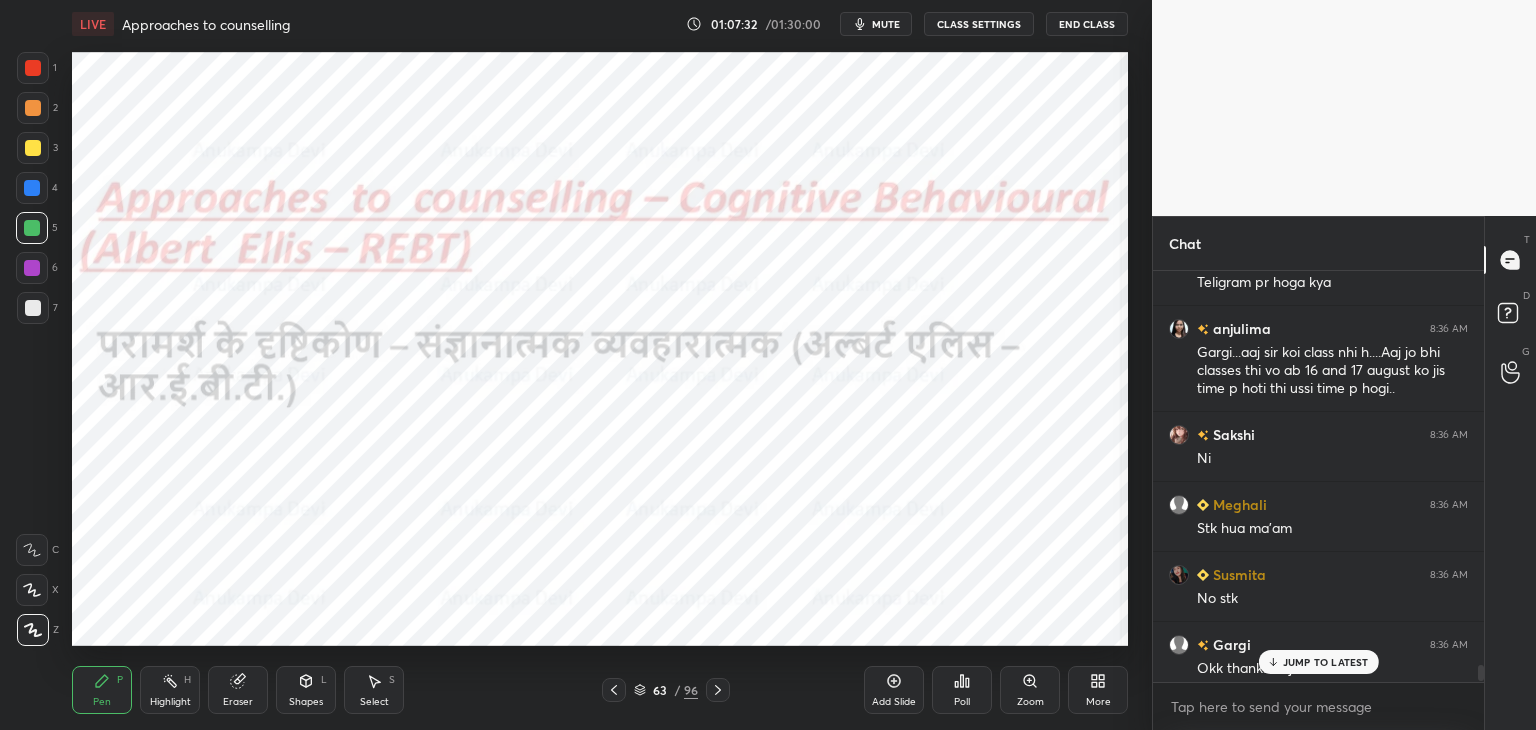 scroll, scrollTop: 14354, scrollLeft: 0, axis: vertical 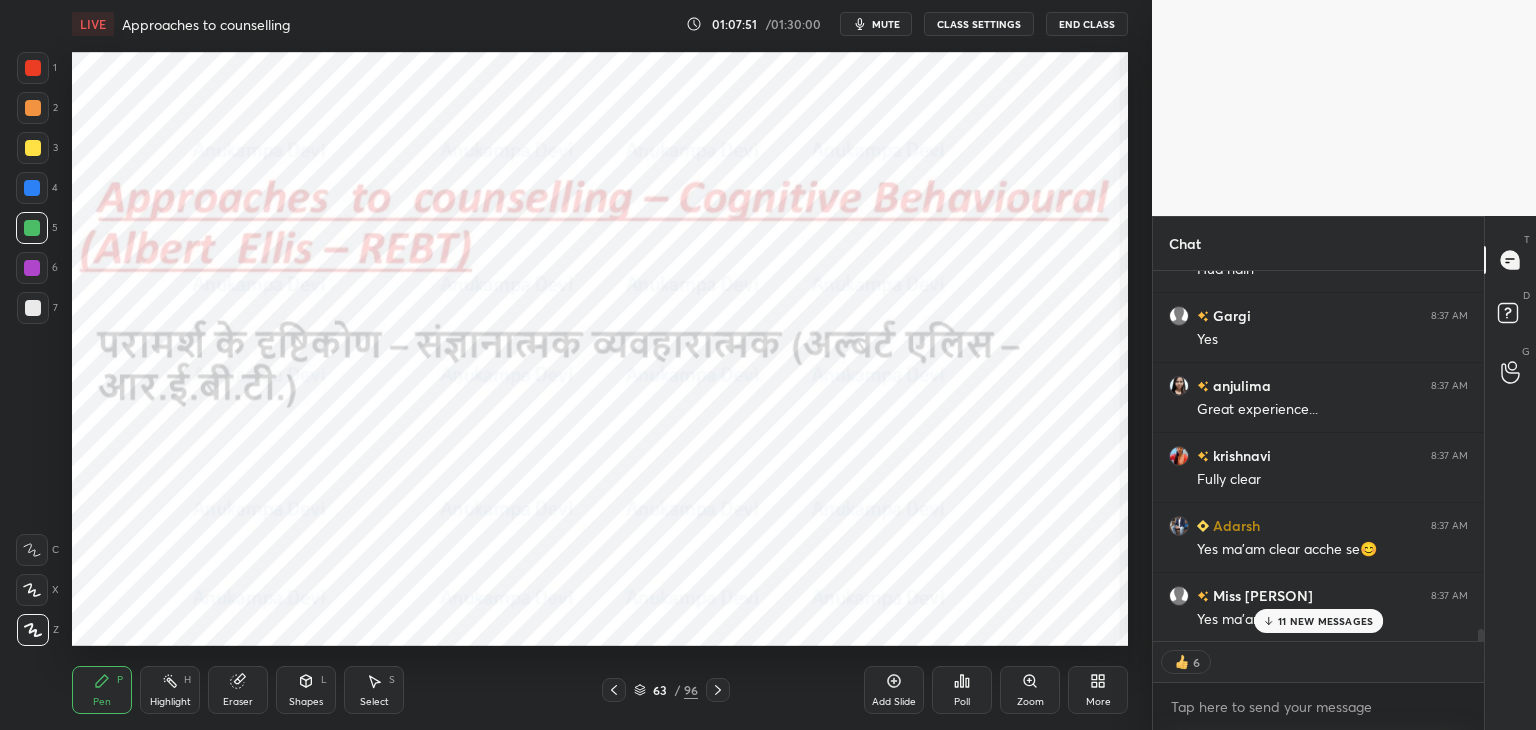 drag, startPoint x: 1480, startPoint y: 677, endPoint x: 1481, endPoint y: 711, distance: 34.0147 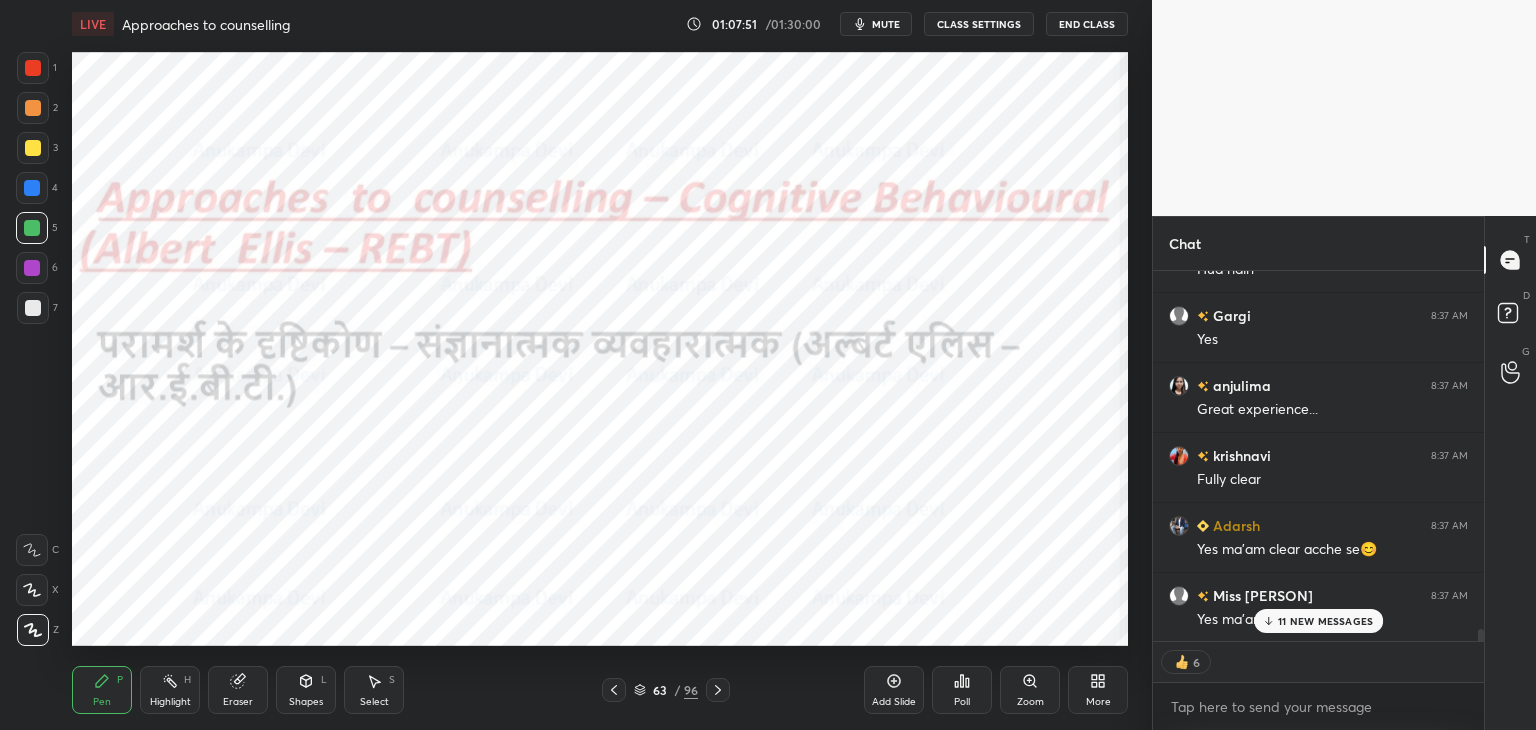 click on "[PERSON] 8:37 AM 🔥🔥🔥👌👌👌 [PERSON] 8:37 AM Yes ma'am [PERSON] 8:37 AM Badiya laga [PERSON] 8:37 AM Hua hain [PERSON] 8:37 AM Yes [PERSON] 8:37 AM Great experience... [PERSON] 8:37 AM Fully clear [PERSON] 8:37 AM Yes ma'am clear acche se😊 Miss [PERSON] 8:37 AM Yes ma'am 11 NEW MESSAGES 6 Enable hand raising Enable raise hand to speak to learners. Once enabled, chat will be turned off temporarily. Enable x" at bounding box center (1318, 500) 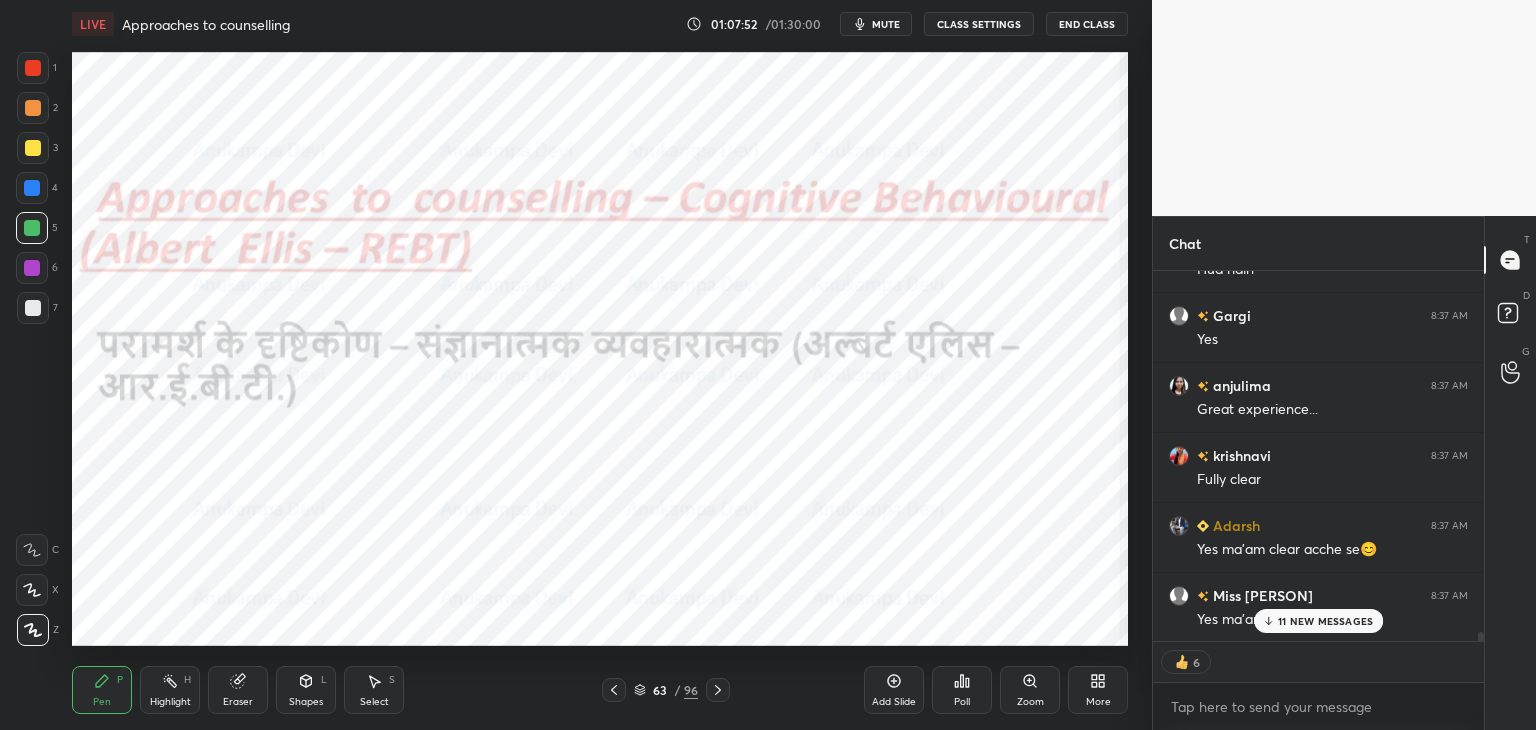 scroll, scrollTop: 15527, scrollLeft: 0, axis: vertical 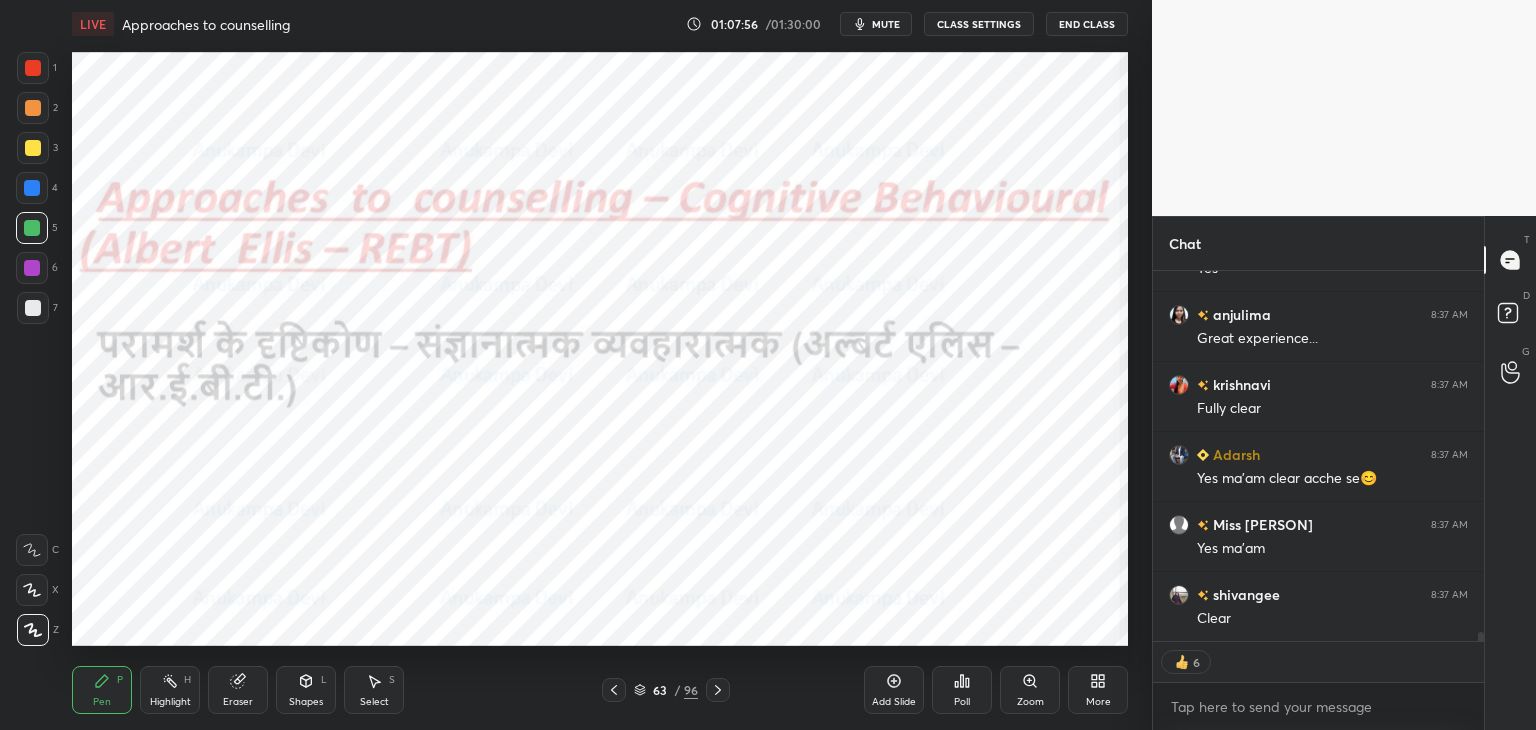 drag, startPoint x: 33, startPoint y: 191, endPoint x: 71, endPoint y: 180, distance: 39.56008 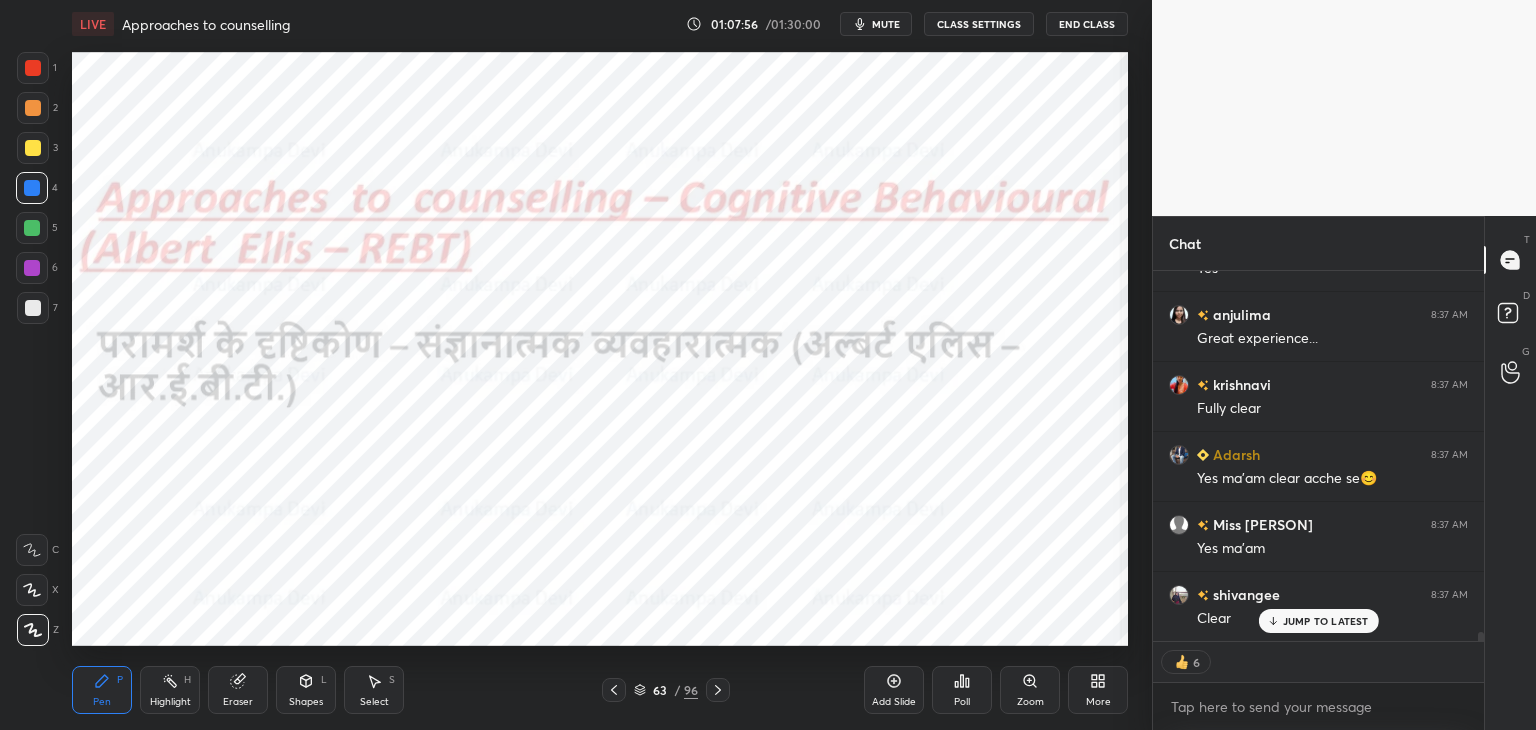 scroll, scrollTop: 15596, scrollLeft: 0, axis: vertical 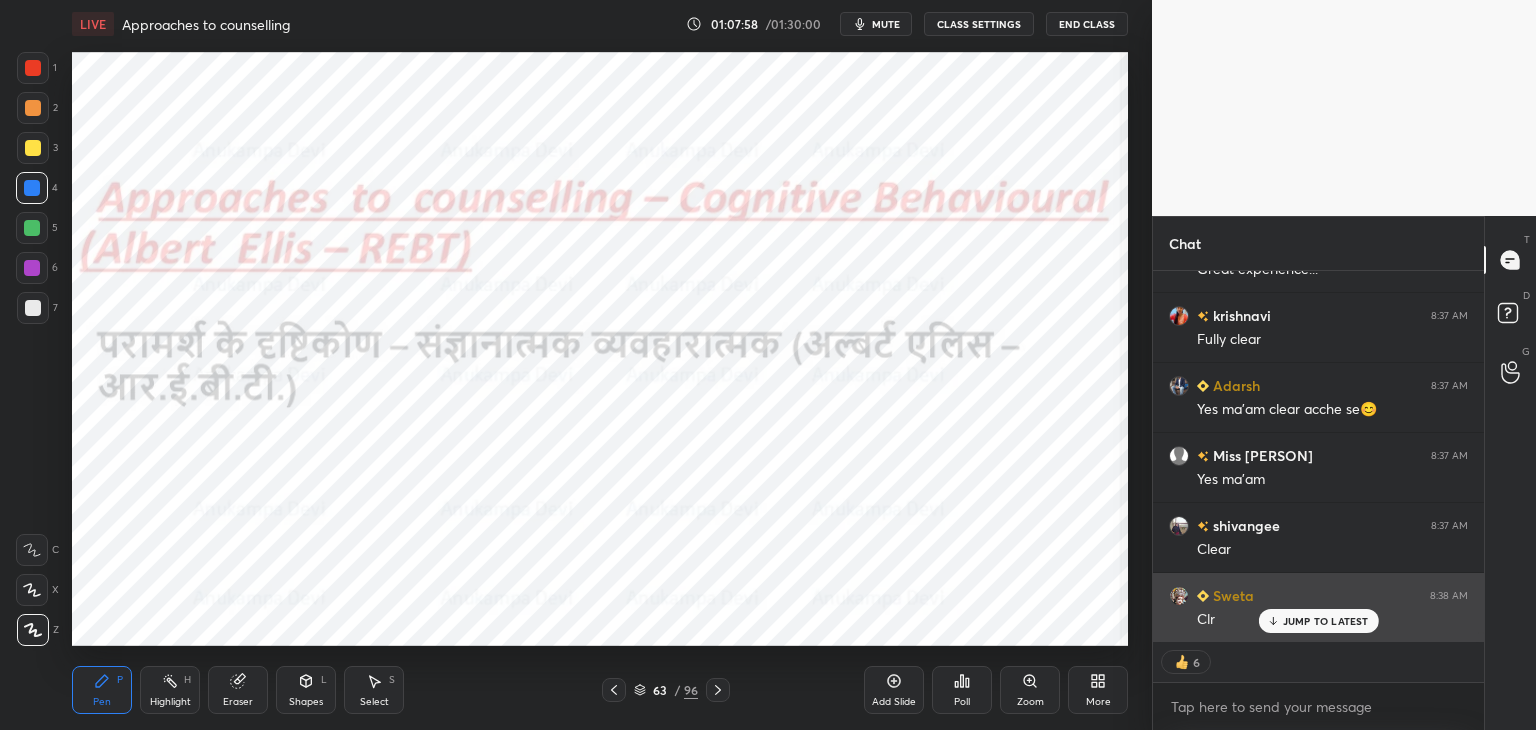 drag, startPoint x: 1292, startPoint y: 626, endPoint x: 1284, endPoint y: 618, distance: 11.313708 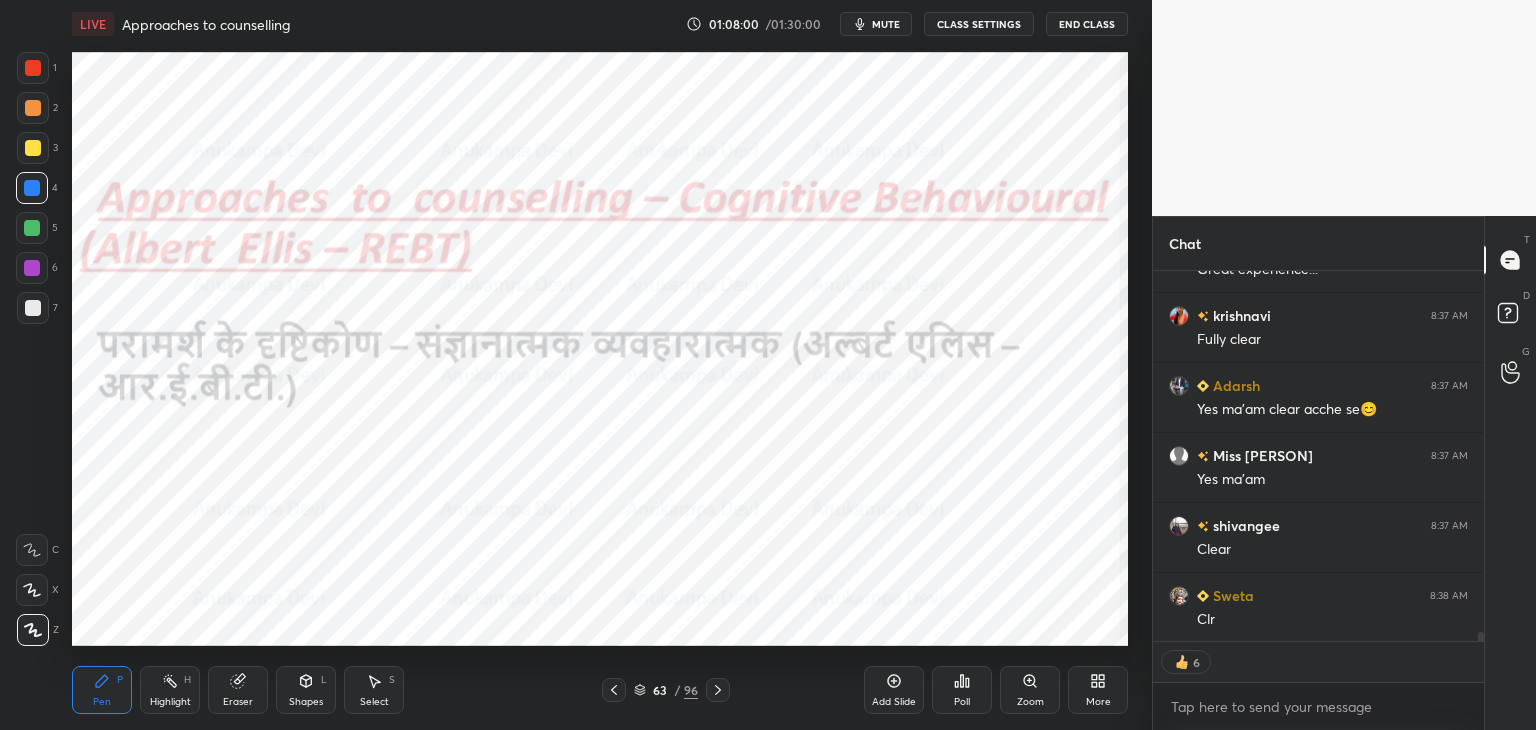 scroll, scrollTop: 15663, scrollLeft: 0, axis: vertical 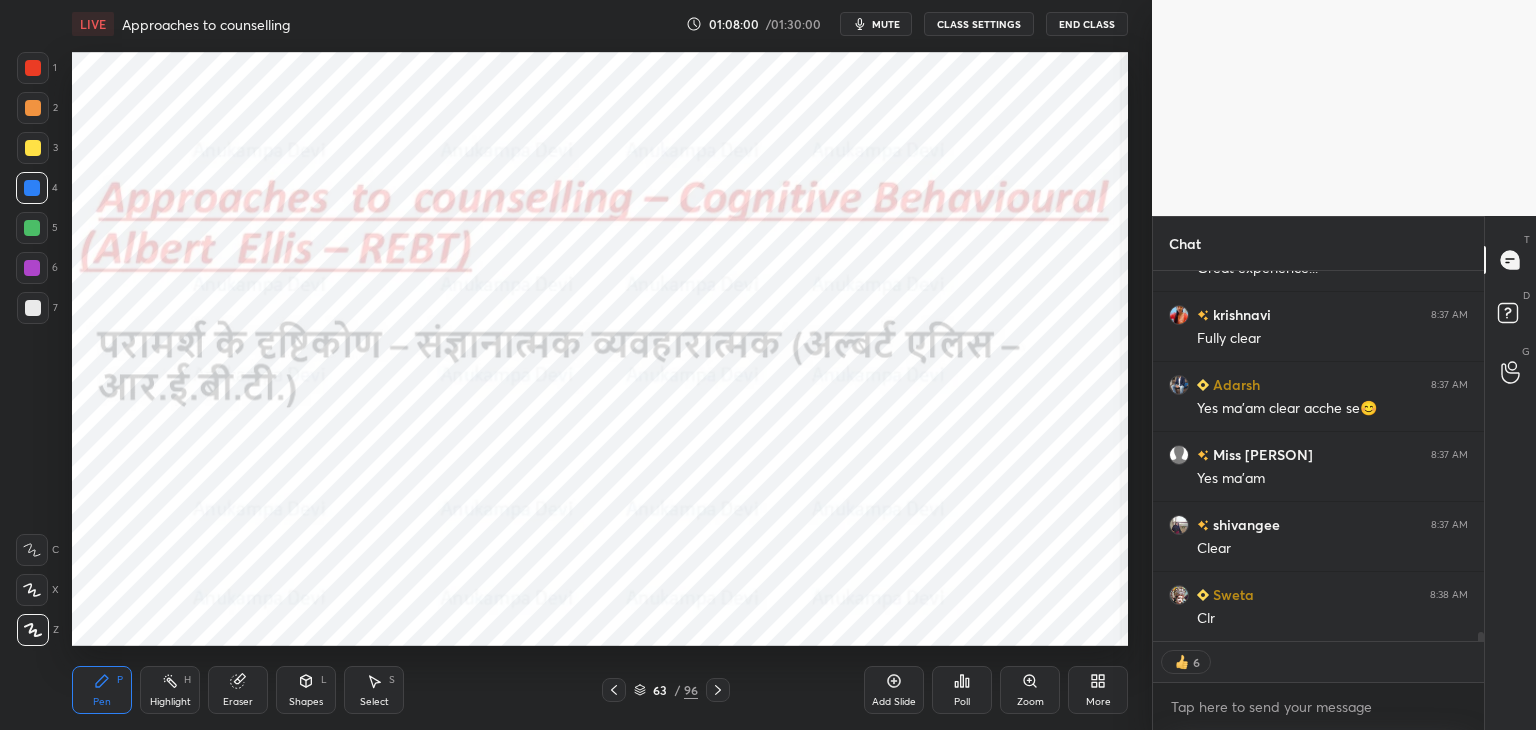 click 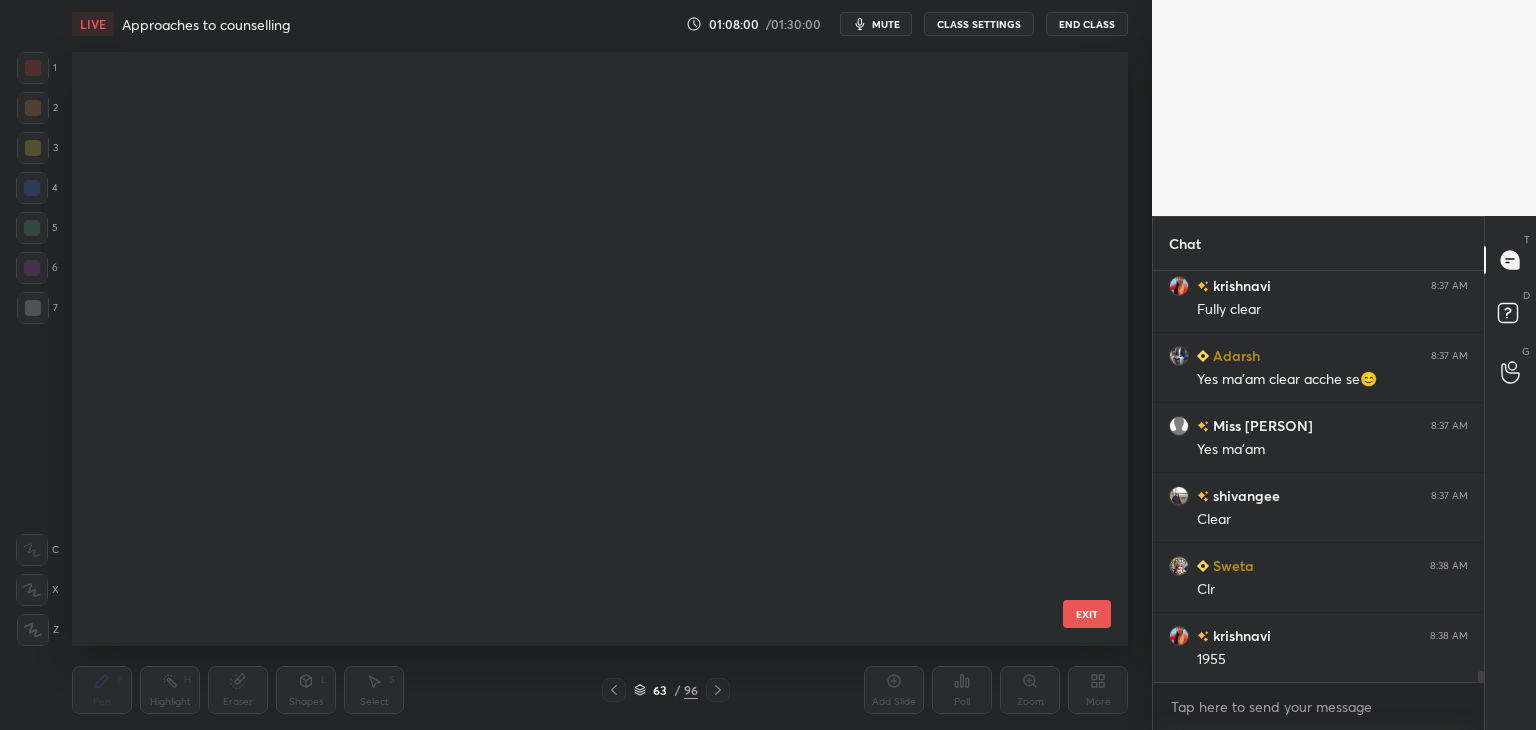 scroll, scrollTop: 405, scrollLeft: 325, axis: both 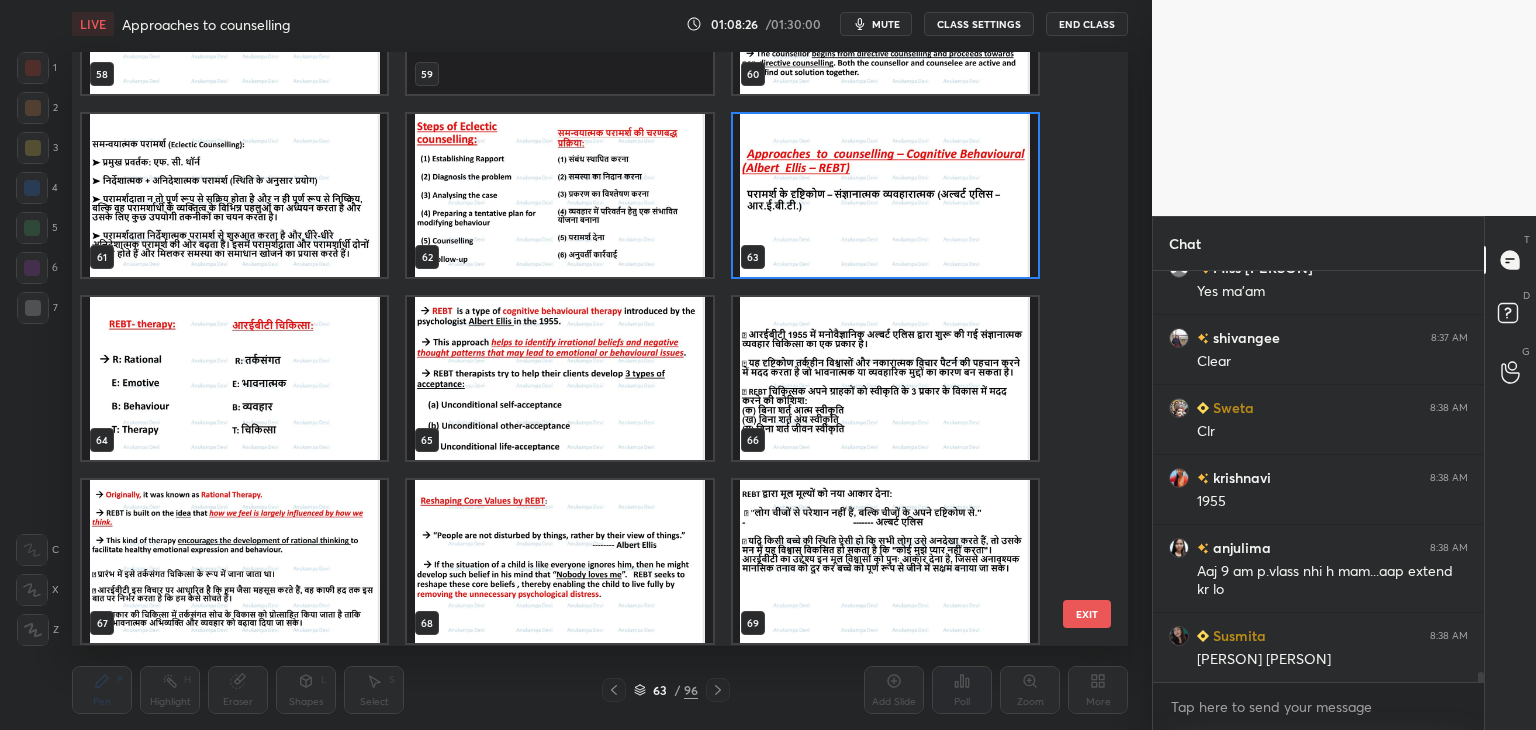 click at bounding box center (885, 195) 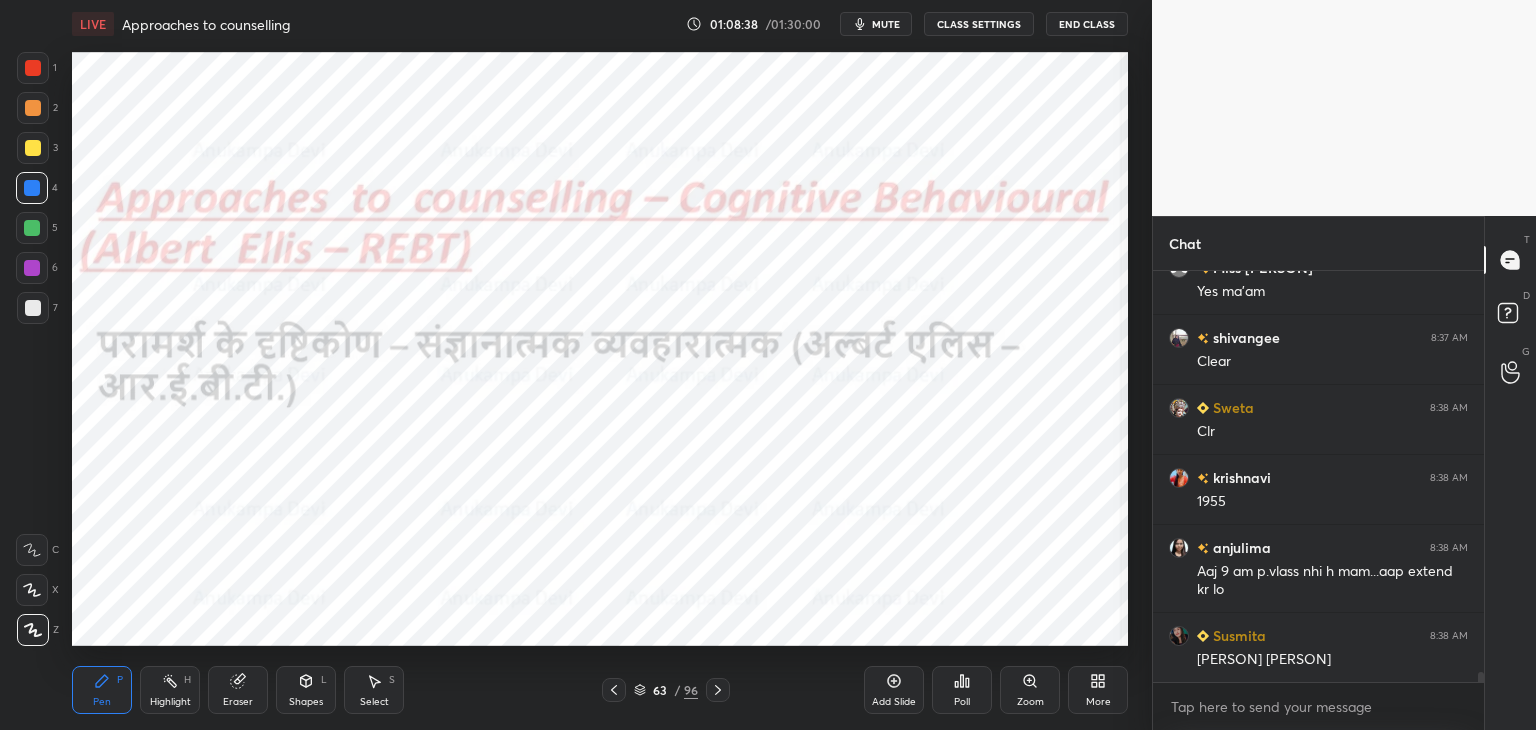 scroll, scrollTop: 15872, scrollLeft: 0, axis: vertical 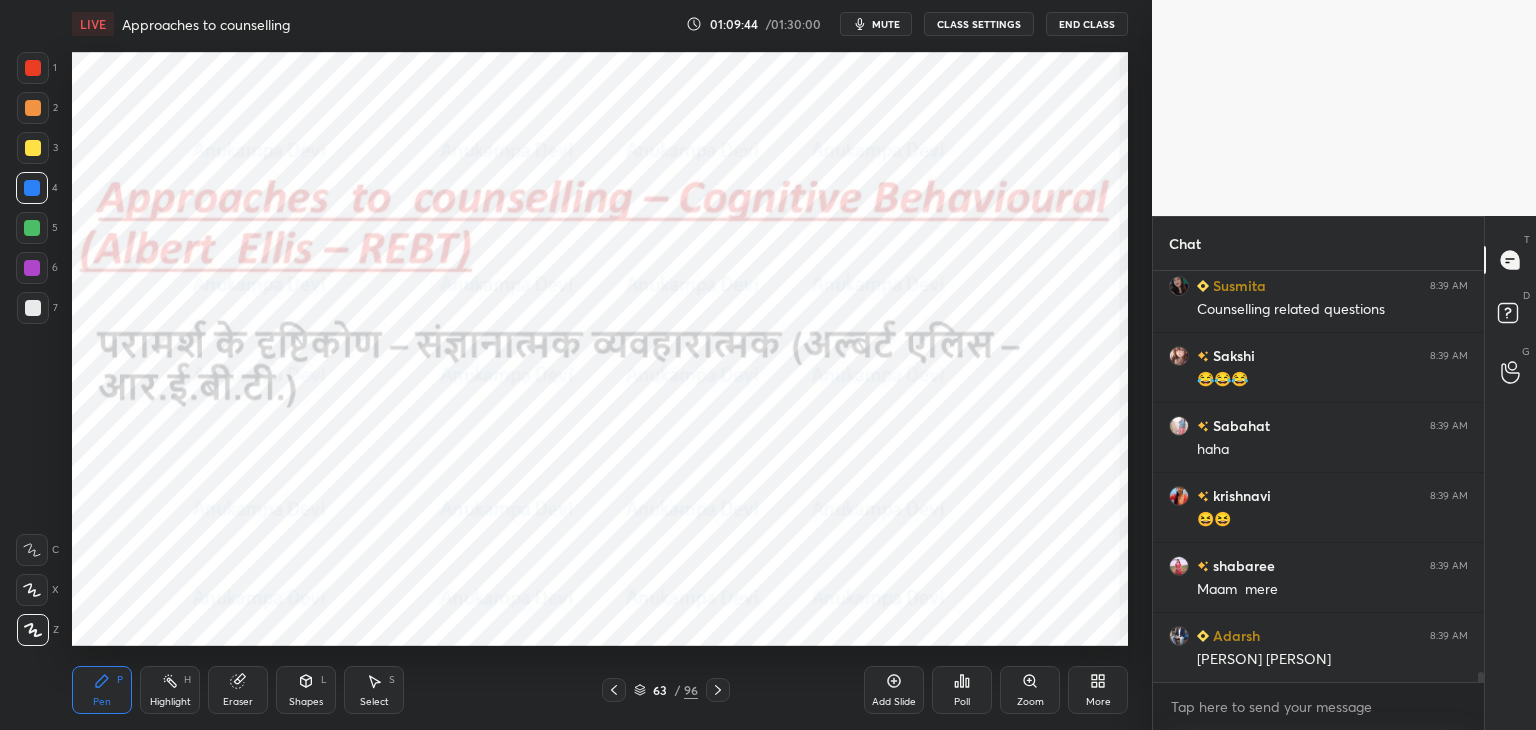 drag, startPoint x: 718, startPoint y: 689, endPoint x: 705, endPoint y: 663, distance: 29.068884 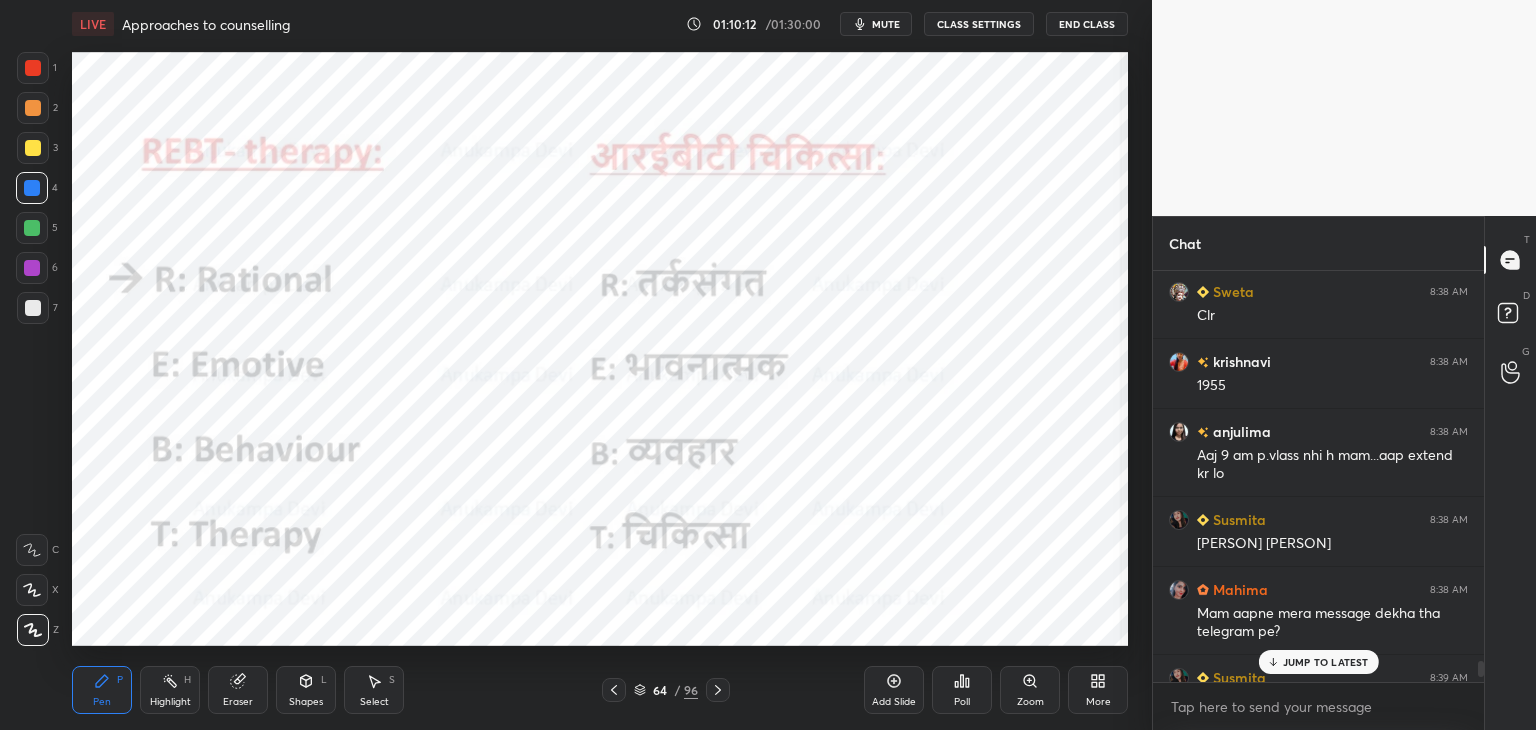 scroll, scrollTop: 16432, scrollLeft: 0, axis: vertical 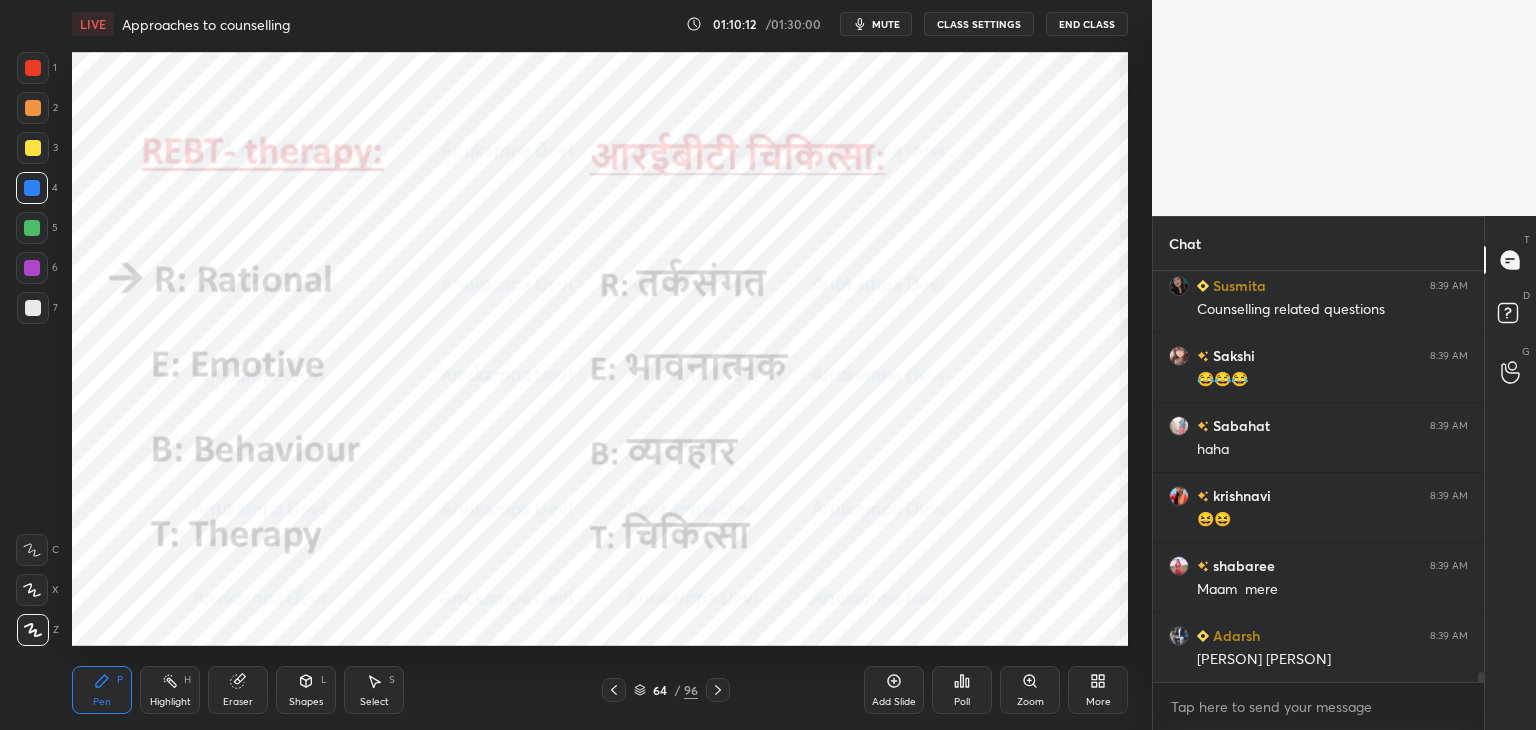drag, startPoint x: 1480, startPoint y: 680, endPoint x: 1484, endPoint y: 705, distance: 25.317978 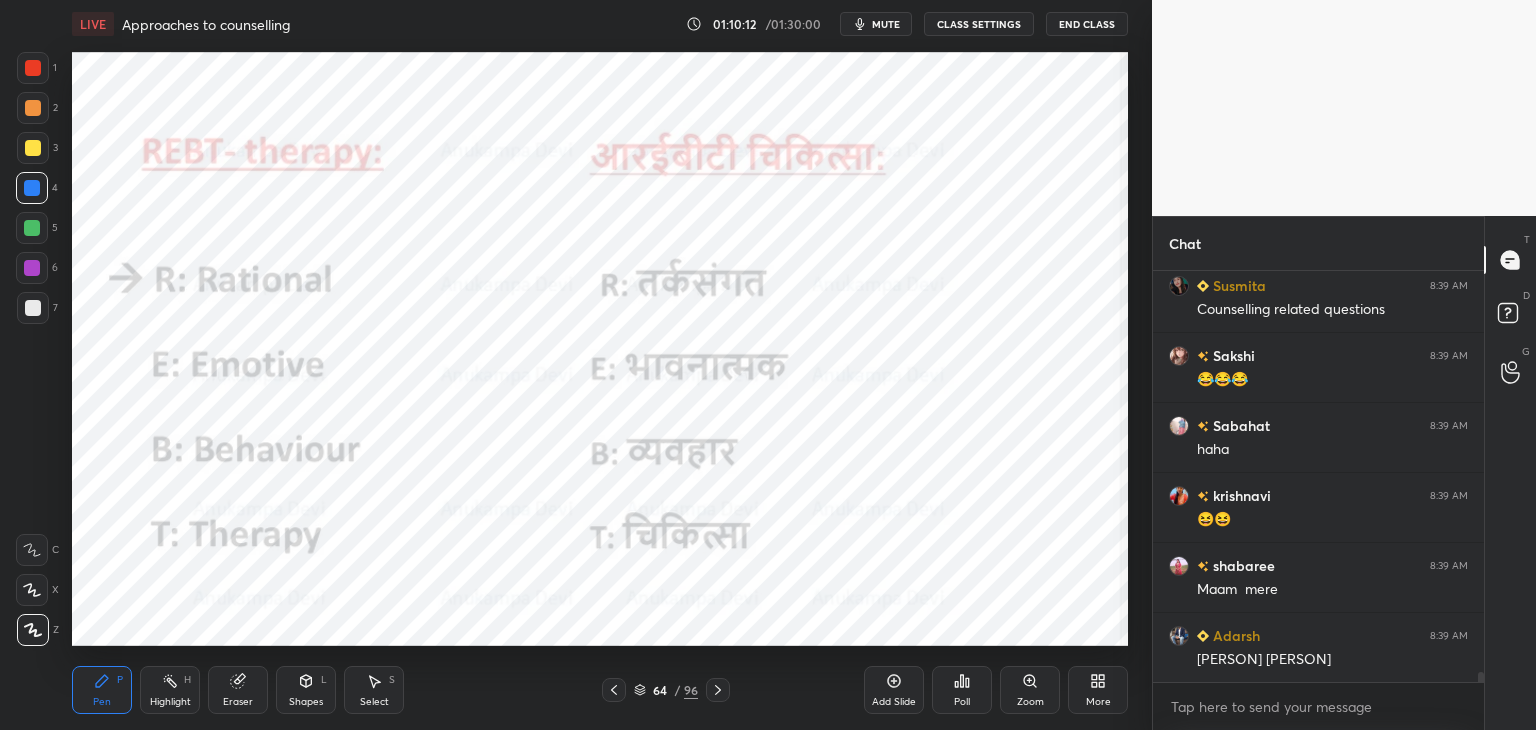 click on "Chat Mahima 8:39 AM Ok mam kal DCS mein laiyega Susmita 8:39 AM Counselling related questions Sakshi 8:39 AM 😂😂😂 Sabahat 8:39 AM haha krishnavi 8:39 AM 😆😆 shabaree 8:39 AM Maam  mere Adarsh 8:39 AM Albert Ellis JUMP TO LATEST Enable hand raising Enable raise hand to speak to learners. Once enabled, chat will be turned off temporarily. Enable x   Susmita Asked a doubt 1 Please help me with this doubt Pick this doubt Susmita Asked a doubt 1 Please help me with this doubt Pick this doubt NEW DOUBTS ASKED No one has raised a hand yet Can't raise hand Looks like educator just invited you to speak. Please wait before you can raise your hand again. Got it T Messages (T) D Doubts (D) G Raise Hand (G)" at bounding box center (1344, 473) 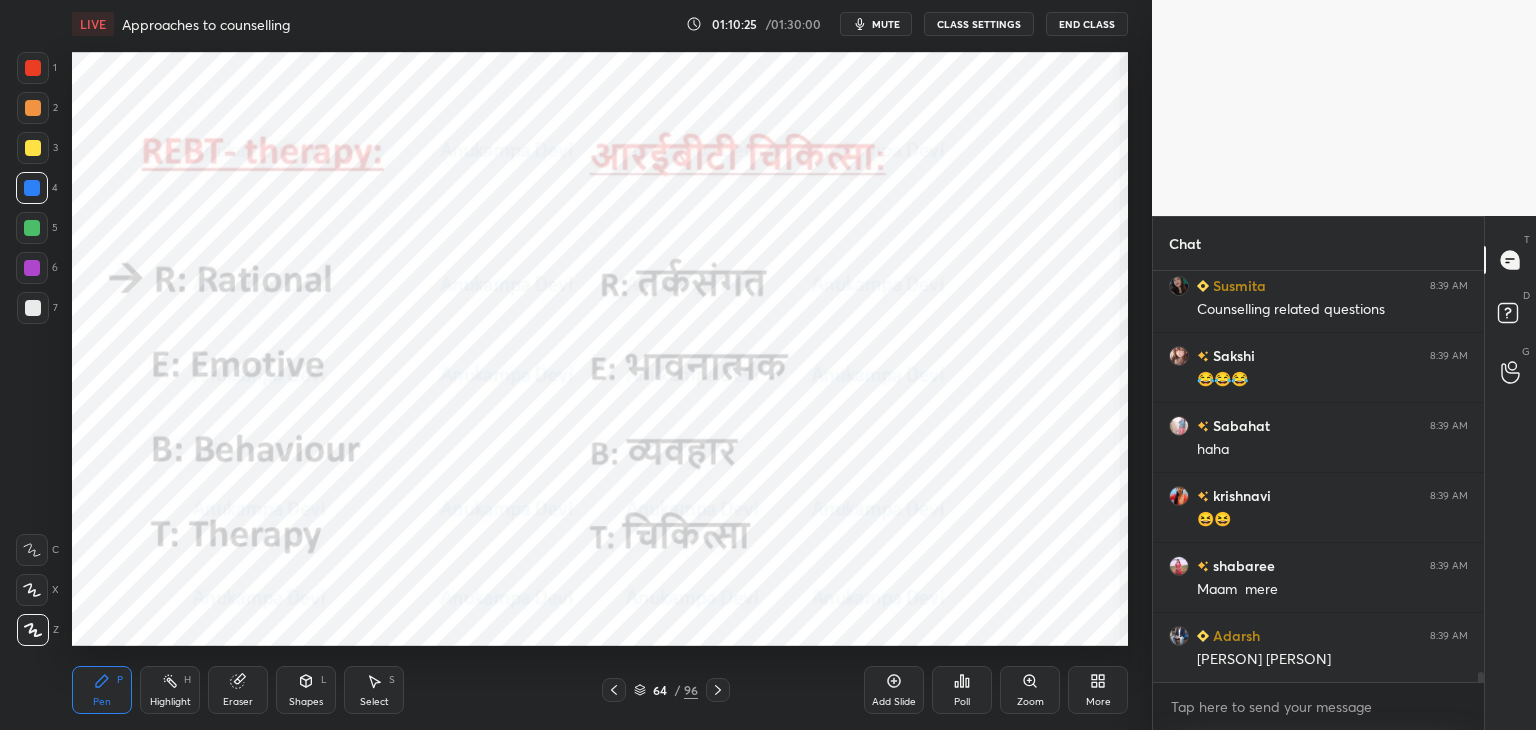 click 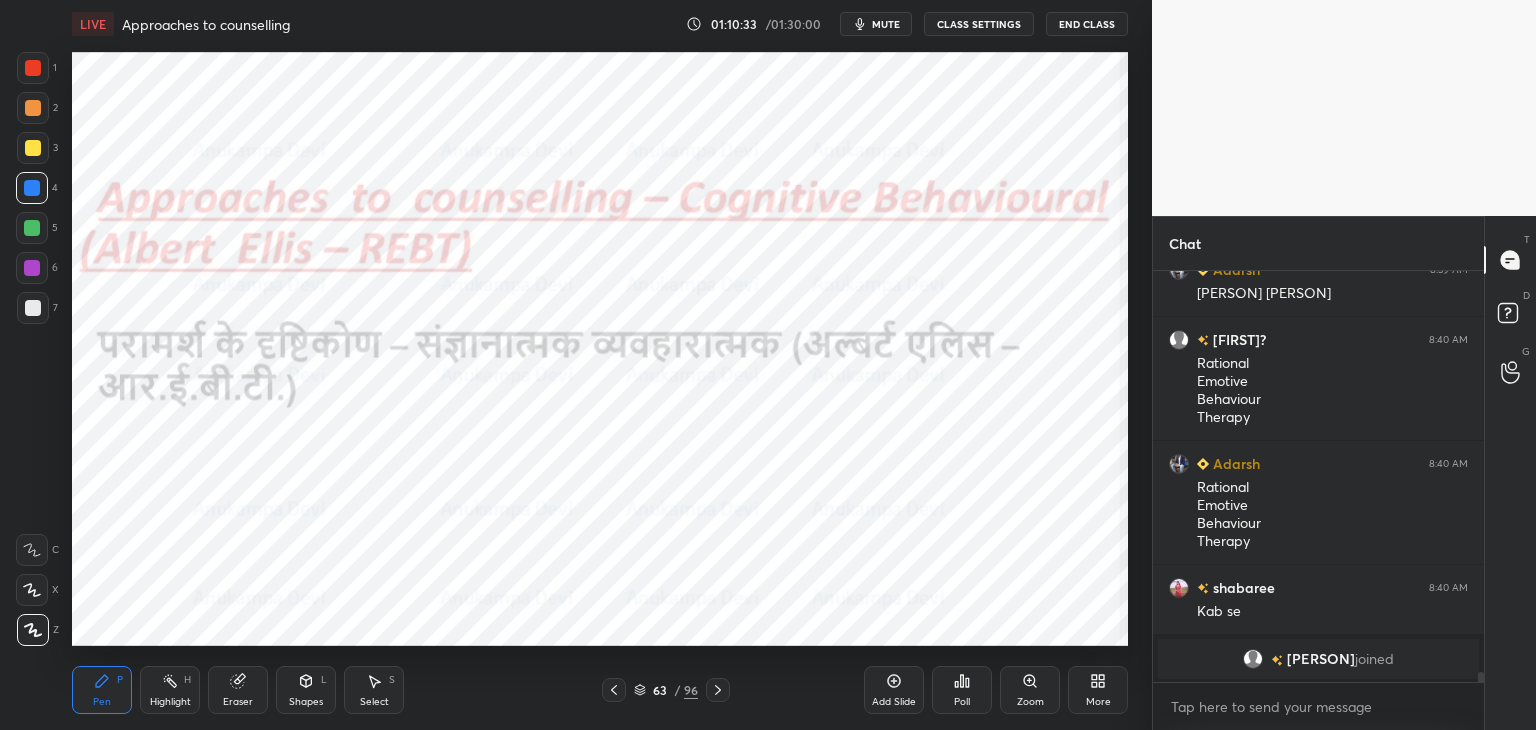 scroll, scrollTop: 14640, scrollLeft: 0, axis: vertical 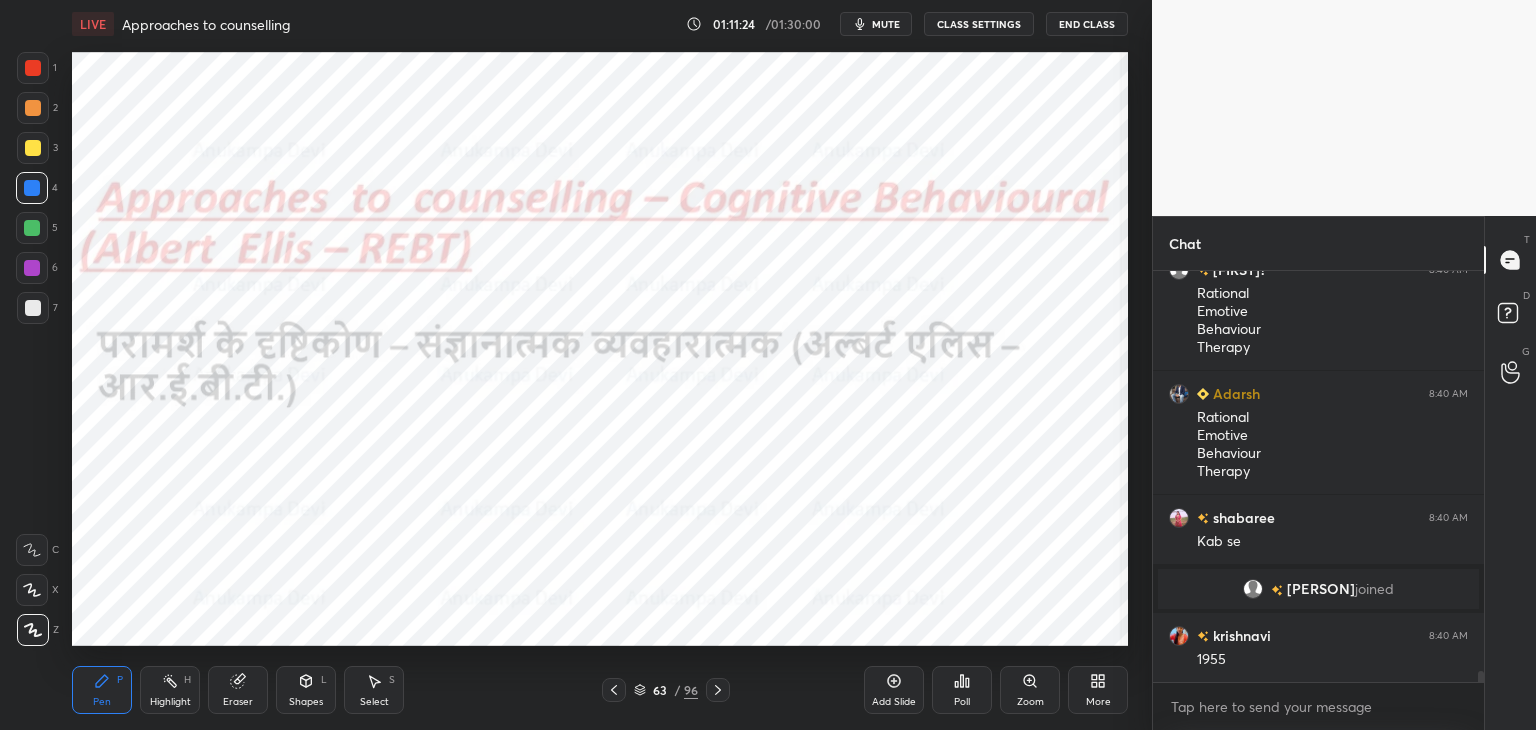 click 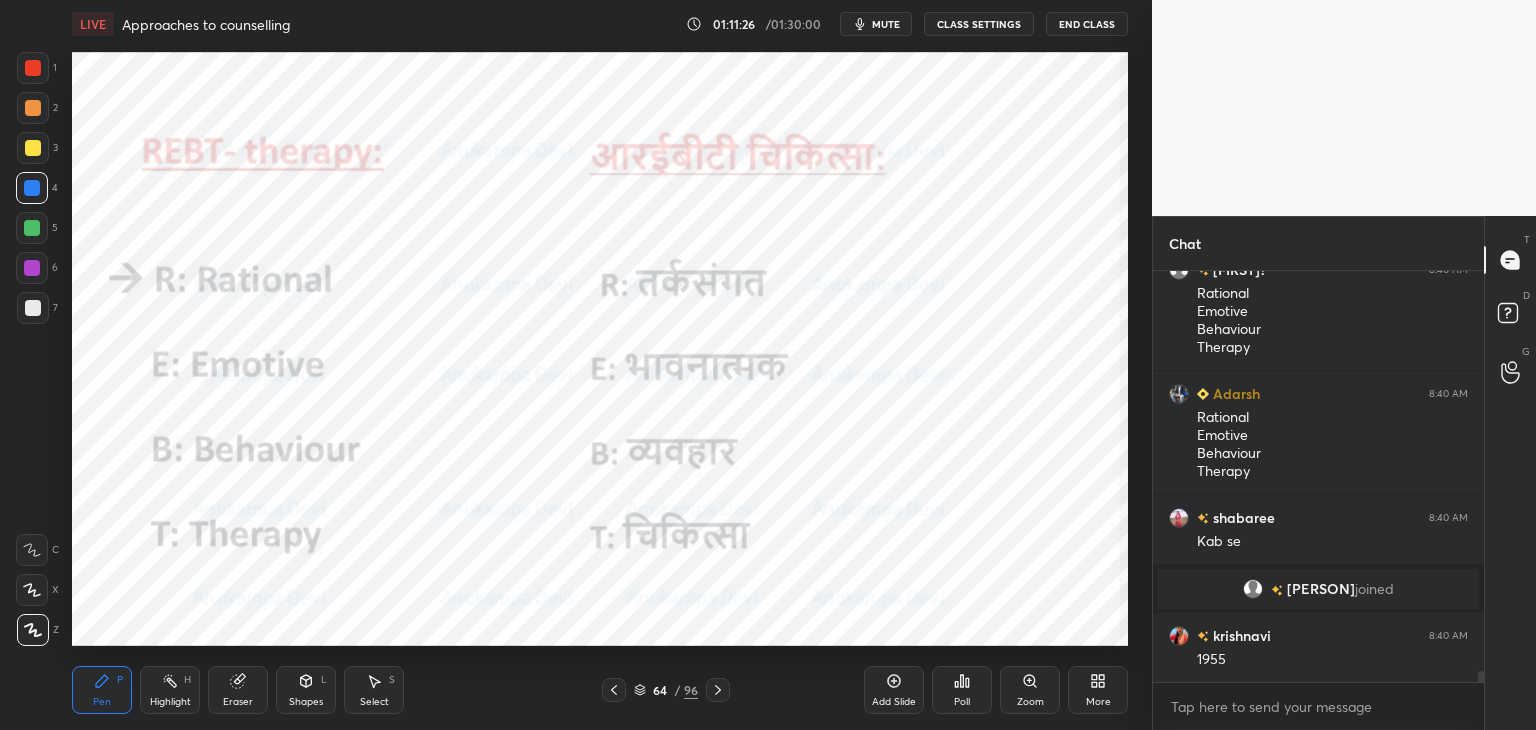 click 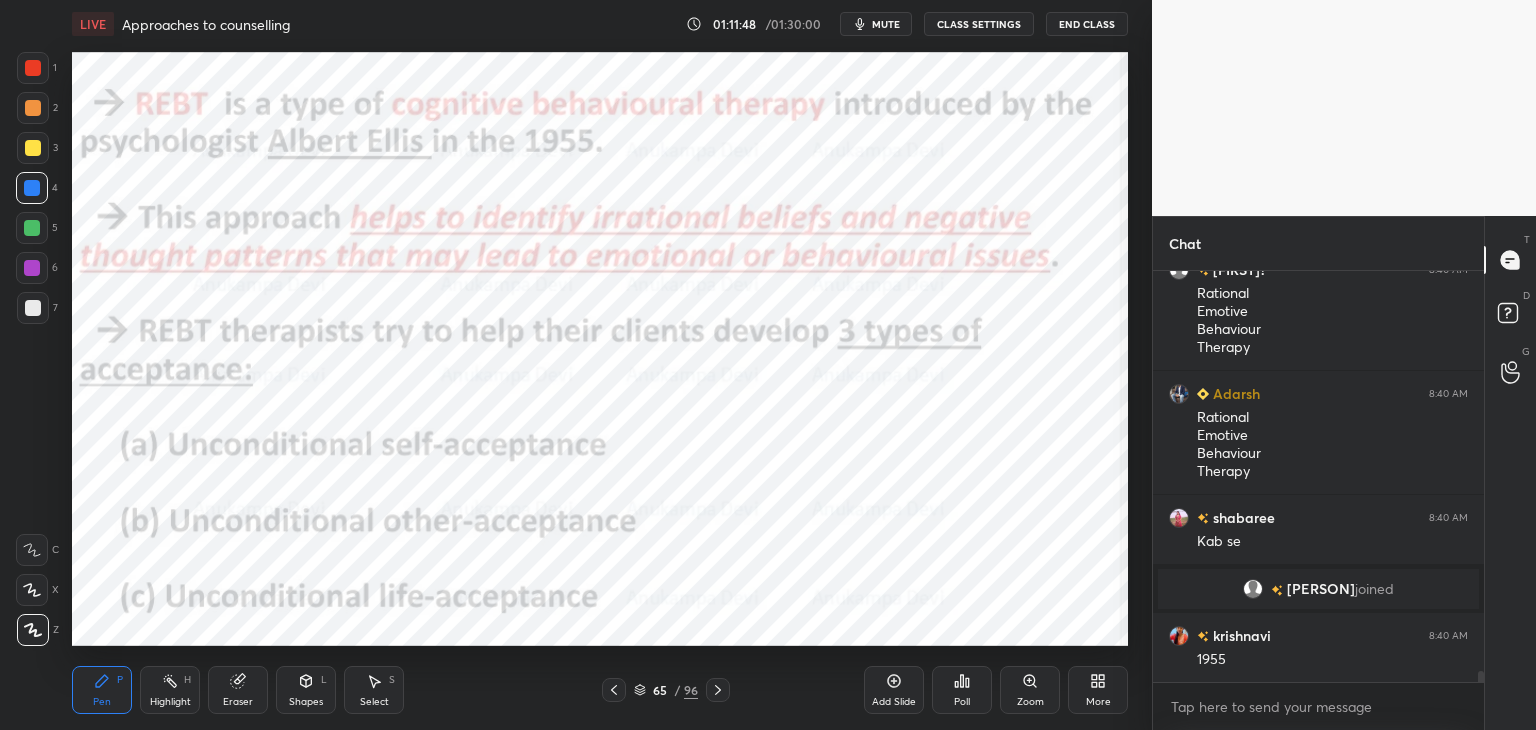 scroll, scrollTop: 14746, scrollLeft: 0, axis: vertical 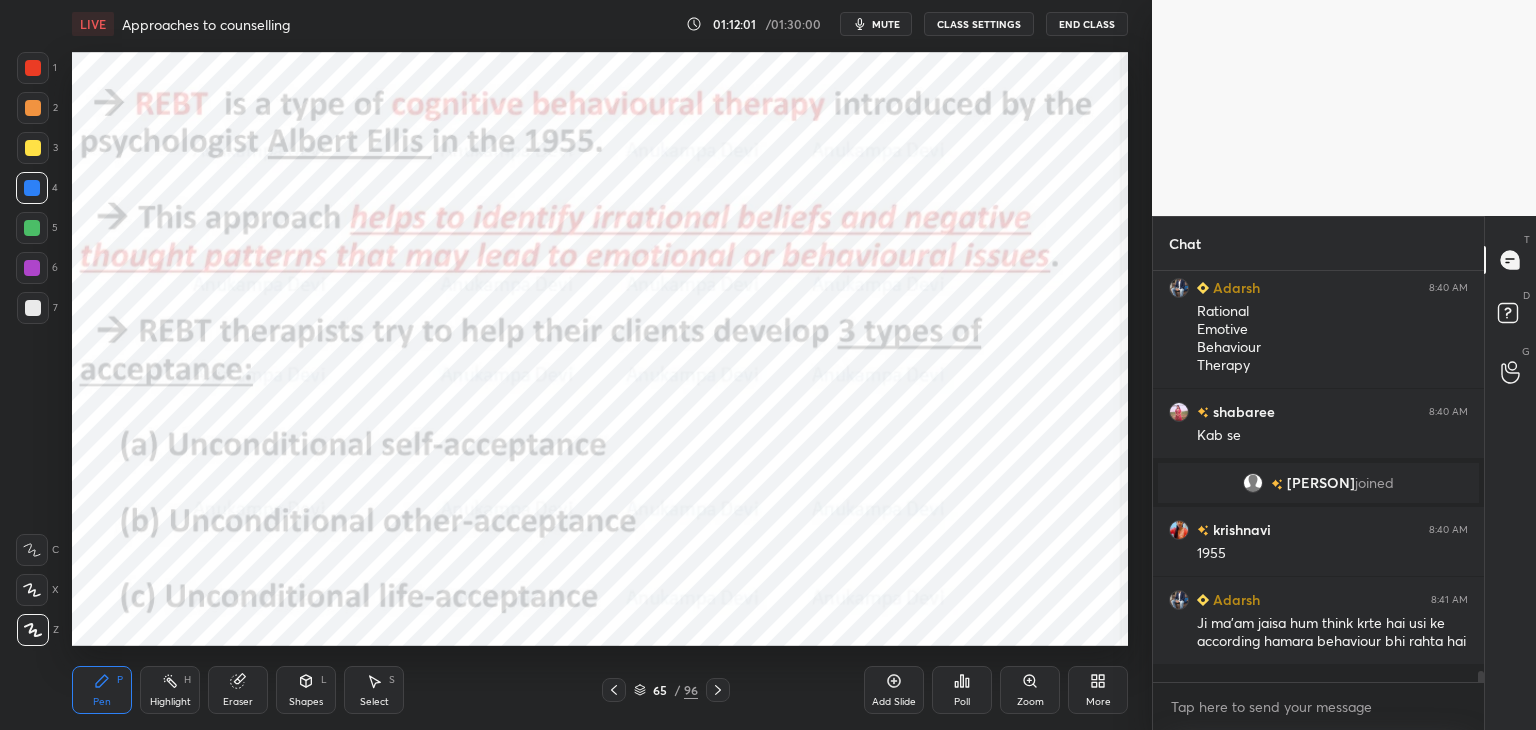click 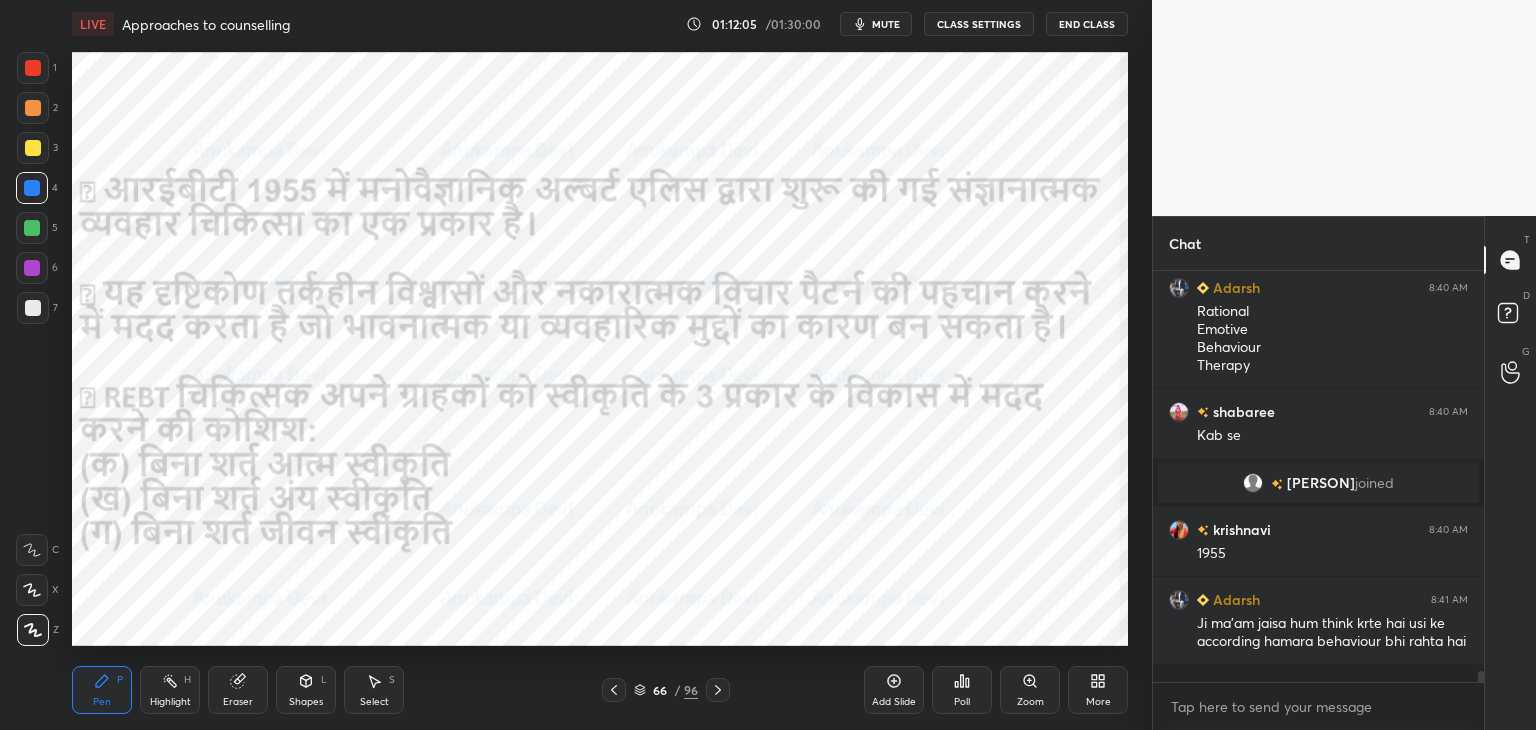 drag, startPoint x: 616, startPoint y: 696, endPoint x: 616, endPoint y: 646, distance: 50 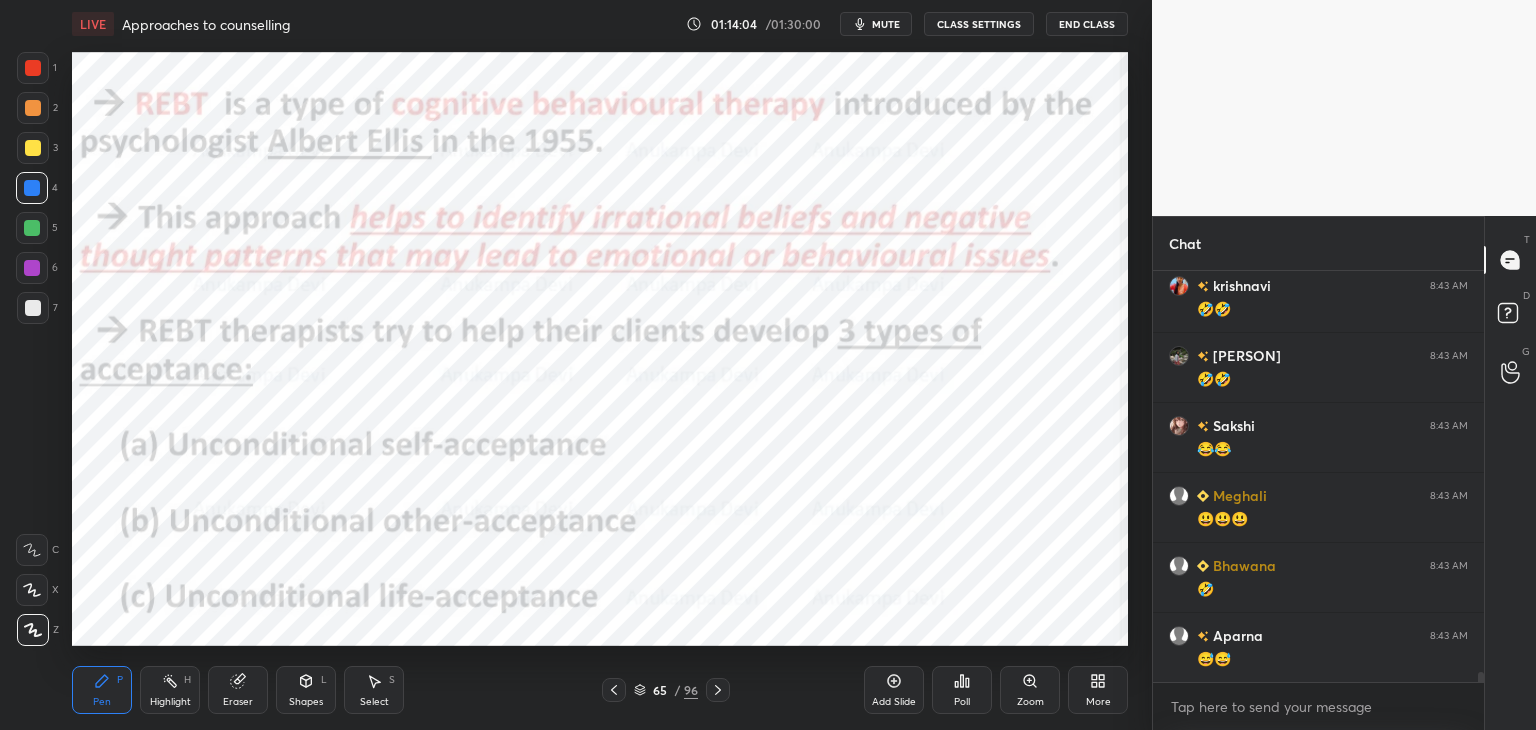 scroll, scrollTop: 16076, scrollLeft: 0, axis: vertical 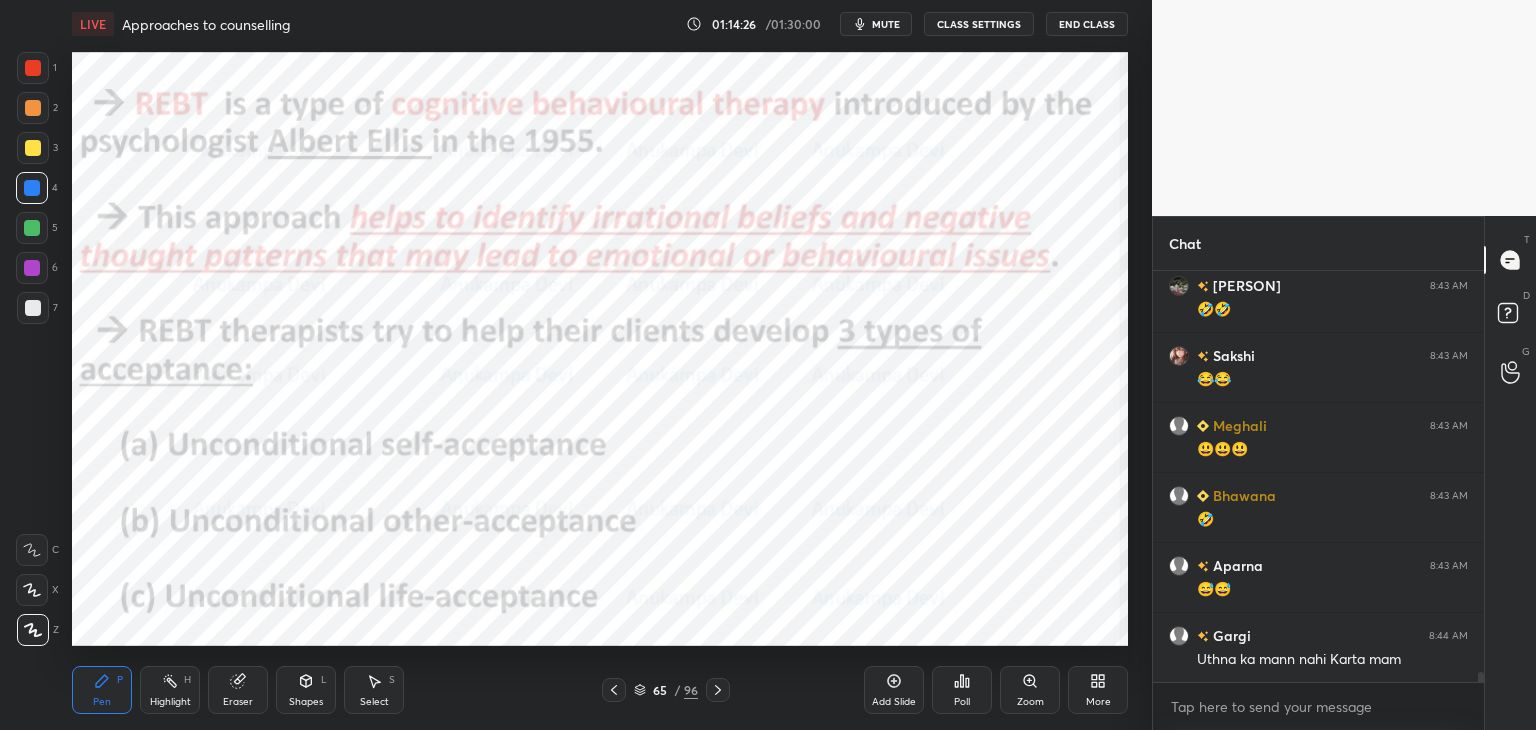 click 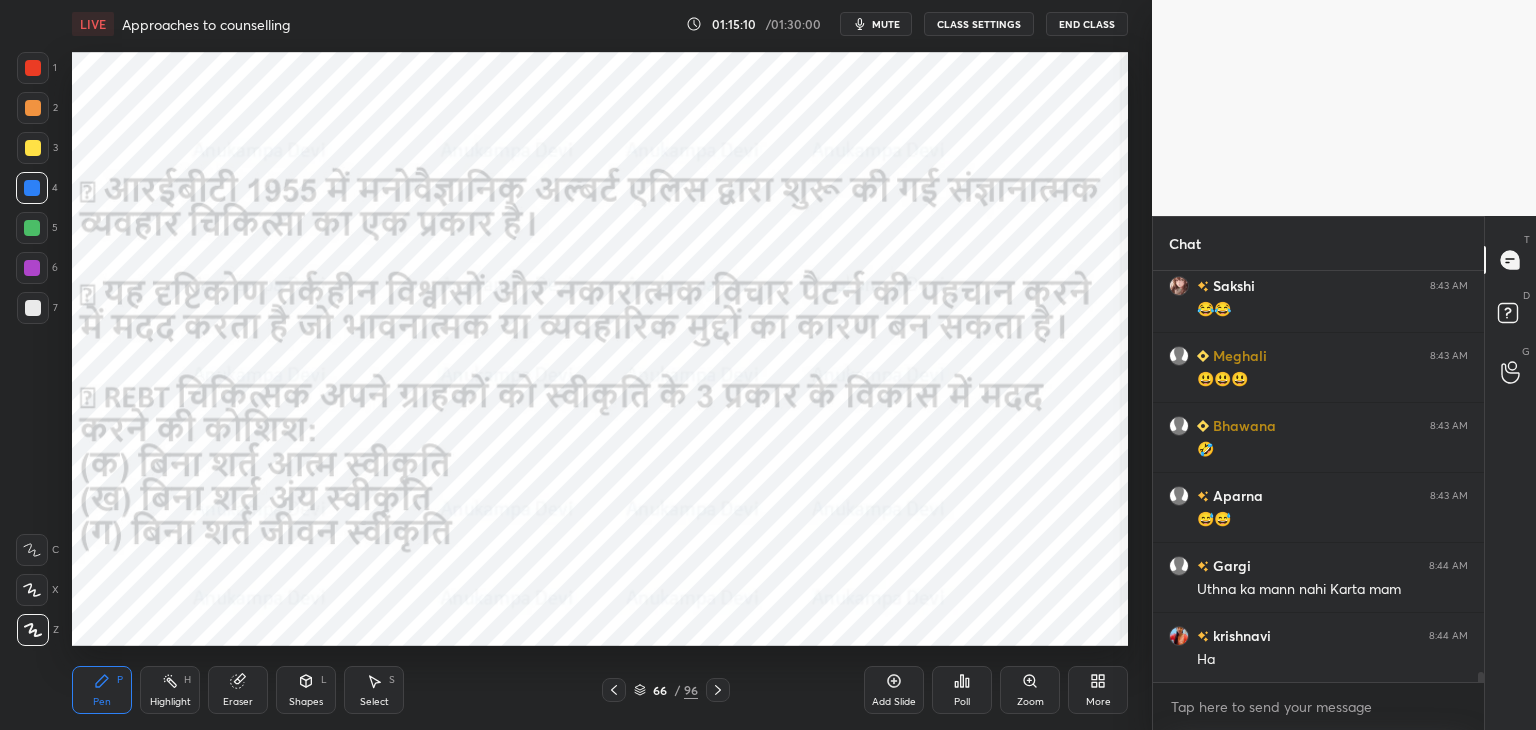 scroll, scrollTop: 16216, scrollLeft: 0, axis: vertical 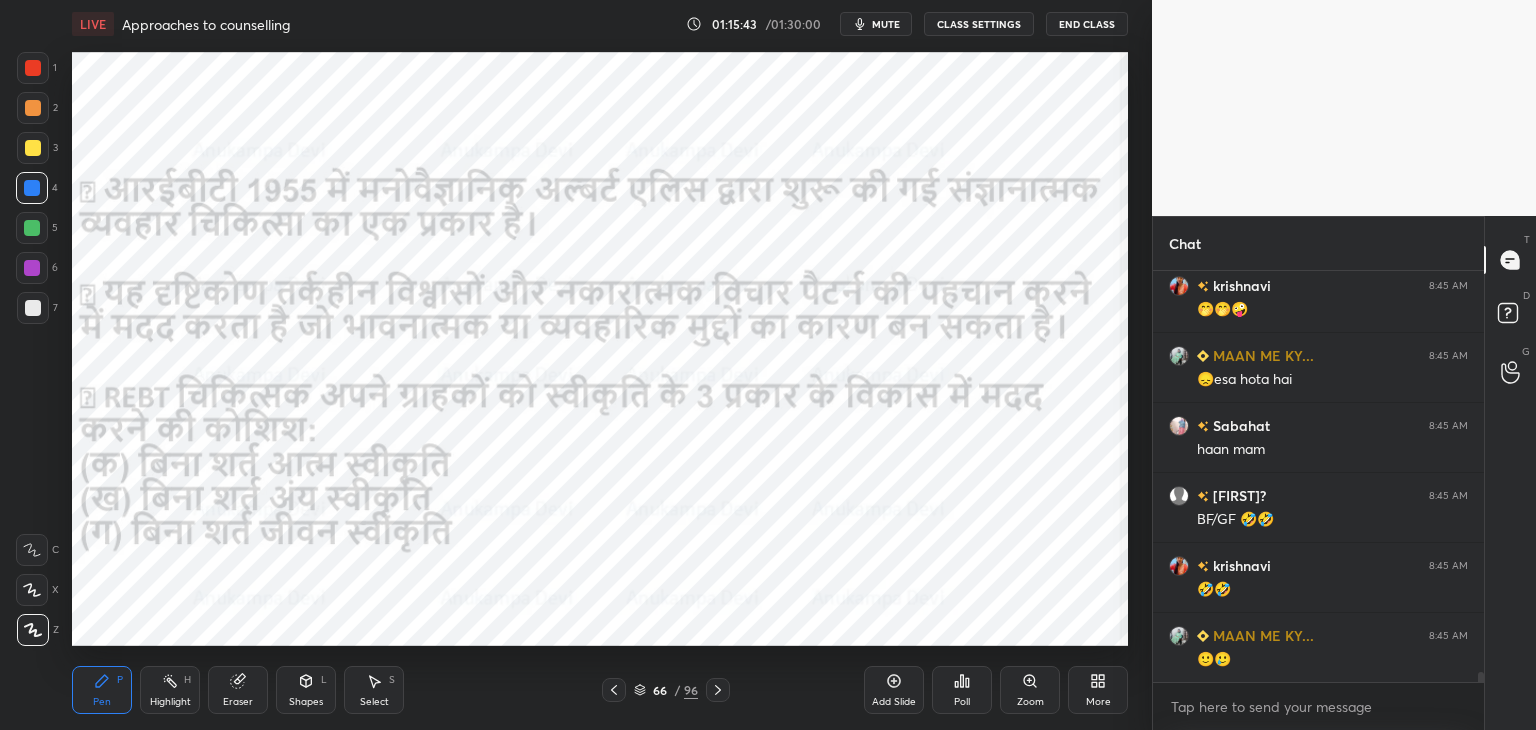 click 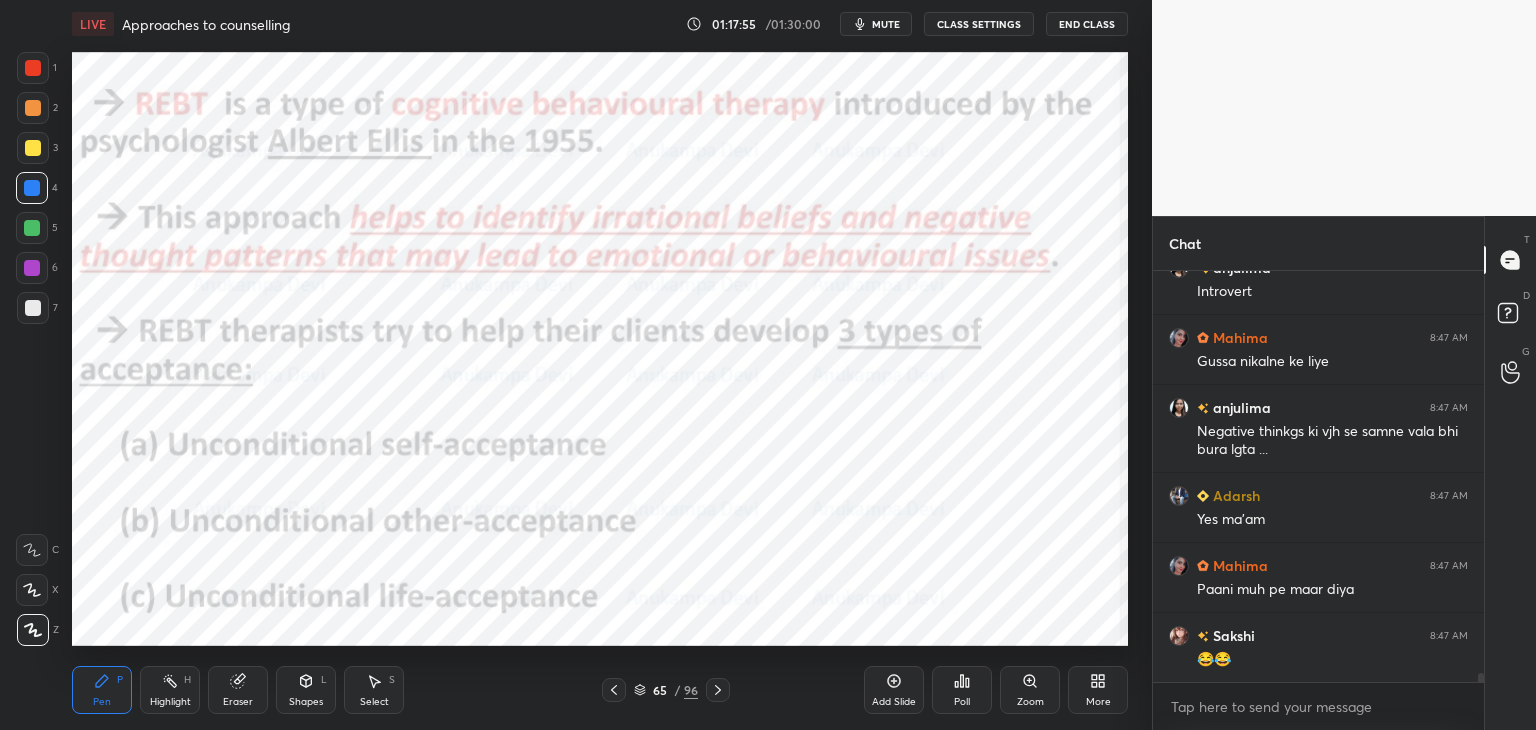 scroll, scrollTop: 17708, scrollLeft: 0, axis: vertical 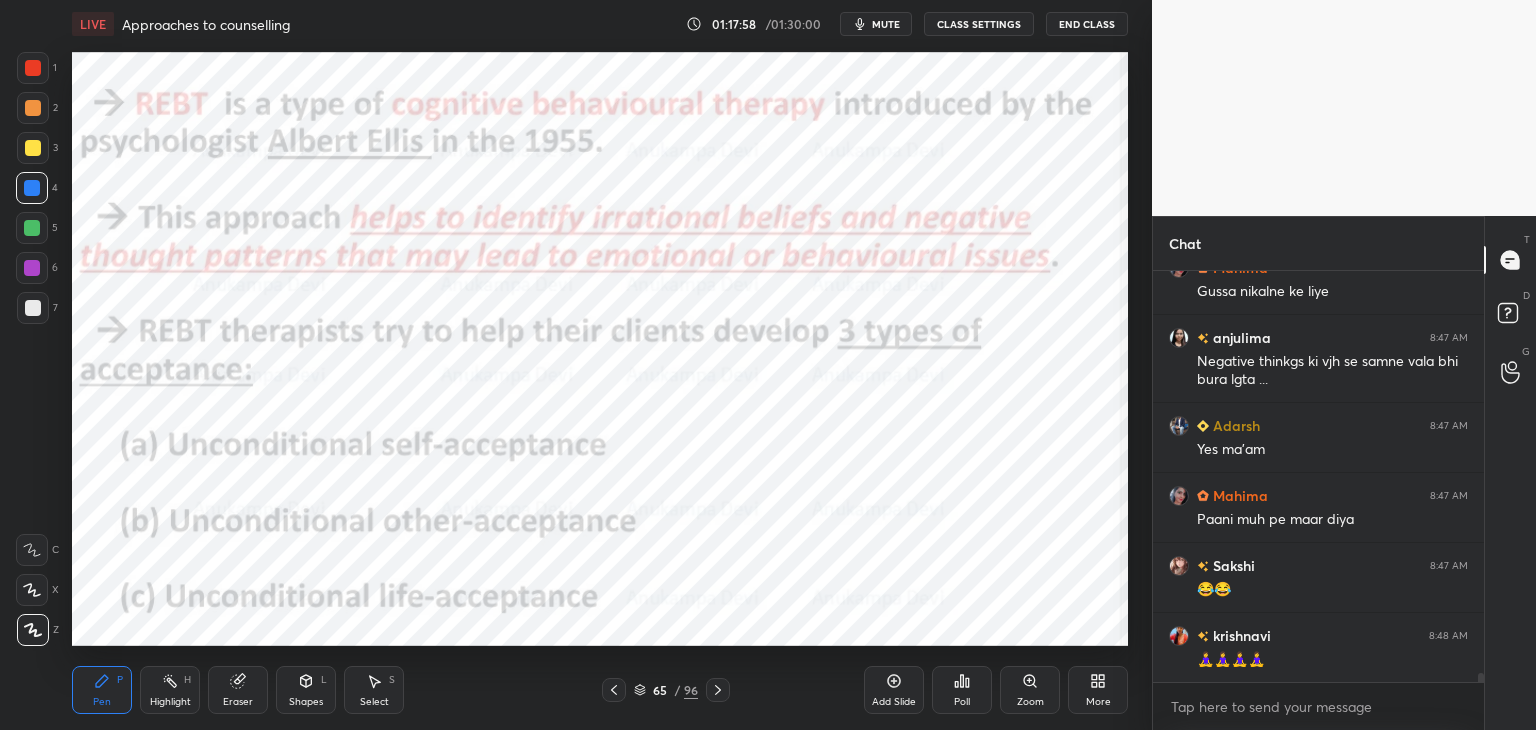 click at bounding box center (32, 268) 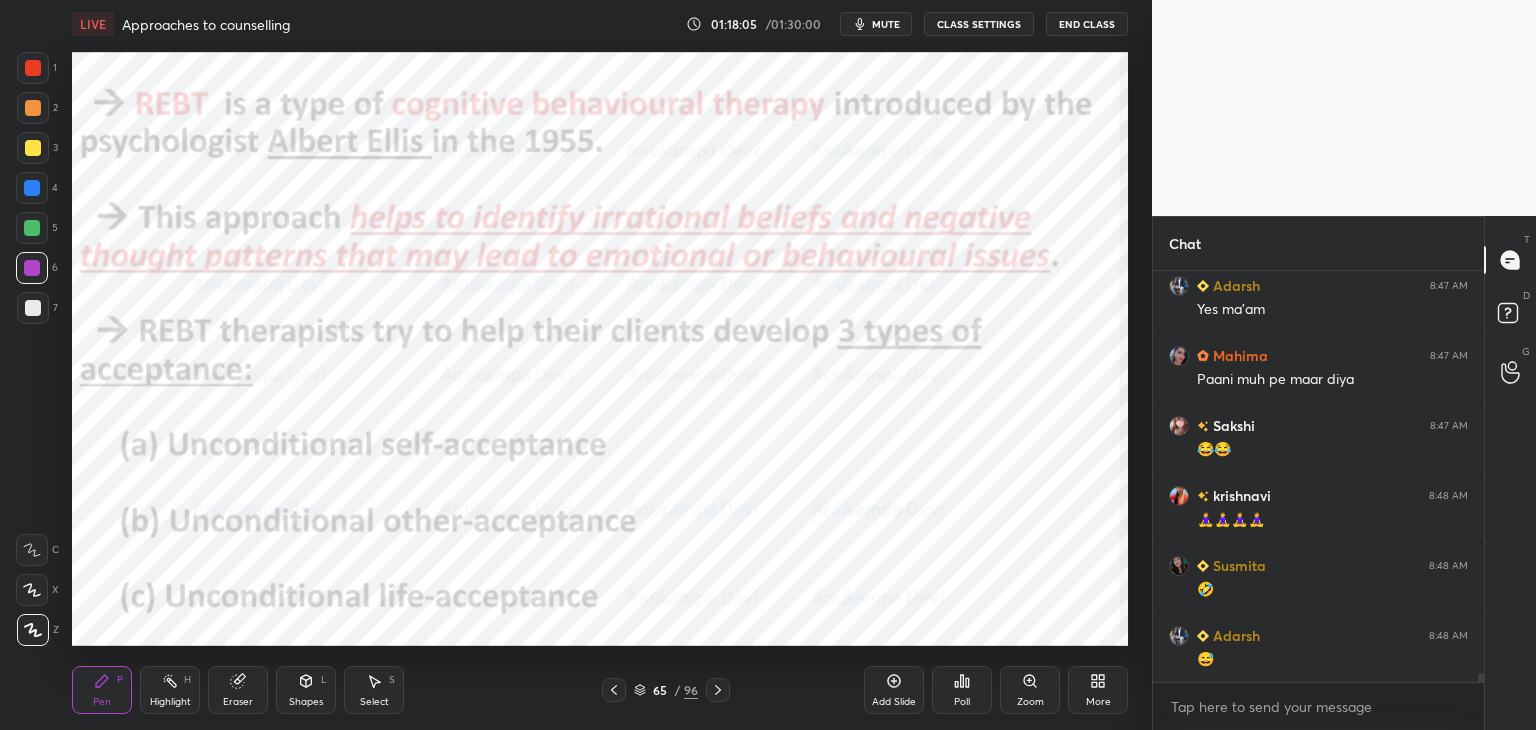 scroll, scrollTop: 17918, scrollLeft: 0, axis: vertical 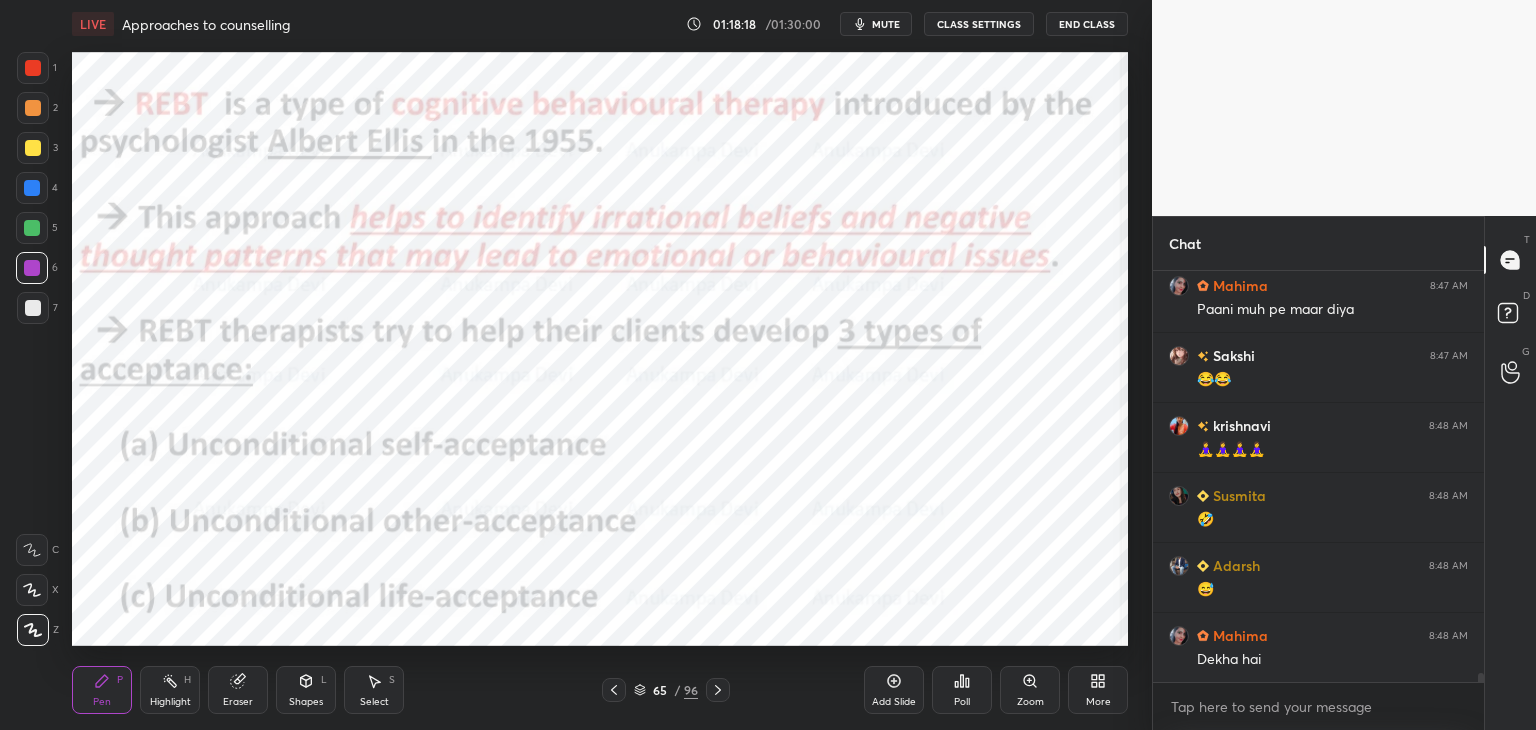 click 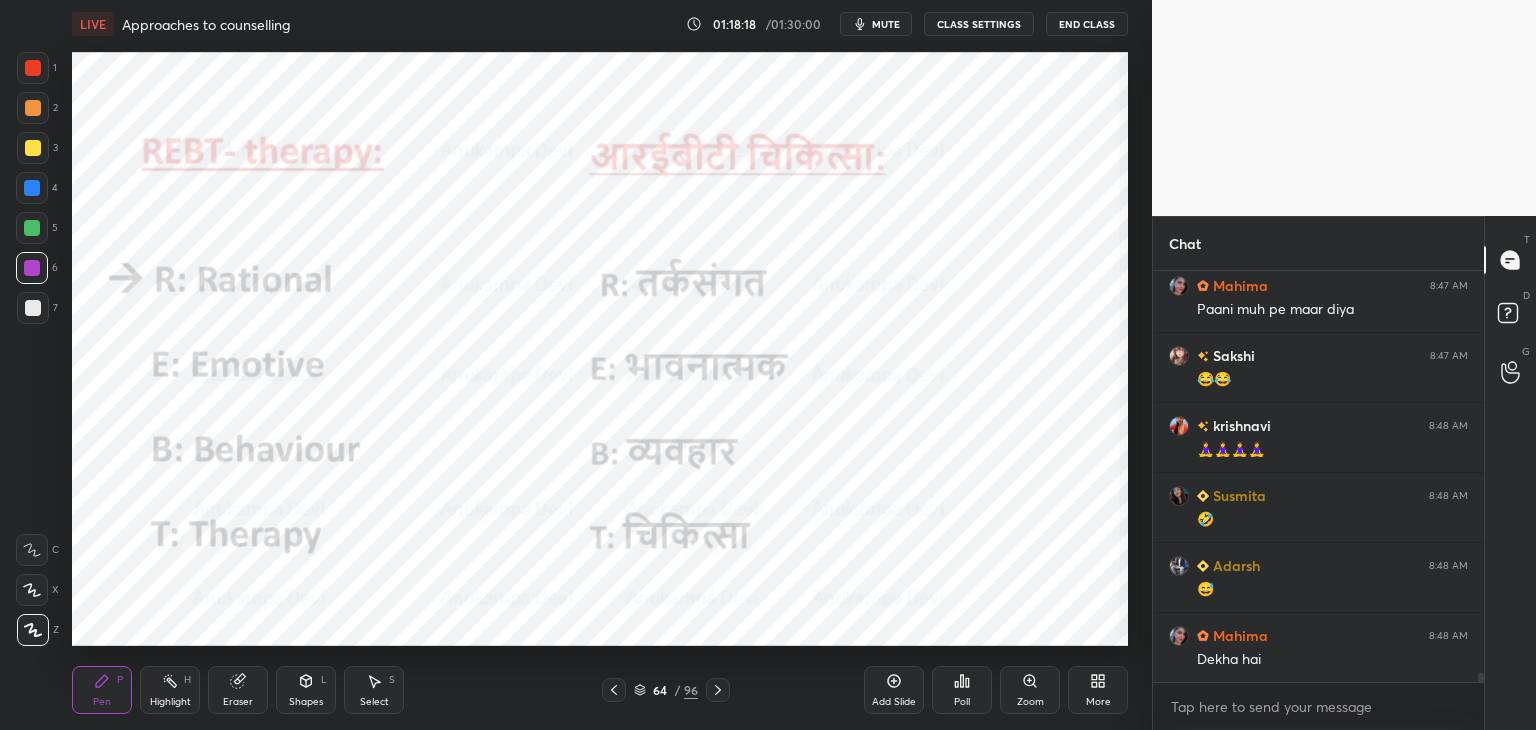 click 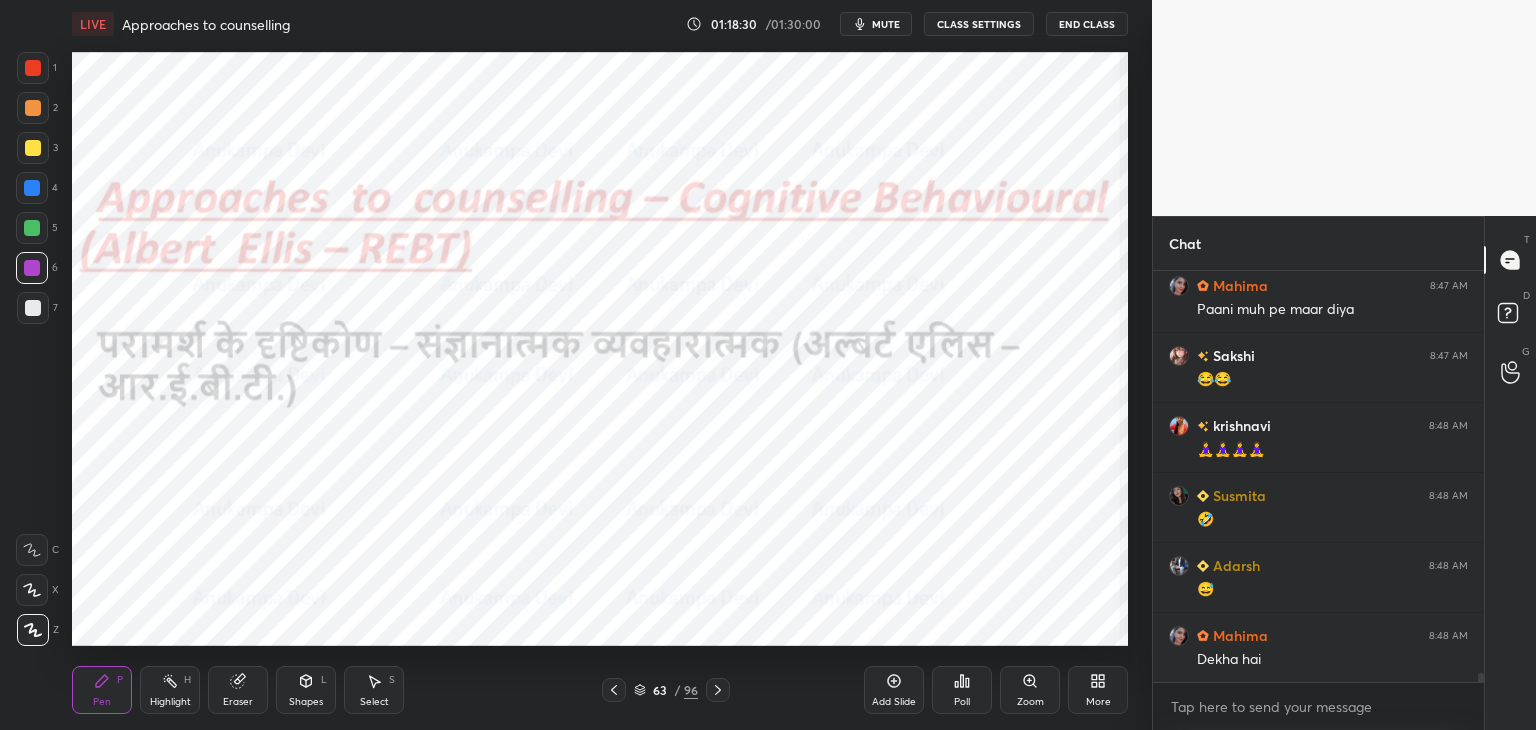 click 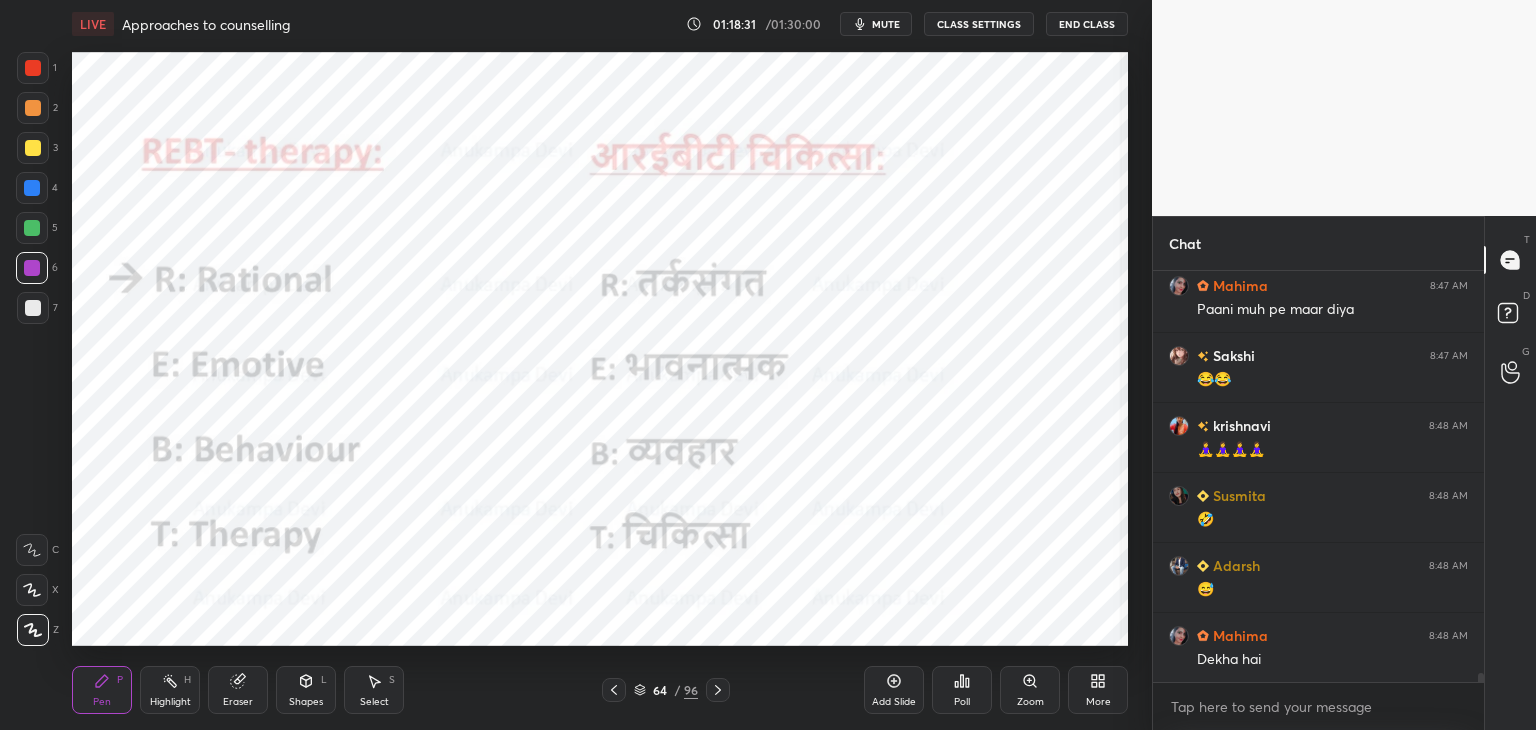 click 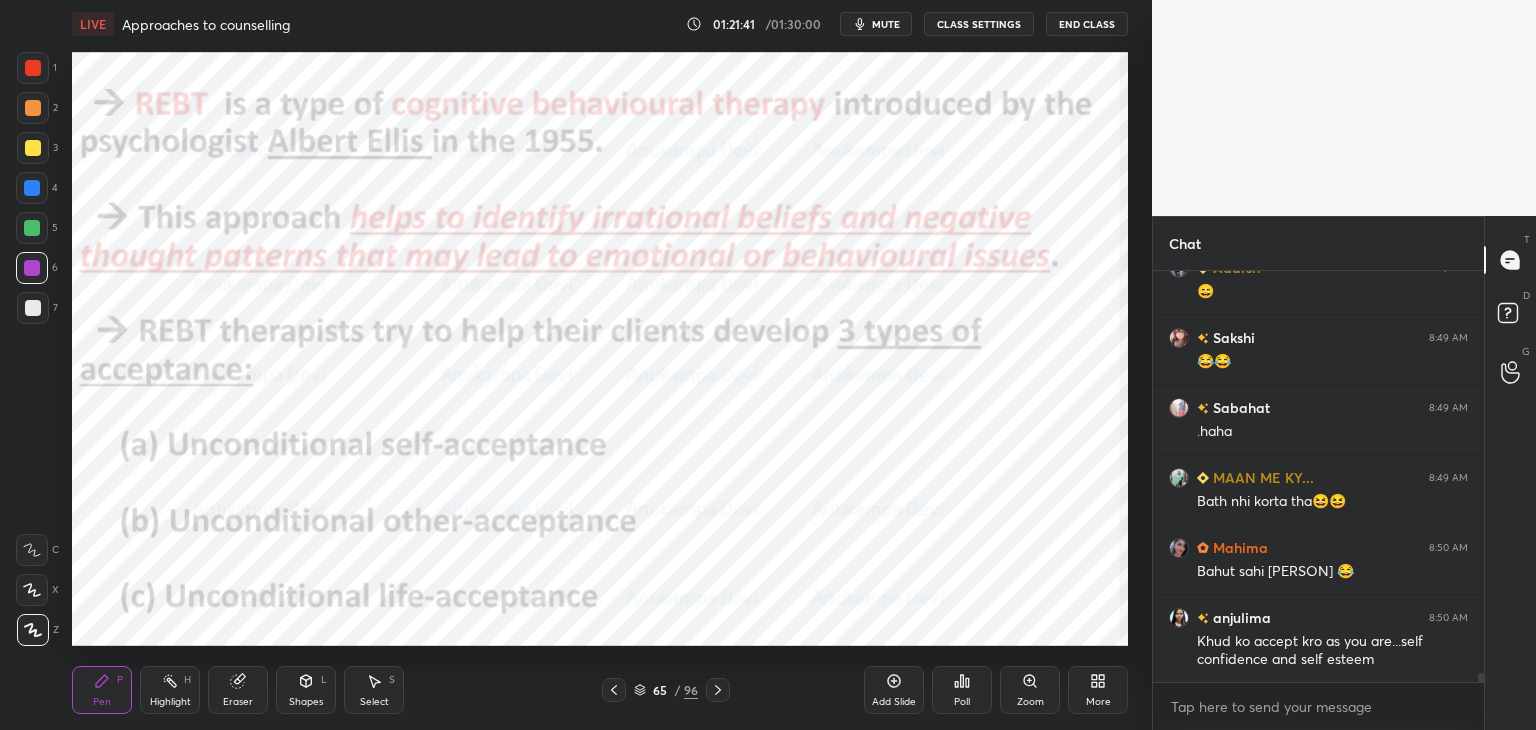 scroll, scrollTop: 18640, scrollLeft: 0, axis: vertical 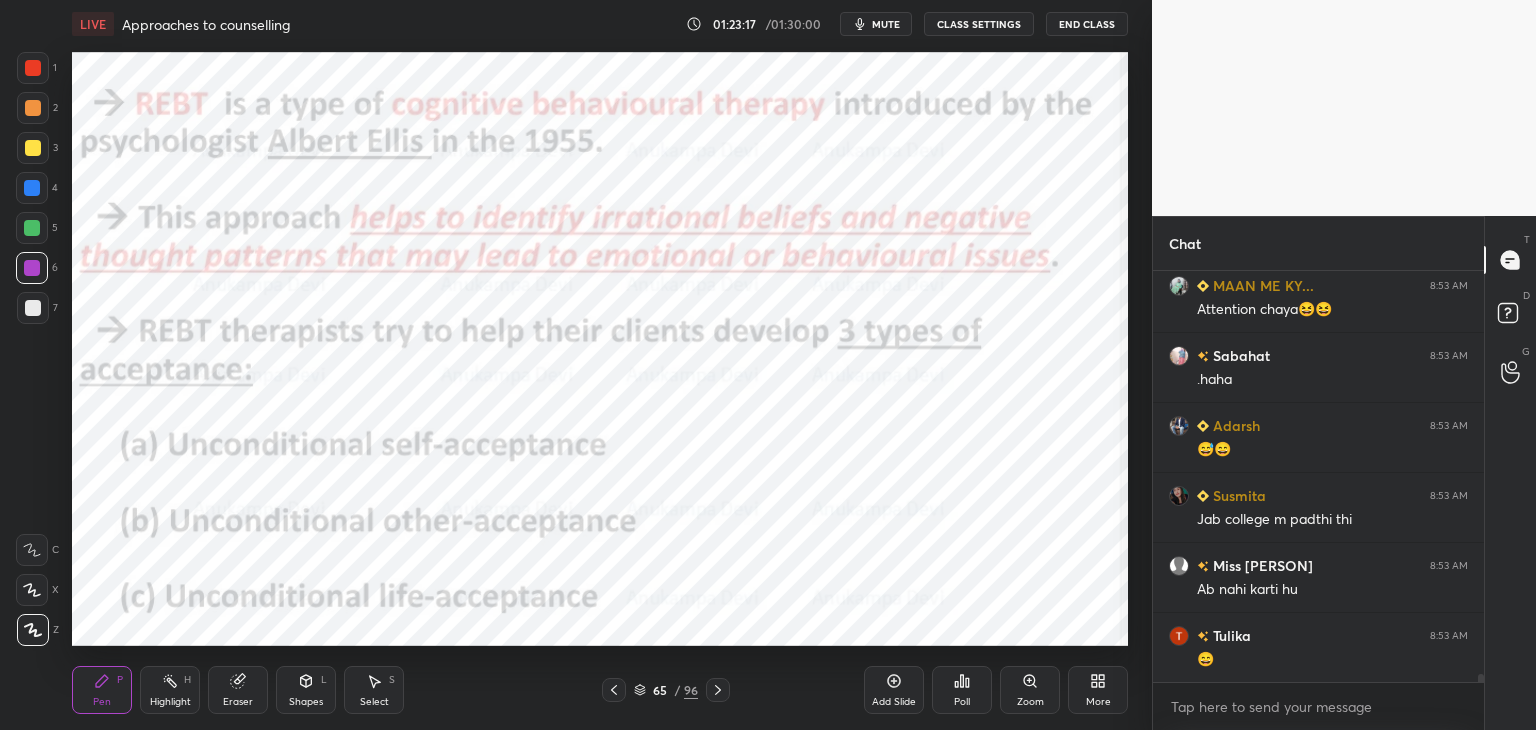 drag, startPoint x: 1480, startPoint y: 675, endPoint x: 1480, endPoint y: 710, distance: 35 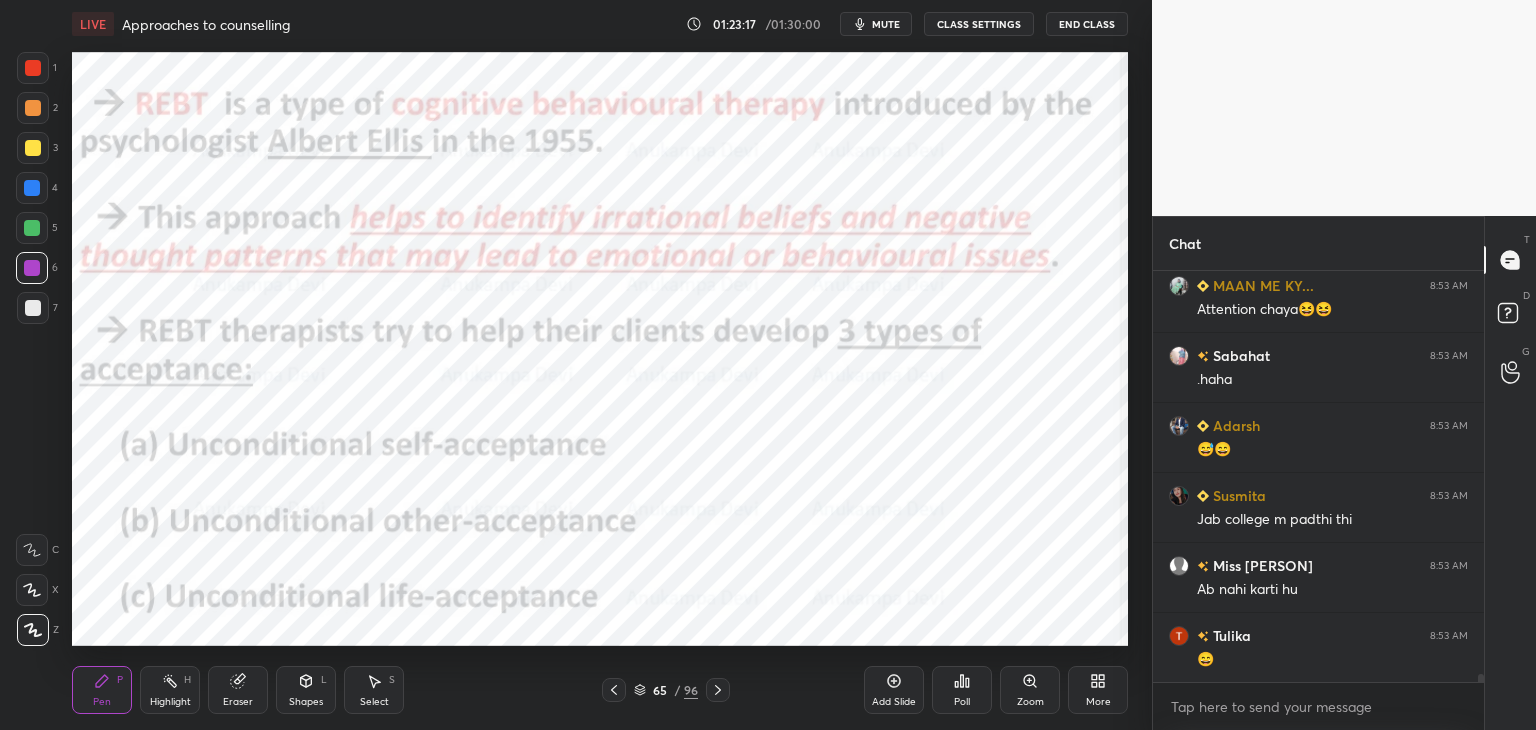 click on "Gargi 8:53 AM Yes adarsh sahi ha MAAN ME KY... 8:53 AM Attention chaya😆😆 Sabahat 8:53 AM .haha Adarsh 8:53 AM 😅😄 Susmita 8:53 AM Jab college m padthi thi Miss Nitu 8:53 AM Ab nahi karti hu Tulika 8:53 AM 😄 JUMP TO LATEST Enable hand raising Enable raise hand to speak to learners. Once enabled, chat will be turned off temporarily. Enable x" at bounding box center [1318, 500] 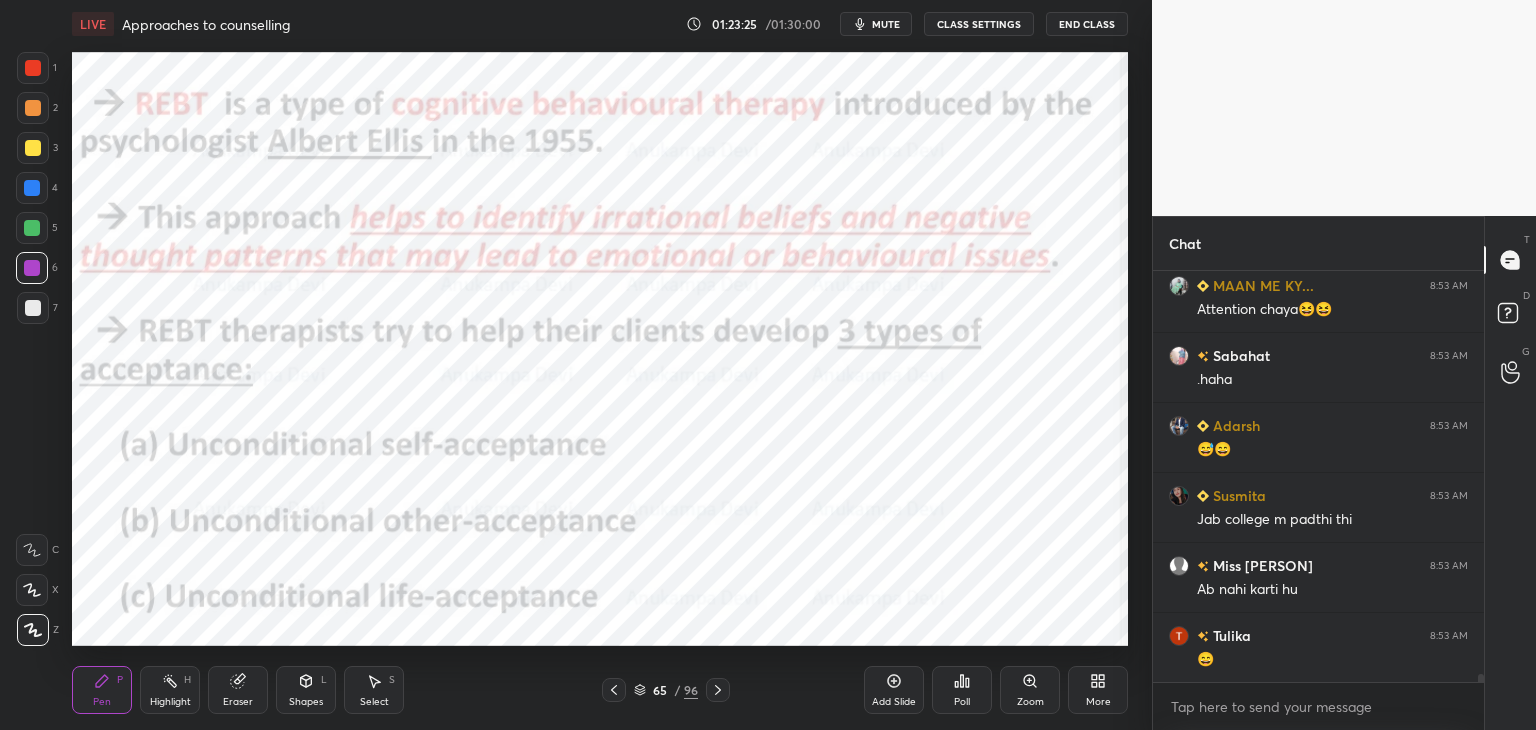 scroll, scrollTop: 20236, scrollLeft: 0, axis: vertical 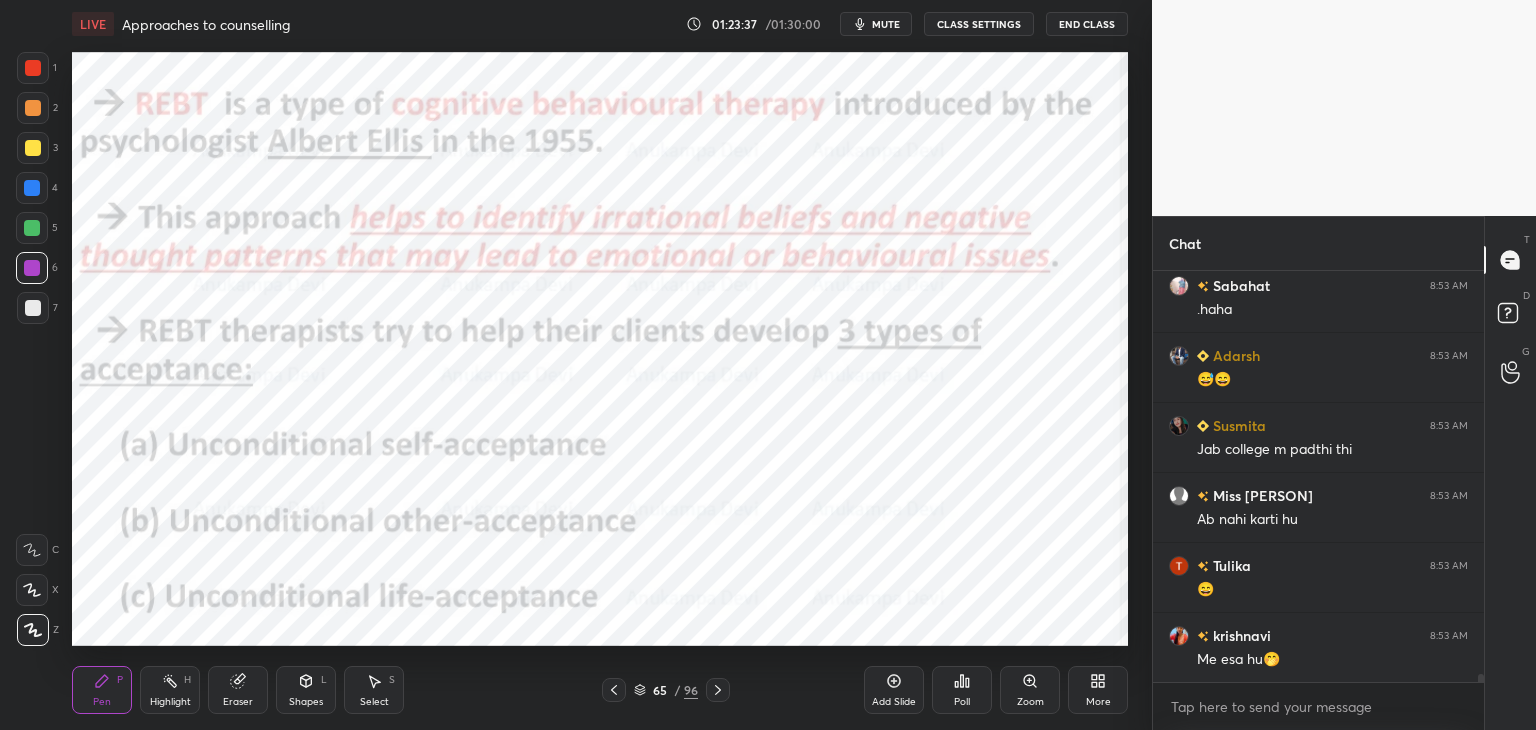 drag, startPoint x: 718, startPoint y: 693, endPoint x: 717, endPoint y: 673, distance: 20.024984 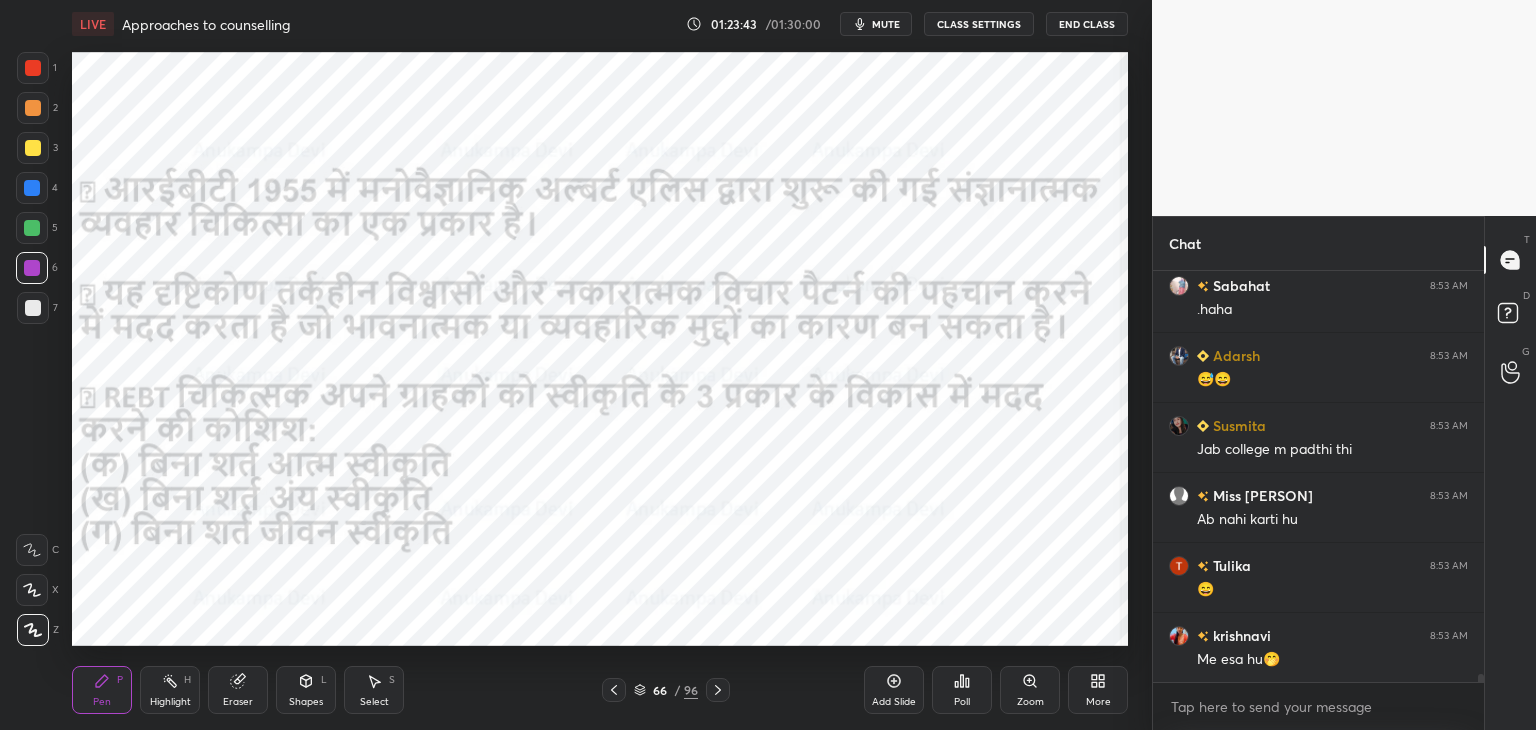 scroll, scrollTop: 20324, scrollLeft: 0, axis: vertical 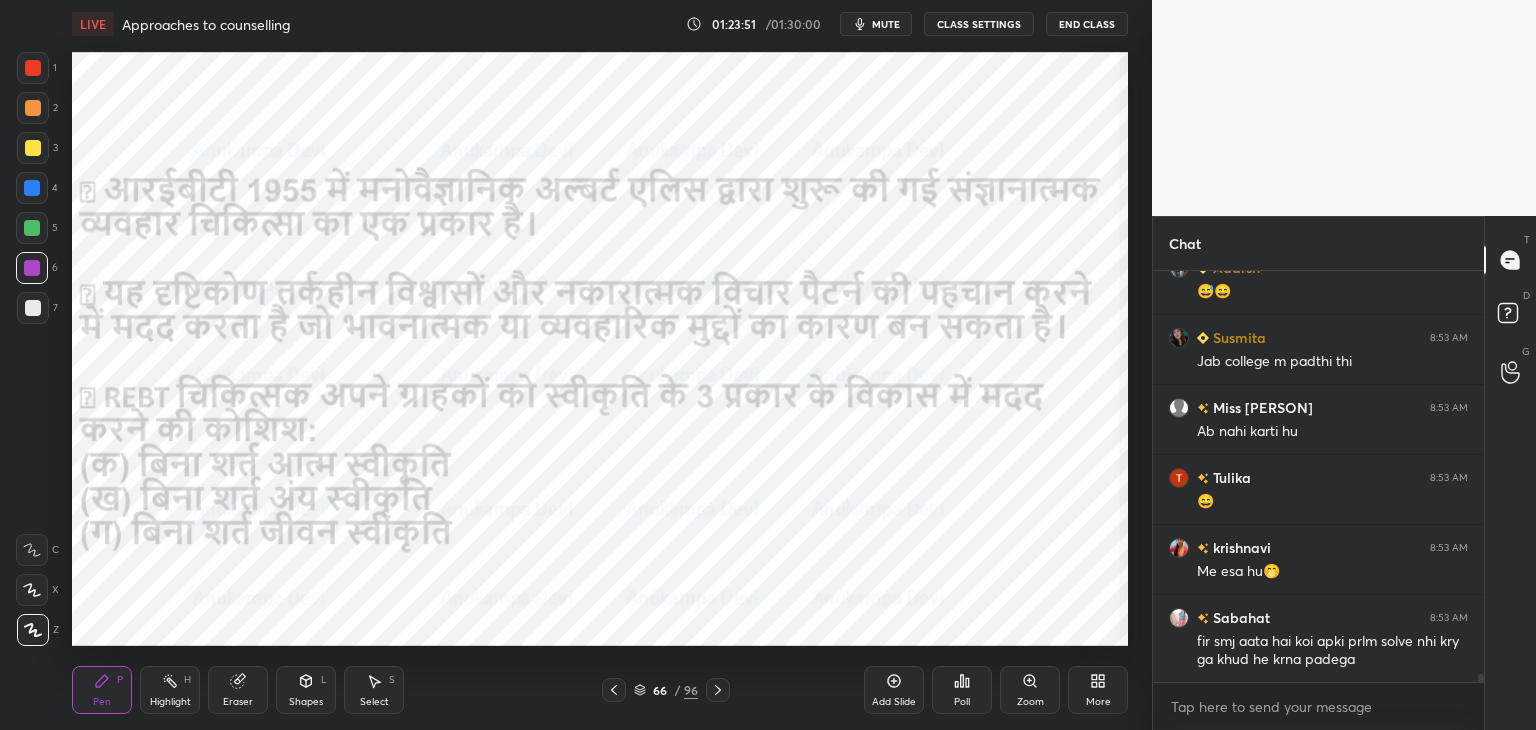 click 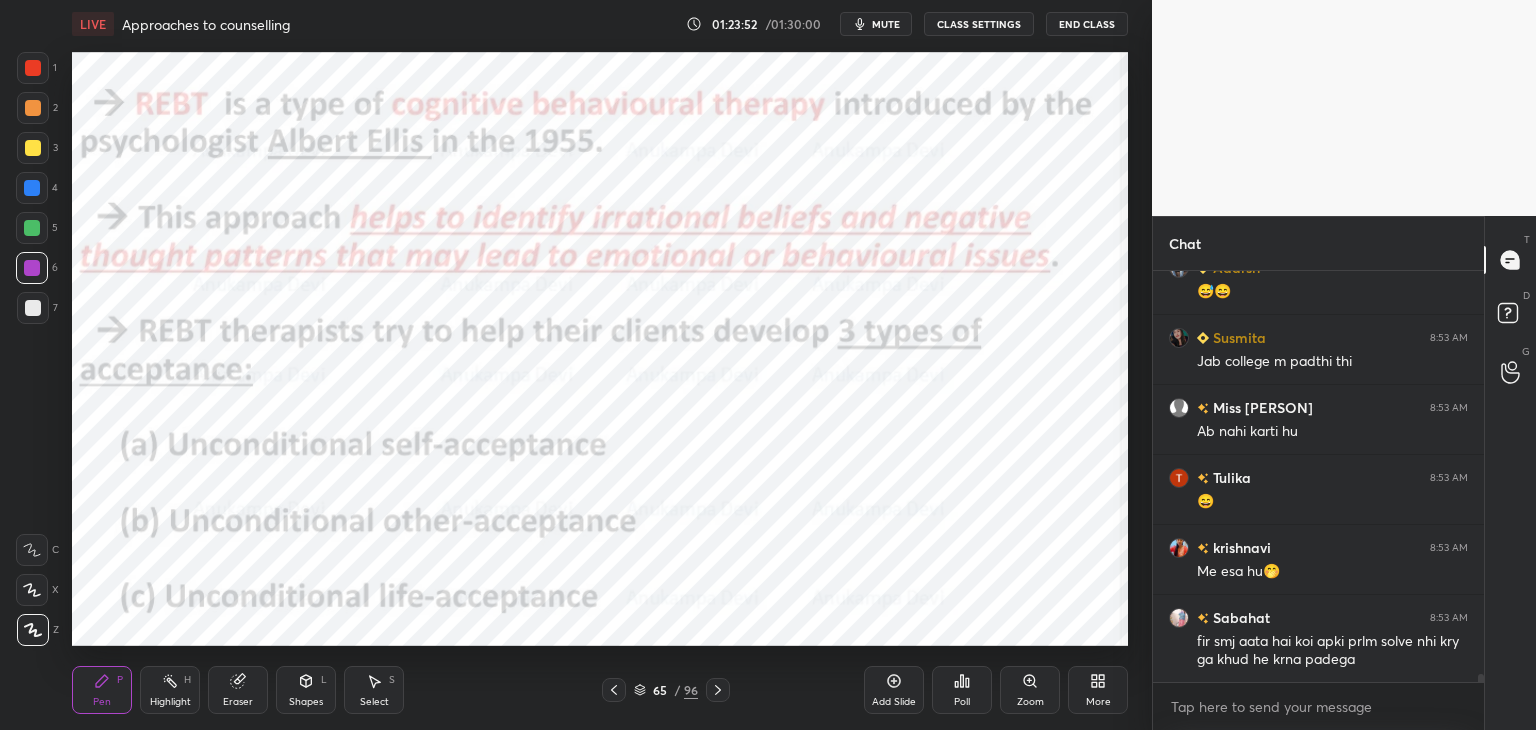 click 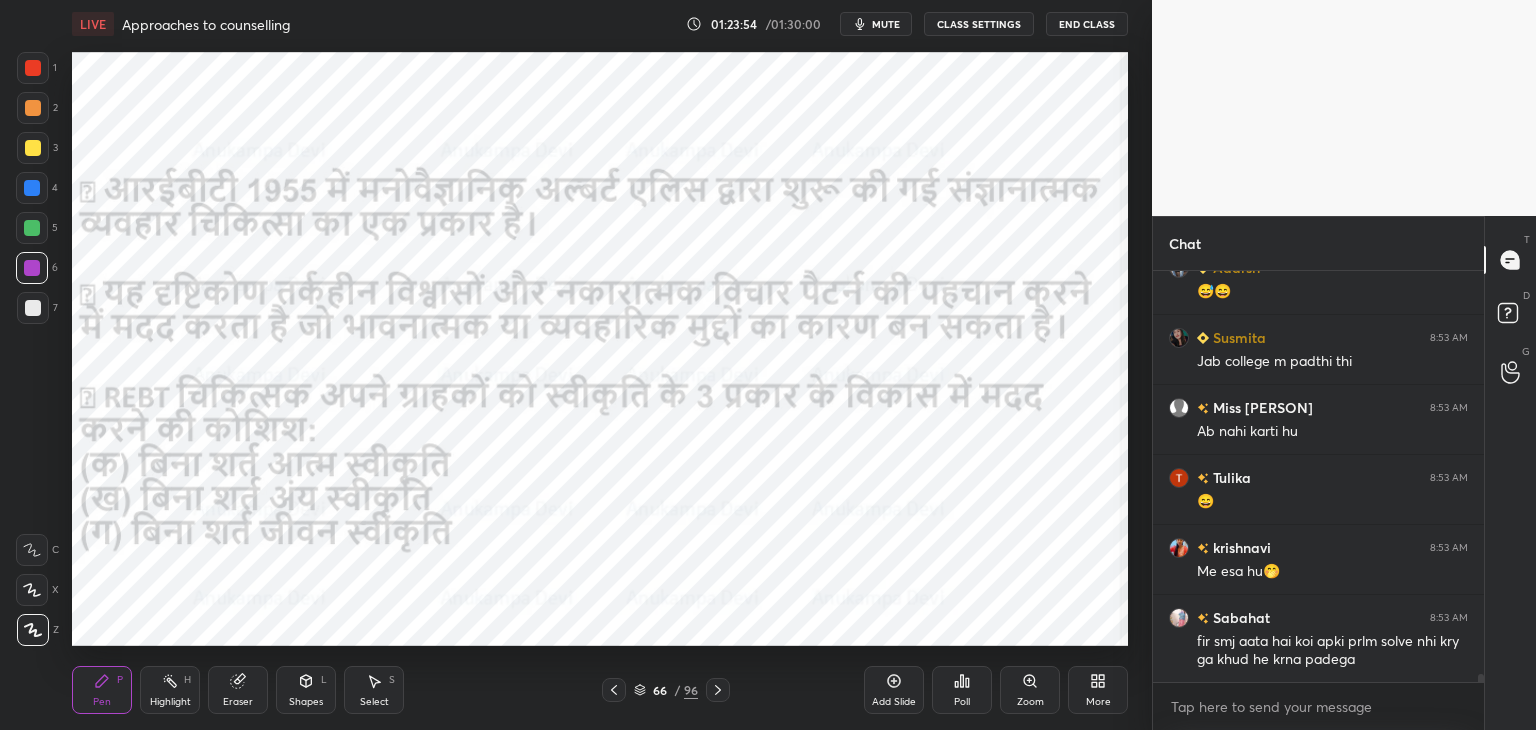 click 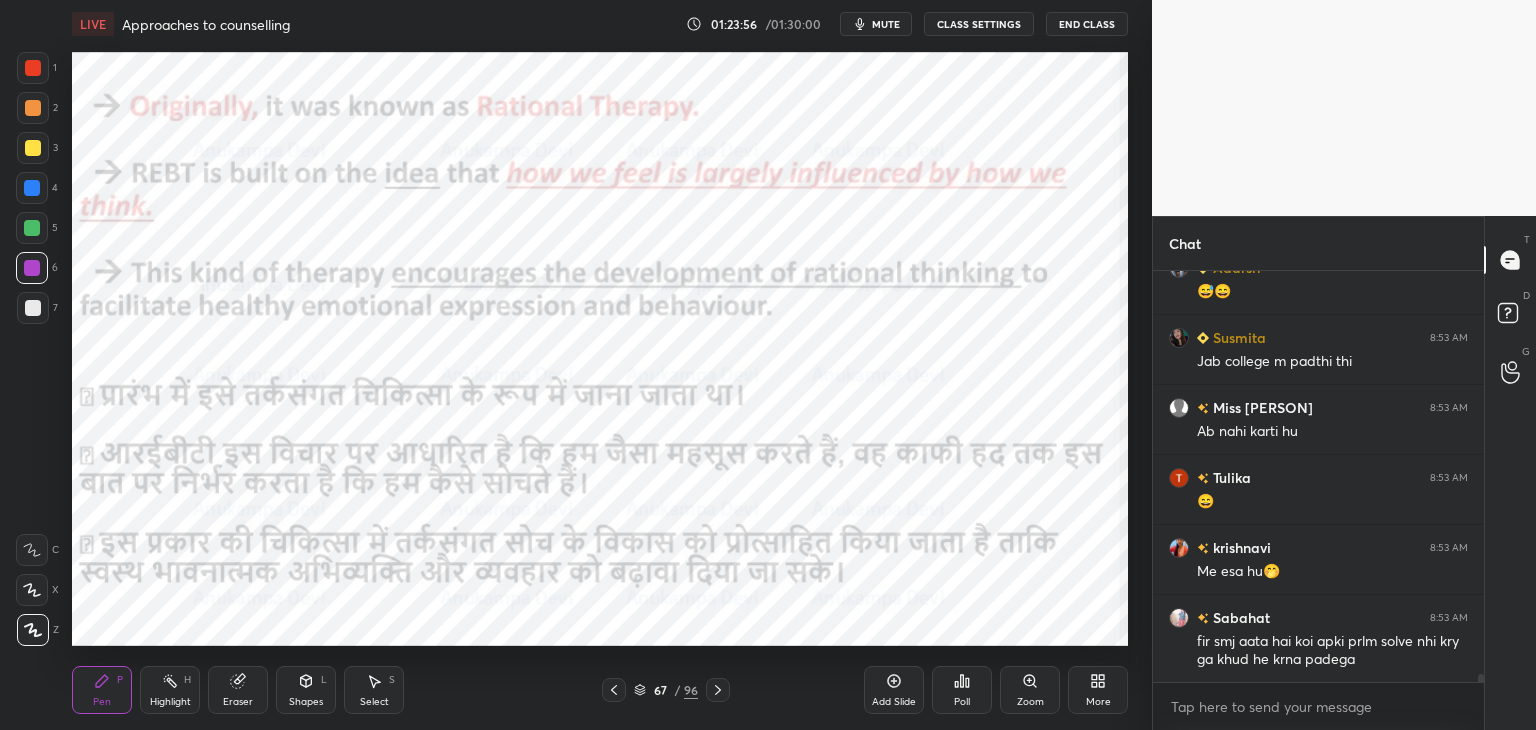 scroll, scrollTop: 20394, scrollLeft: 0, axis: vertical 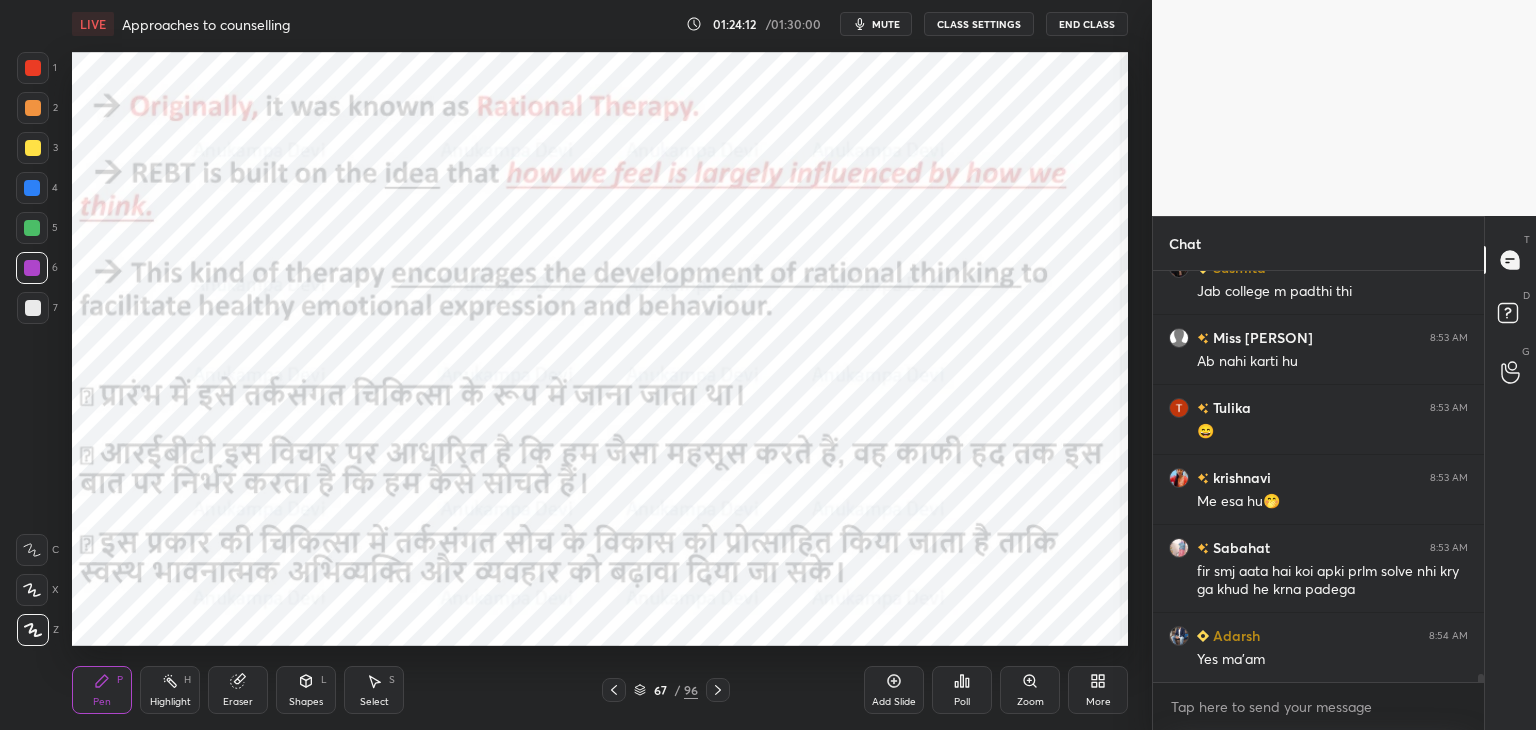 click at bounding box center [32, 188] 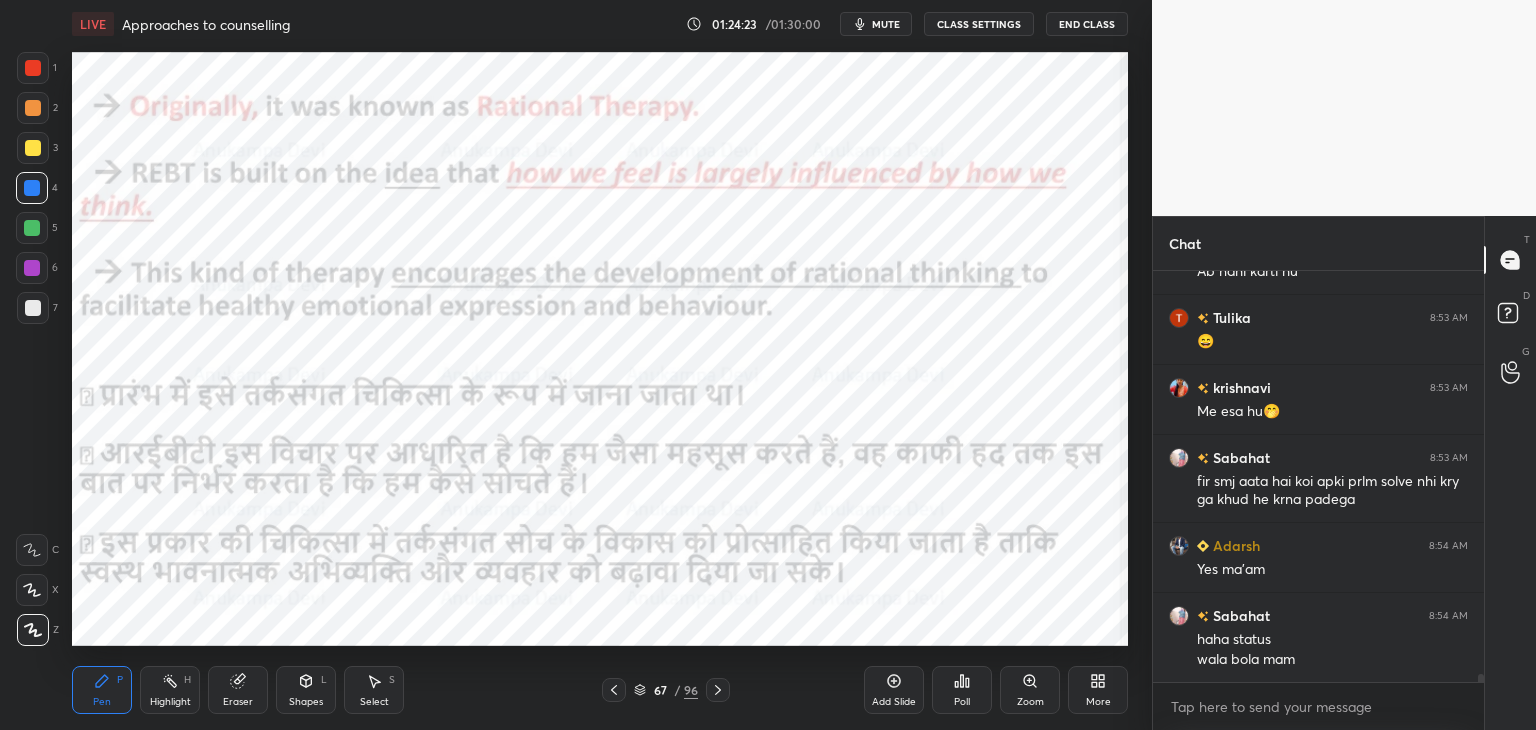 scroll, scrollTop: 20554, scrollLeft: 0, axis: vertical 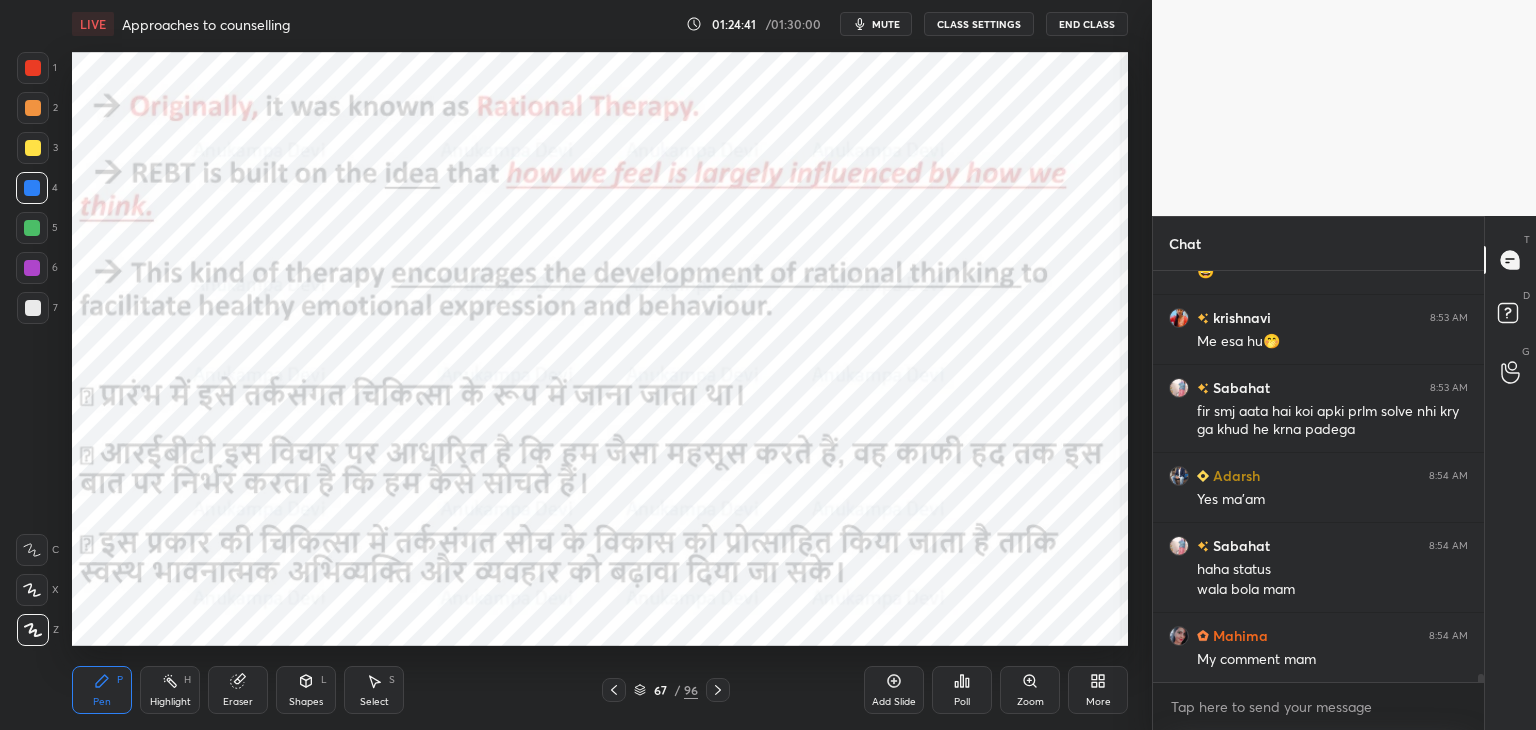 drag, startPoint x: 1477, startPoint y: 678, endPoint x: 1453, endPoint y: 713, distance: 42.43819 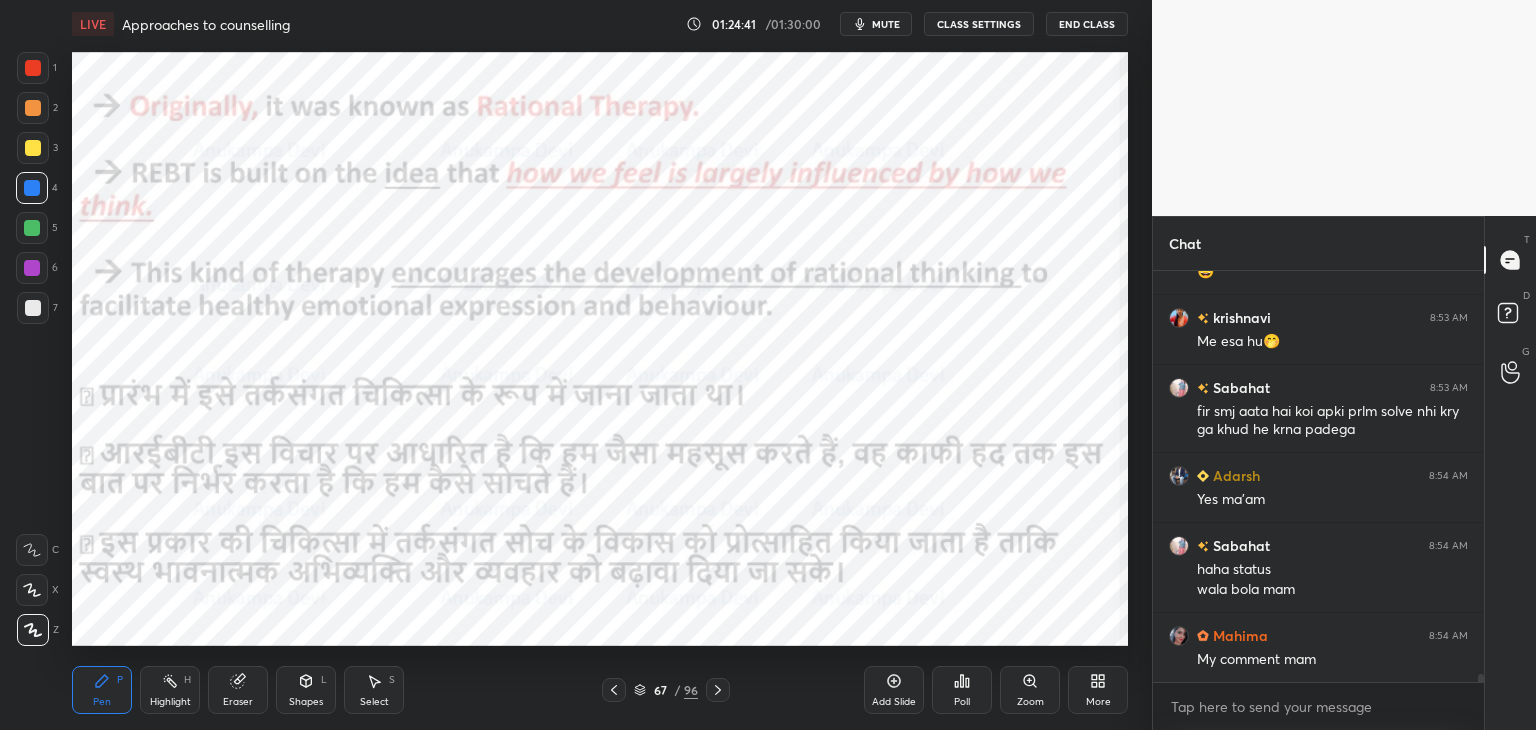 click on "Miss [PERSON] 8:53 AM Ab nahi karti hu [PERSON] 8:53 AM 😄 [PERSON] 8:53 AM Me esa hu🤭 [PERSON] 8:53 AM fir smj aata hai koi apki prlm solve nhi kry ga khud he krna padega [PERSON] 8:54 AM Yes ma'am [PERSON] 8:54 AM haha status wala bola mam [PERSON] 8:54 AM My comment mam JUMP TO LATEST Enable hand raising Enable raise hand to speak to learners. Once enabled, chat will be turned off temporarily. Enable x" at bounding box center [1318, 500] 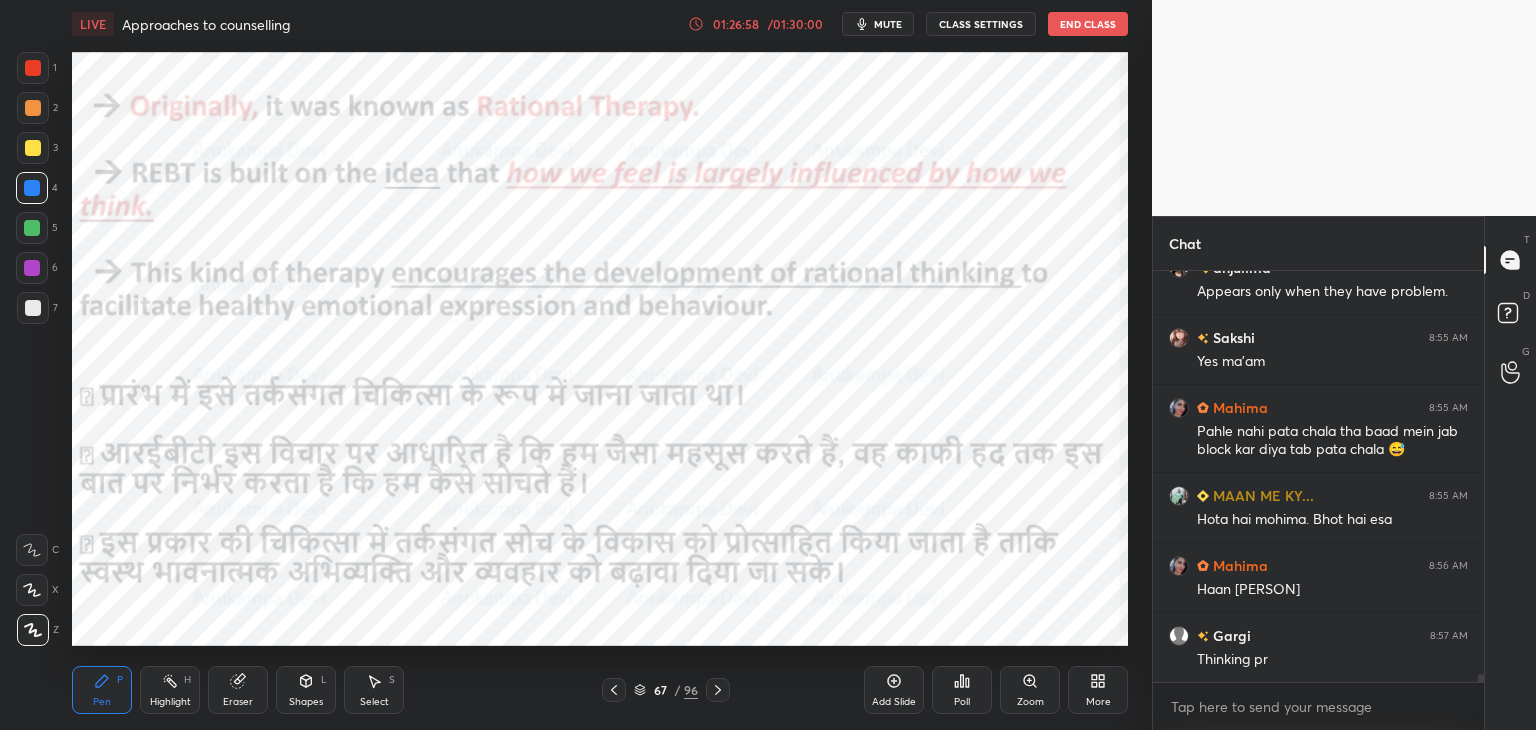scroll, scrollTop: 21290, scrollLeft: 0, axis: vertical 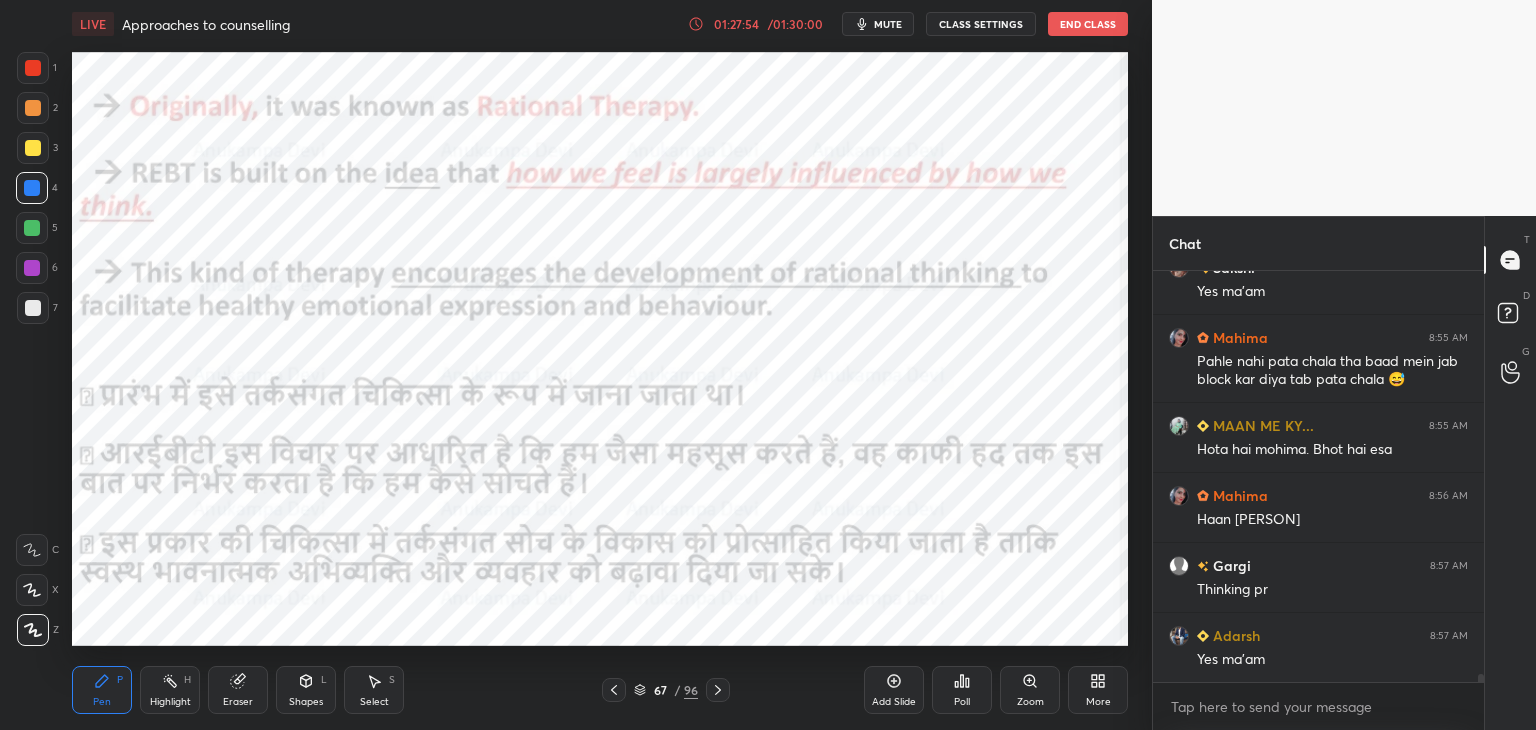 click 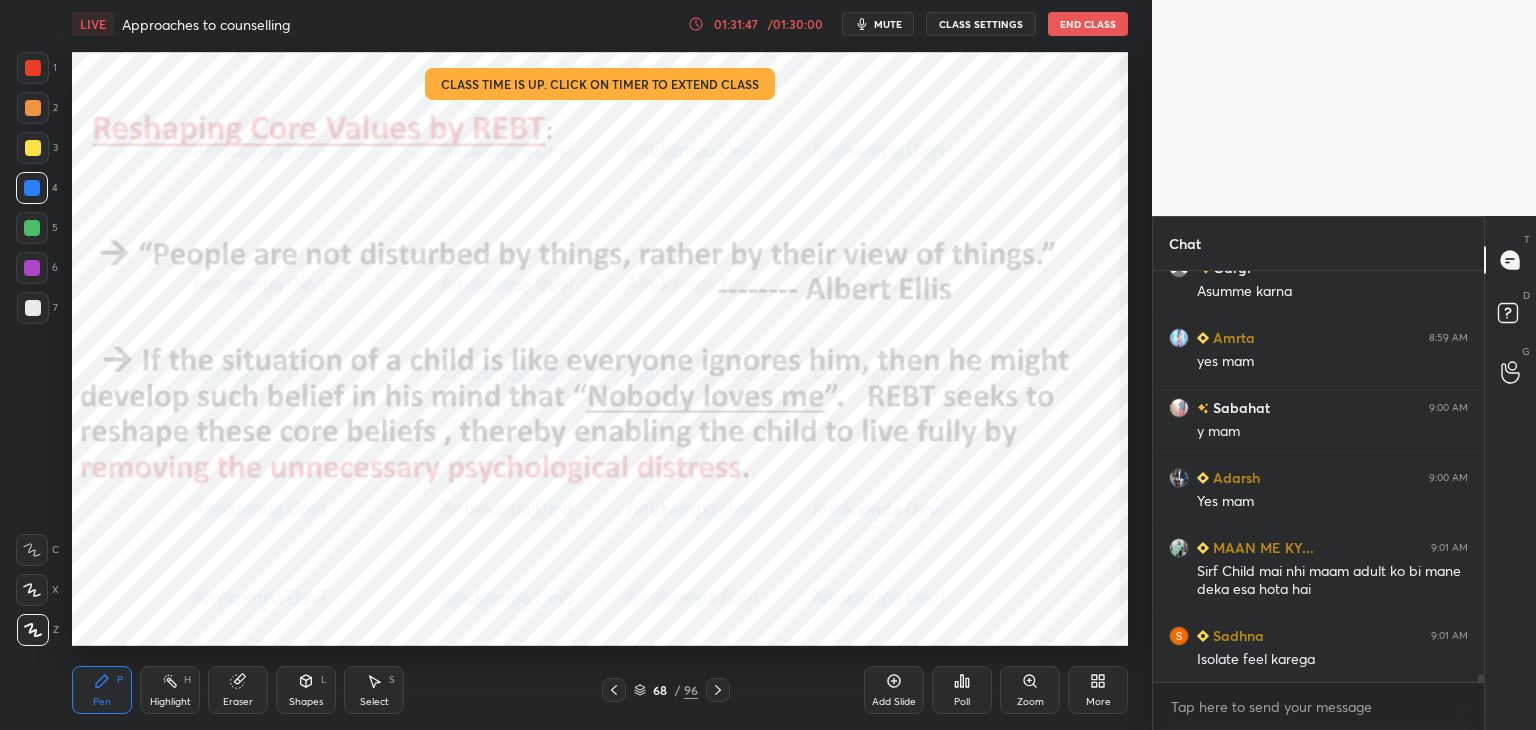 scroll, scrollTop: 21798, scrollLeft: 0, axis: vertical 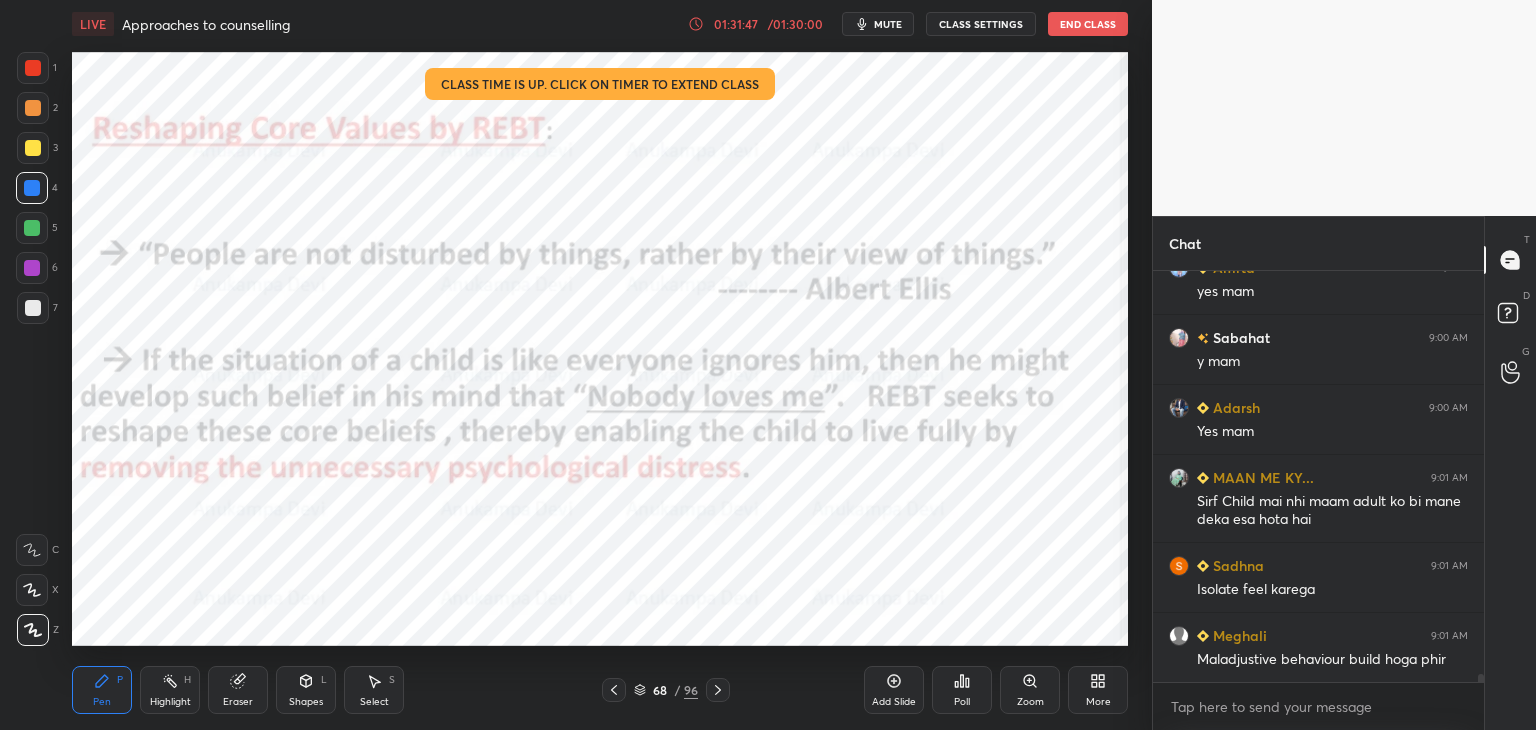 click 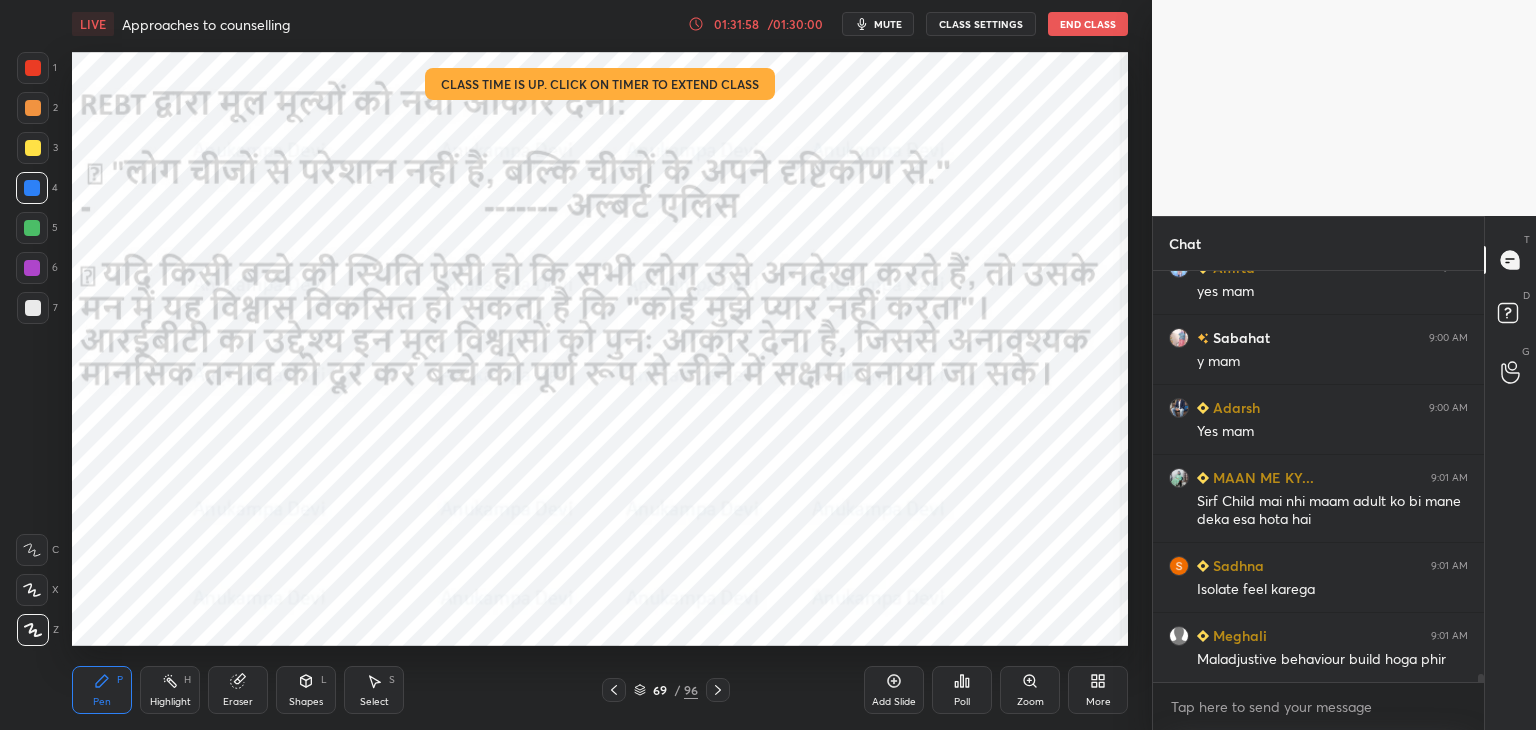 scroll, scrollTop: 21868, scrollLeft: 0, axis: vertical 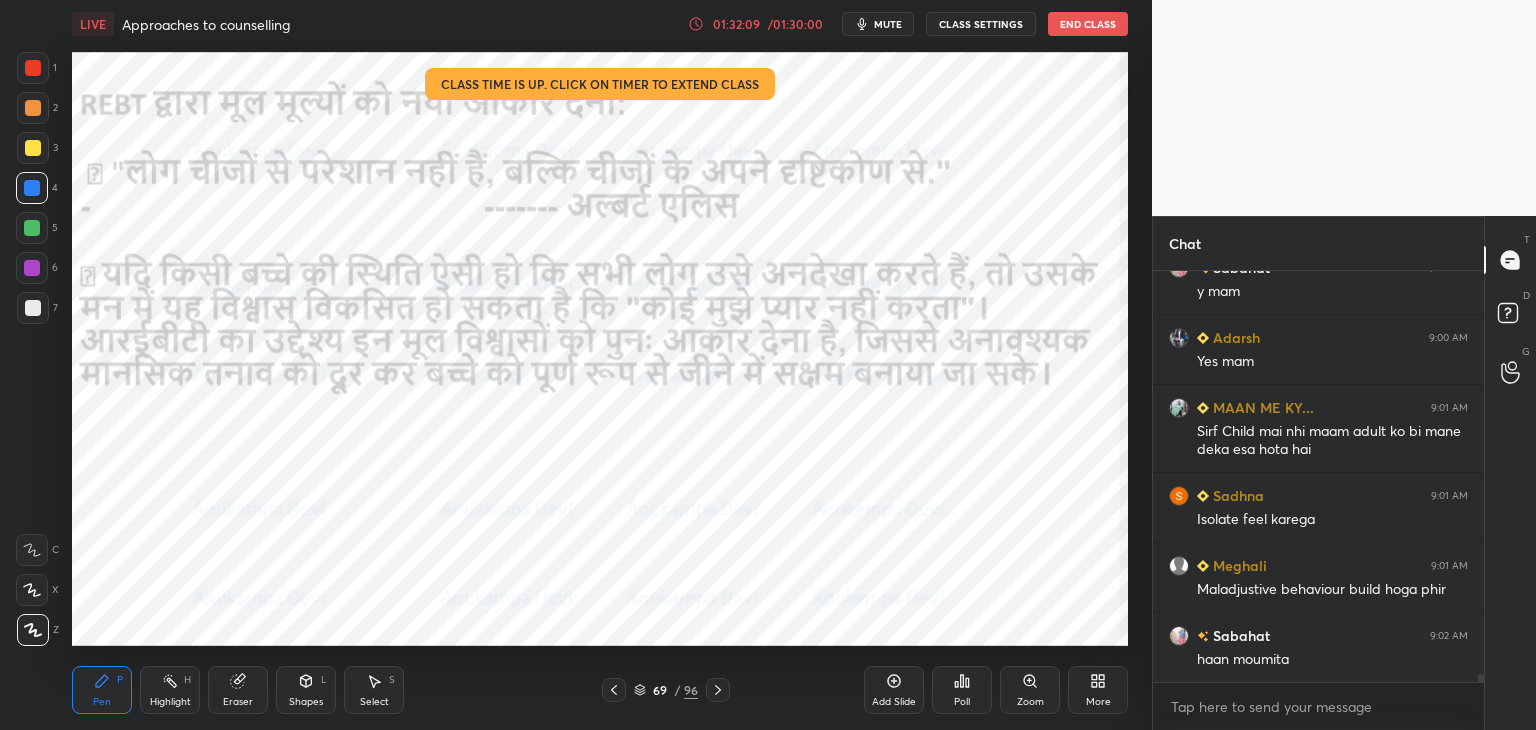 click 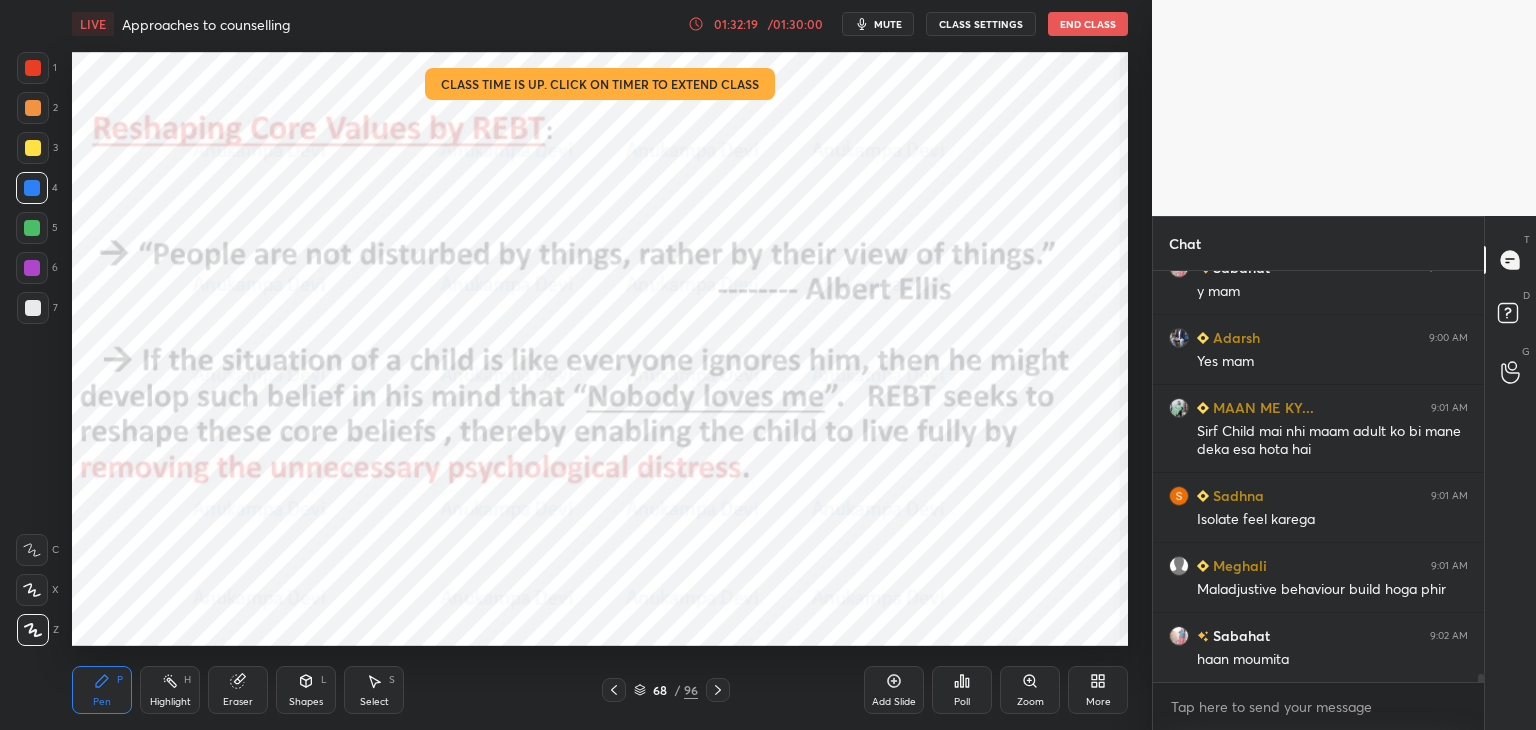 scroll, scrollTop: 21938, scrollLeft: 0, axis: vertical 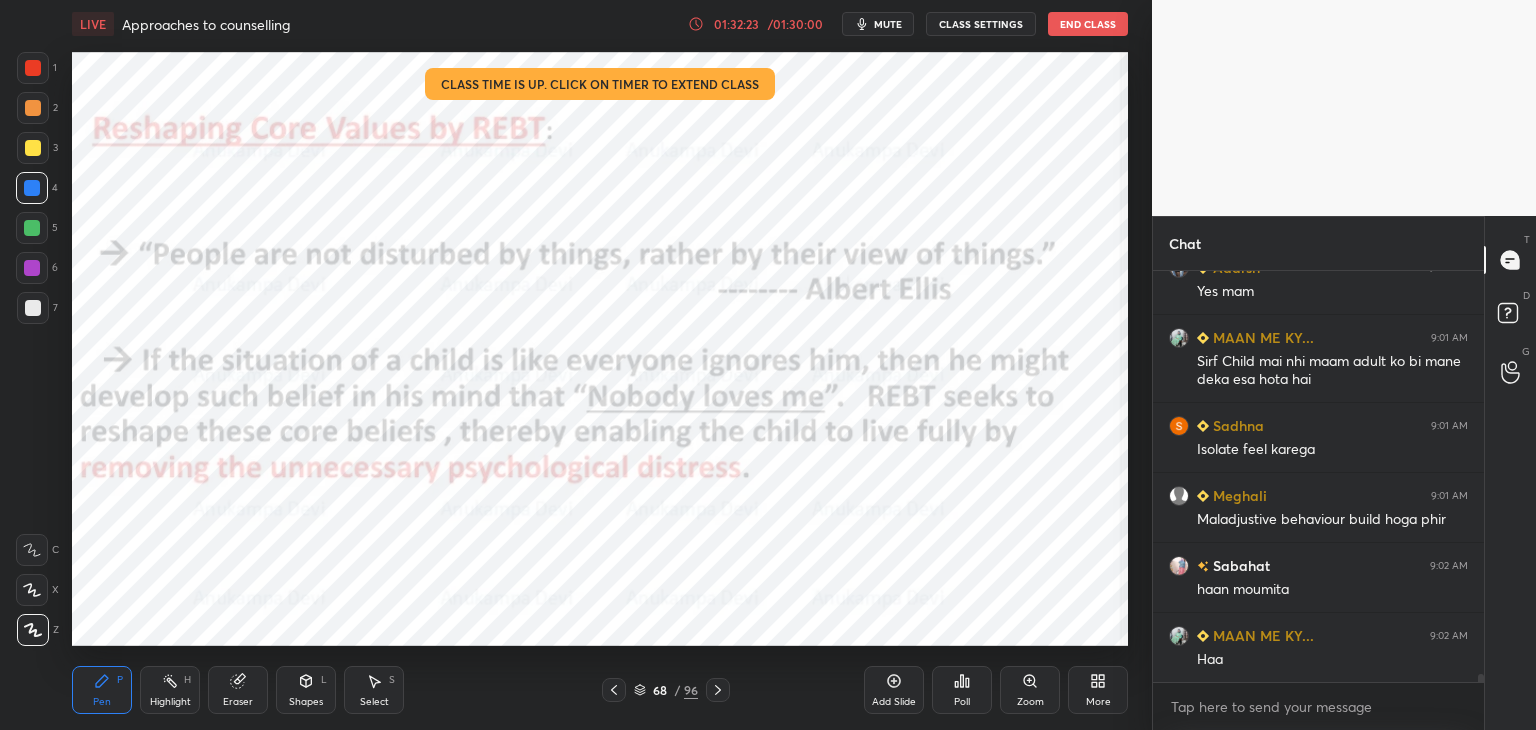click 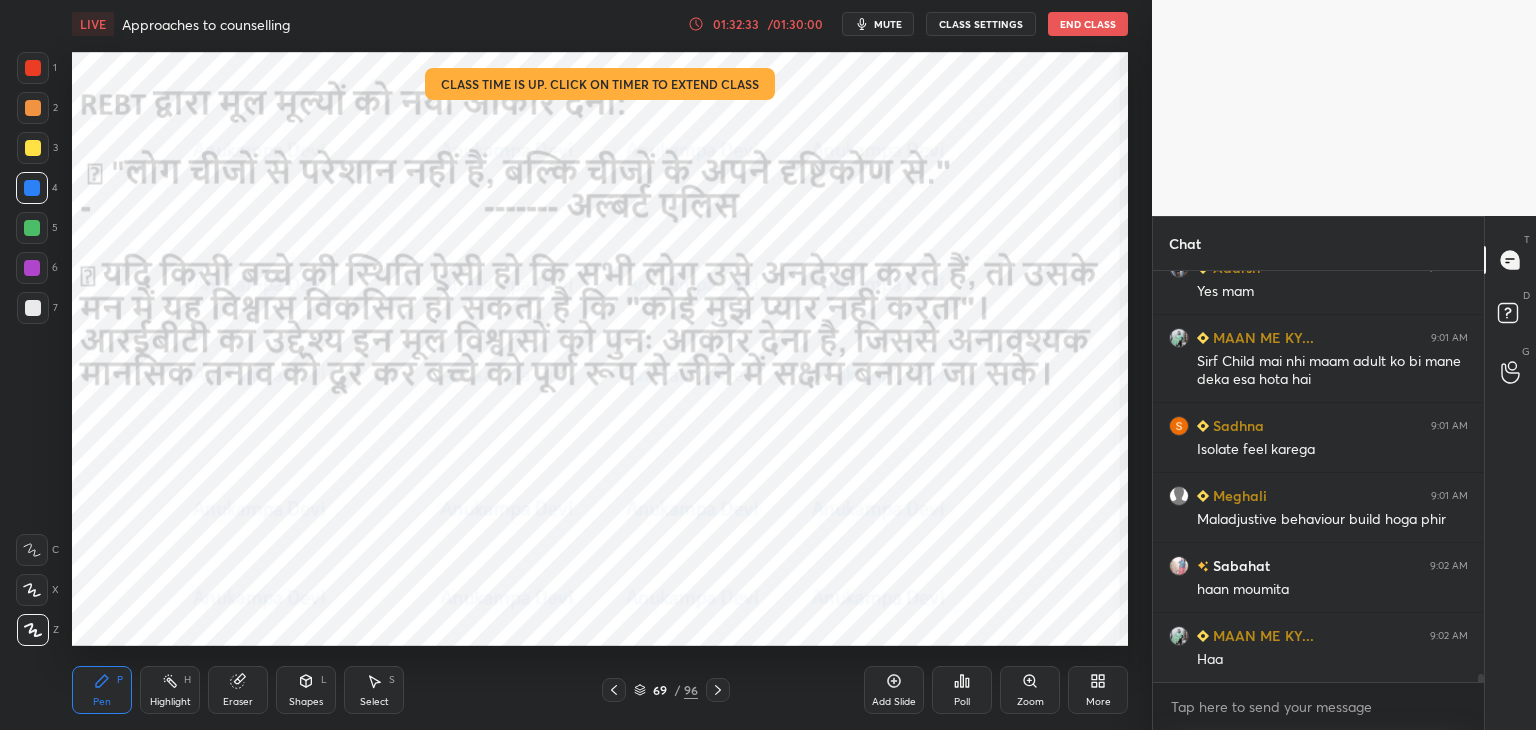click 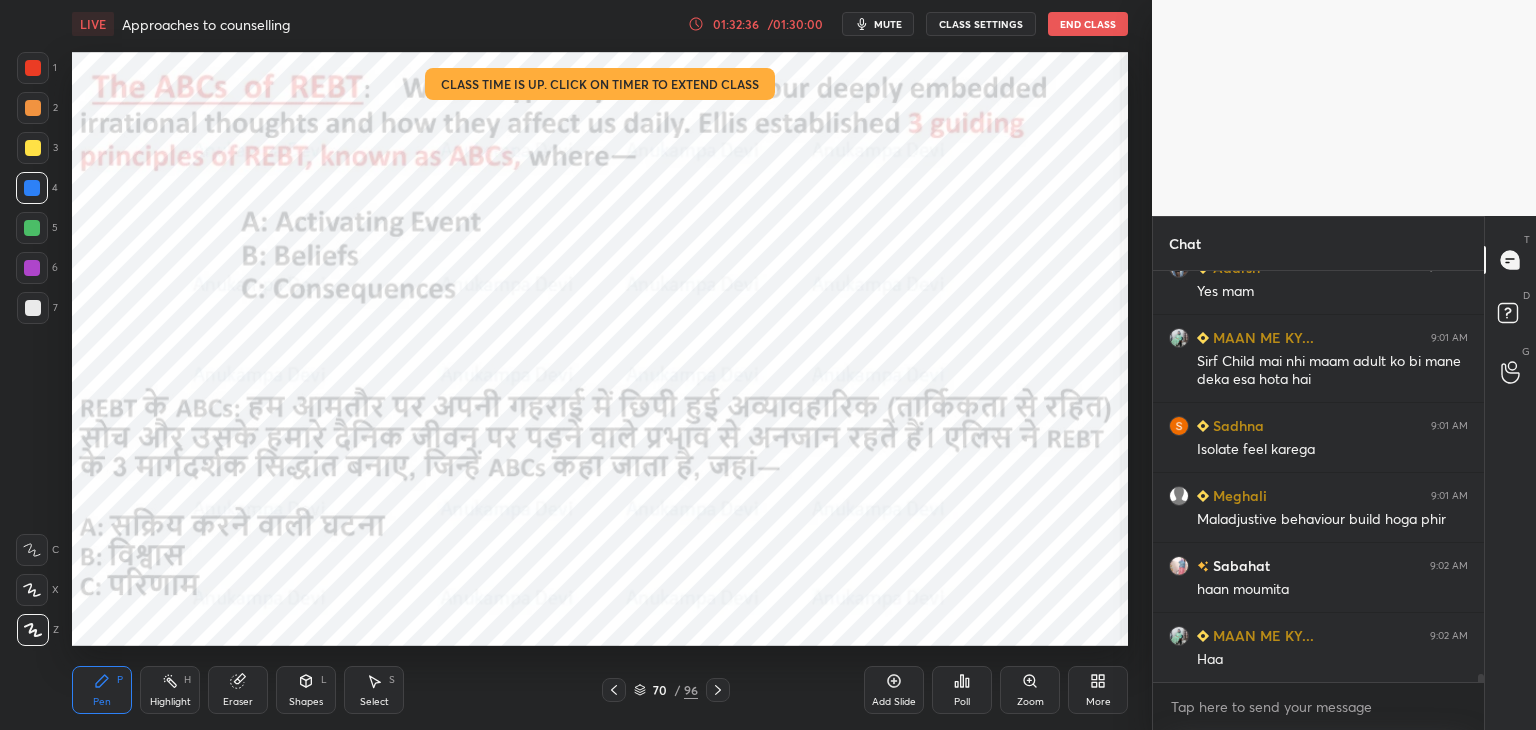 click at bounding box center [32, 268] 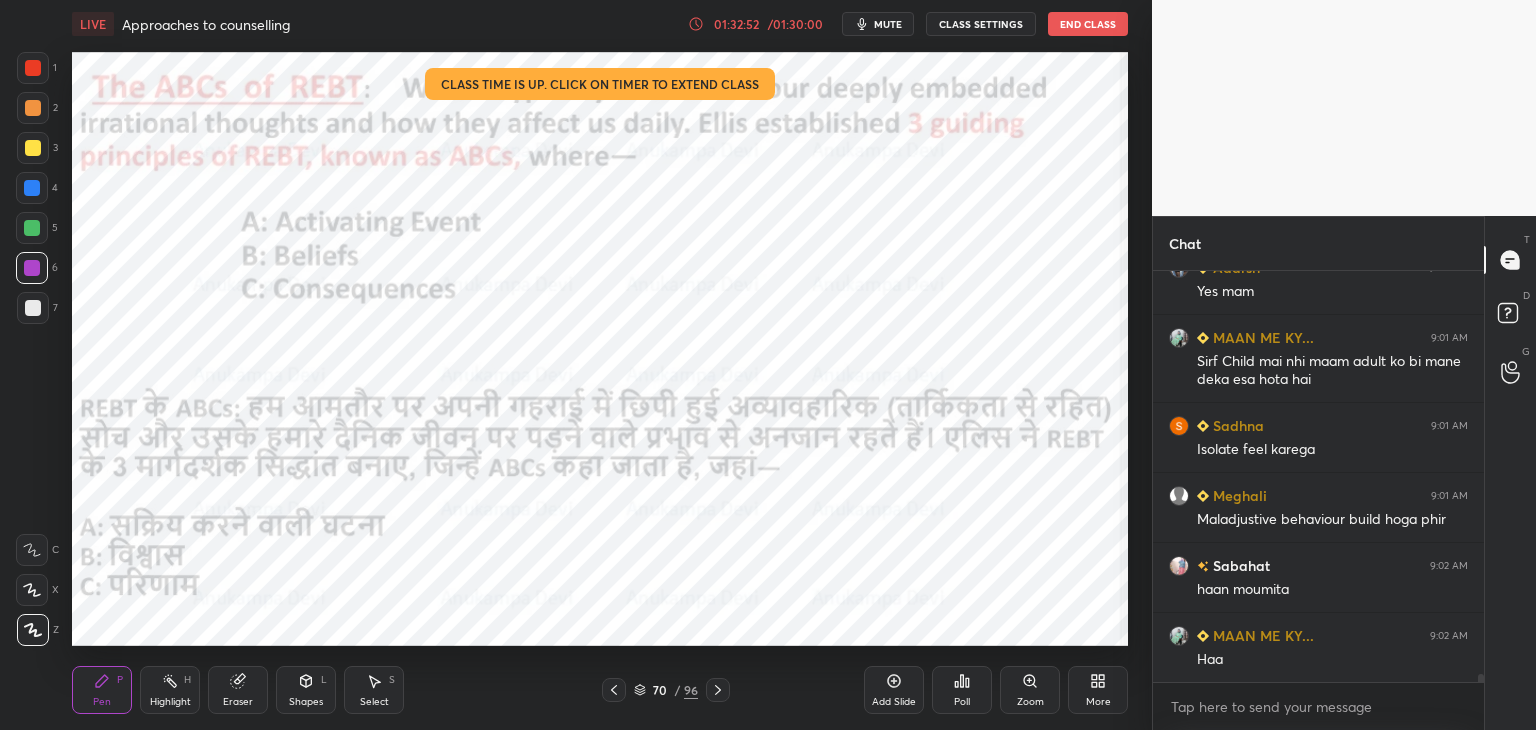 click 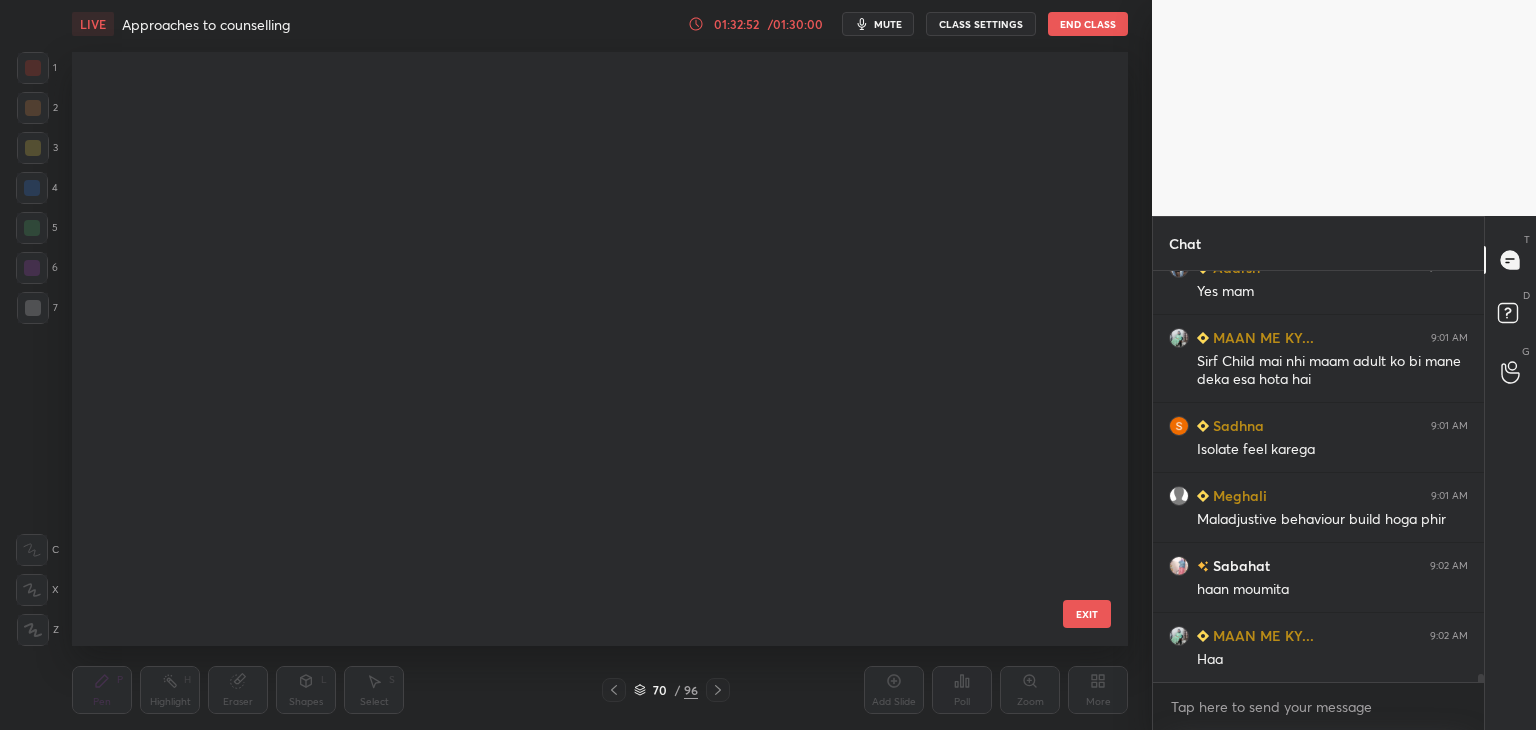 scroll, scrollTop: 3798, scrollLeft: 0, axis: vertical 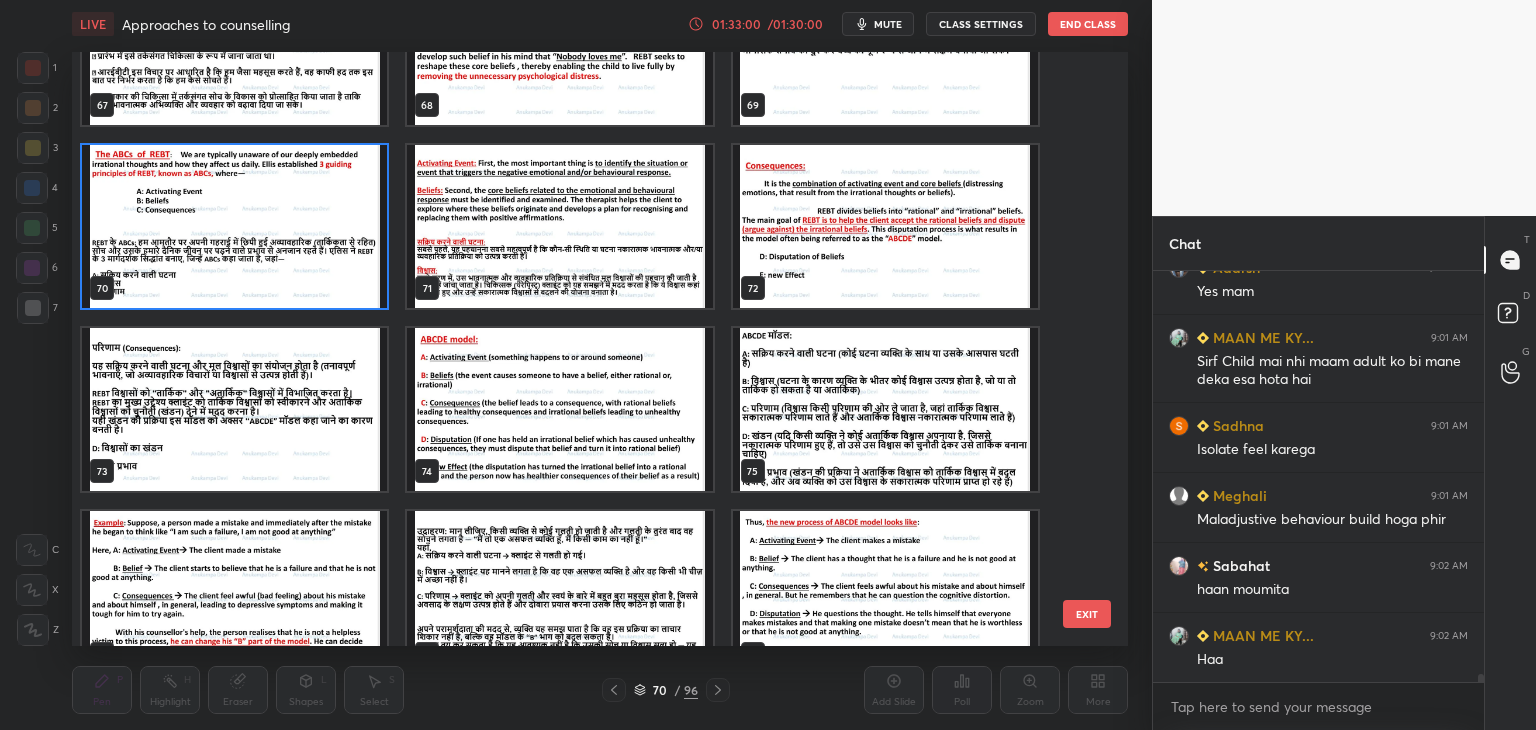 click at bounding box center (234, 226) 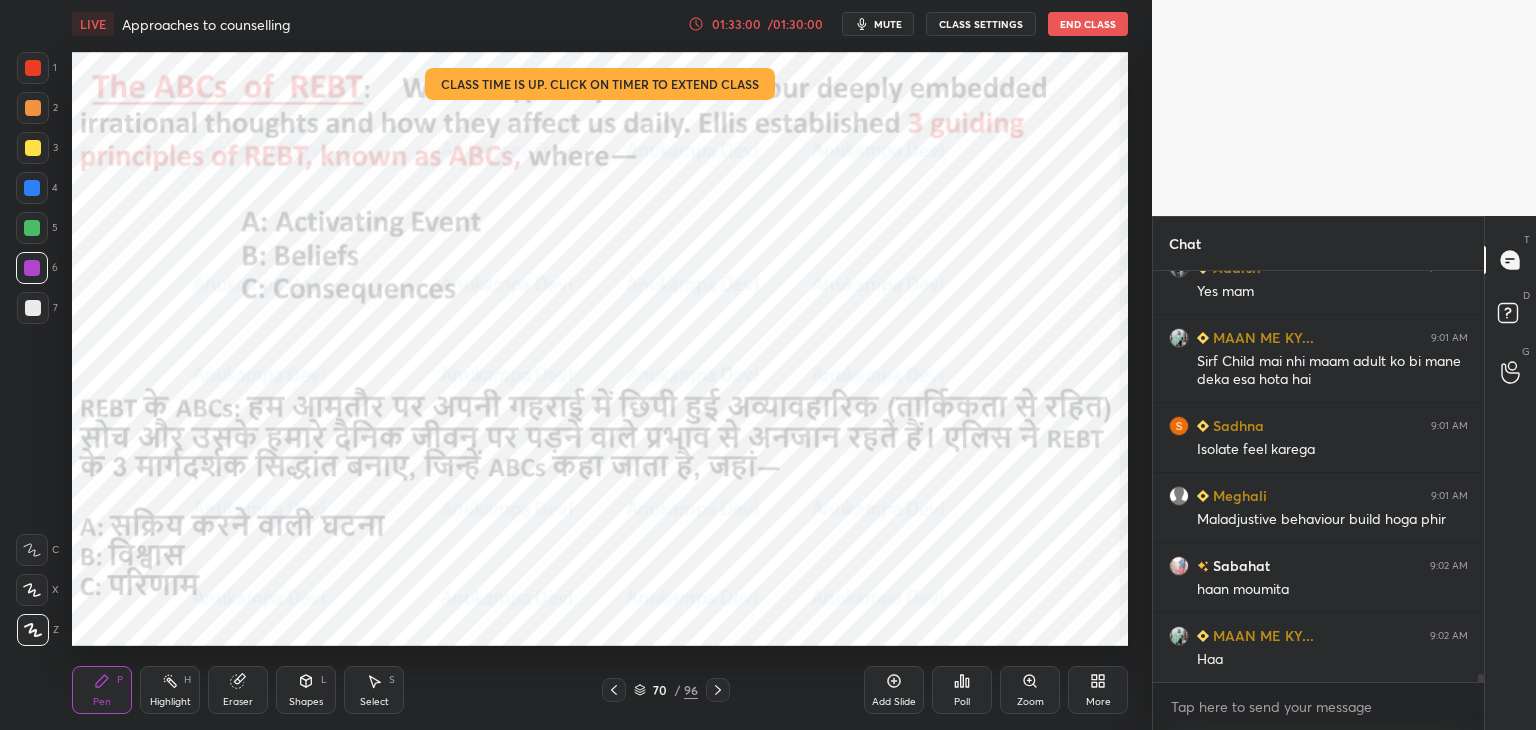 click at bounding box center [234, 226] 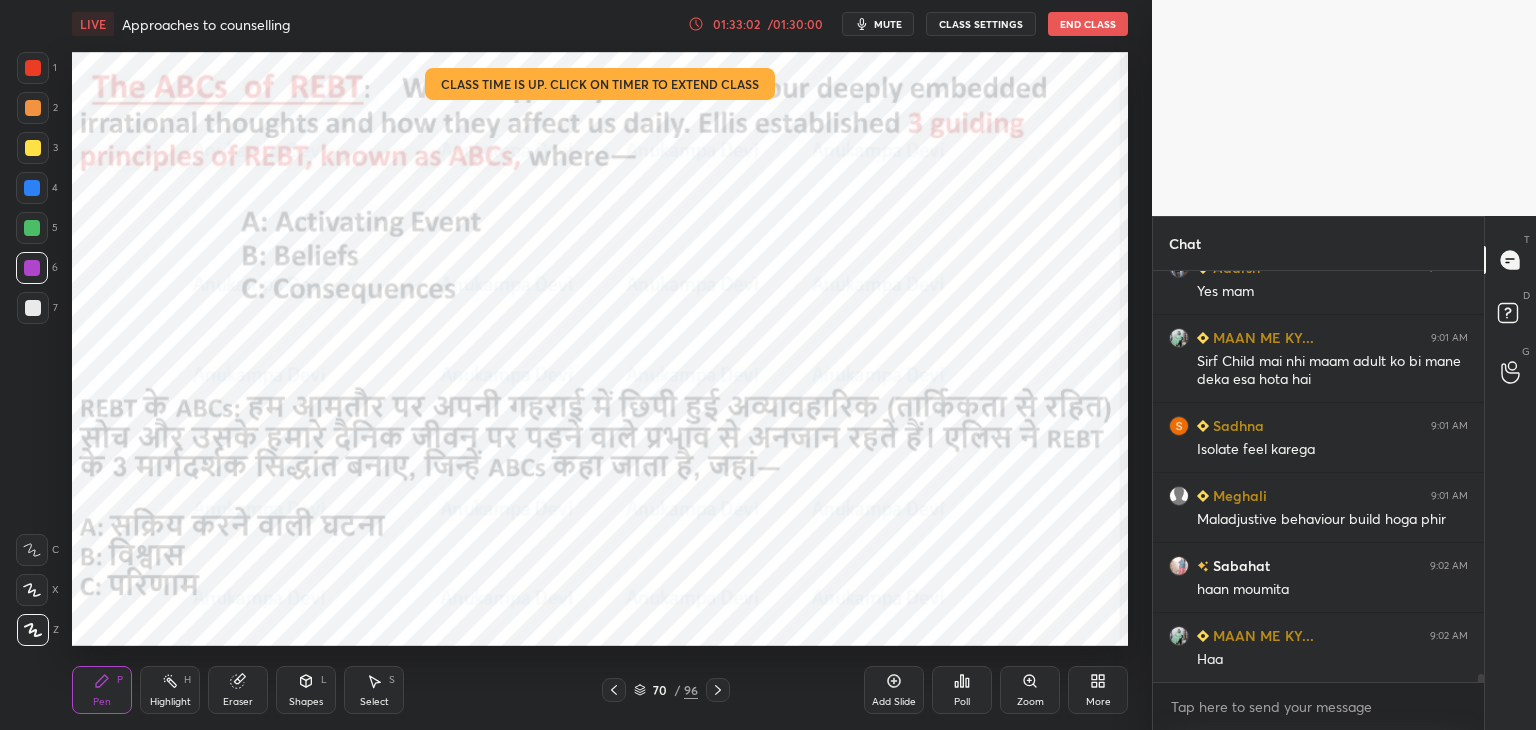 scroll, scrollTop: 22008, scrollLeft: 0, axis: vertical 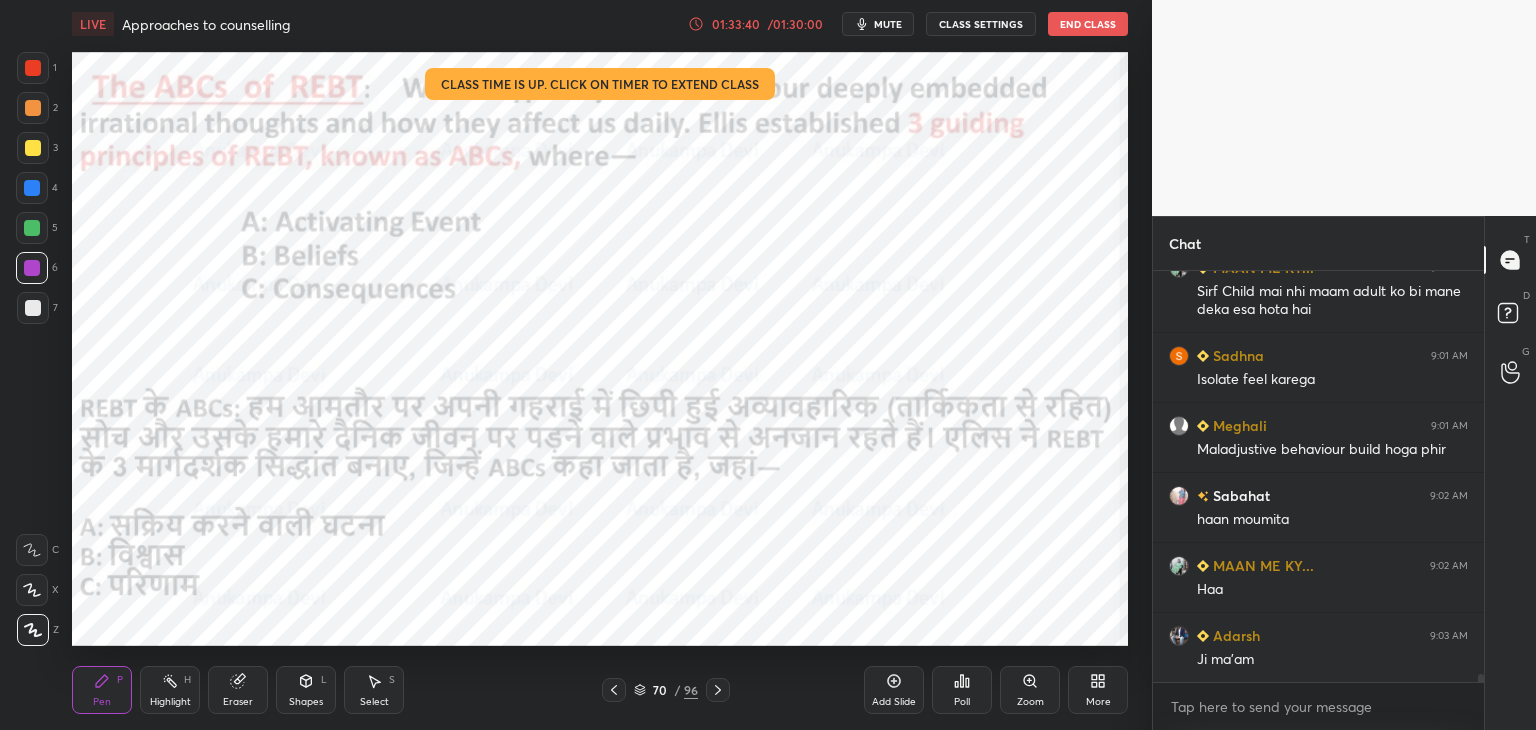 click on "LIVE Approaches to counselling 01:33:40 /  01:30:00 mute CLASS SETTINGS End Class Setting up your live class Class time is up.  Click on timer to extend class Poll for   secs No correct answer Start poll Back Approaches to counselling • L14 of Course on Learner and Learning Process Anukampa Devi Pen P Highlight H Eraser Shapes L Select S 70 / 96 Add Slide Poll Zoom More" at bounding box center [600, 365] 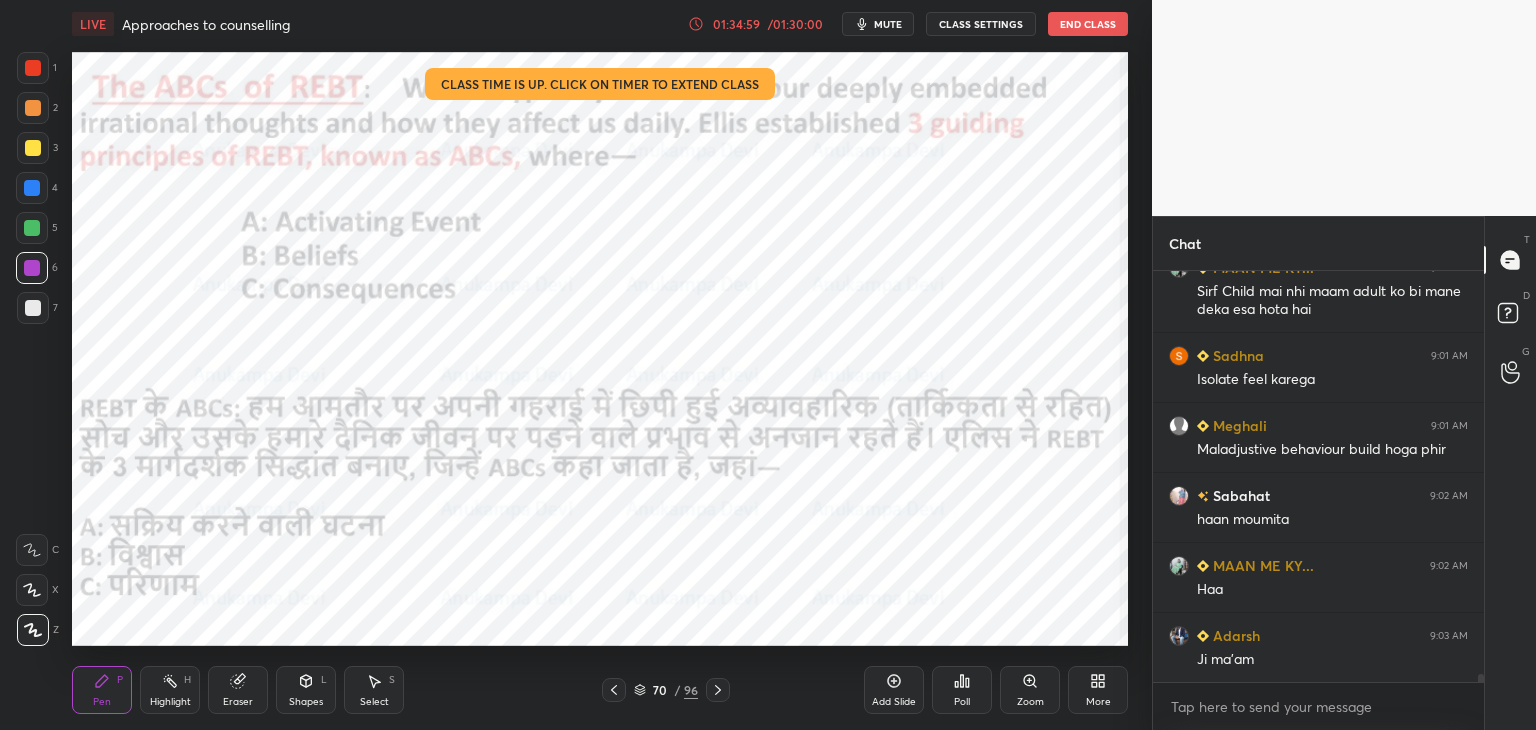 click 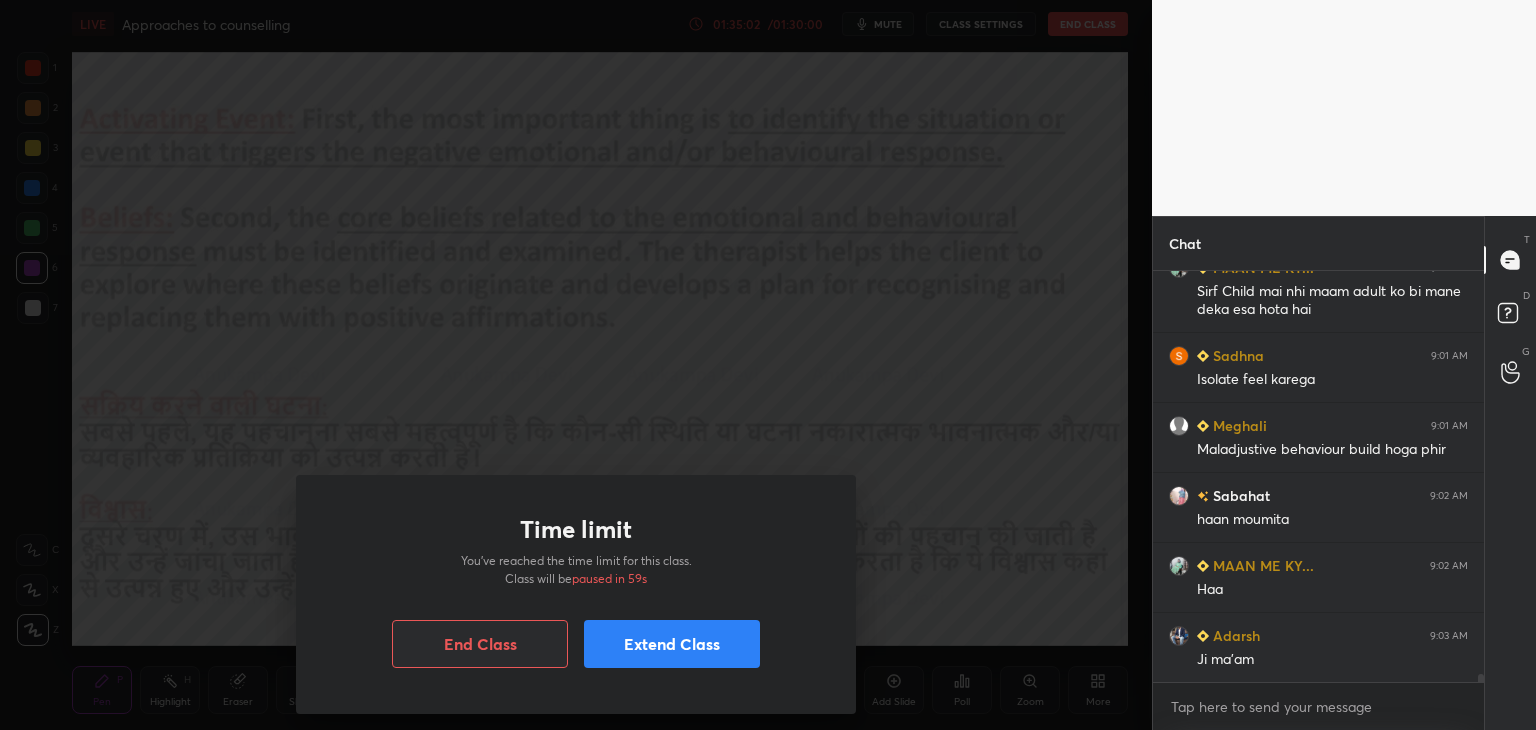 drag, startPoint x: 640, startPoint y: 641, endPoint x: 553, endPoint y: 603, distance: 94.93682 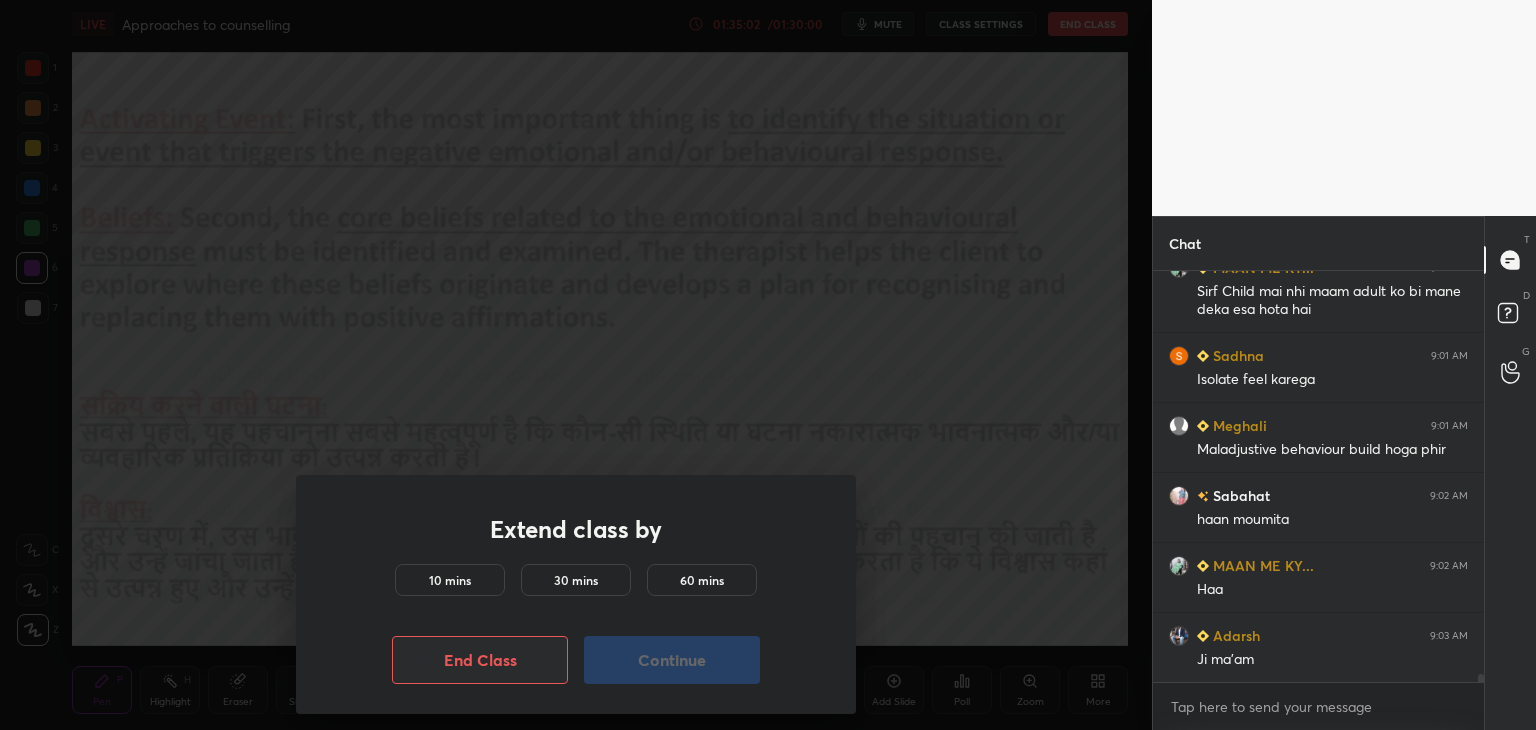 click on "10 mins" at bounding box center (450, 580) 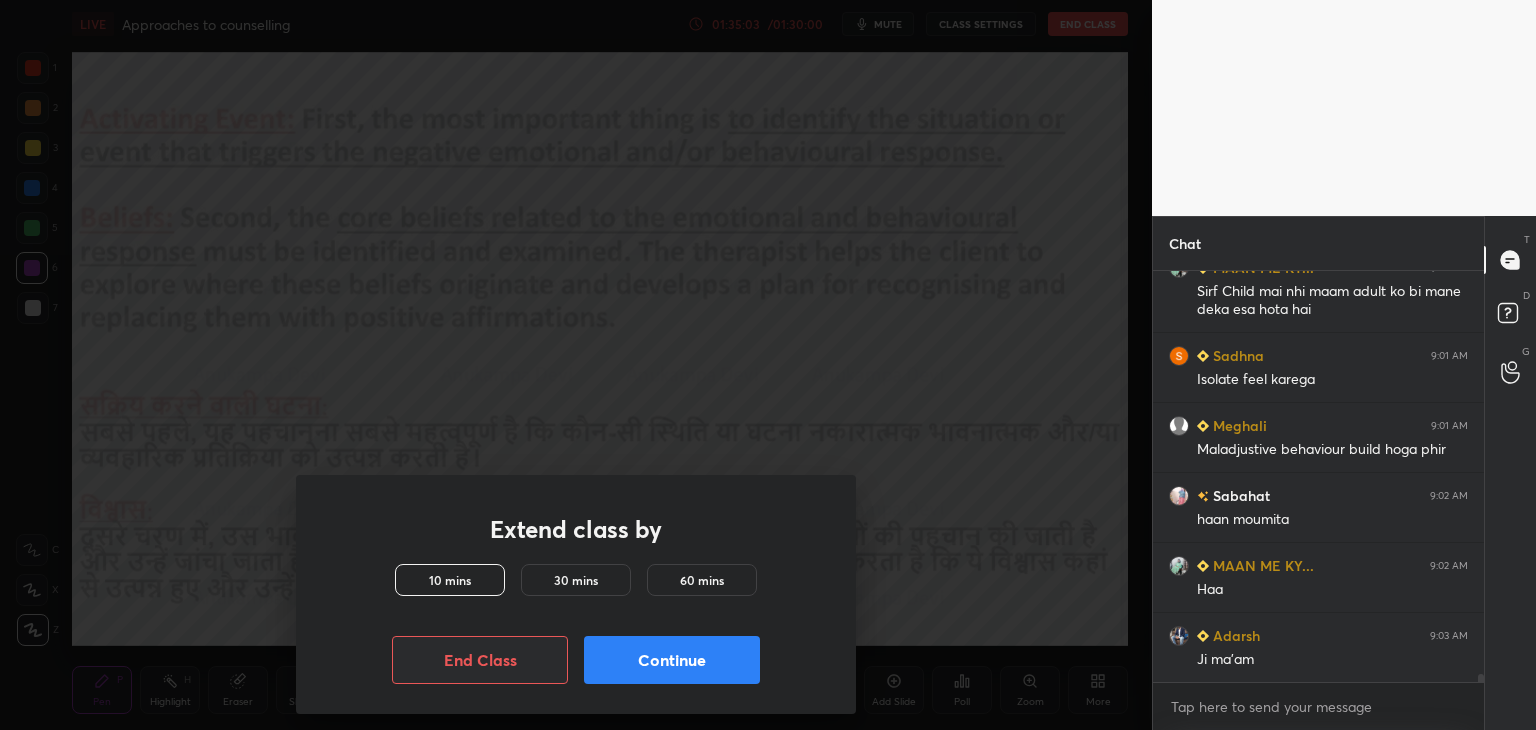 click on "Continue" at bounding box center [672, 660] 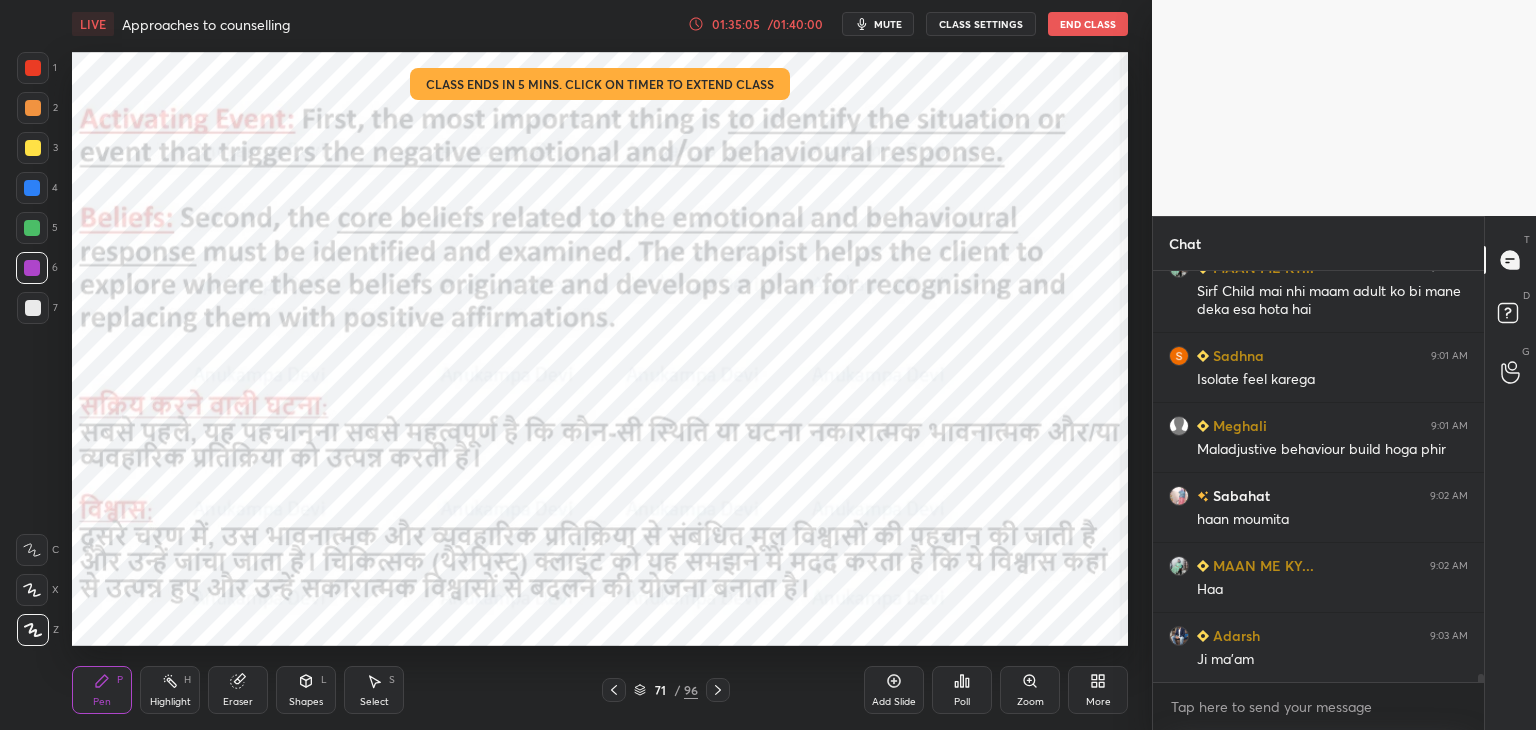 click 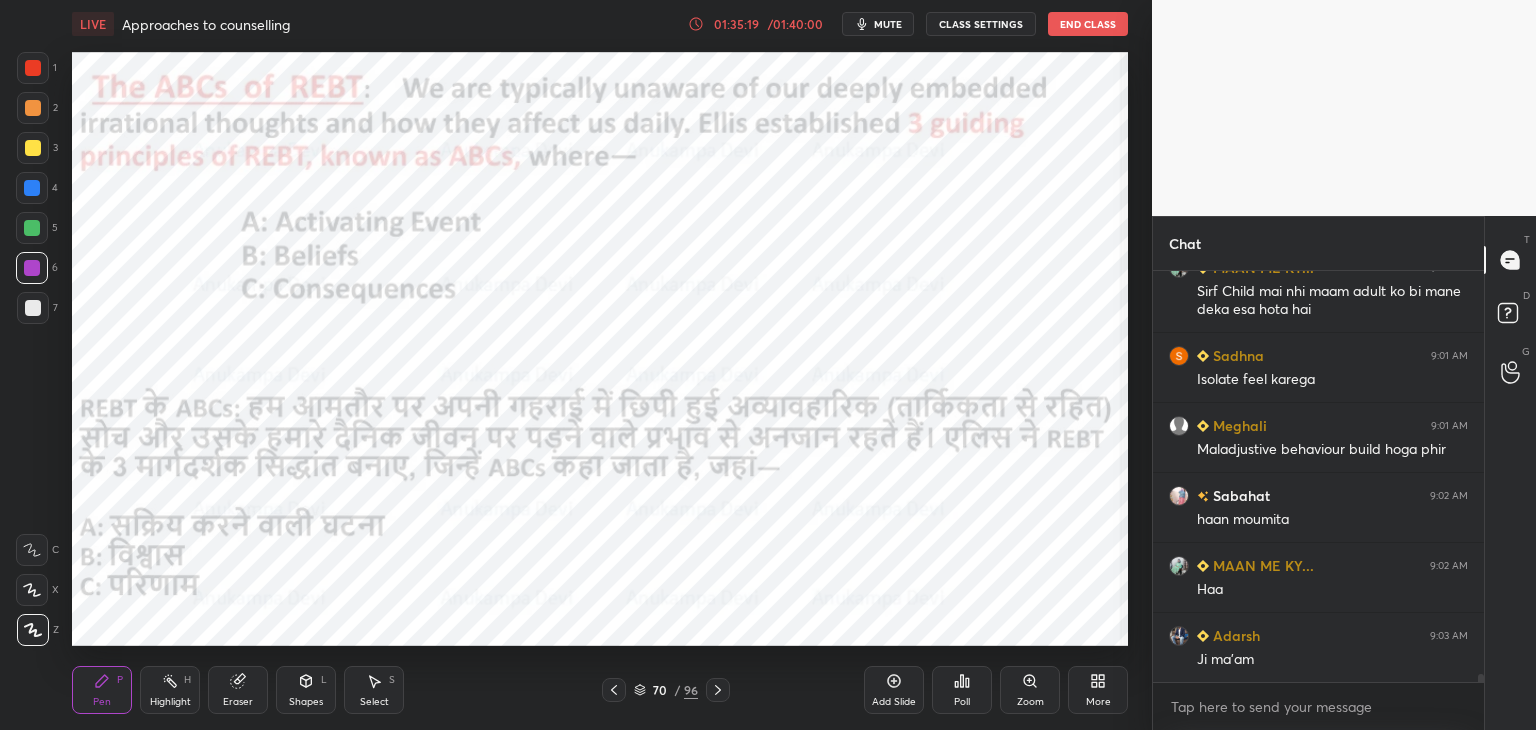 click 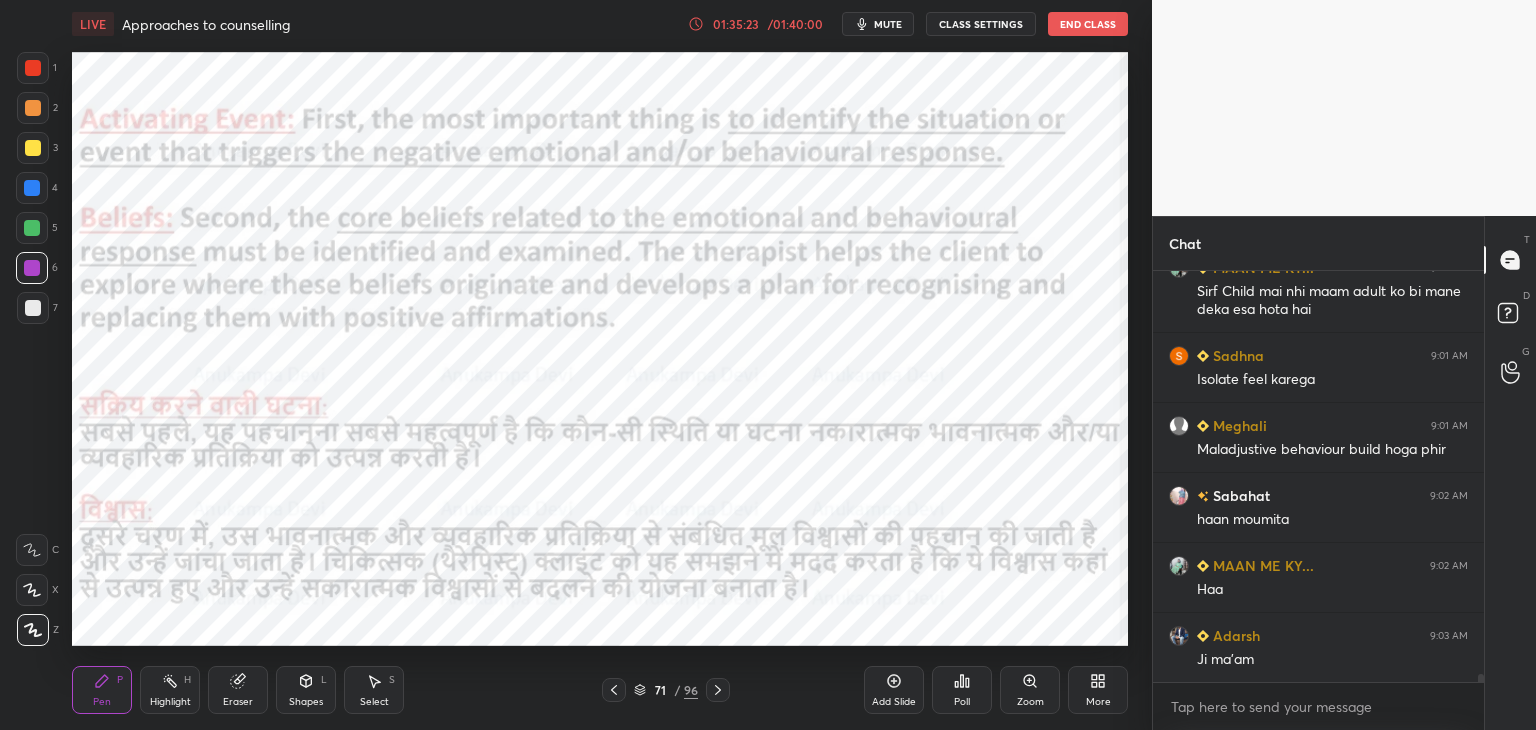 drag, startPoint x: 720, startPoint y: 693, endPoint x: 685, endPoint y: 649, distance: 56.22277 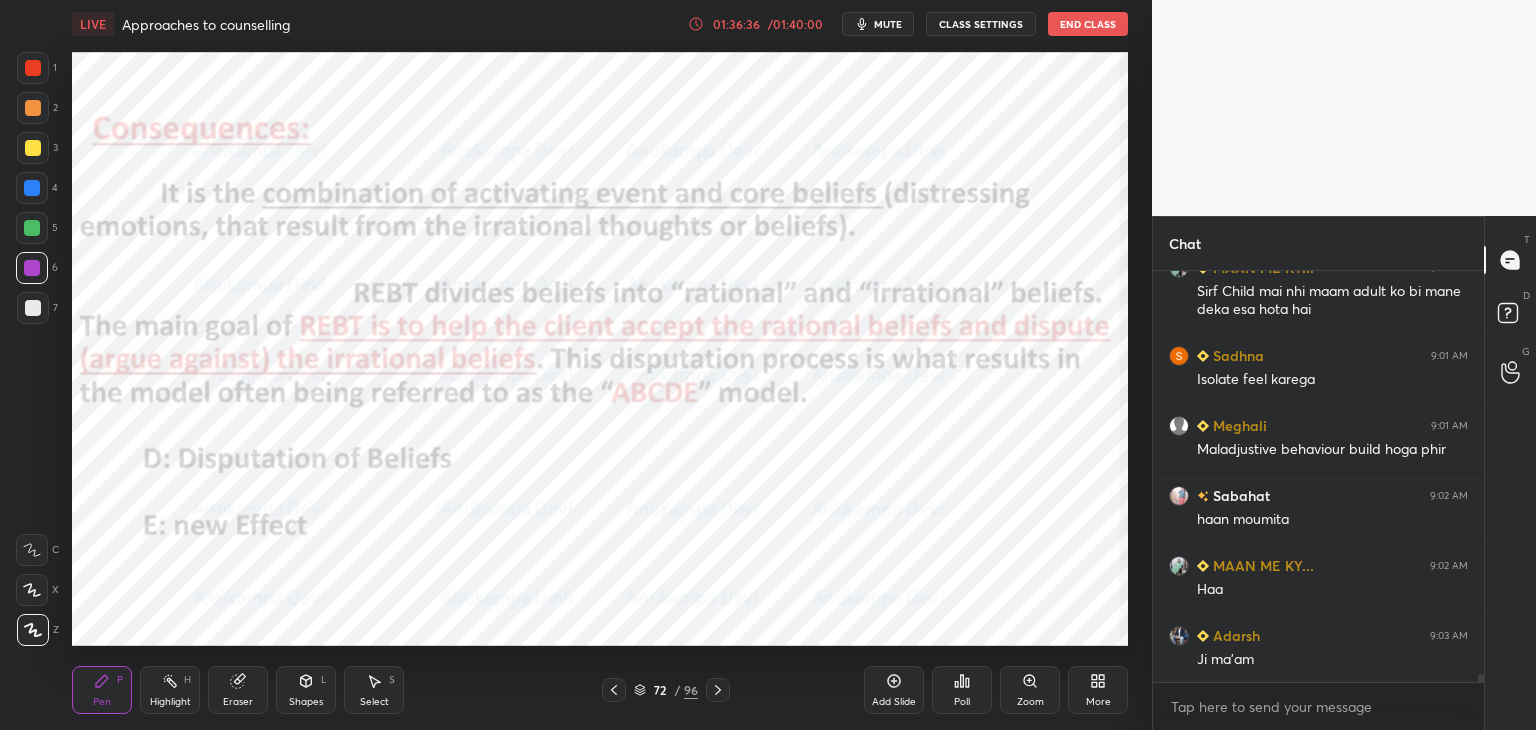 click 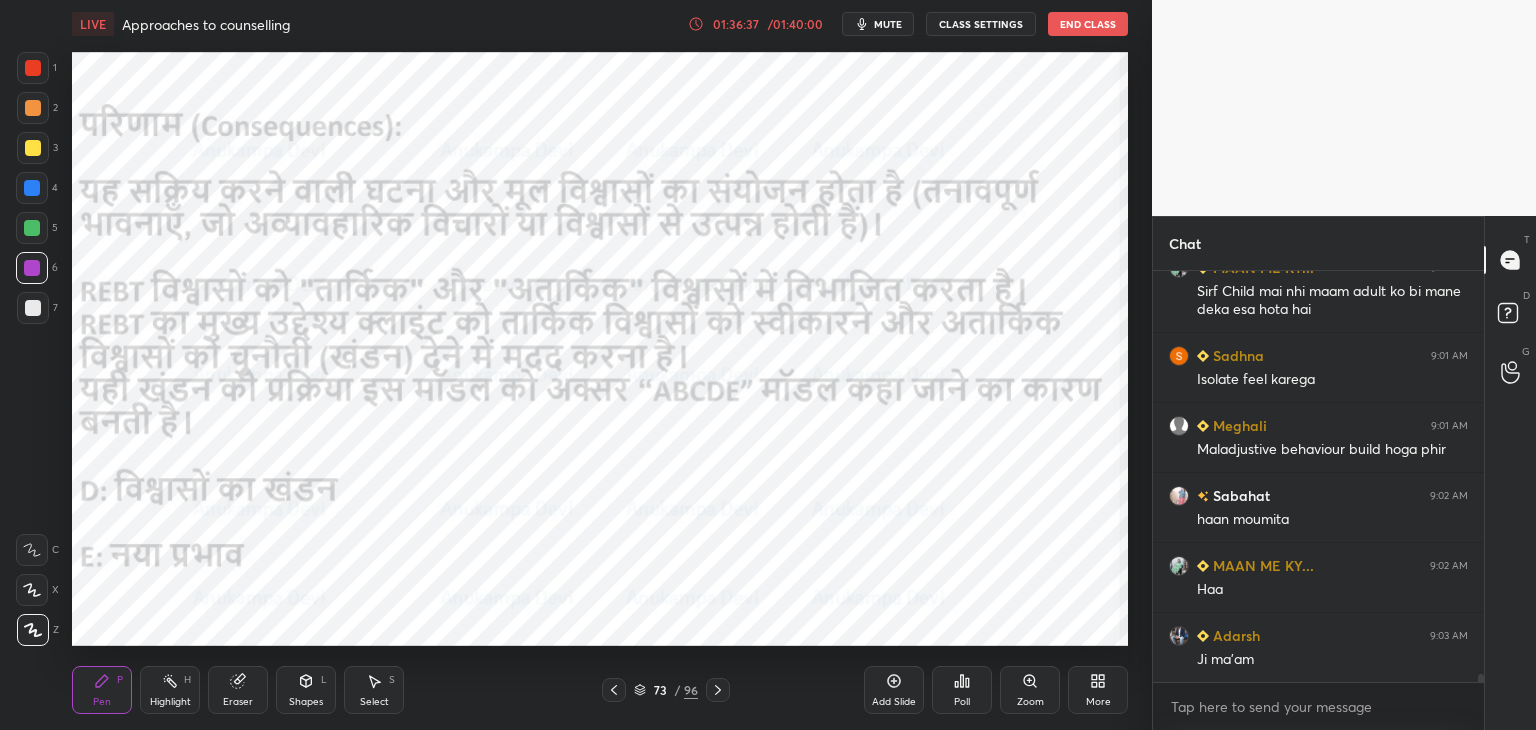 click 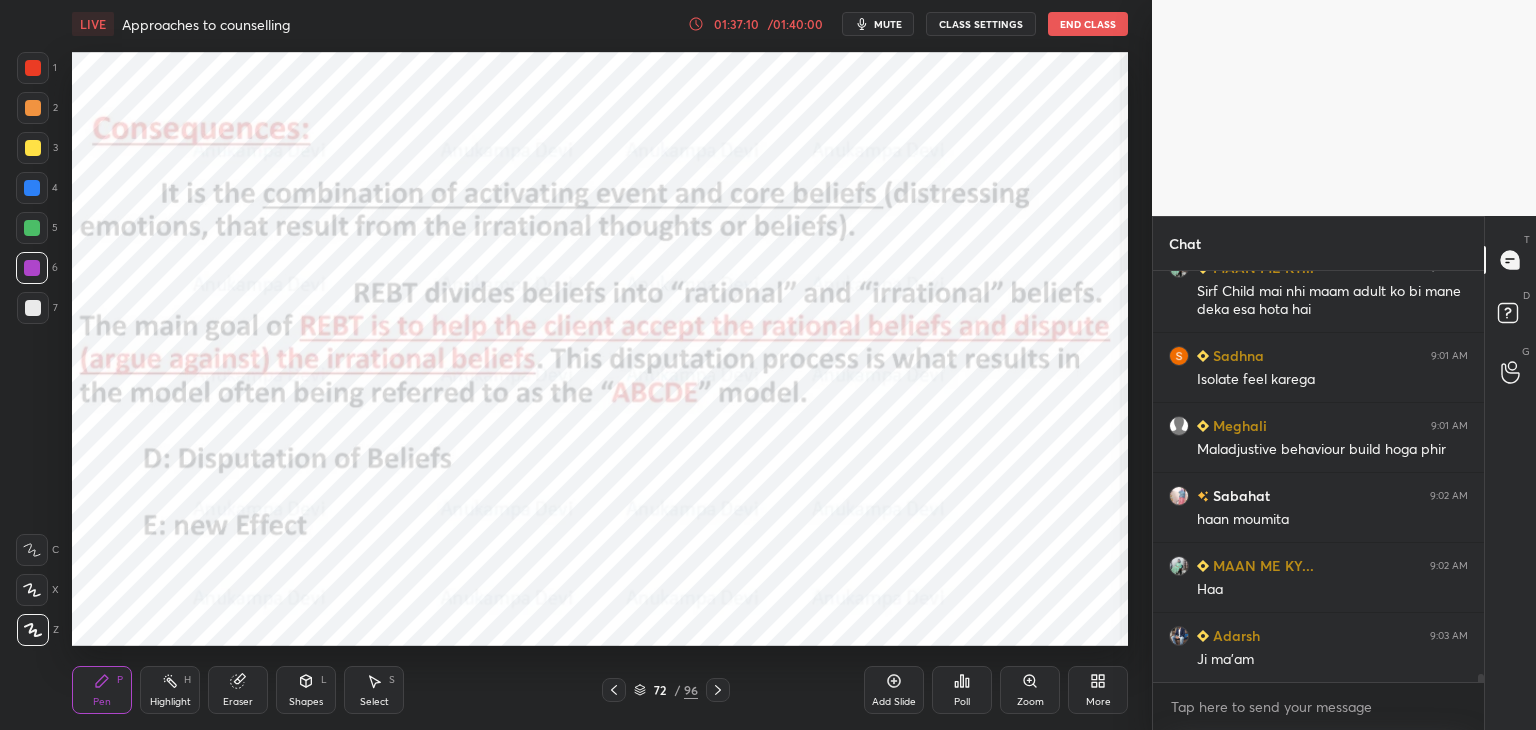 click on "mute" at bounding box center [888, 24] 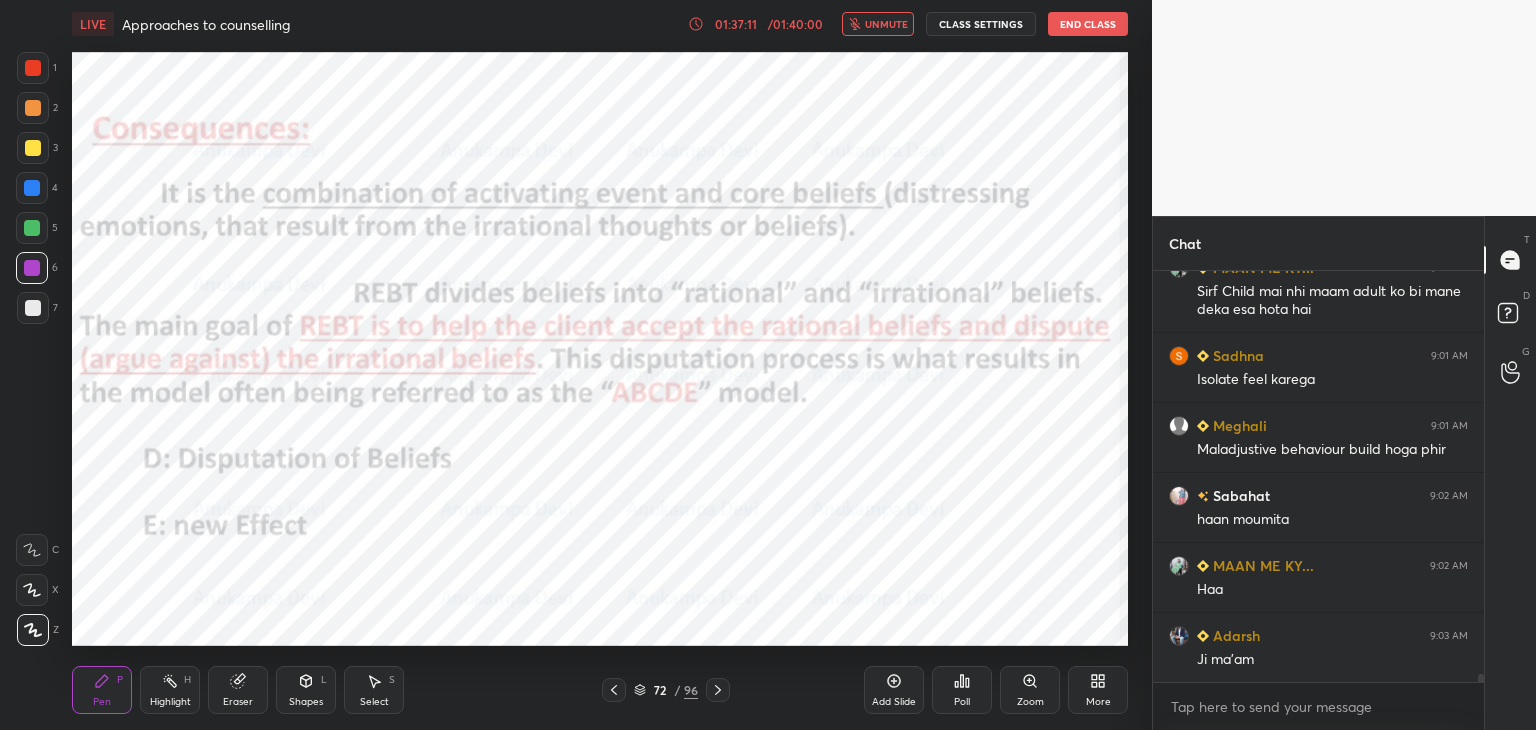 click on "unmute" at bounding box center (878, 24) 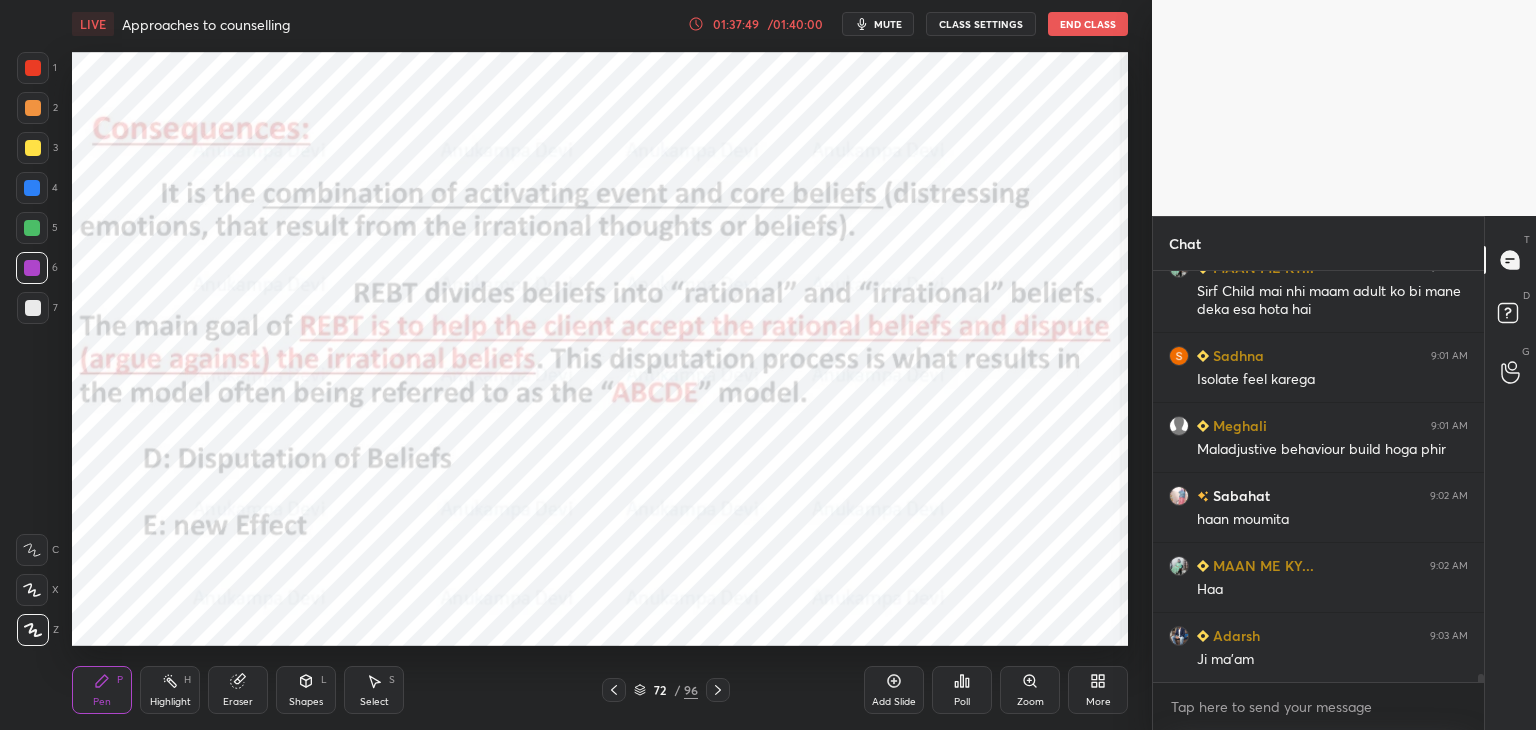click 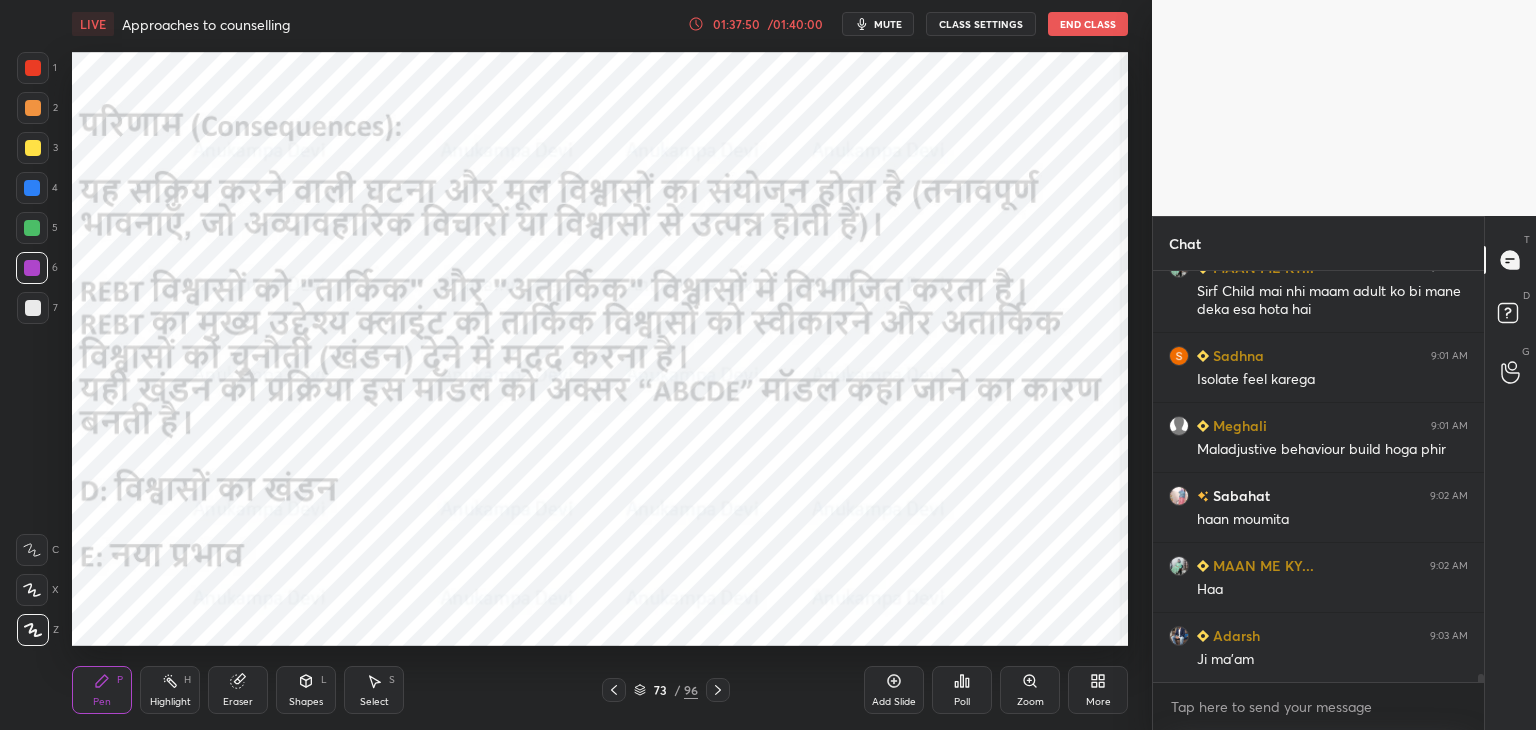 click 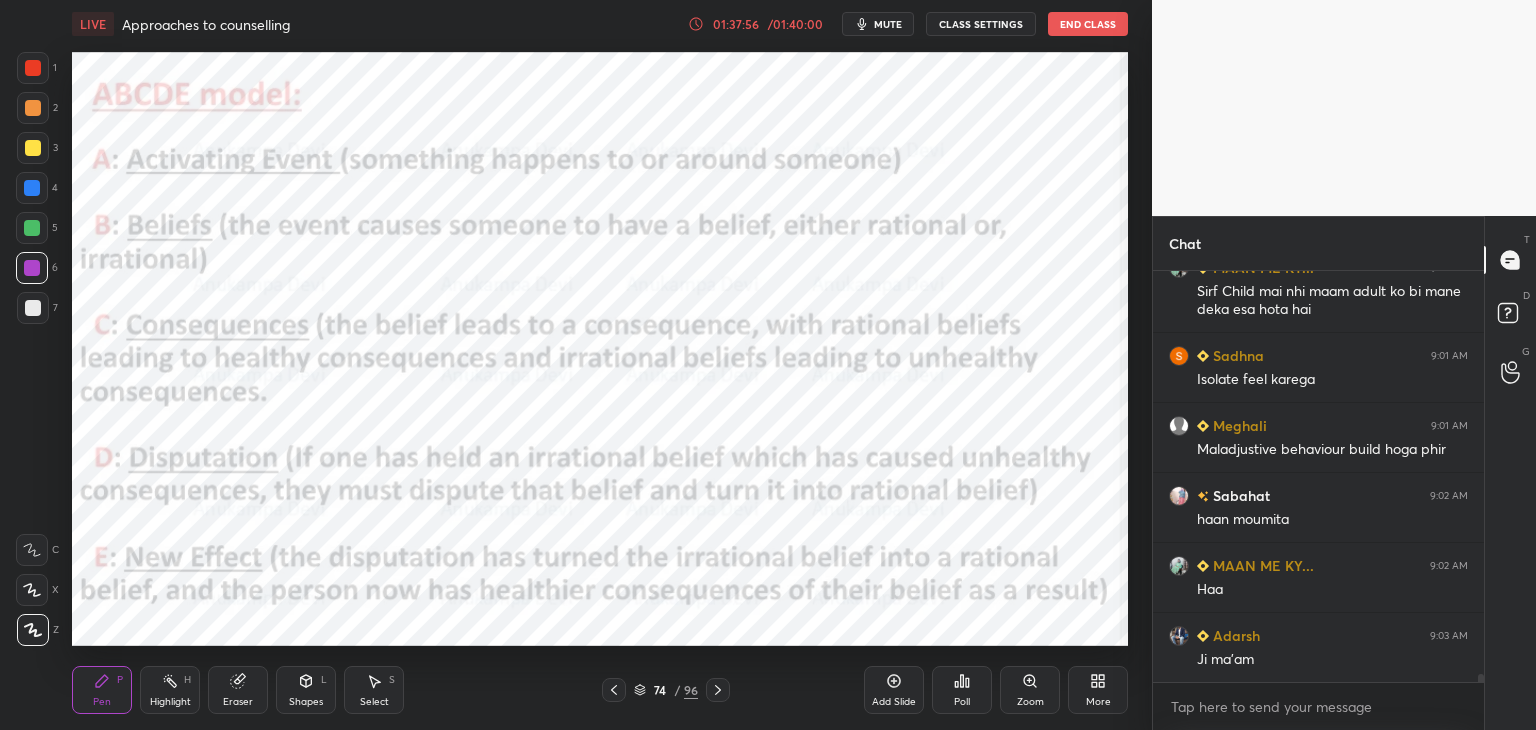 click 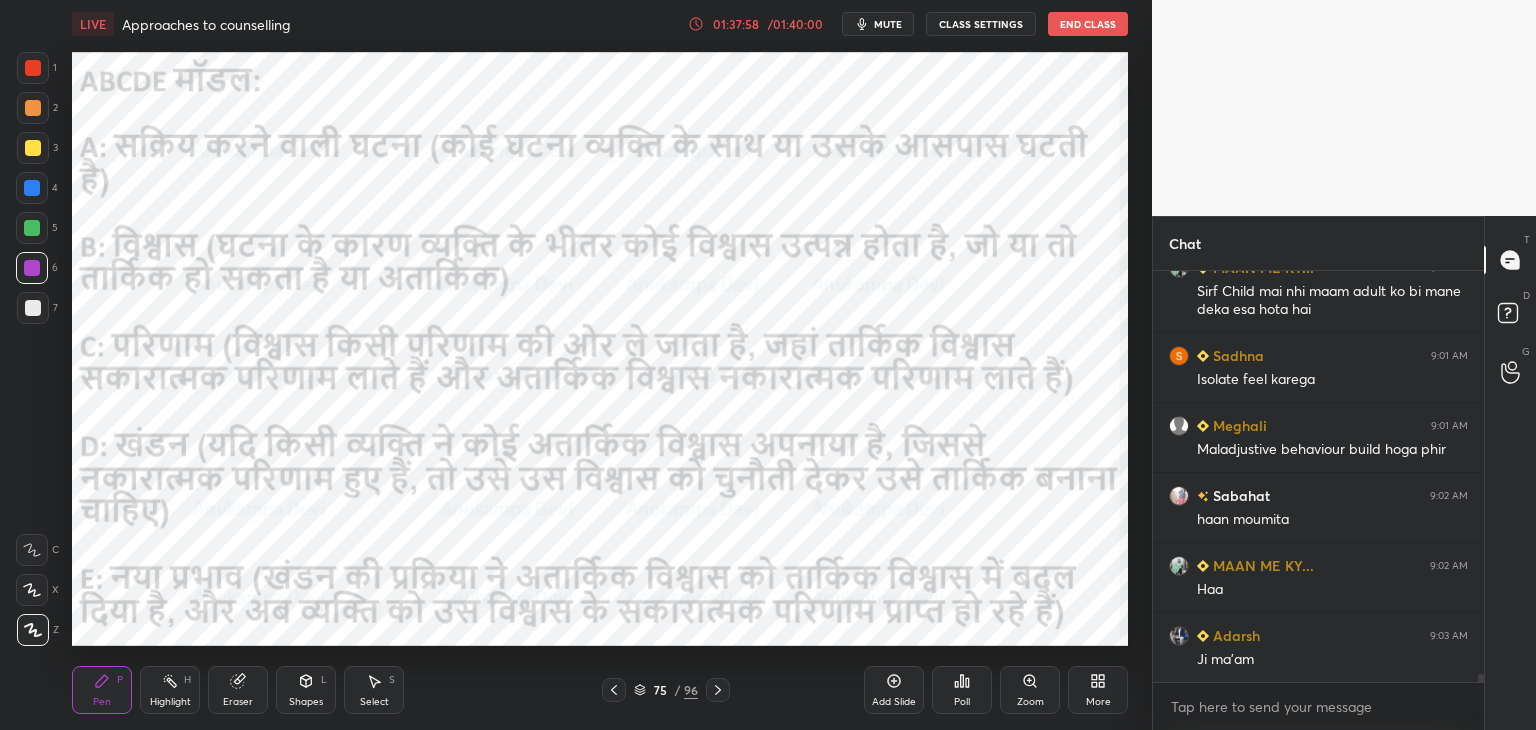 click 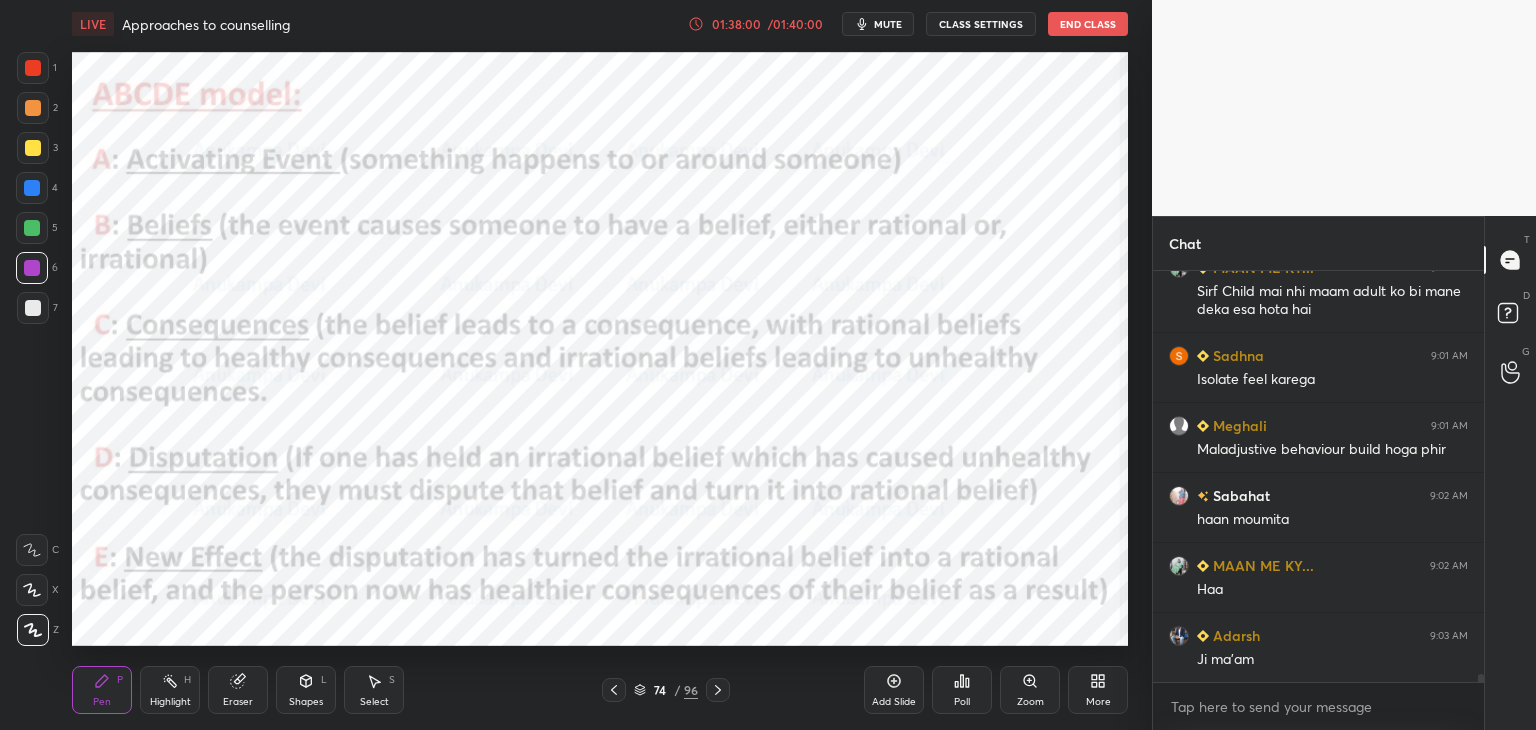 click 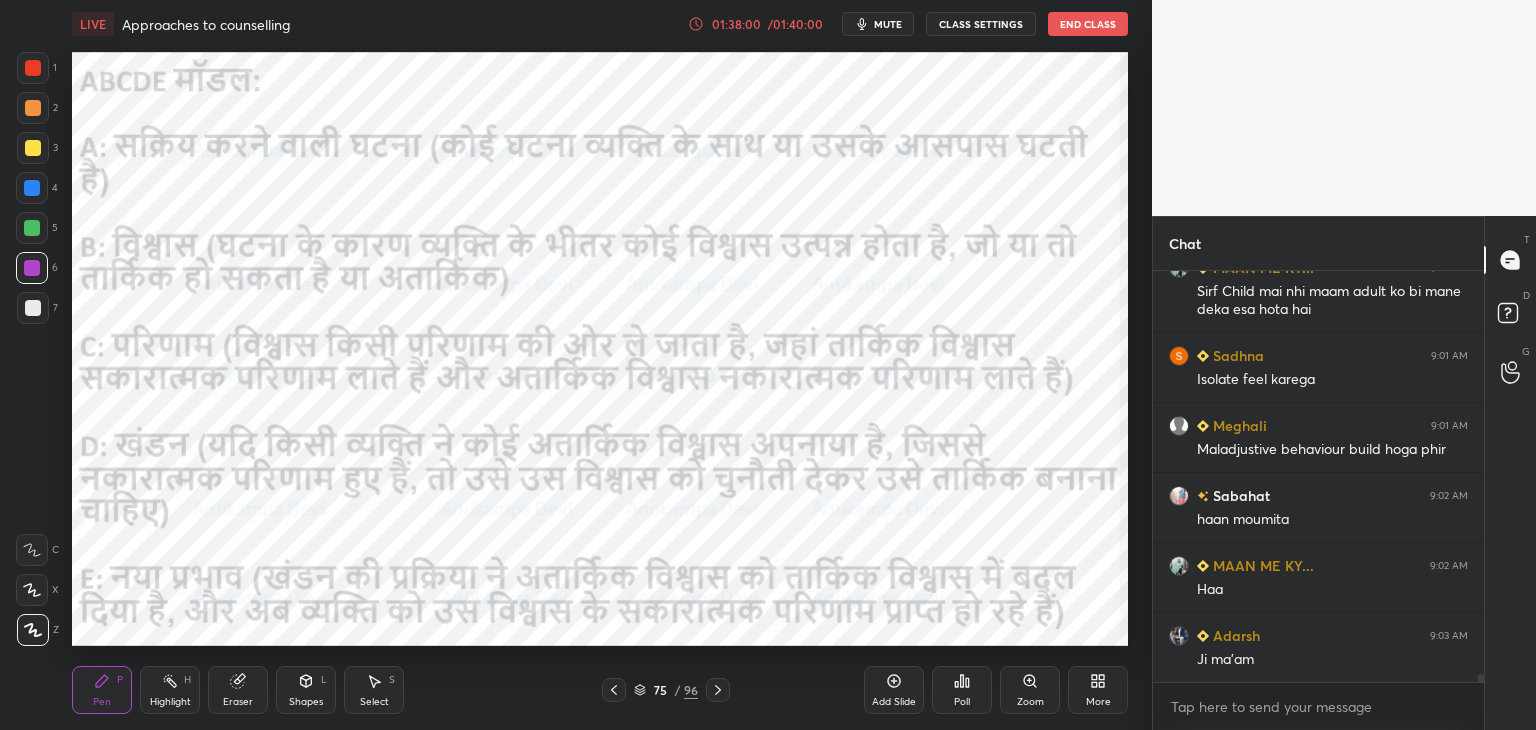click 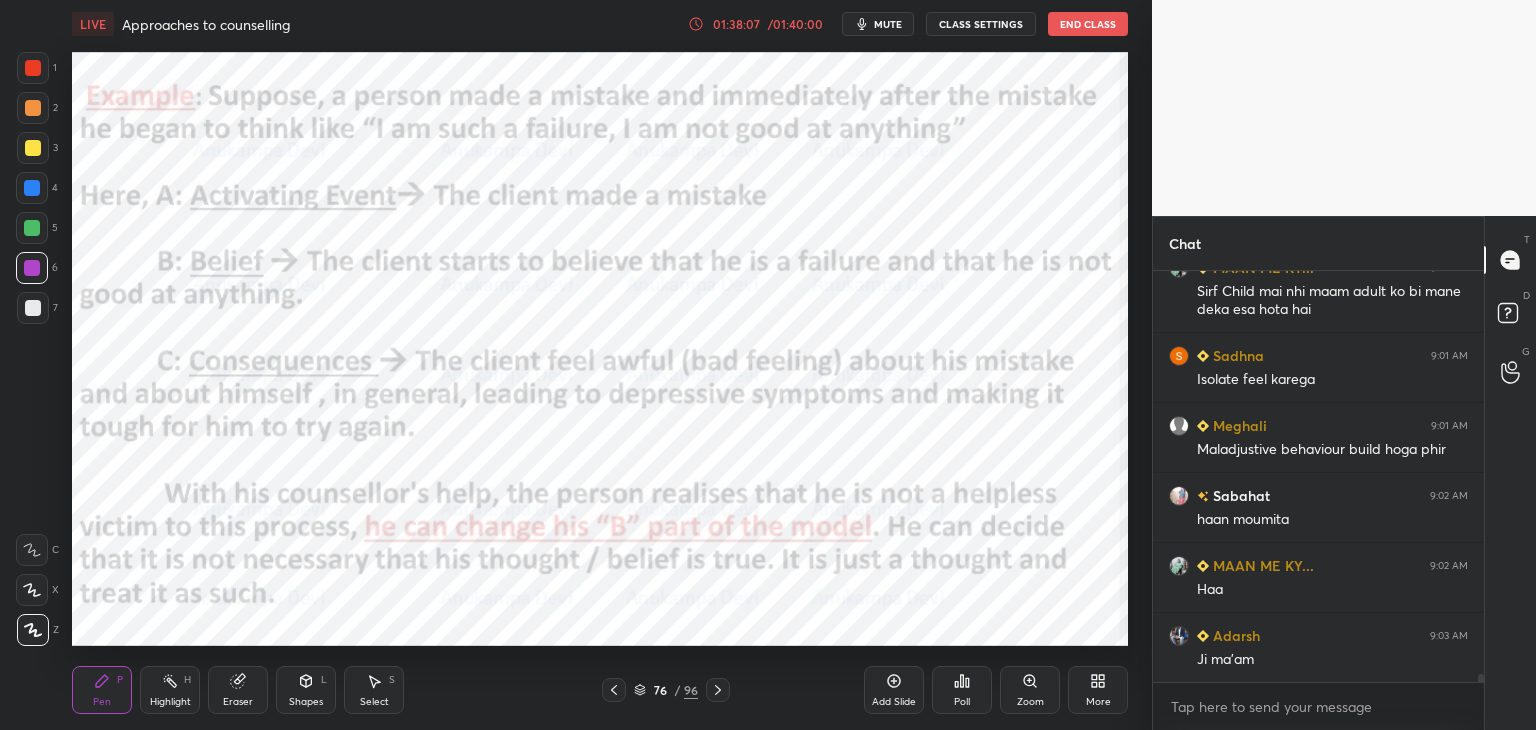 scroll, scrollTop: 22078, scrollLeft: 0, axis: vertical 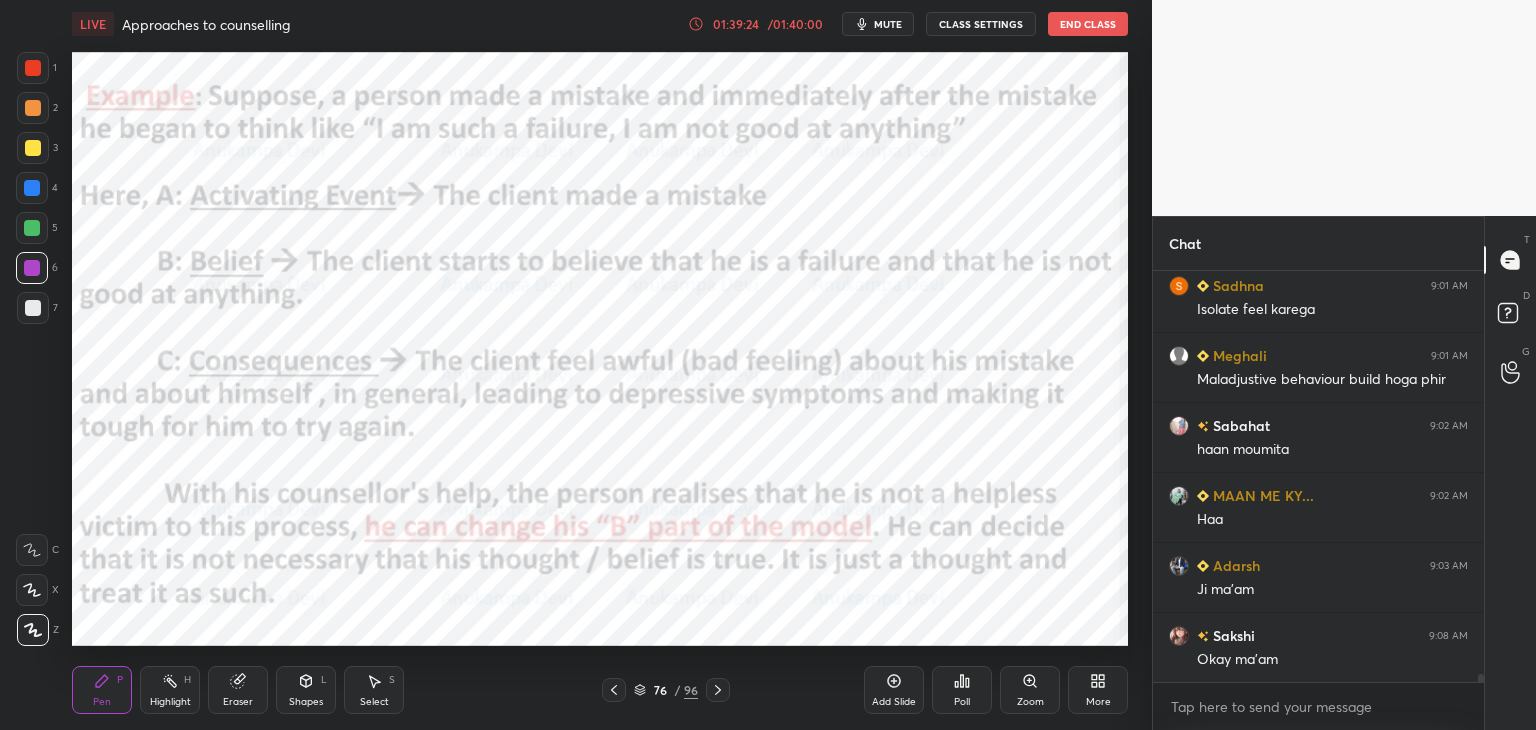 click 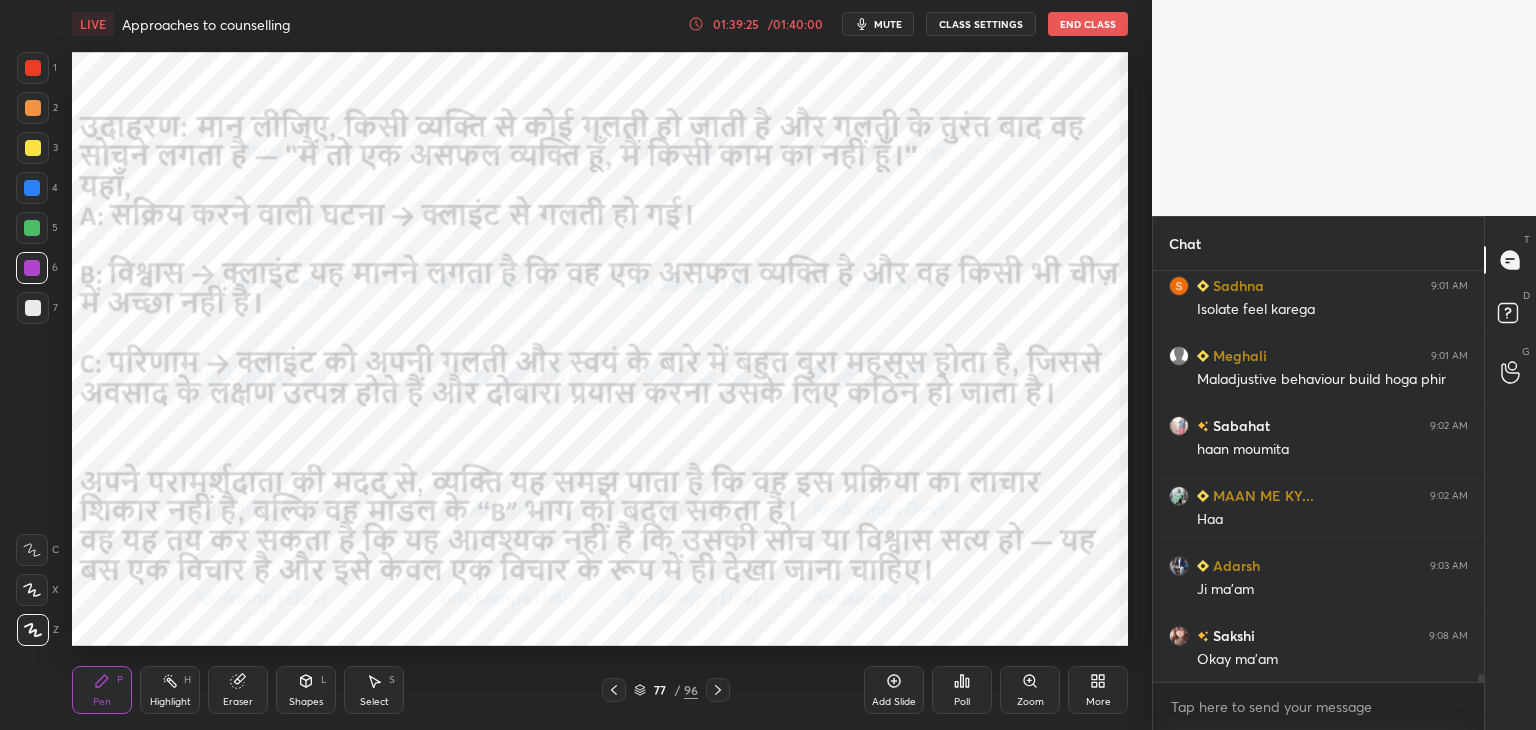 click 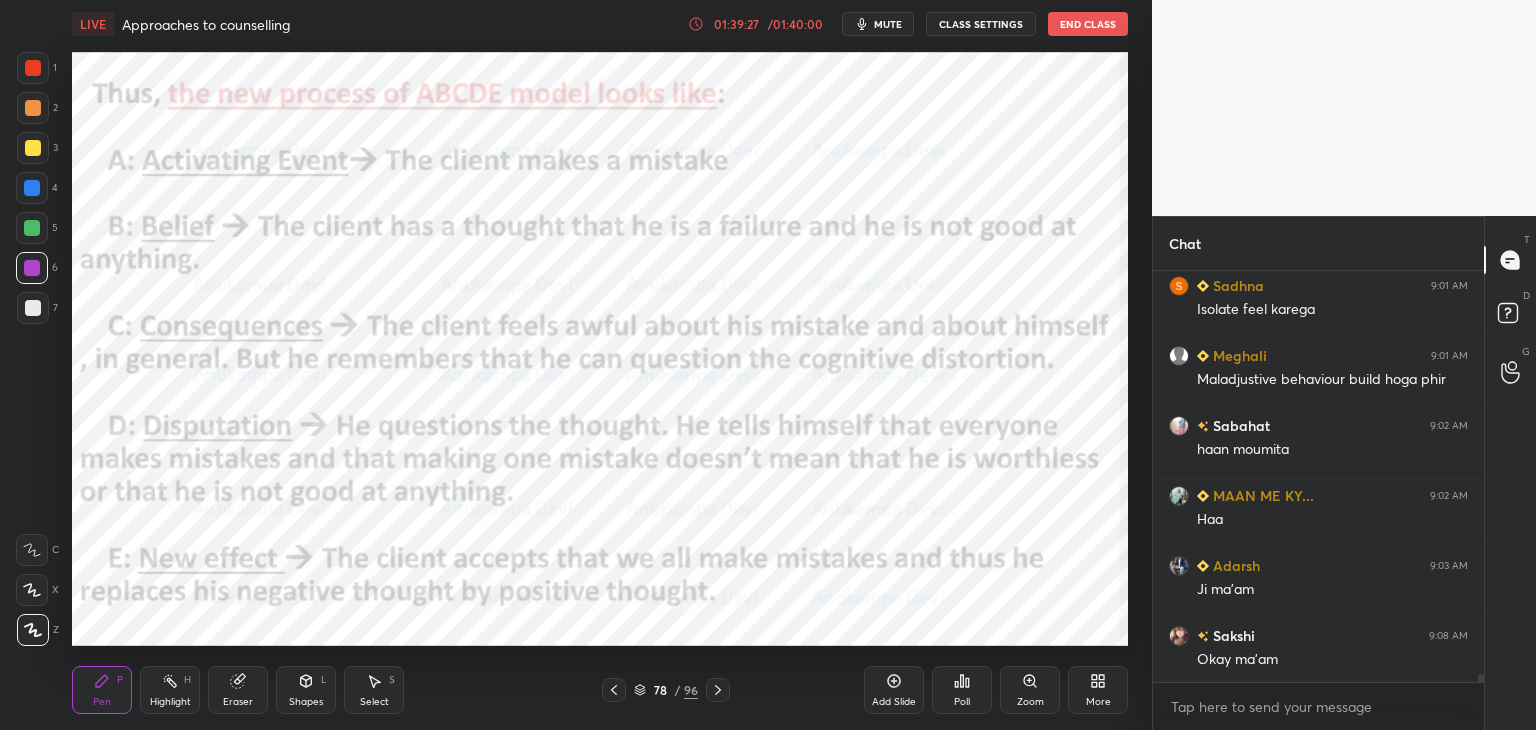 scroll, scrollTop: 22126, scrollLeft: 0, axis: vertical 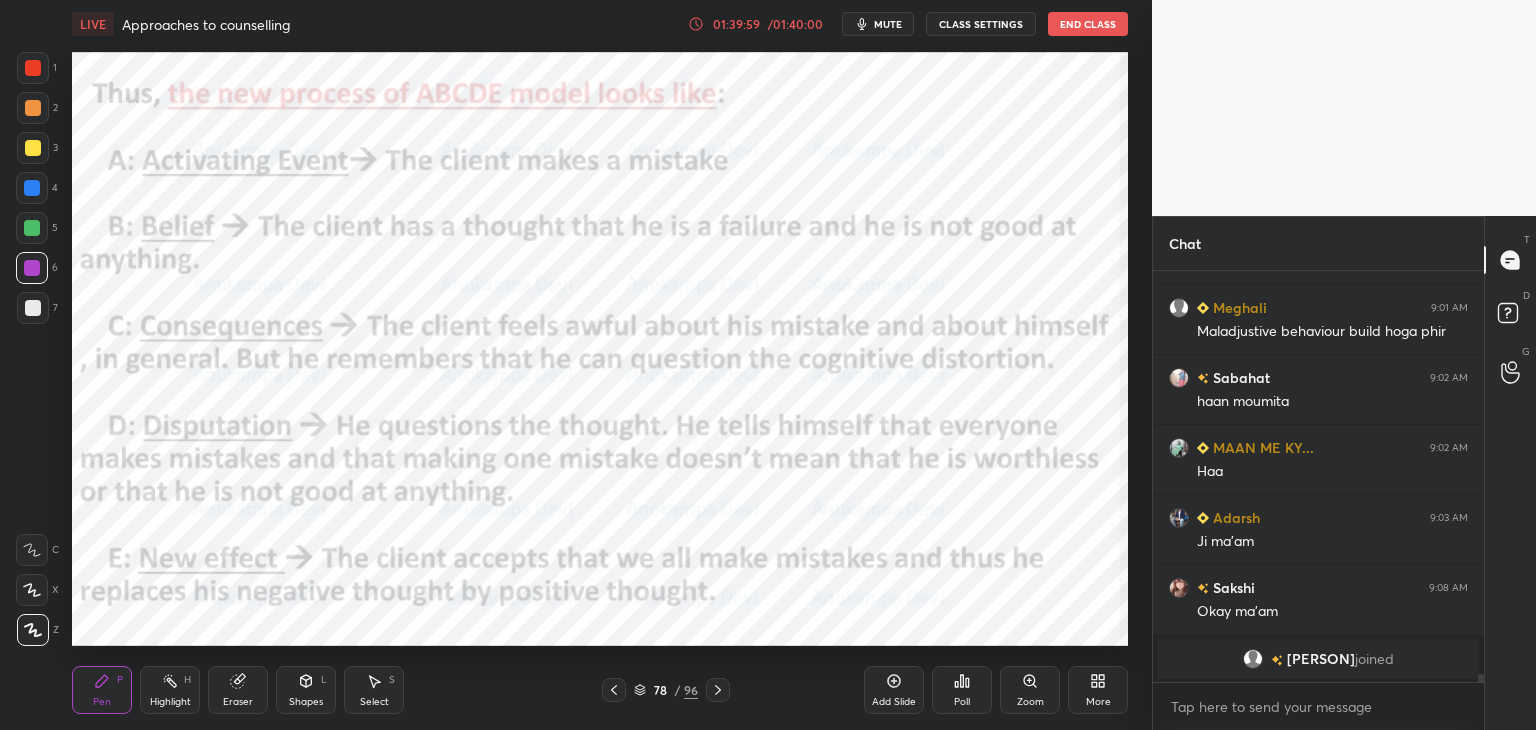 drag, startPoint x: 720, startPoint y: 691, endPoint x: 651, endPoint y: 687, distance: 69.115845 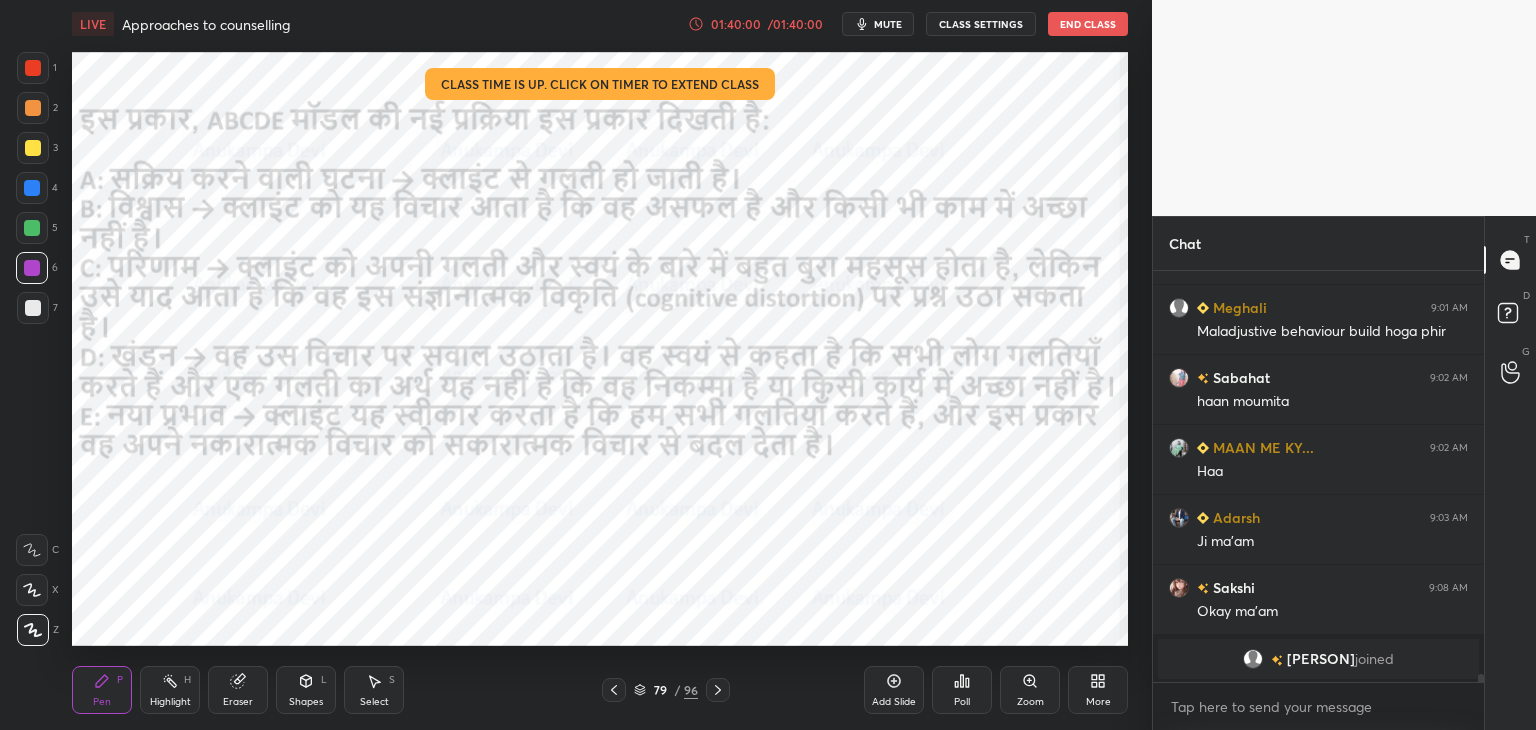 click 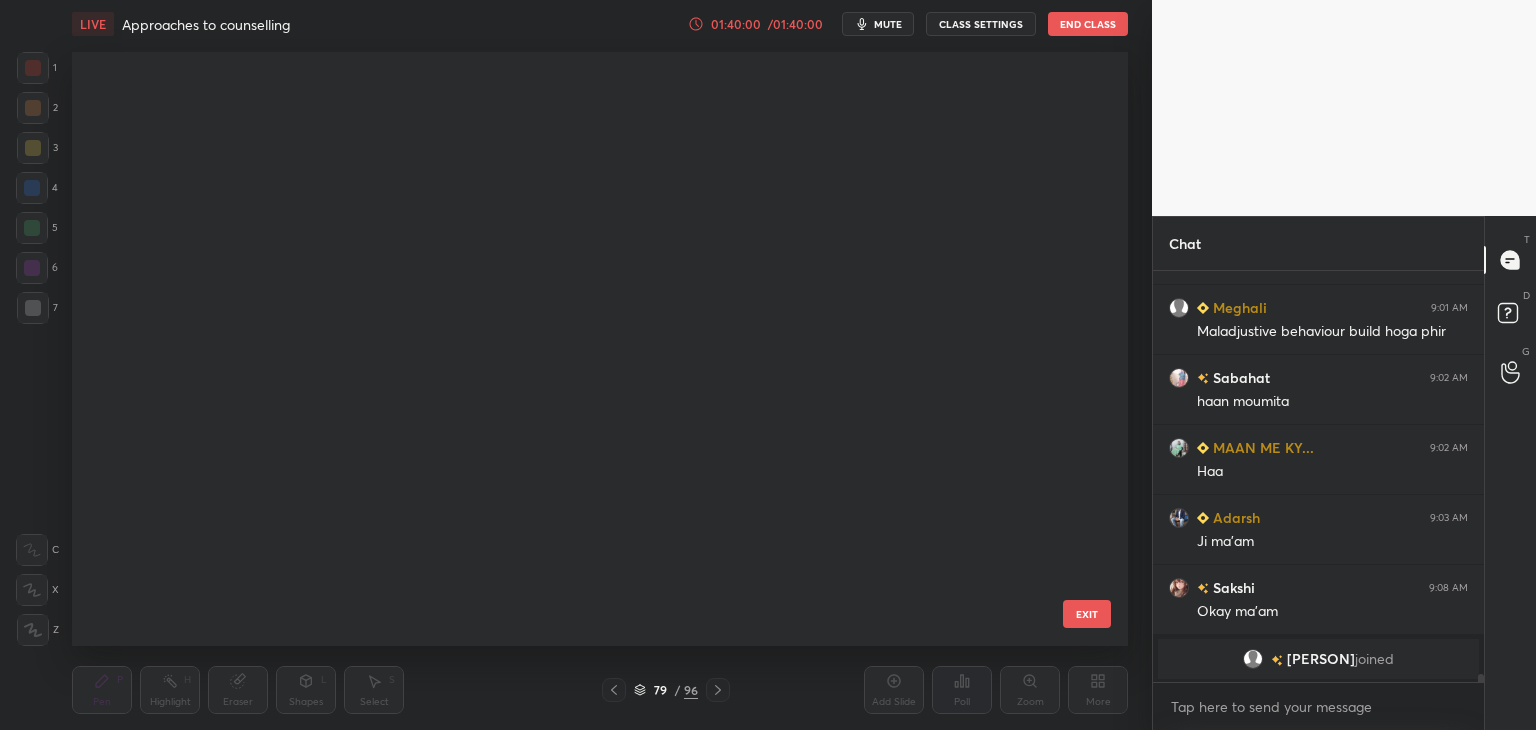 scroll, scrollTop: 4347, scrollLeft: 0, axis: vertical 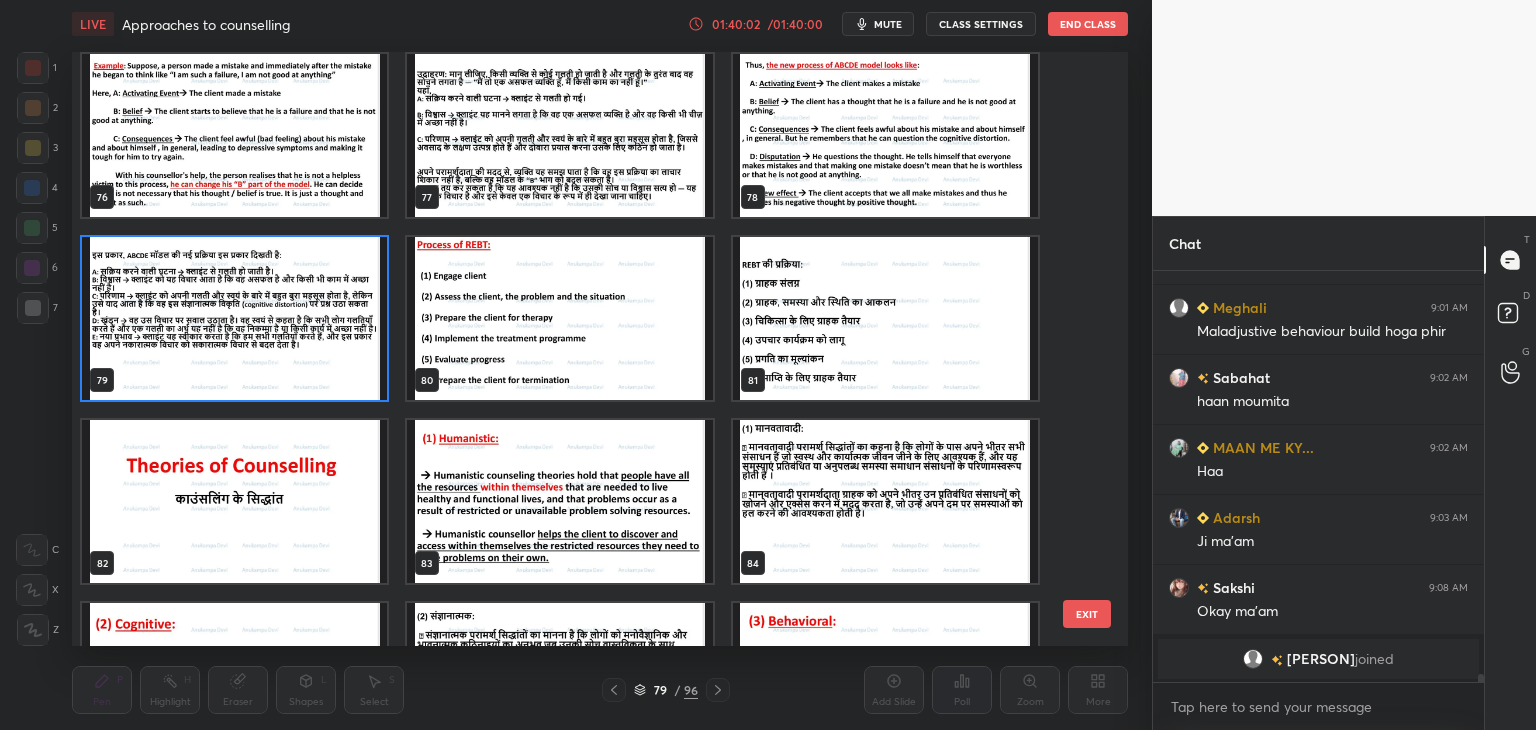 click at bounding box center [559, 318] 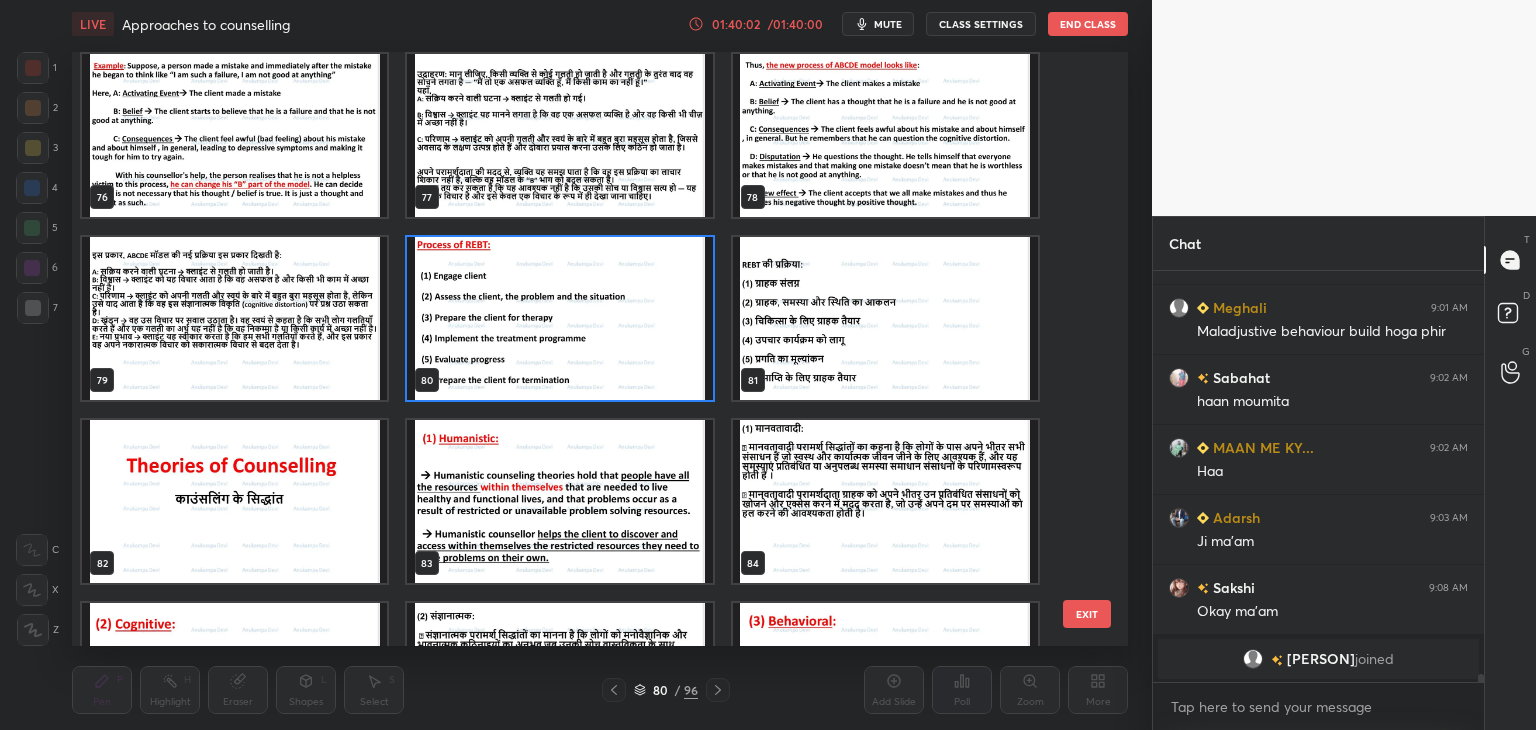 click at bounding box center (559, 318) 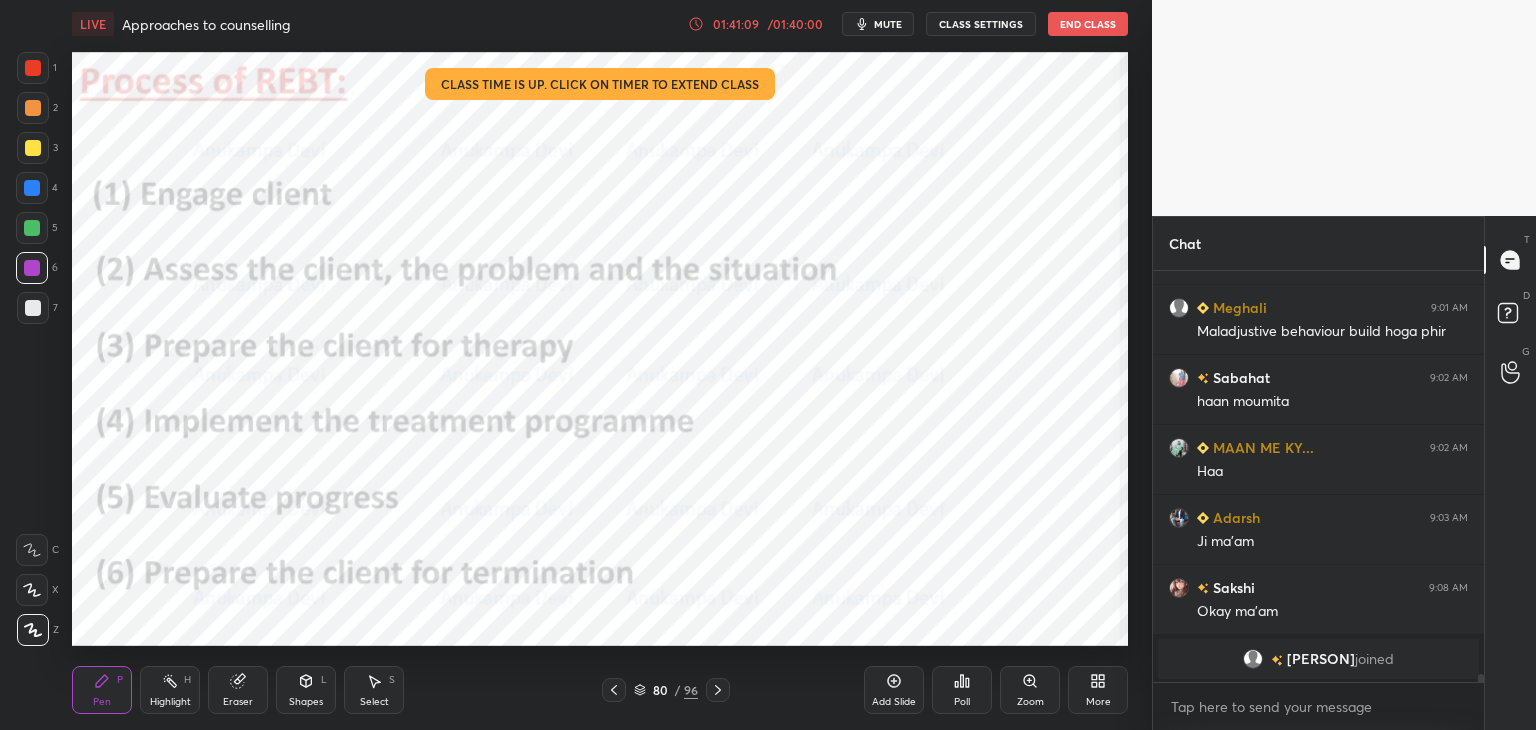 click 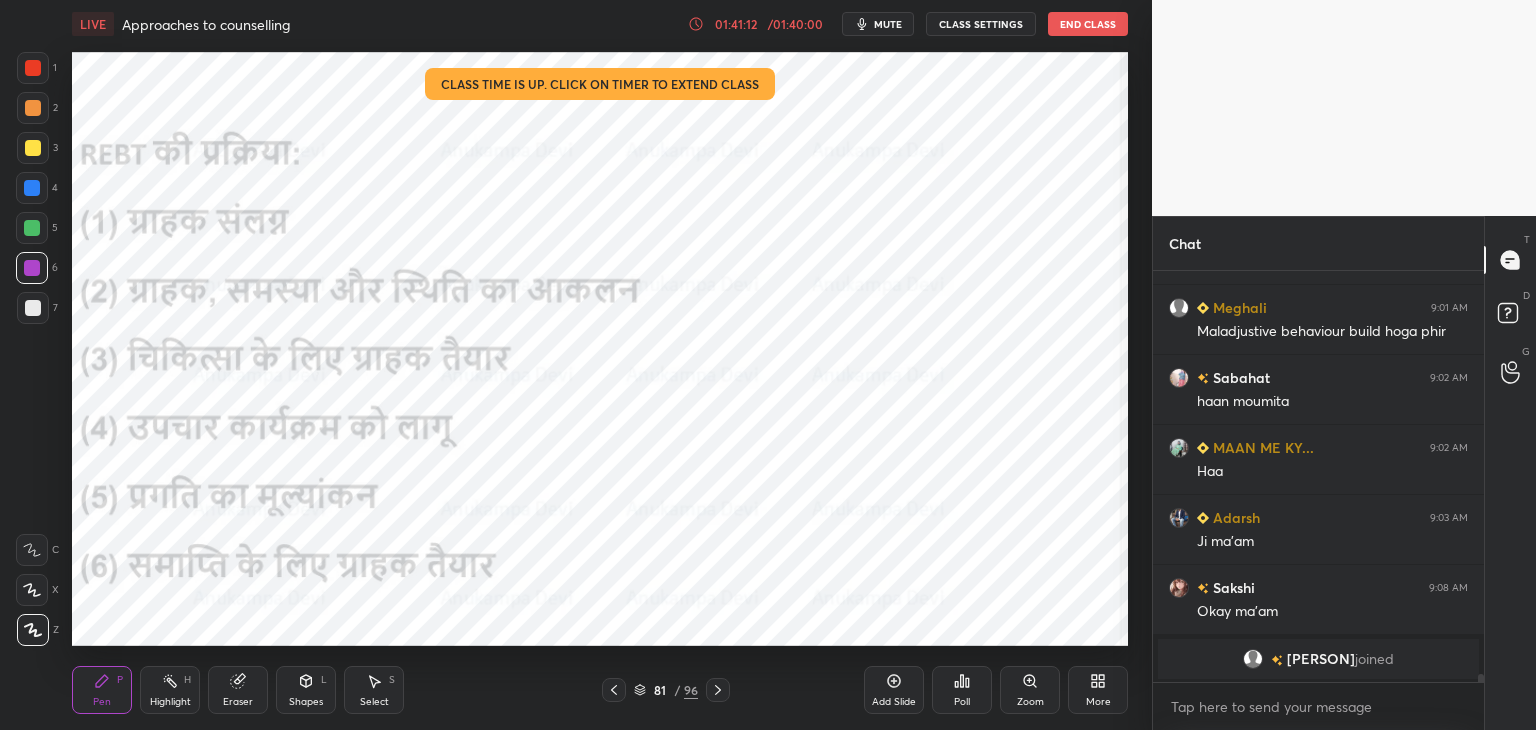 drag, startPoint x: 638, startPoint y: 692, endPoint x: 627, endPoint y: 684, distance: 13.601471 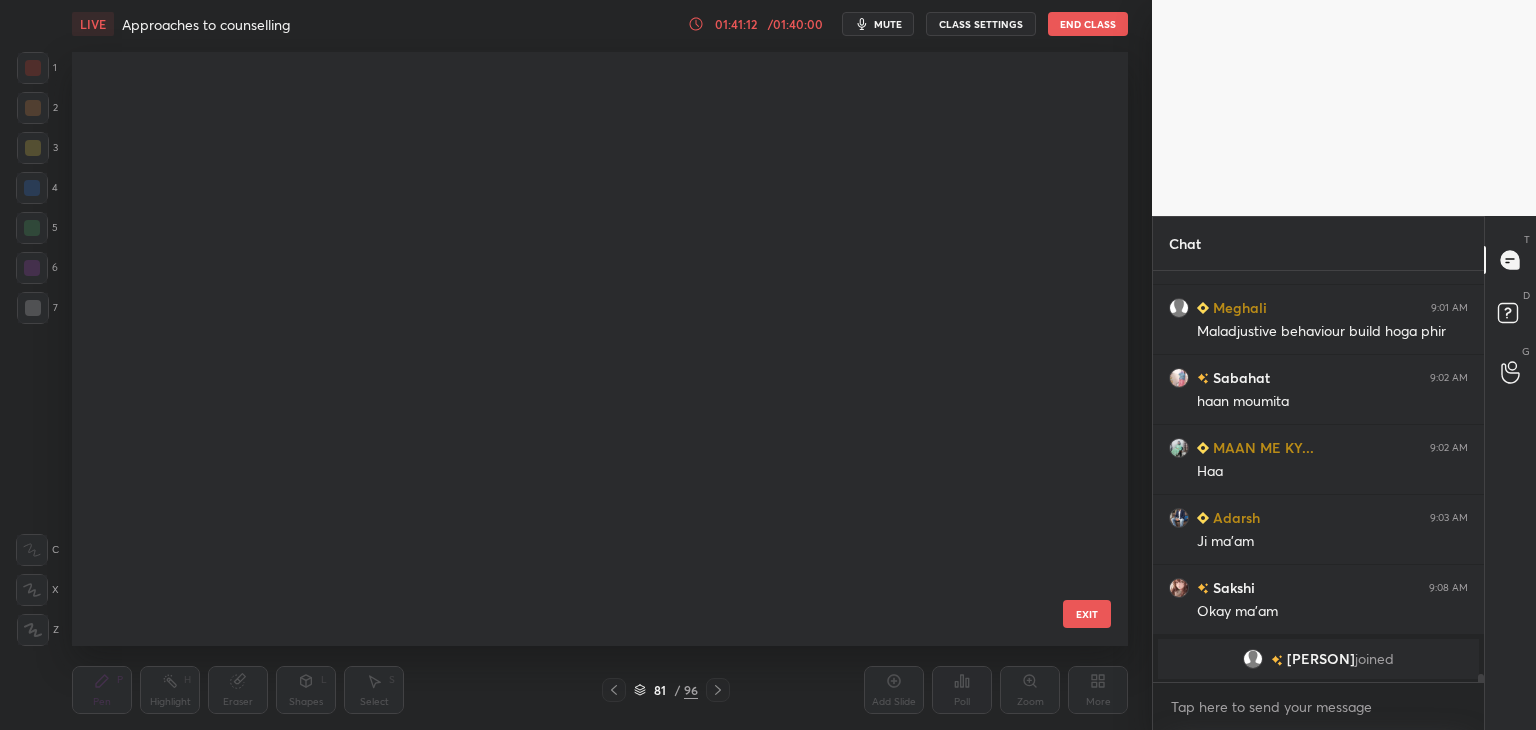 scroll, scrollTop: 4347, scrollLeft: 0, axis: vertical 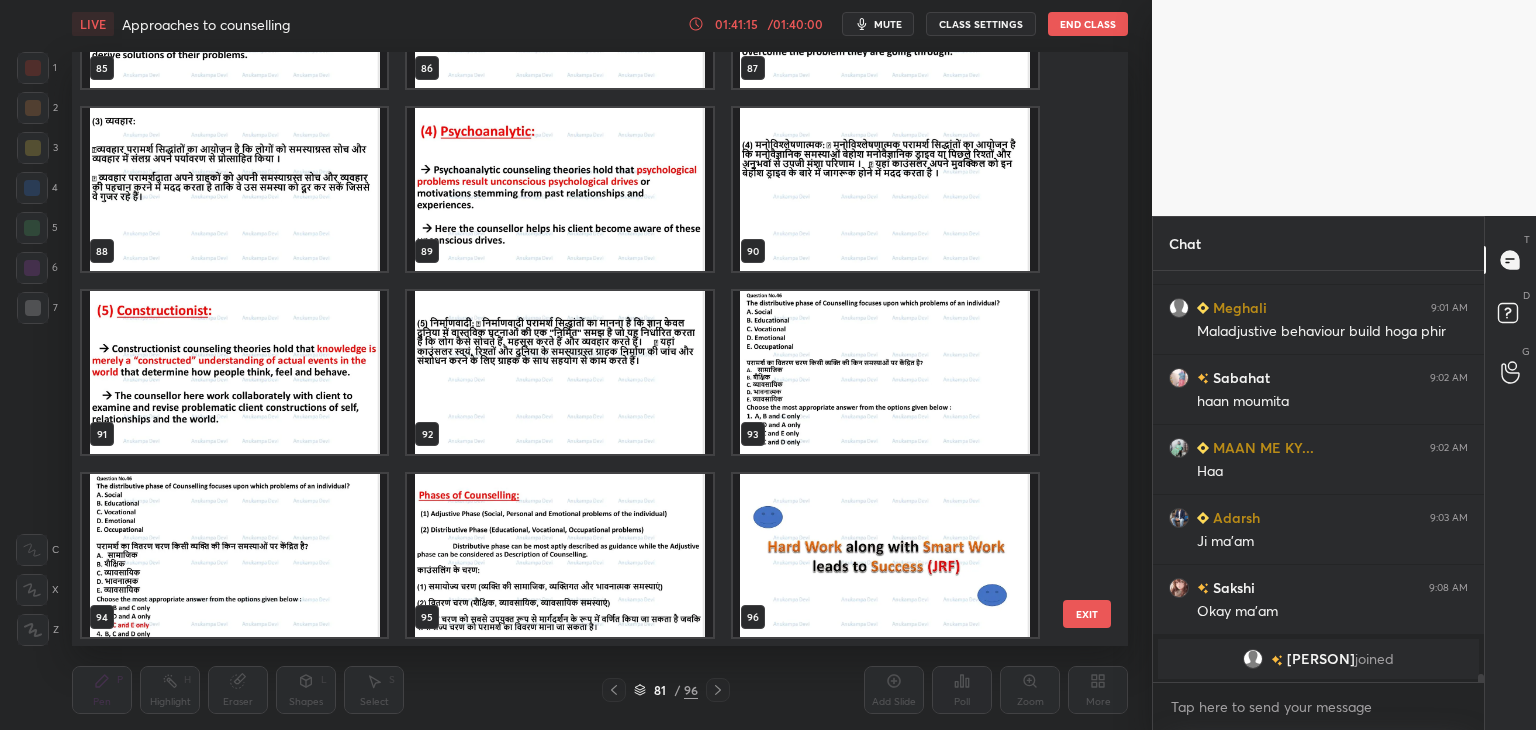 click at bounding box center (885, 555) 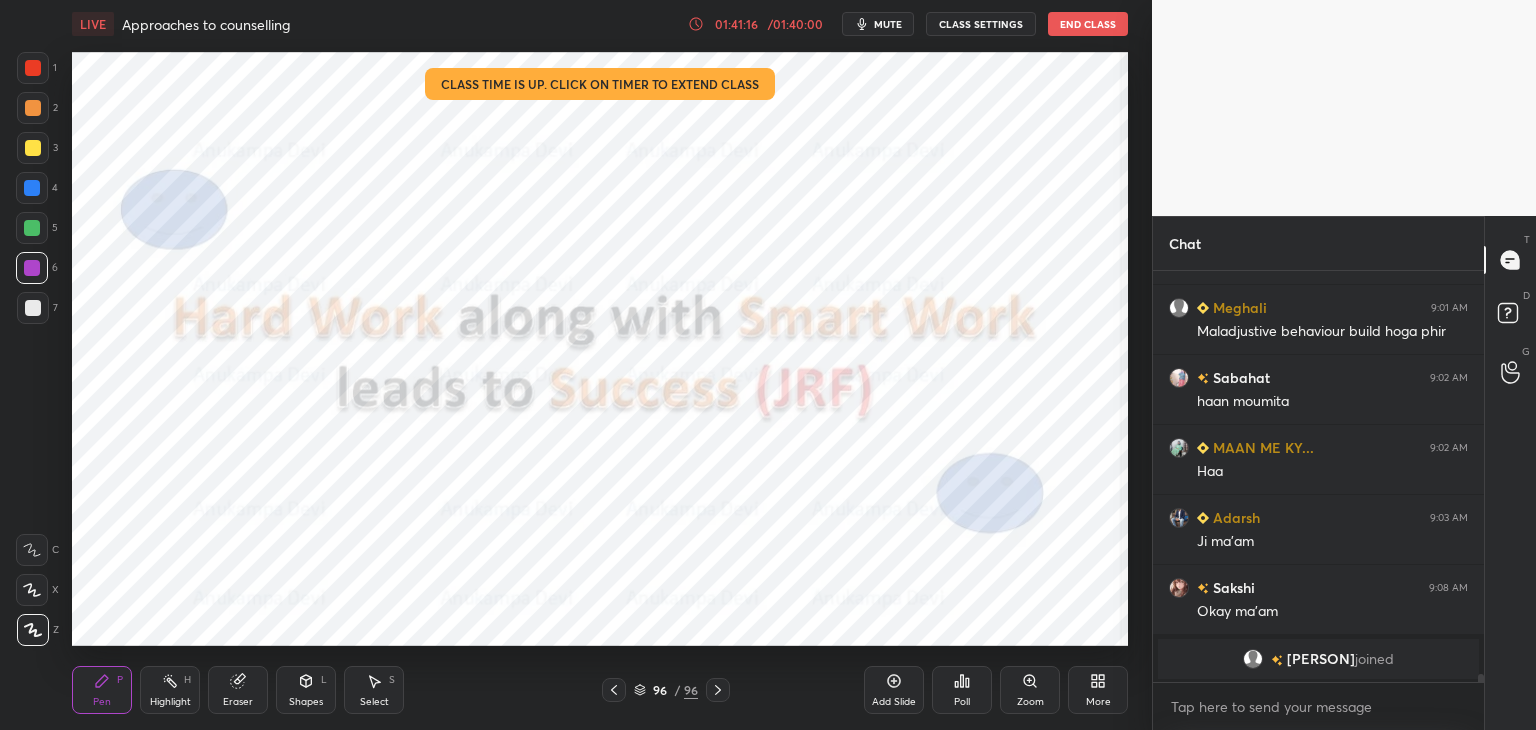 click at bounding box center [885, 555] 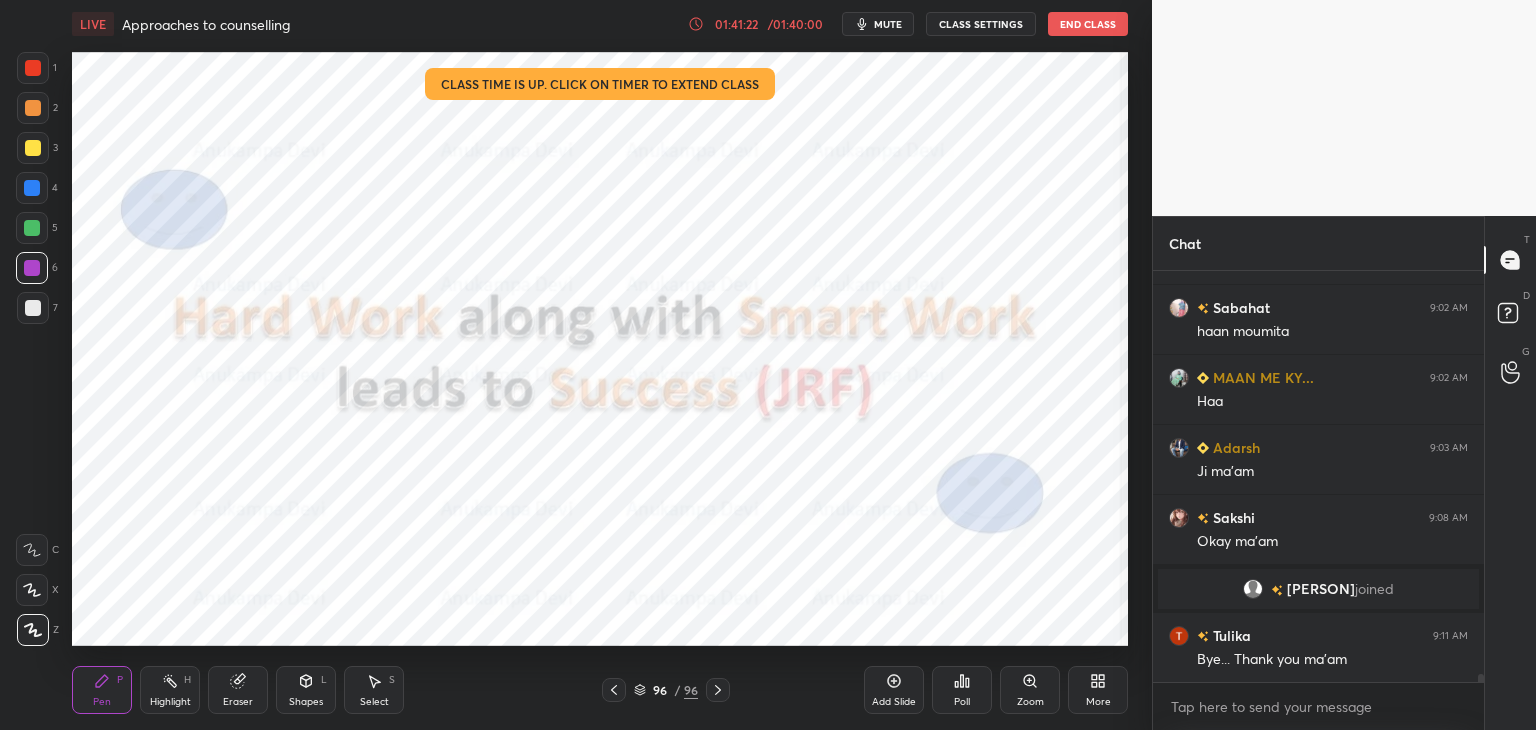 scroll, scrollTop: 19722, scrollLeft: 0, axis: vertical 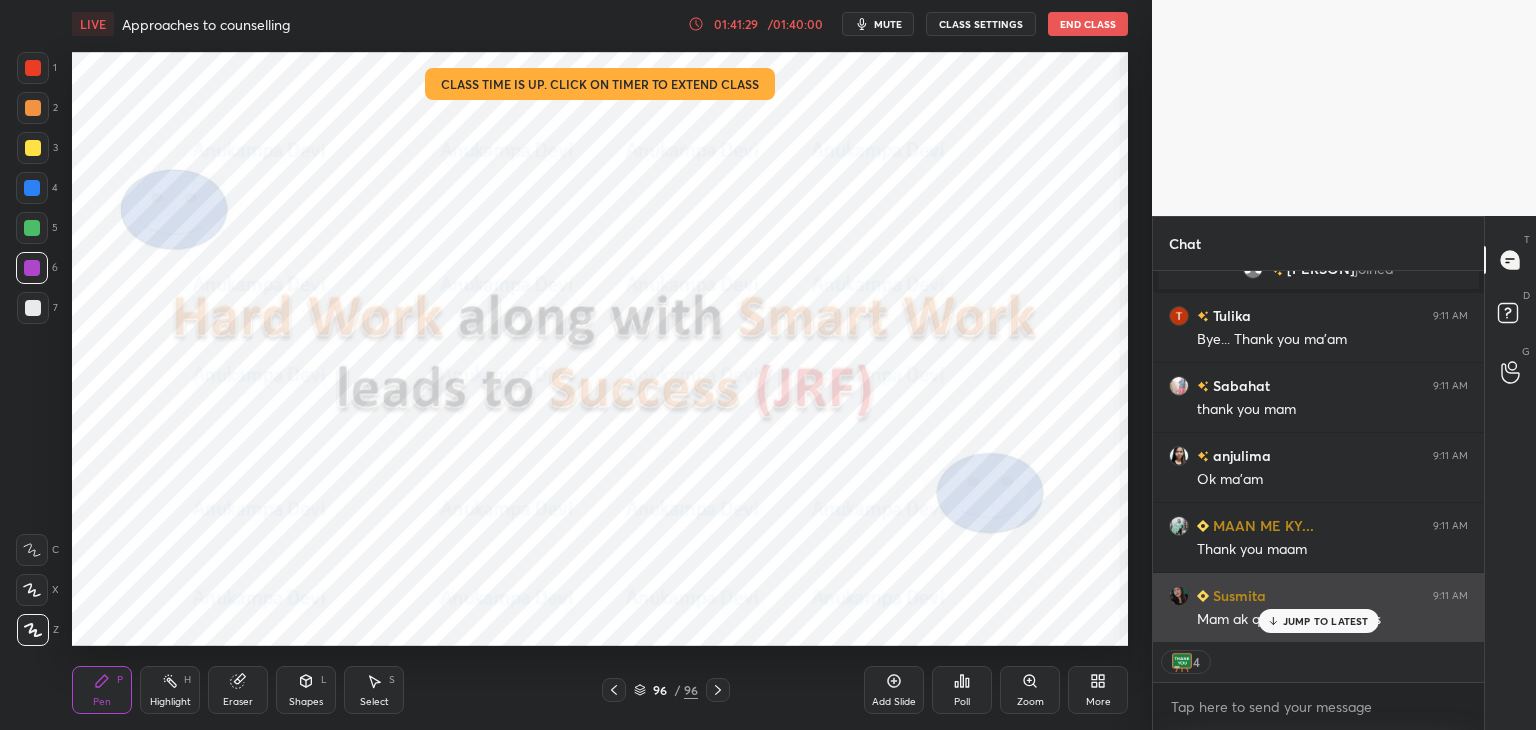 click 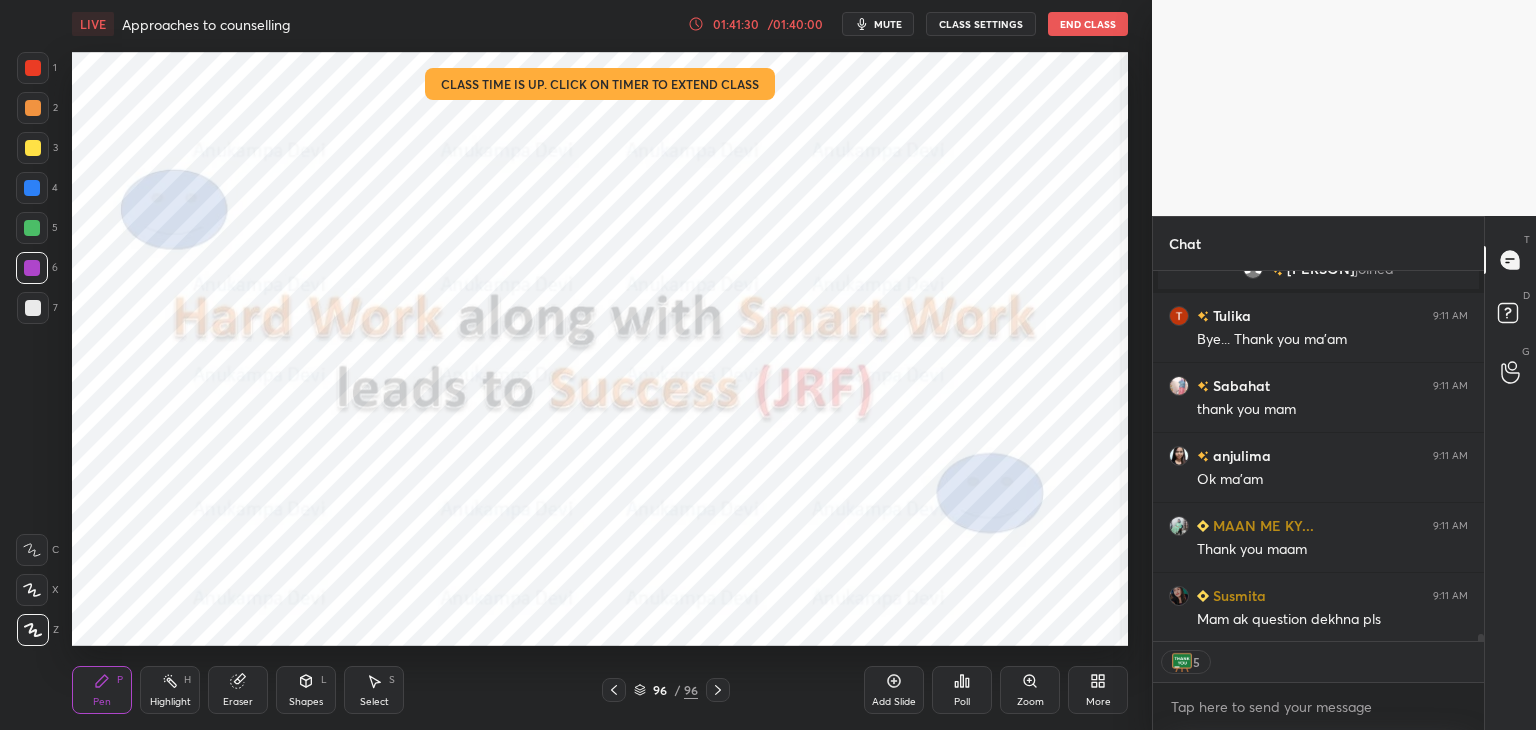 scroll, scrollTop: 19992, scrollLeft: 0, axis: vertical 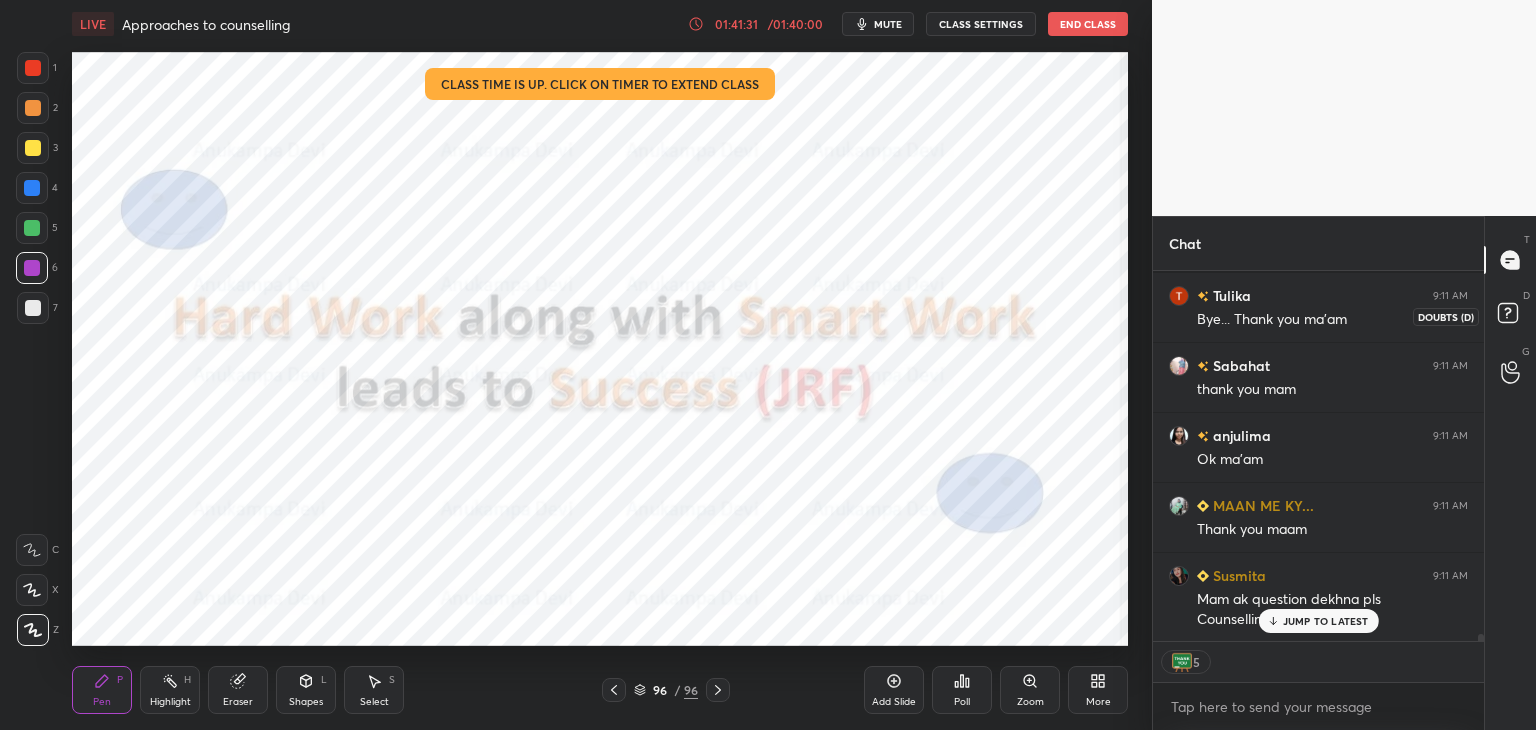 click 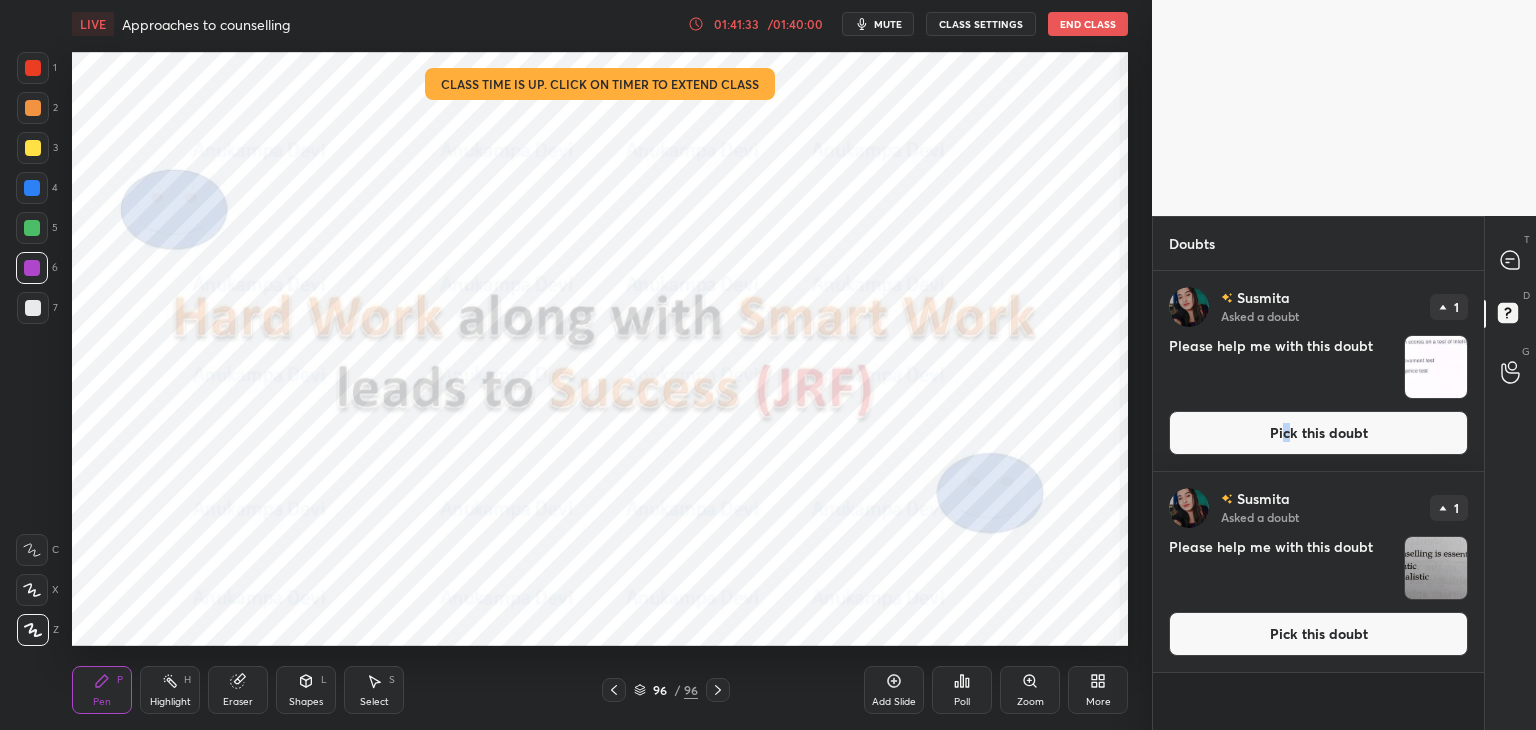 click on "Pick this doubt" at bounding box center [1318, 433] 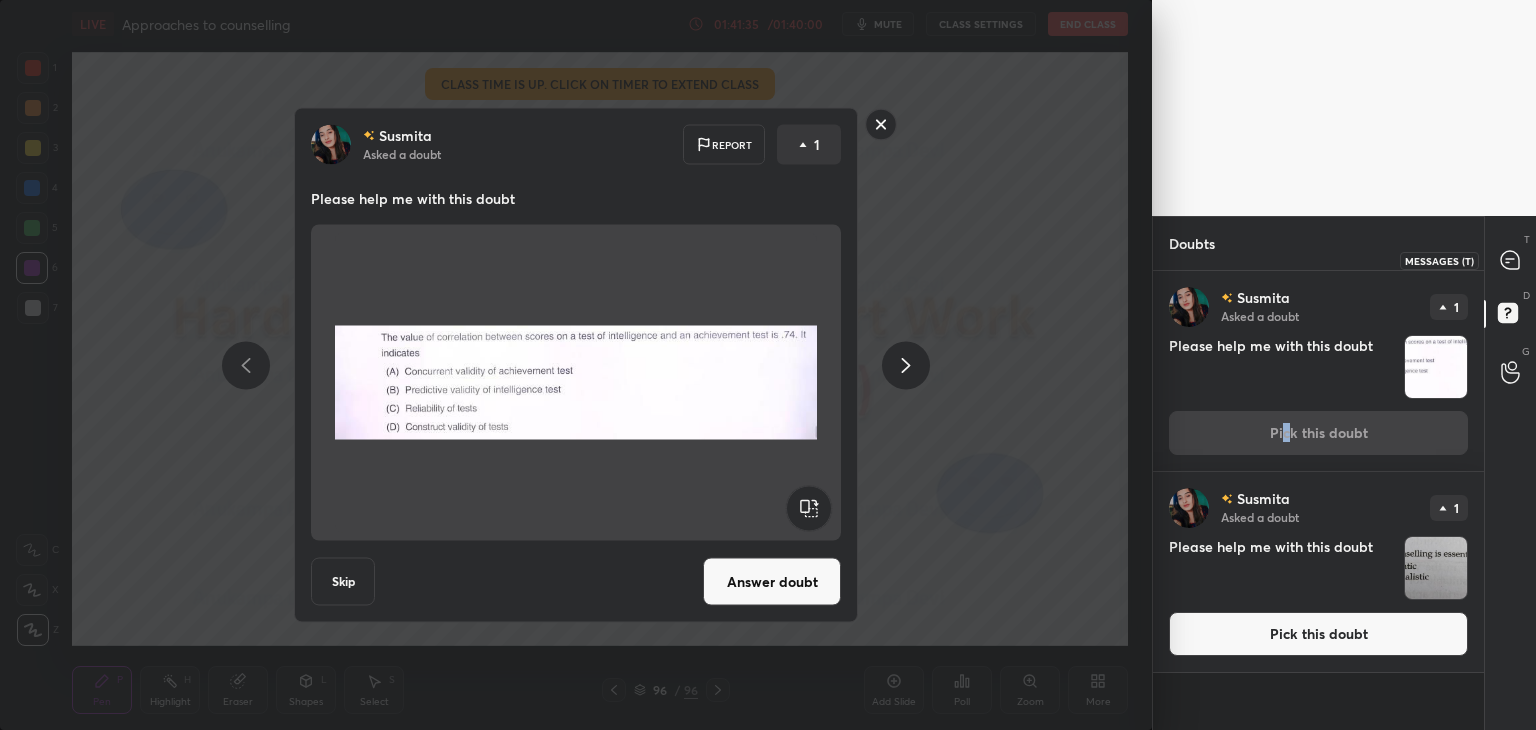 click 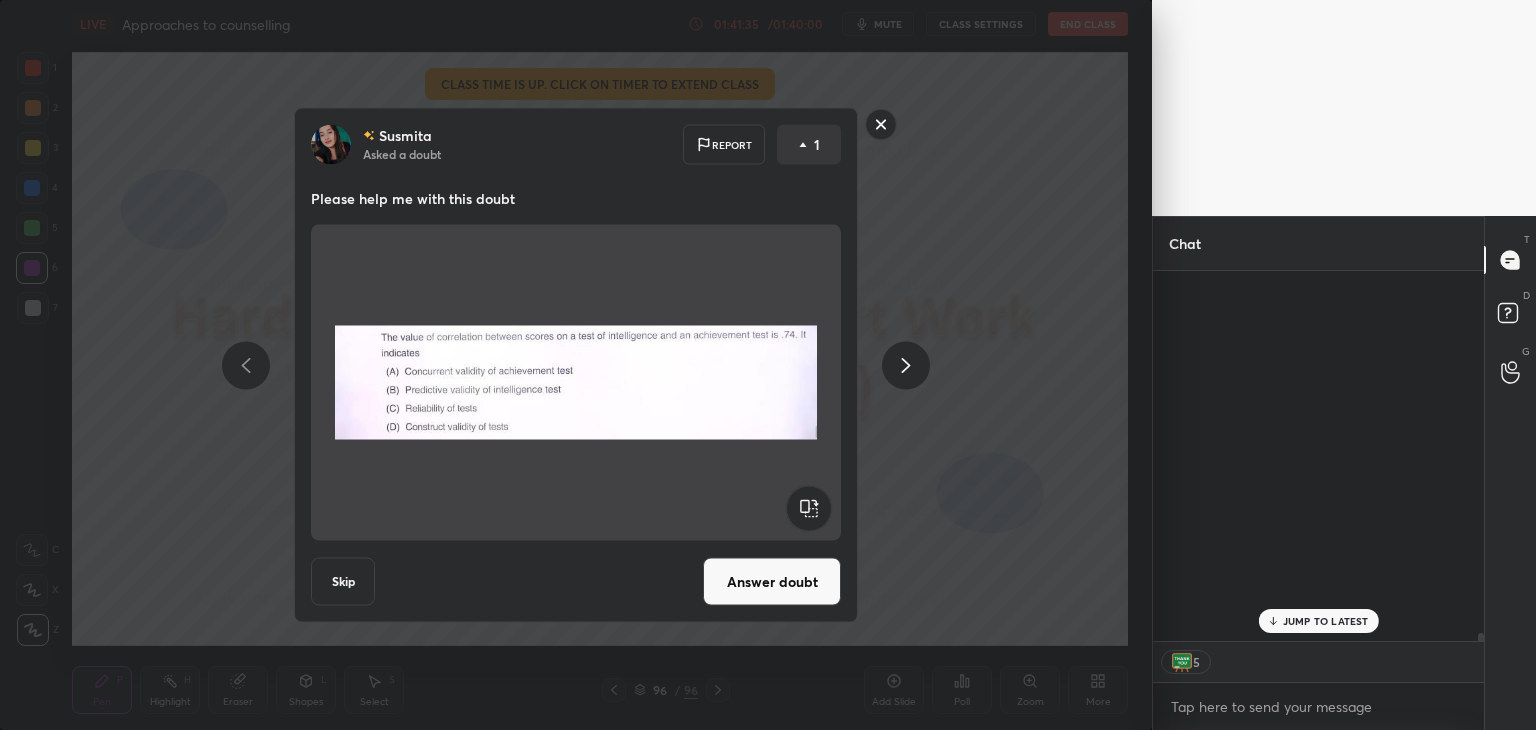 scroll, scrollTop: 20528, scrollLeft: 0, axis: vertical 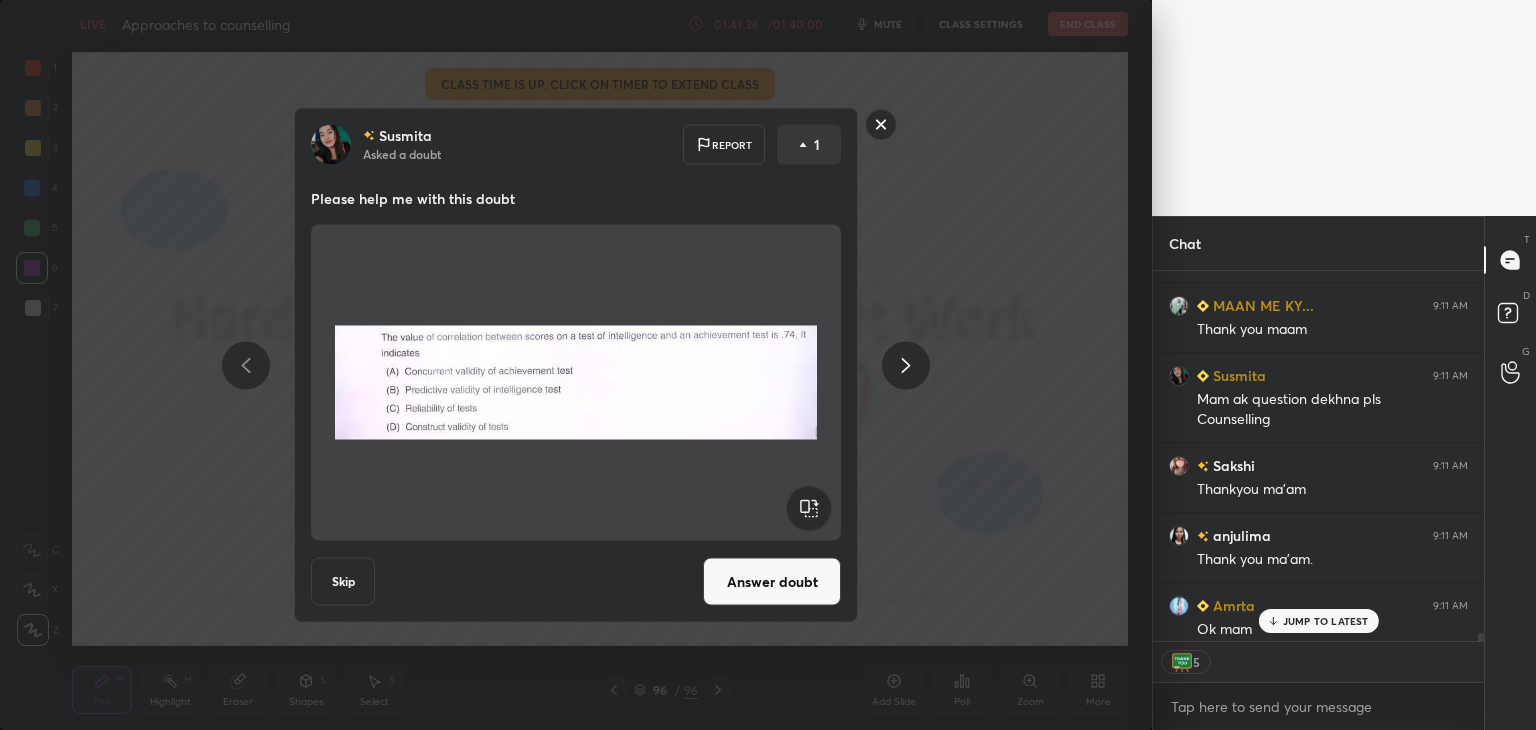 drag, startPoint x: 1292, startPoint y: 624, endPoint x: 1258, endPoint y: 587, distance: 50.24938 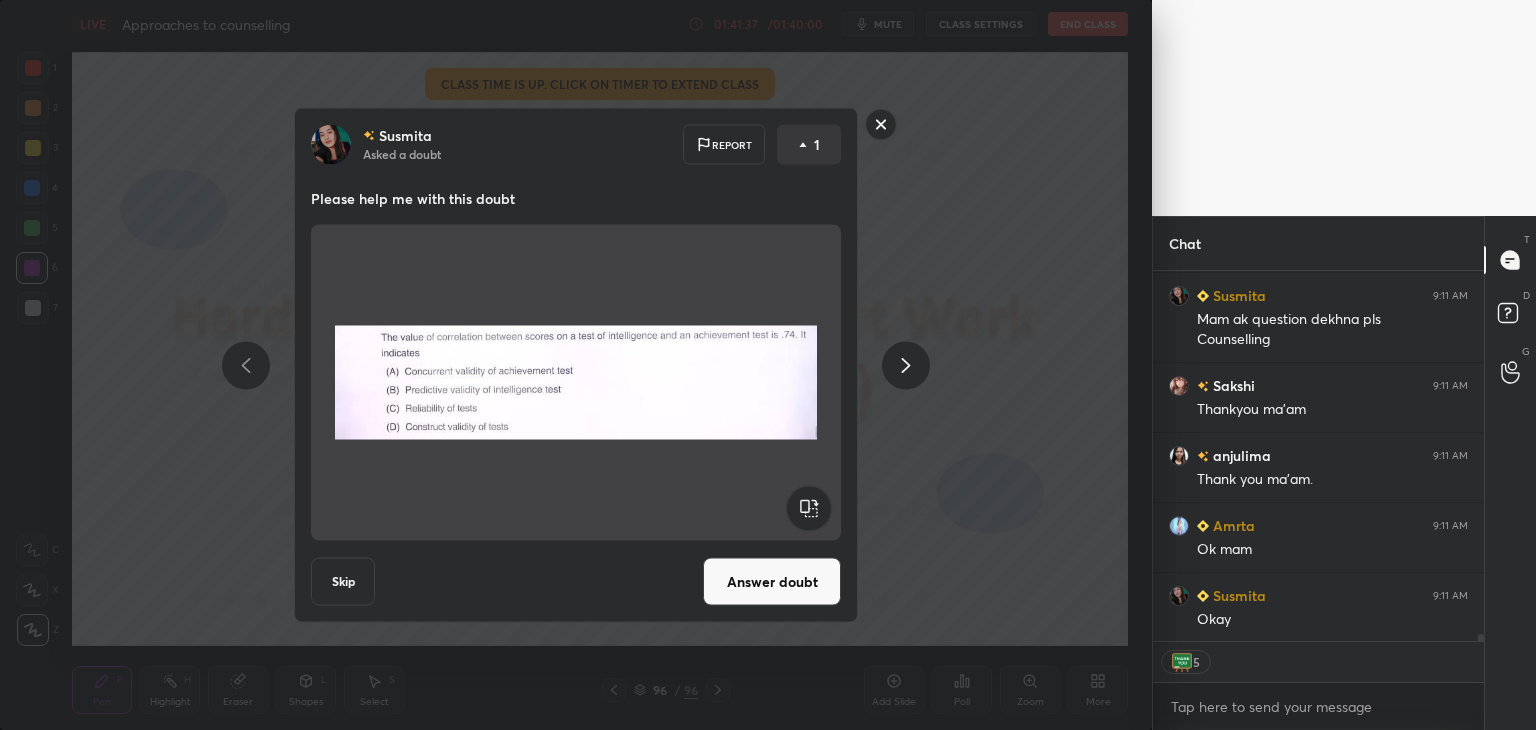 scroll, scrollTop: 20679, scrollLeft: 0, axis: vertical 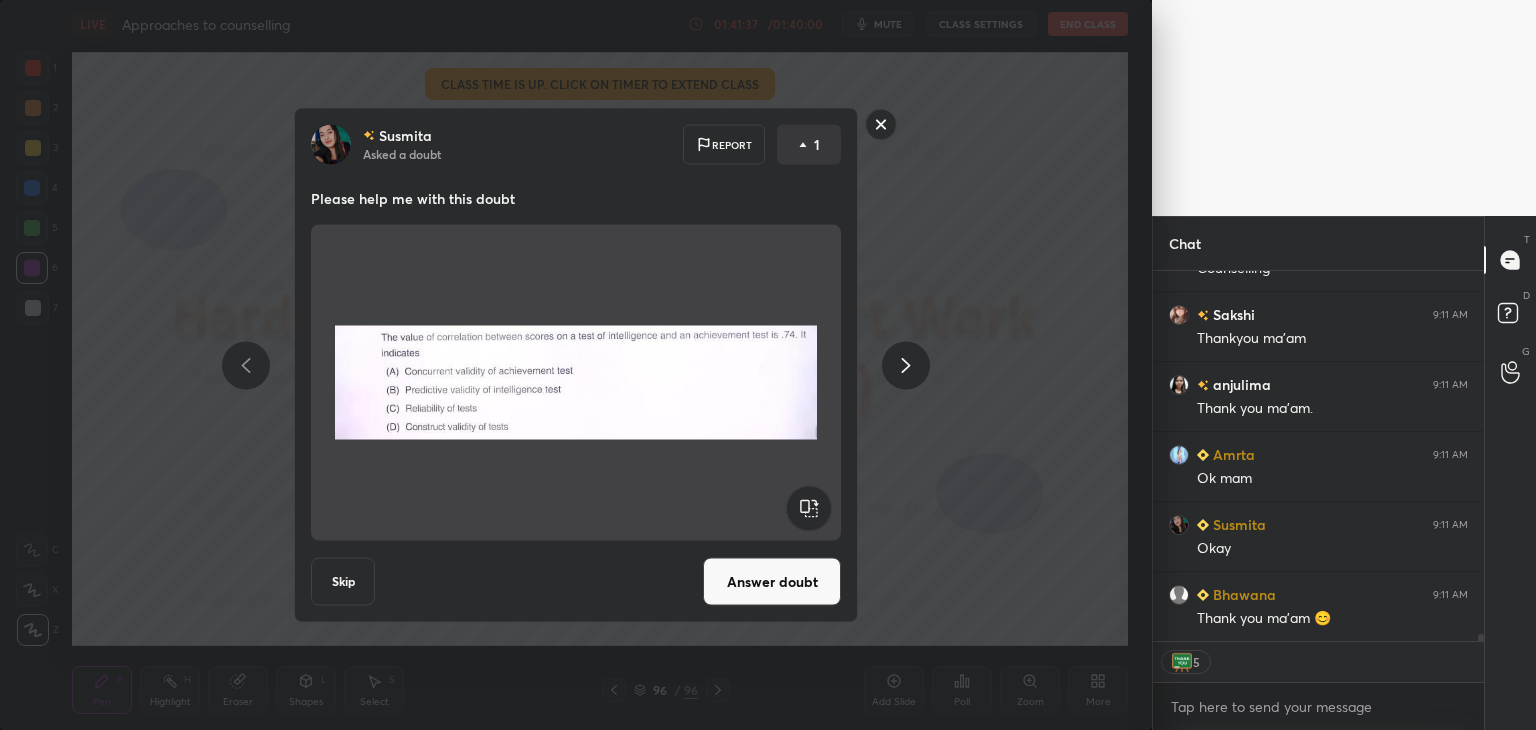 click 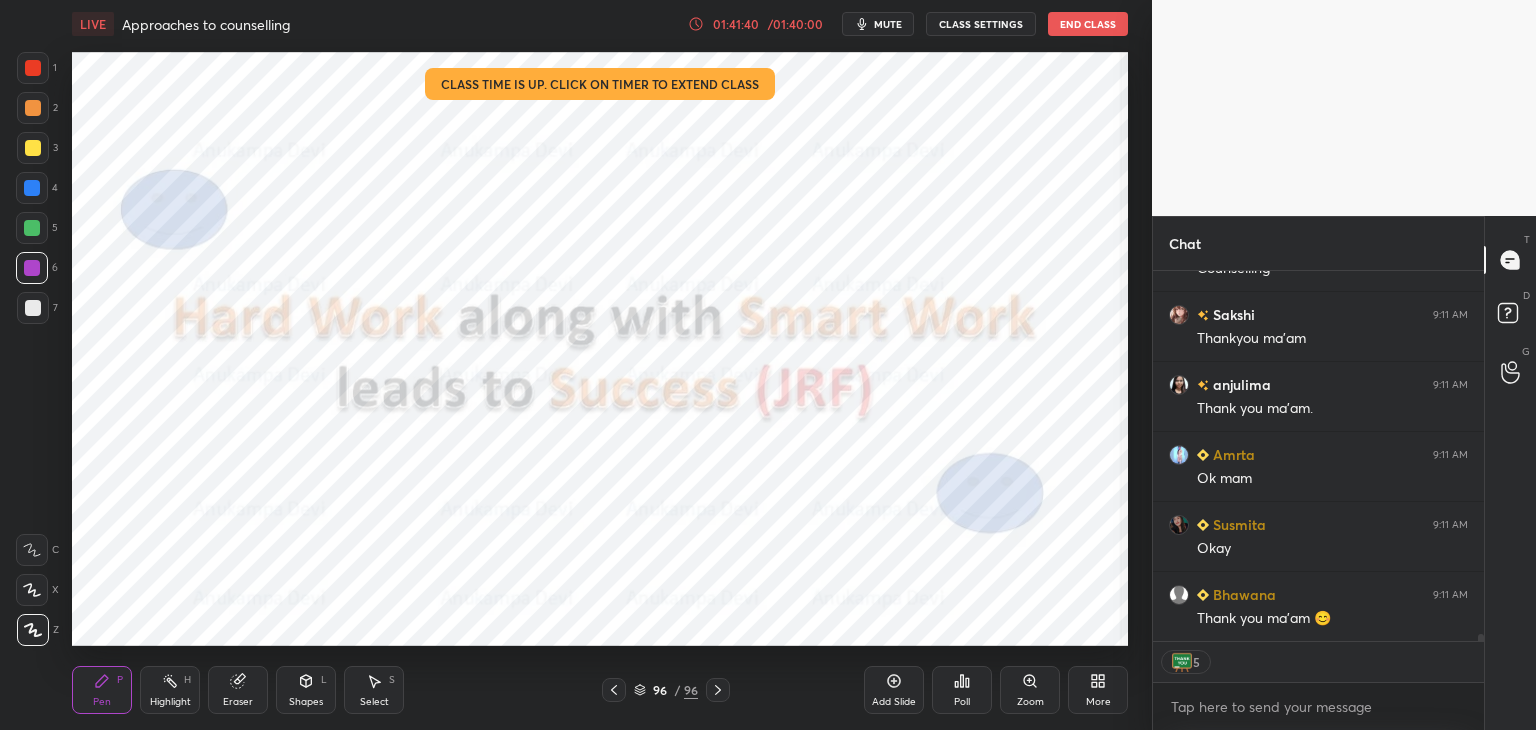 scroll, scrollTop: 6, scrollLeft: 6, axis: both 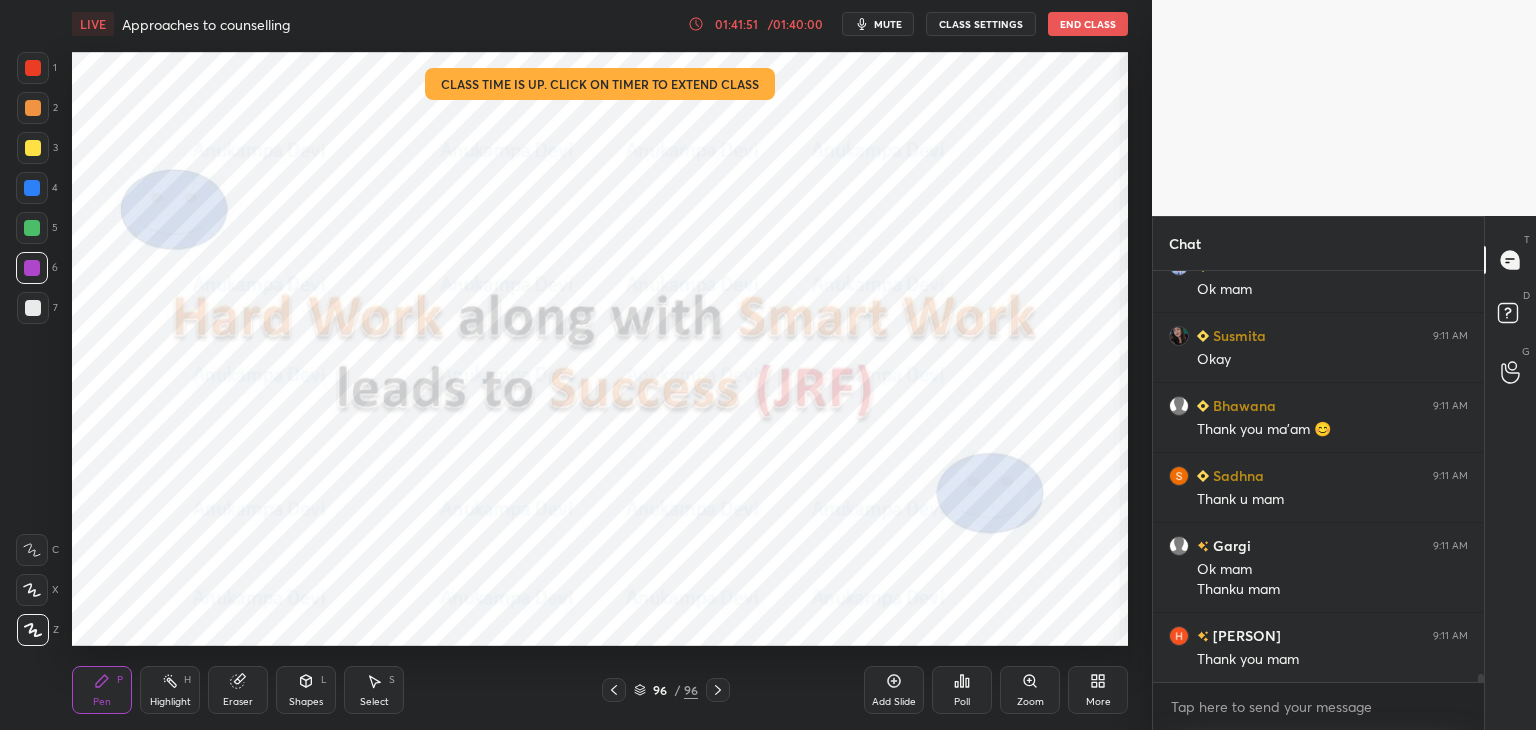 click on "End Class" at bounding box center [1088, 24] 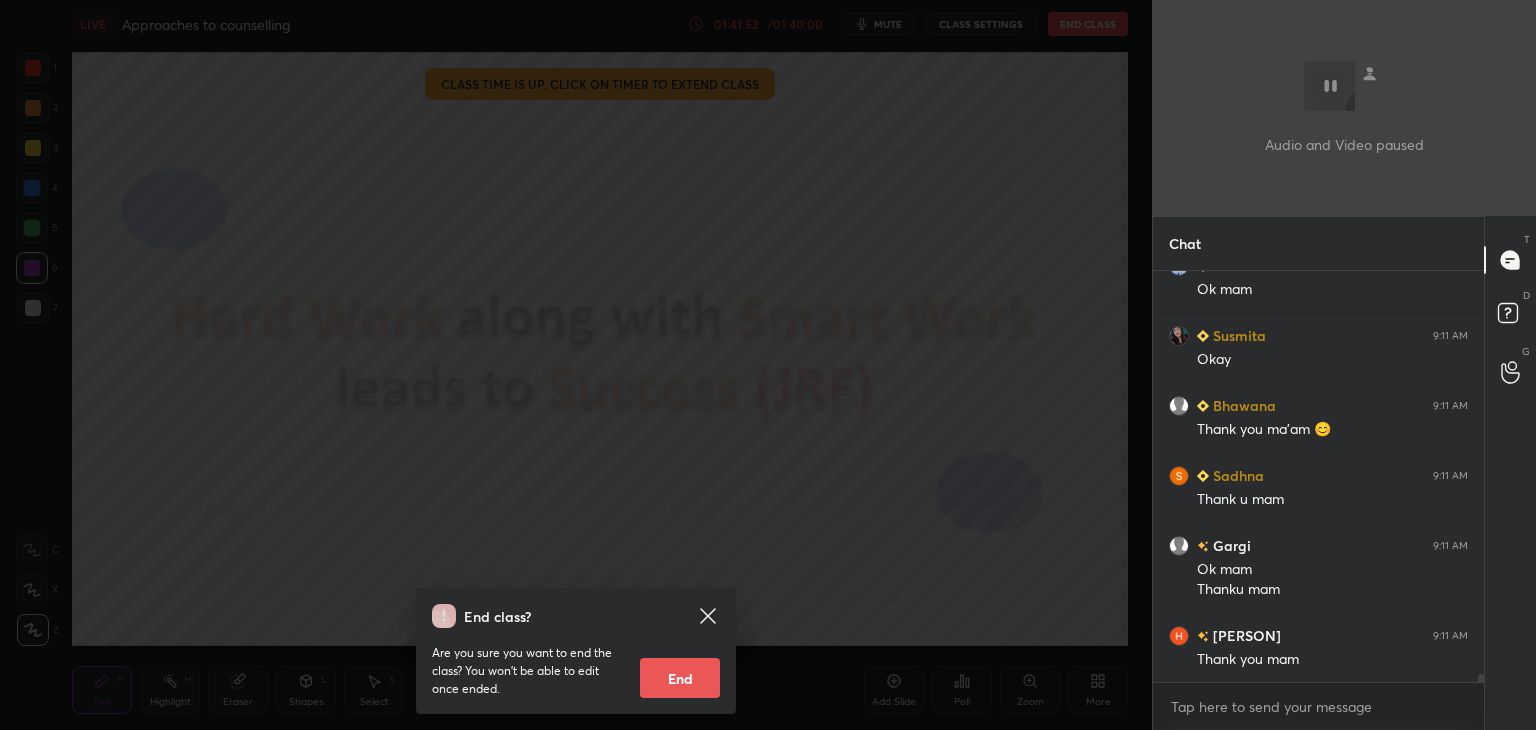 click on "End" at bounding box center [680, 678] 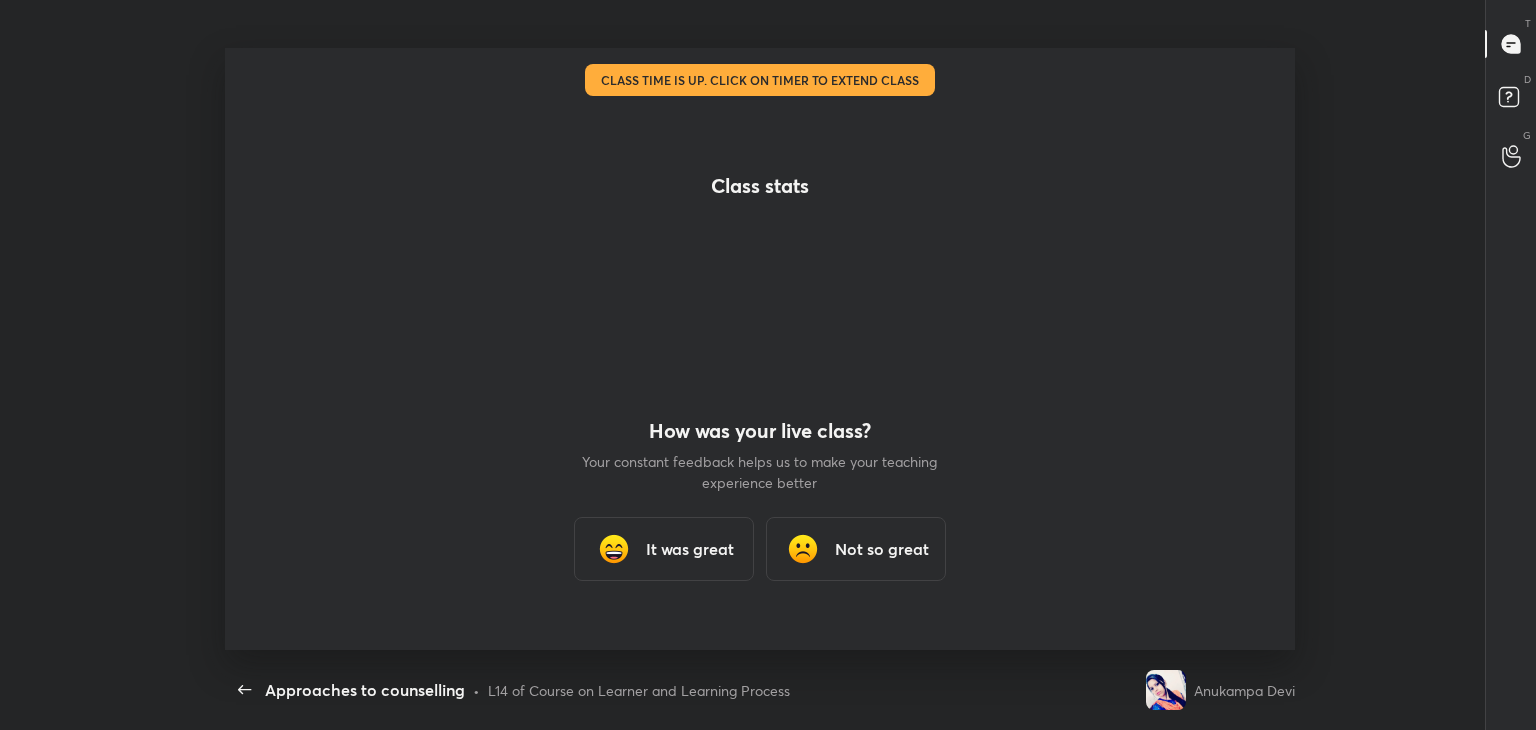 scroll, scrollTop: 99397, scrollLeft: 98863, axis: both 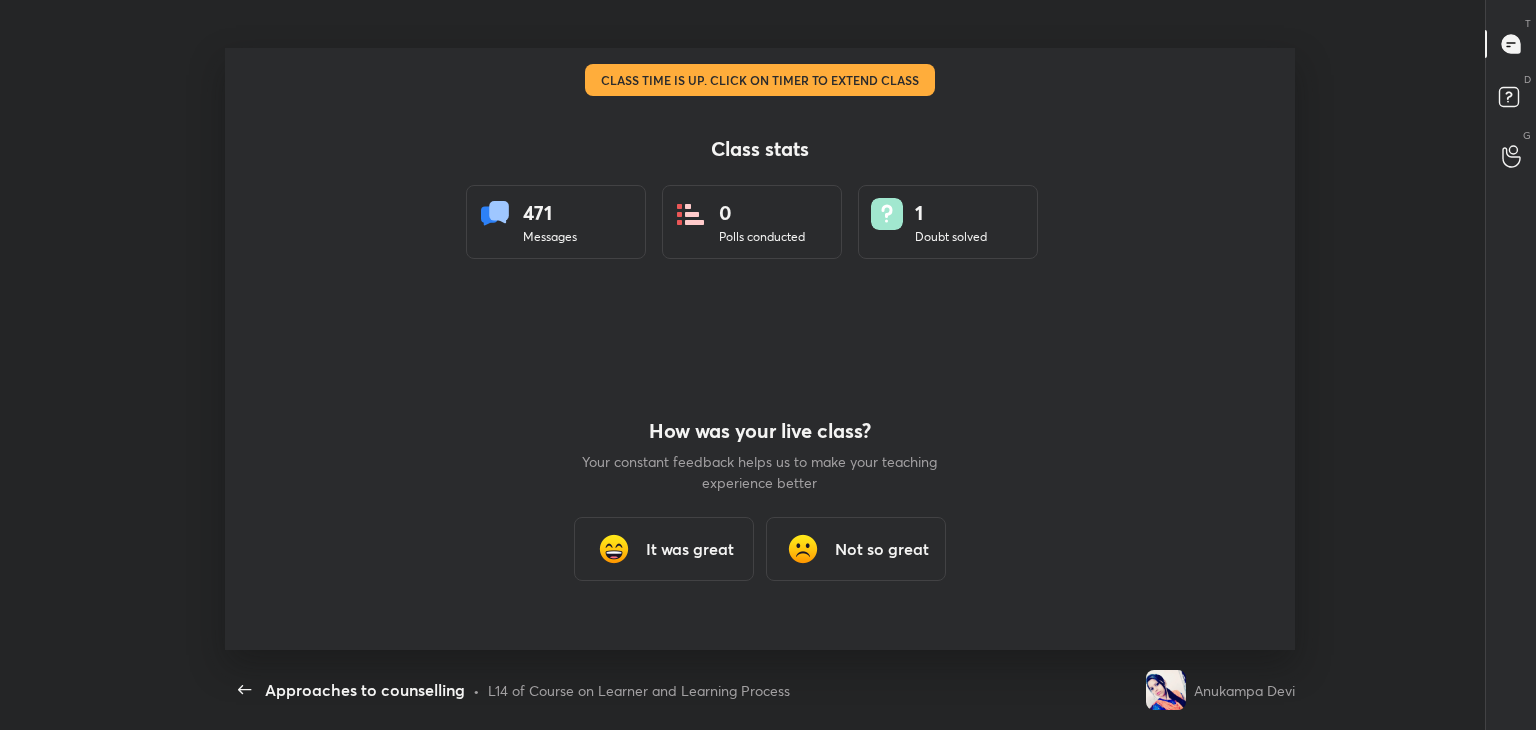 click on "It was great" at bounding box center (690, 549) 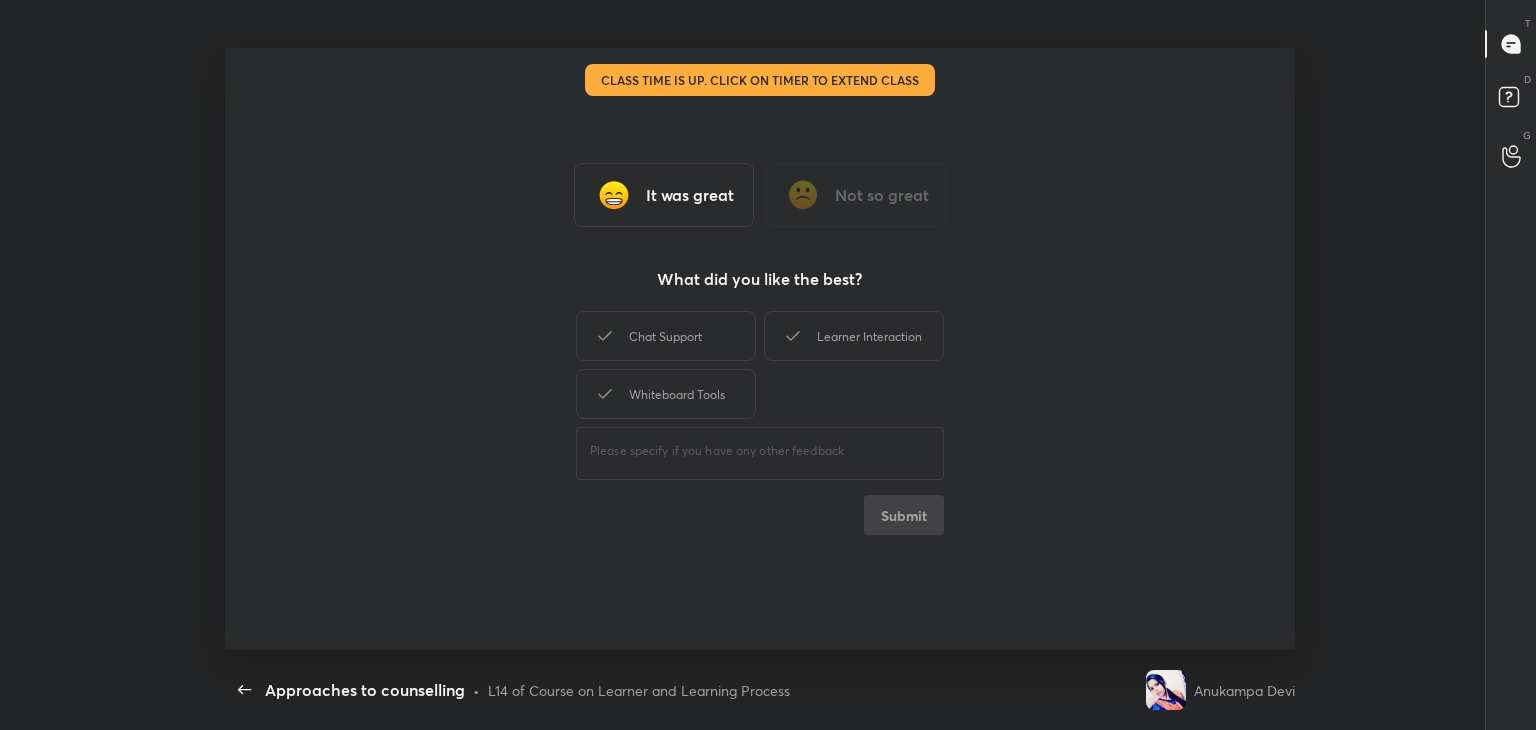 click on "Learner Interaction" at bounding box center [854, 336] 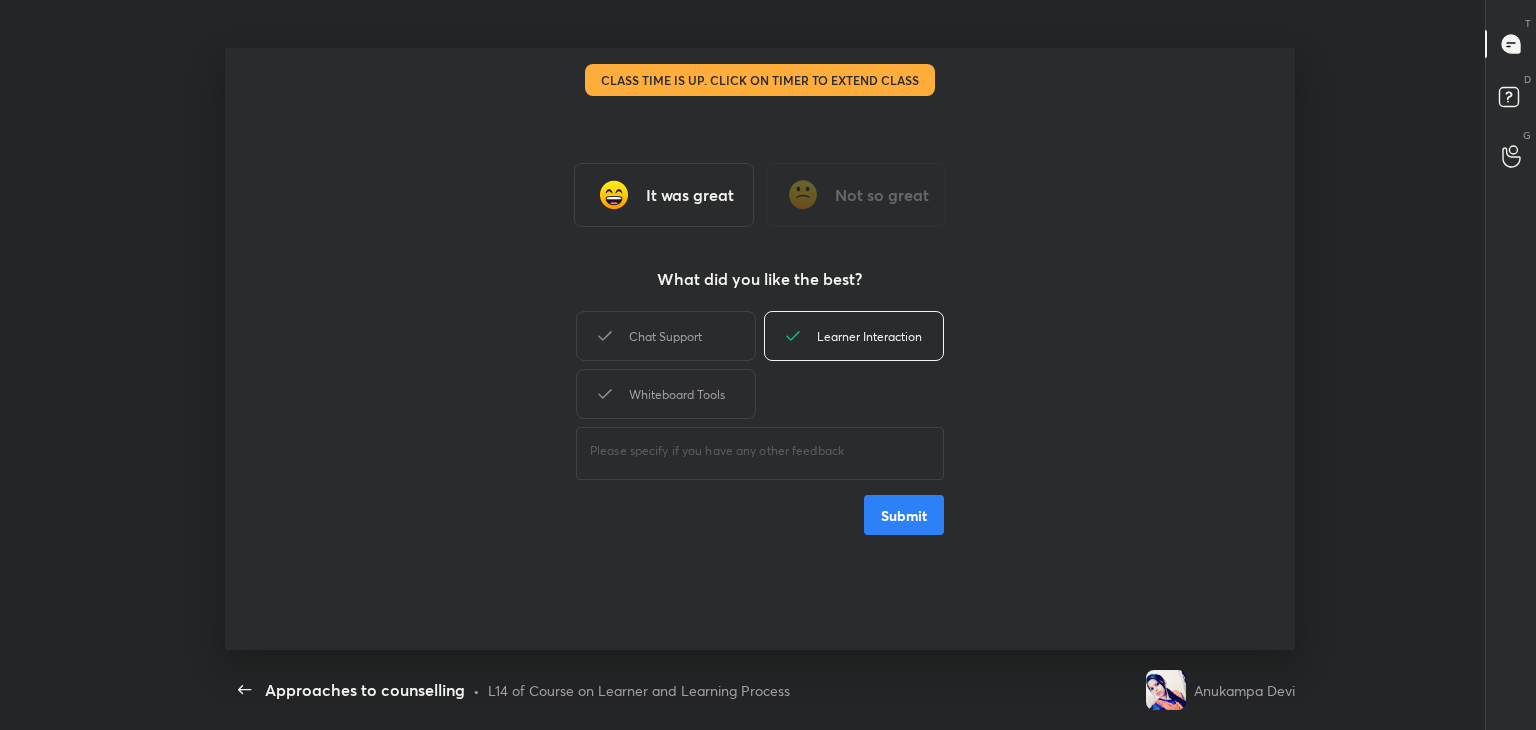 click on "Submit" at bounding box center [904, 515] 